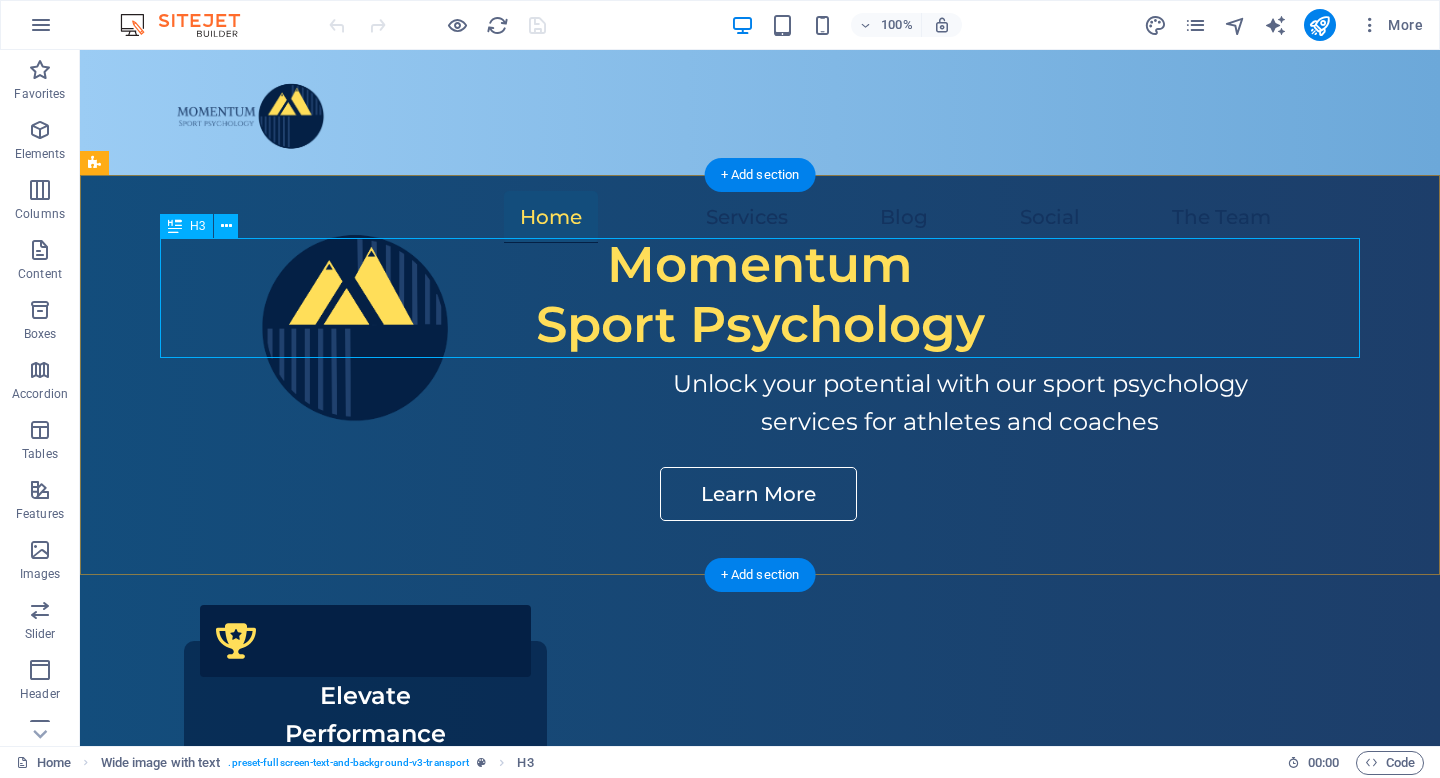 scroll, scrollTop: 0, scrollLeft: 0, axis: both 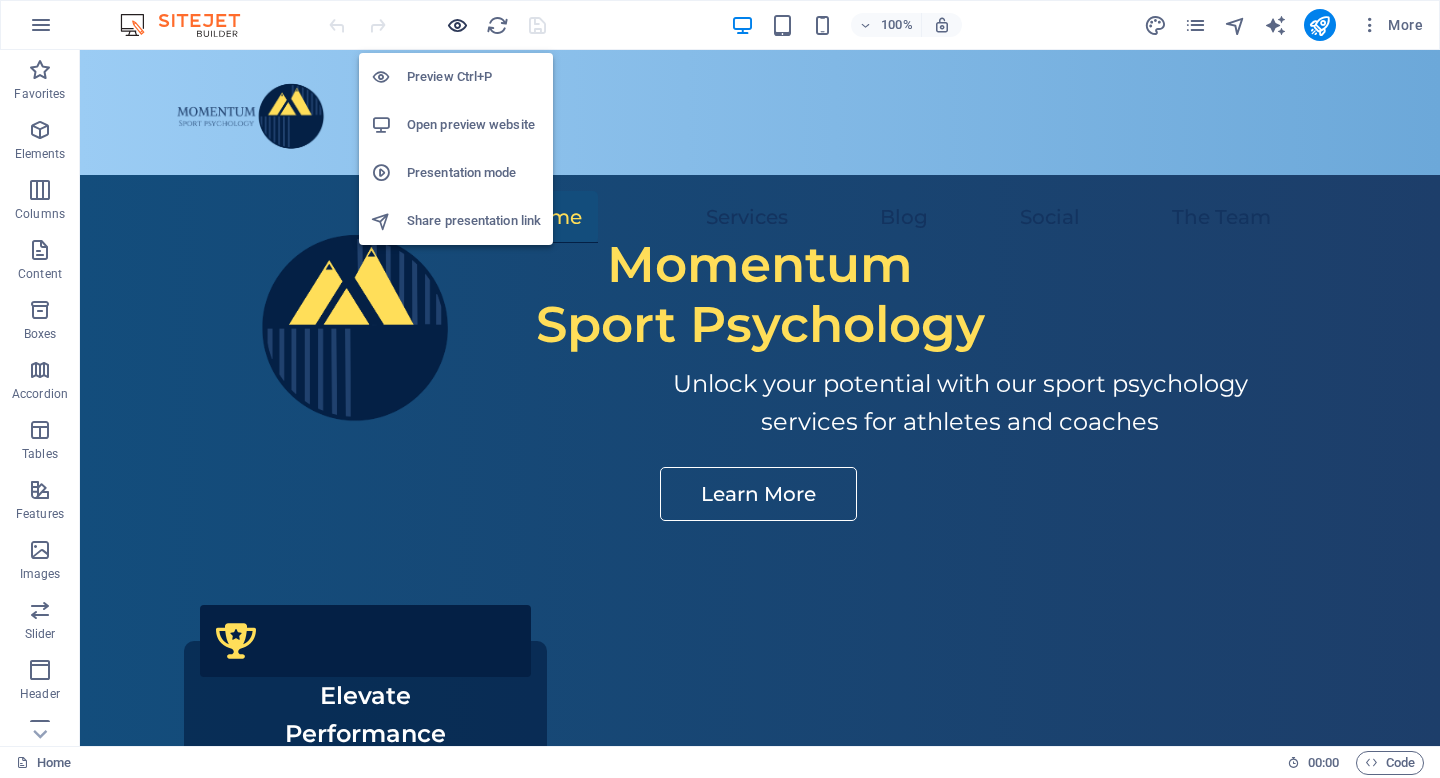 click at bounding box center (457, 25) 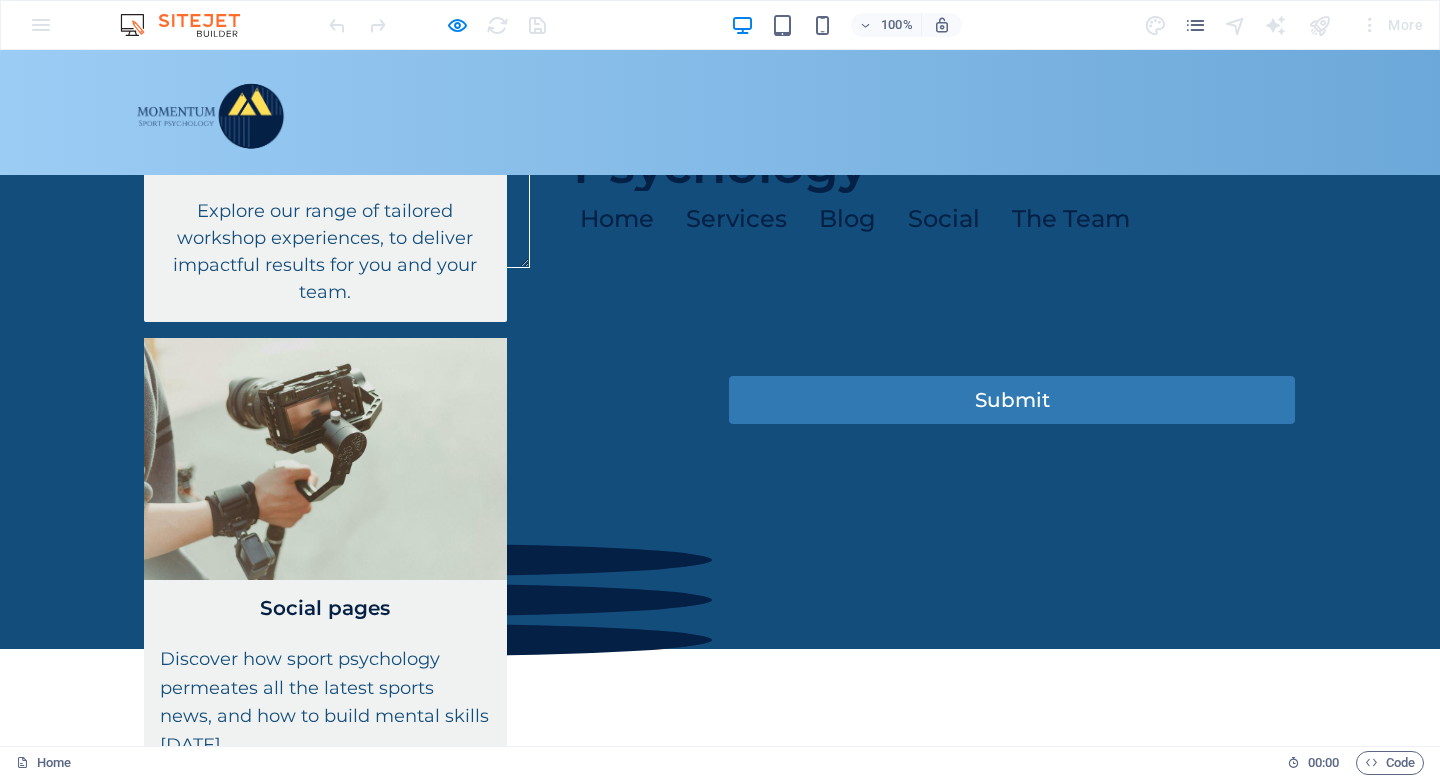 scroll, scrollTop: 0, scrollLeft: 0, axis: both 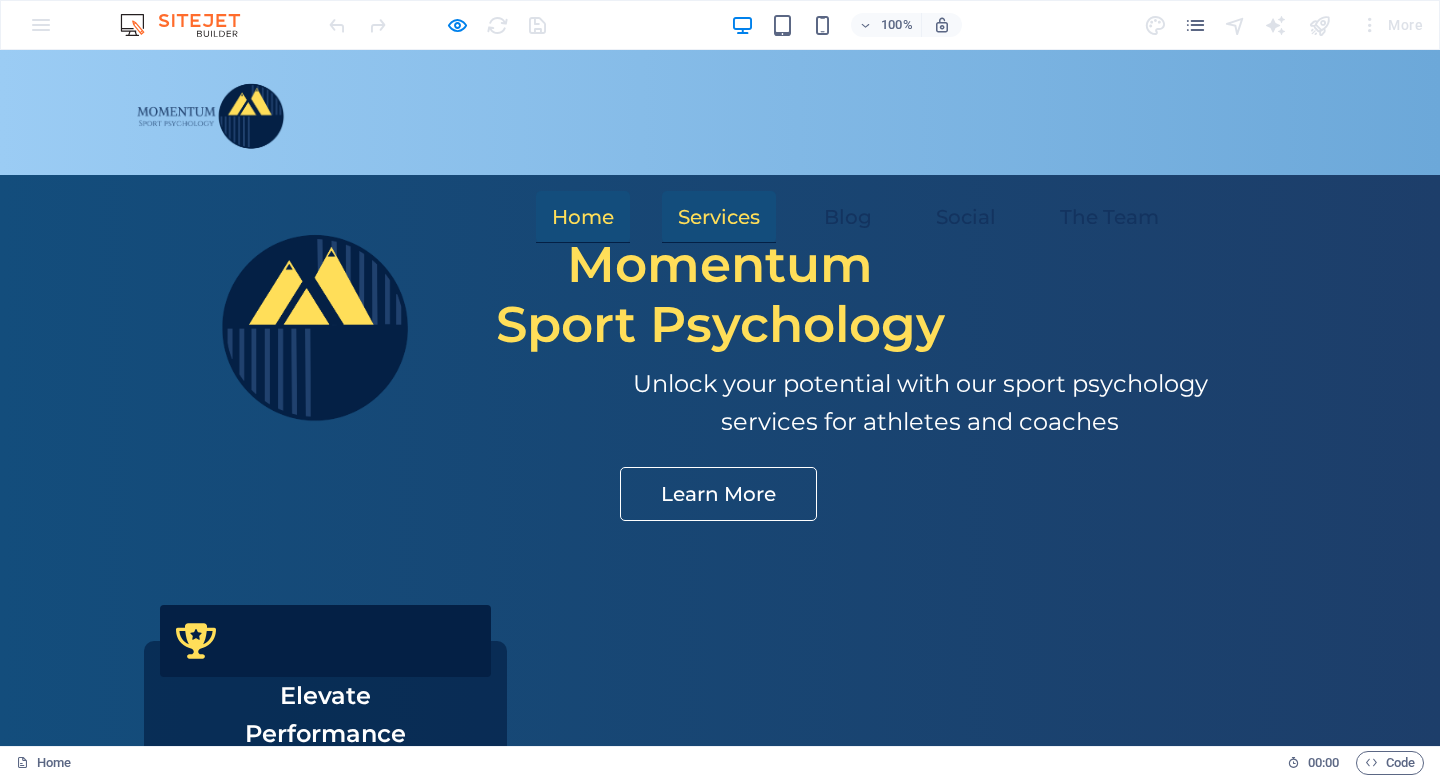 click on "Services" at bounding box center (719, 217) 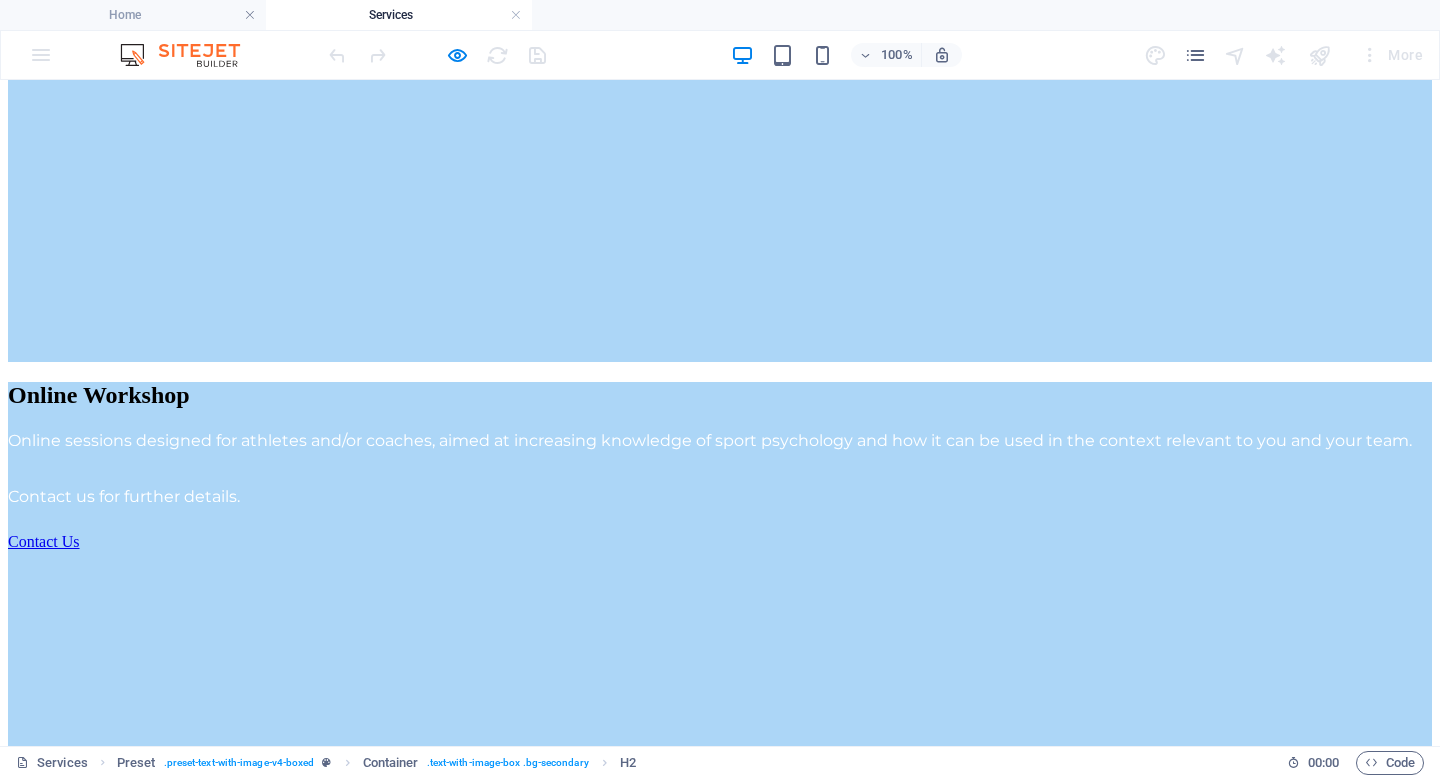 scroll, scrollTop: 426, scrollLeft: 0, axis: vertical 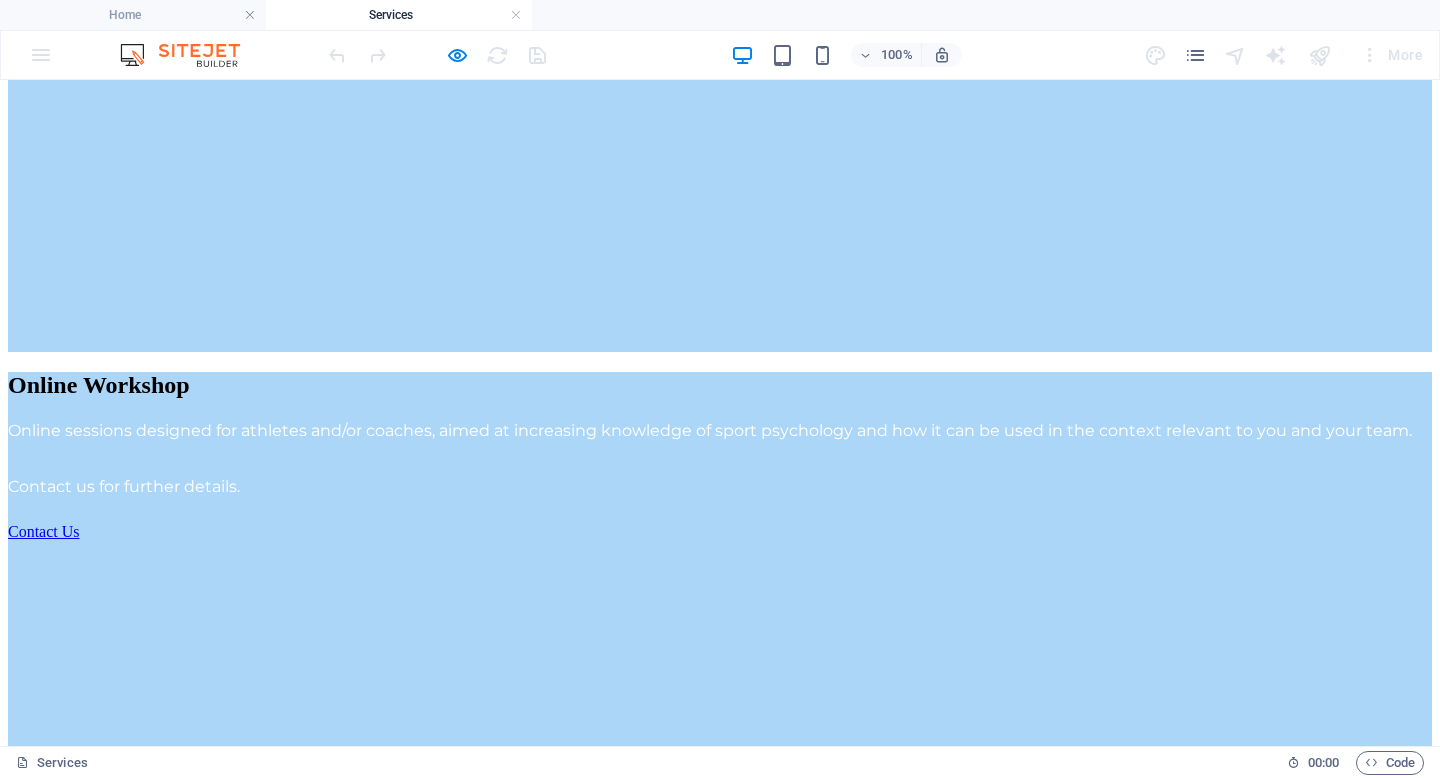 click on "Home Services Blog Social The Team" at bounding box center [845, -112] 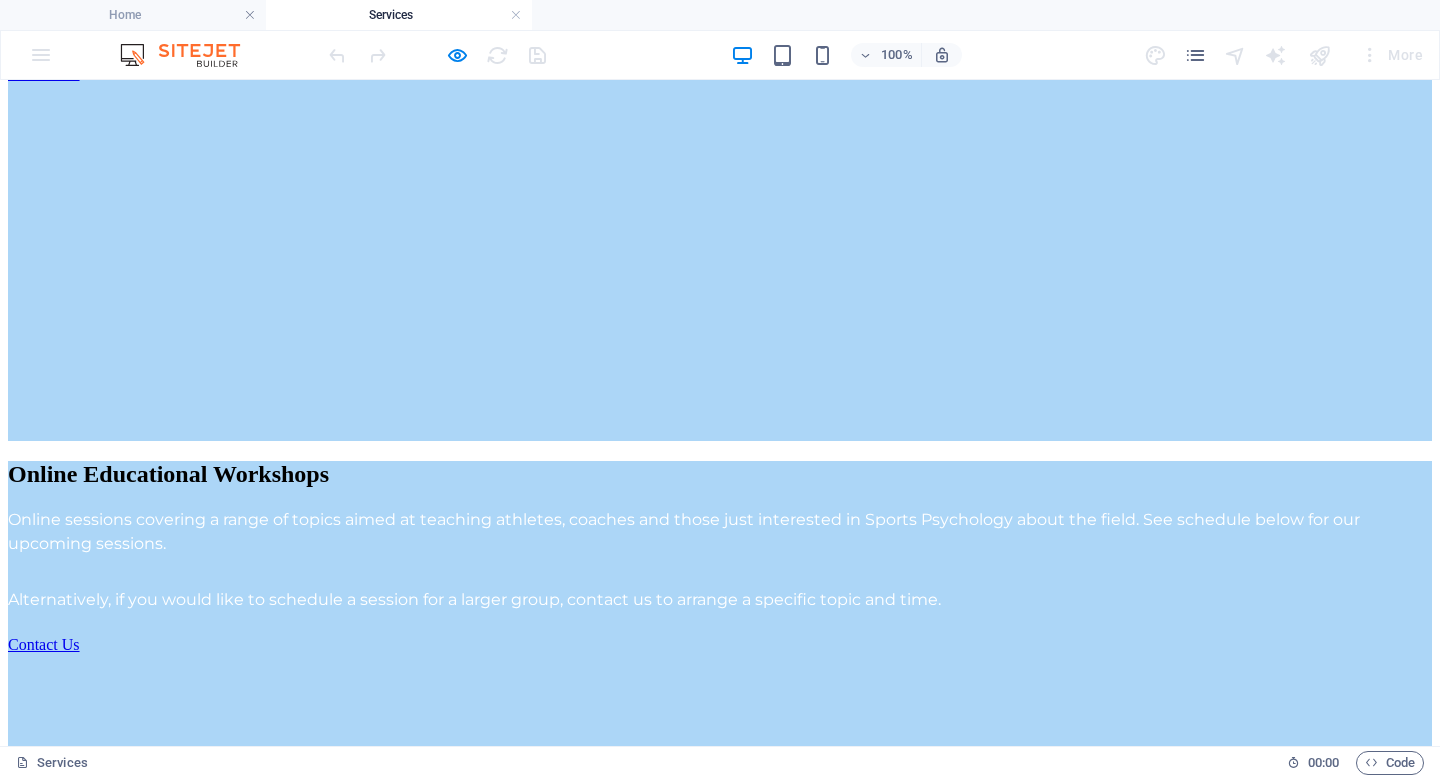 scroll, scrollTop: 1419, scrollLeft: 0, axis: vertical 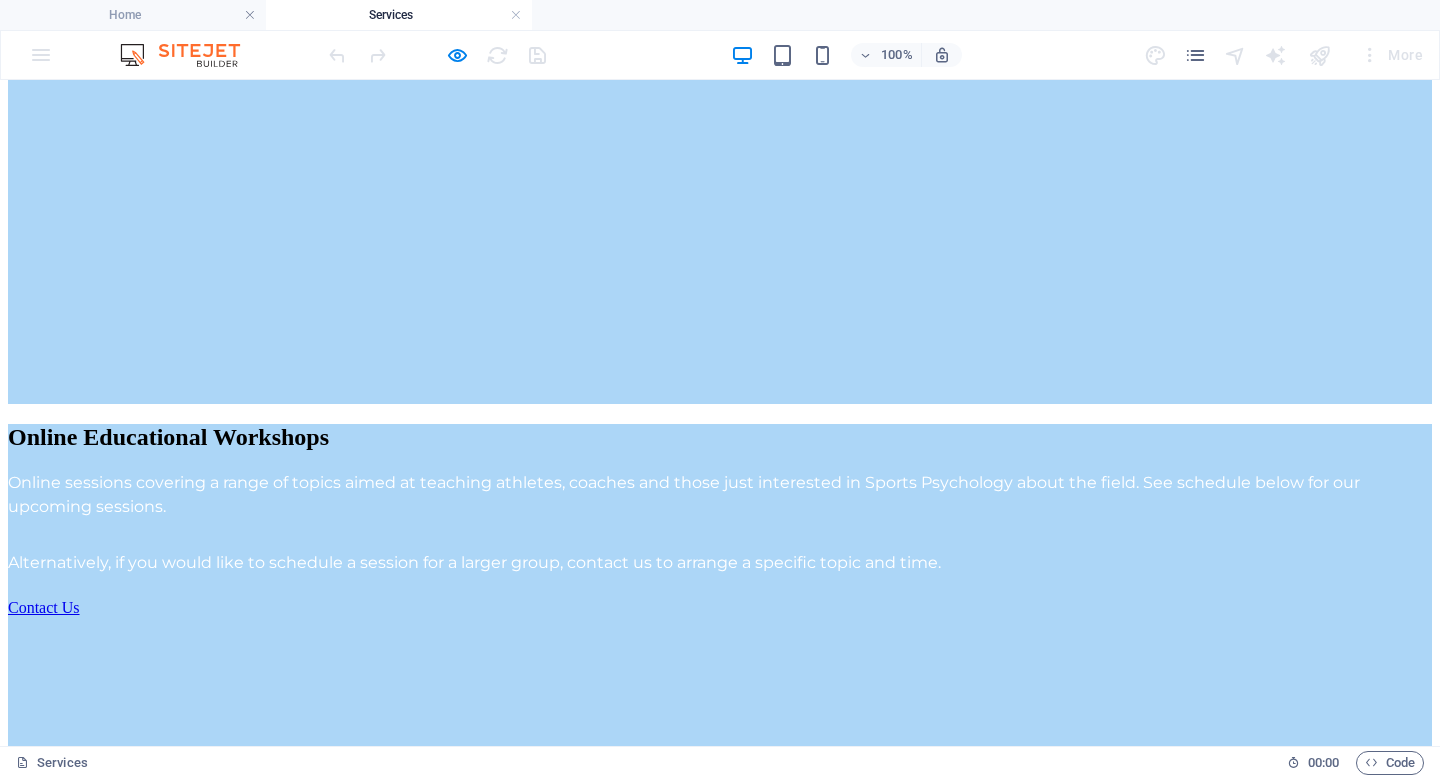 click on "Home Services Blog Social The Team" at bounding box center (845, -1105) 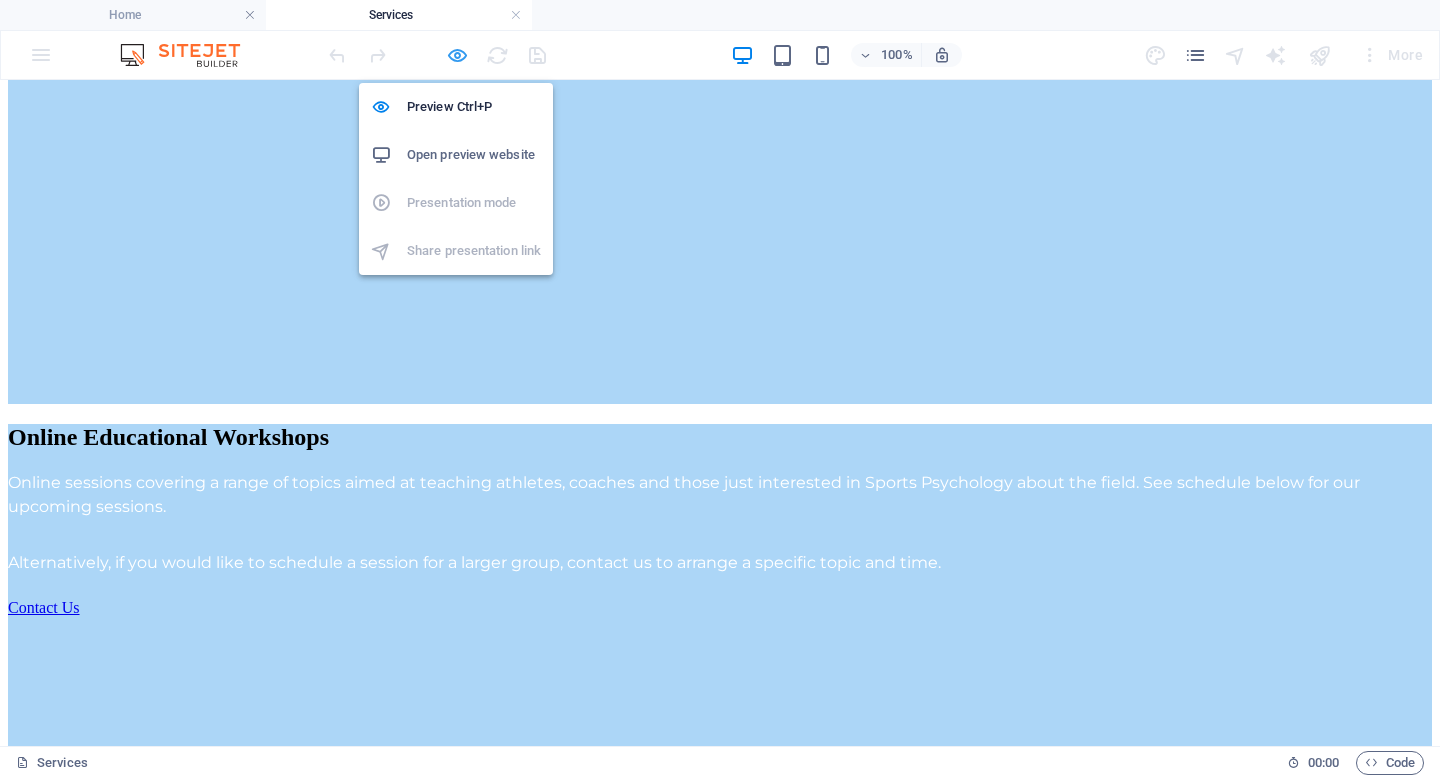 click at bounding box center (457, 55) 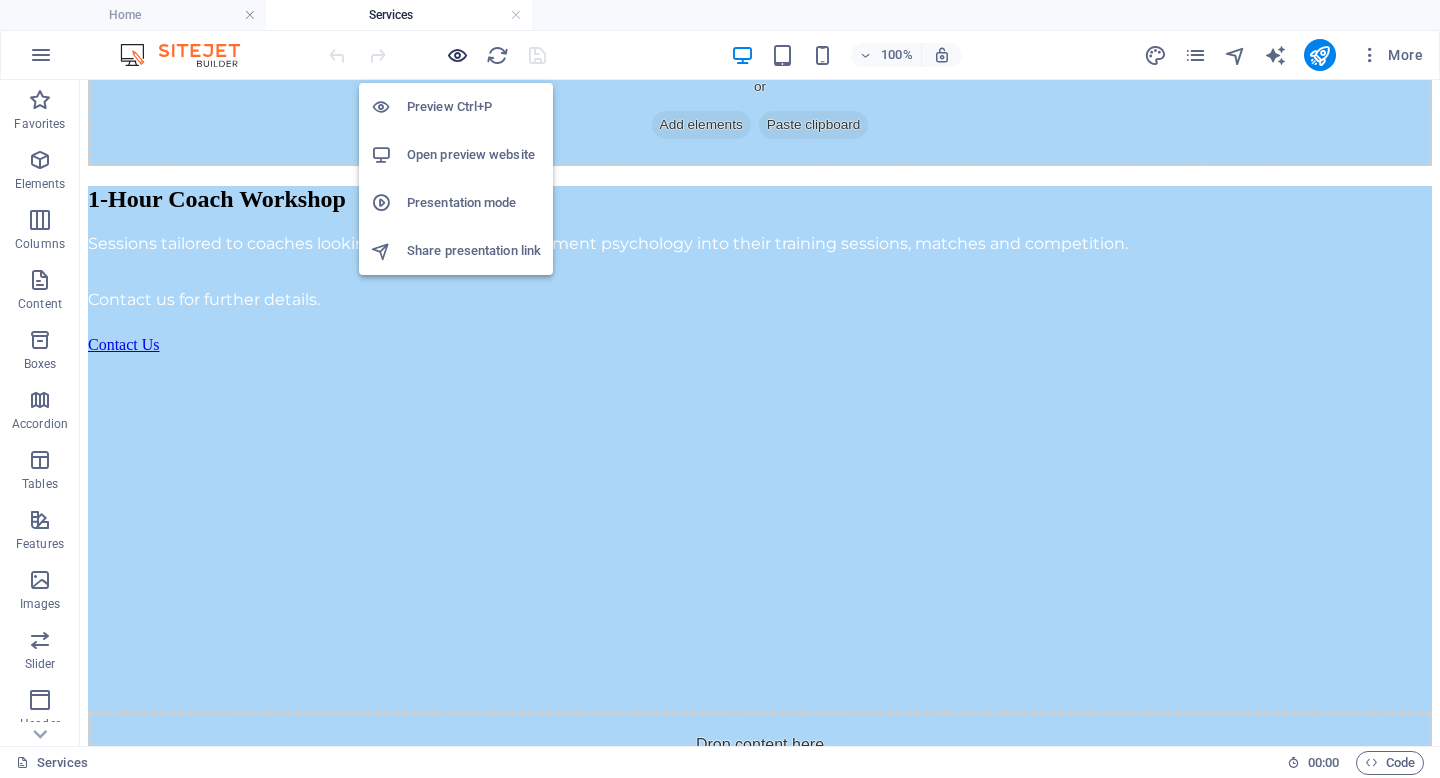 click at bounding box center [457, 55] 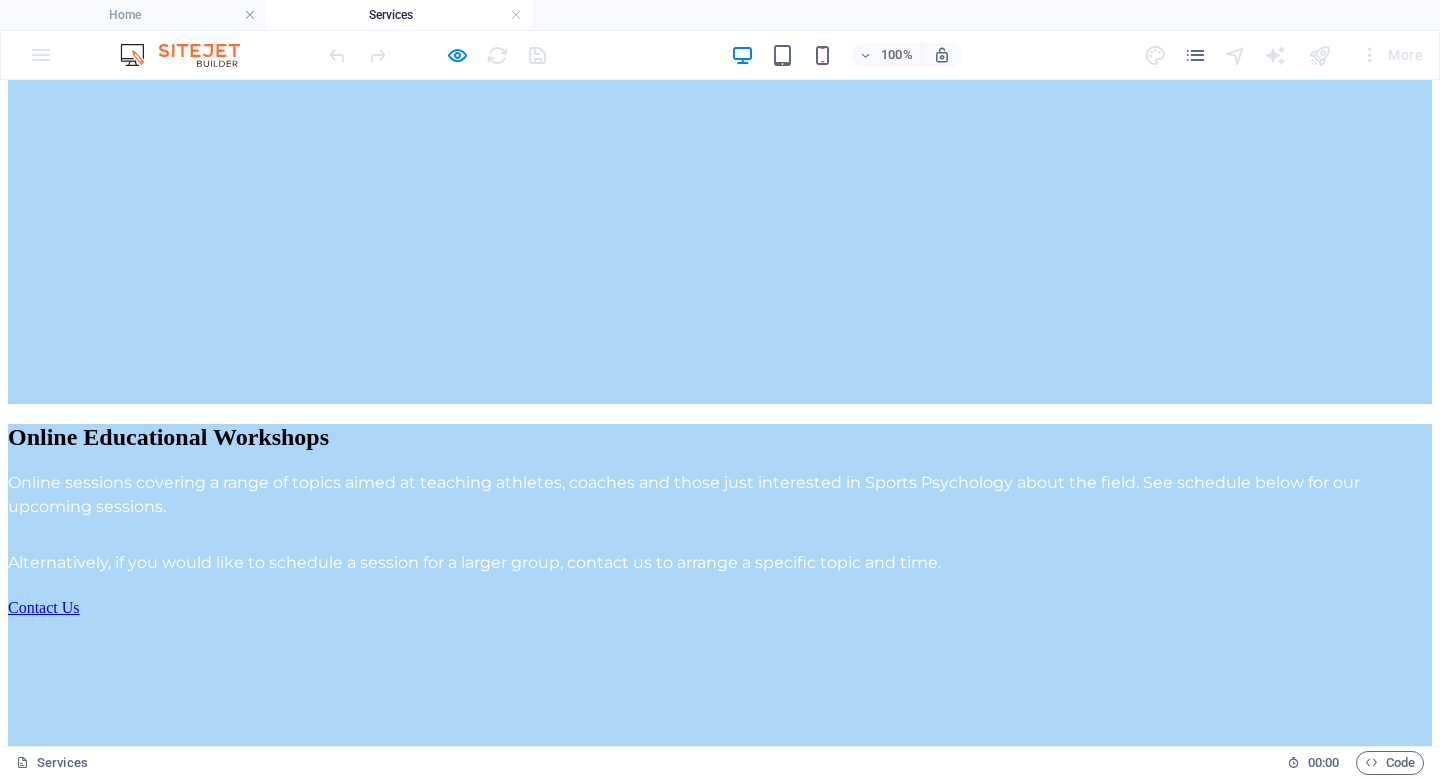 click on "Blog" at bounding box center (375, -1106) 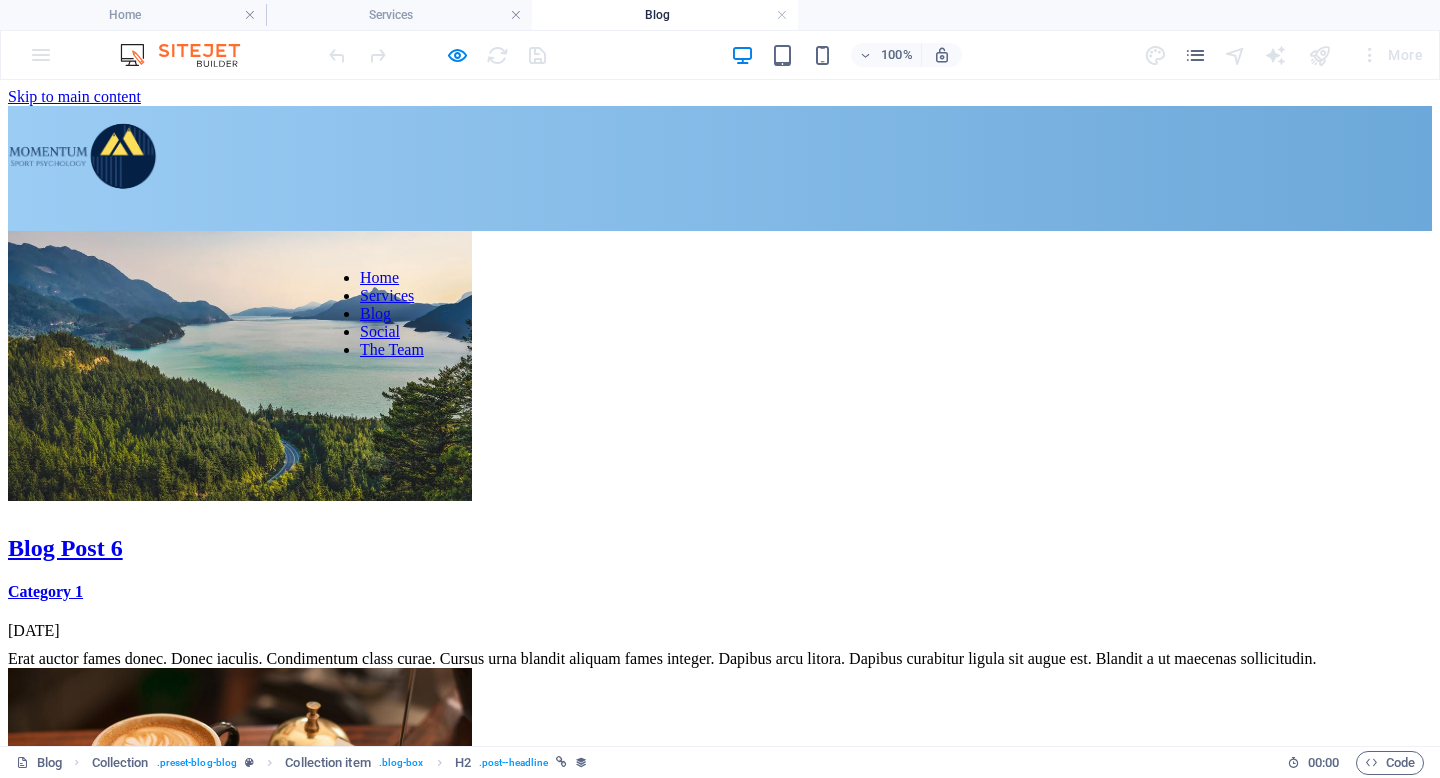 scroll, scrollTop: 0, scrollLeft: 0, axis: both 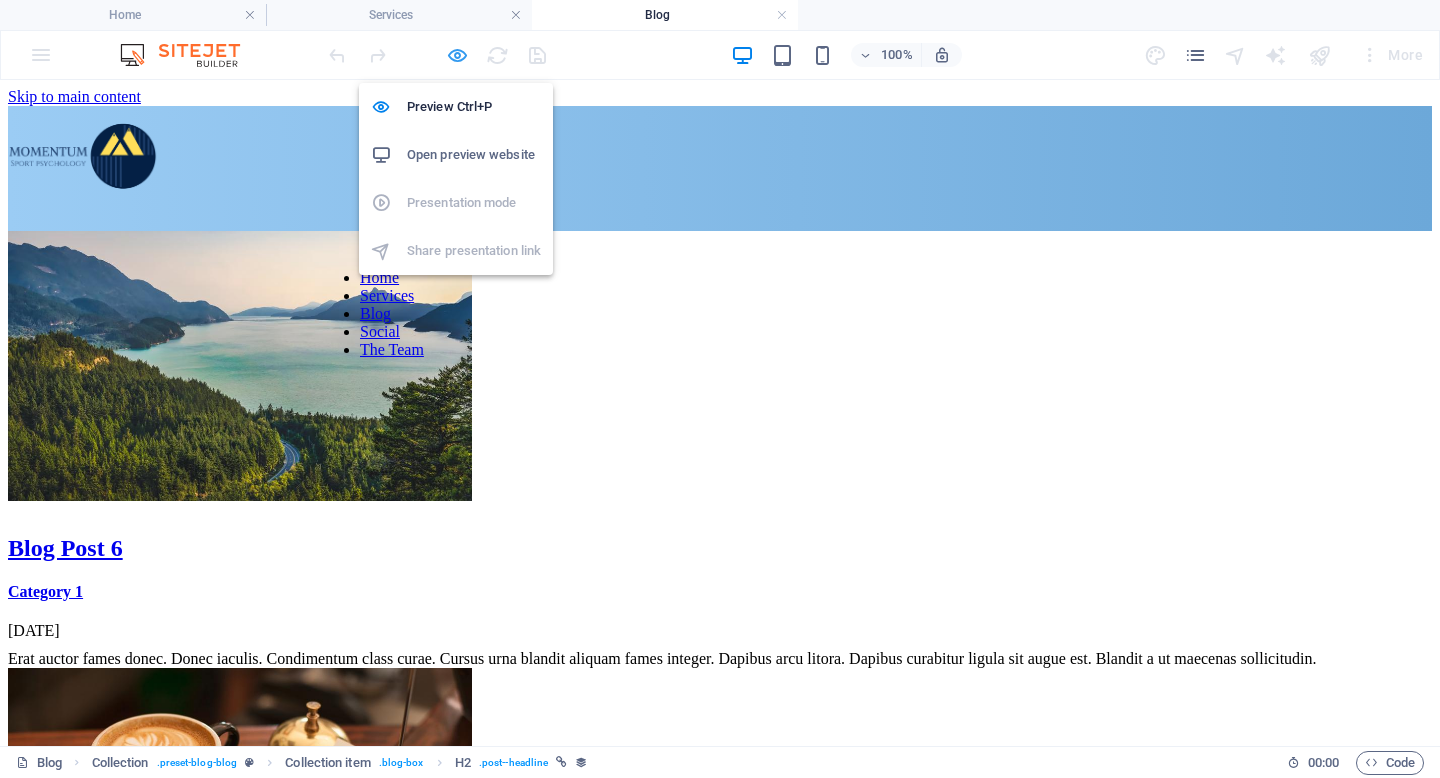 click at bounding box center (457, 55) 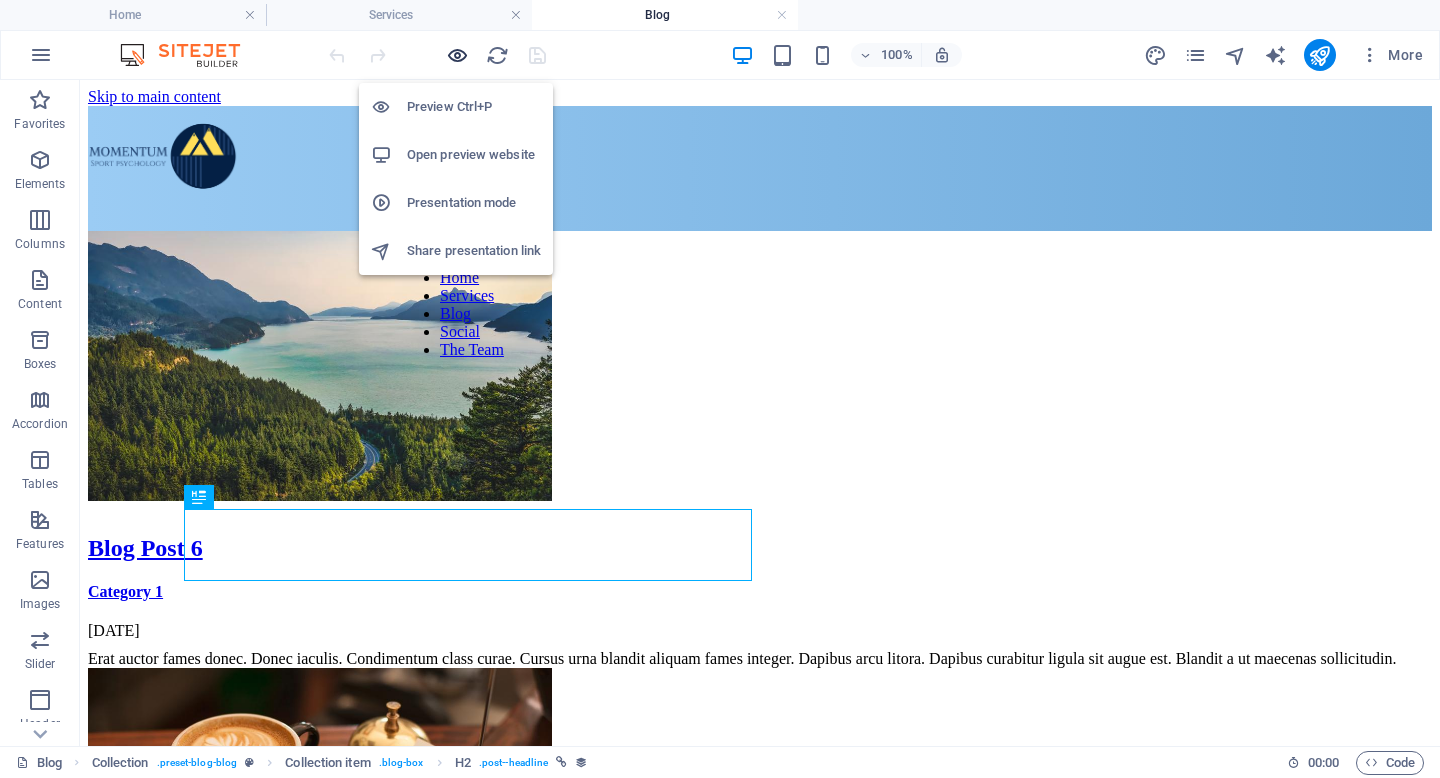 click at bounding box center [457, 55] 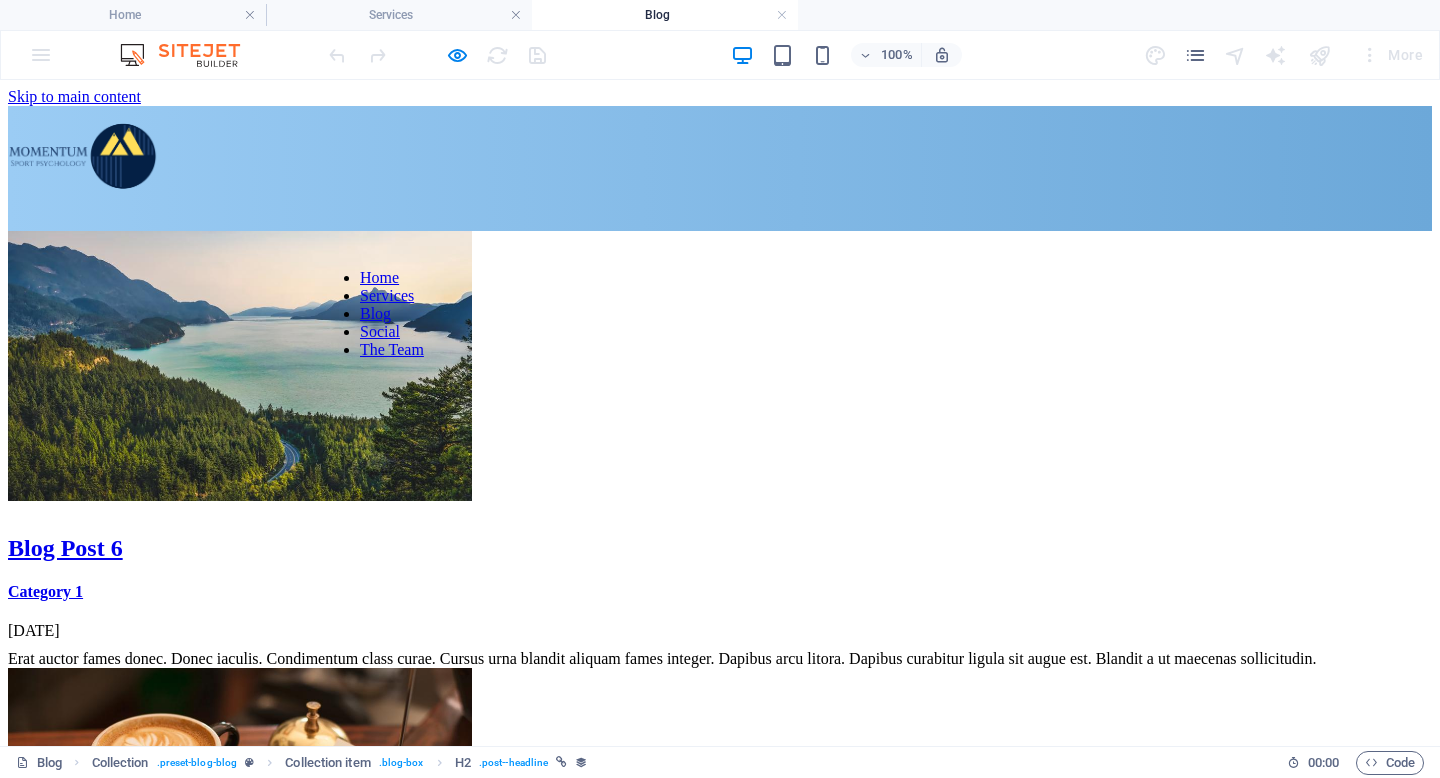 click on "The Team" at bounding box center [392, 349] 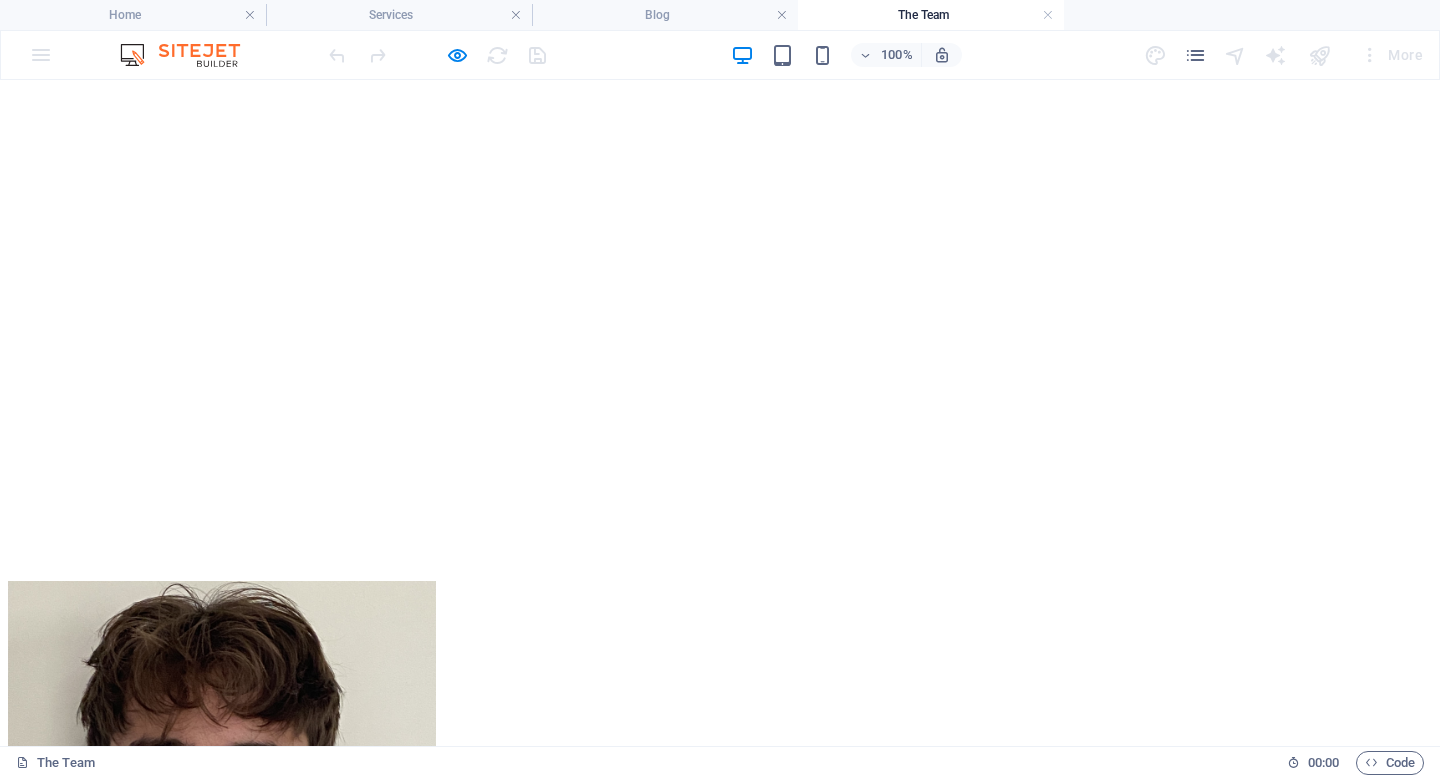 scroll, scrollTop: 0, scrollLeft: 0, axis: both 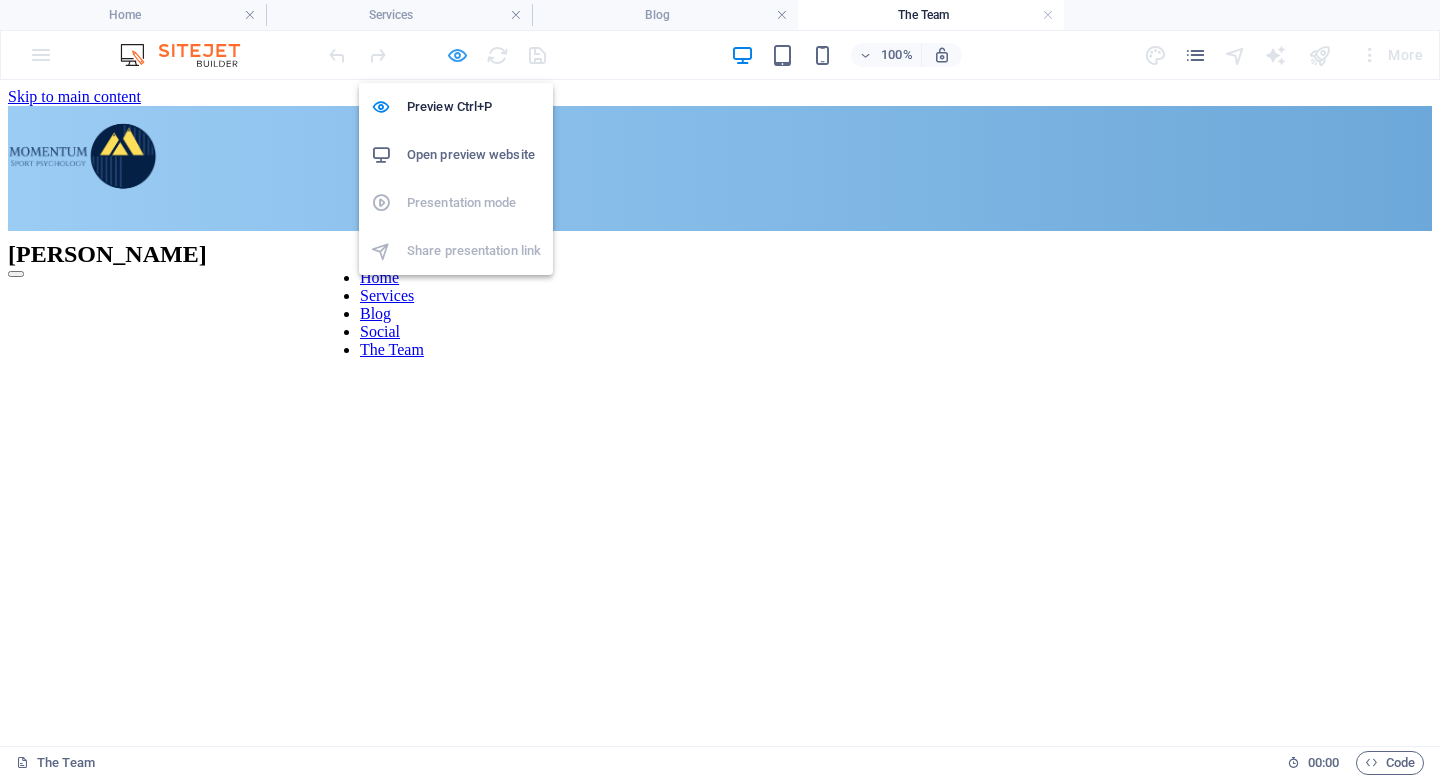 click at bounding box center [457, 55] 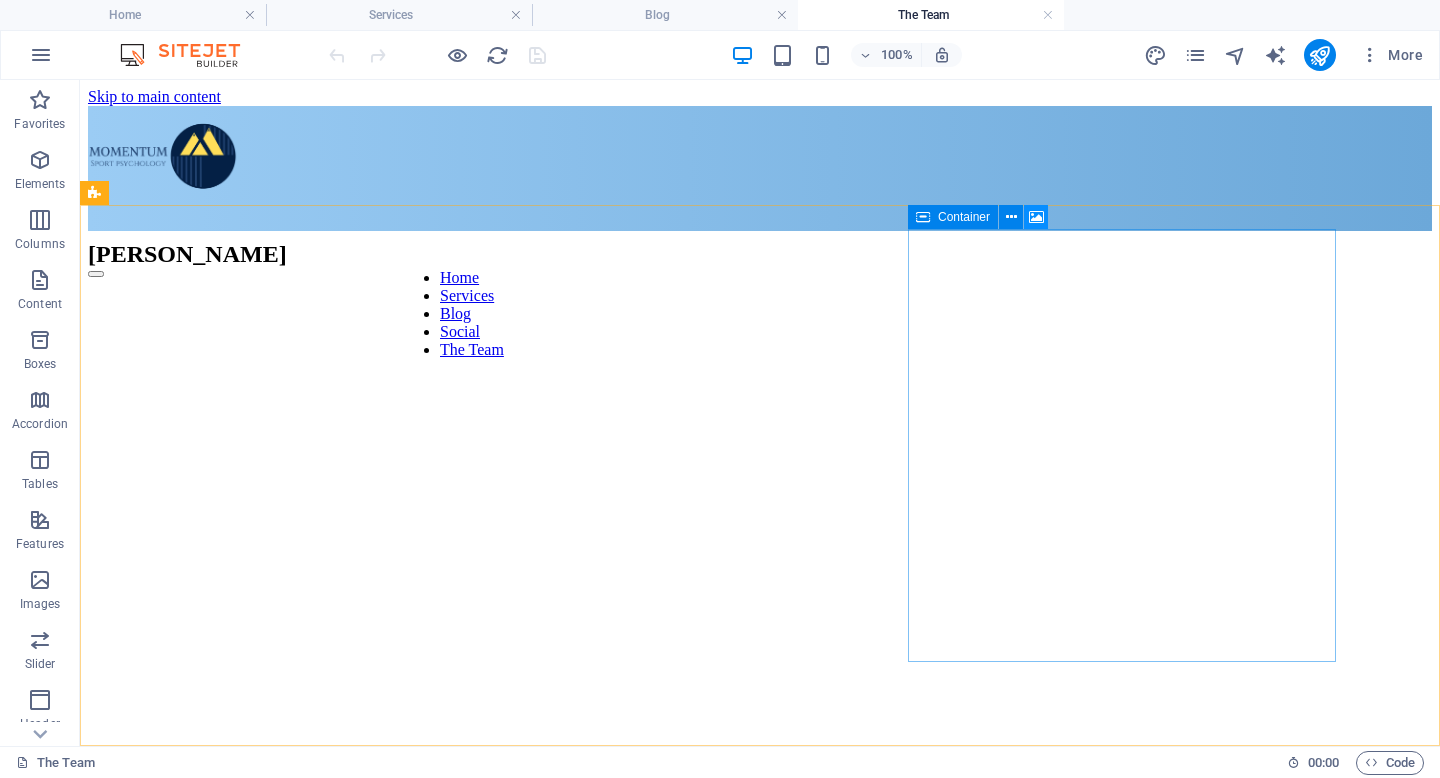 click at bounding box center [1036, 217] 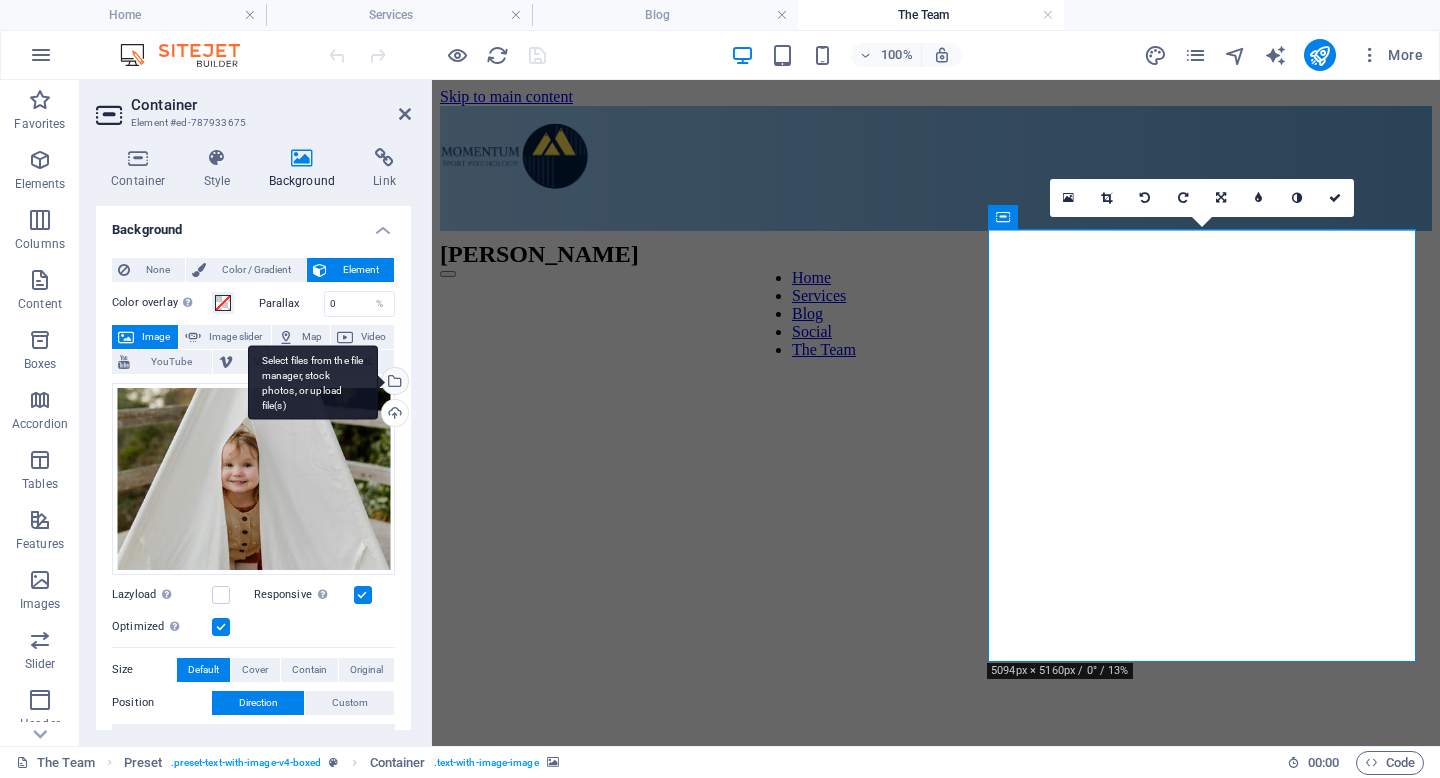 click on "Select files from the file manager, stock photos, or upload file(s)" at bounding box center [393, 383] 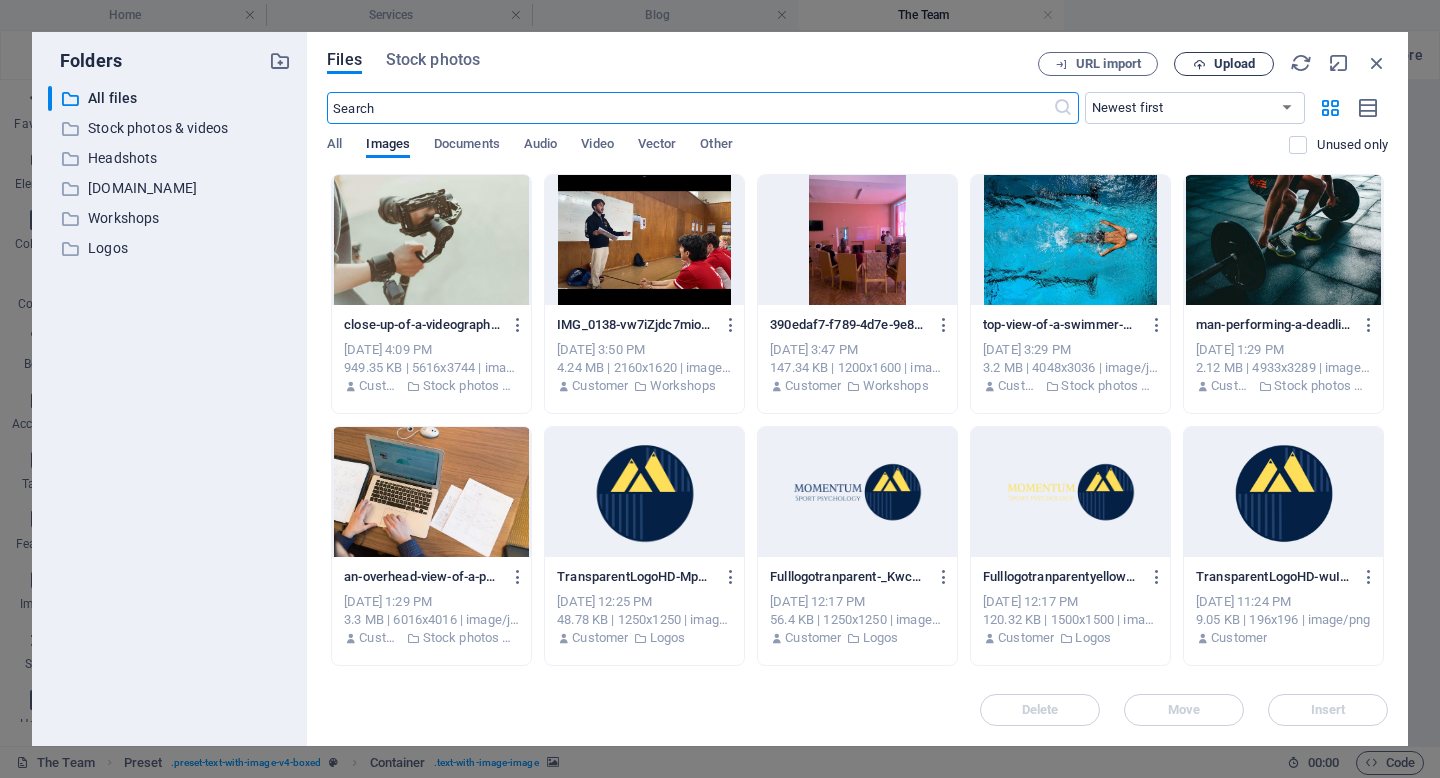 click on "Upload" at bounding box center (1224, 64) 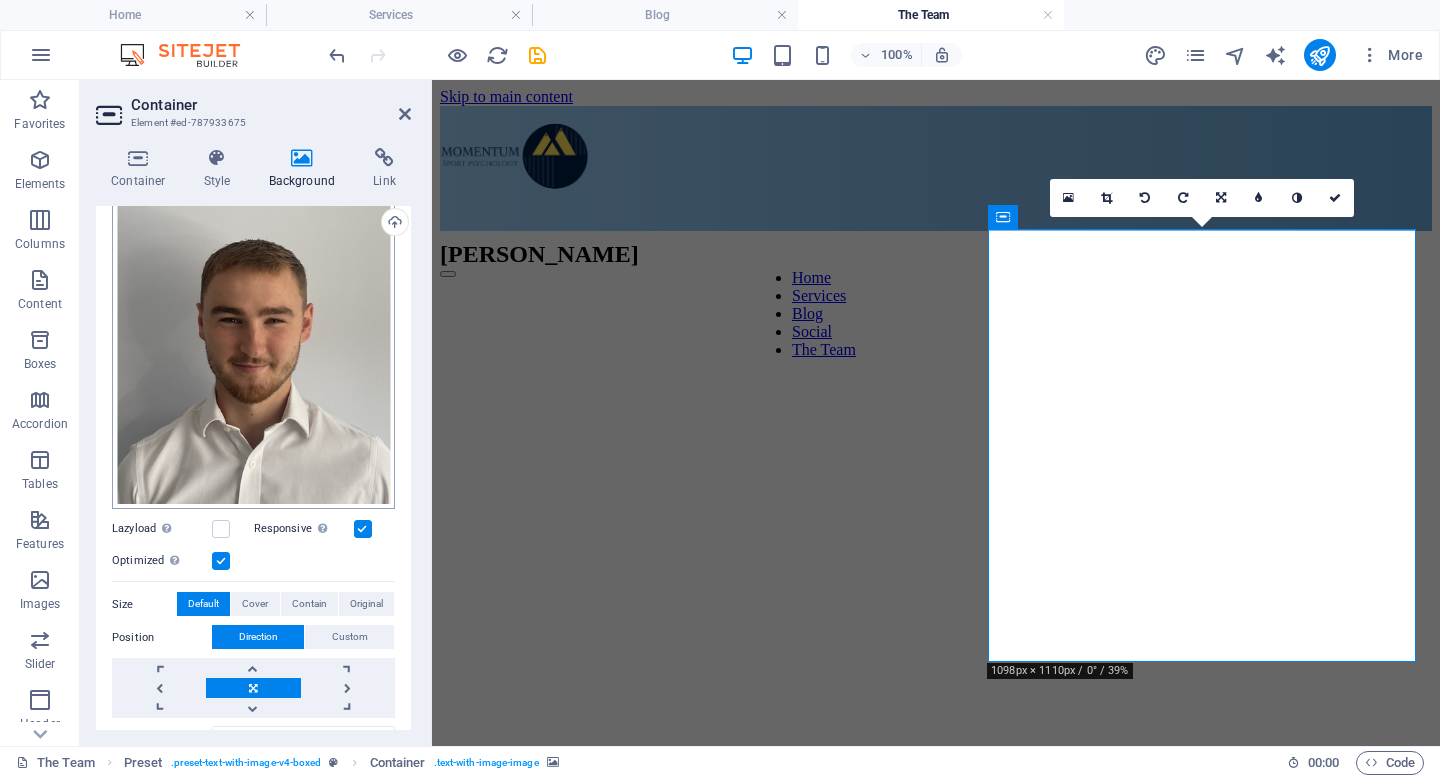 scroll, scrollTop: 363, scrollLeft: 0, axis: vertical 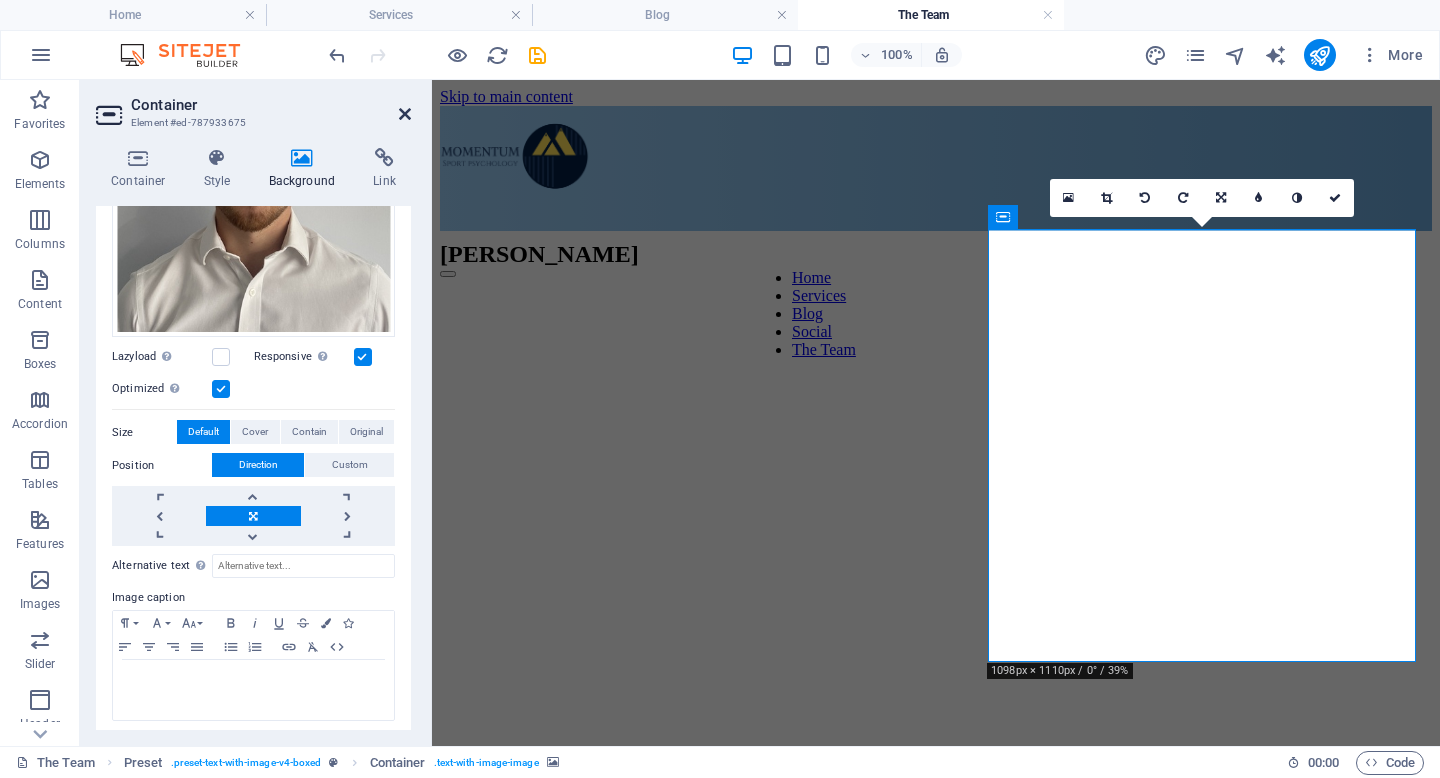 click at bounding box center [405, 114] 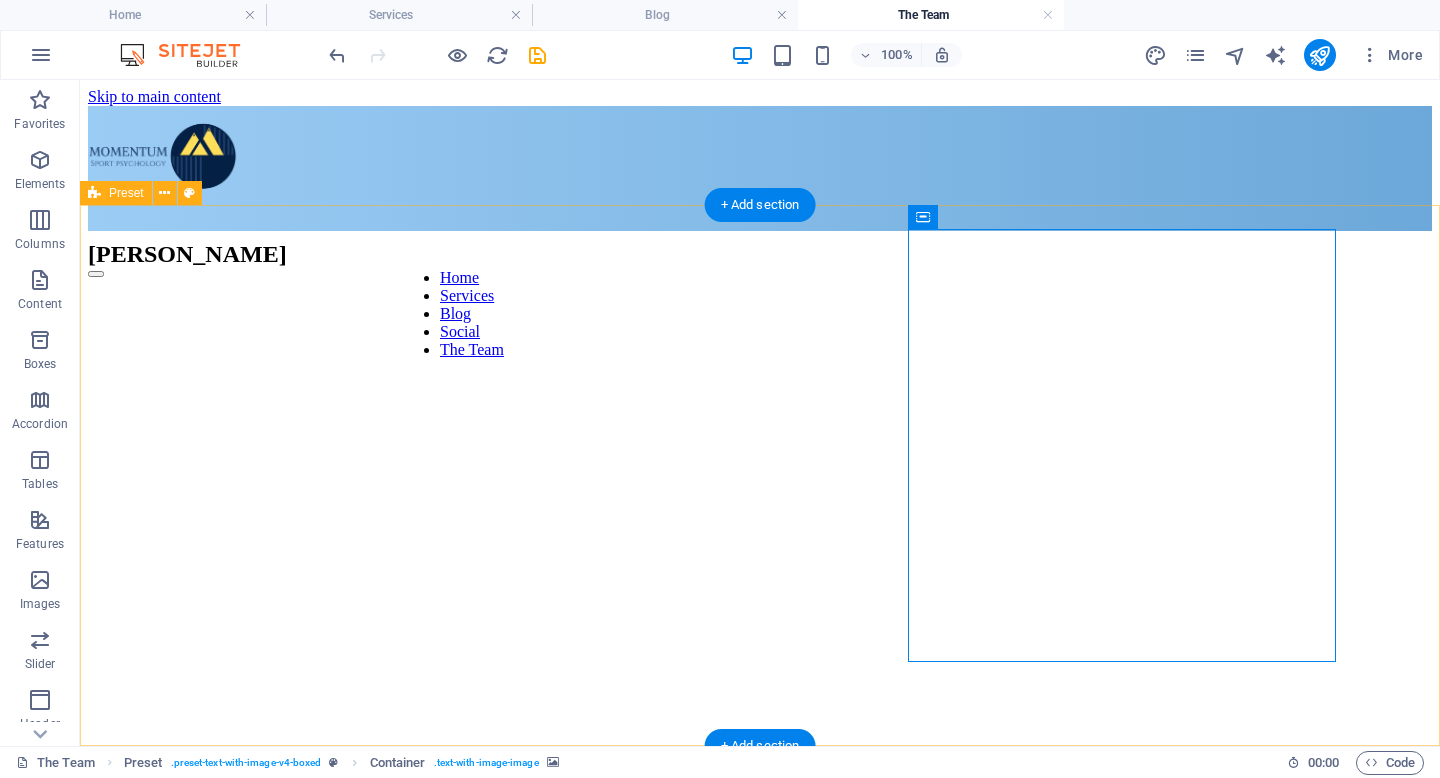 click on "Andy I have a BSc in Psychology from the University of Warwick, and I have recently completed studying for an MSc in Sports Psychology at St Mary's University, Twickenham.    My areas of expertise include team and extreme sport. Throughout my time working within sport I have worked with high level, young Field Hockey Players, with a focus on working as a whole to reach a common set of athlete determined goals.  Within Extreme sport, I have conducted research to determine how expert SCUBA Divers cope with stressful and life threatening situations. With an aim to be able to help beginners of extreme sport feel calmer, and therefore be safer throughout.  Specifically, I am interested in working with athletes to increase their confidence and performance in their sport, but also to ensure good wellbeing throughout their everyday life.  Contact me via email on: andy@momentumpsychology.co.uk Drop content here or  Add elements  Paste clipboard" at bounding box center (760, 582) 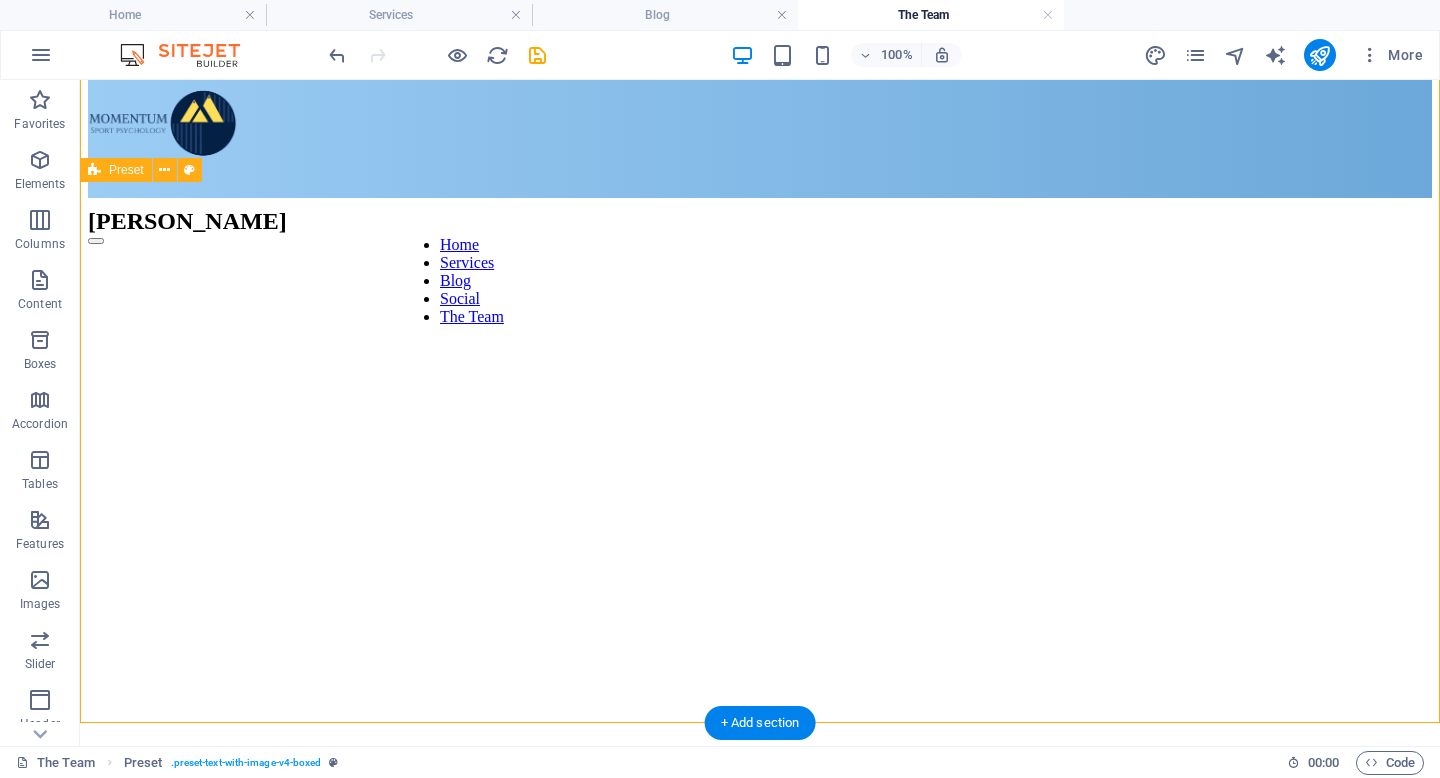 scroll, scrollTop: 23, scrollLeft: 0, axis: vertical 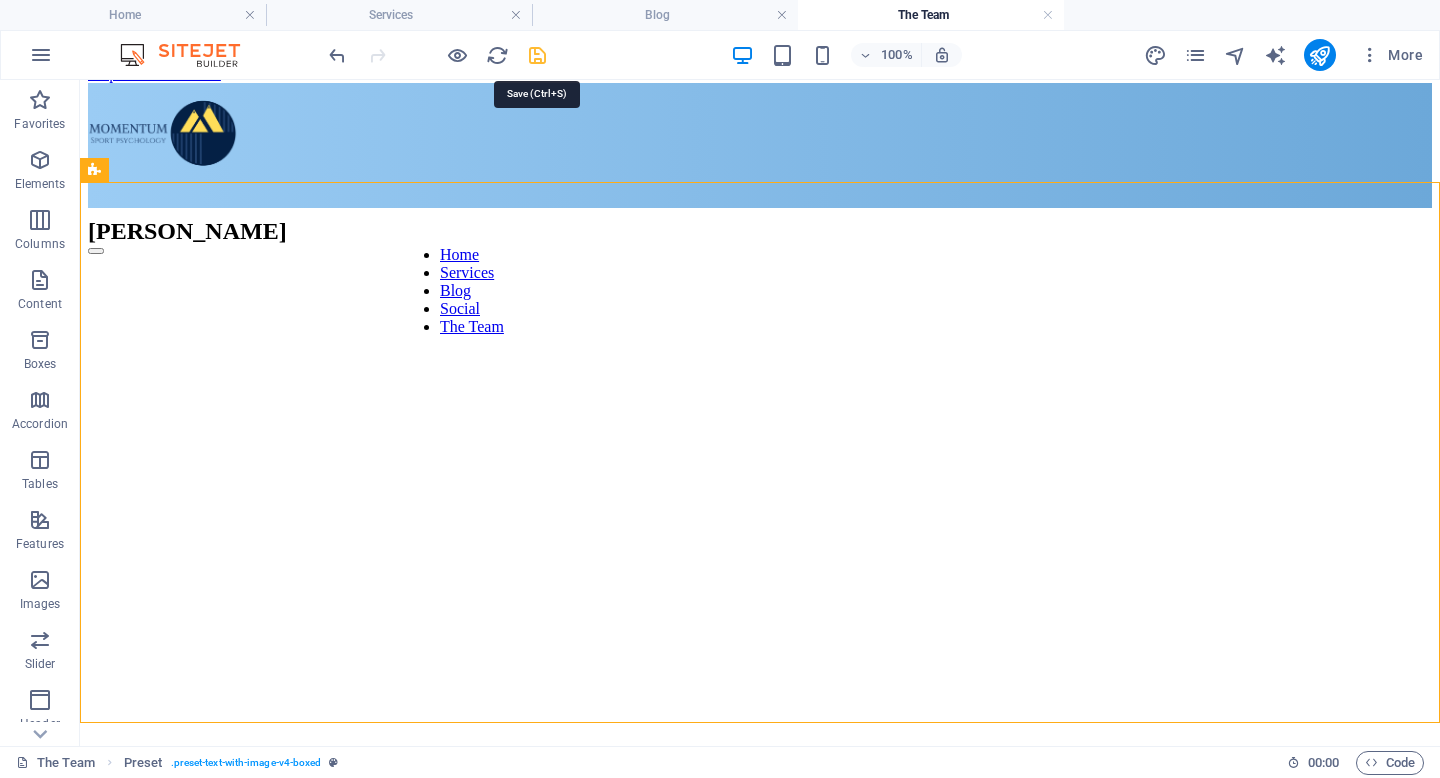 click at bounding box center [537, 55] 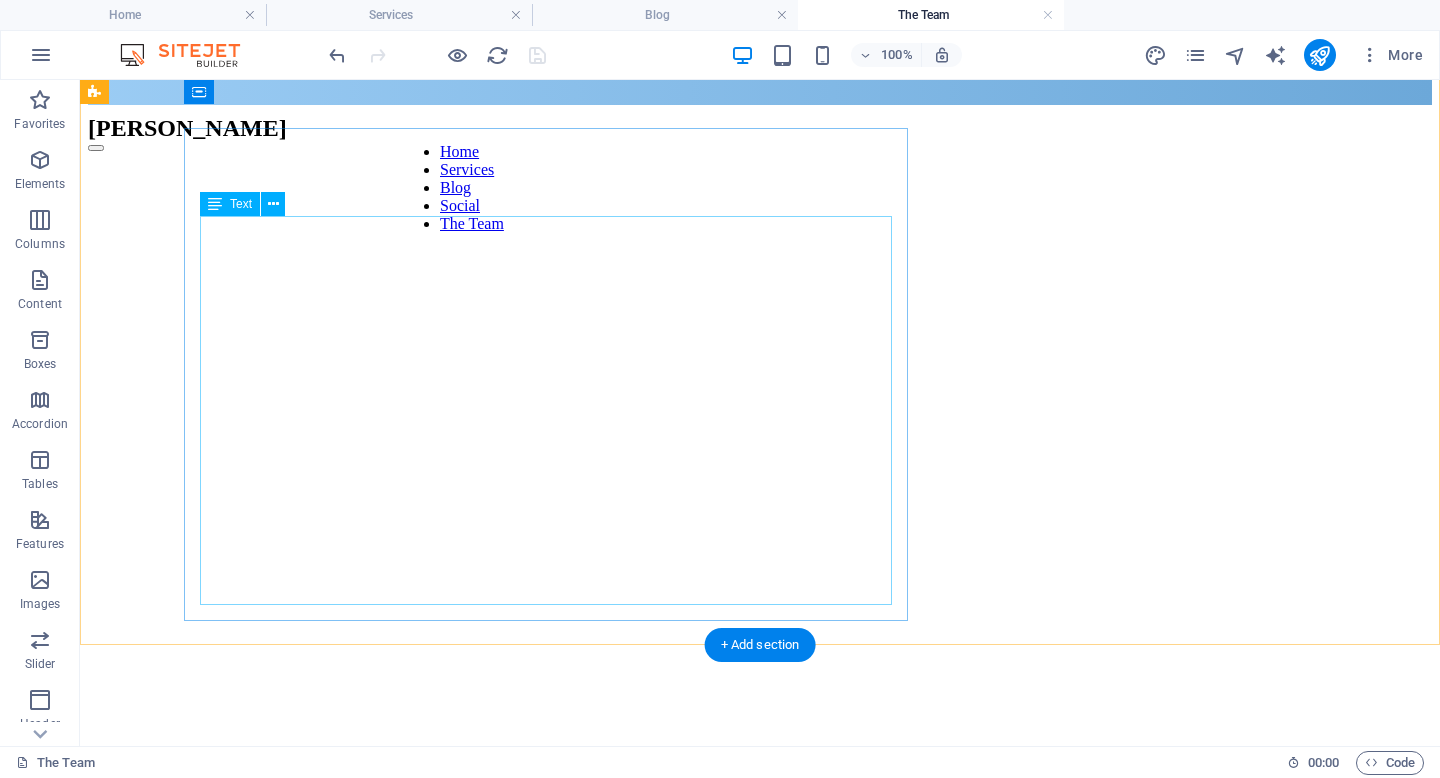 scroll, scrollTop: 101, scrollLeft: 0, axis: vertical 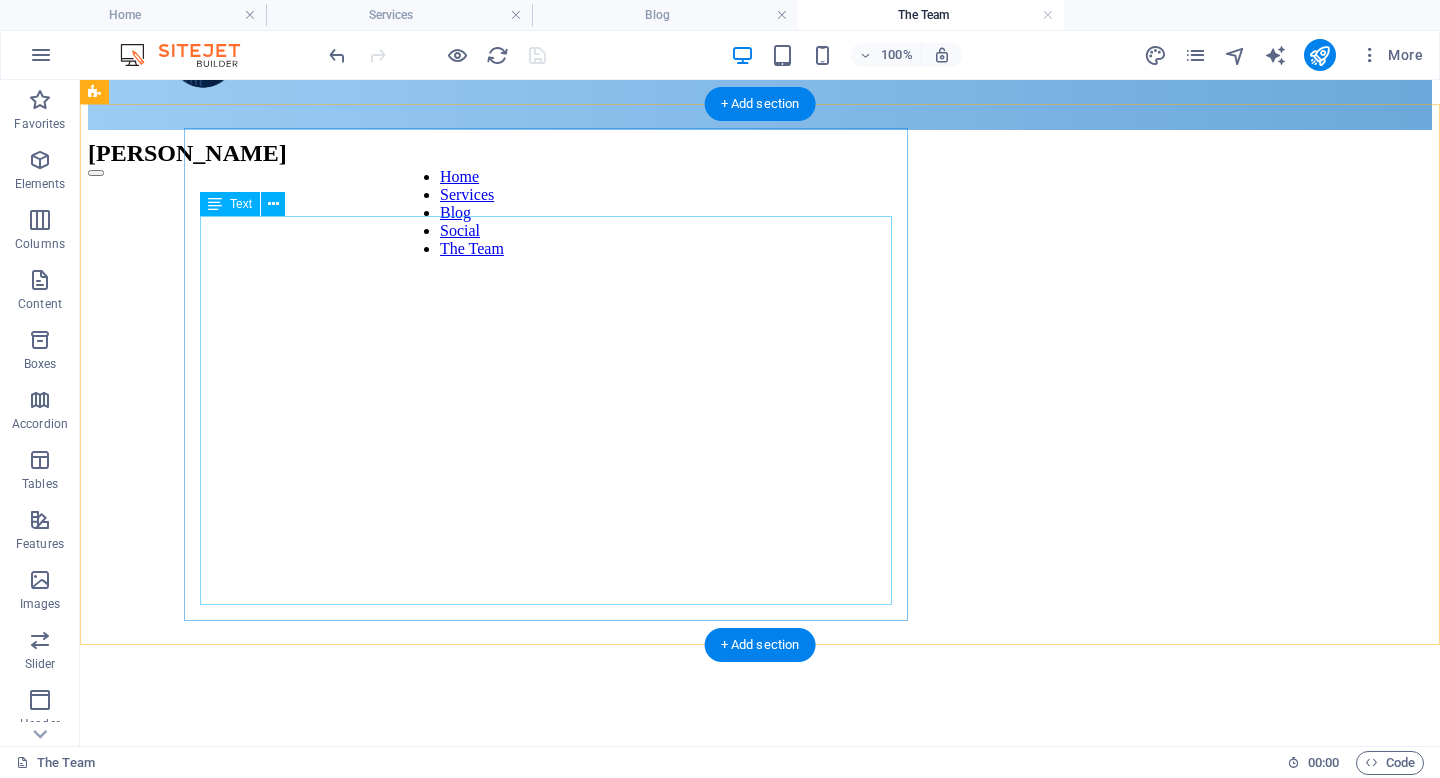 click on "I have a BSc in Psychology from the University of Warwick, and I have recently completed studying for an MSc in Sports Psychology at St Mary's University, Twickenham.    My areas of expertise include team and extreme sport. Throughout my time working within sport I have worked with high level, young Field Hockey Players, with a focus on working as a whole to reach a common set of athlete determined goals.  Within Extreme sport, I have conducted research to determine how expert SCUBA Divers cope with stressful and life threatening situations. With an aim to be able to help beginners of extreme sport feel calmer, and therefore be safer throughout.  Specifically, I am interested in working with athletes to increase their confidence and performance in their sport, but also to ensure good wellbeing throughout their everyday life.  Contact me via email on: andy@momentumpsychology.co.uk" at bounding box center (760, 288) 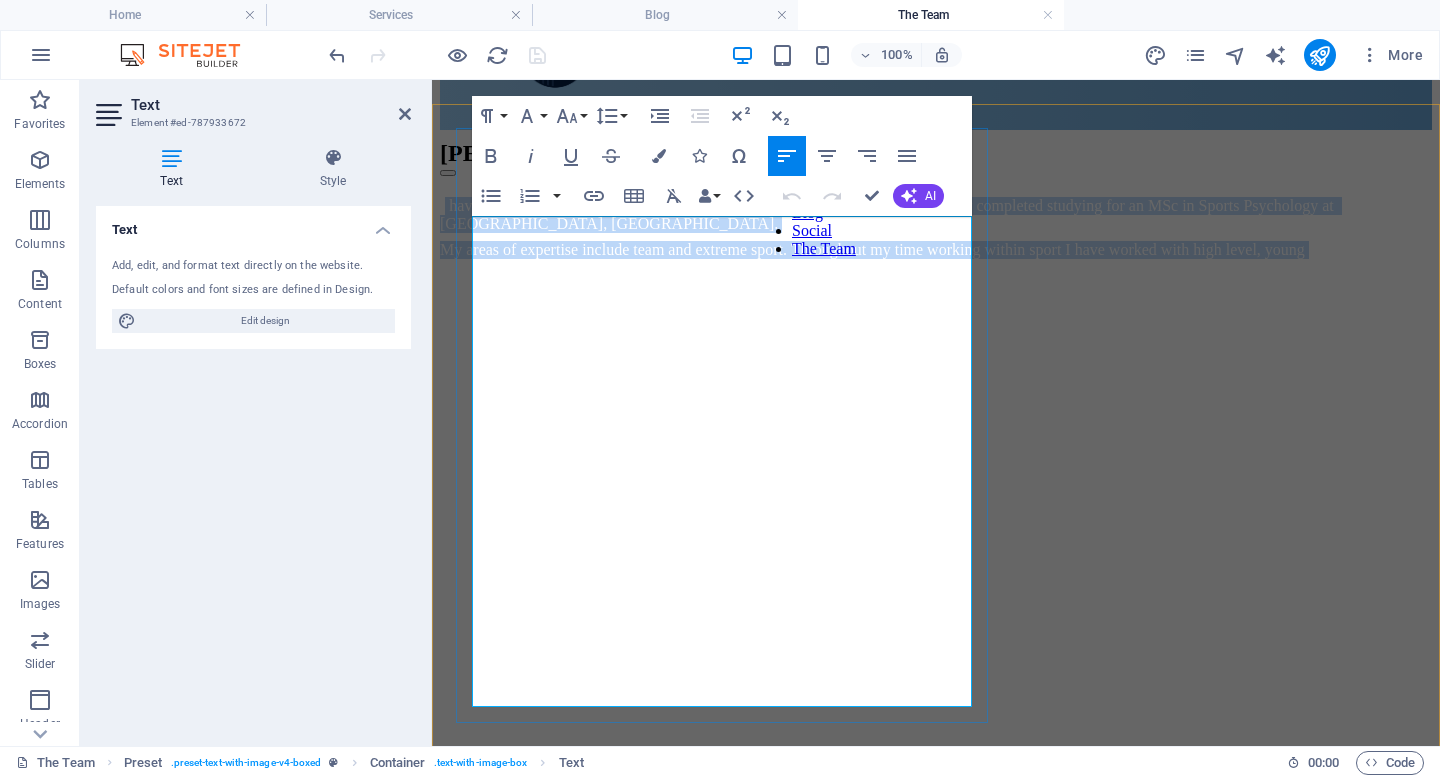 drag, startPoint x: 474, startPoint y: 222, endPoint x: 607, endPoint y: 360, distance: 191.65855 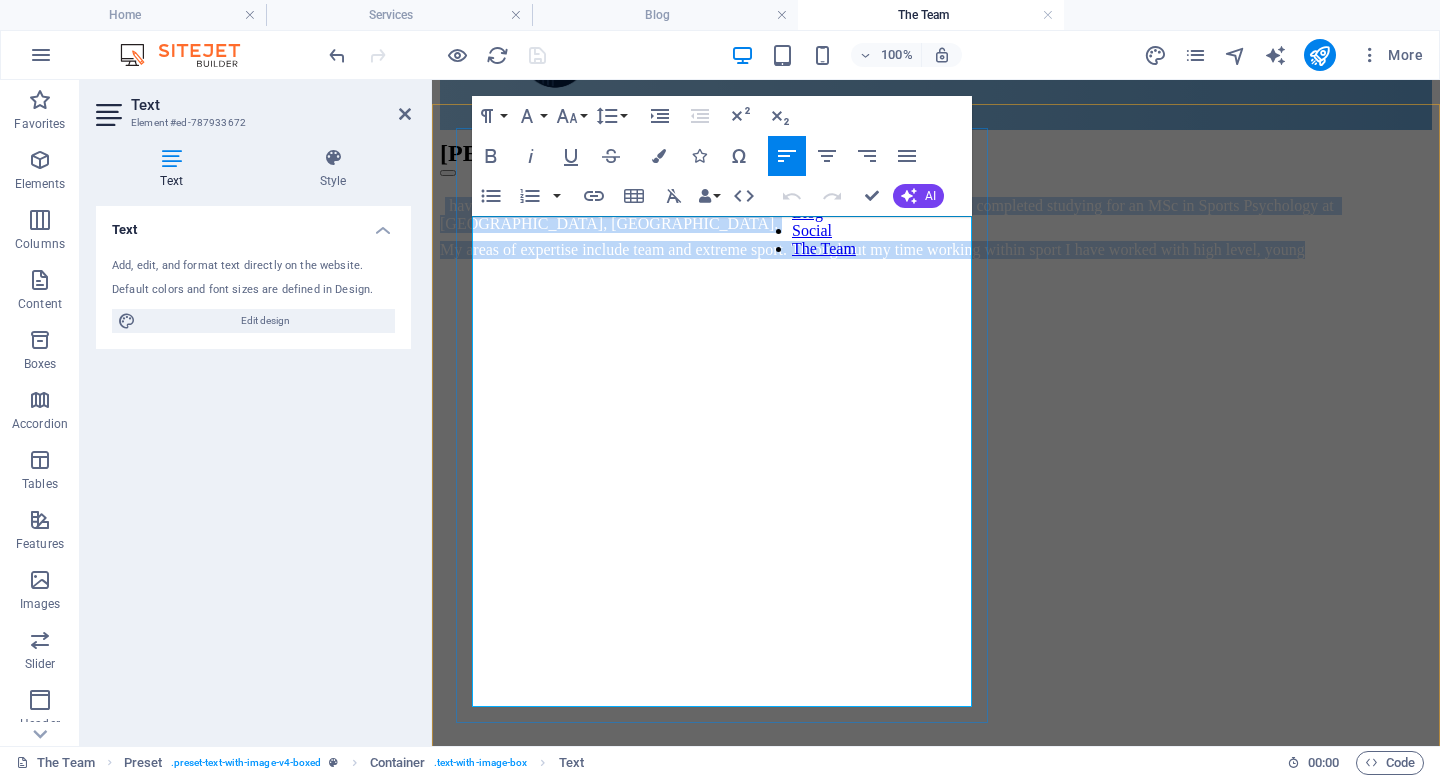 drag, startPoint x: 966, startPoint y: 646, endPoint x: 476, endPoint y: 172, distance: 681.7448 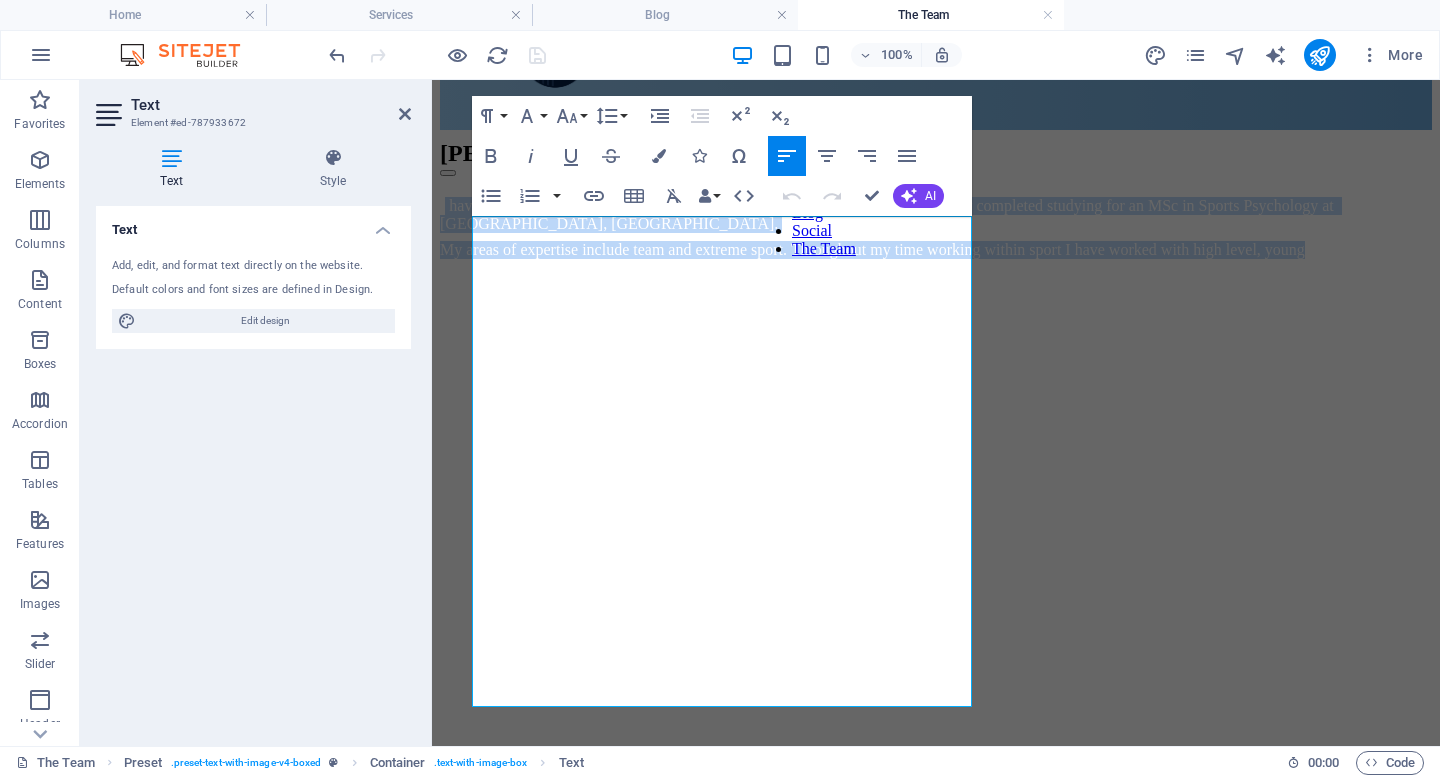 copy on "I have a BSc in Psychology from the University of Warwick, and I have recently completed studying for an MSc in Sports Psychology at St Mary's University, Twickenham.    My areas of expertise include team and extreme sport. Throughout my time working within sport I have worked with high level, young Field Hockey Players, with a focus on working as a whole to reach a common set of athlete determined goals.  Within Extreme sport, I have conducted research to determine how expert SCUBA Divers cope with stressful and life threatening situations. With an aim to be able to help beginners of extreme sport feel calmer, and therefore be safer throughout.  Specifically, I am interested in working with athletes to increase their confidence and performance in their sport, but also to ensure good wellbeing throughout their everyday life." 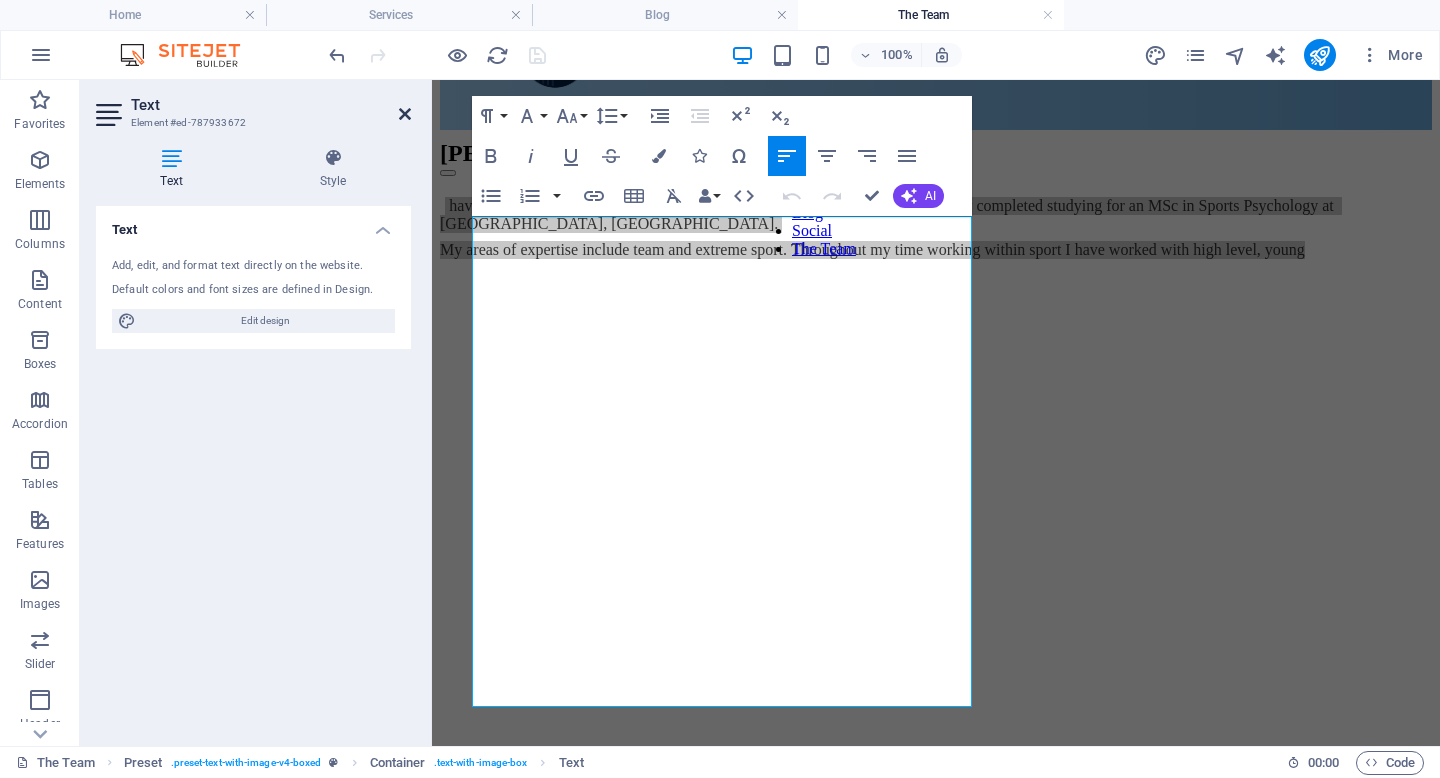 click at bounding box center [405, 114] 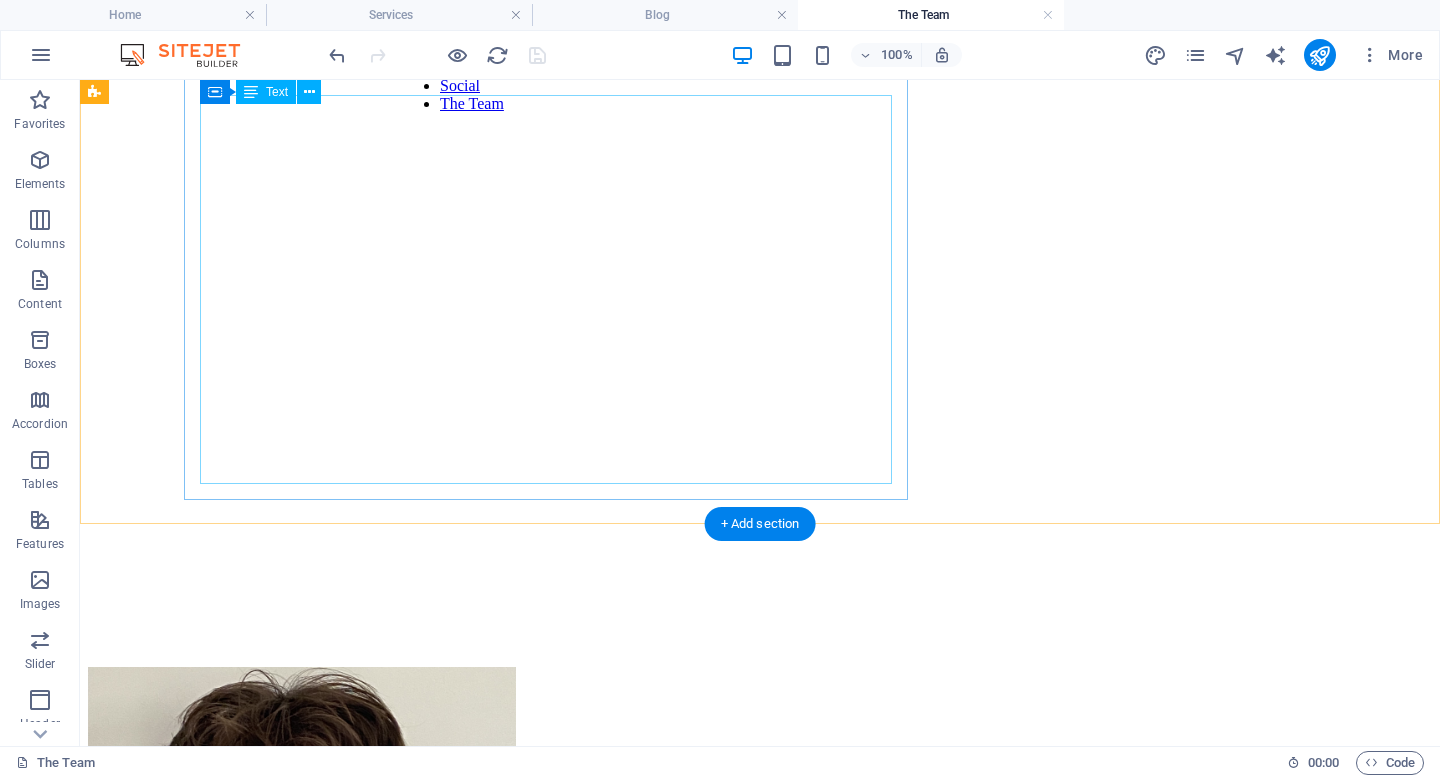 scroll, scrollTop: 222, scrollLeft: 0, axis: vertical 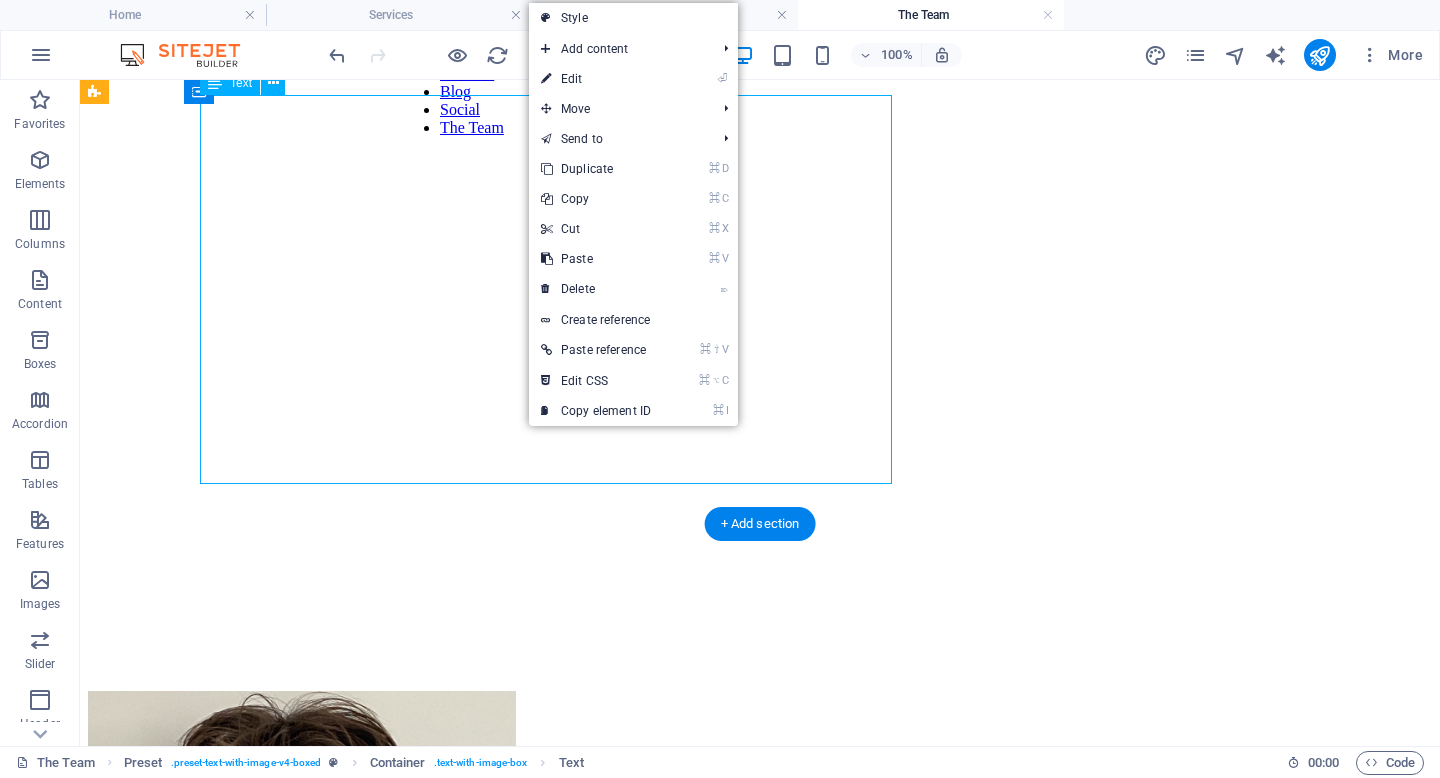 click on "I have a BSc in Psychology from the University of Warwick, and I have recently completed studying for an MSc in Sports Psychology at St Mary's University, Twickenham.    My areas of expertise include team and extreme sport. Throughout my time working within sport I have worked with high level, young Field Hockey Players, with a focus on working as a whole to reach a common set of athlete determined goals.  Within Extreme sport, I have conducted research to determine how expert SCUBA Divers cope with stressful and life threatening situations. With an aim to be able to help beginners of extreme sport feel calmer, and therefore be safer throughout.  Specifically, I am interested in working with athletes to increase their confidence and performance in their sport, but also to ensure good wellbeing throughout their everyday life.  Contact me via email on: andy@momentumpsychology.co.uk" at bounding box center [760, 167] 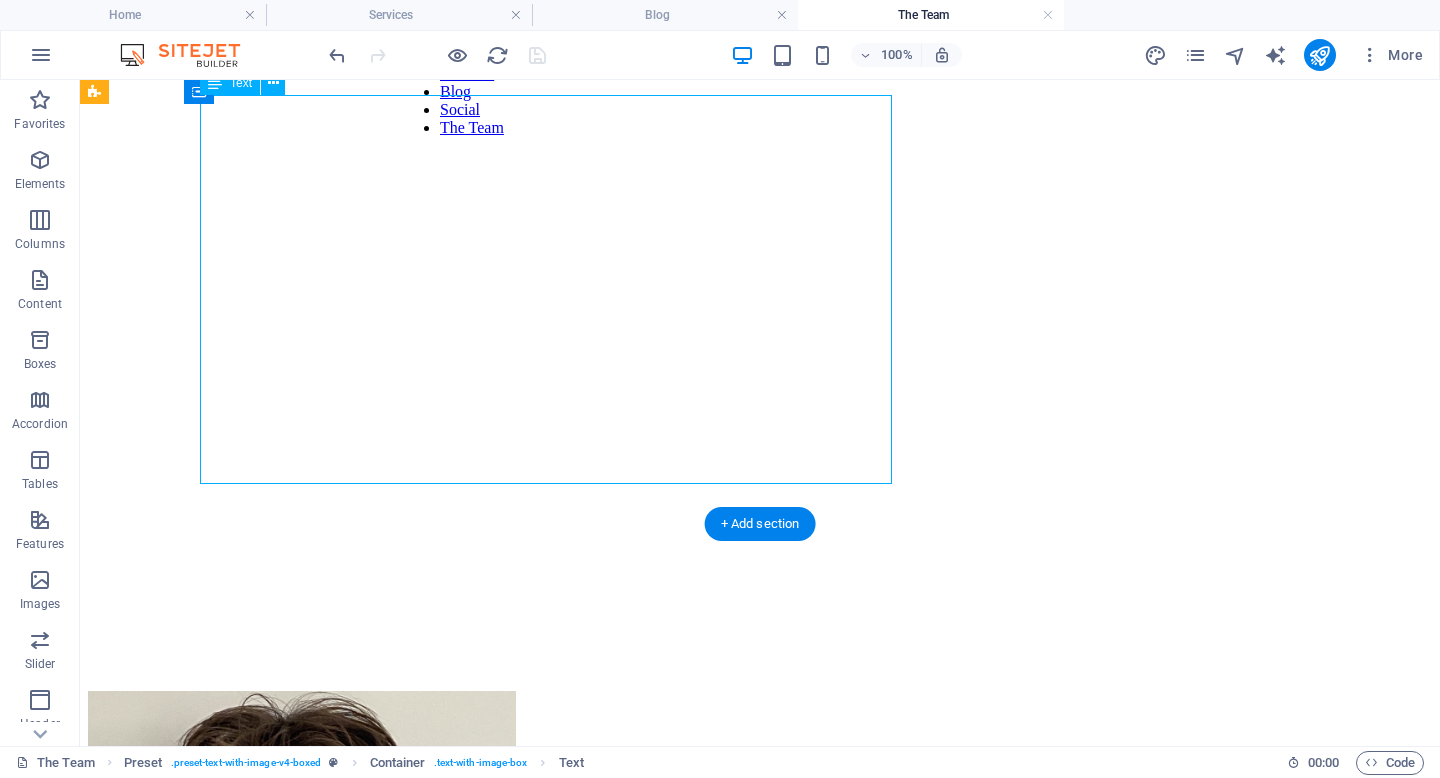 click on "I have a BSc in Psychology from the University of Warwick, and I have recently completed studying for an MSc in Sports Psychology at St Mary's University, Twickenham.    My areas of expertise include team and extreme sport. Throughout my time working within sport I have worked with high level, young Field Hockey Players, with a focus on working as a whole to reach a common set of athlete determined goals.  Within Extreme sport, I have conducted research to determine how expert SCUBA Divers cope with stressful and life threatening situations. With an aim to be able to help beginners of extreme sport feel calmer, and therefore be safer throughout.  Specifically, I am interested in working with athletes to increase their confidence and performance in their sport, but also to ensure good wellbeing throughout their everyday life.  Contact me via email on: andy@momentumpsychology.co.uk" at bounding box center (760, 167) 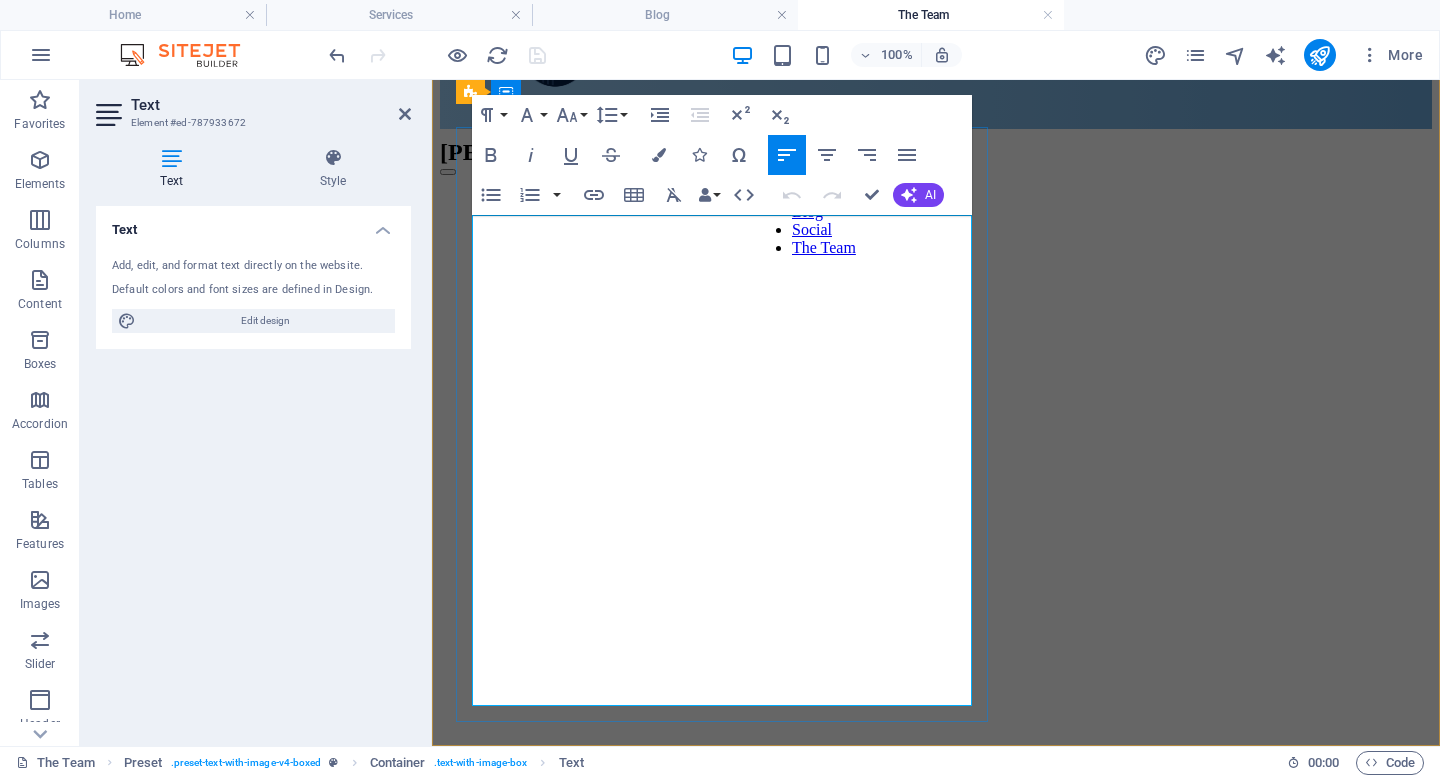 scroll, scrollTop: 114, scrollLeft: 0, axis: vertical 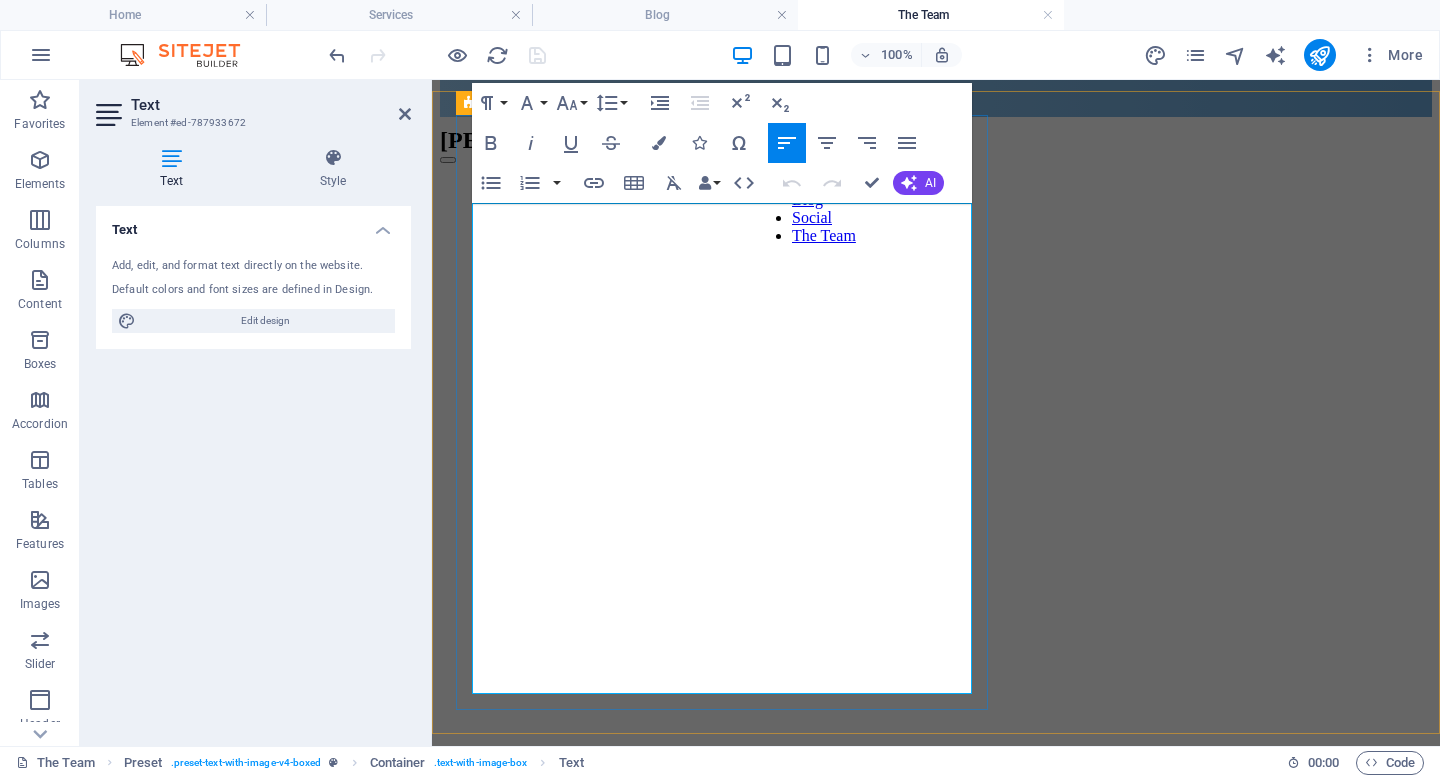 drag, startPoint x: 962, startPoint y: 628, endPoint x: 470, endPoint y: 211, distance: 644.9442 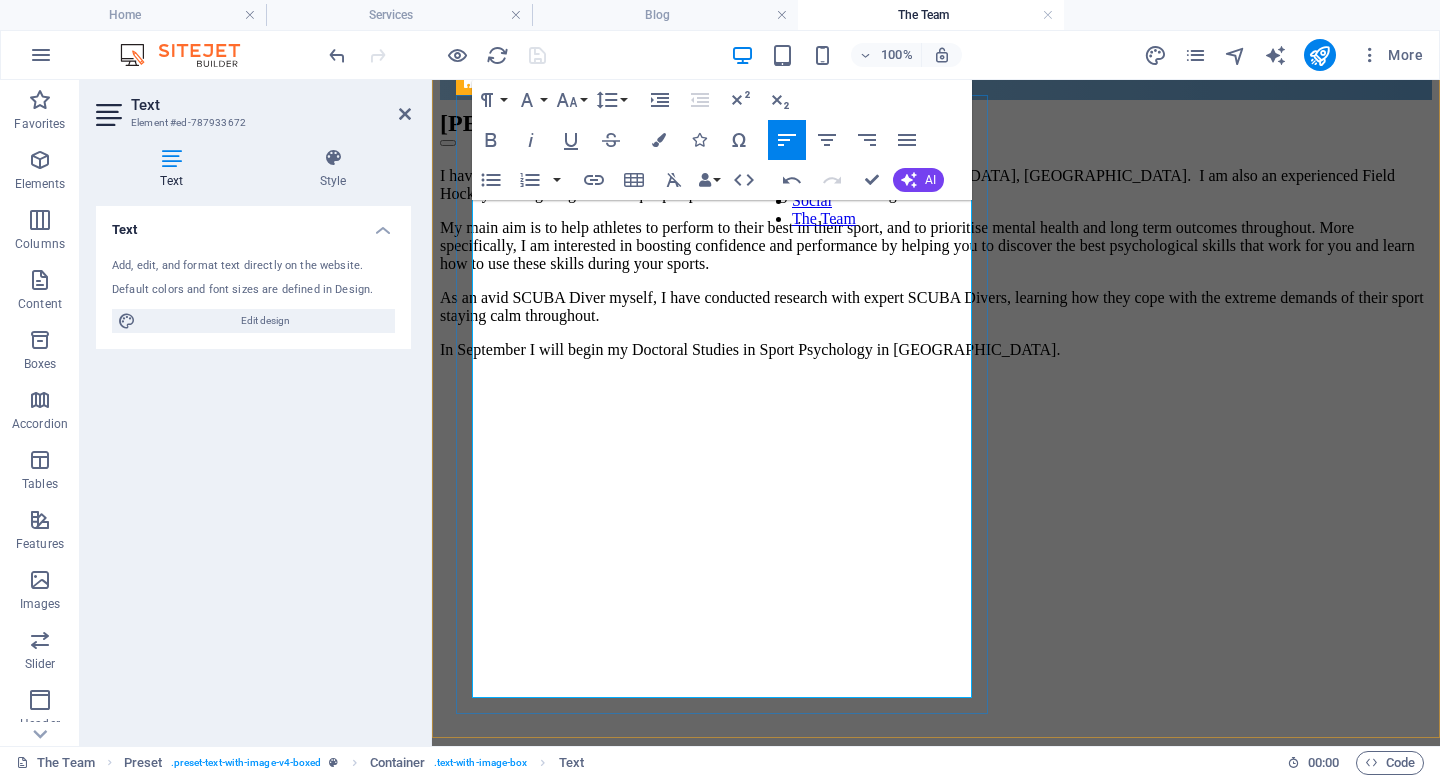 scroll, scrollTop: 138, scrollLeft: 0, axis: vertical 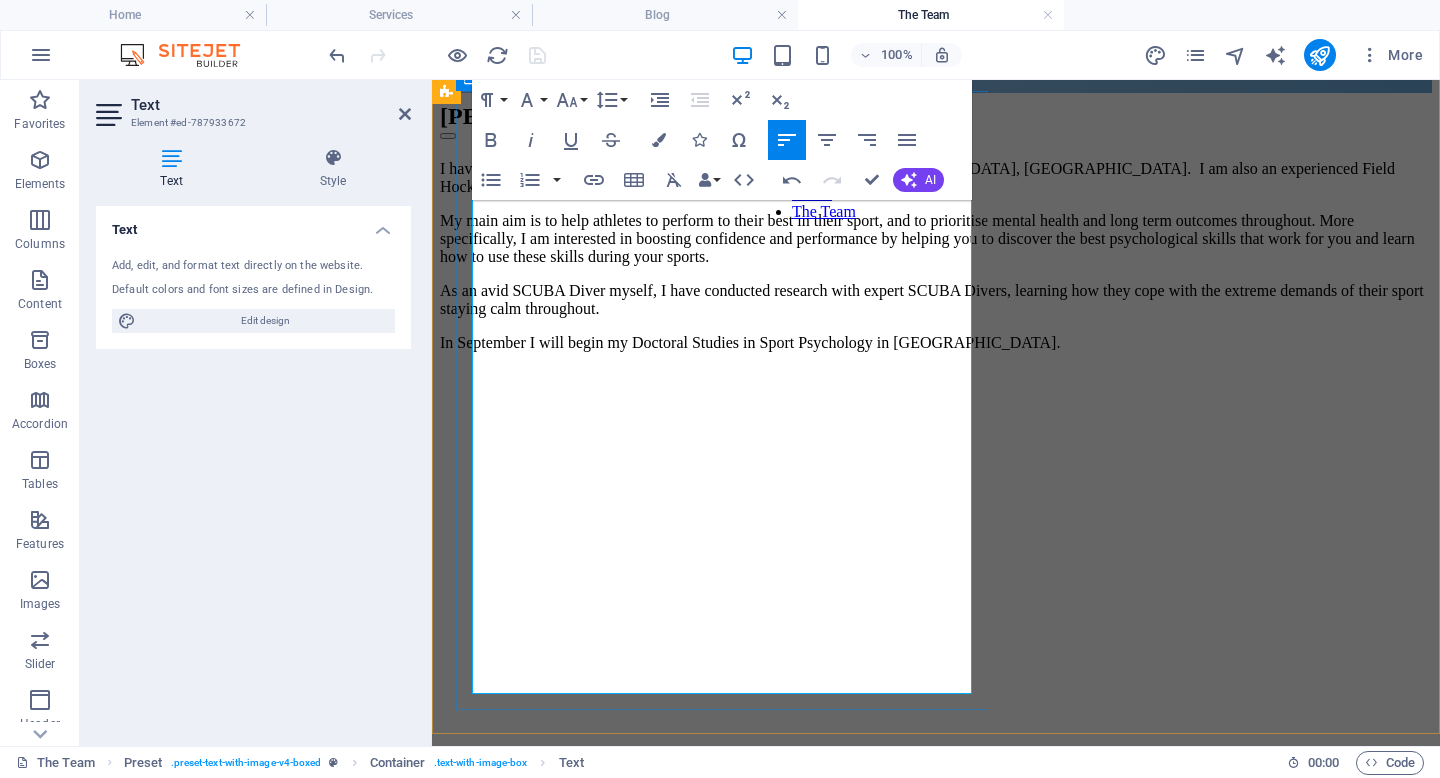 type 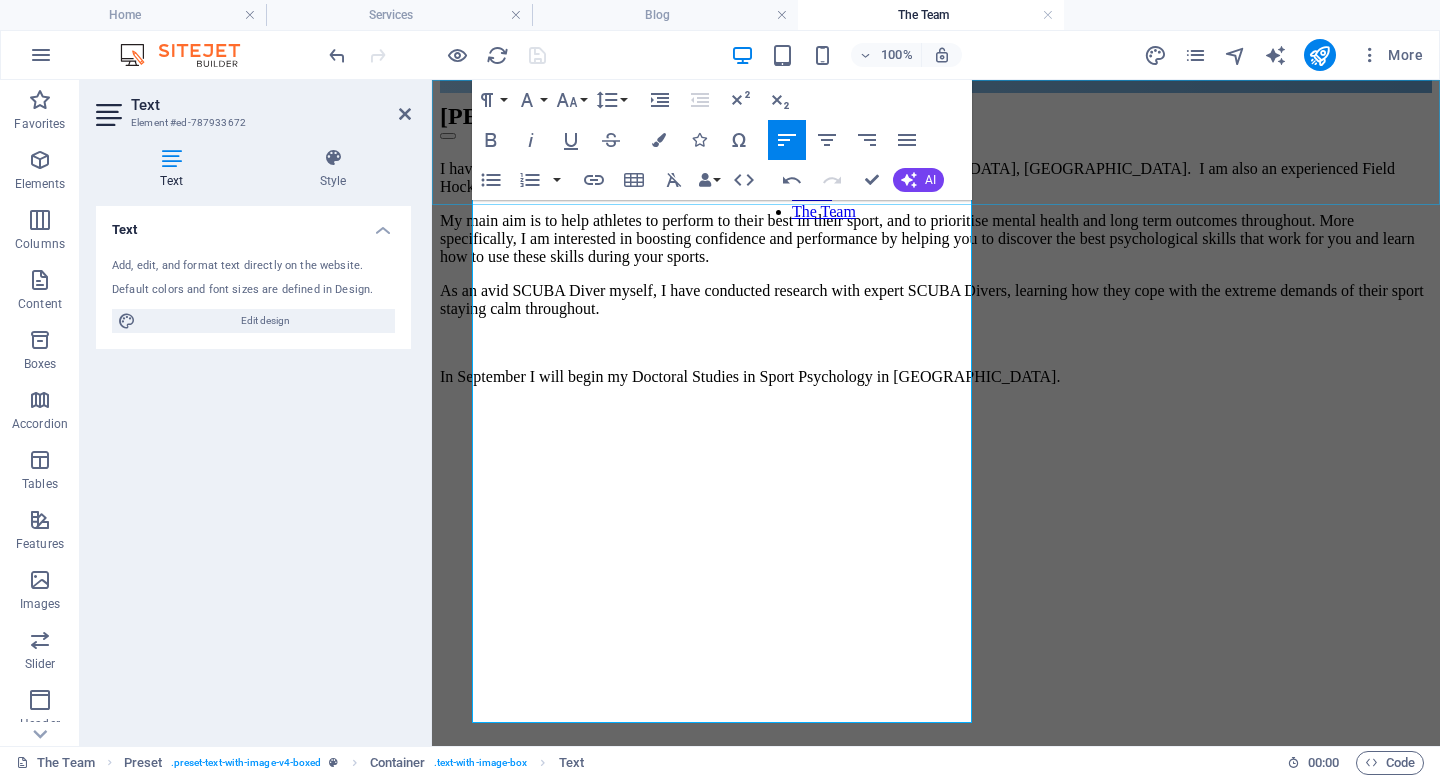 drag, startPoint x: 968, startPoint y: 710, endPoint x: 476, endPoint y: 218, distance: 695.7931 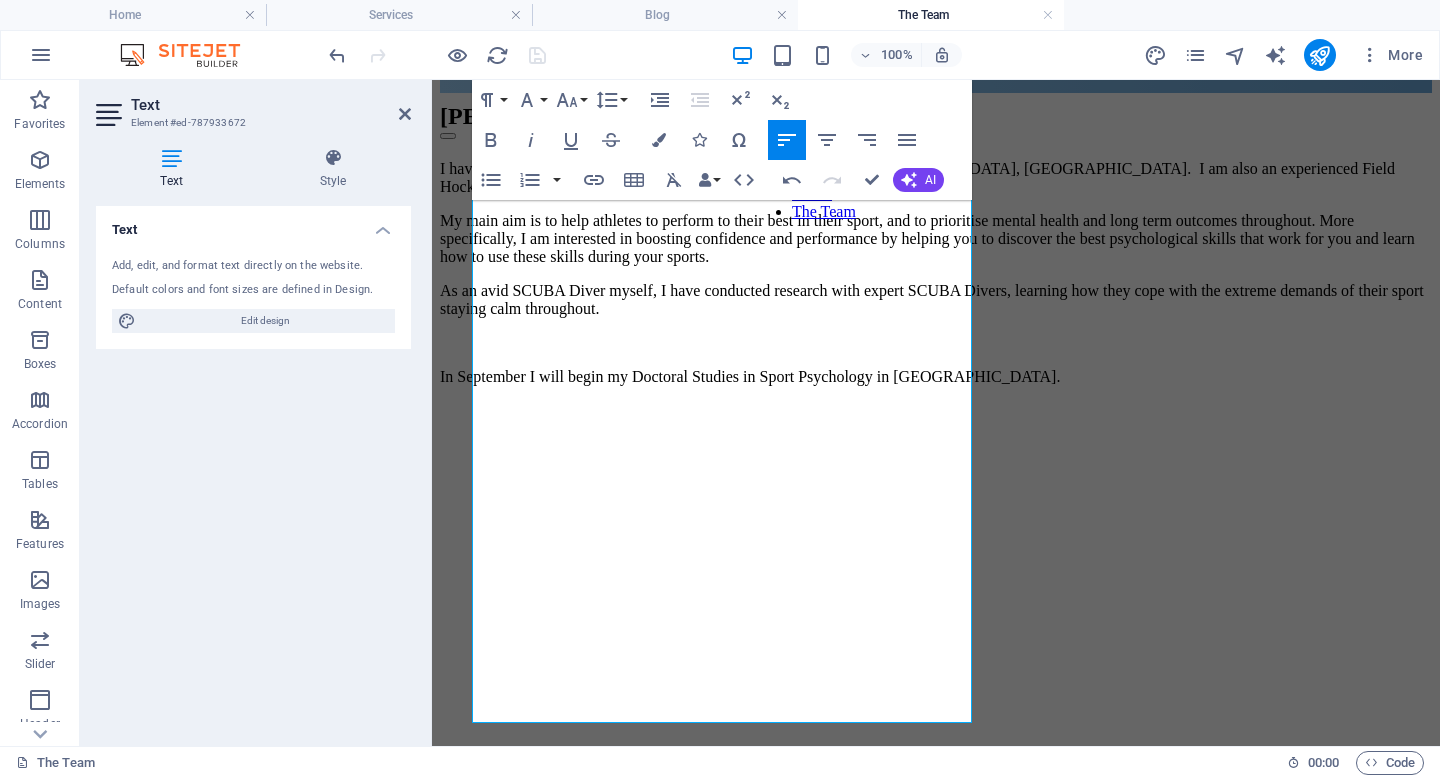click at bounding box center (936, 20) 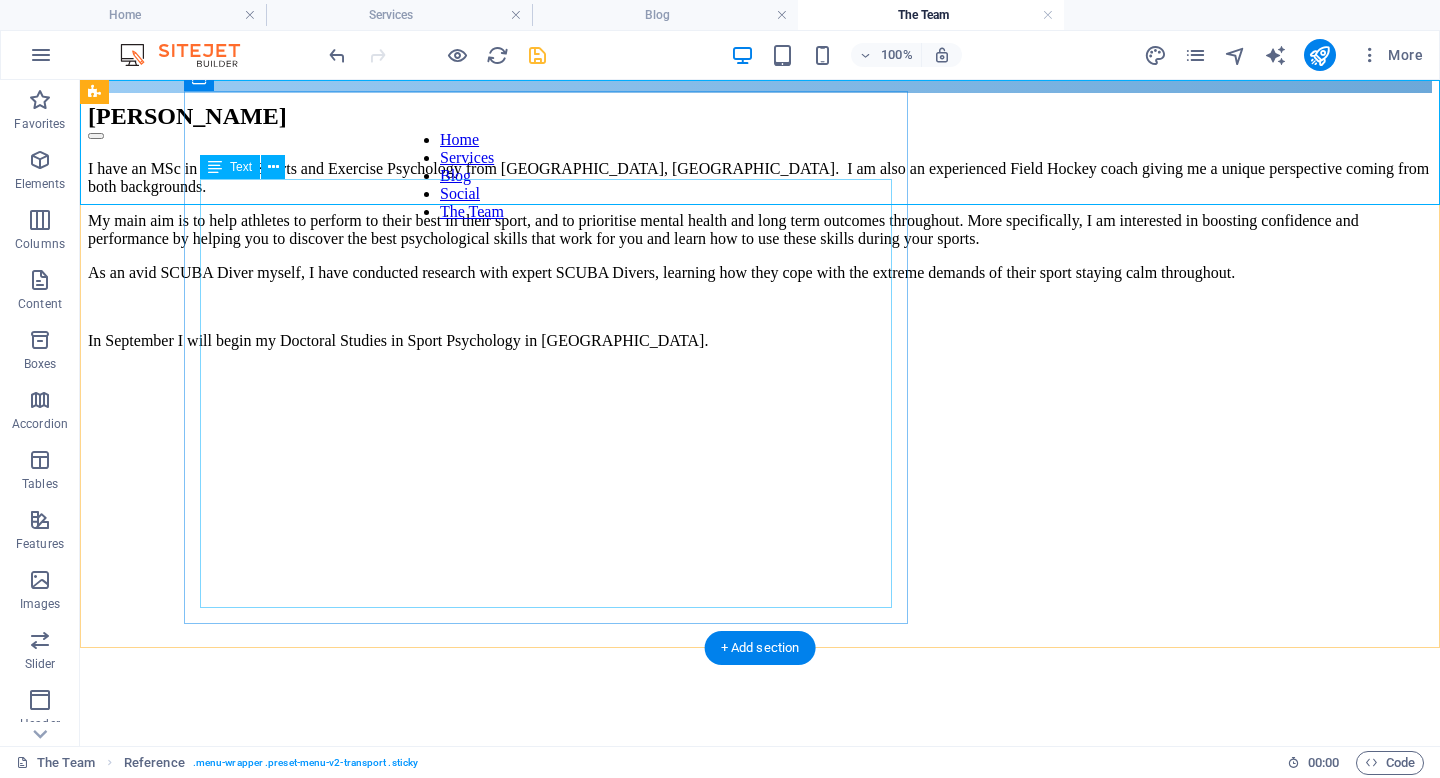 click on "I have an MSc in Applied Sports and Exercise Psychology from St Mary’s University, Twickenham.  I am also an experienced Field Hockey coach giving me a unique perspective coming from both backgrounds. My main aim is to help athletes to perform to their best in their sport, and to prioritise mental health and long term outcomes throughout. More specifically, I am interested in boosting confidence and performance by helping you to discover the best psychological skills that work for you and learn how to use these skills during your sports. As an avid SCUBA Diver myself, I have conducted research with expert SCUBA Divers, learning how they cope with the extreme demands of their sport staying calm throughout. In September I will begin my Doctoral Studies in Sport Psychology in Glasgow.  Contact me via email on: andy@momentumpsychology.co.uk" at bounding box center [760, 272] 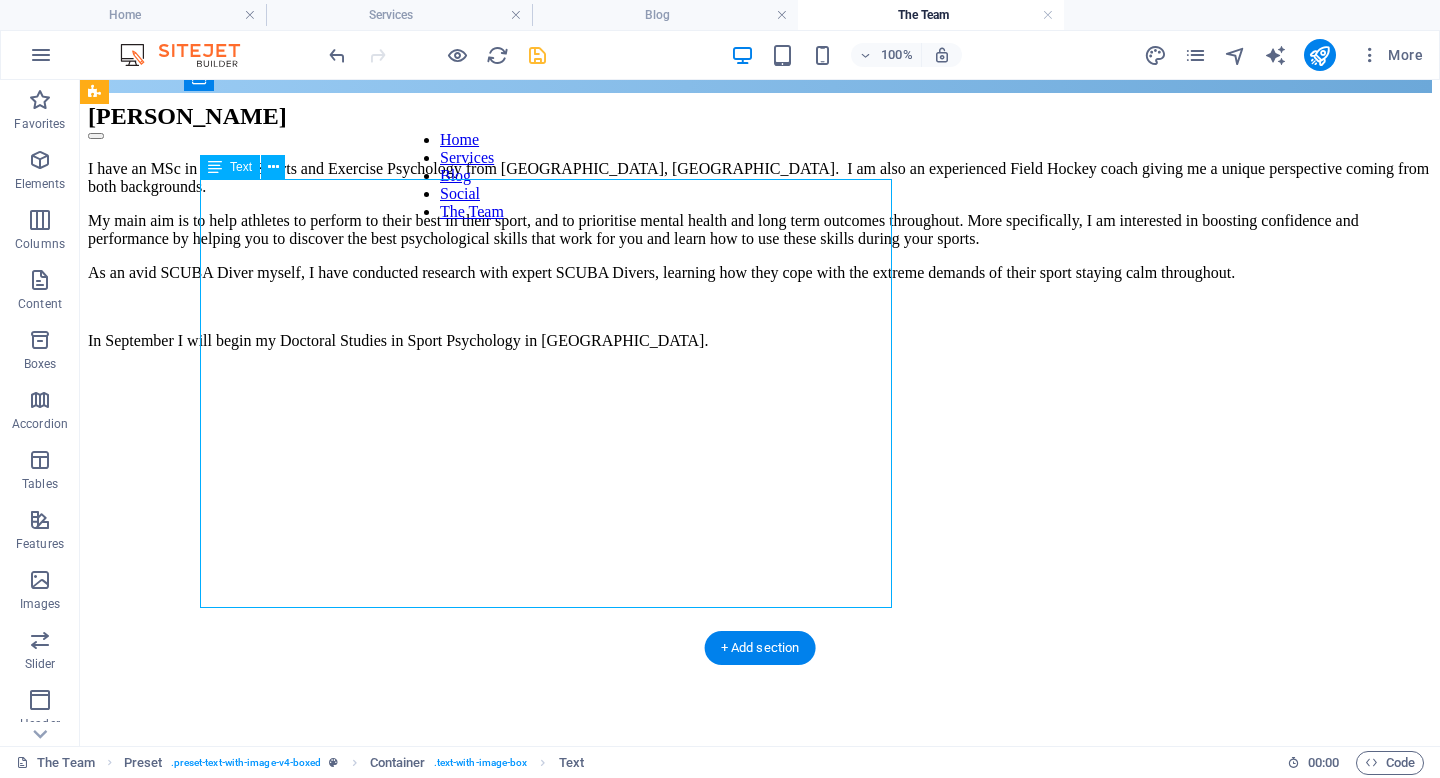 click on "I have an MSc in Applied Sports and Exercise Psychology from St Mary’s University, Twickenham.  I am also an experienced Field Hockey coach giving me a unique perspective coming from both backgrounds. My main aim is to help athletes to perform to their best in their sport, and to prioritise mental health and long term outcomes throughout. More specifically, I am interested in boosting confidence and performance by helping you to discover the best psychological skills that work for you and learn how to use these skills during your sports. As an avid SCUBA Diver myself, I have conducted research with expert SCUBA Divers, learning how they cope with the extreme demands of their sport staying calm throughout. In September I will begin my Doctoral Studies in Sport Psychology in Glasgow.  Contact me via email on: andy@momentumpsychology.co.uk" at bounding box center [760, 272] 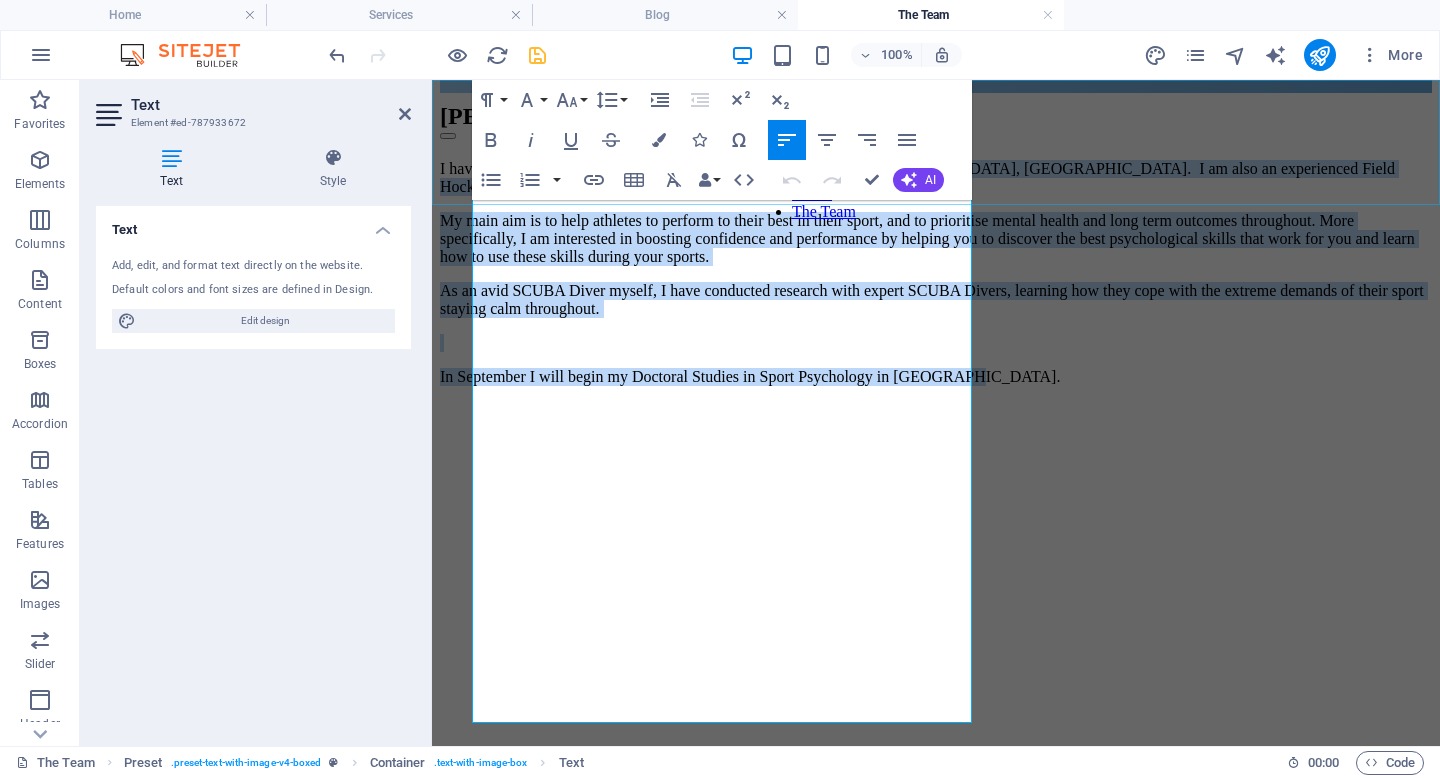 drag, startPoint x: 685, startPoint y: 682, endPoint x: 470, endPoint y: 200, distance: 527.7774 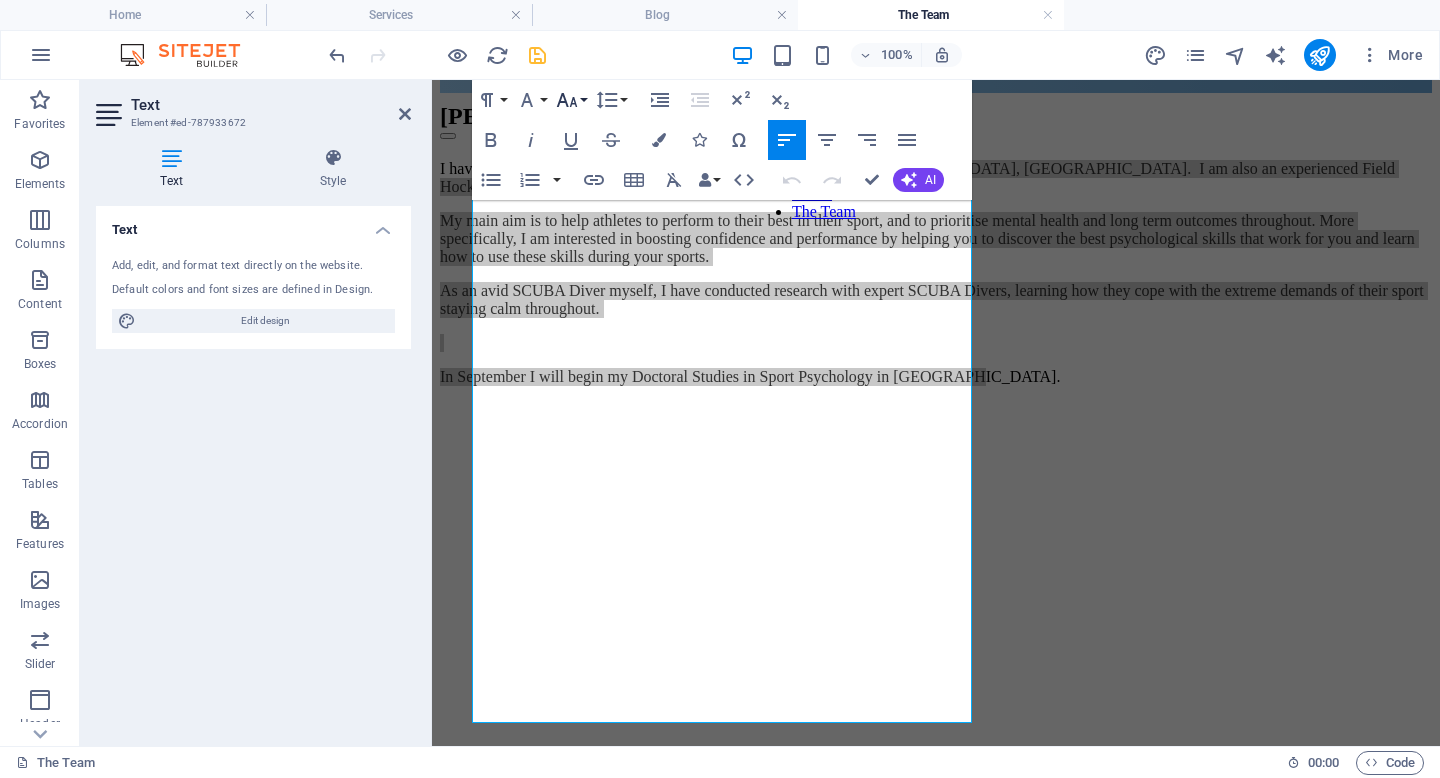 click on "Font Size" at bounding box center (571, 100) 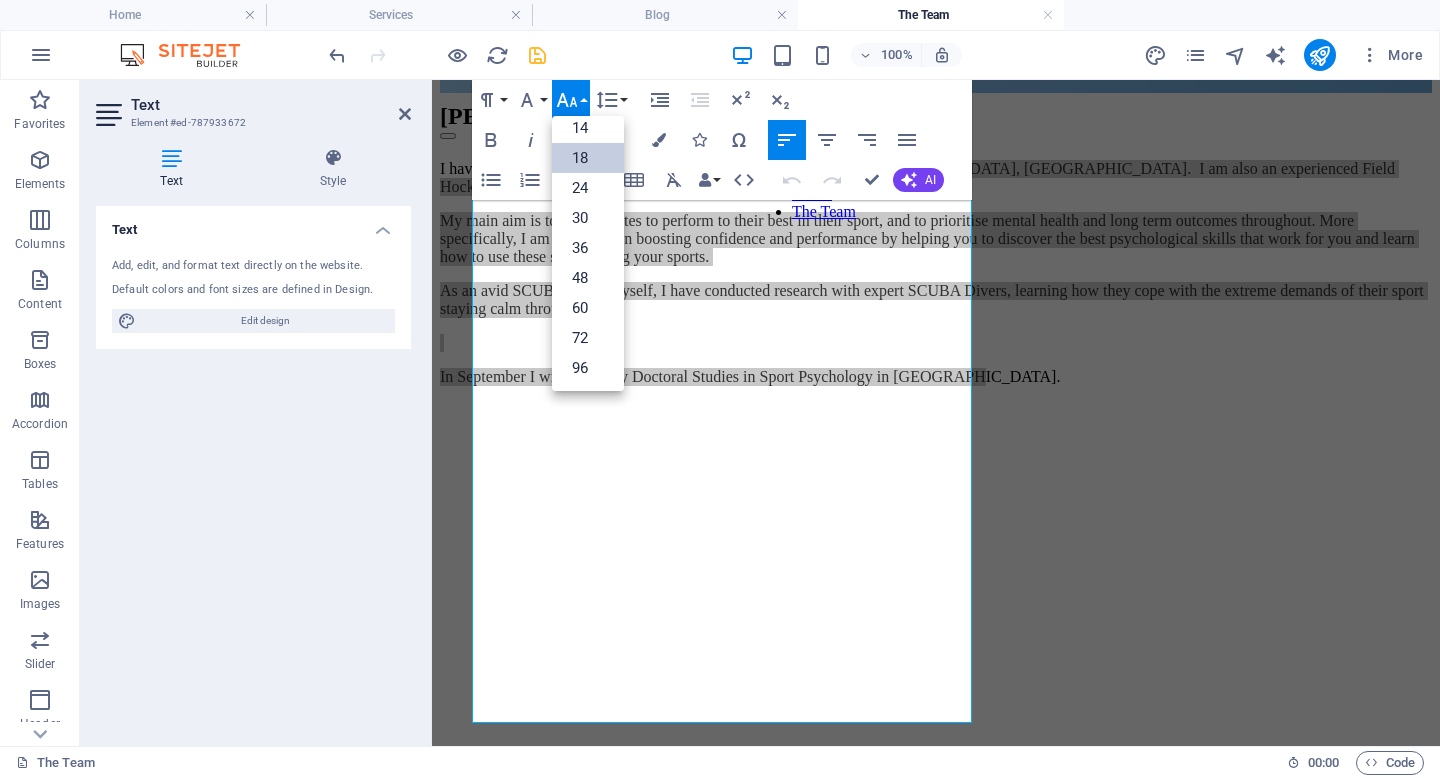 scroll, scrollTop: 161, scrollLeft: 0, axis: vertical 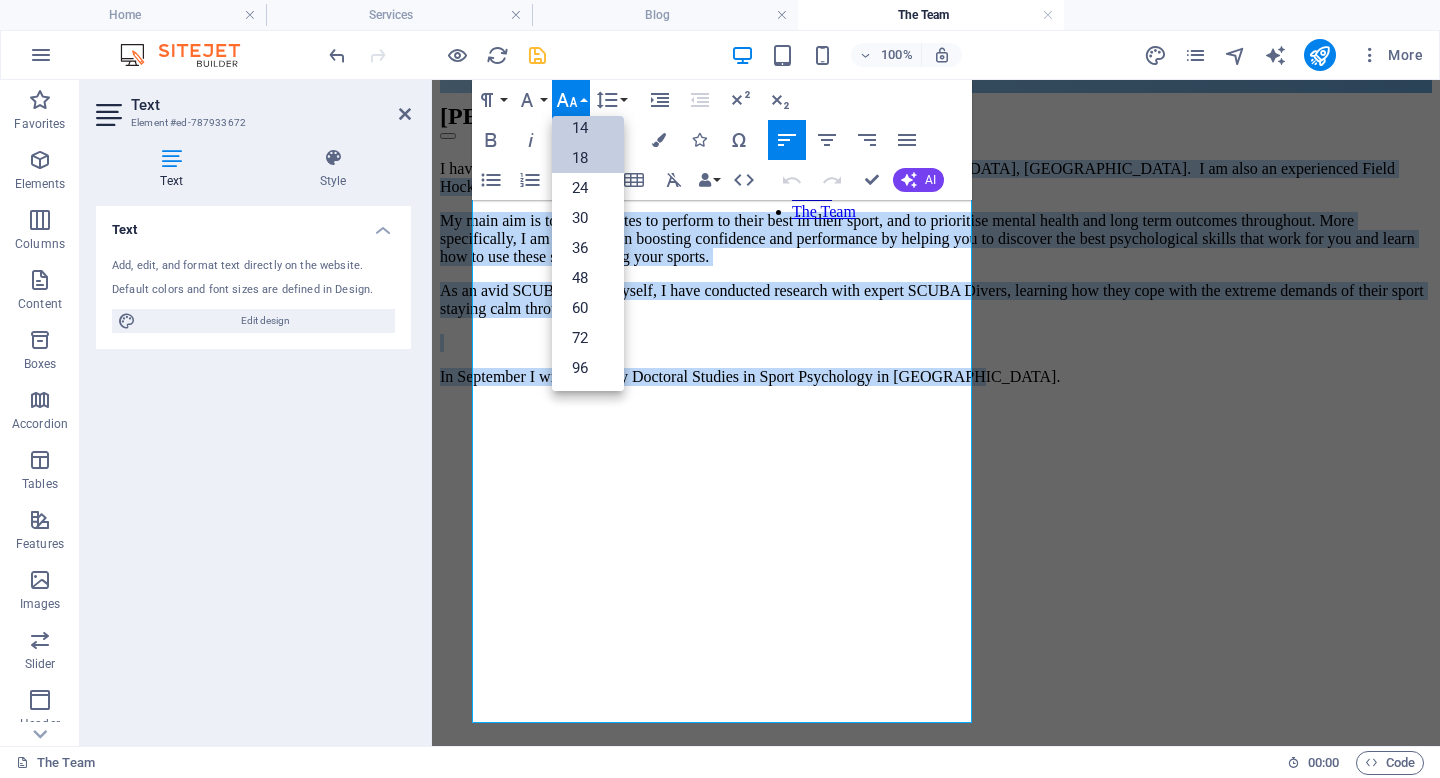 click on "14" at bounding box center [588, 128] 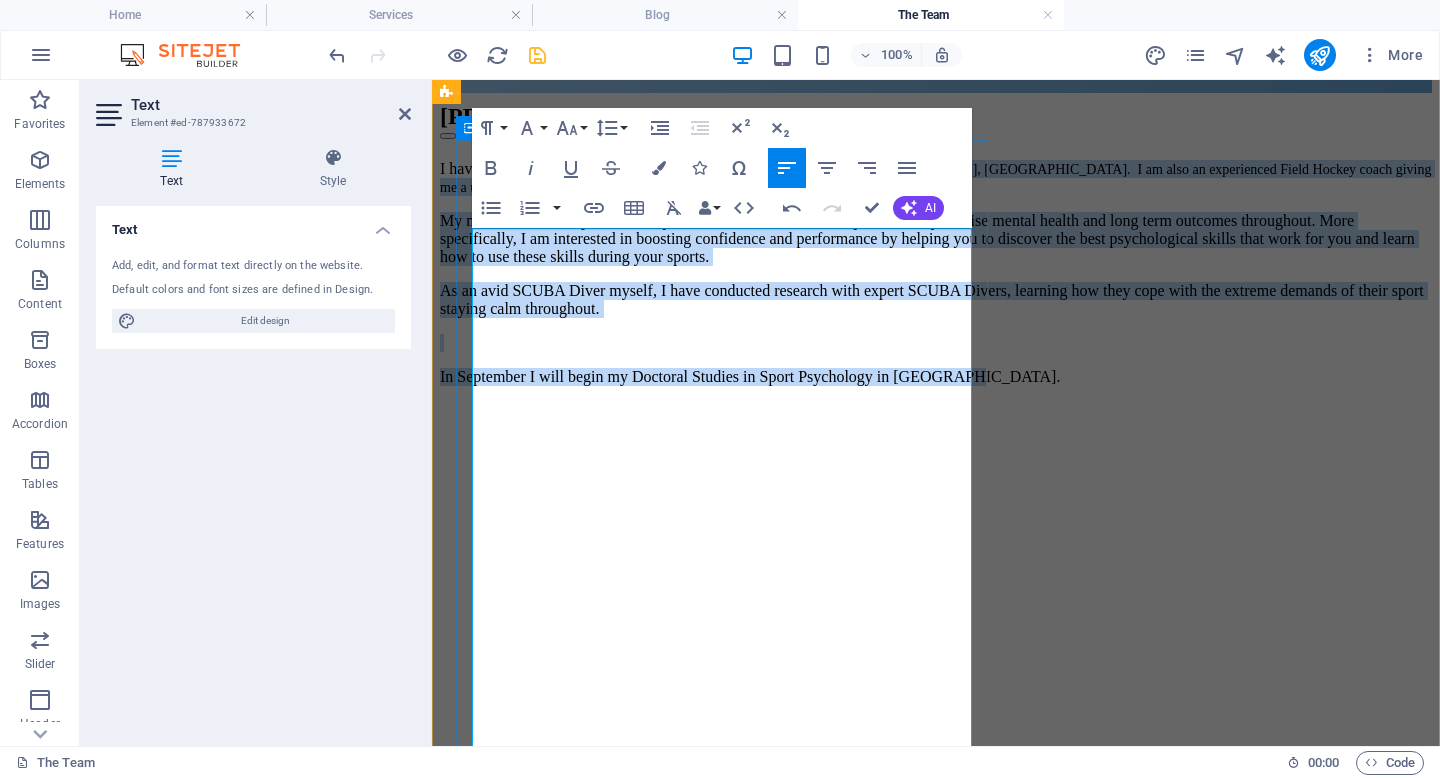 scroll, scrollTop: 0, scrollLeft: 0, axis: both 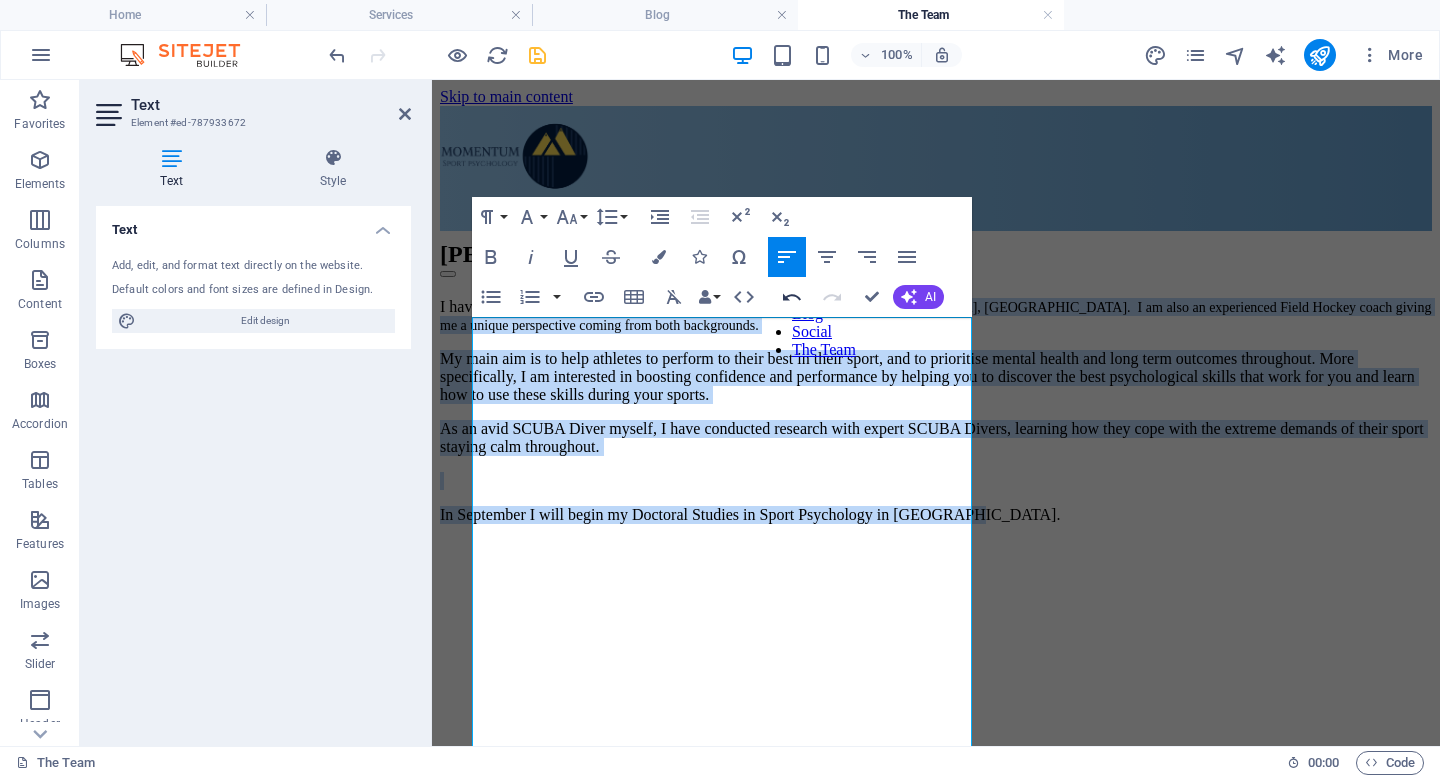 click 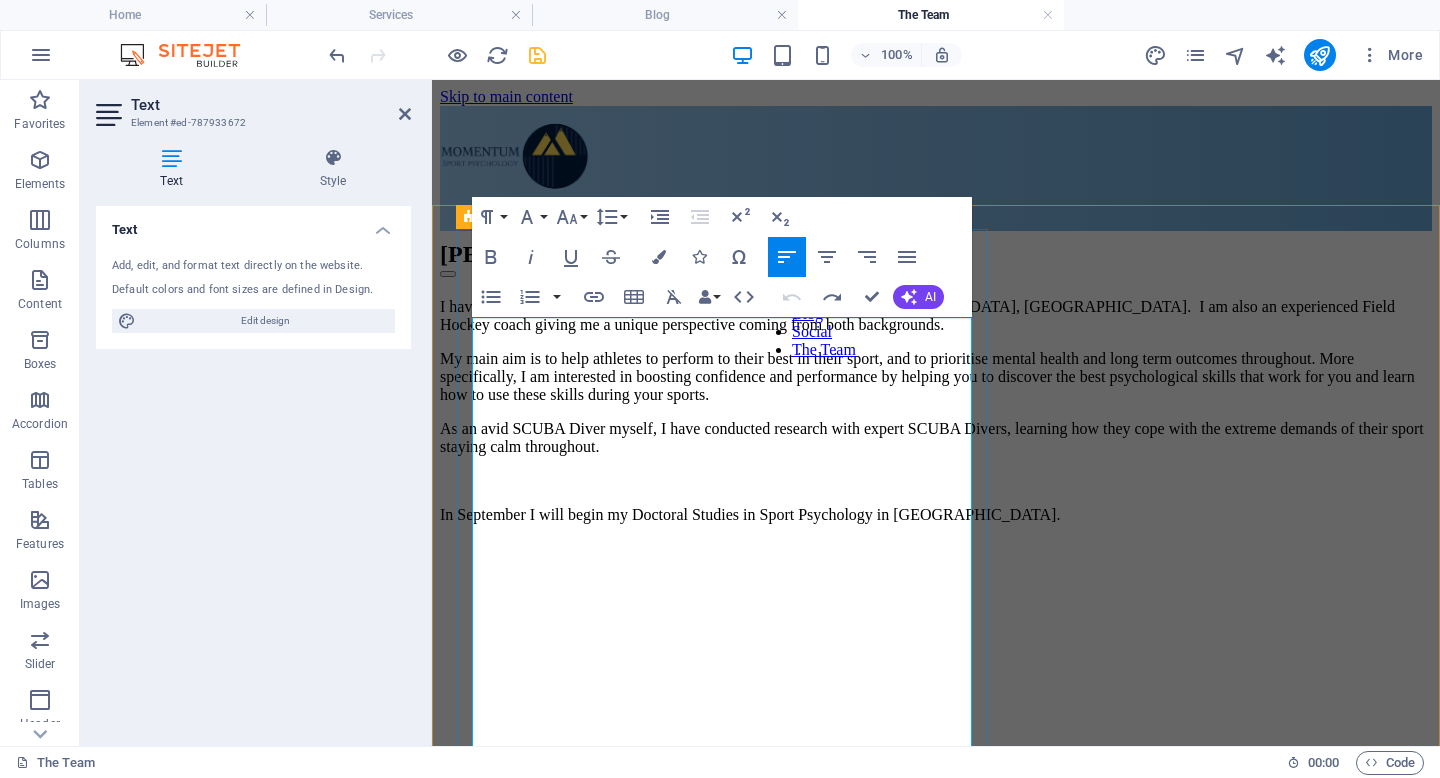 click on "I have an MSc in Applied Sports and Exercise Psychology from [GEOGRAPHIC_DATA], [GEOGRAPHIC_DATA].  I am also an experienced Field Hockey coach giving me a unique perspective coming from both backgrounds." at bounding box center (936, 316) 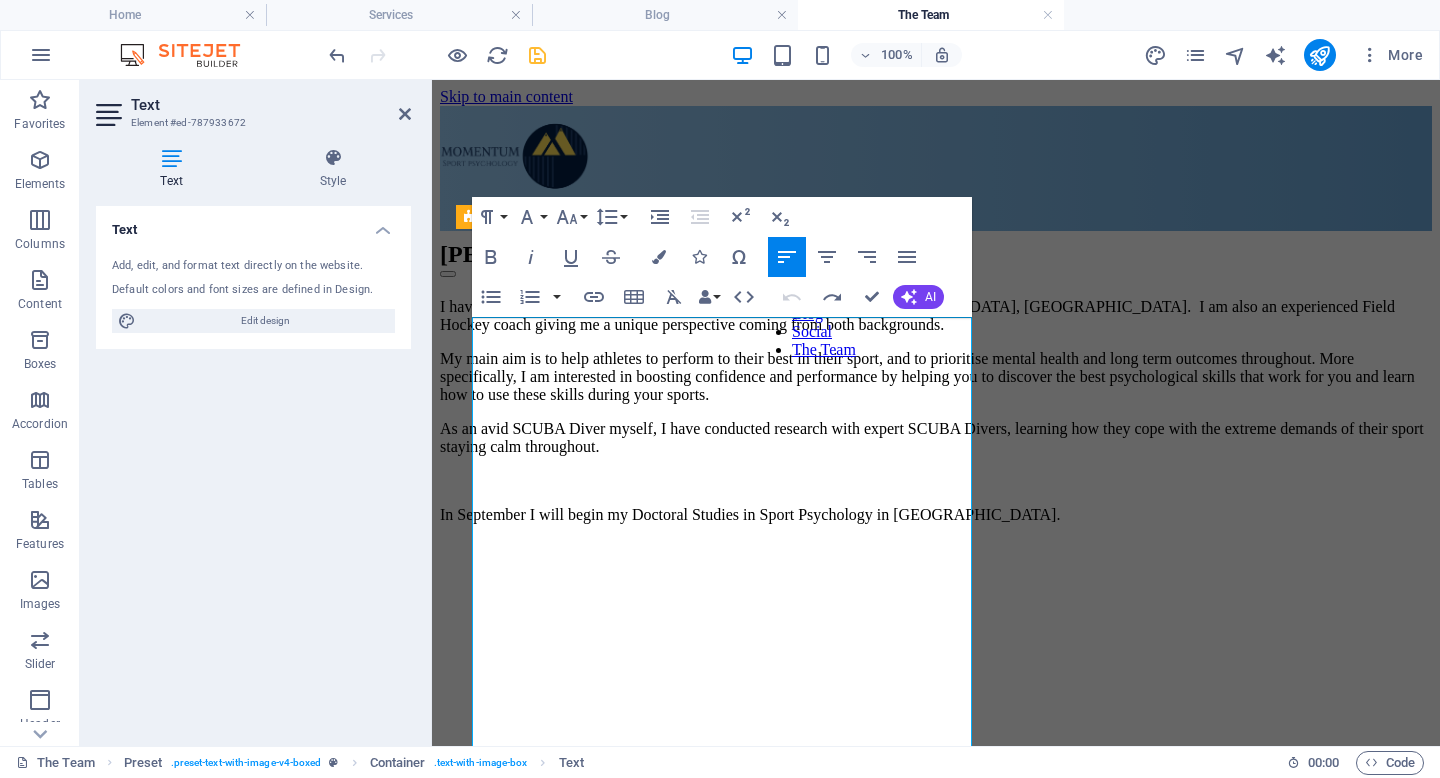 drag, startPoint x: 474, startPoint y: 329, endPoint x: 513, endPoint y: 359, distance: 49.20366 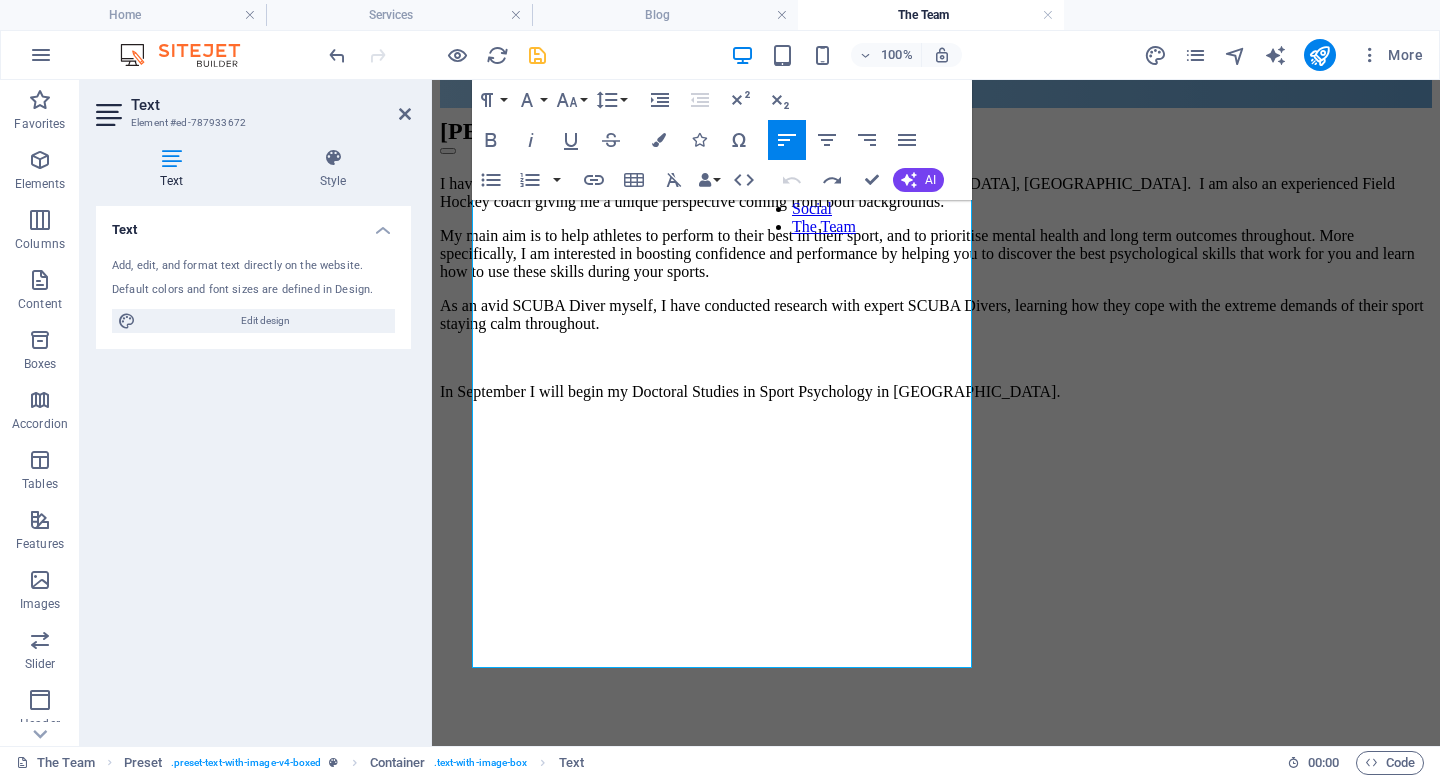 scroll, scrollTop: 251, scrollLeft: 0, axis: vertical 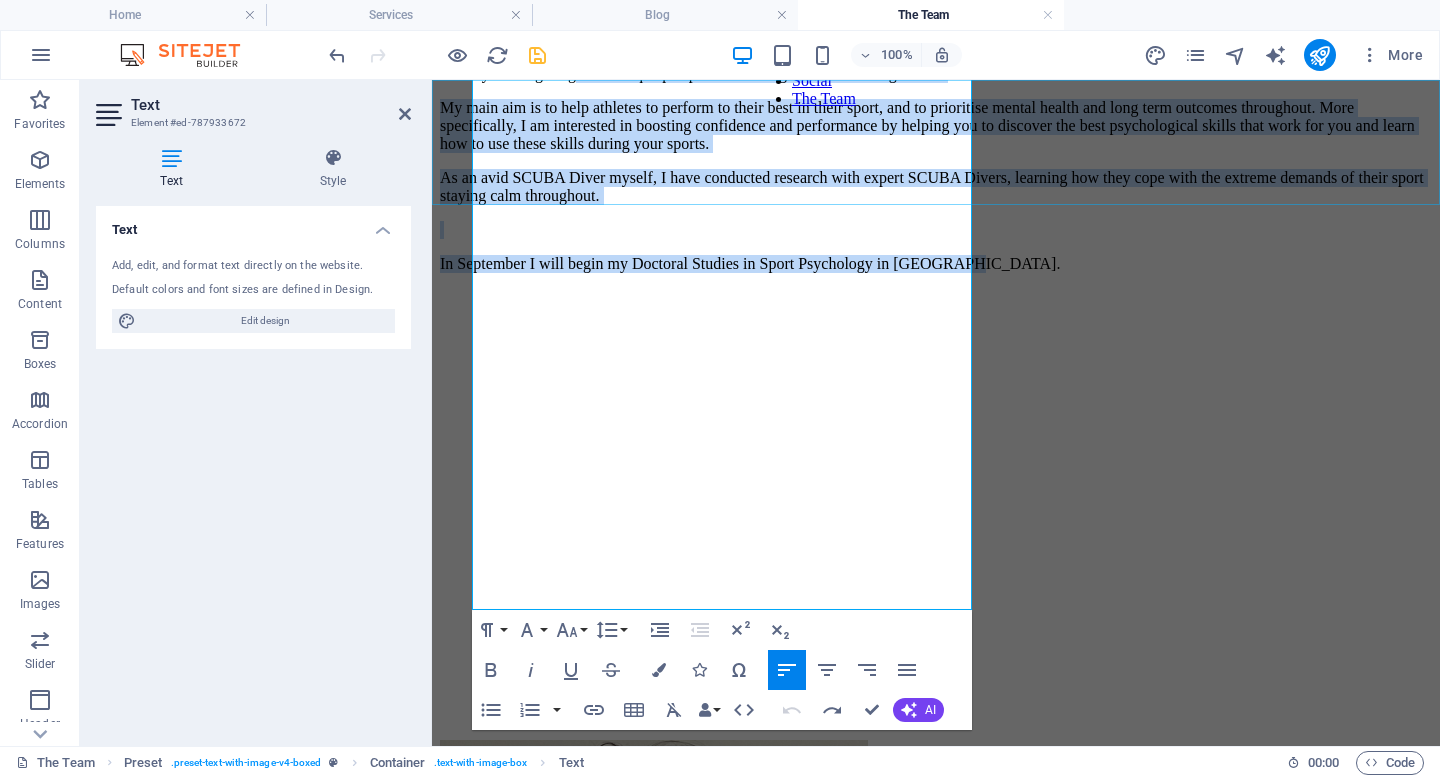 drag, startPoint x: 695, startPoint y: 568, endPoint x: 454, endPoint y: 142, distance: 489.44562 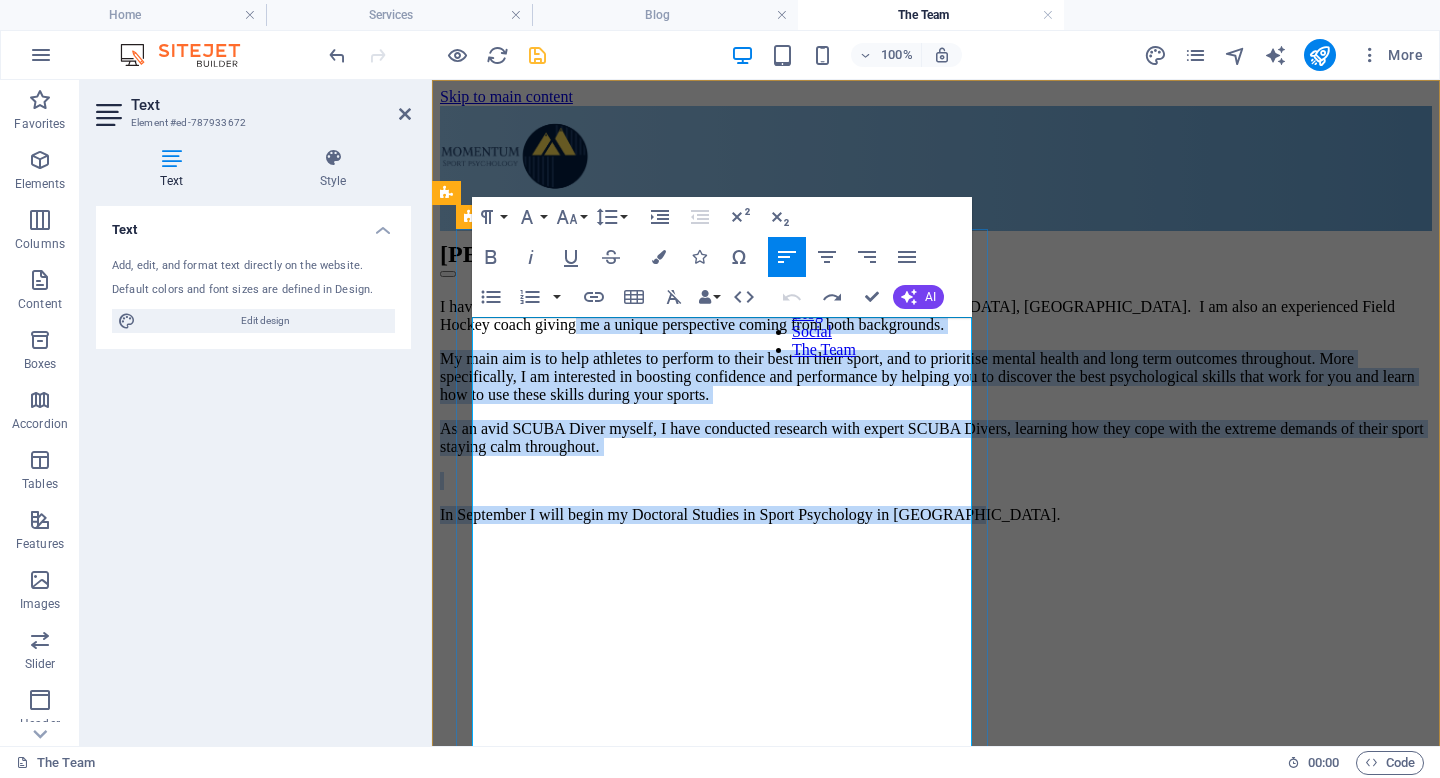 scroll, scrollTop: 52, scrollLeft: 0, axis: vertical 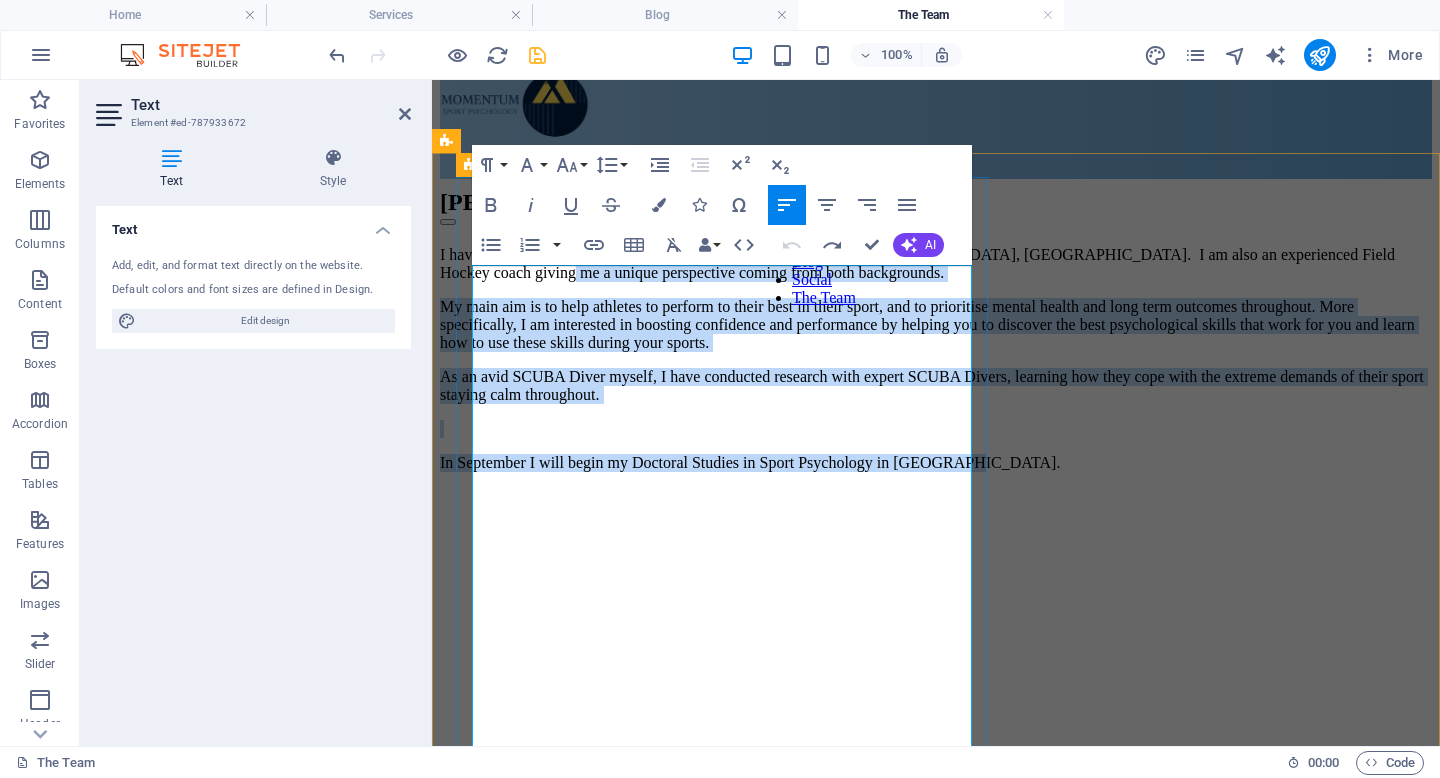 click on "I have an MSc in Applied Sports and Exercise Psychology from [GEOGRAPHIC_DATA], [GEOGRAPHIC_DATA].  I am also an experienced Field Hockey coach giving me a unique perspective coming from both backgrounds." at bounding box center (936, 264) 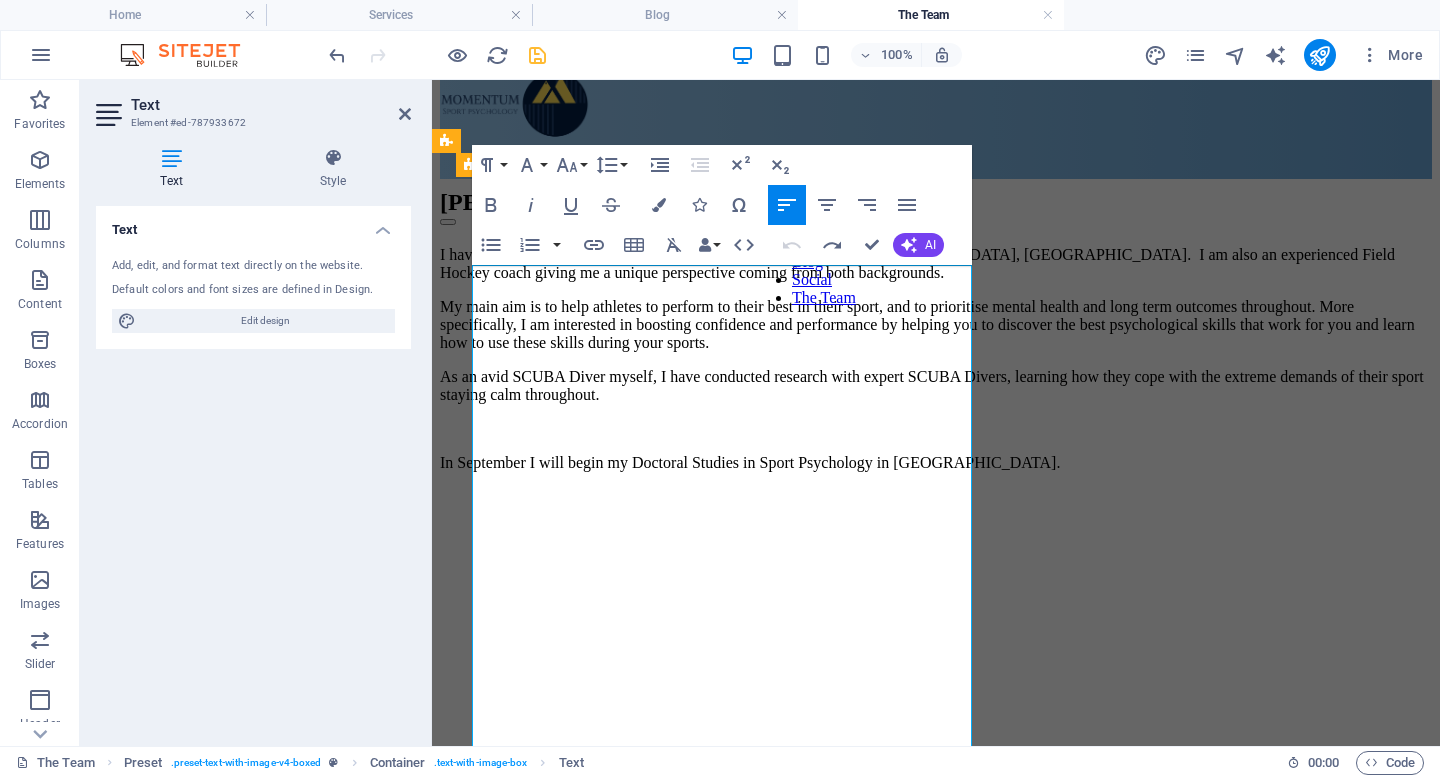 click on "I have an MSc in Applied Sports and Exercise Psychology from [GEOGRAPHIC_DATA], [GEOGRAPHIC_DATA].  I am also an experienced Field Hockey coach giving me a unique perspective coming from both backgrounds." at bounding box center (936, 264) 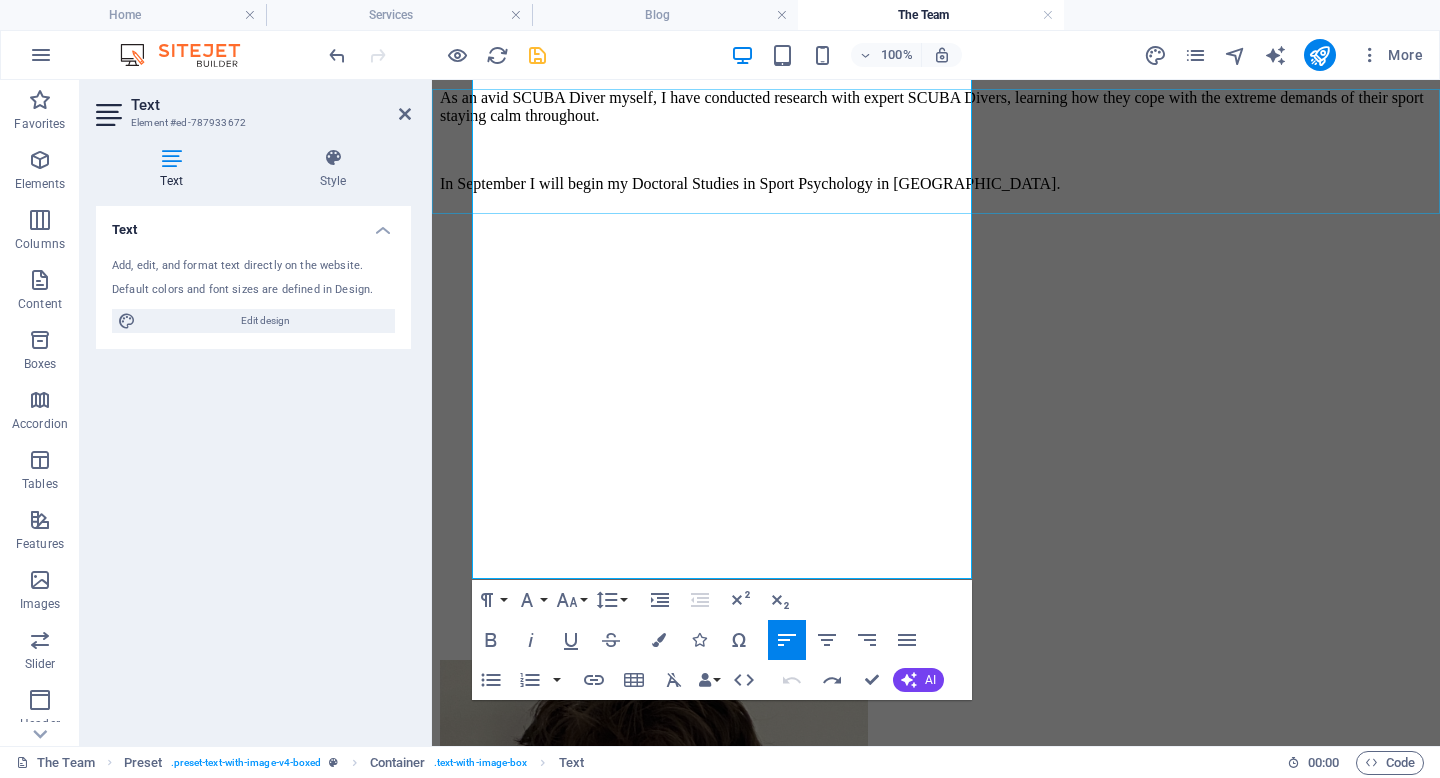 scroll, scrollTop: 281, scrollLeft: 0, axis: vertical 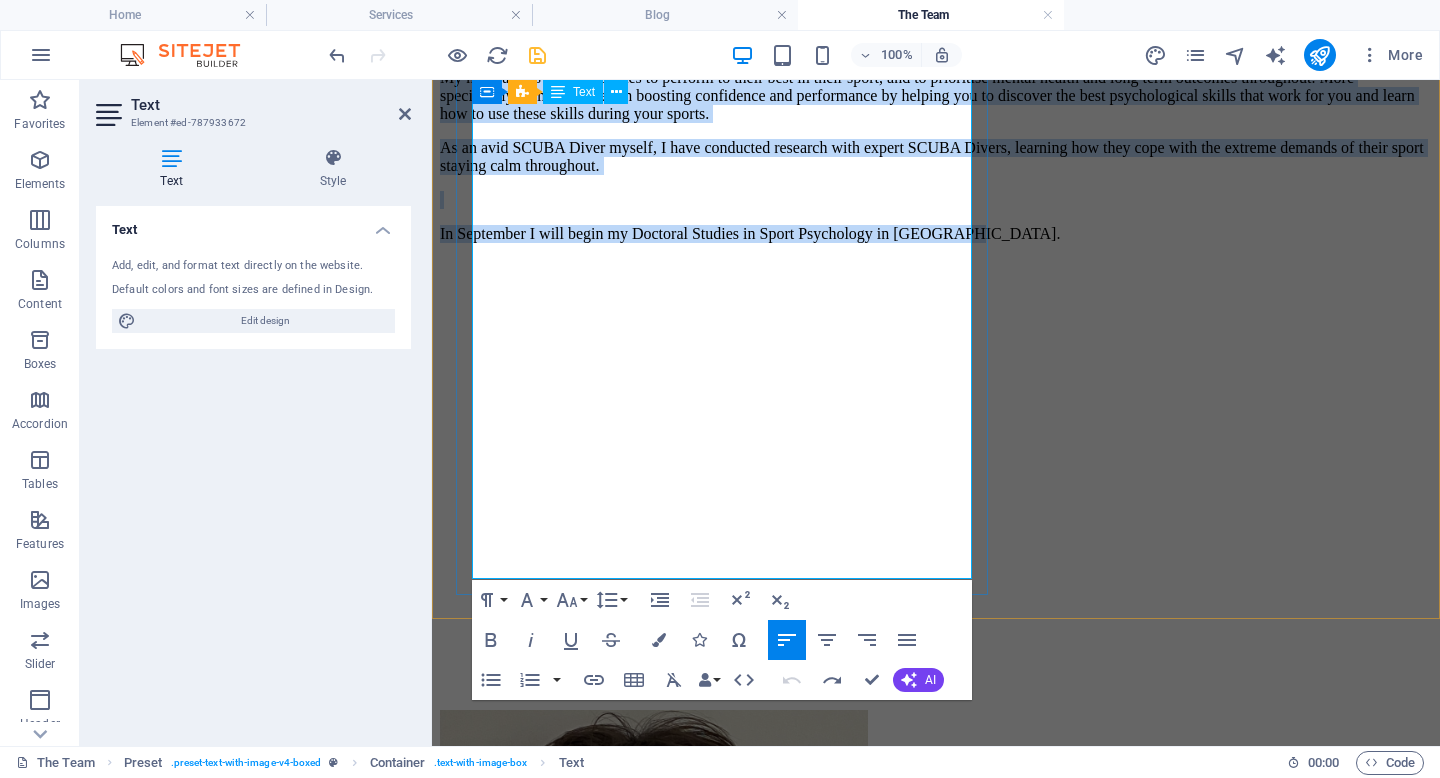 drag, startPoint x: 479, startPoint y: 283, endPoint x: 712, endPoint y: 545, distance: 350.618 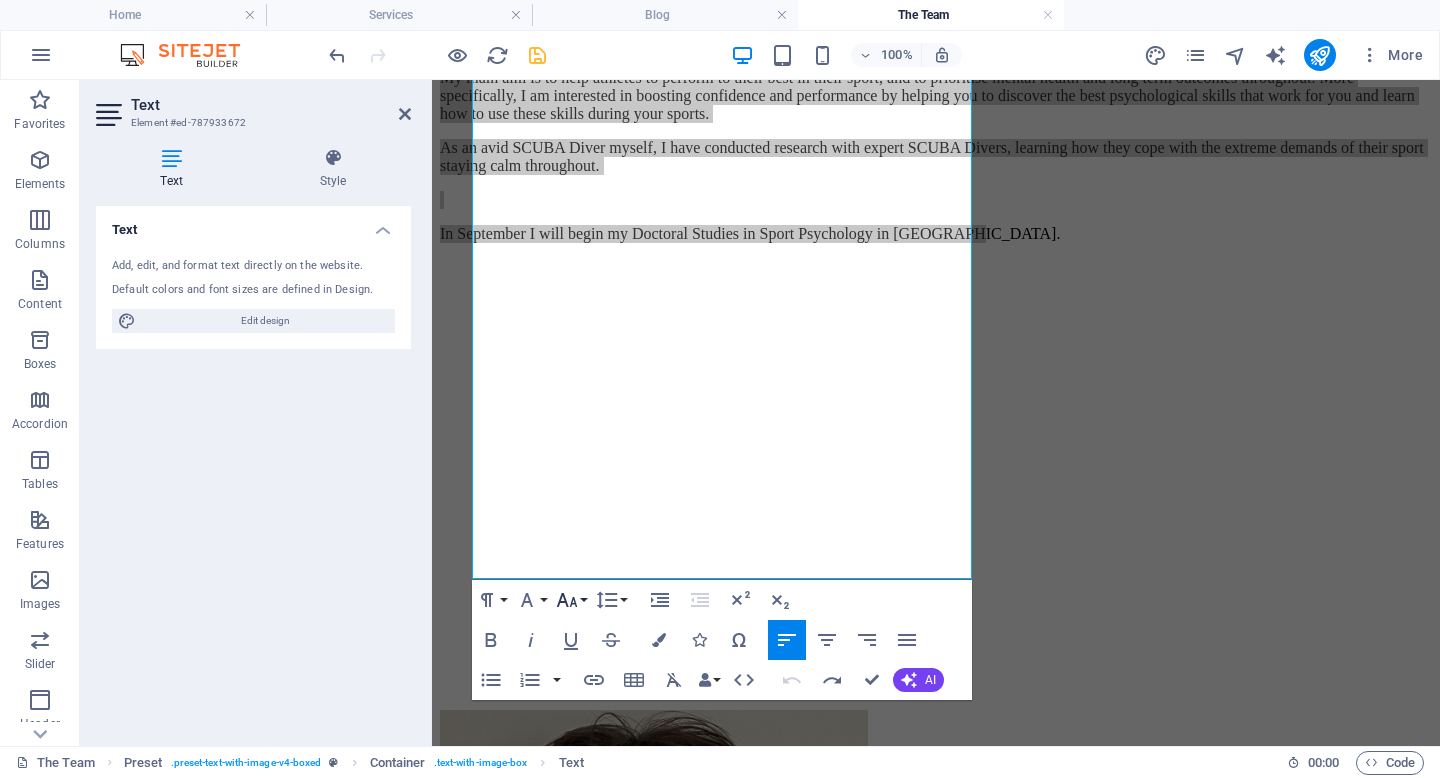 click 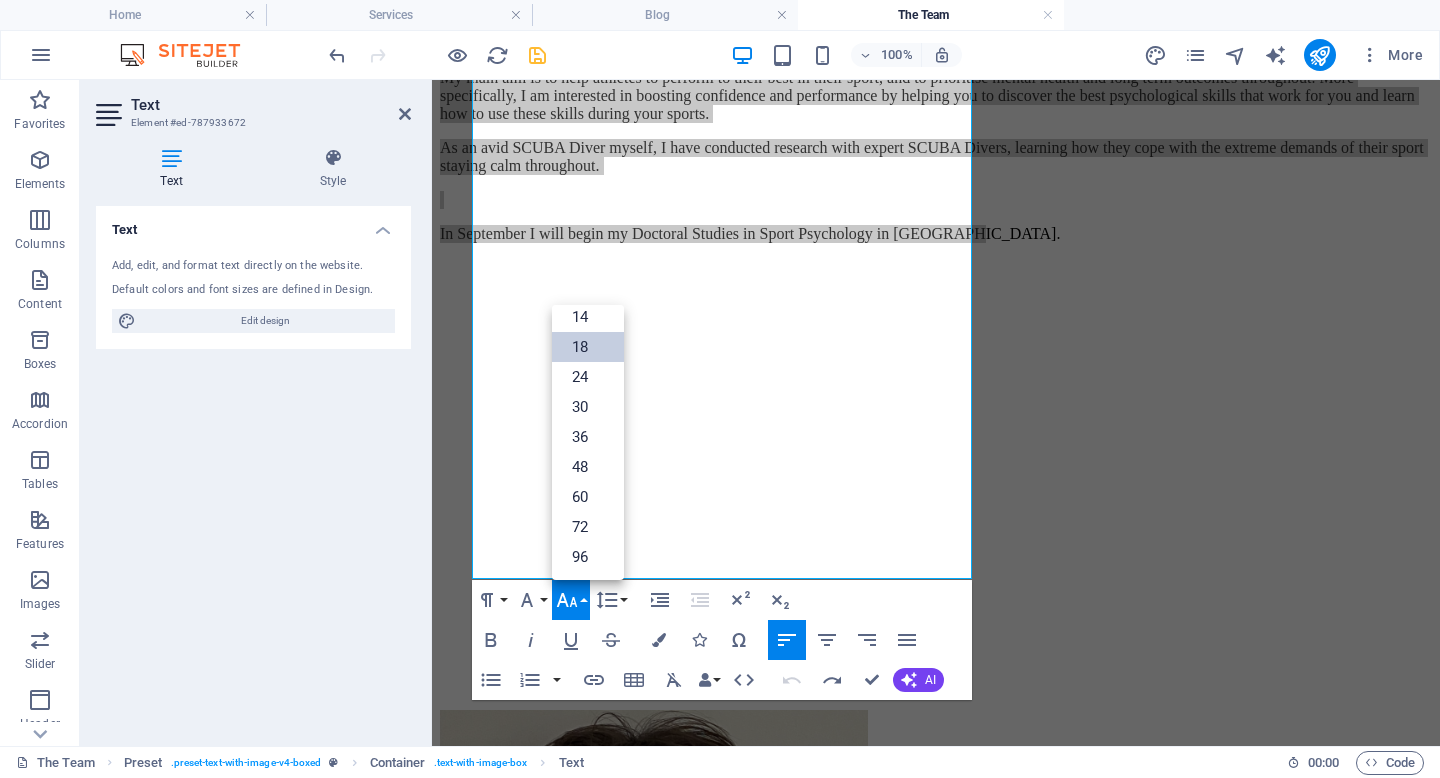 scroll, scrollTop: 161, scrollLeft: 0, axis: vertical 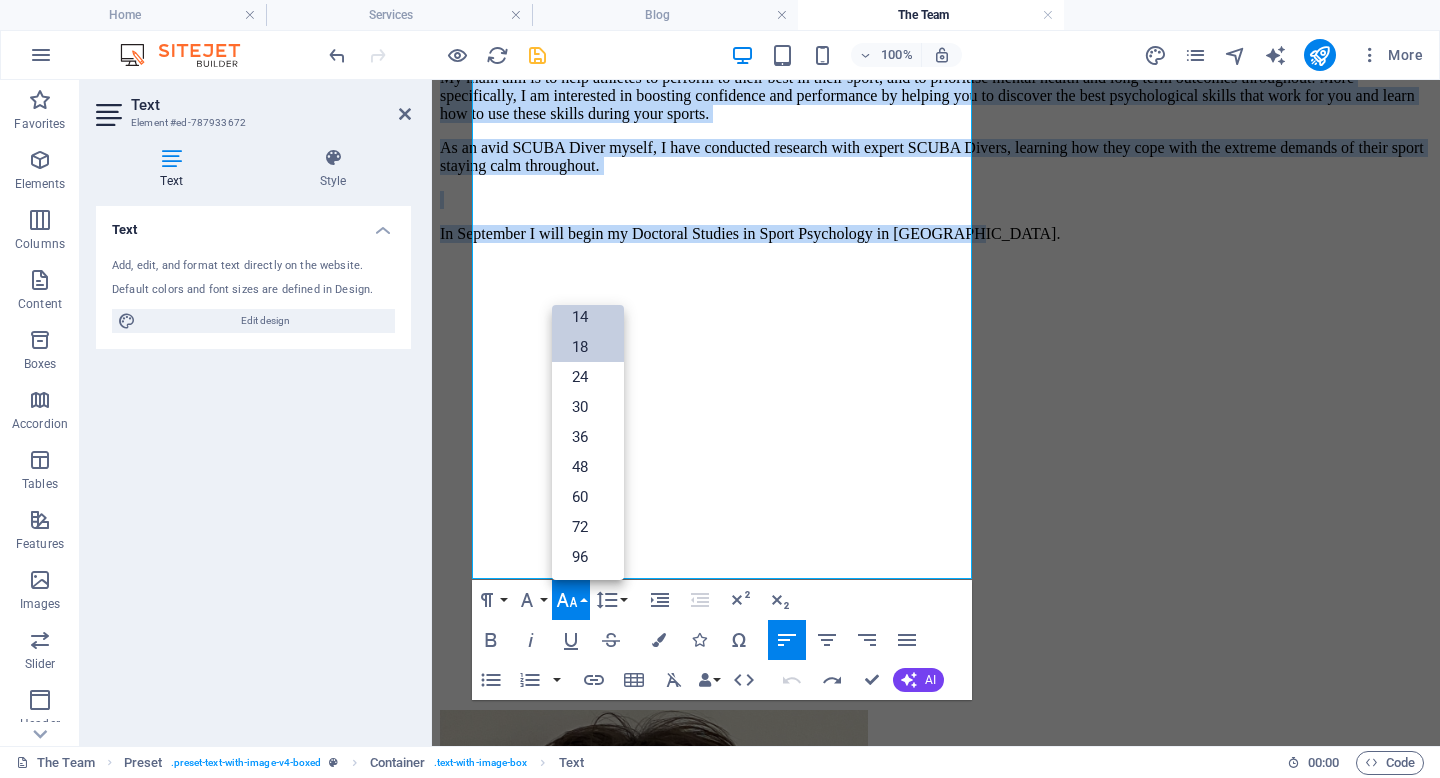 click on "14" at bounding box center (588, 317) 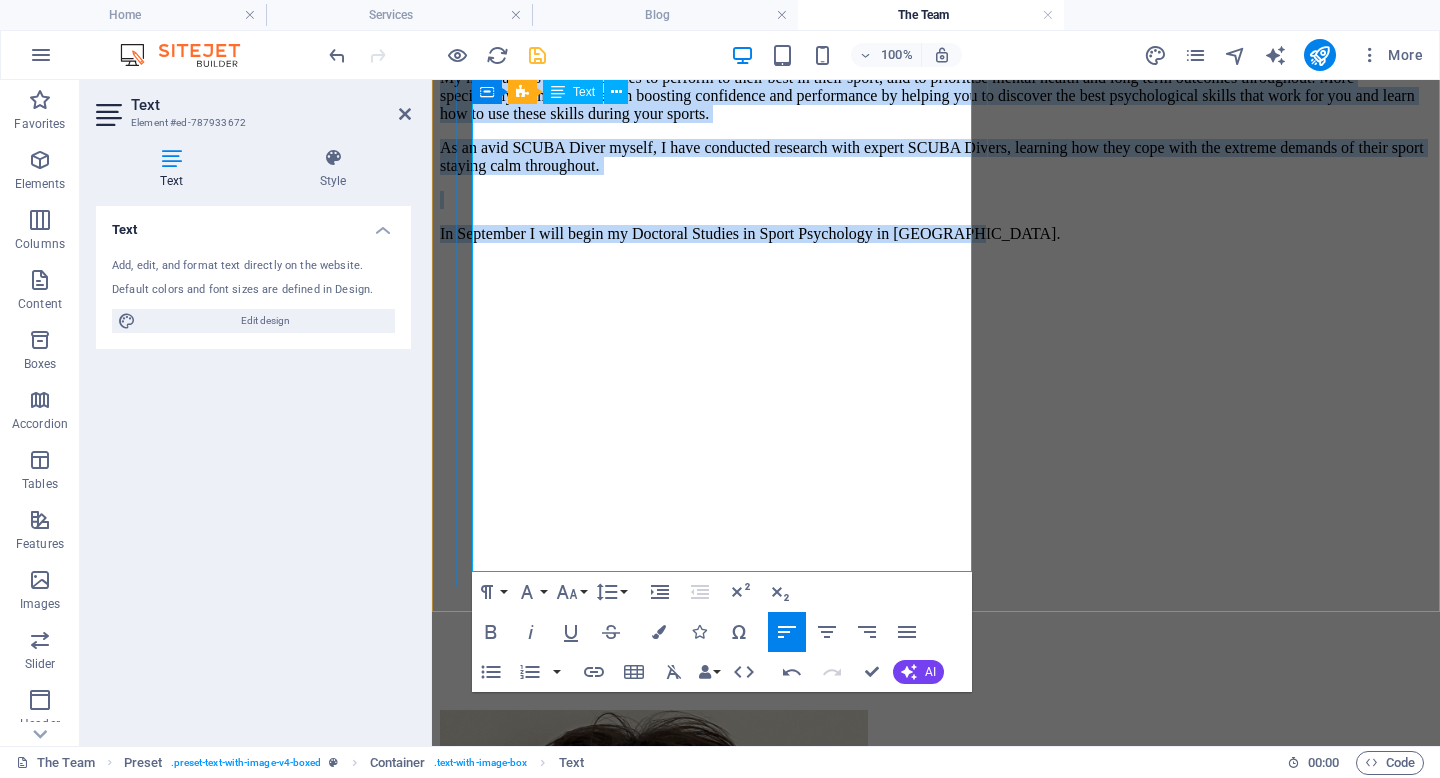 scroll, scrollTop: 61, scrollLeft: 0, axis: vertical 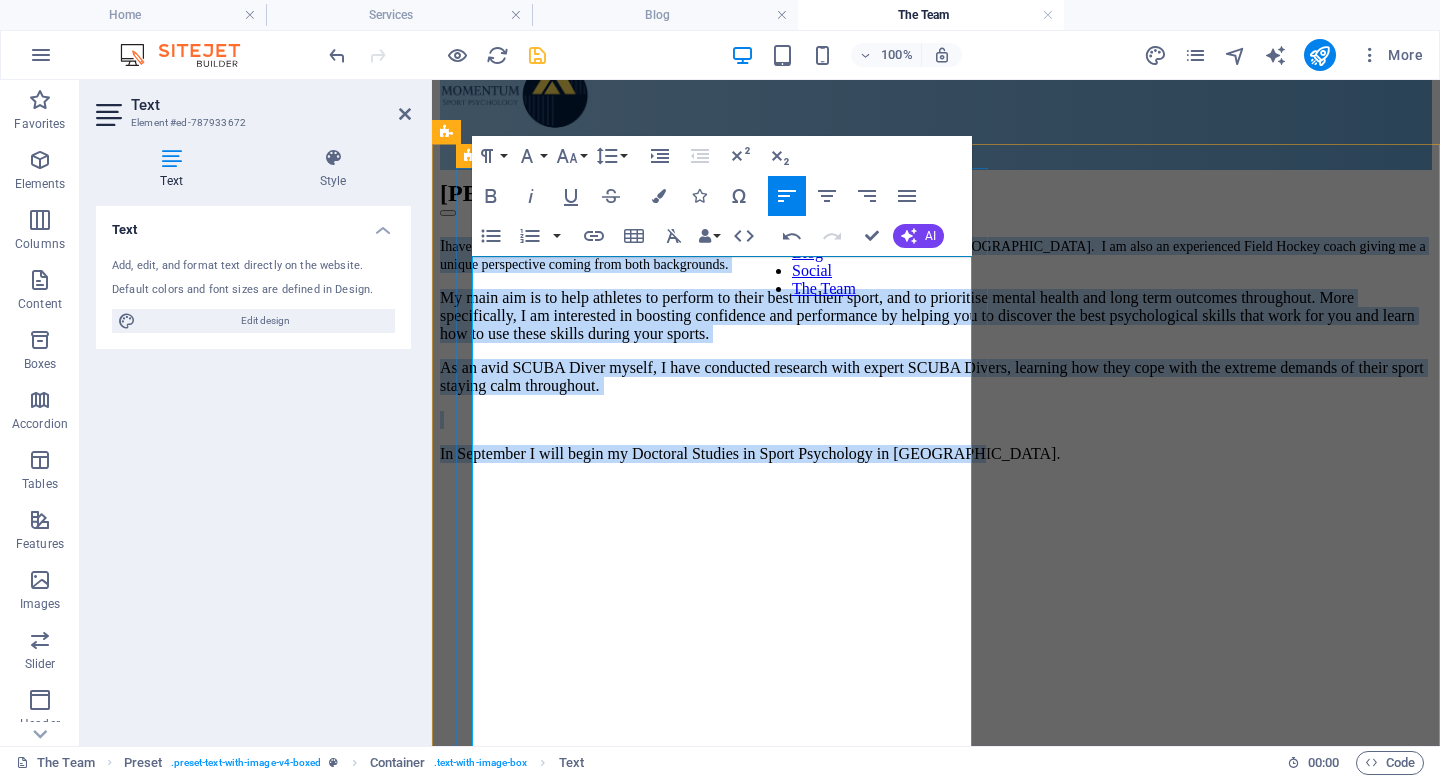 click on "My main aim is to help athletes to perform to their best in their sport, and to prioritise mental health and long term outcomes throughout. More specifically, I am interested in boosting confidence and performance by helping you to discover the best psychological skills that work for you and learn how to use these skills during your sports." at bounding box center (936, 316) 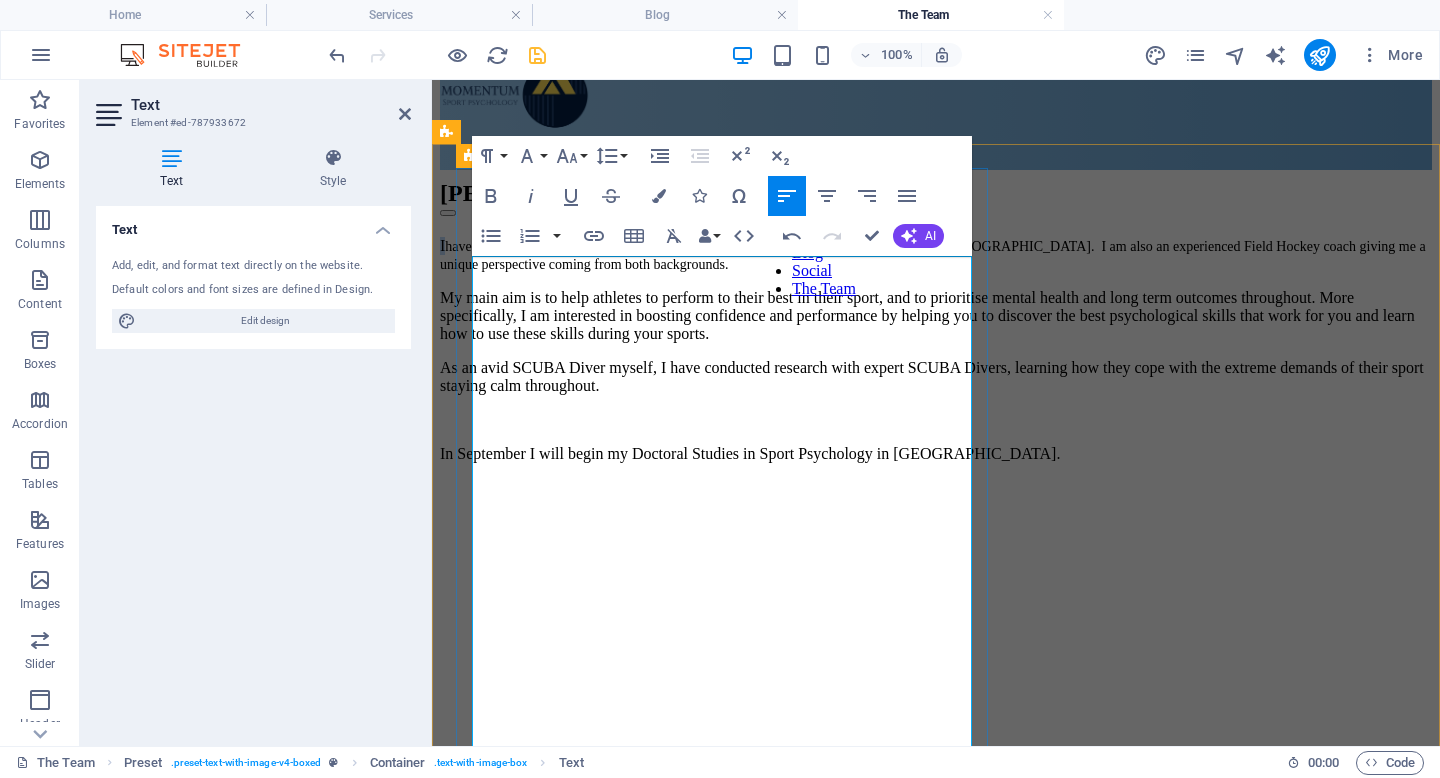 drag, startPoint x: 478, startPoint y: 267, endPoint x: 464, endPoint y: 267, distance: 14 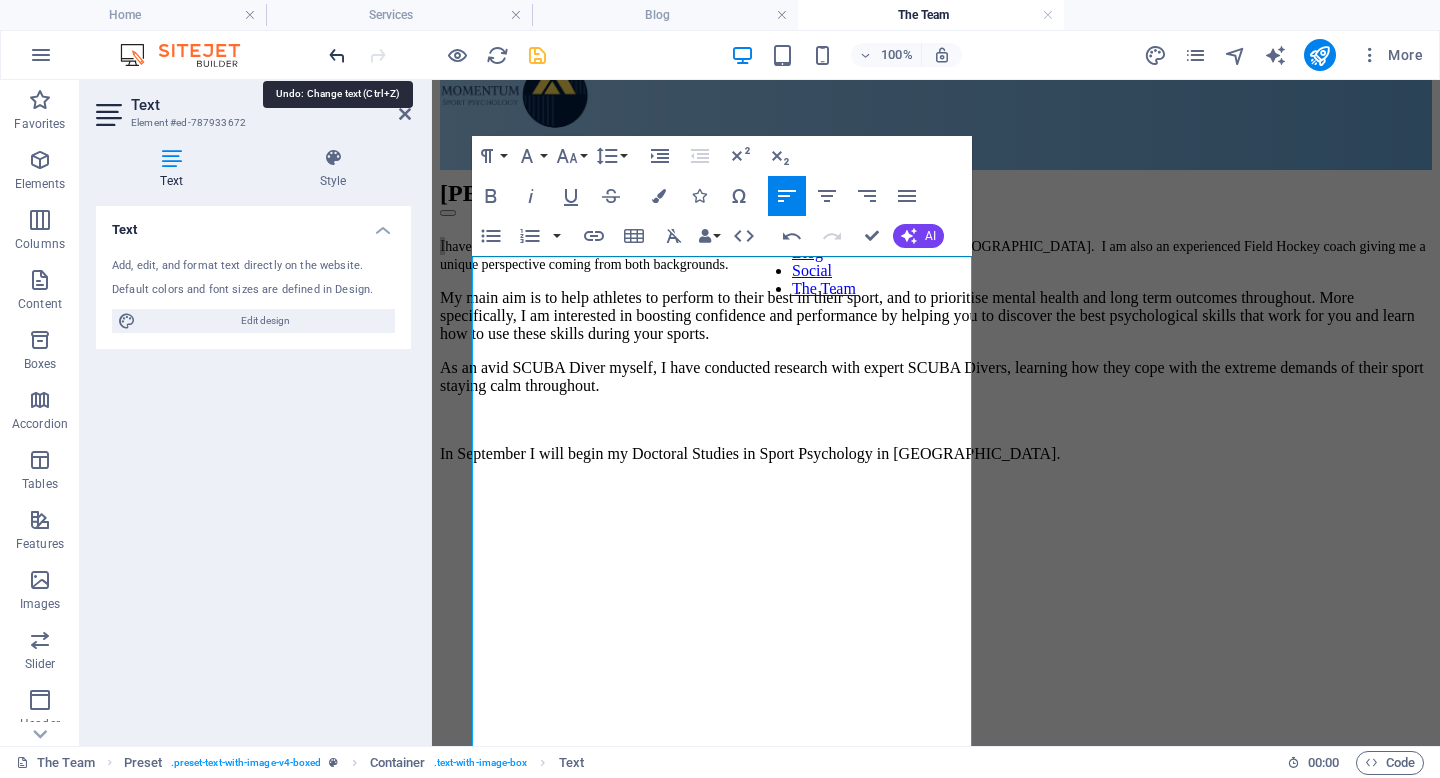 click at bounding box center (337, 55) 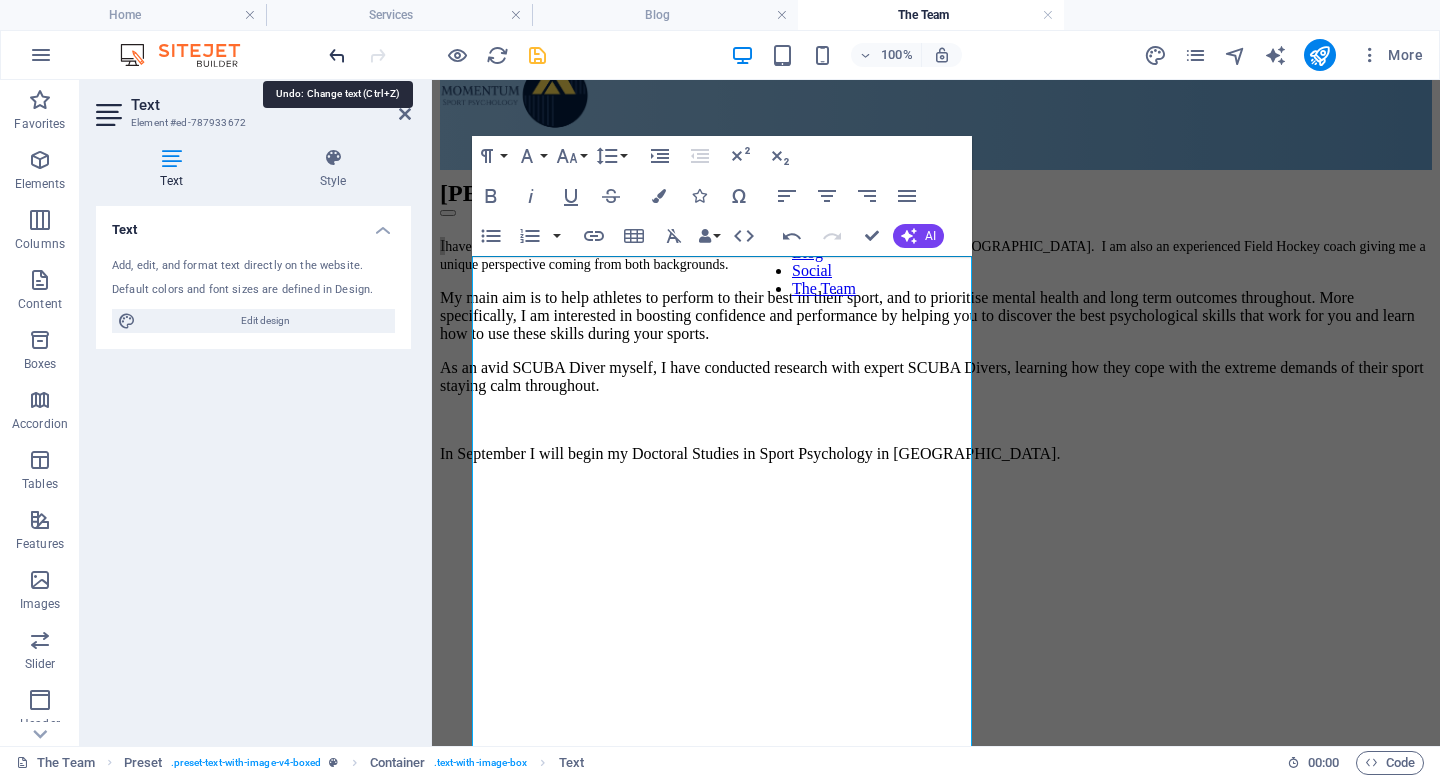 click at bounding box center [337, 55] 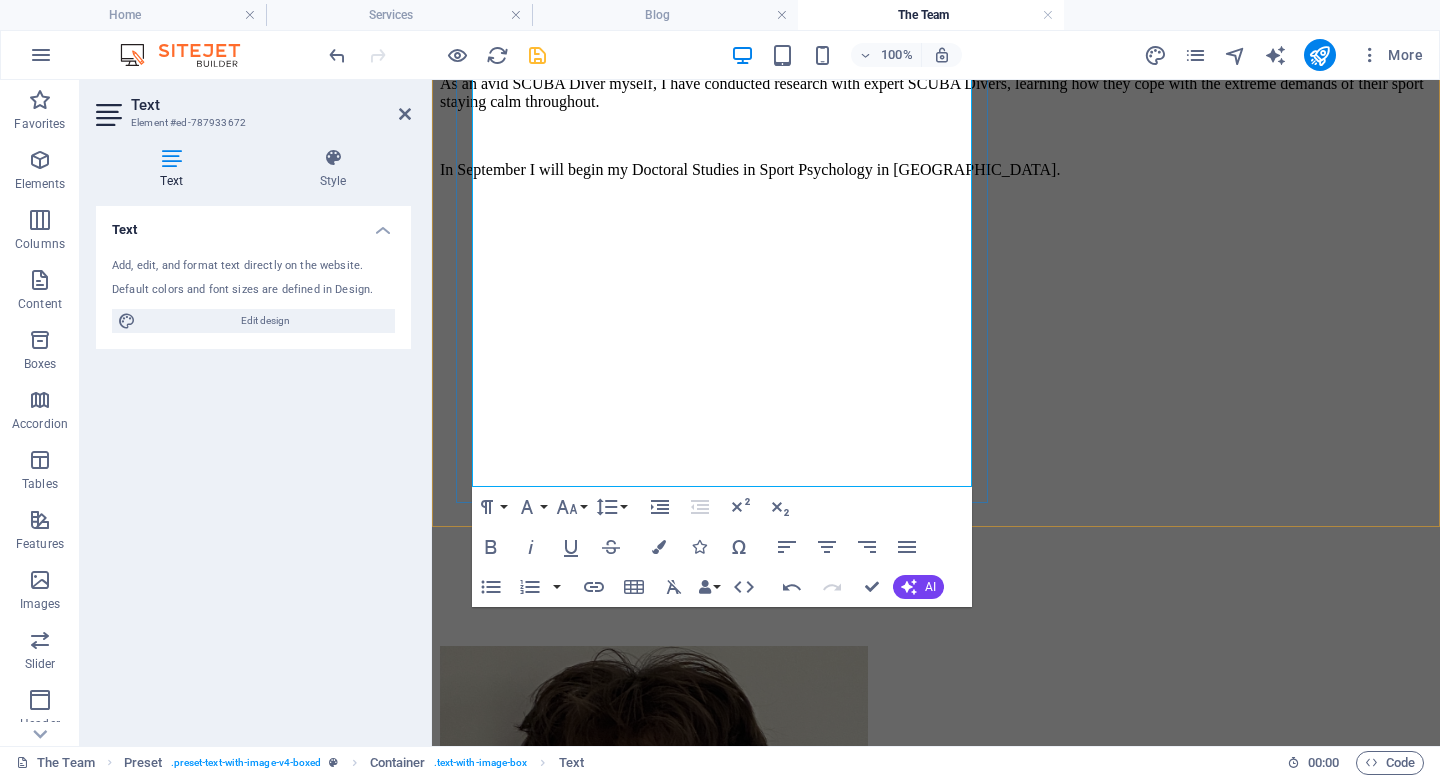 scroll, scrollTop: 390, scrollLeft: 0, axis: vertical 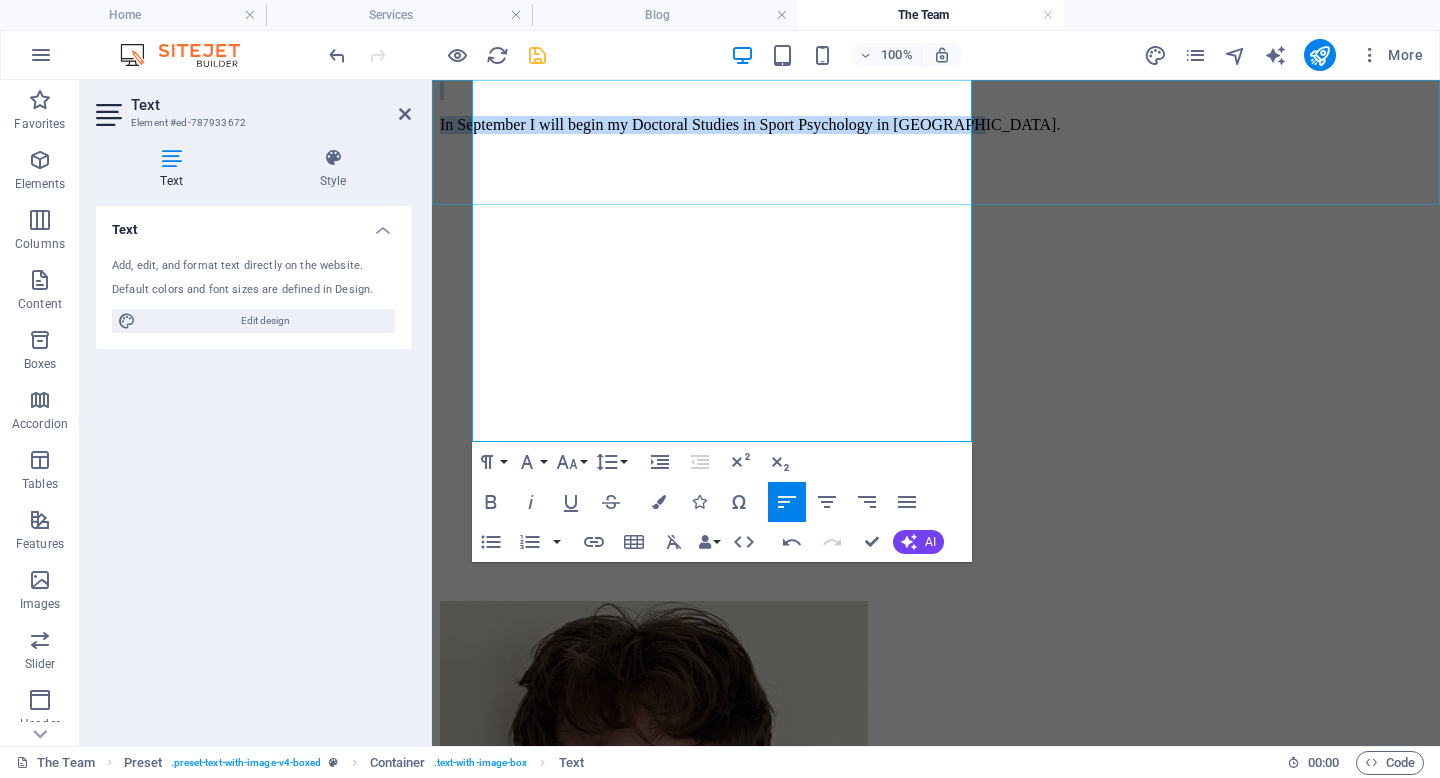 drag, startPoint x: 689, startPoint y: 404, endPoint x: 468, endPoint y: 126, distance: 355.1408 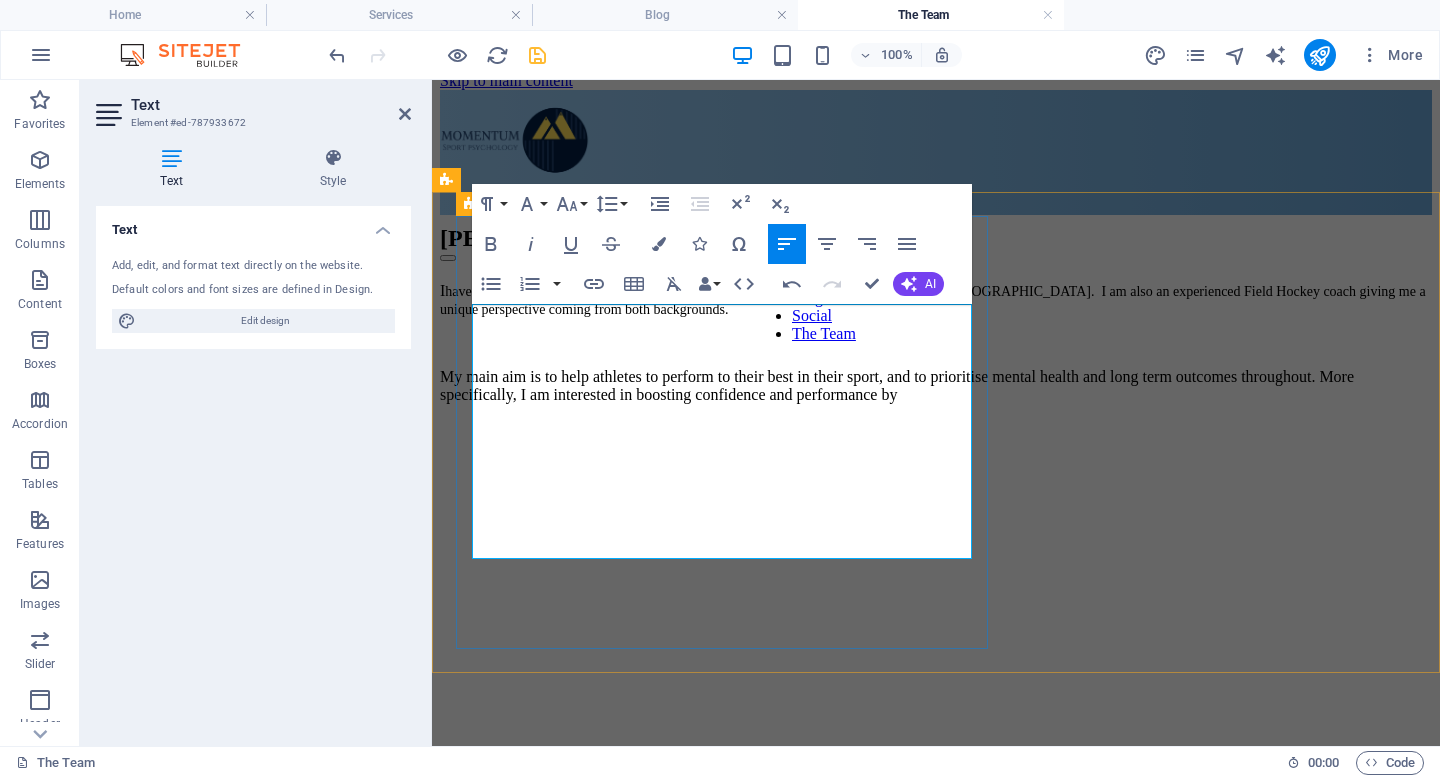 scroll, scrollTop: 13, scrollLeft: 0, axis: vertical 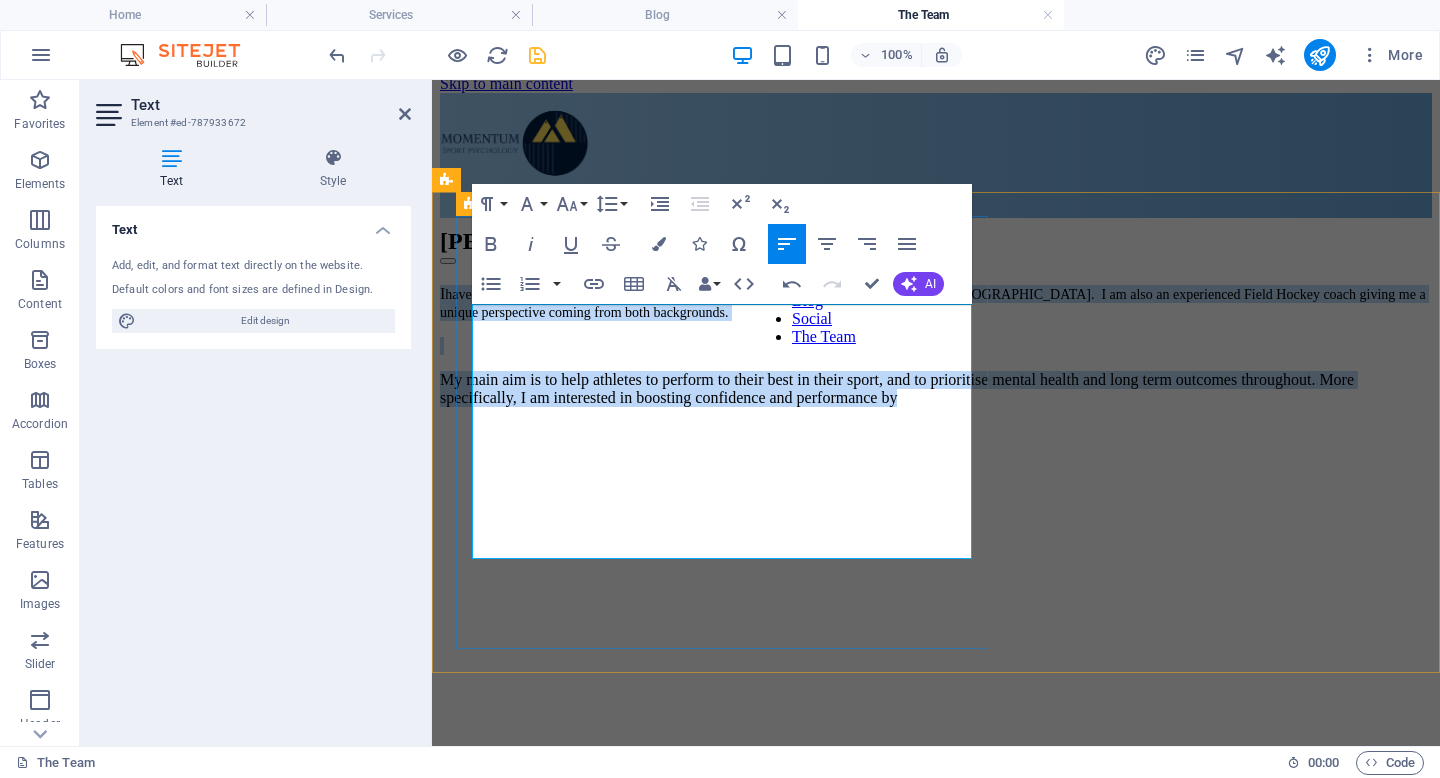 drag, startPoint x: 965, startPoint y: 522, endPoint x: 467, endPoint y: 303, distance: 544.0267 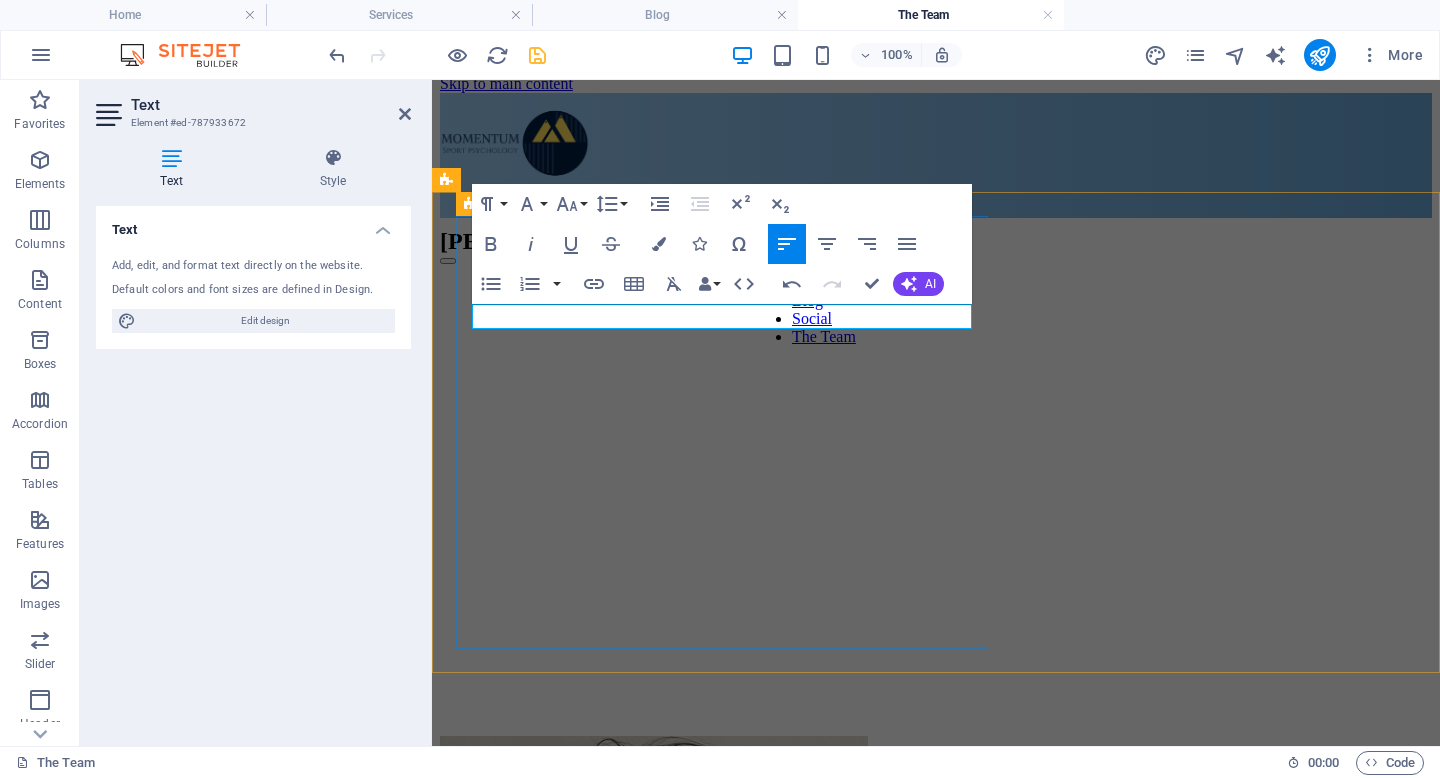 click on "Contact me via email on: andy@momentumpsychology.co.uk" at bounding box center (659, 293) 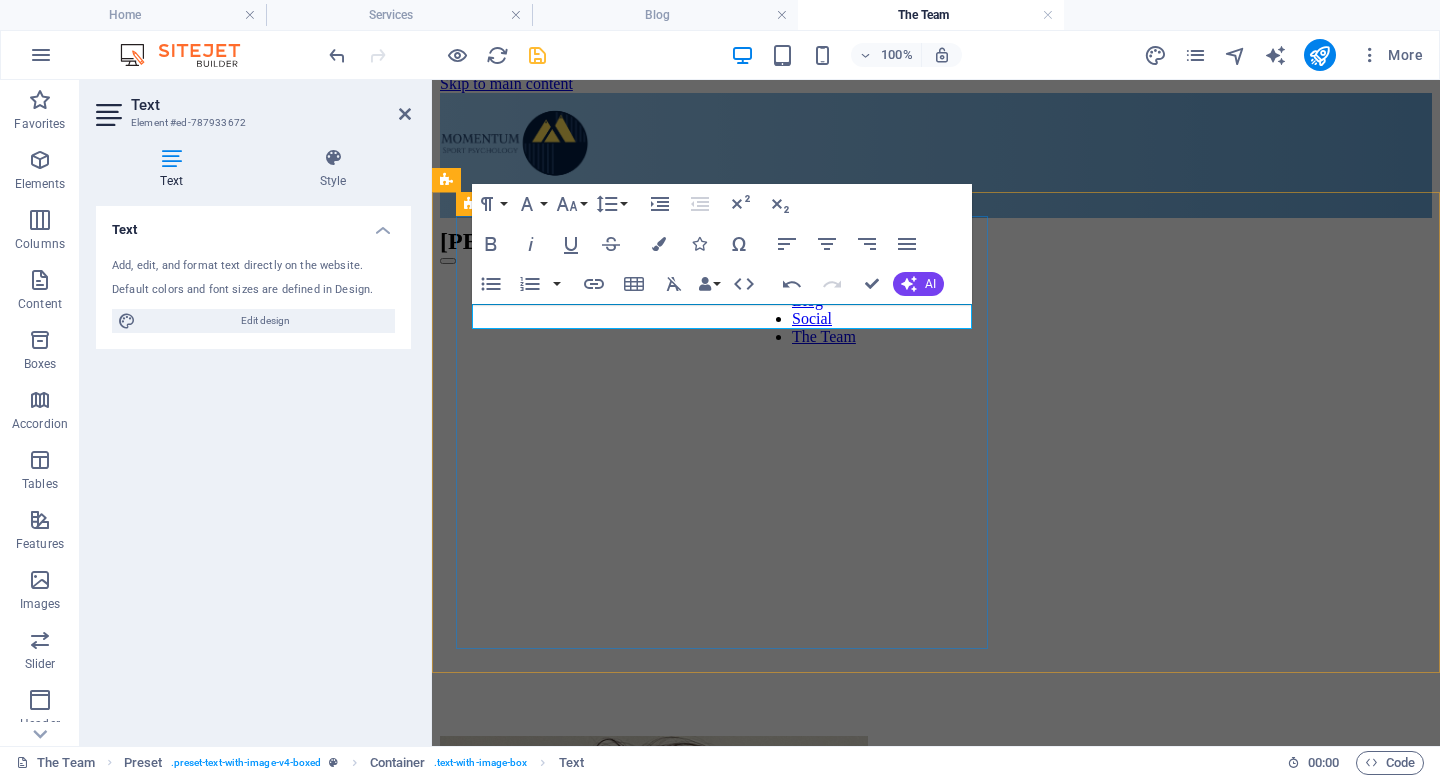 click on "Contact me via email on: andy@momentumpsychology.co.uk" at bounding box center (659, 293) 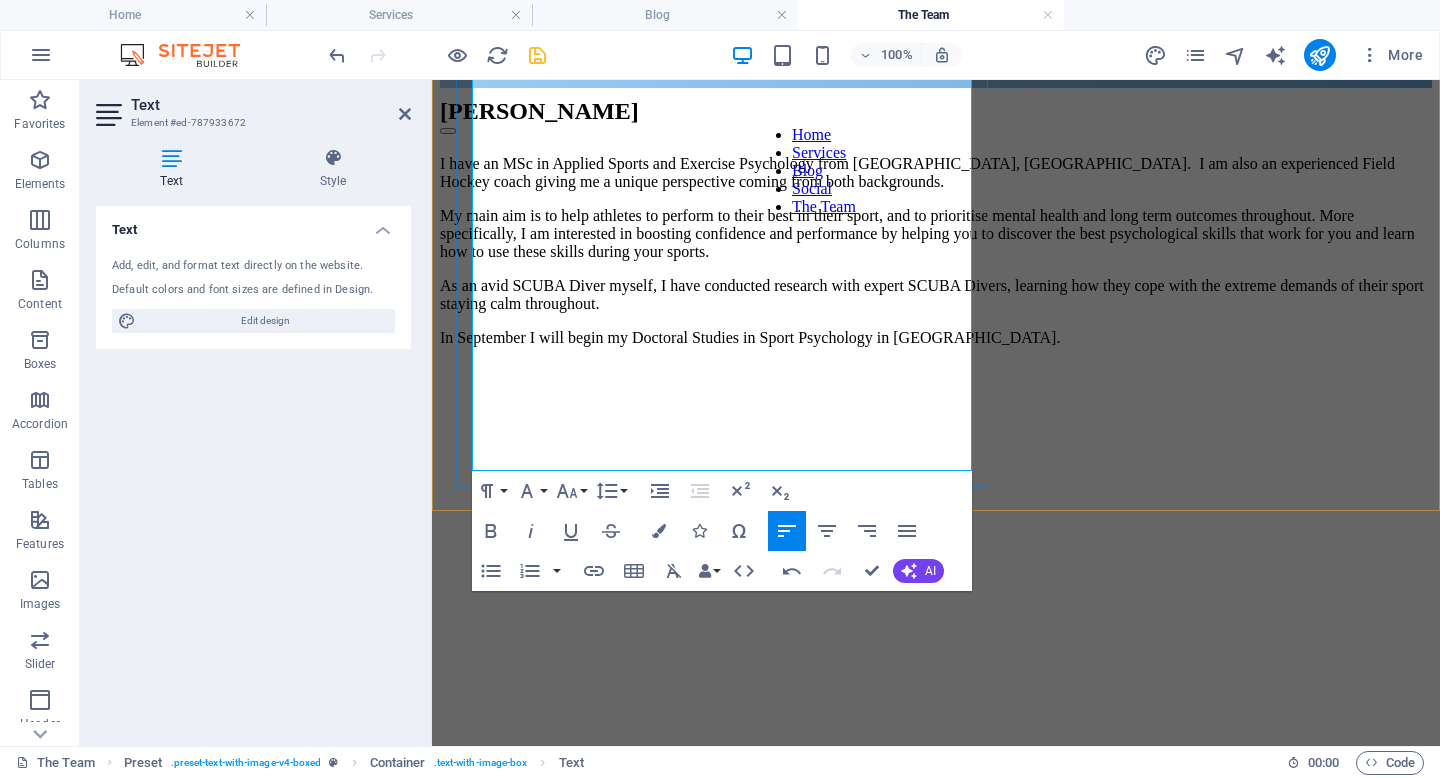 scroll, scrollTop: 457, scrollLeft: 0, axis: vertical 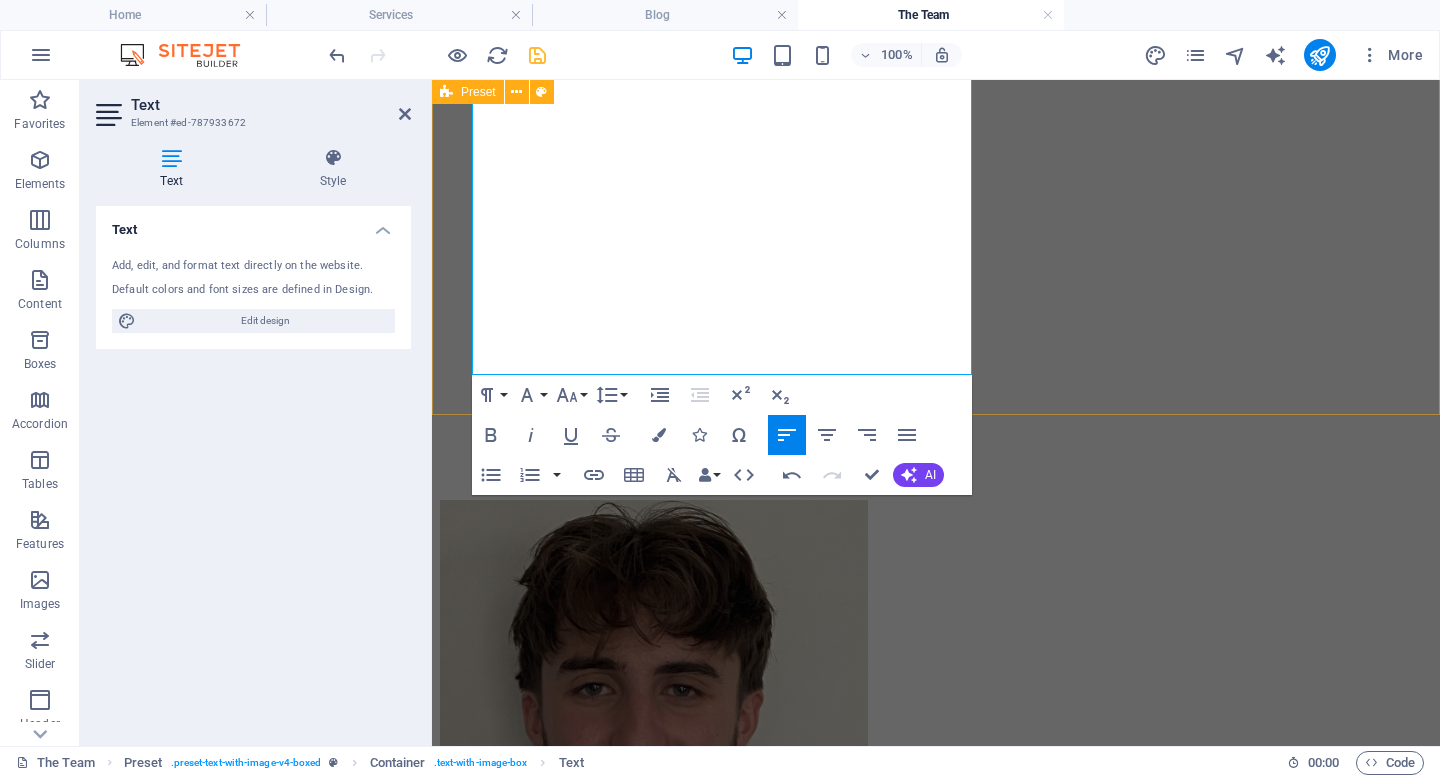 click on "Andy   I have an MSc in Applied Sports and Exercise Psychology from St Mary’s University, Twickenham.  I am also an experienced Field Hockey coach giving me a unique perspective coming from both backgrounds. My main aim is to help athletes to perform to their best in their sport, and to prioritise mental health and long term outcomes throughout. More specifically, I am interested in boosting confidence and performance by helping you to discover the best psychological skills that work for you and learn how to use these skills during your sports. As an avid SCUBA Diver myself, I have conducted research with expert SCUBA Divers, learning how they cope with the extreme demands of their sport staying calm throughout. In September I will begin my Doctoral Studies in Sport Psychology in Glasgow. Contact me via email on: andy@momentumpsychology.co.uk Drop content here or  Add elements  Paste clipboard" at bounding box center (936, 147) 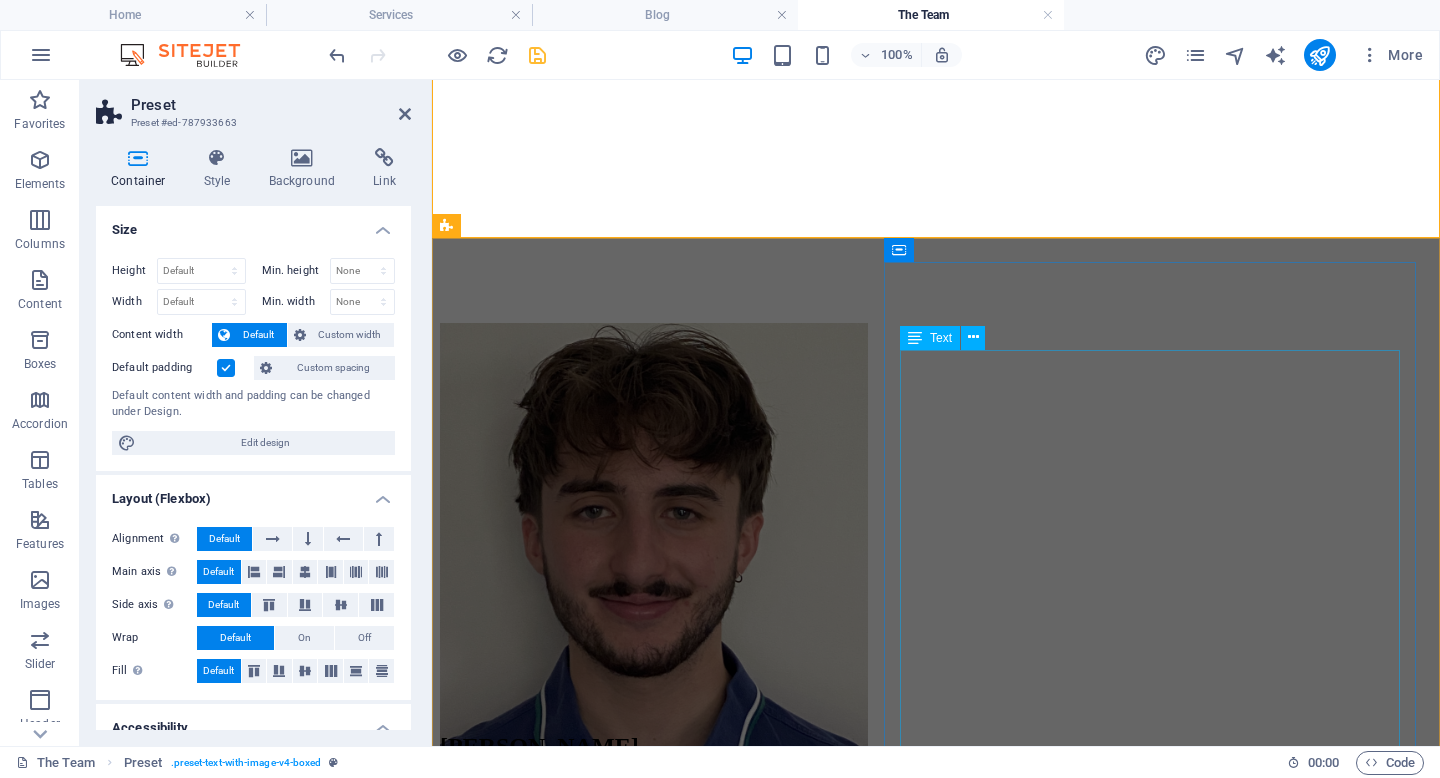 click on "I have an MSc in Applied Sport Psychology course at St Mary's University, Twickenham, and will soon start my doctoral studies in Glasgow. Since starting my journey in Sport Psychology, I have worked predominantly with student athletes, supporting their wellbeing while they balance  sport with their studies, and educating them on how sport psychology can benefit performance. I have also run educational workshops with youth teams and students, to introduce to them a range of Sport Psychology topics. My area of interest is pressure, and how we can prepare athletes to deal with the demands of competition. I have recently conducted research into the elite athlete experience of 'pressure training', in the run up to major tournaments.  My sporting areas of expertise include football, tennis, and american football. Contact me via email on: george@momentumpsychology.co.uk" at bounding box center [936, 887] 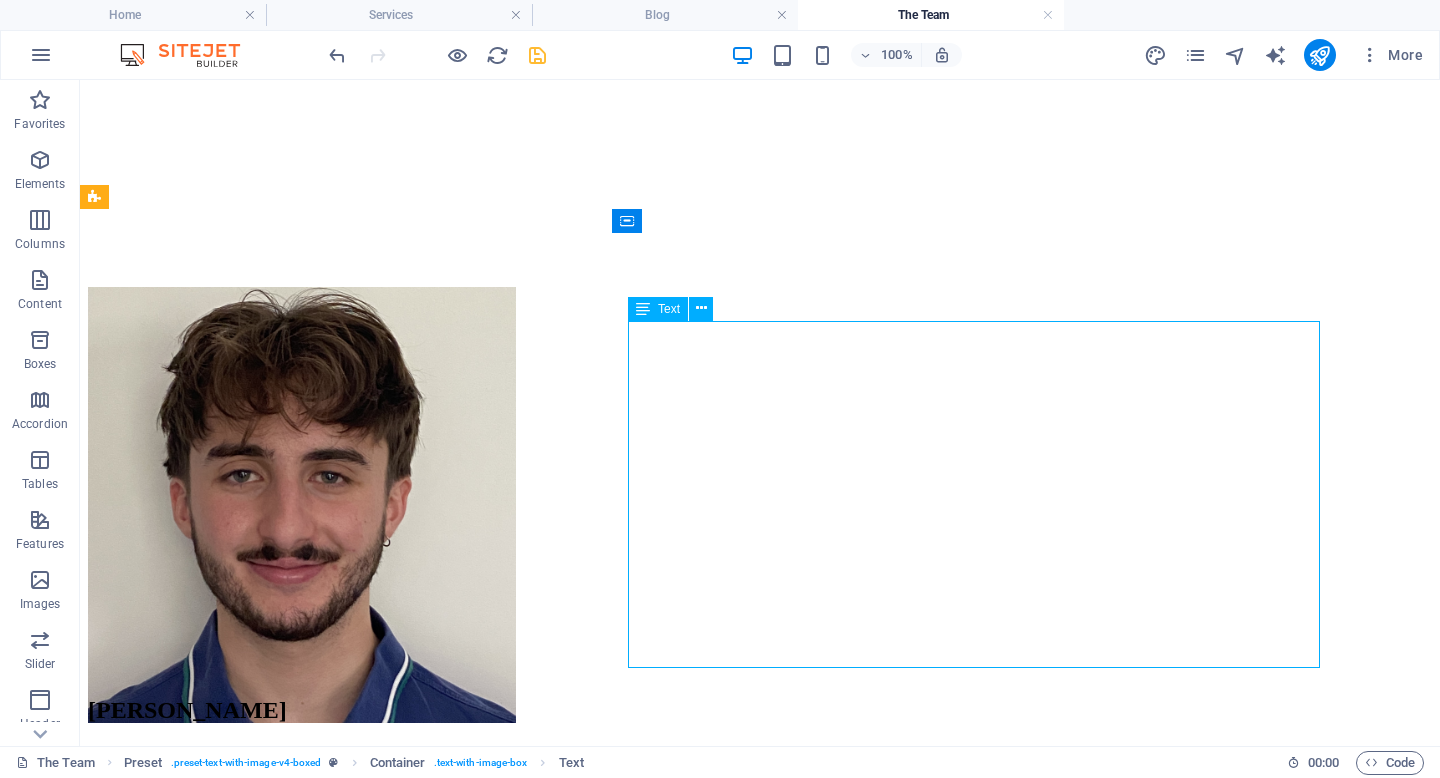 scroll, scrollTop: 548, scrollLeft: 0, axis: vertical 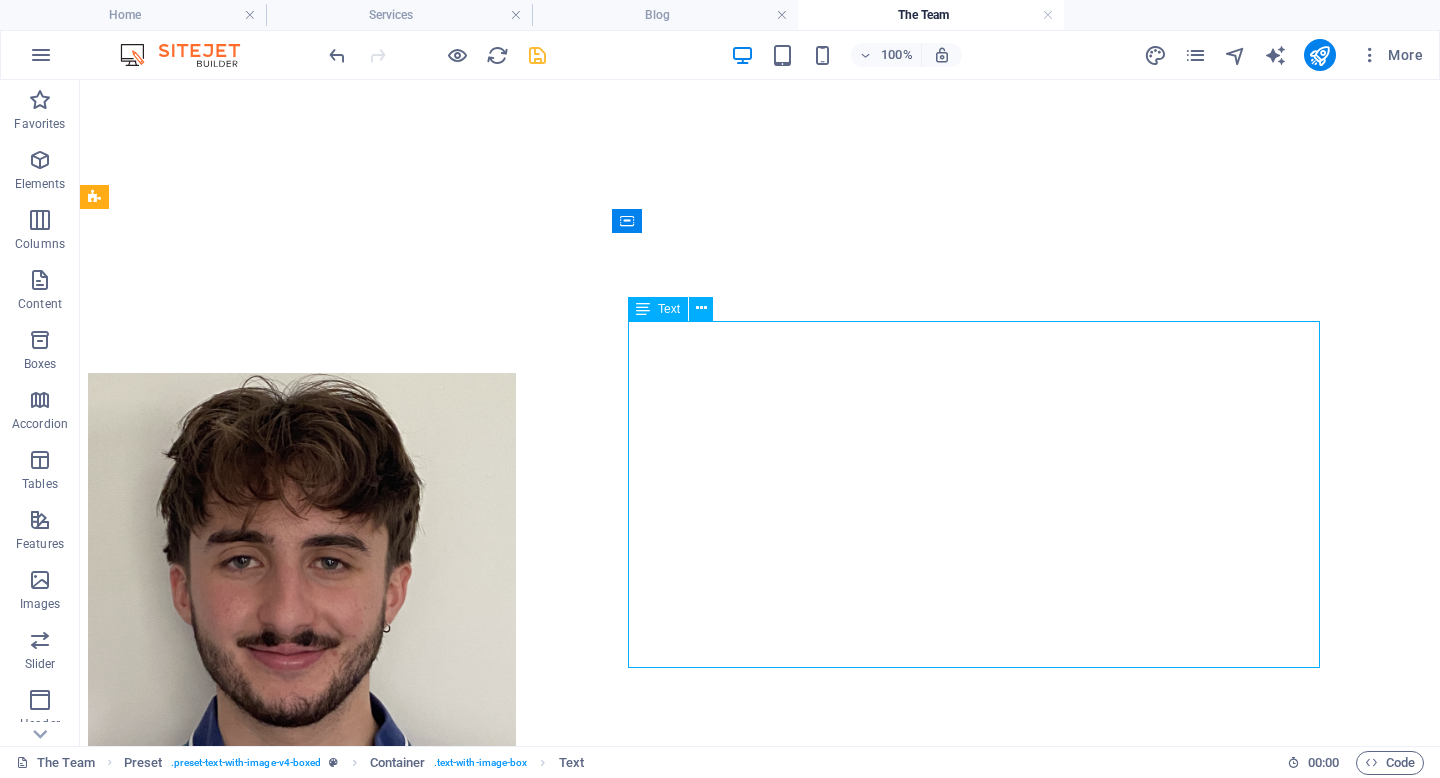 click on "I have an MSc in Applied Sport Psychology course at St Mary's University, Twickenham, and will soon start my doctoral studies in Glasgow. Since starting my journey in Sport Psychology, I have worked predominantly with student athletes, supporting their wellbeing while they balance  sport with their studies, and educating them on how sport psychology can benefit performance. I have also run educational workshops with youth teams and students, to introduce to them a range of Sport Psychology topics. My area of interest is pressure, and how we can prepare athletes to deal with the demands of competition. I have recently conducted research into the elite athlete experience of 'pressure training', in the run up to major tournaments.  My sporting areas of expertise include football, tennis, and american football. Contact me via email on: george@momentumpsychology.co.uk" at bounding box center [760, 919] 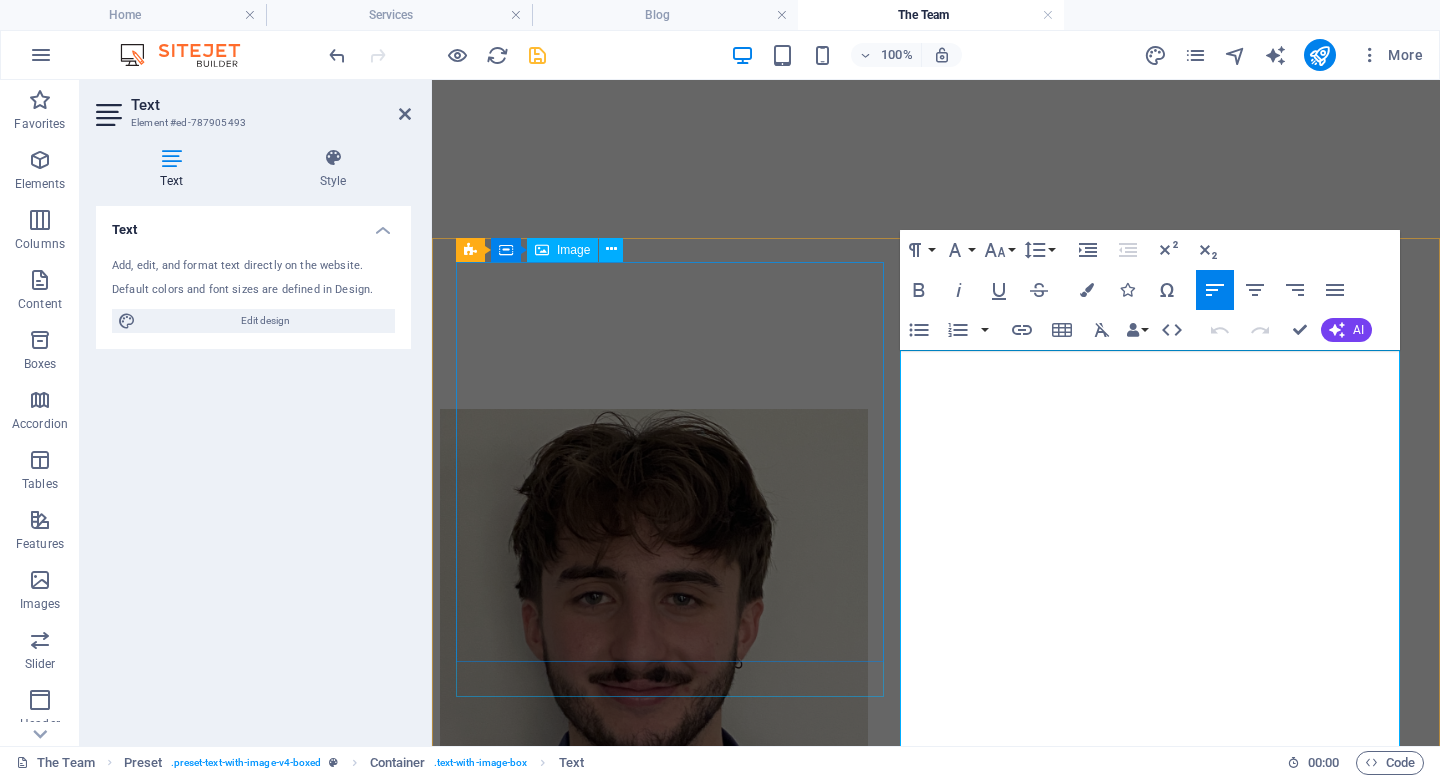 scroll, scrollTop: 634, scrollLeft: 0, axis: vertical 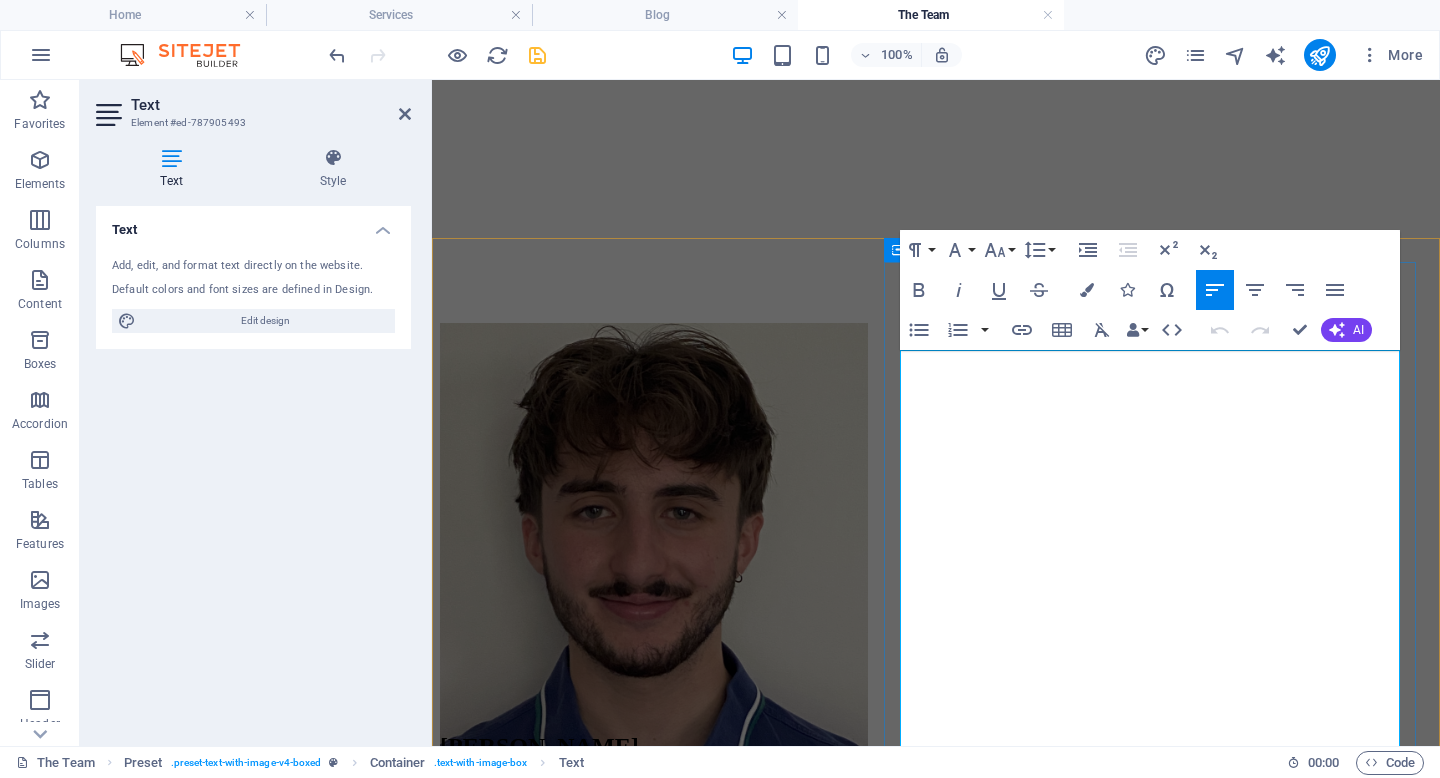 click on "I have an MSc in Applied Sport Psychology course at [GEOGRAPHIC_DATA], [GEOGRAPHIC_DATA], and will soon start my doctoral studies in [GEOGRAPHIC_DATA]." at bounding box center [918, 807] 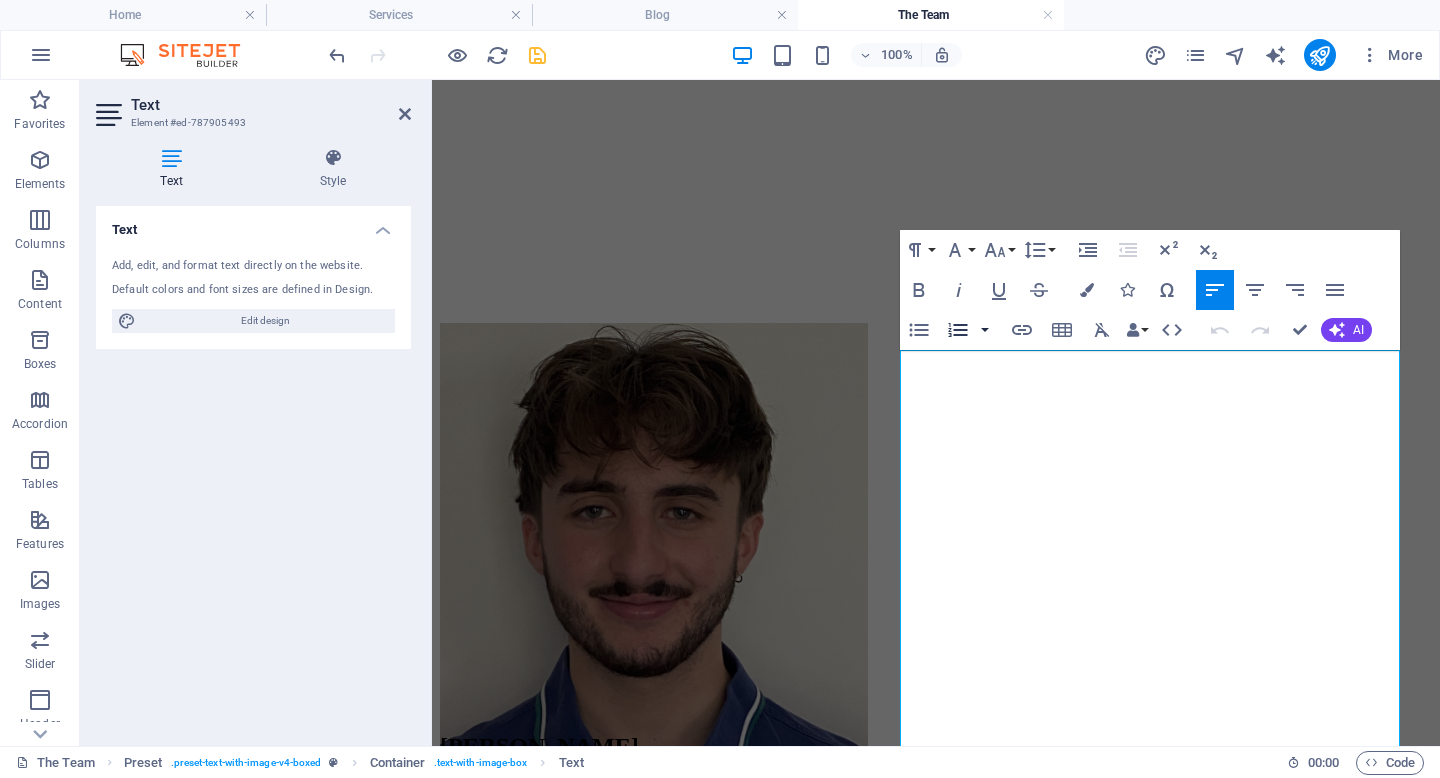 click at bounding box center [985, 330] 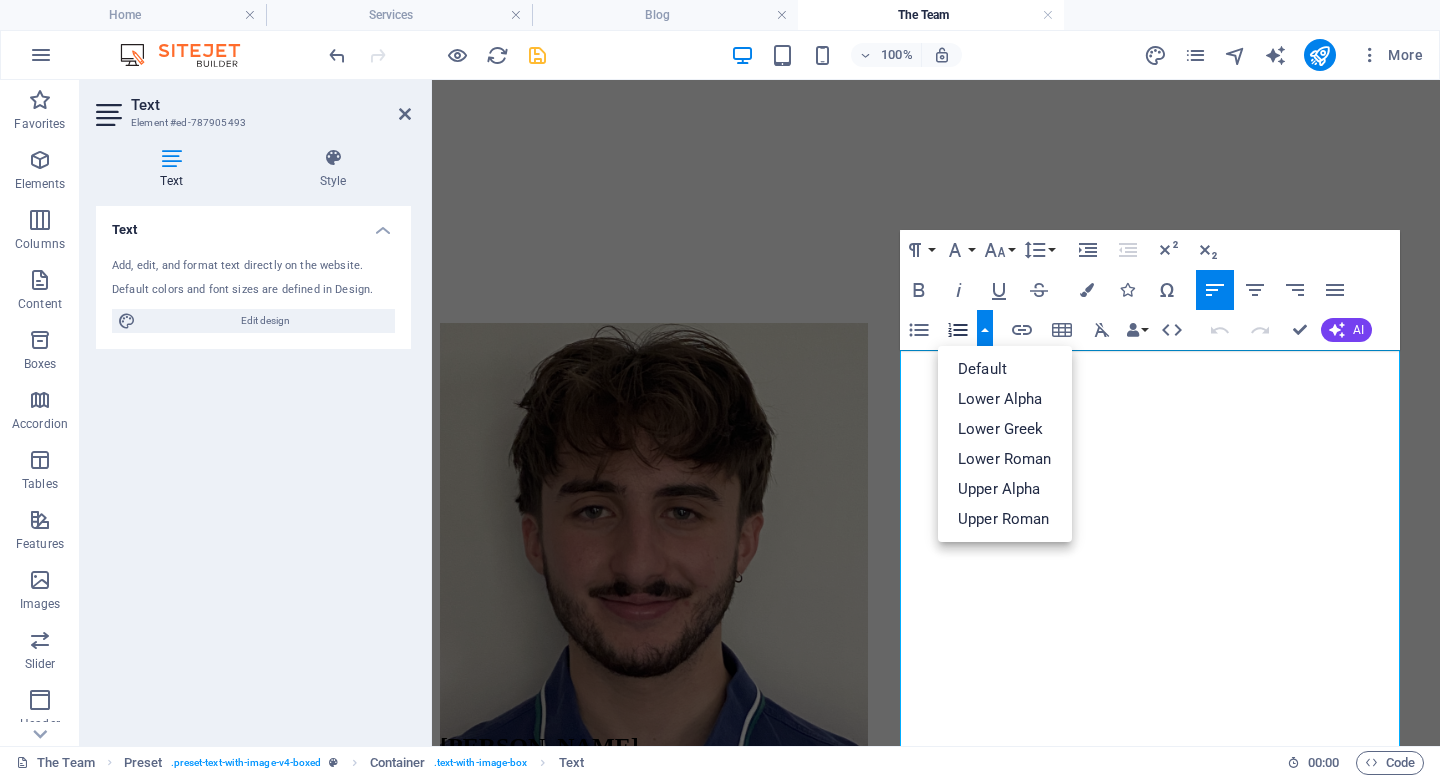 click at bounding box center (985, 330) 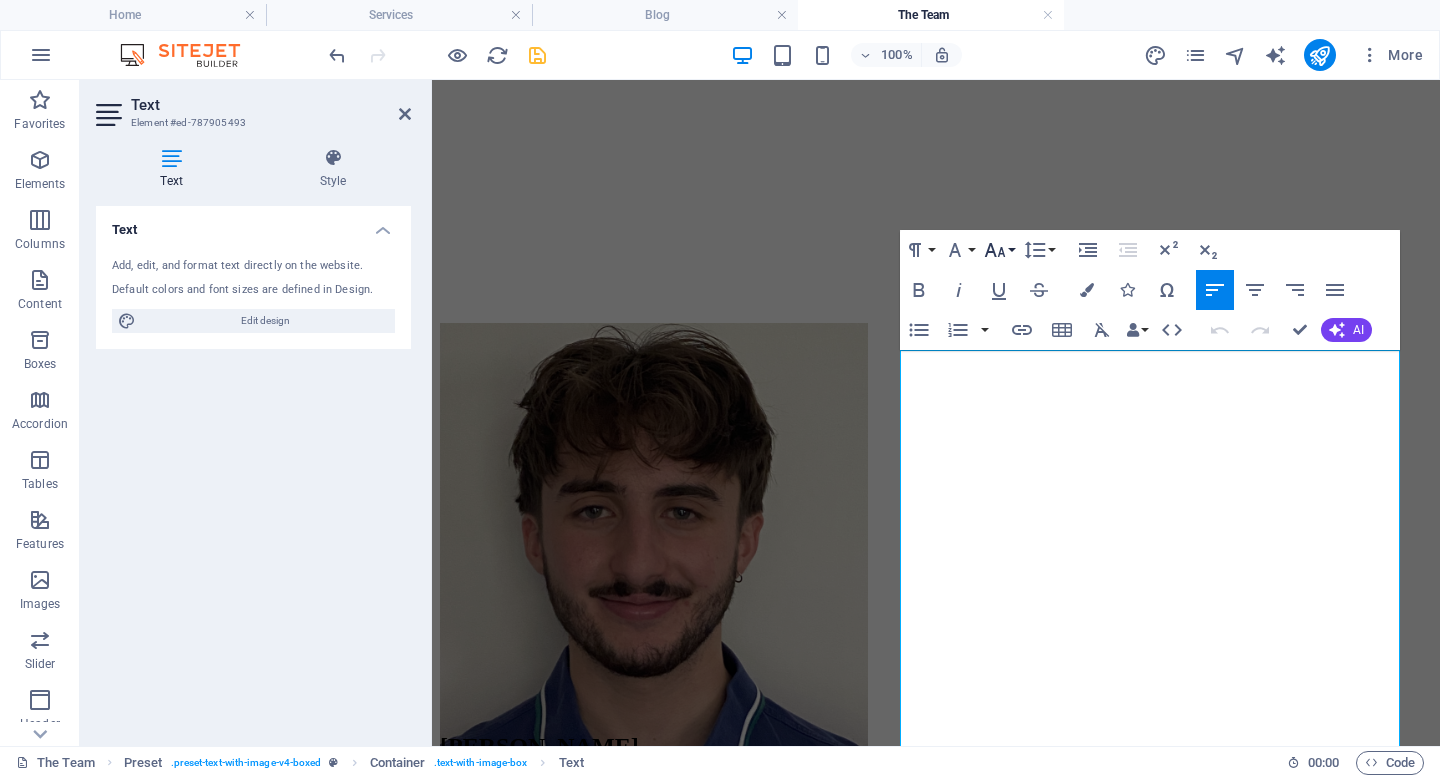 click on "Font Size" at bounding box center (999, 250) 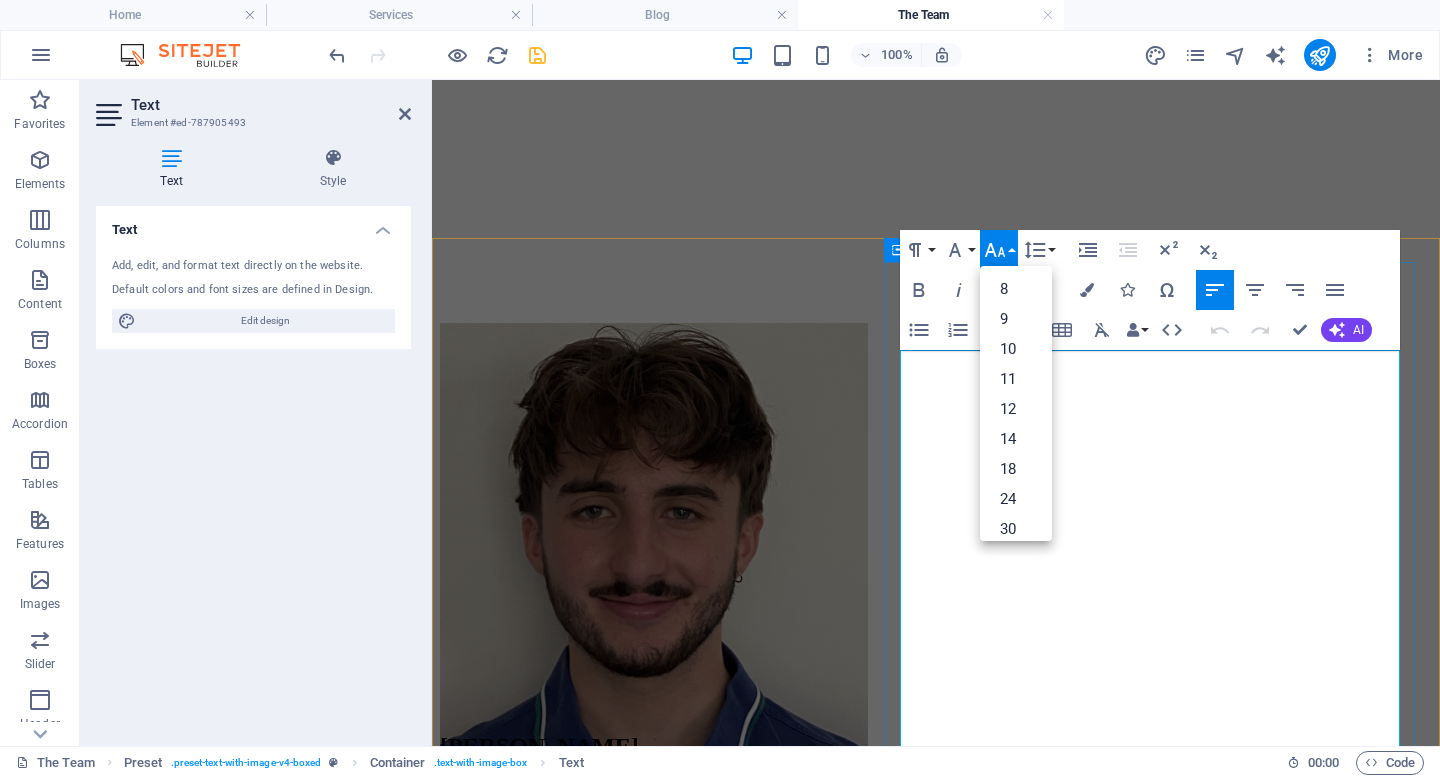 click on "Since starting my journey in Sport Psychology, I have worked predominantly with student athletes, supporting their wellbeing while they balance  sport with their studies, and educating them on how sport psychology can benefit performance. I have also run educational workshops with youth teams and students, to introduce to them a range of Sport Psychology topics." at bounding box center [927, 860] 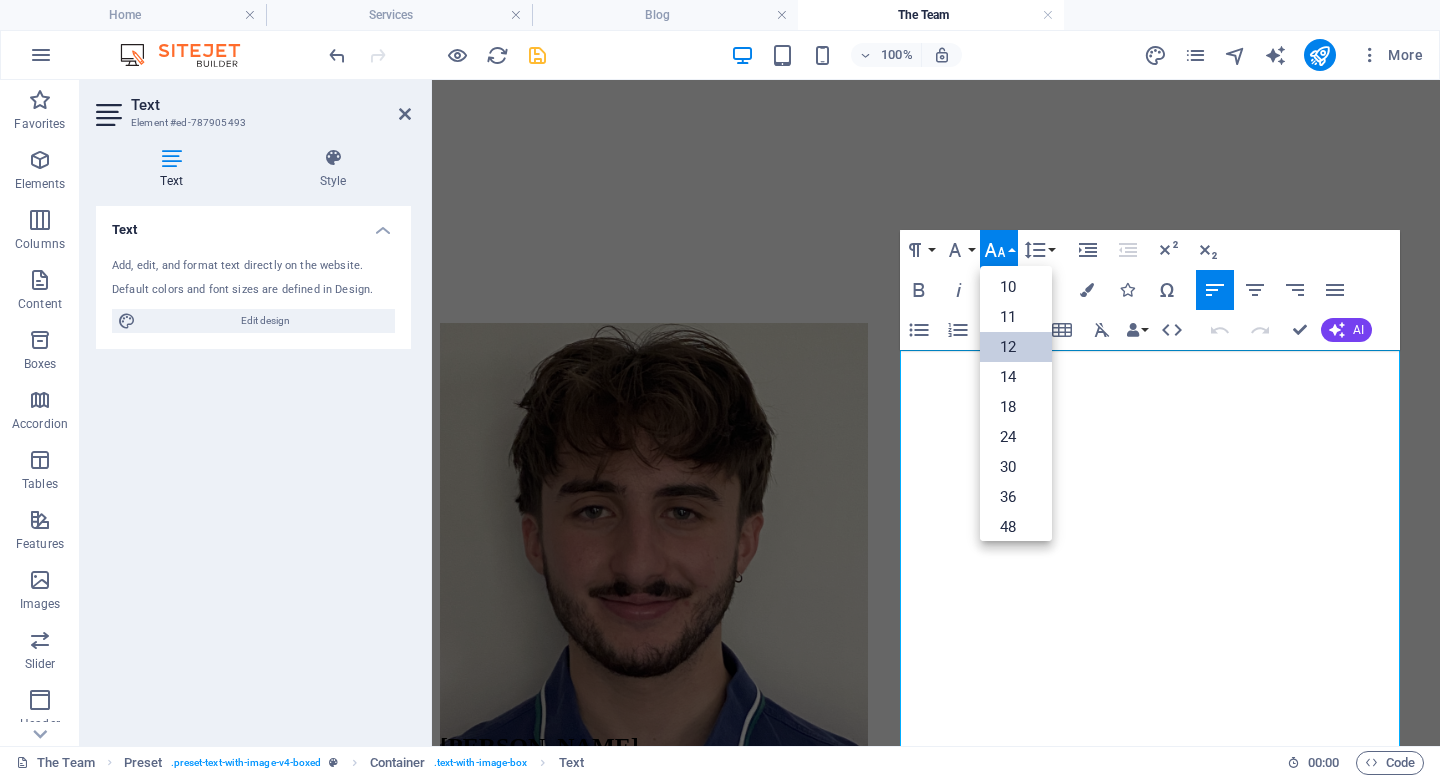 scroll, scrollTop: 0, scrollLeft: 0, axis: both 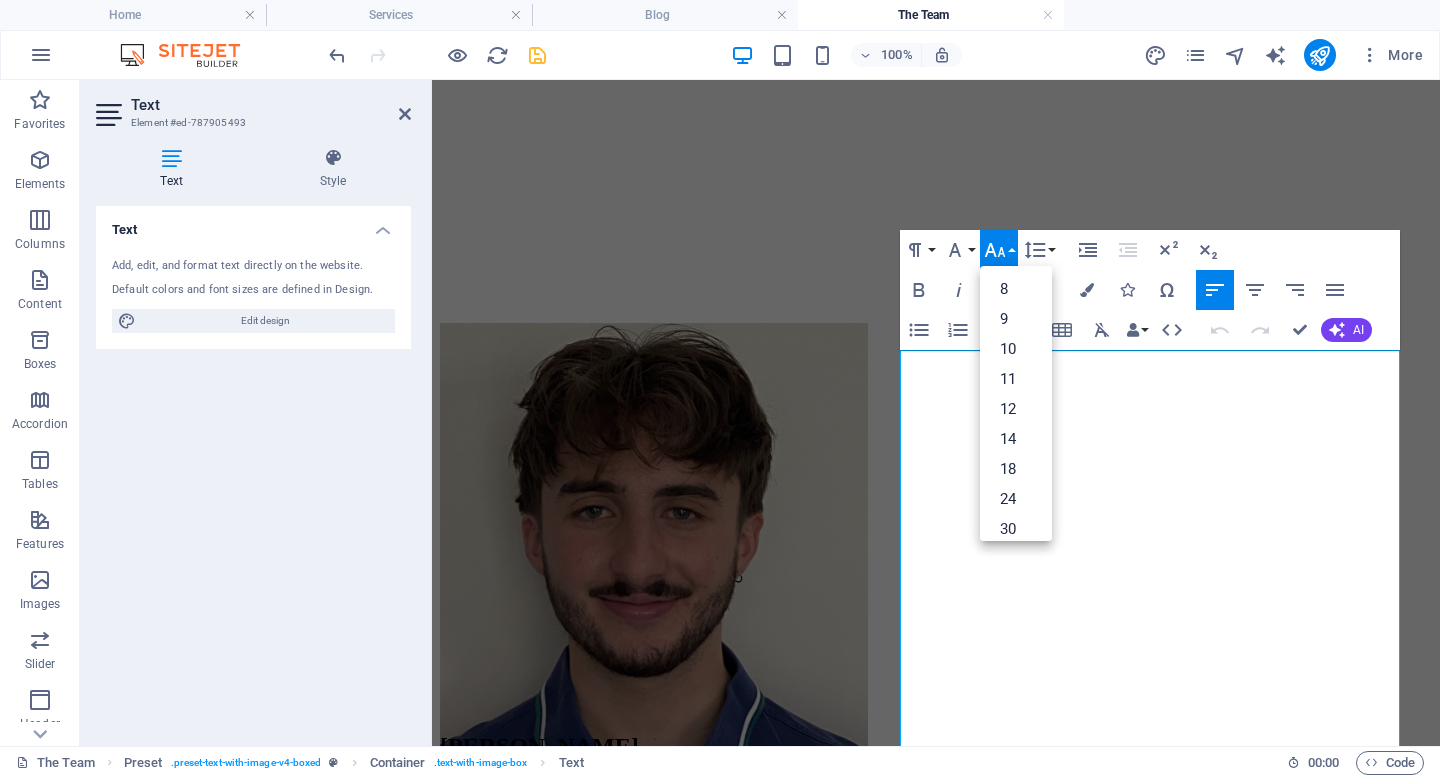 type 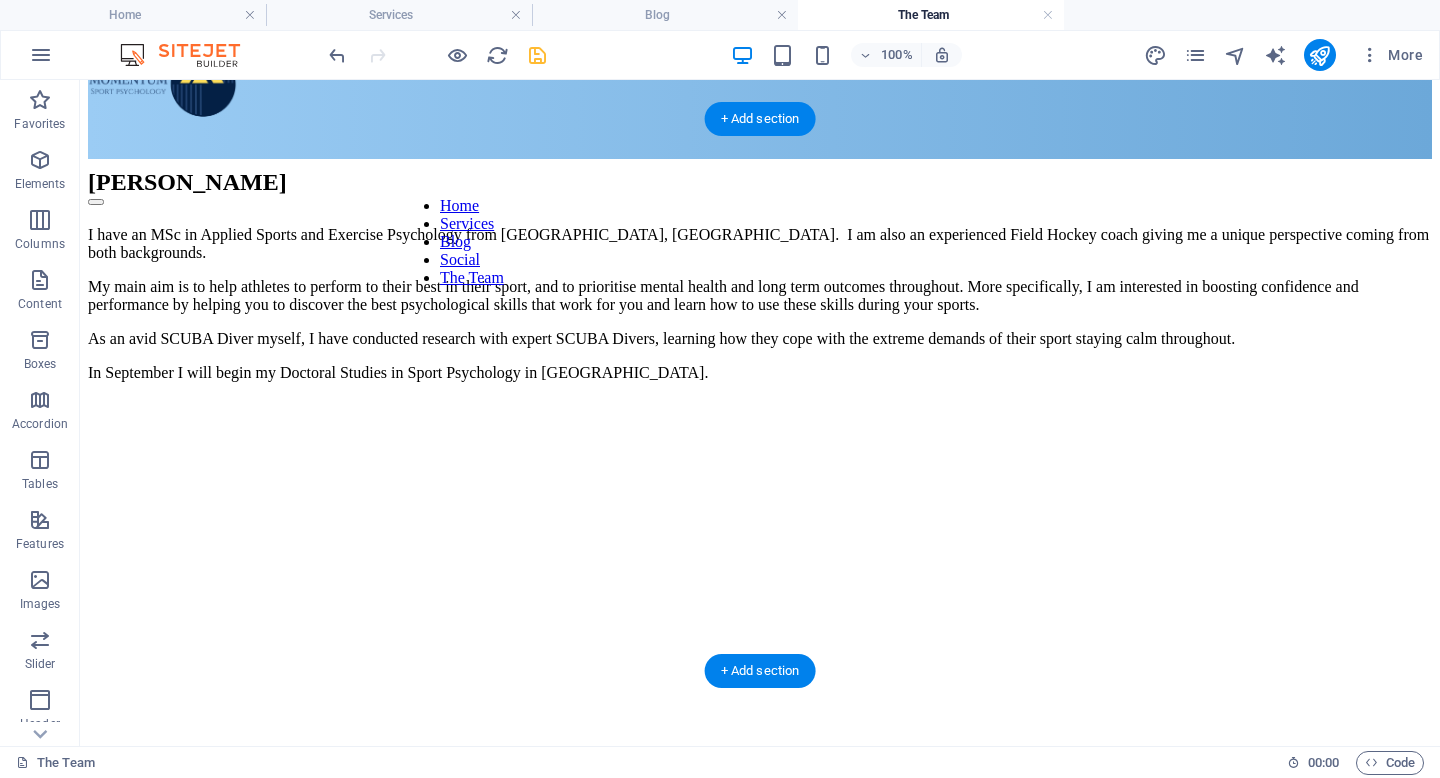 scroll, scrollTop: 97, scrollLeft: 0, axis: vertical 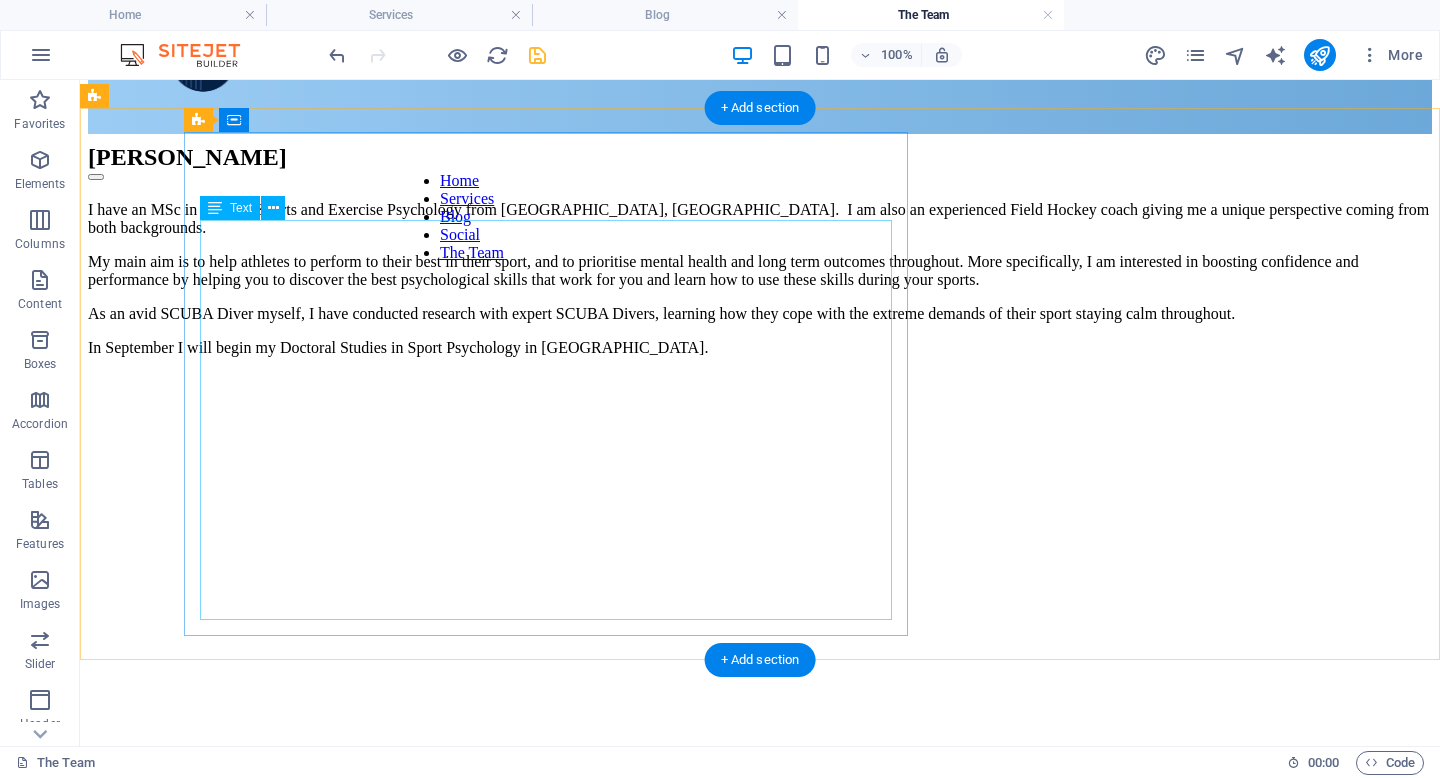 click on "I have an MSc in Applied Sports and Exercise Psychology from St Mary’s University, Twickenham.  I am also an experienced Field Hockey coach giving me a unique perspective coming from both backgrounds. My main aim is to help athletes to perform to their best in their sport, and to prioritise mental health and long term outcomes throughout. More specifically, I am interested in boosting confidence and performance by helping you to discover the best psychological skills that work for you and learn how to use these skills during your sports. As an avid SCUBA Diver myself, I have conducted research with expert SCUBA Divers, learning how they cope with the extreme demands of their sport staying calm throughout. In September I will begin my Doctoral Studies in Sport Psychology in Glasgow. Contact me via email on: andy@momentumpsychology.co.uk" at bounding box center (760, 296) 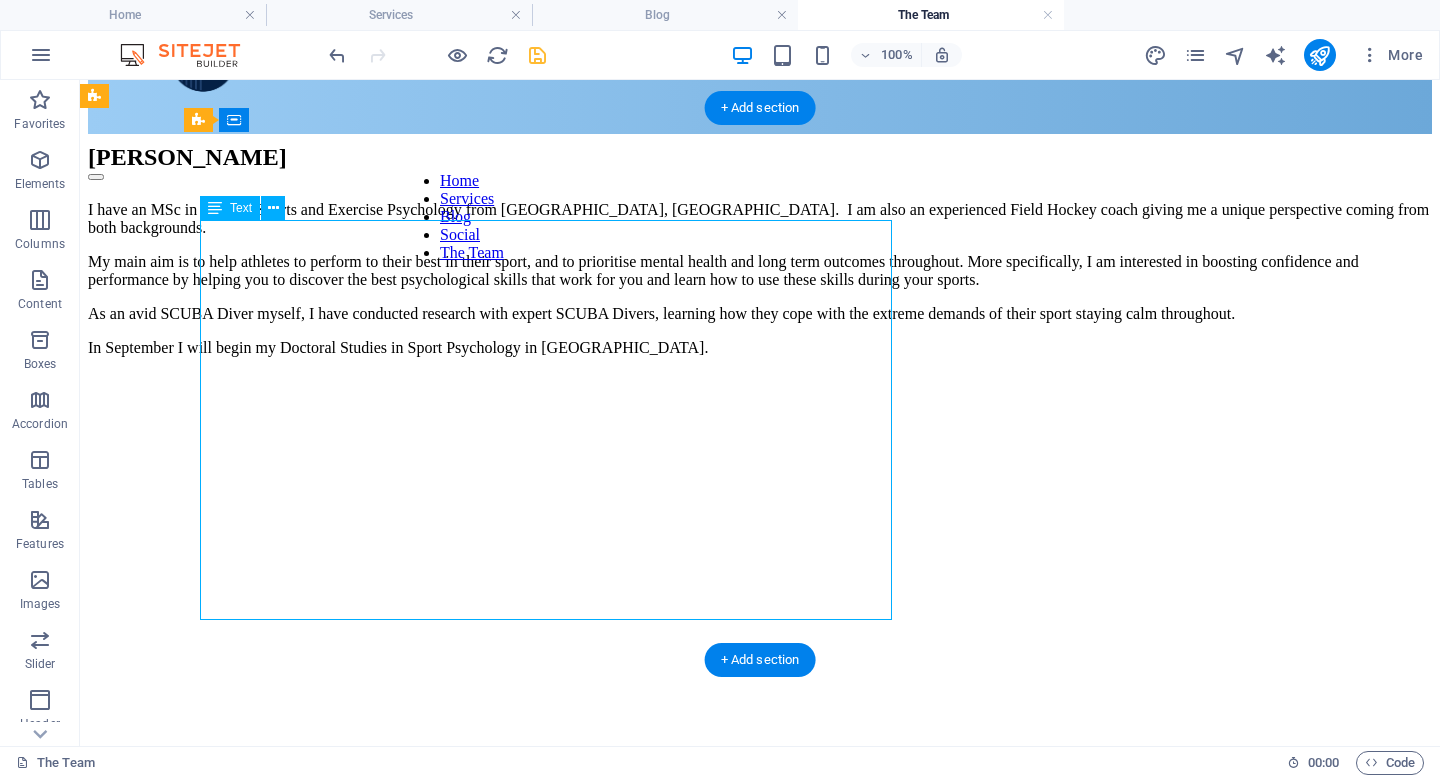 click on "I have an MSc in Applied Sports and Exercise Psychology from St Mary’s University, Twickenham.  I am also an experienced Field Hockey coach giving me a unique perspective coming from both backgrounds. My main aim is to help athletes to perform to their best in their sport, and to prioritise mental health and long term outcomes throughout. More specifically, I am interested in boosting confidence and performance by helping you to discover the best psychological skills that work for you and learn how to use these skills during your sports. As an avid SCUBA Diver myself, I have conducted research with expert SCUBA Divers, learning how they cope with the extreme demands of their sport staying calm throughout. In September I will begin my Doctoral Studies in Sport Psychology in Glasgow. Contact me via email on: andy@momentumpsychology.co.uk" at bounding box center [760, 296] 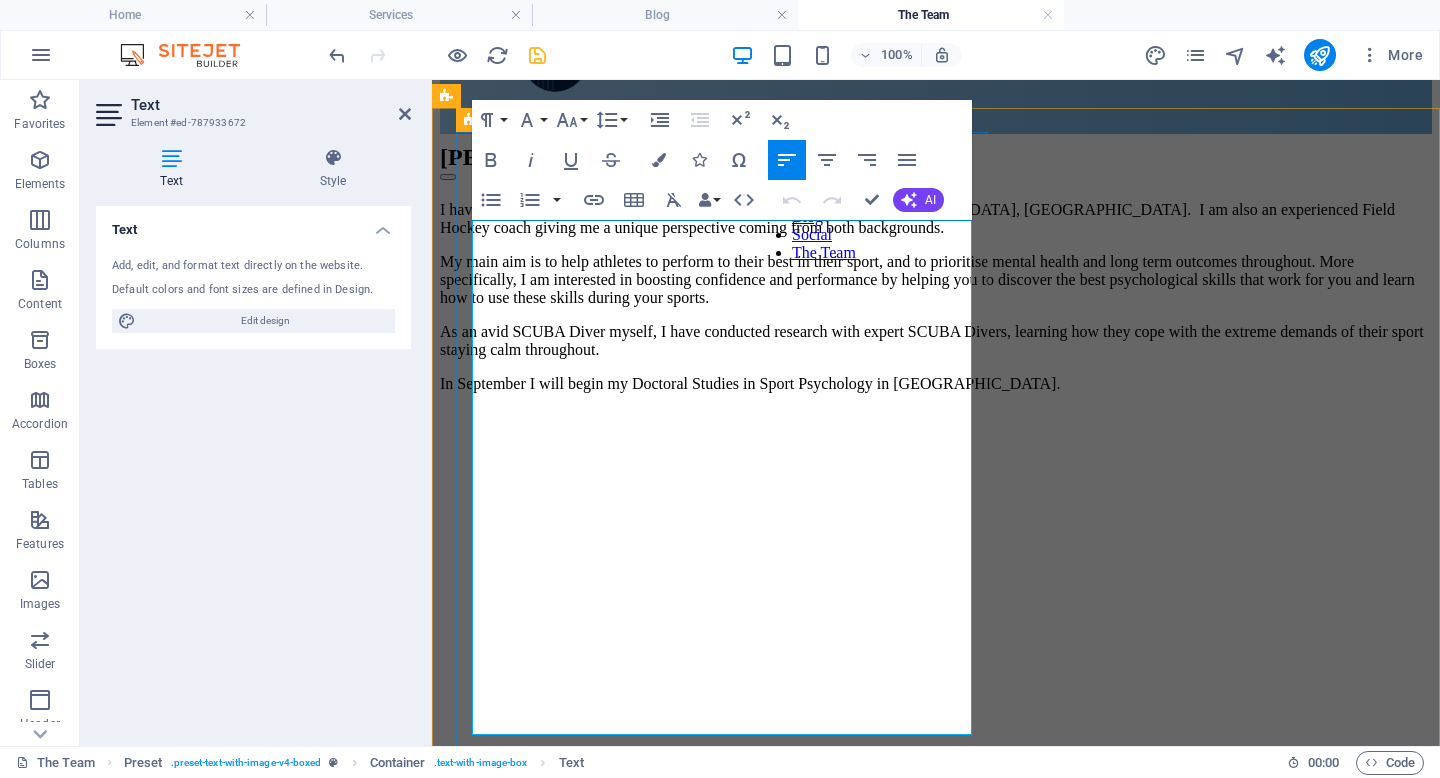 scroll, scrollTop: 113, scrollLeft: 0, axis: vertical 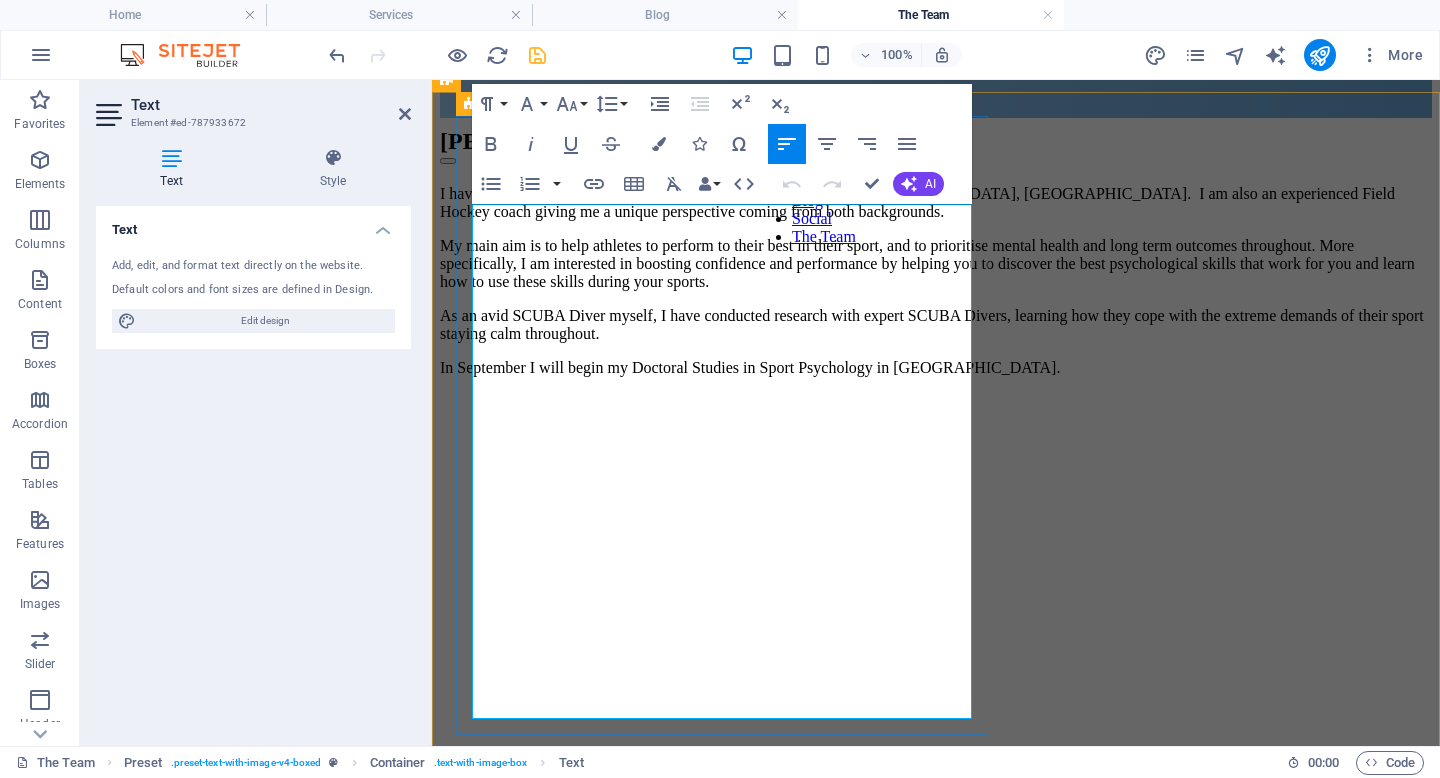 click on "Contact me via email on: andy@momentumpsychology.co.uk" at bounding box center [659, 401] 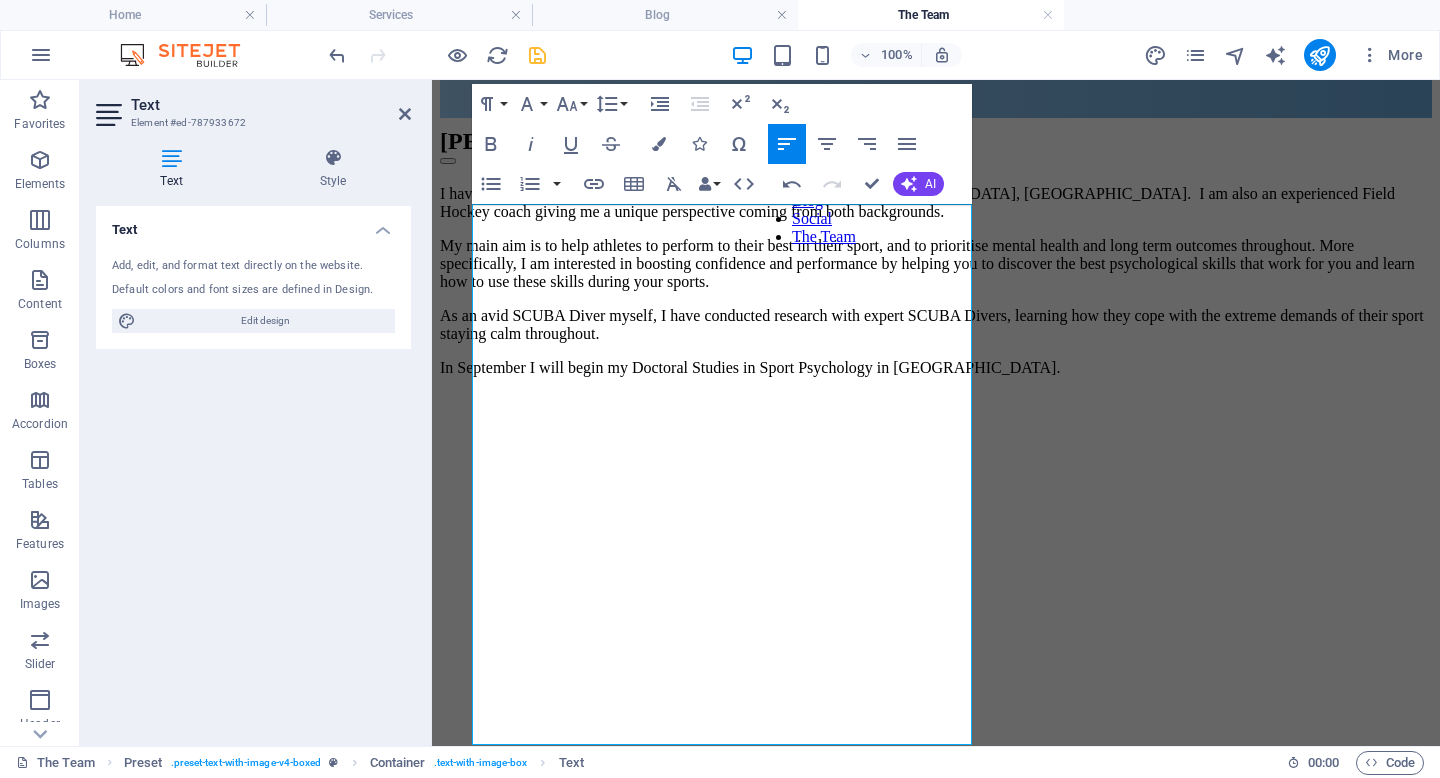 click on "Text Element #ed-787933672 Text Style Text Add, edit, and format text directly on the website. Default colors and font sizes are defined in Design. Edit design Alignment Left aligned Centered Right aligned Preset Element Layout How this element expands within the layout (Flexbox). Size Default auto px % 1/1 1/2 1/3 1/4 1/5 1/6 1/7 1/8 1/9 1/10 Grow Shrink Order Container layout Visible Visible Opacity 100 % Overflow Spacing Margin Default auto px % rem vw vh Custom Custom auto px % rem vw vh auto px % rem vw vh auto px % rem vw vh auto px % rem vw vh Padding Default px rem % vh vw Custom Custom px rem % vh vw px rem % vh vw px rem % vh vw px rem % vh vw Border Style              - Width 1 auto px rem % vh vw Custom Custom 1 auto px rem % vh vw 1 auto px rem % vh vw 1 auto px rem % vh vw 1 auto px rem % vh vw  - Color Round corners Default px rem % vh vw Custom Custom px rem % vh vw px rem % vh vw px rem % vh vw px rem % vh vw Shadow Default None Outside Inside Color X offset 0 px rem vh vw Y offset" at bounding box center (256, 413) 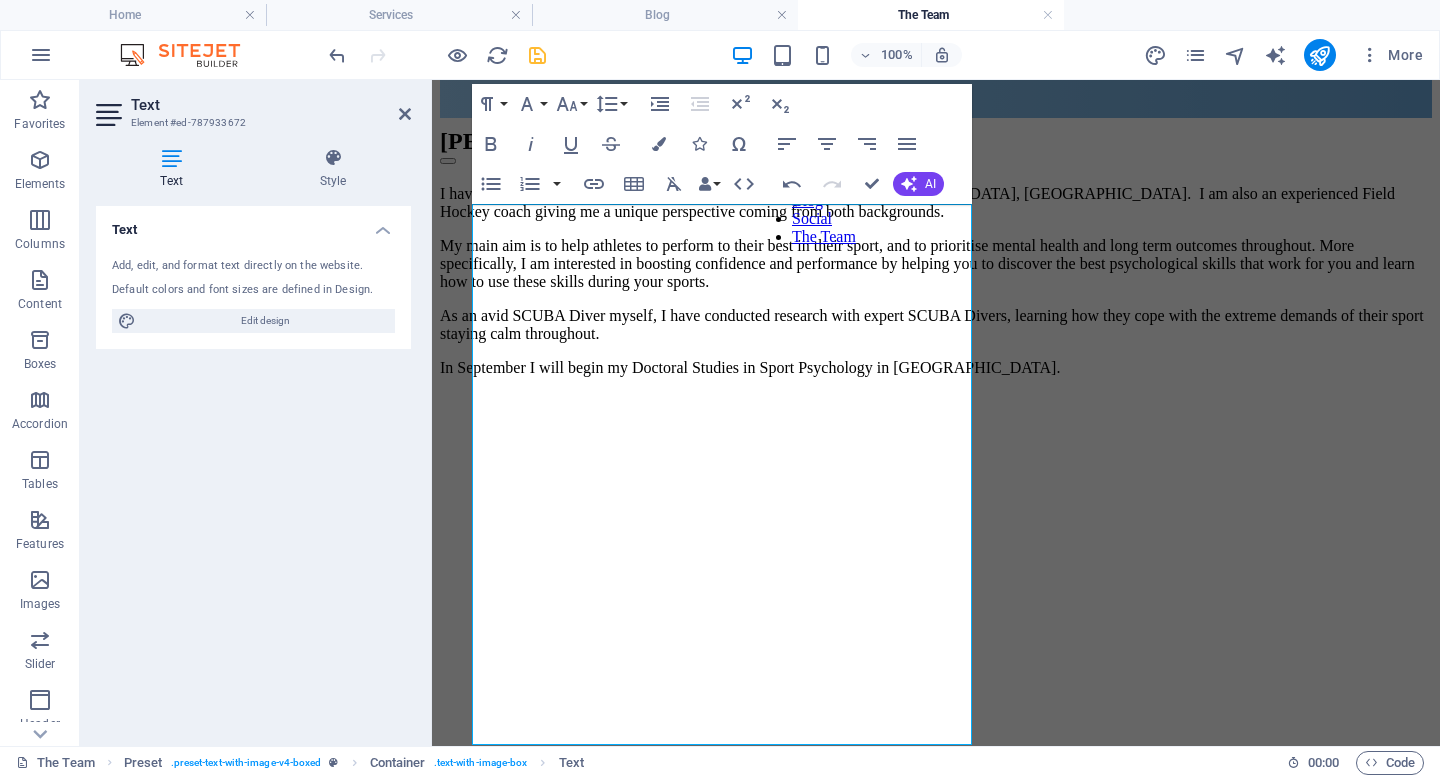 click on "Text Element #ed-787933672 Text Style Text Add, edit, and format text directly on the website. Default colors and font sizes are defined in Design. Edit design Alignment Left aligned Centered Right aligned Preset Element Layout How this element expands within the layout (Flexbox). Size Default auto px % 1/1 1/2 1/3 1/4 1/5 1/6 1/7 1/8 1/9 1/10 Grow Shrink Order Container layout Visible Visible Opacity 100 % Overflow Spacing Margin Default auto px % rem vw vh Custom Custom auto px % rem vw vh auto px % rem vw vh auto px % rem vw vh auto px % rem vw vh Padding Default px rem % vh vw Custom Custom px rem % vh vw px rem % vh vw px rem % vh vw px rem % vh vw Border Style              - Width 1 auto px rem % vh vw Custom Custom 1 auto px rem % vh vw 1 auto px rem % vh vw 1 auto px rem % vh vw 1 auto px rem % vh vw  - Color Round corners Default px rem % vh vw Custom Custom px rem % vh vw px rem % vh vw px rem % vh vw px rem % vh vw Shadow Default None Outside Inside Color X offset 0 px rem vh vw Y offset" at bounding box center (256, 413) 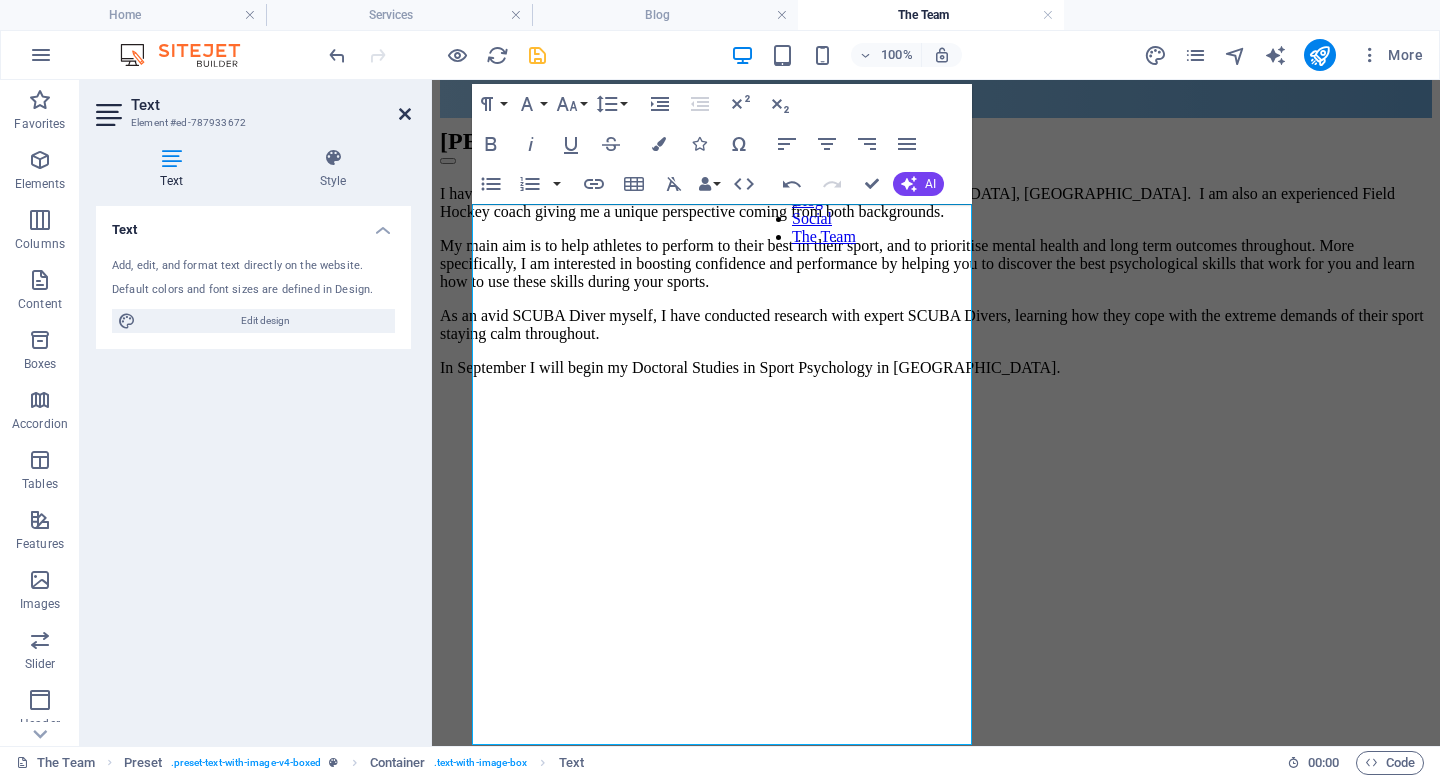 click at bounding box center (405, 114) 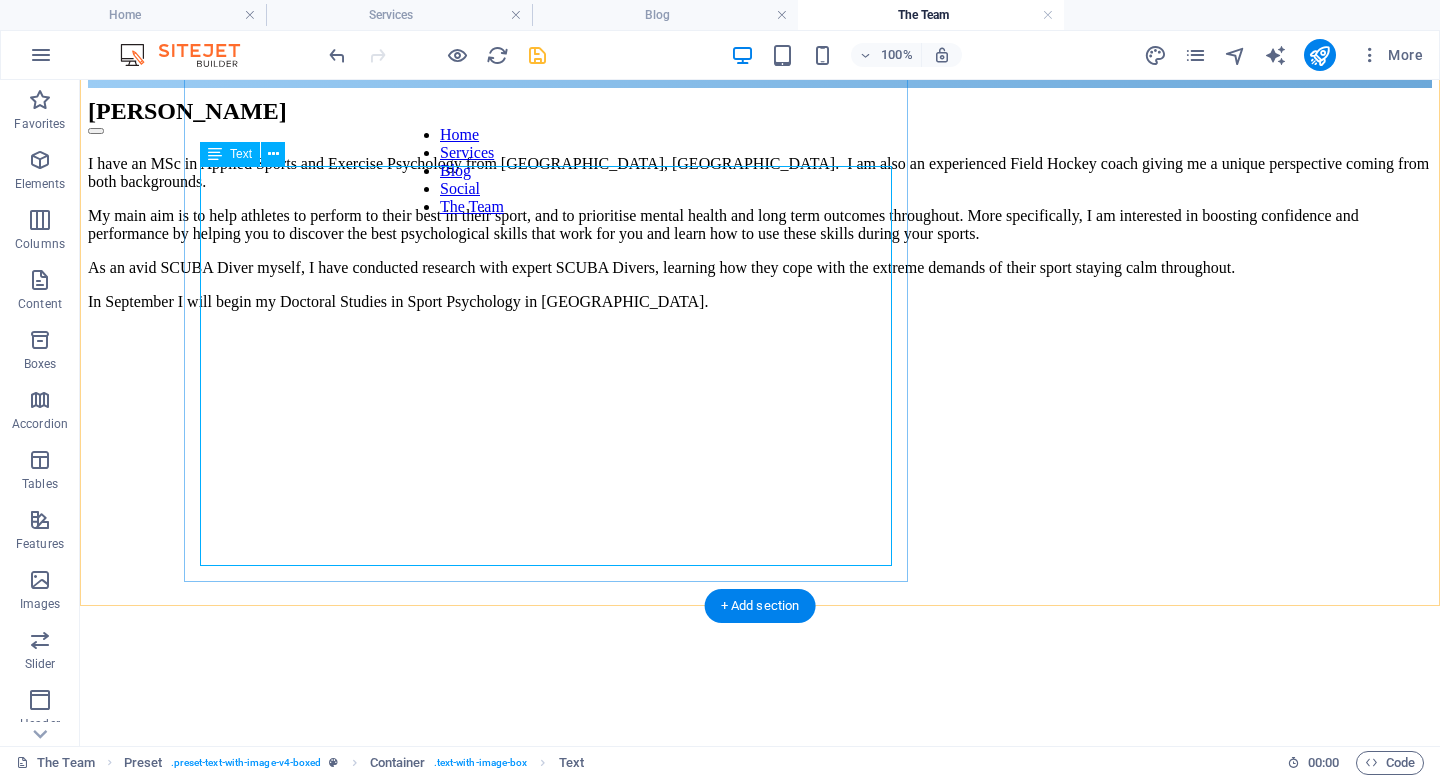 scroll, scrollTop: 158, scrollLeft: 0, axis: vertical 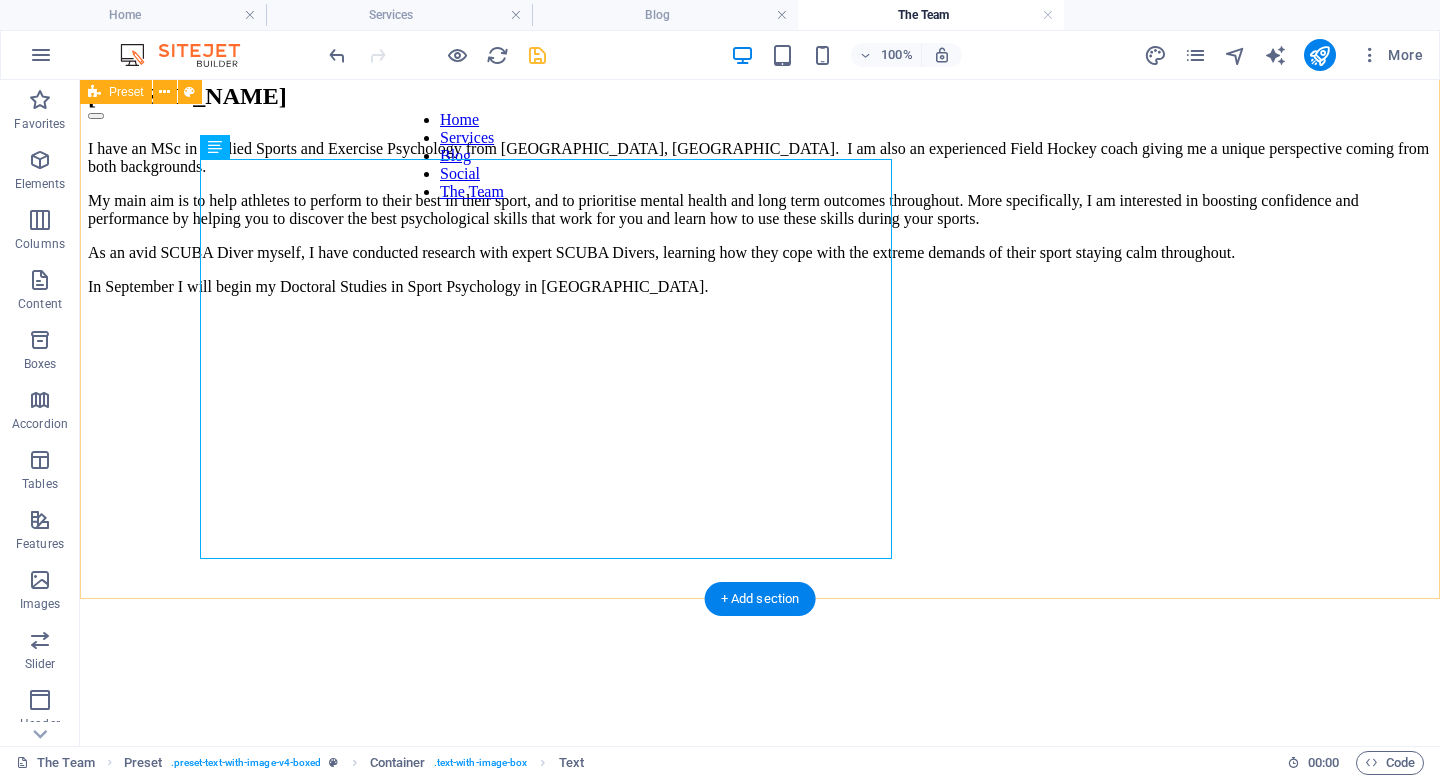 click on "Andy   I have an MSc in Applied Sports and Exercise Psychology from St Mary’s University, Twickenham.  I am also an experienced Field Hockey coach giving me a unique perspective coming from both backgrounds. My main aim is to help athletes to perform to their best in their sport, and to prioritise mental health and long term outcomes throughout. More specifically, I am interested in boosting confidence and performance by helping you to discover the best psychological skills that work for you and learn how to use these skills during your sports. As an avid SCUBA Diver myself, I have conducted research with expert SCUBA Divers, learning how they cope with the extreme demands of their sport staying calm throughout. In September I will begin my Doctoral Studies in Sport Psychology in Glasgow. You can contact me via email on: andy@momentumpsychology.co.uk Drop content here or  Add elements  Paste clipboard" at bounding box center (760, 428) 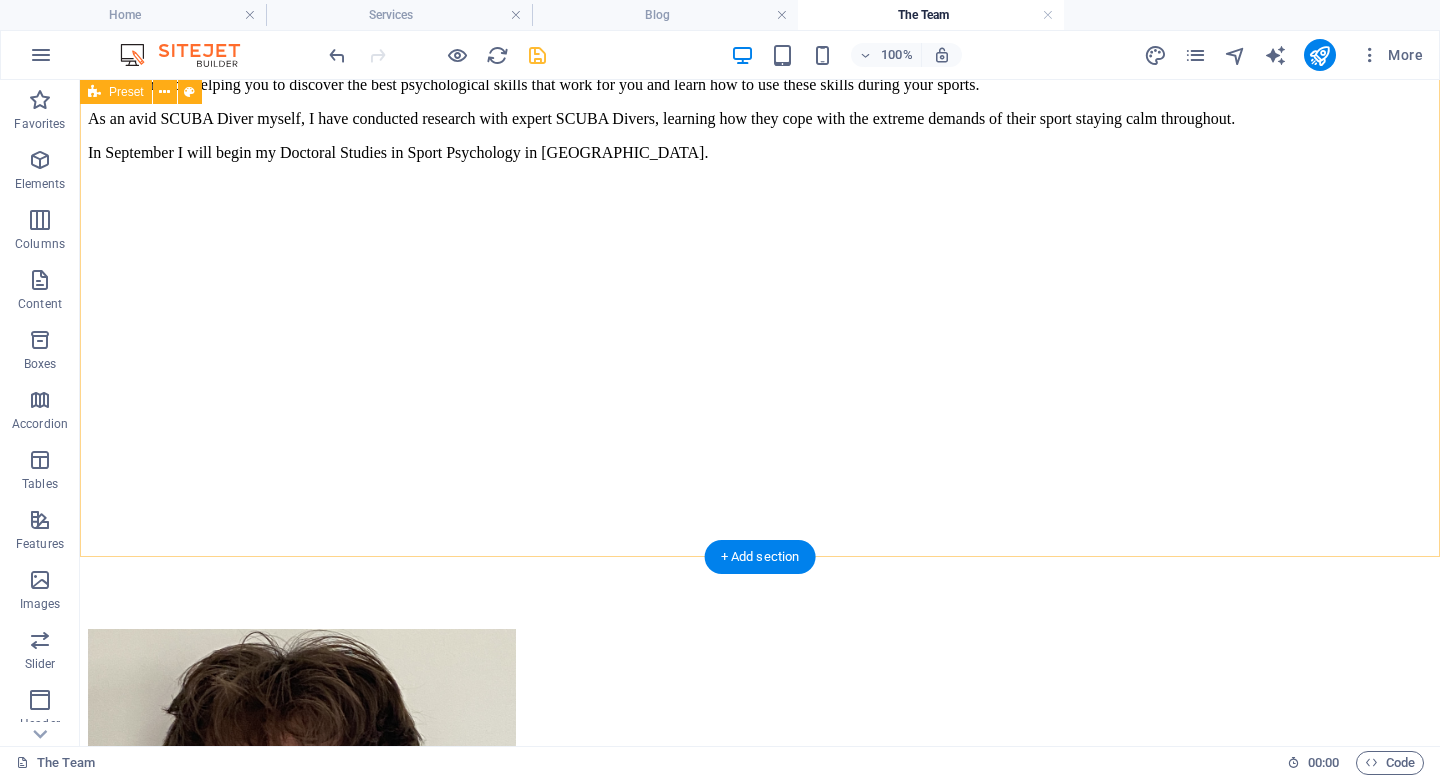 scroll, scrollTop: 0, scrollLeft: 0, axis: both 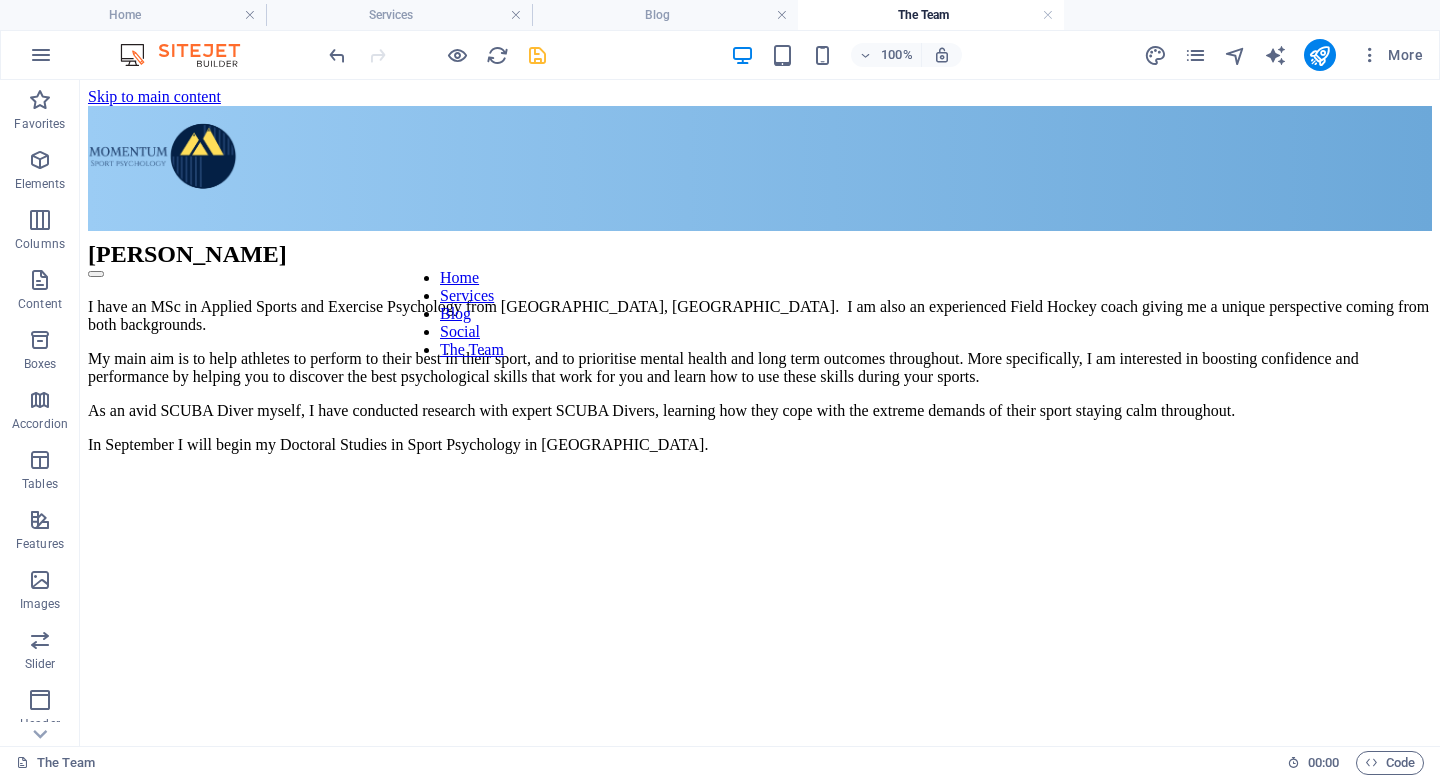 click at bounding box center (537, 55) 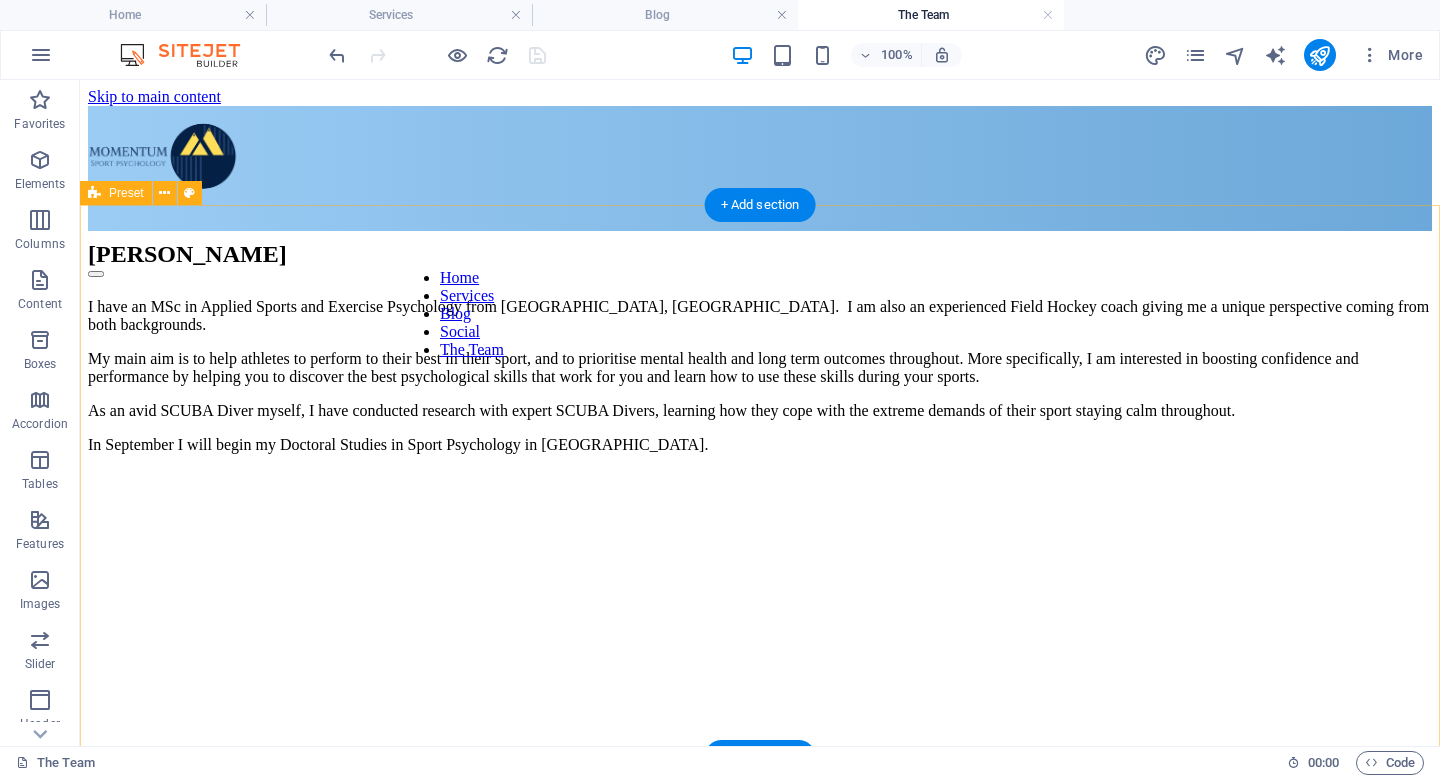 click on "Andy   I have an MSc in Applied Sports and Exercise Psychology from St Mary’s University, Twickenham.  I am also an experienced Field Hockey coach giving me a unique perspective coming from both backgrounds. My main aim is to help athletes to perform to their best in their sport, and to prioritise mental health and long term outcomes throughout. More specifically, I am interested in boosting confidence and performance by helping you to discover the best psychological skills that work for you and learn how to use these skills during your sports. As an avid SCUBA Diver myself, I have conducted research with expert SCUBA Divers, learning how they cope with the extreme demands of their sport staying calm throughout. In September I will begin my Doctoral Studies in Sport Psychology in Glasgow. You can contact me via email on: andy@momentumpsychology.co.uk Drop content here or  Add elements  Paste clipboard" at bounding box center (760, 586) 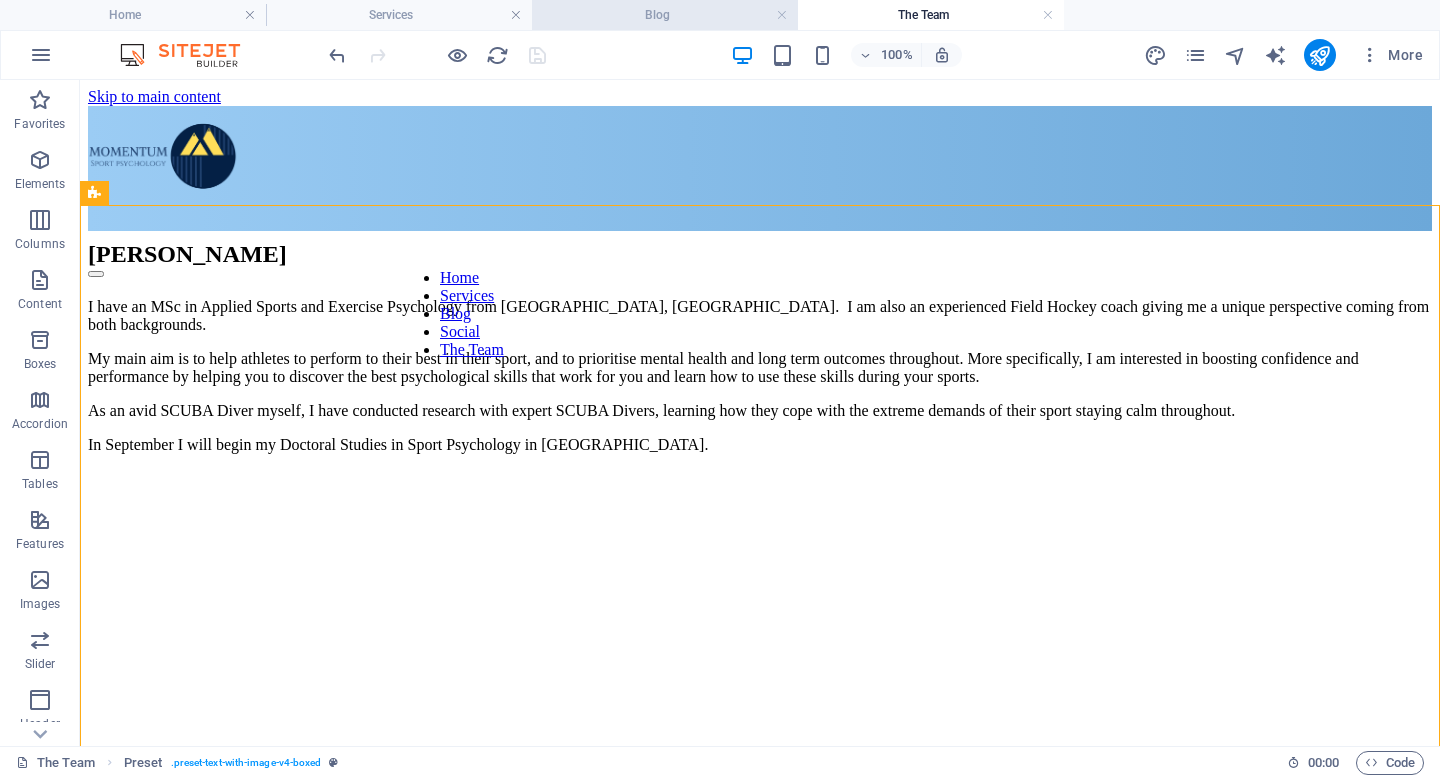 click on "Blog" at bounding box center [665, 15] 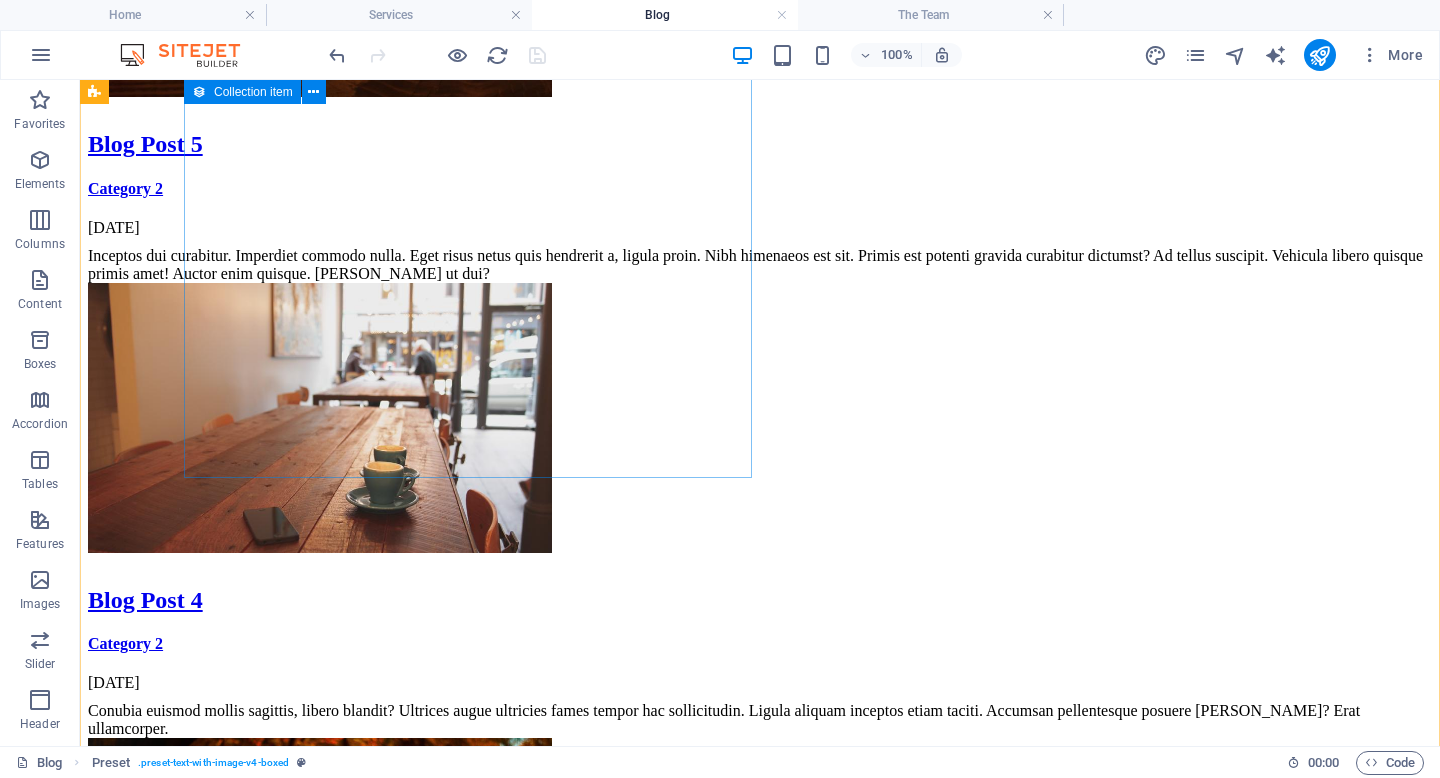 scroll, scrollTop: 845, scrollLeft: 0, axis: vertical 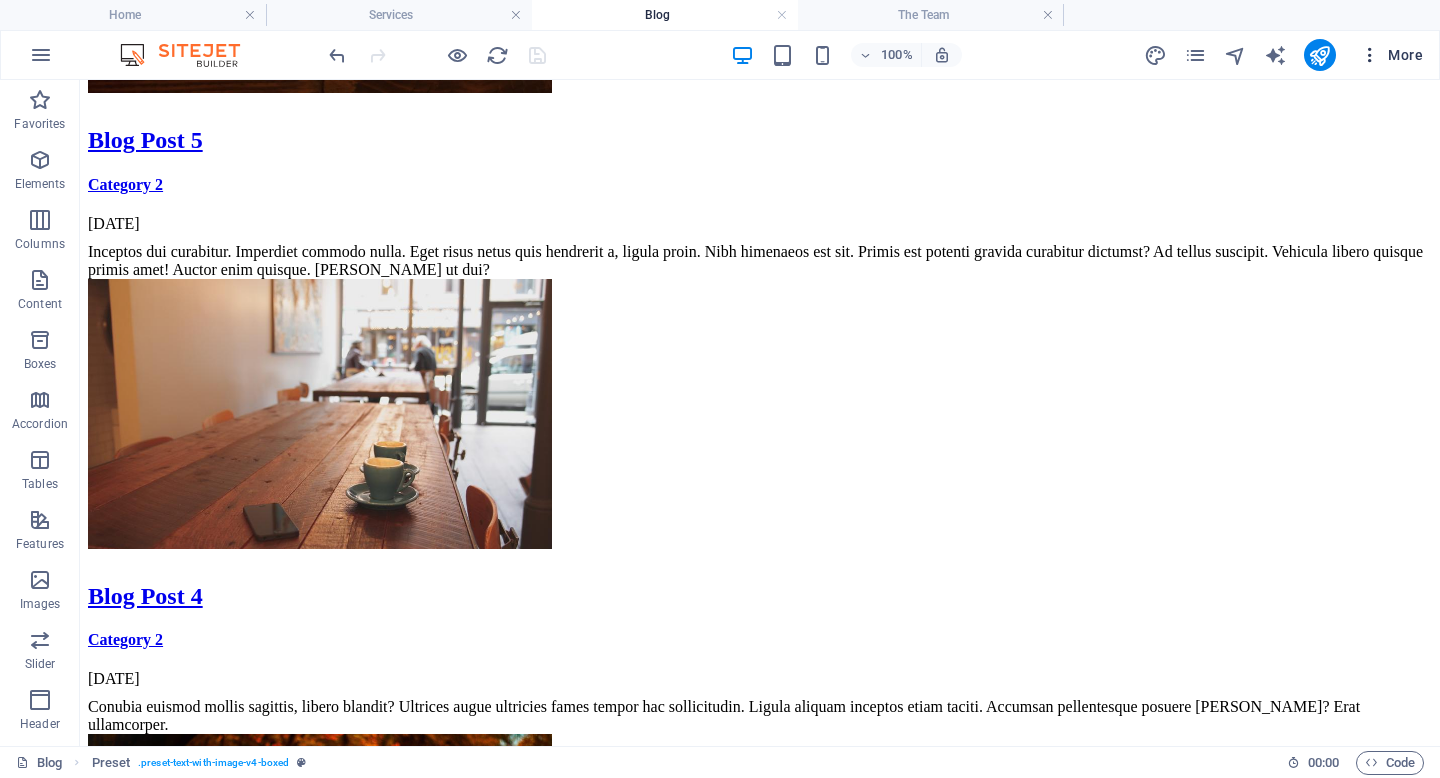 click at bounding box center [1370, 55] 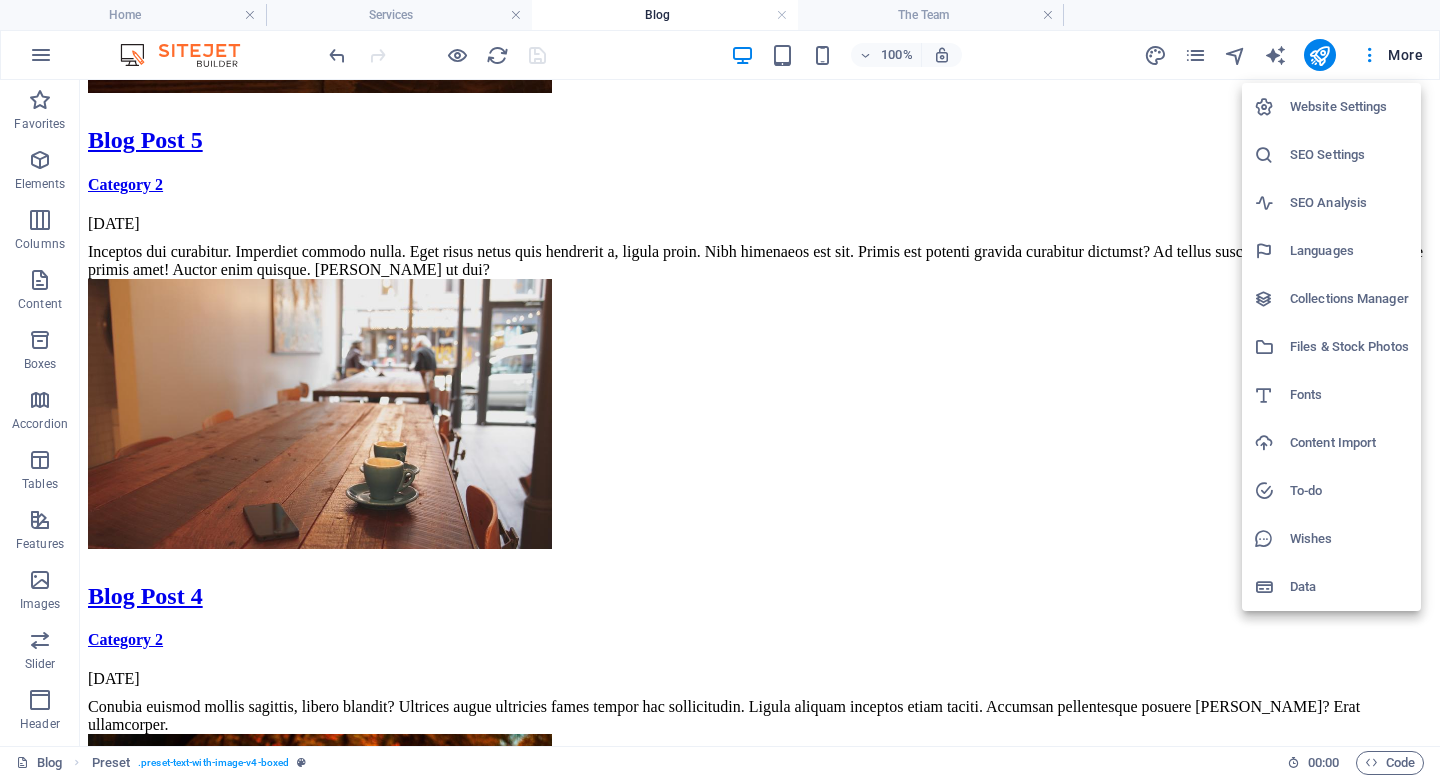 click at bounding box center [720, 389] 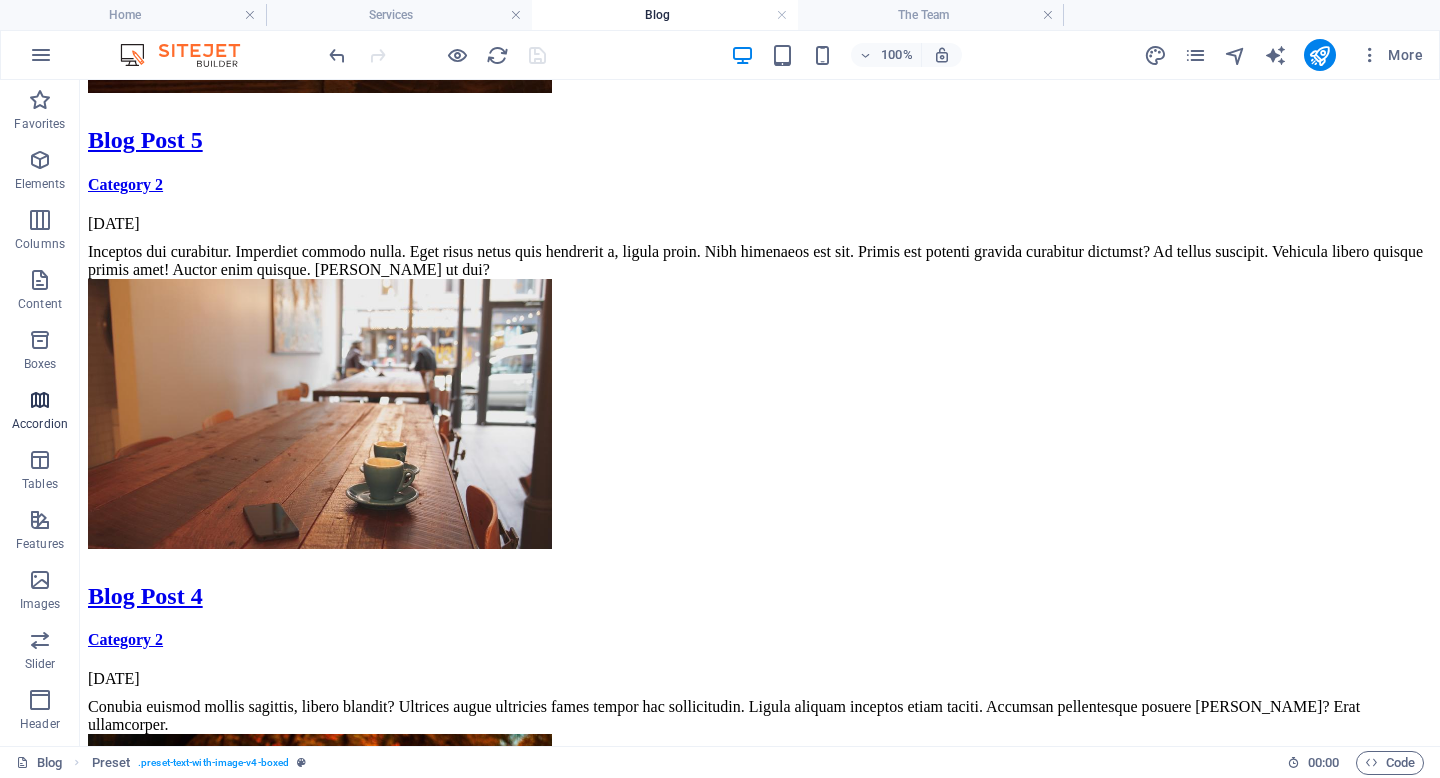 scroll, scrollTop: 234, scrollLeft: 0, axis: vertical 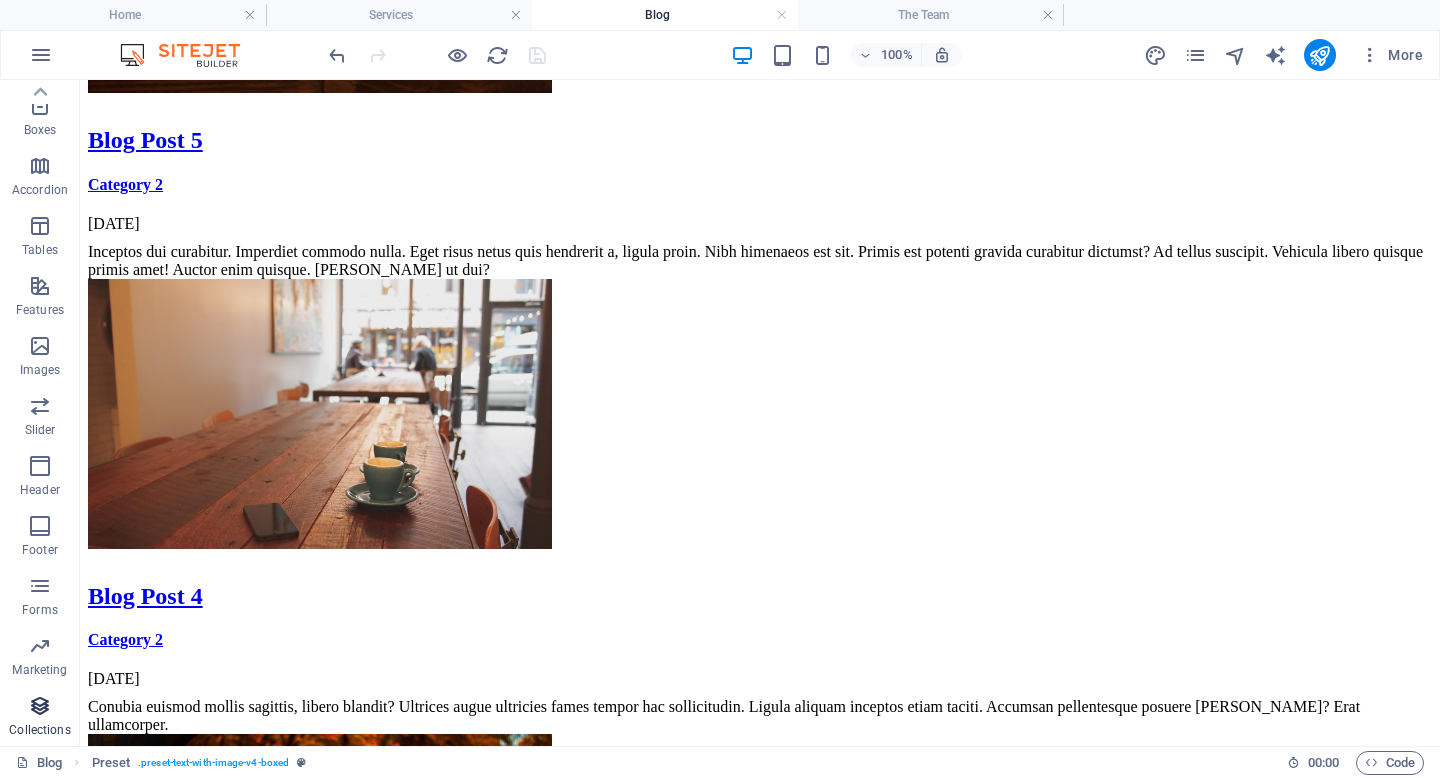 click on "Collections" at bounding box center [40, 718] 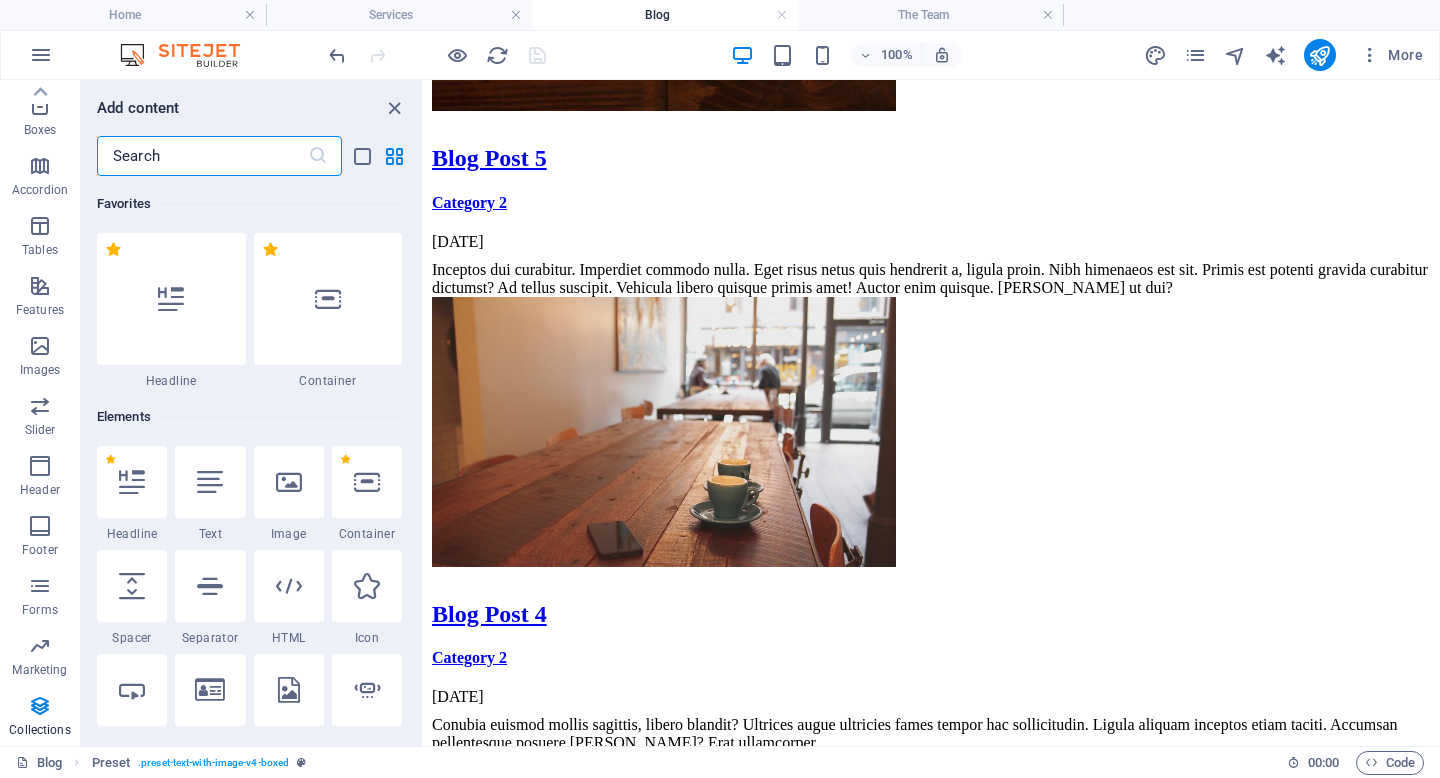 scroll, scrollTop: 873, scrollLeft: 0, axis: vertical 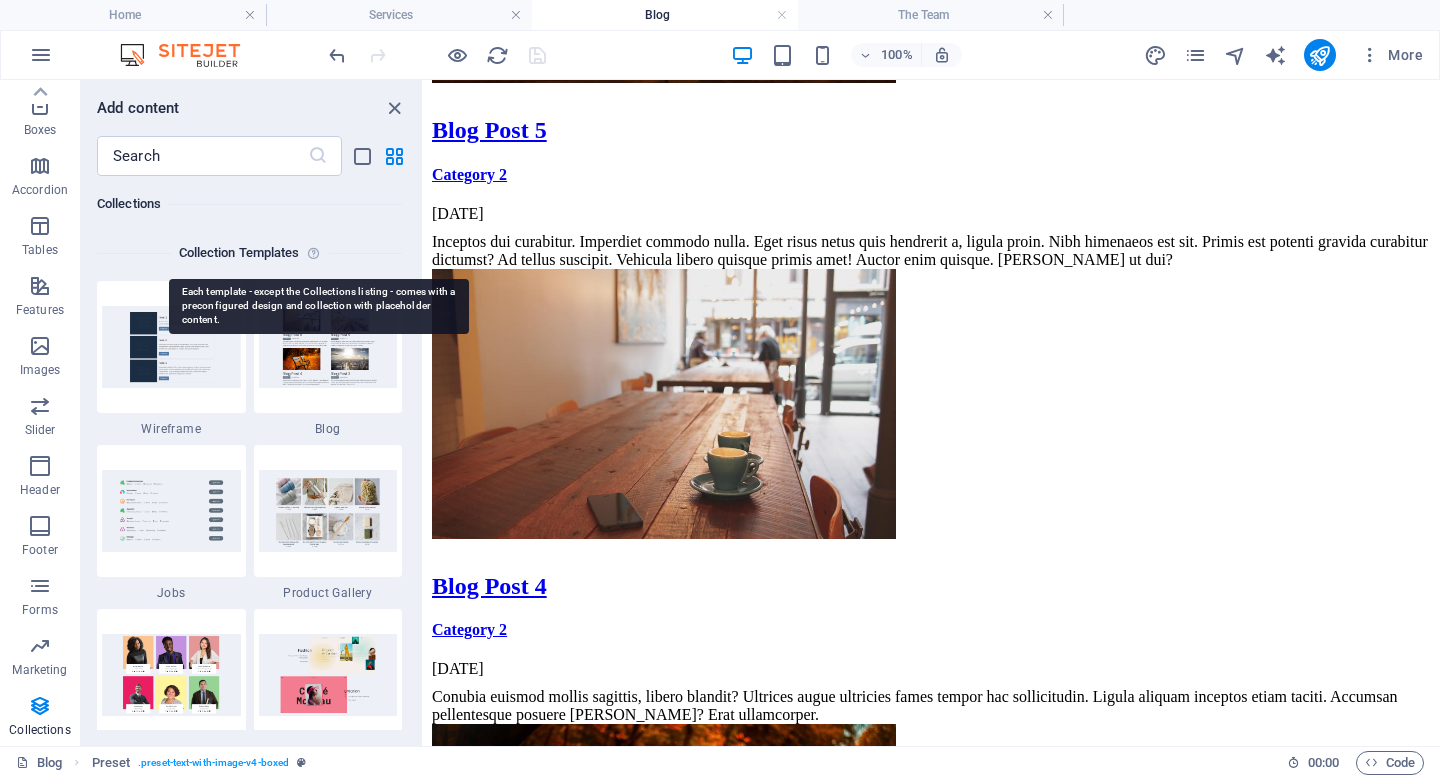 click at bounding box center [317, 253] 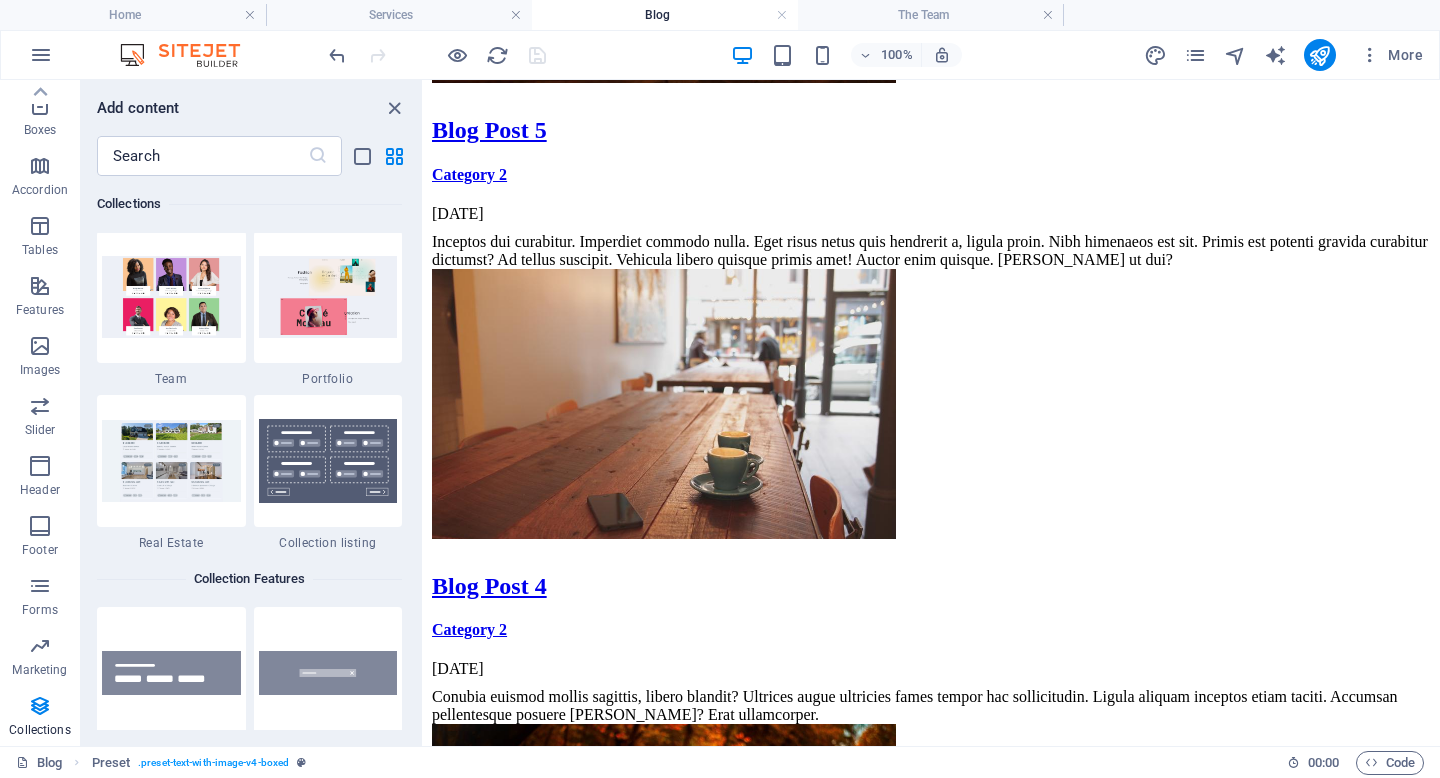 scroll, scrollTop: 18395, scrollLeft: 0, axis: vertical 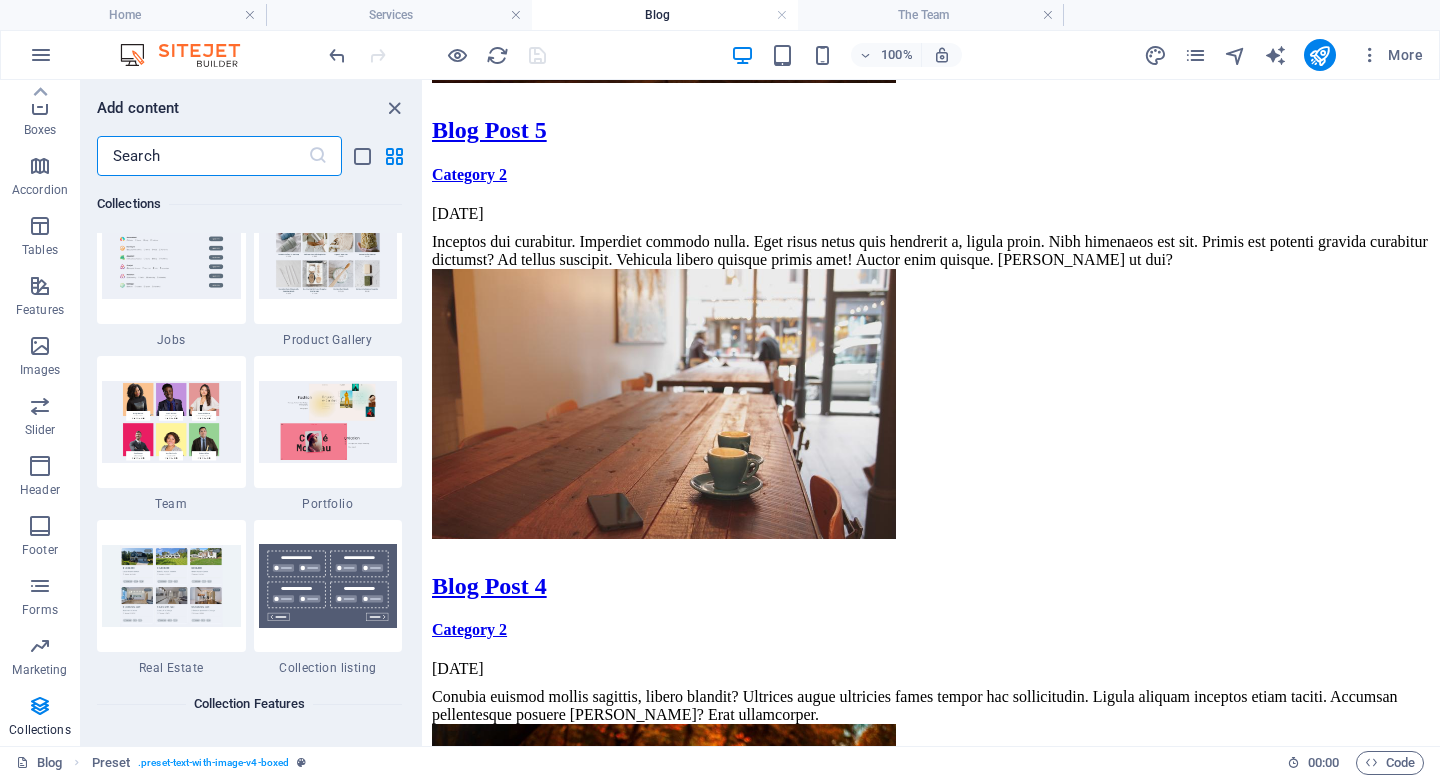 click at bounding box center [202, 156] 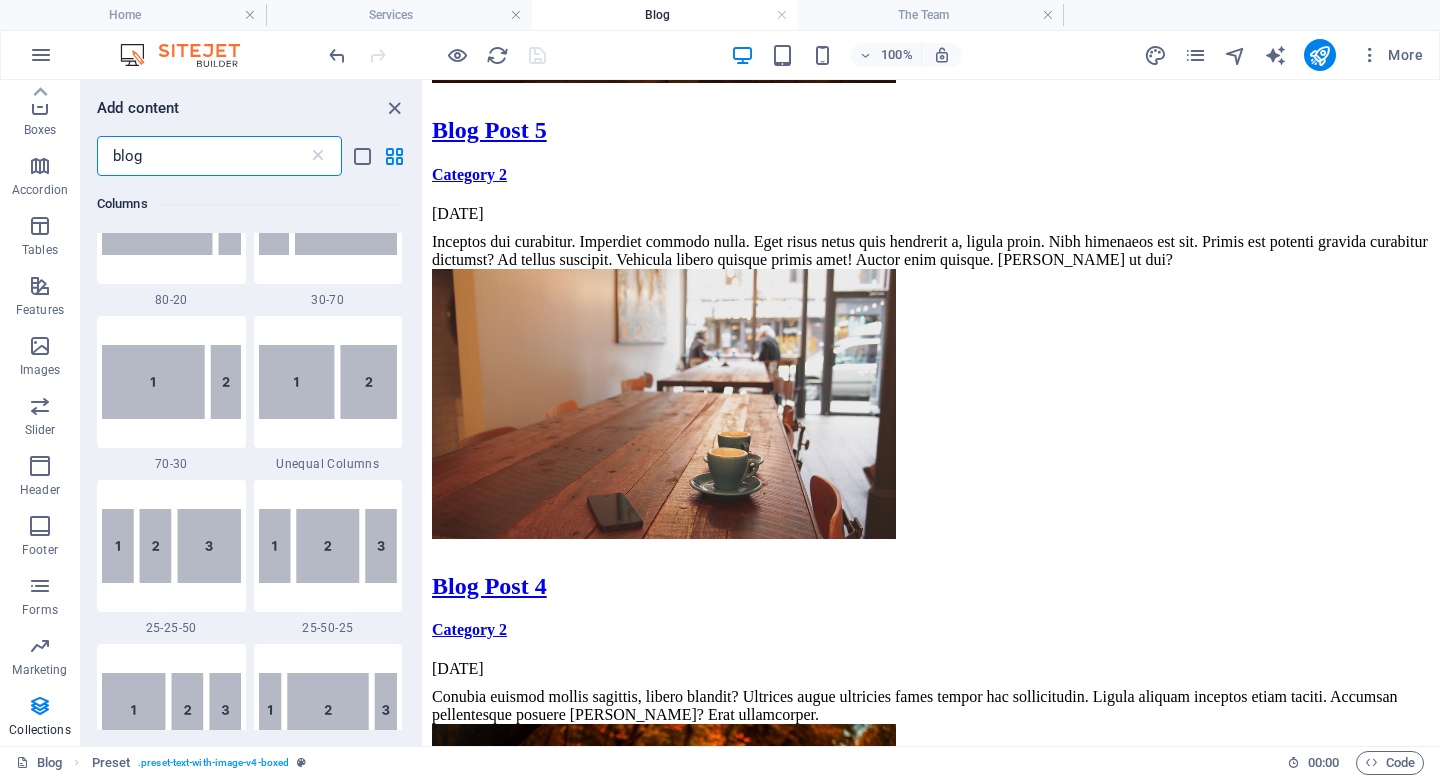 type on "blog" 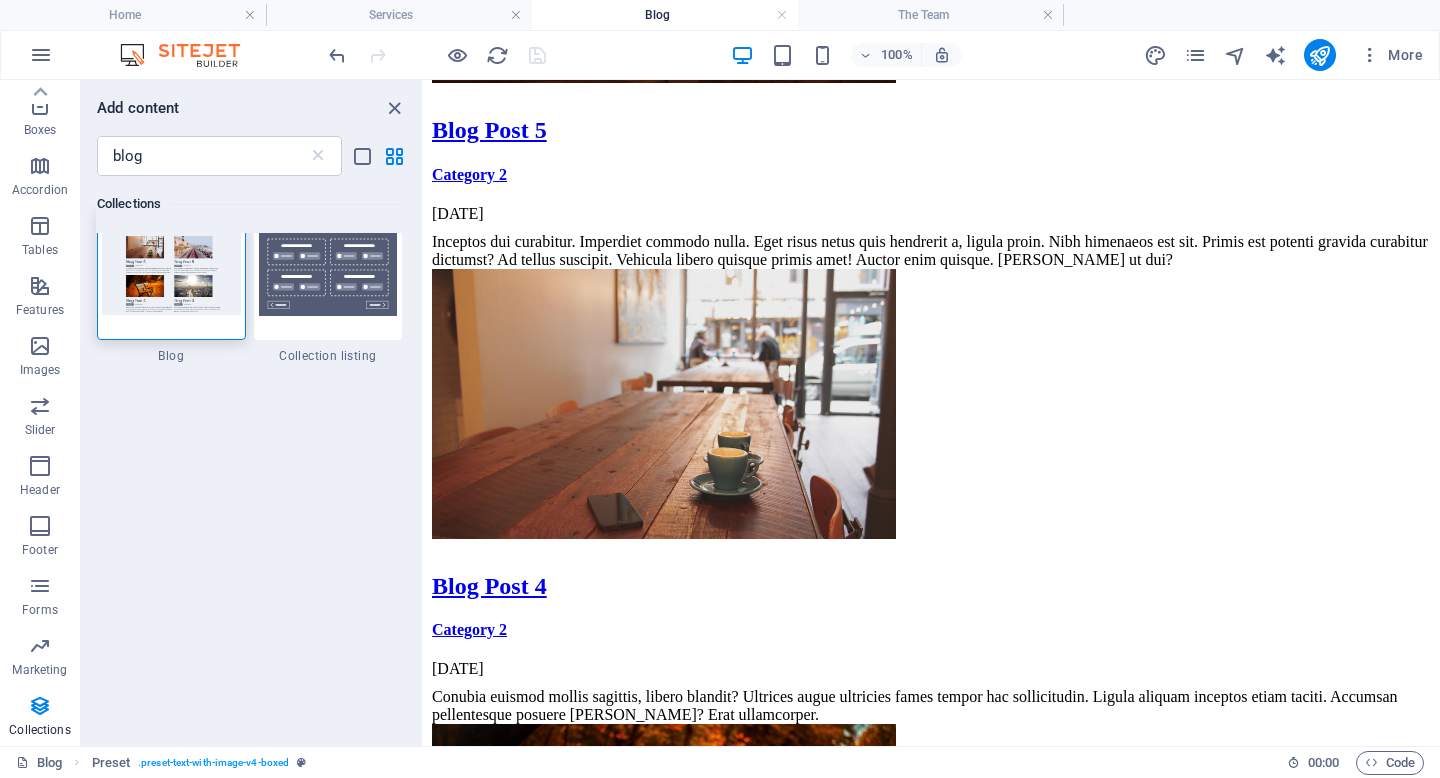 scroll, scrollTop: 0, scrollLeft: 0, axis: both 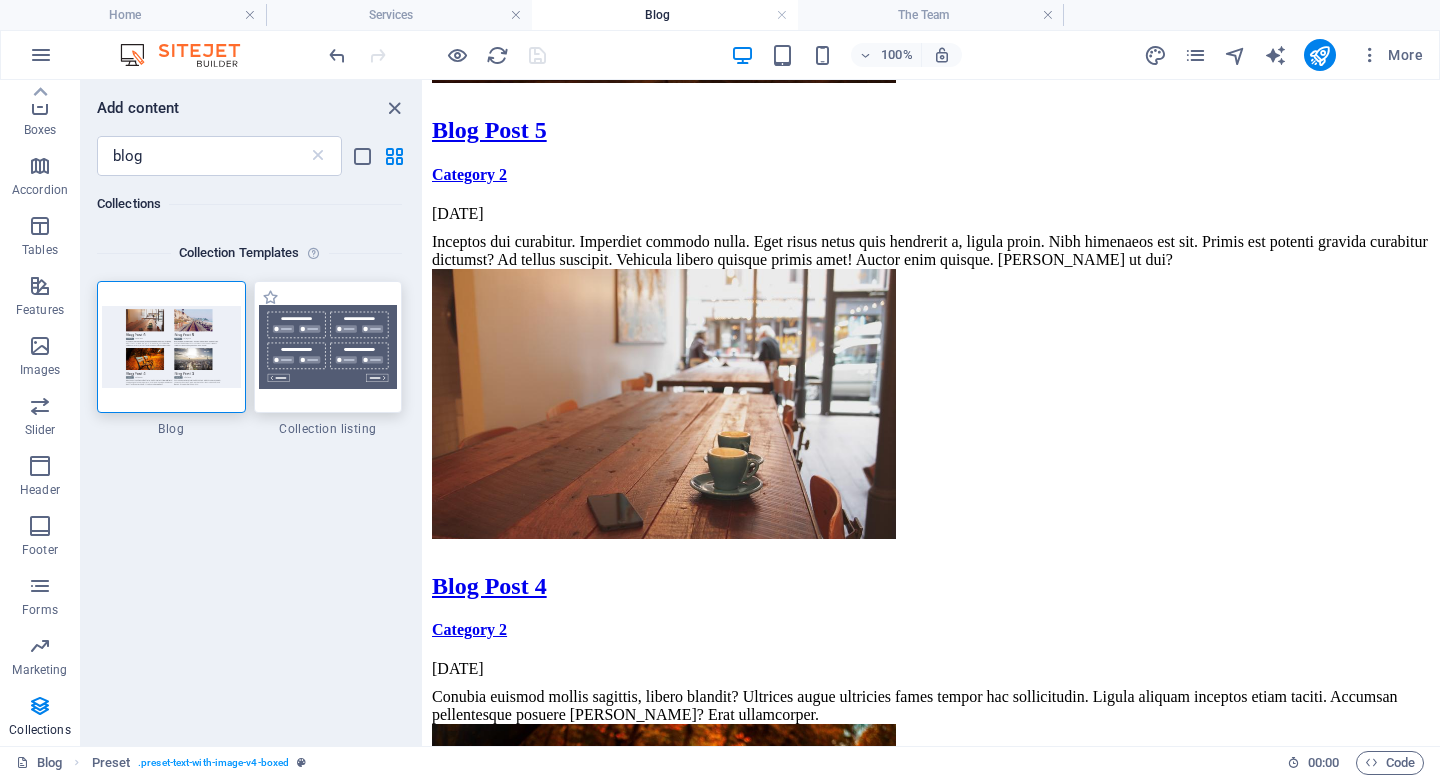 click at bounding box center (328, 347) 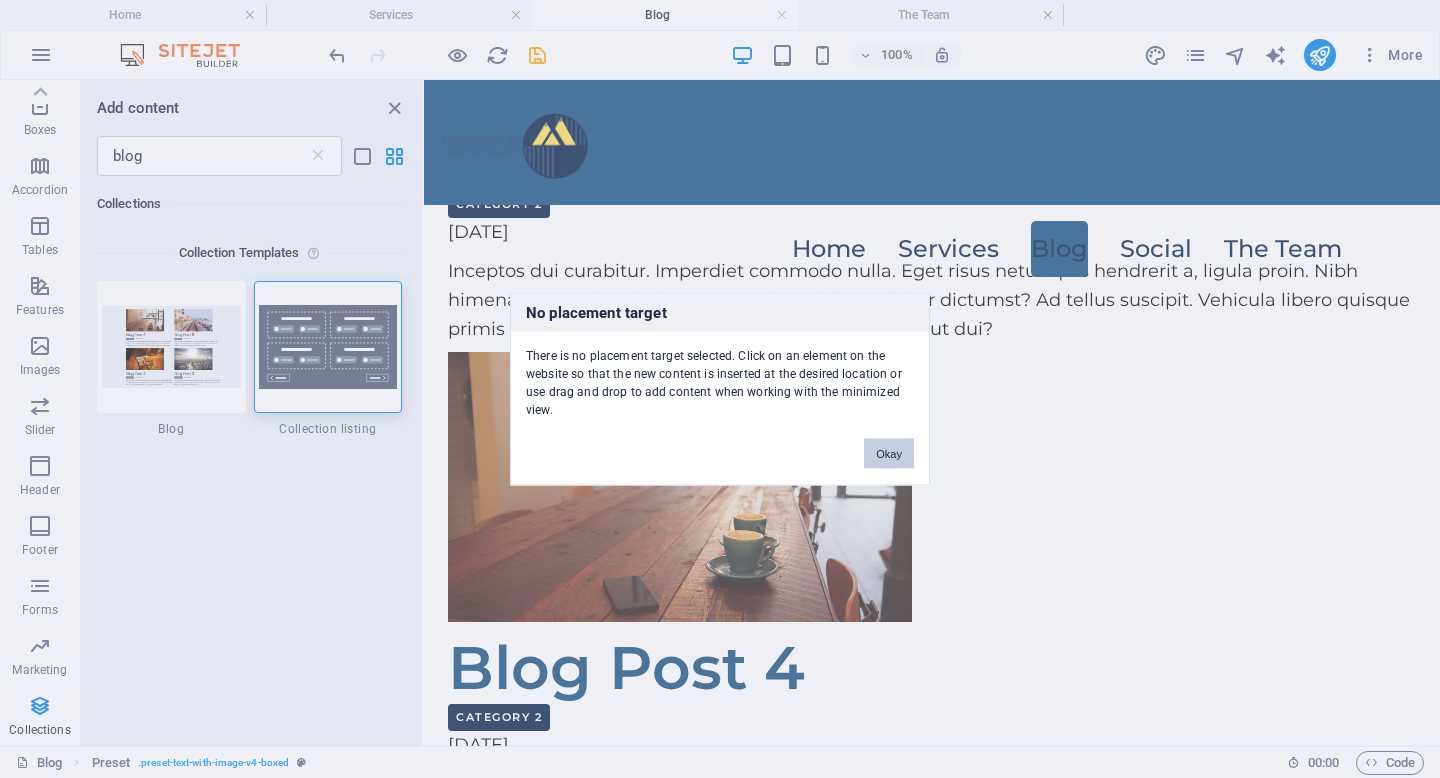 click on "Okay" at bounding box center (889, 454) 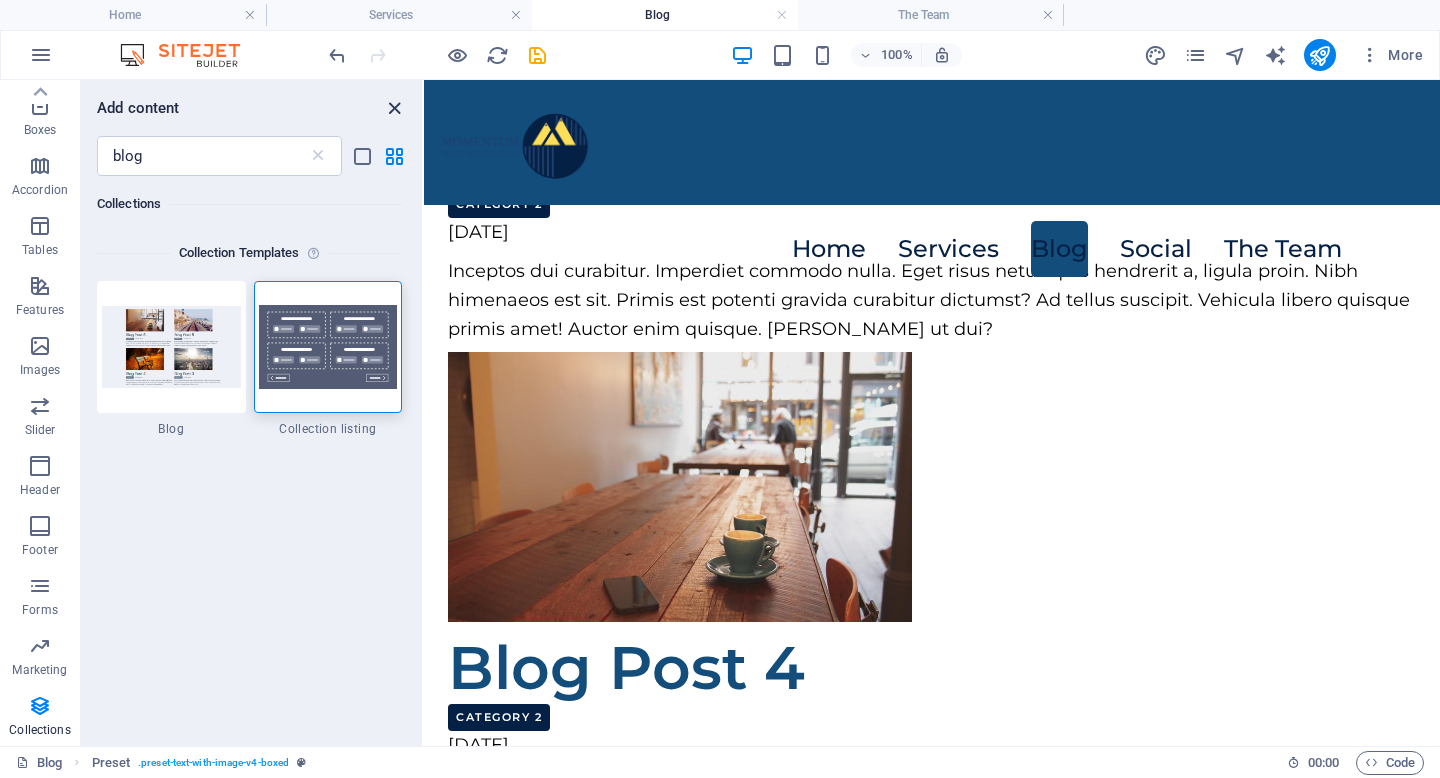 drag, startPoint x: 315, startPoint y: 22, endPoint x: 396, endPoint y: 102, distance: 113.84639 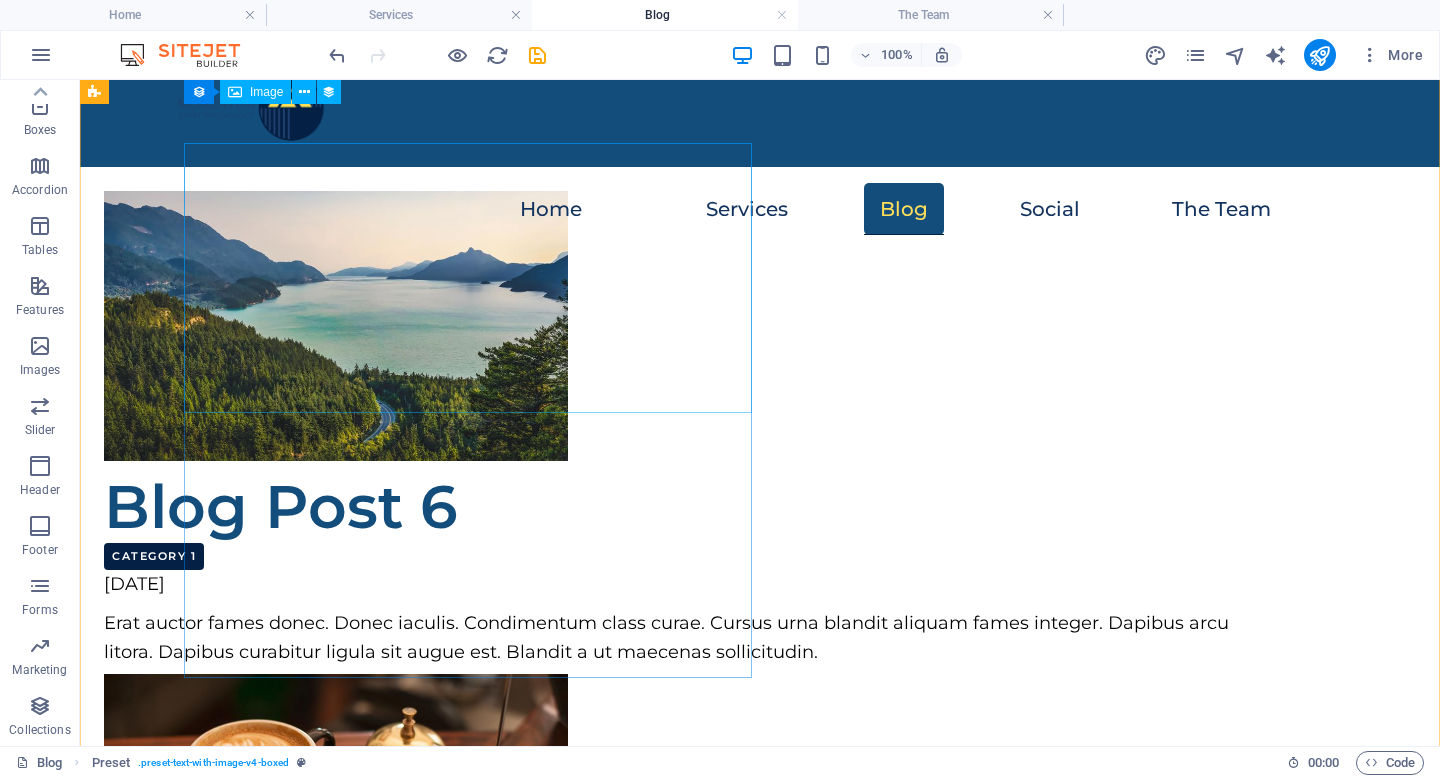 scroll, scrollTop: 0, scrollLeft: 0, axis: both 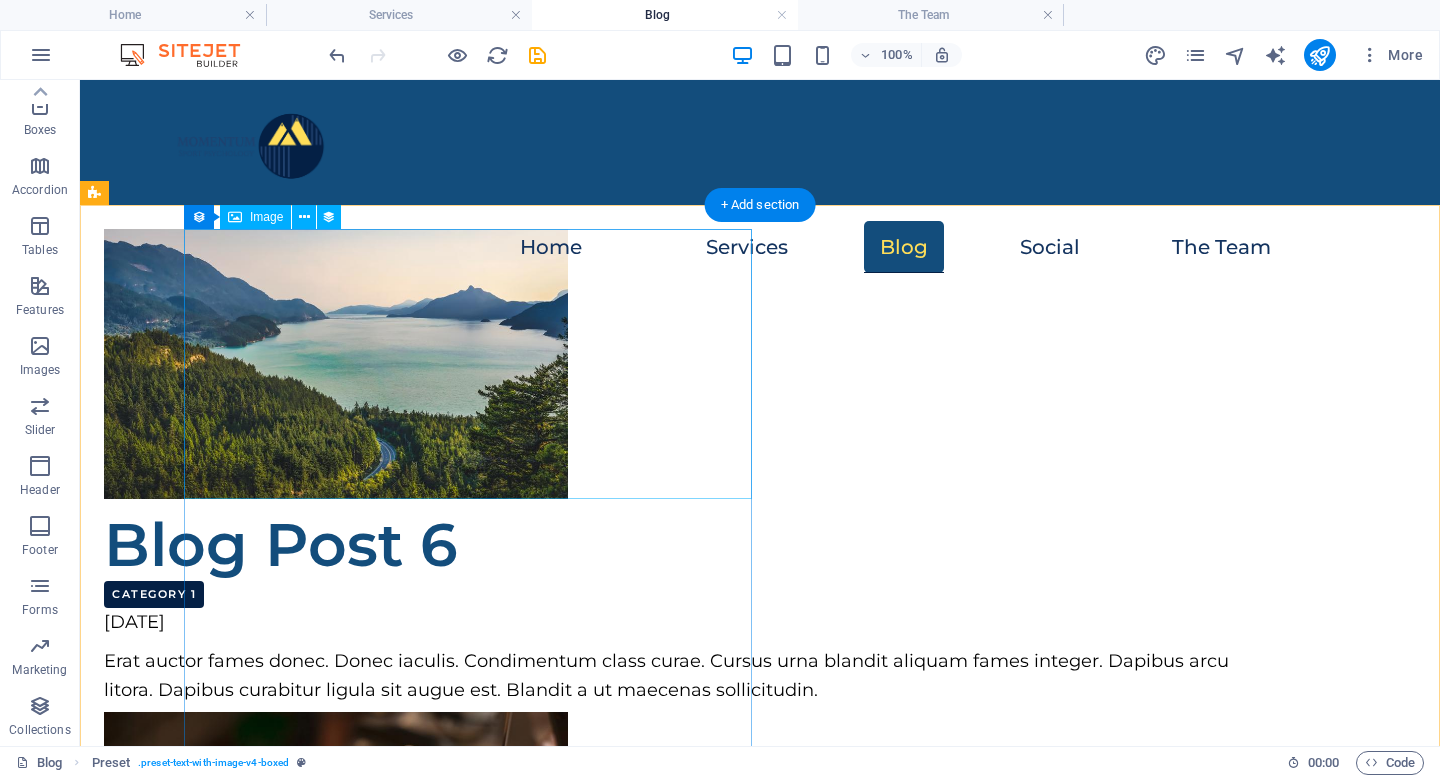 click at bounding box center (680, 364) 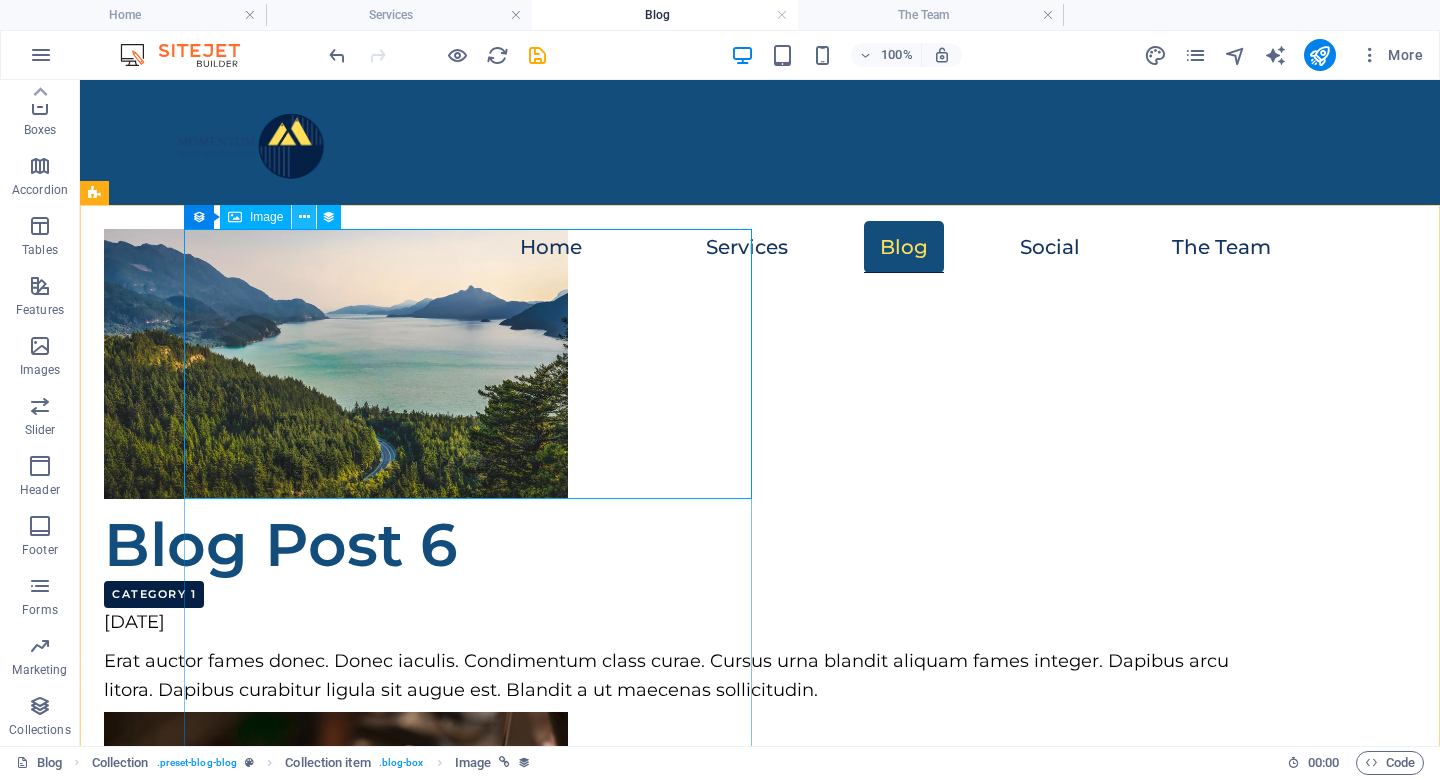 click at bounding box center (304, 217) 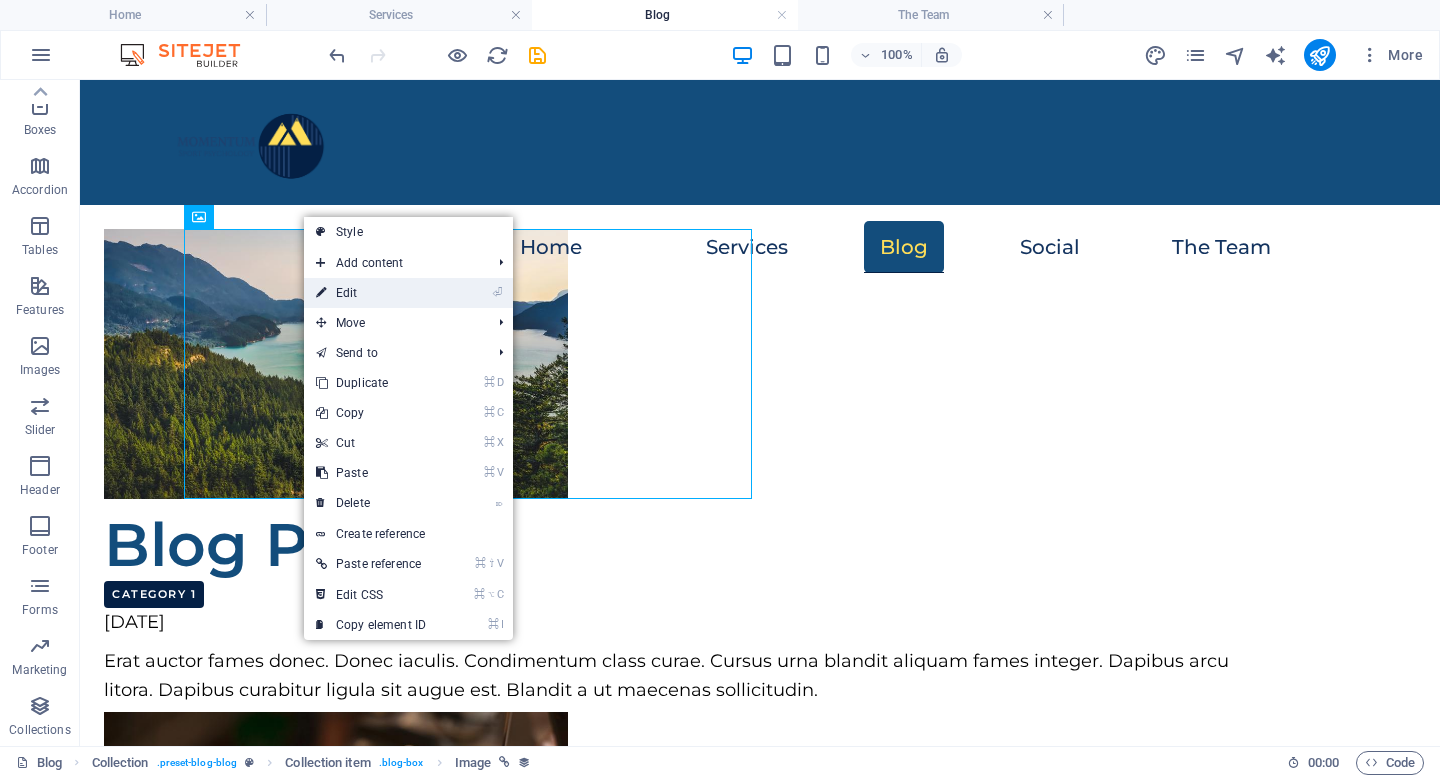 click on "⏎  Edit" at bounding box center (371, 293) 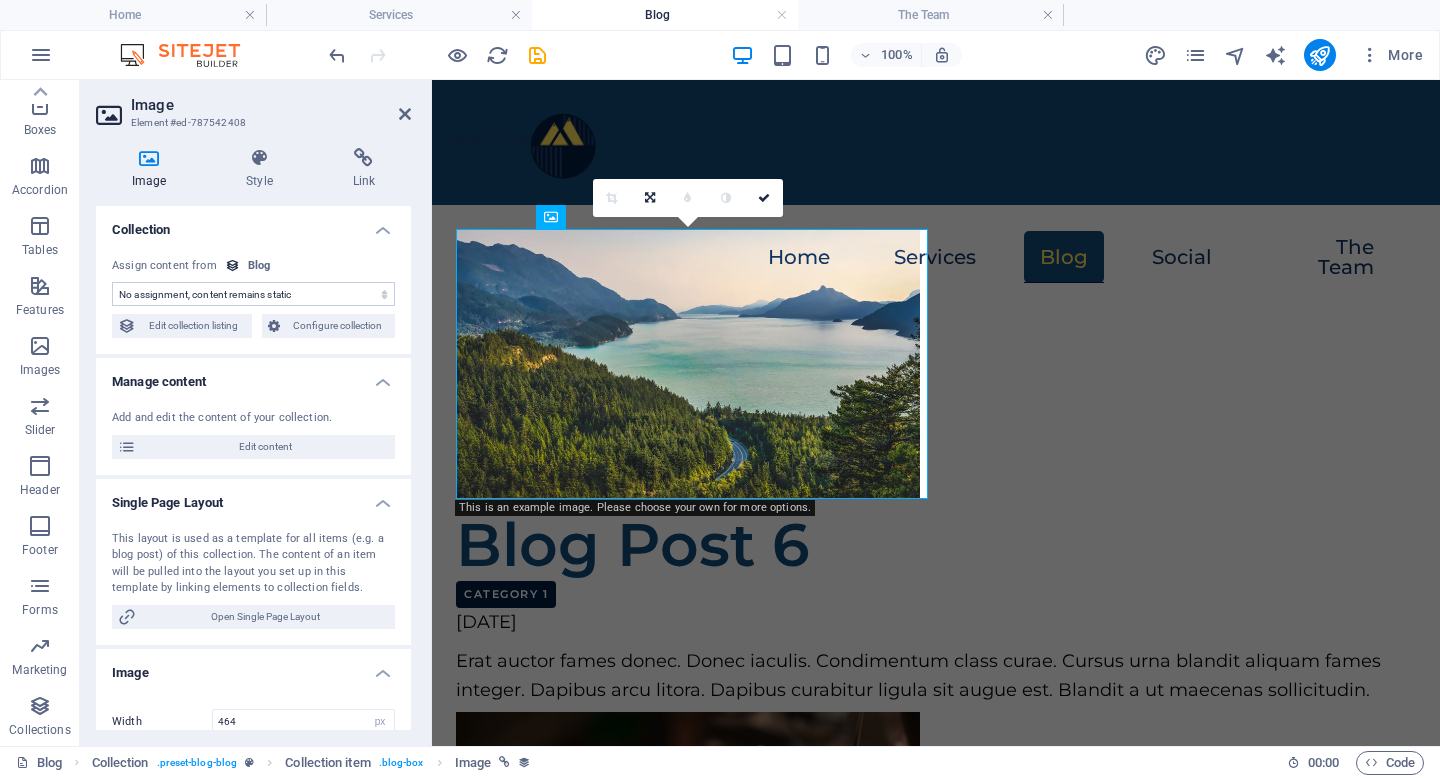 select on "image" 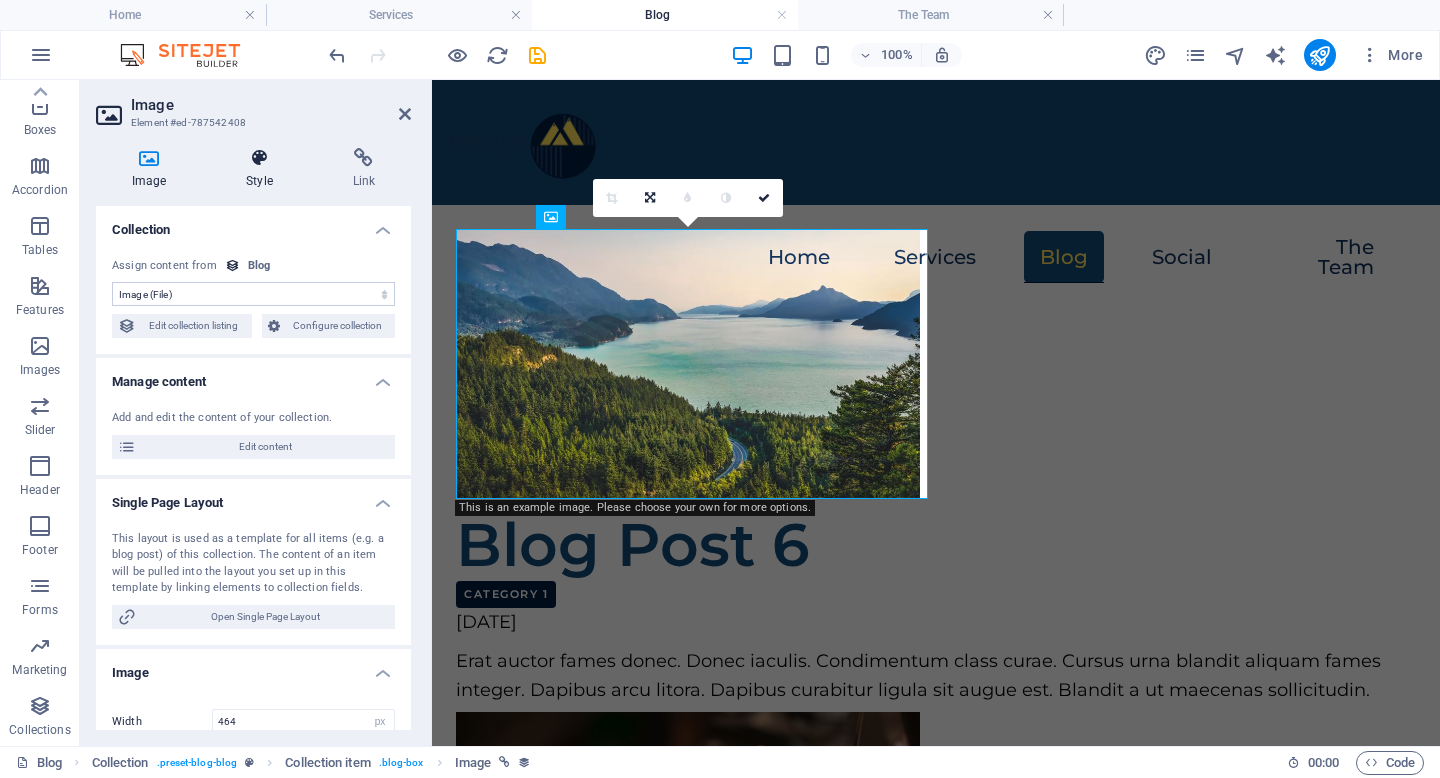 click on "Style" at bounding box center [263, 169] 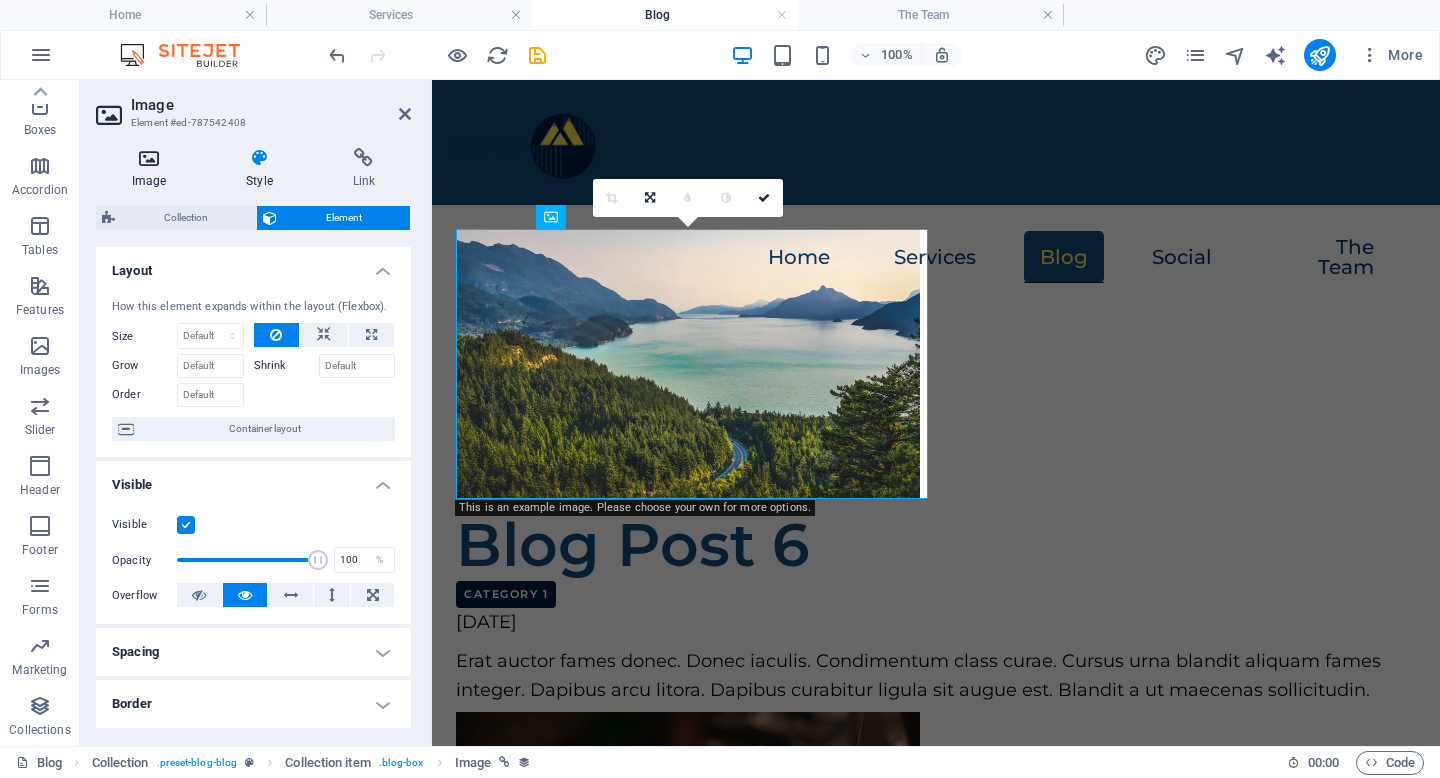 click at bounding box center (149, 158) 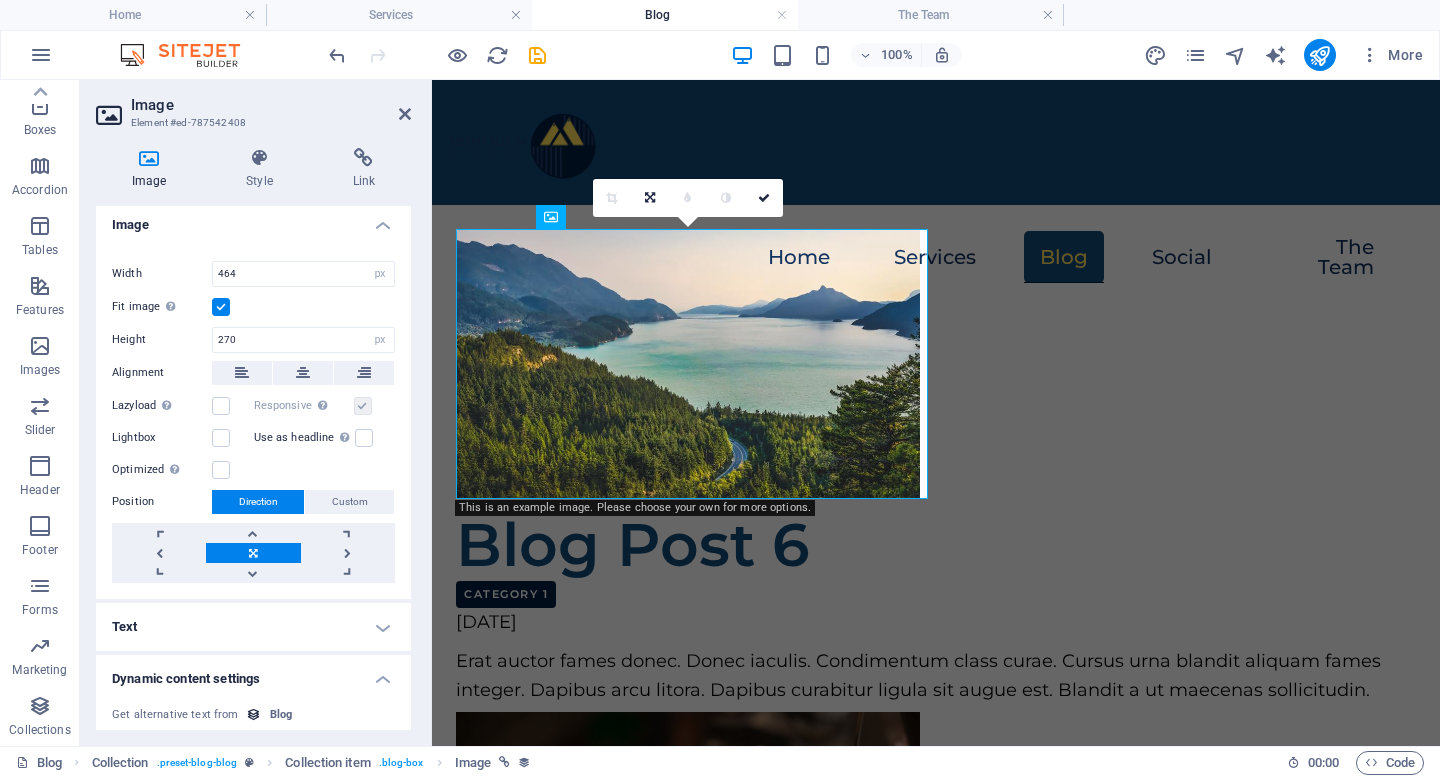 scroll, scrollTop: 463, scrollLeft: 0, axis: vertical 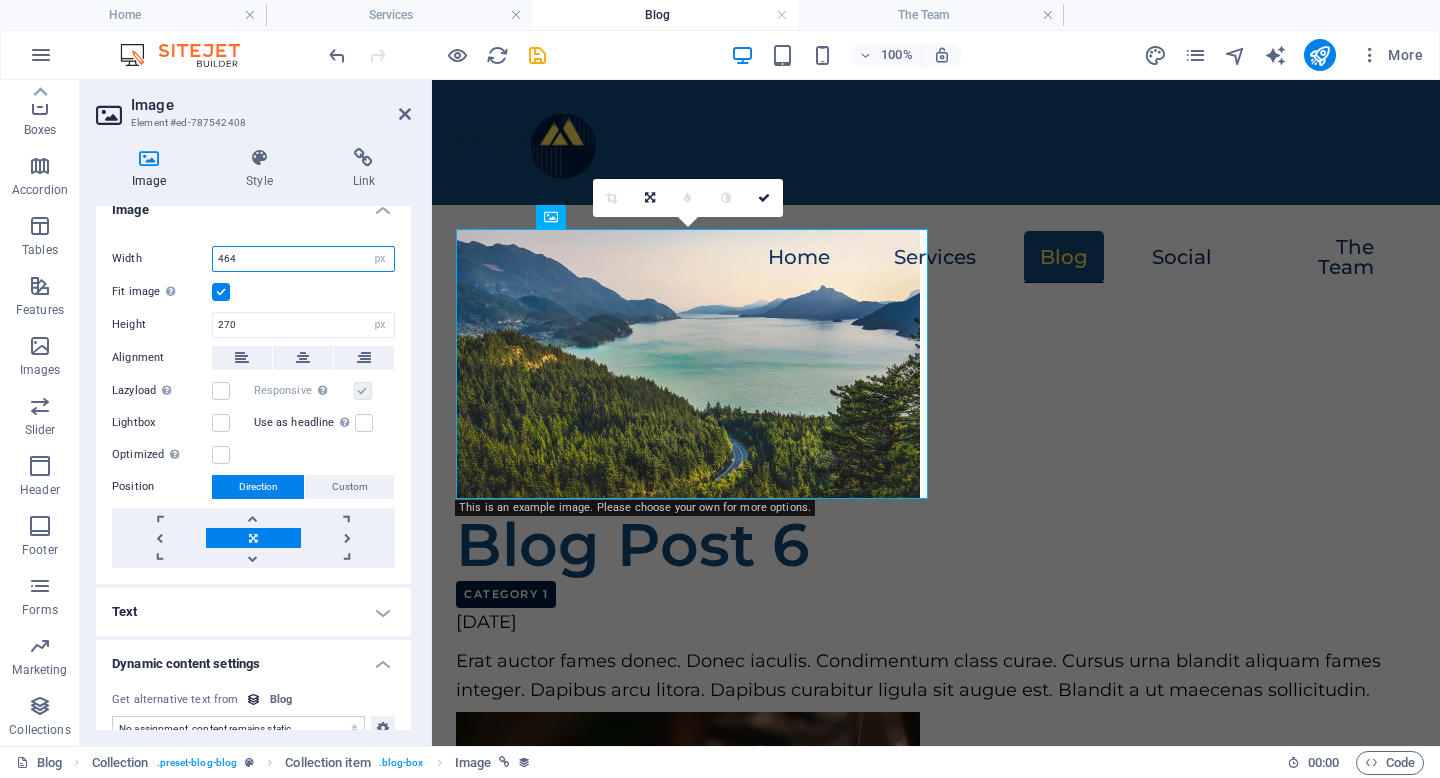 drag, startPoint x: 234, startPoint y: 256, endPoint x: 209, endPoint y: 256, distance: 25 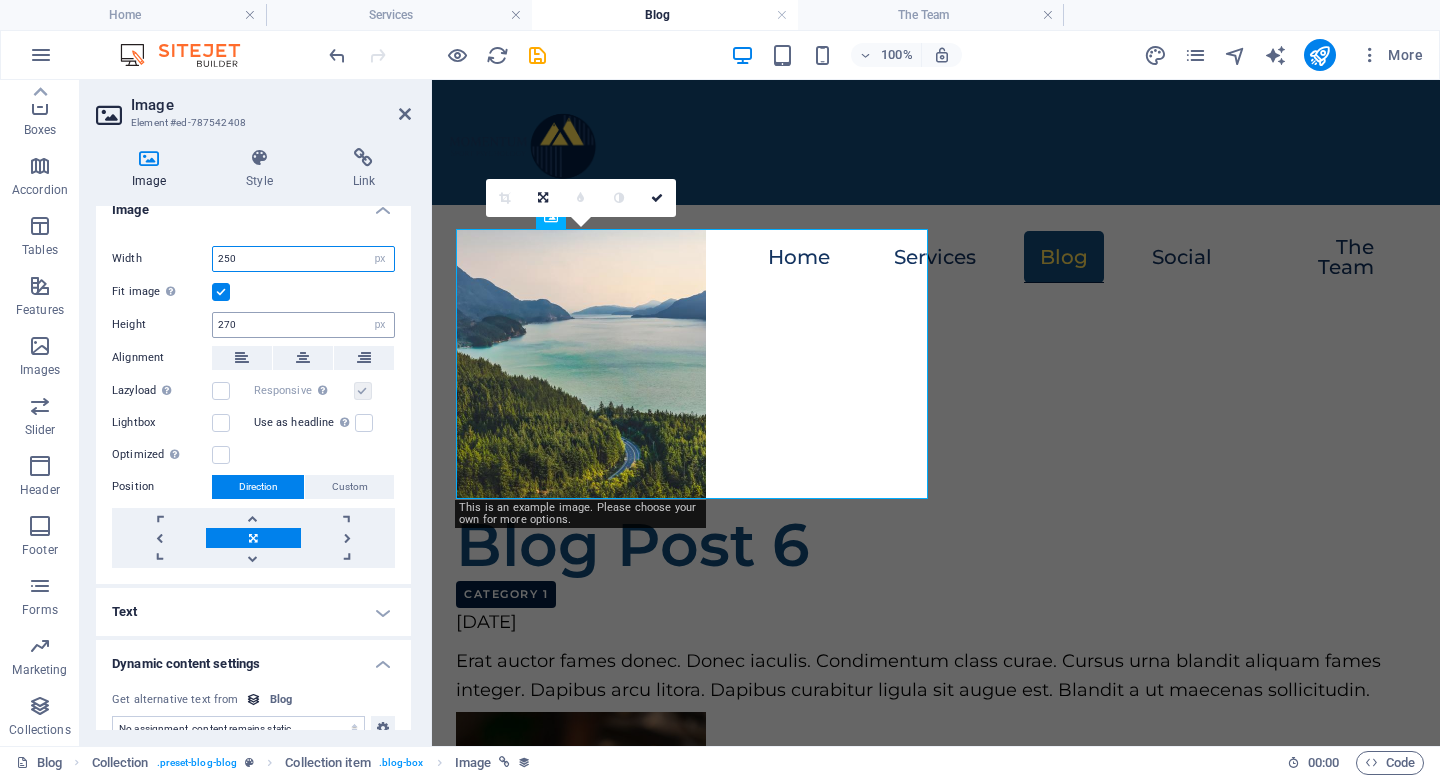 type on "250" 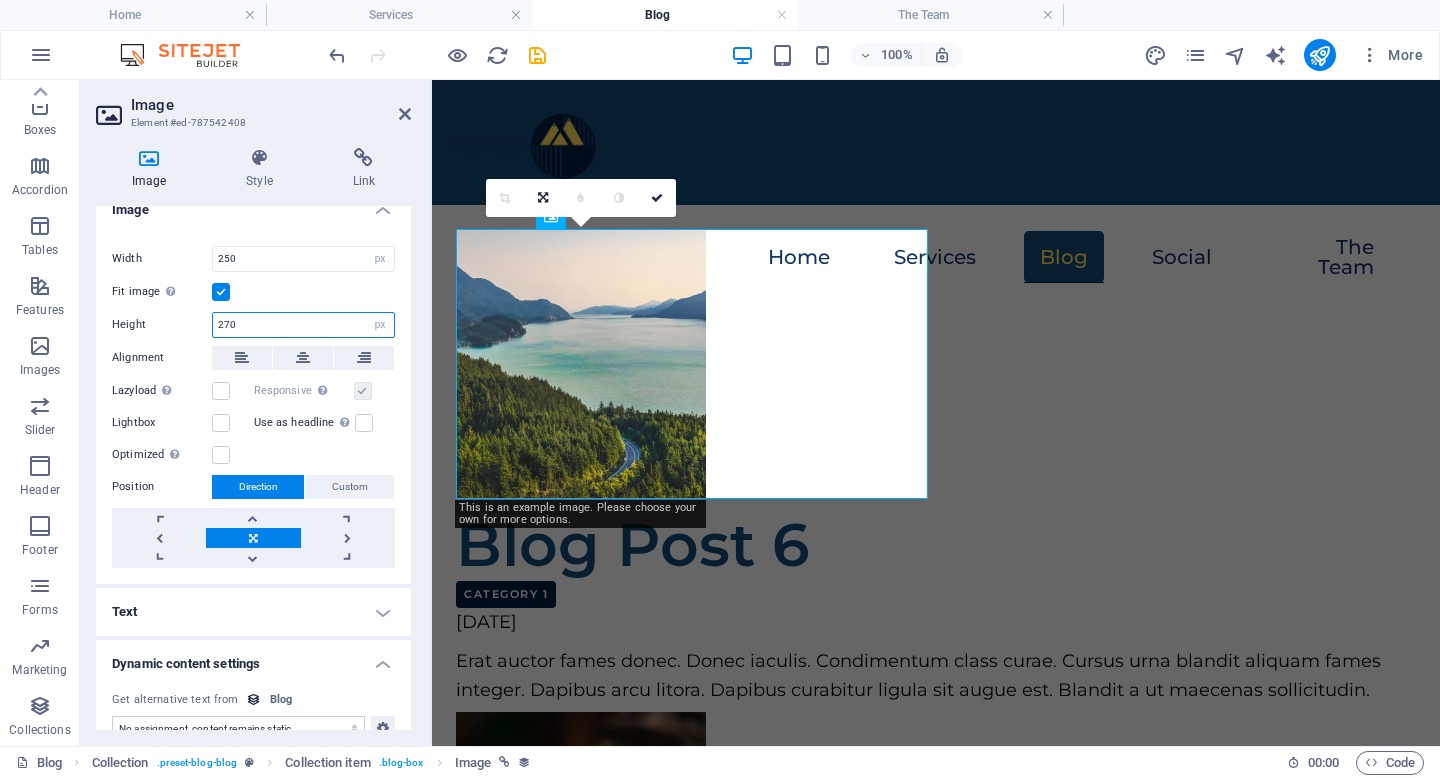 click on "270" at bounding box center [303, 325] 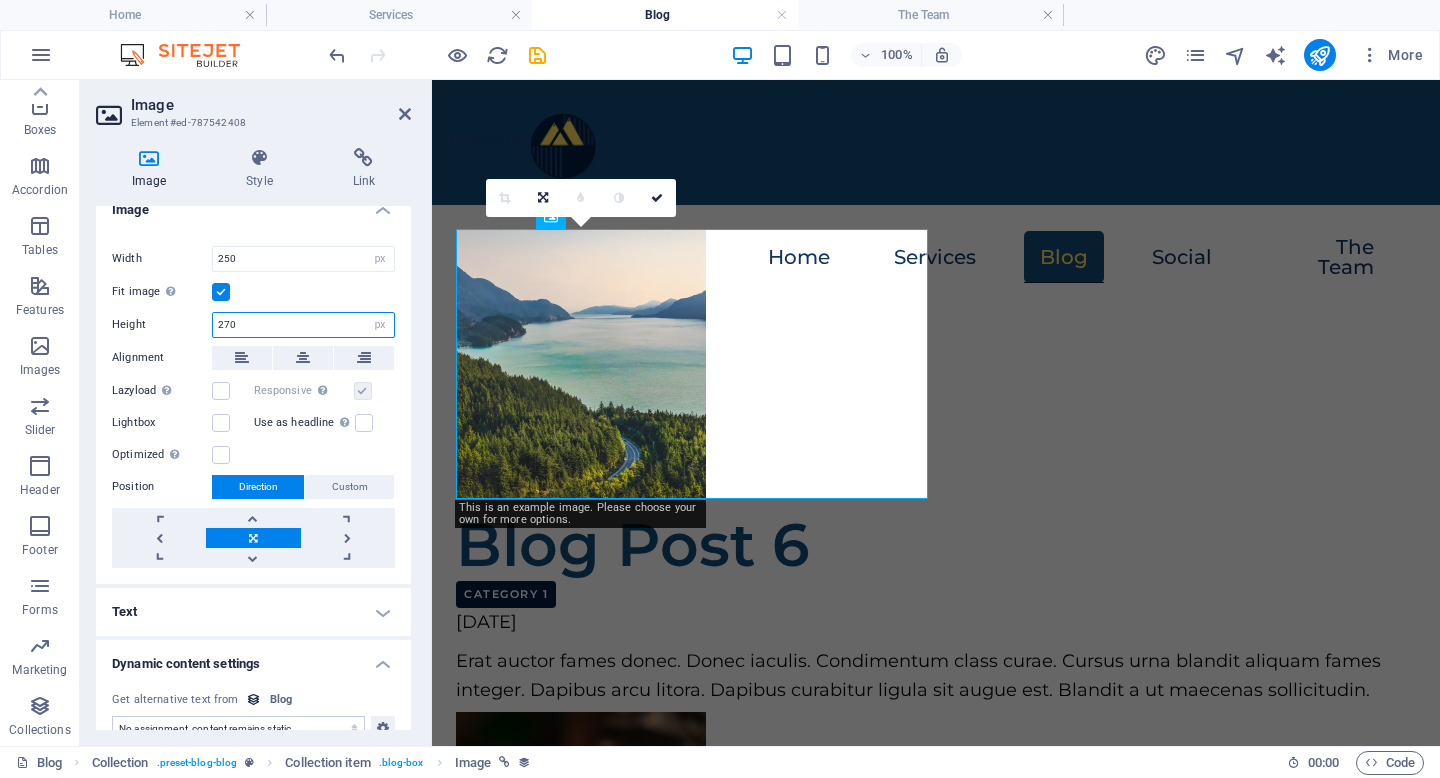 drag, startPoint x: 252, startPoint y: 324, endPoint x: 227, endPoint y: 324, distance: 25 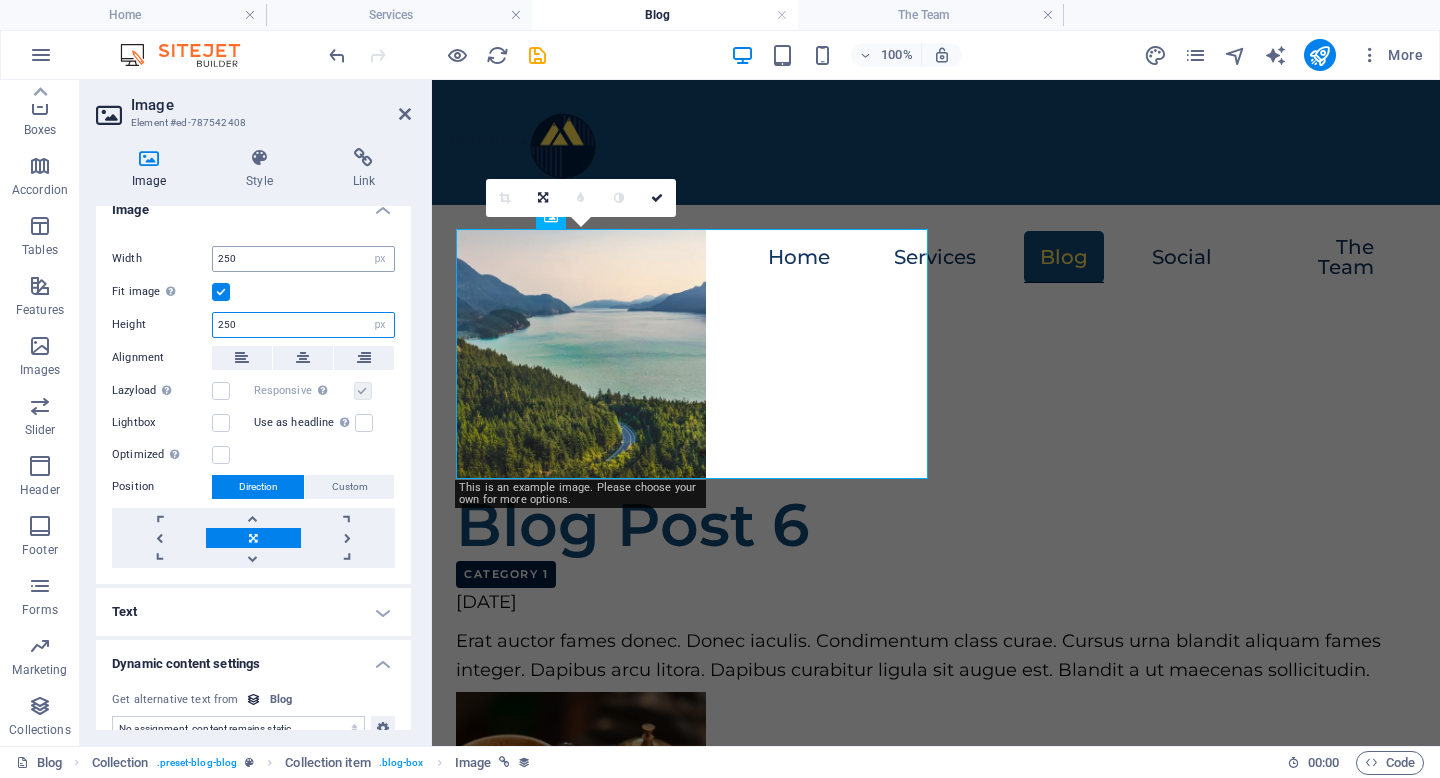 type on "250" 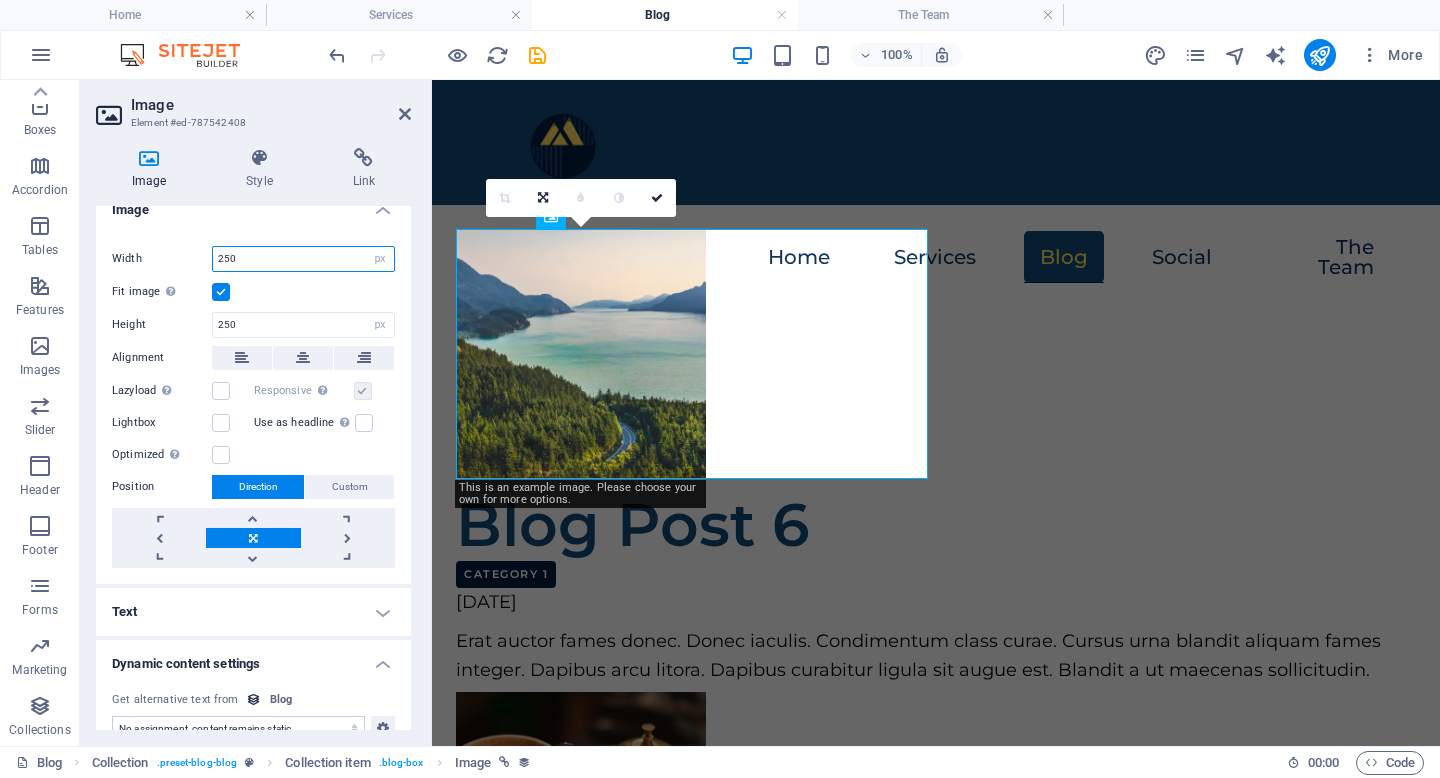 click on "250" at bounding box center [303, 259] 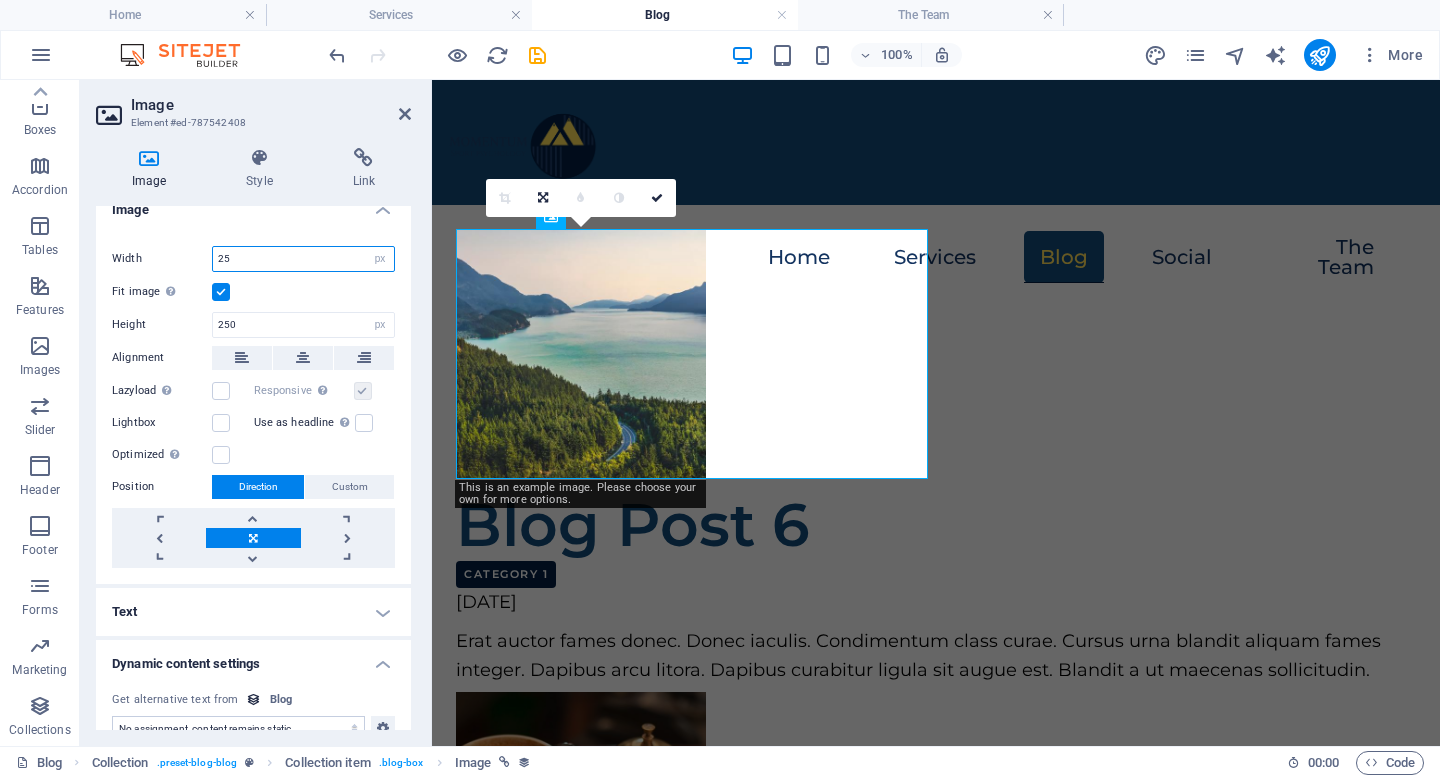 type on "2" 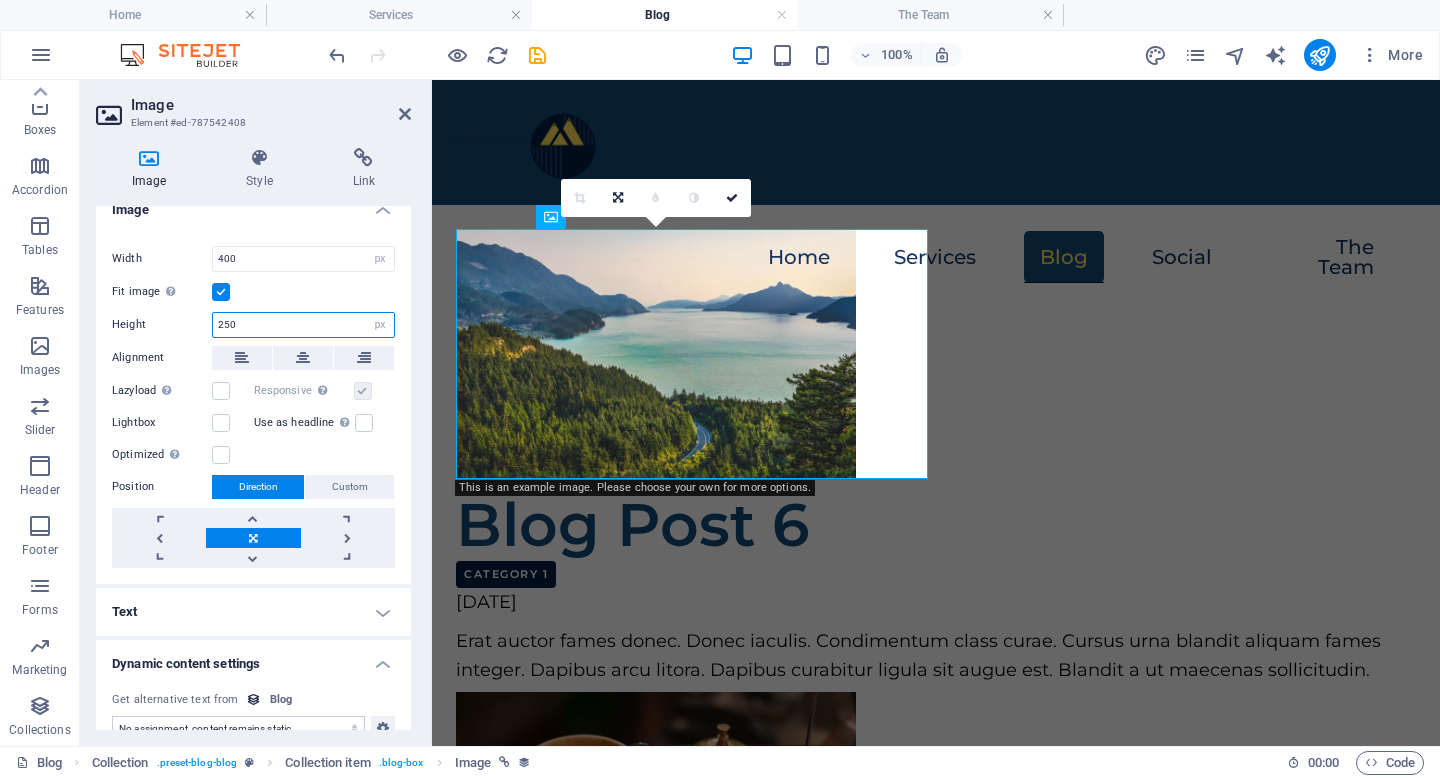 click on "250" at bounding box center [303, 325] 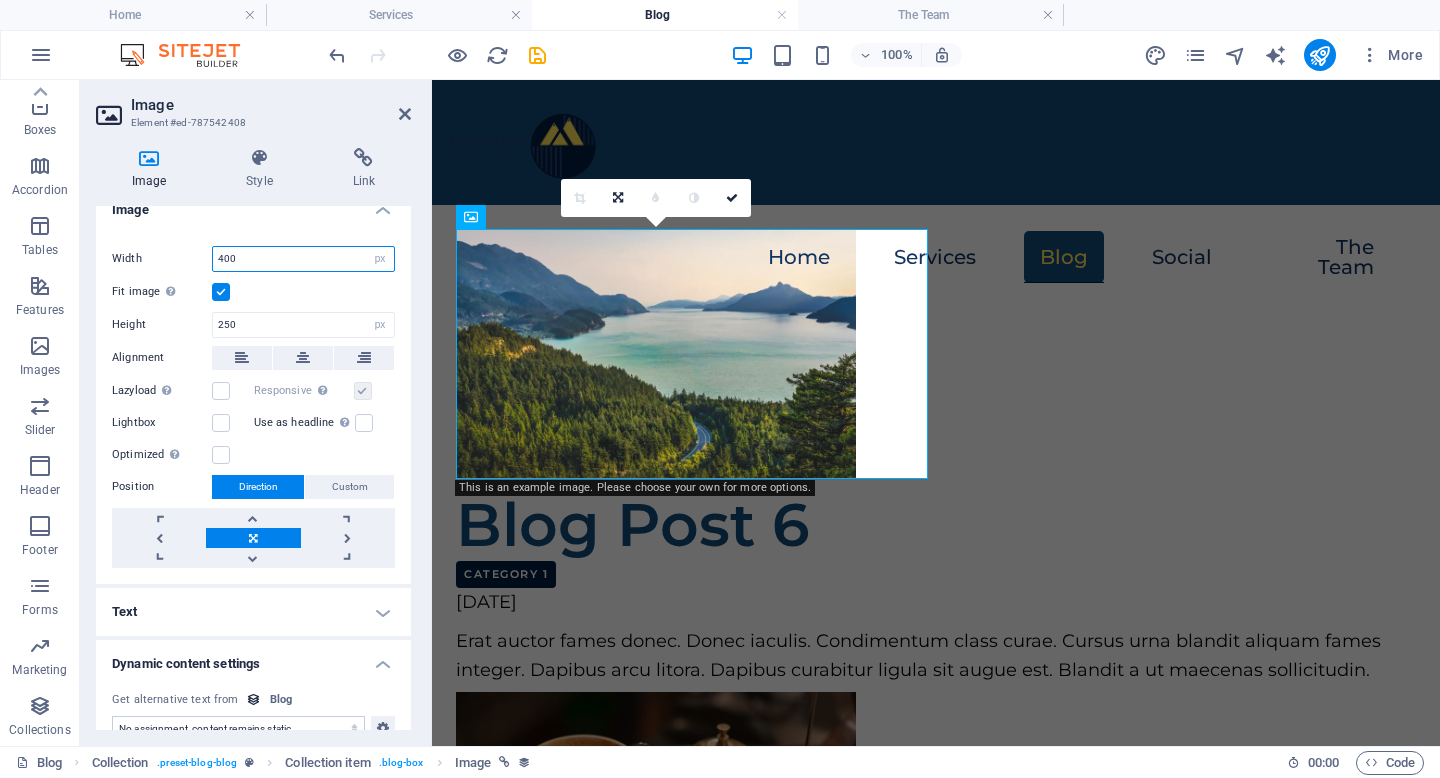 click on "400" at bounding box center (303, 259) 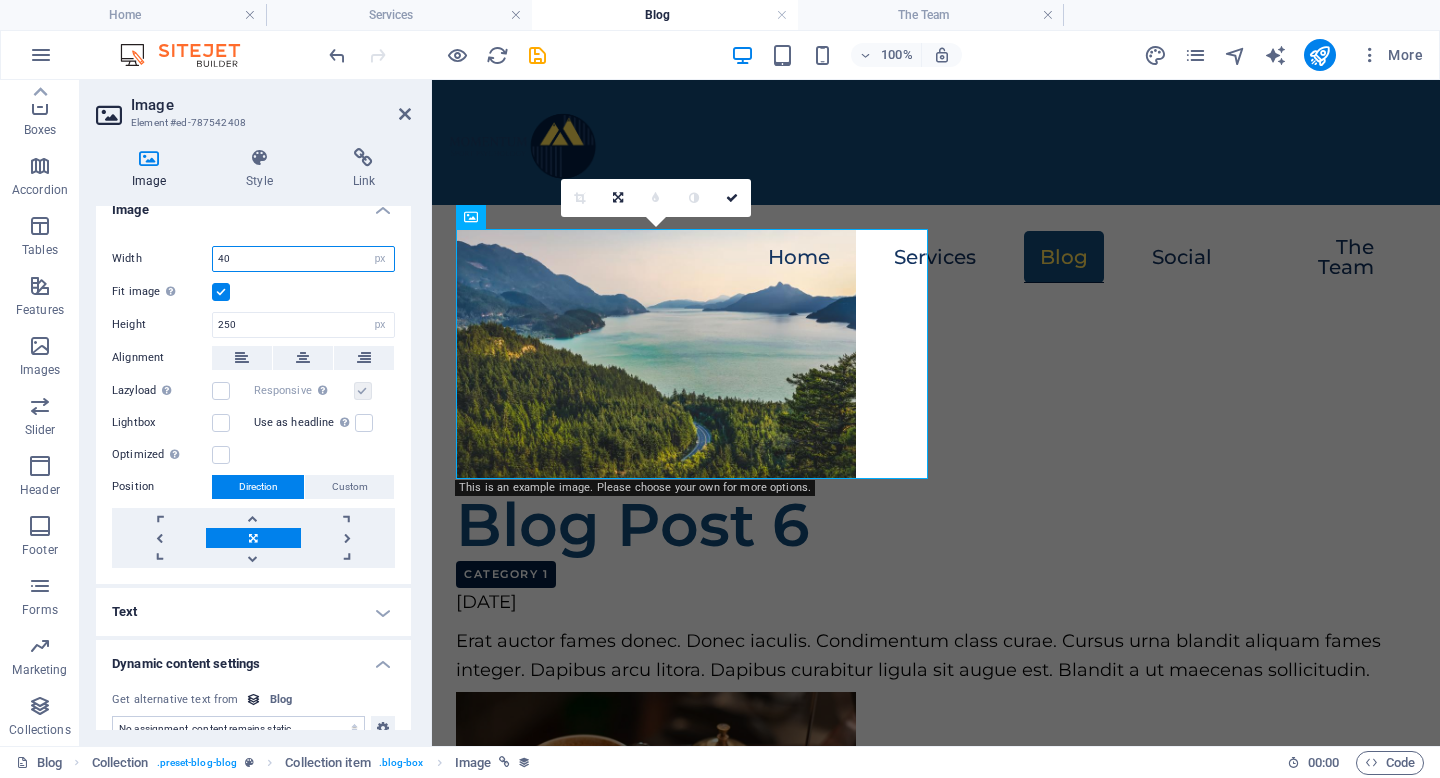 type on "4" 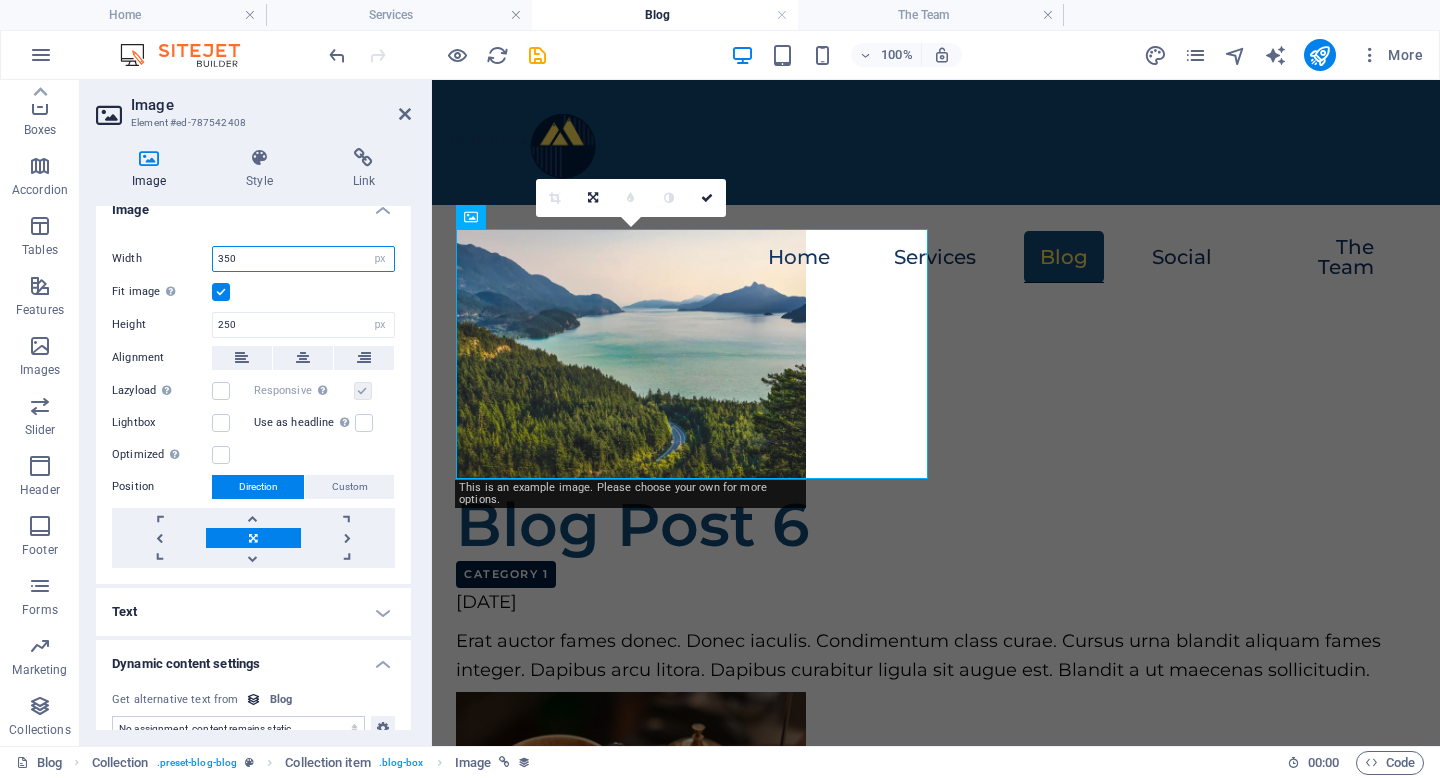 type on "350" 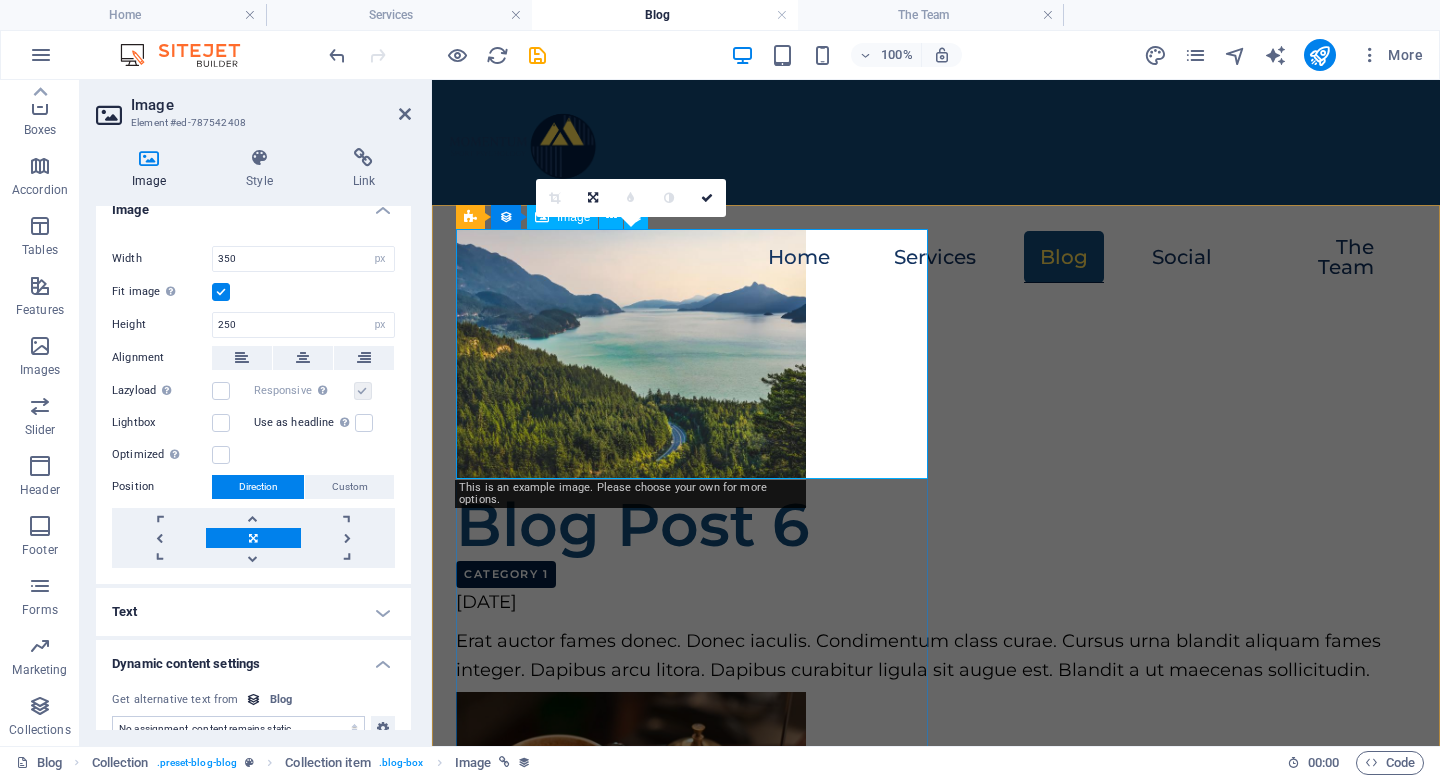 click at bounding box center [936, 354] 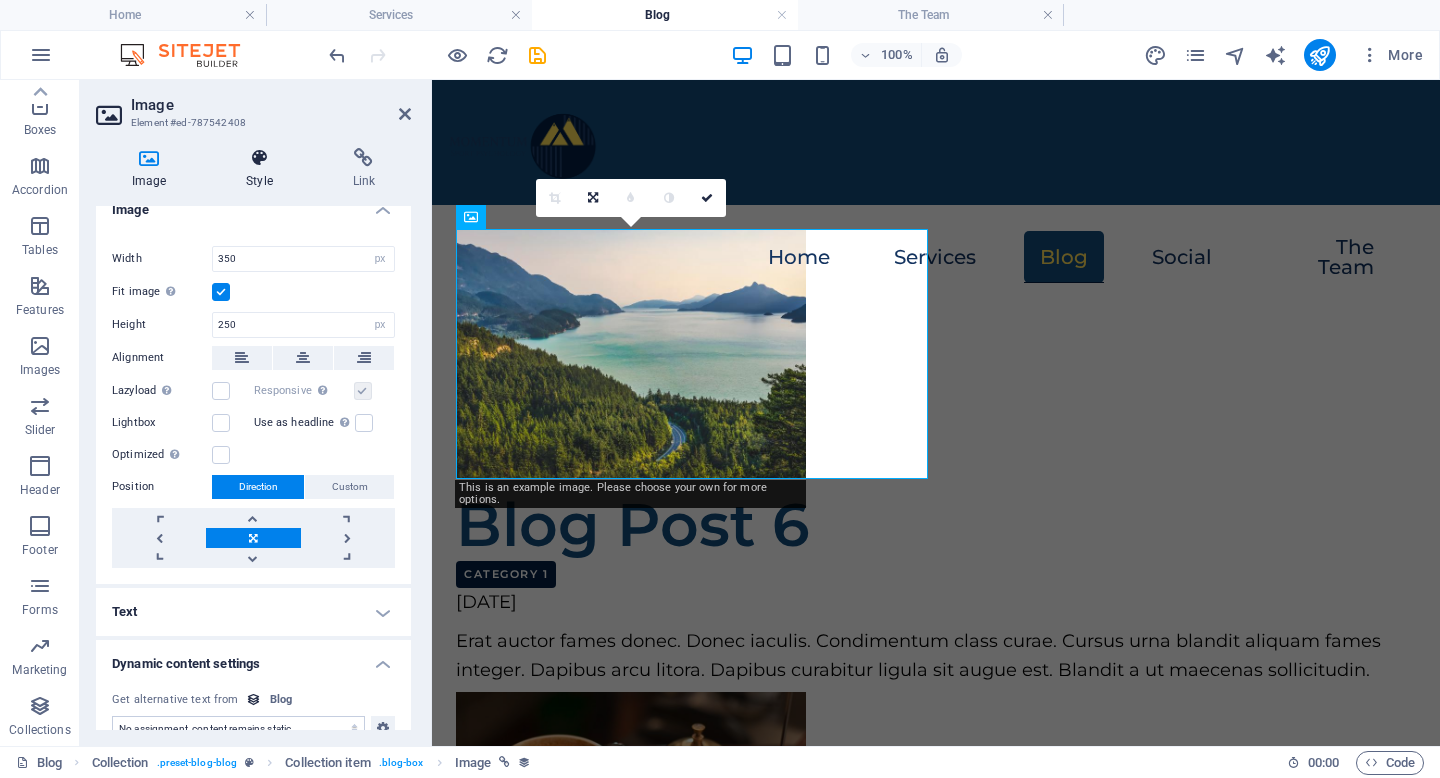 click on "Style" at bounding box center [263, 169] 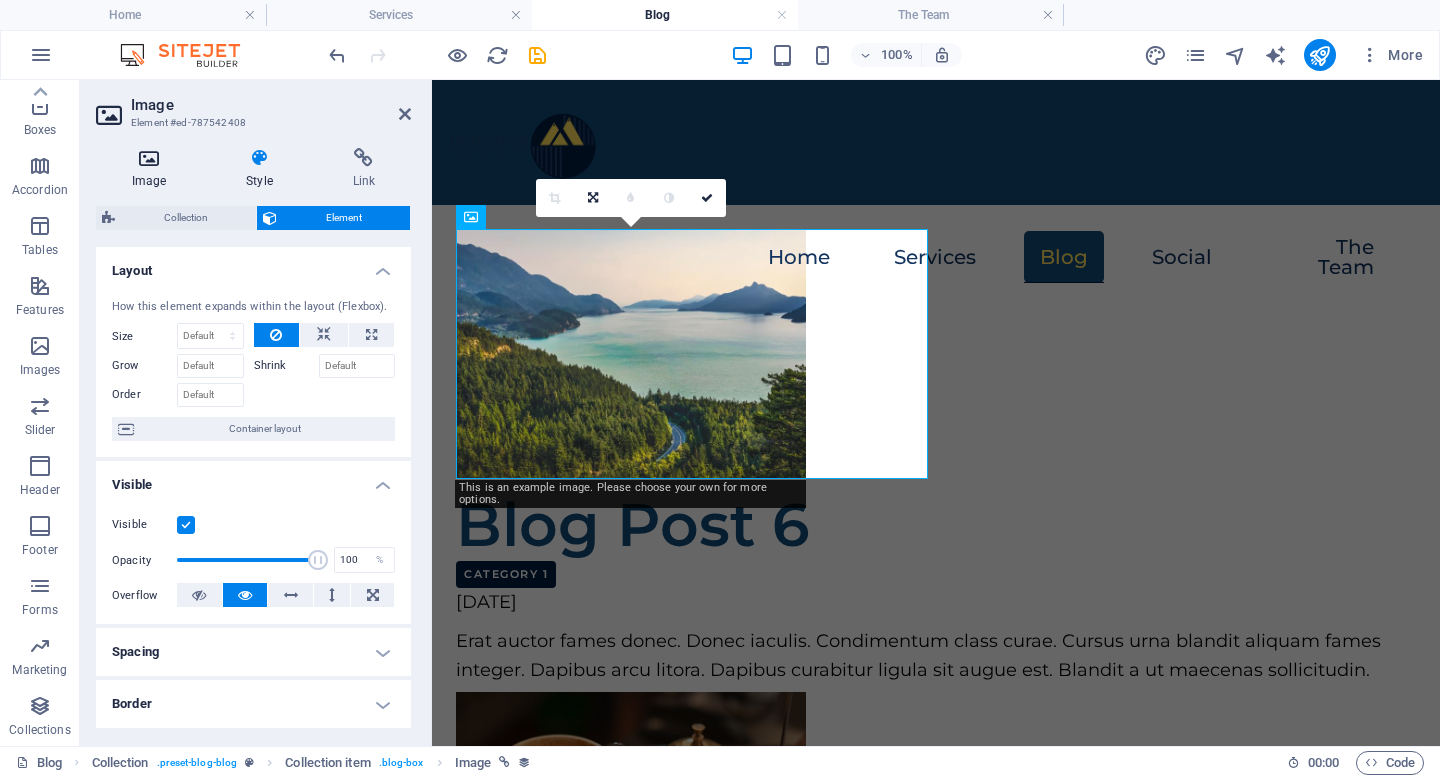 click at bounding box center [149, 158] 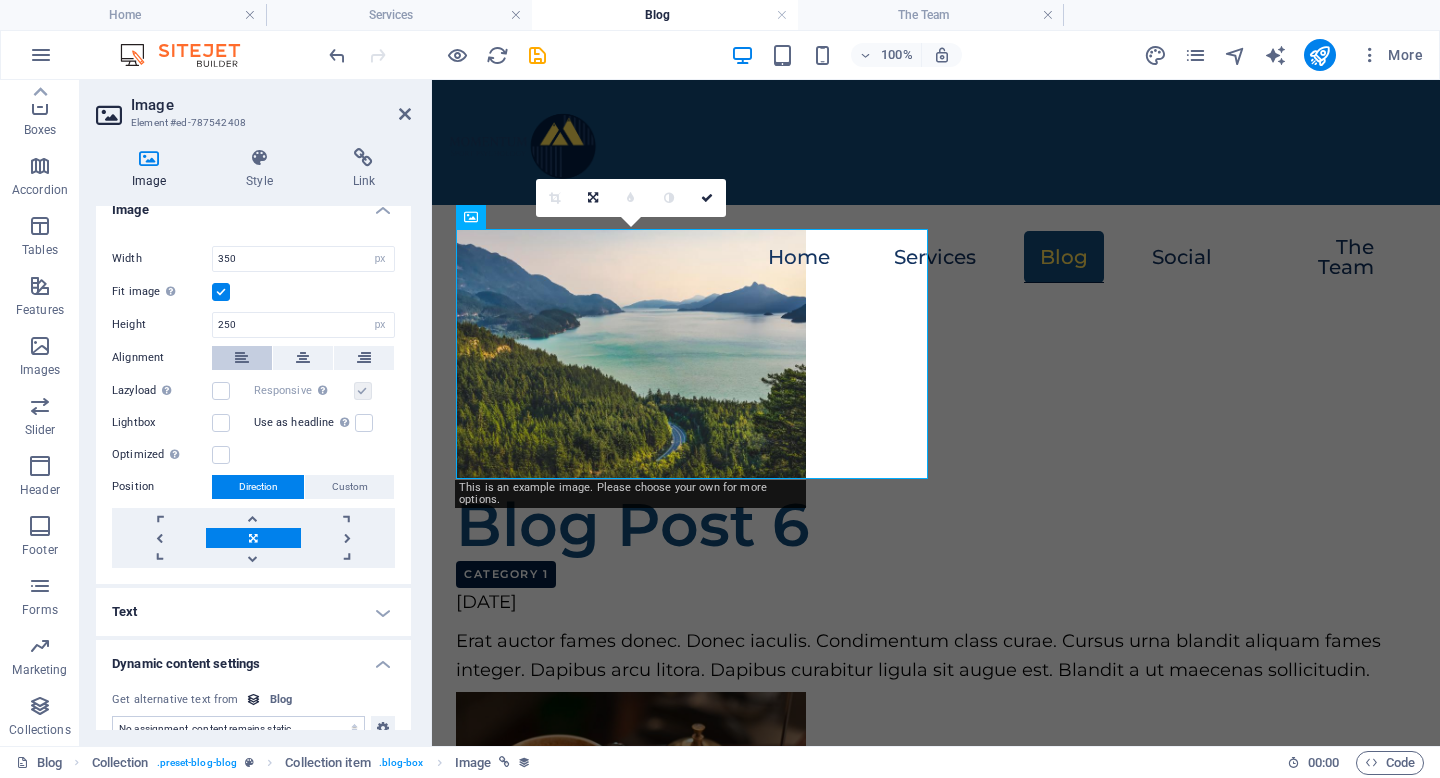 scroll, scrollTop: 545, scrollLeft: 0, axis: vertical 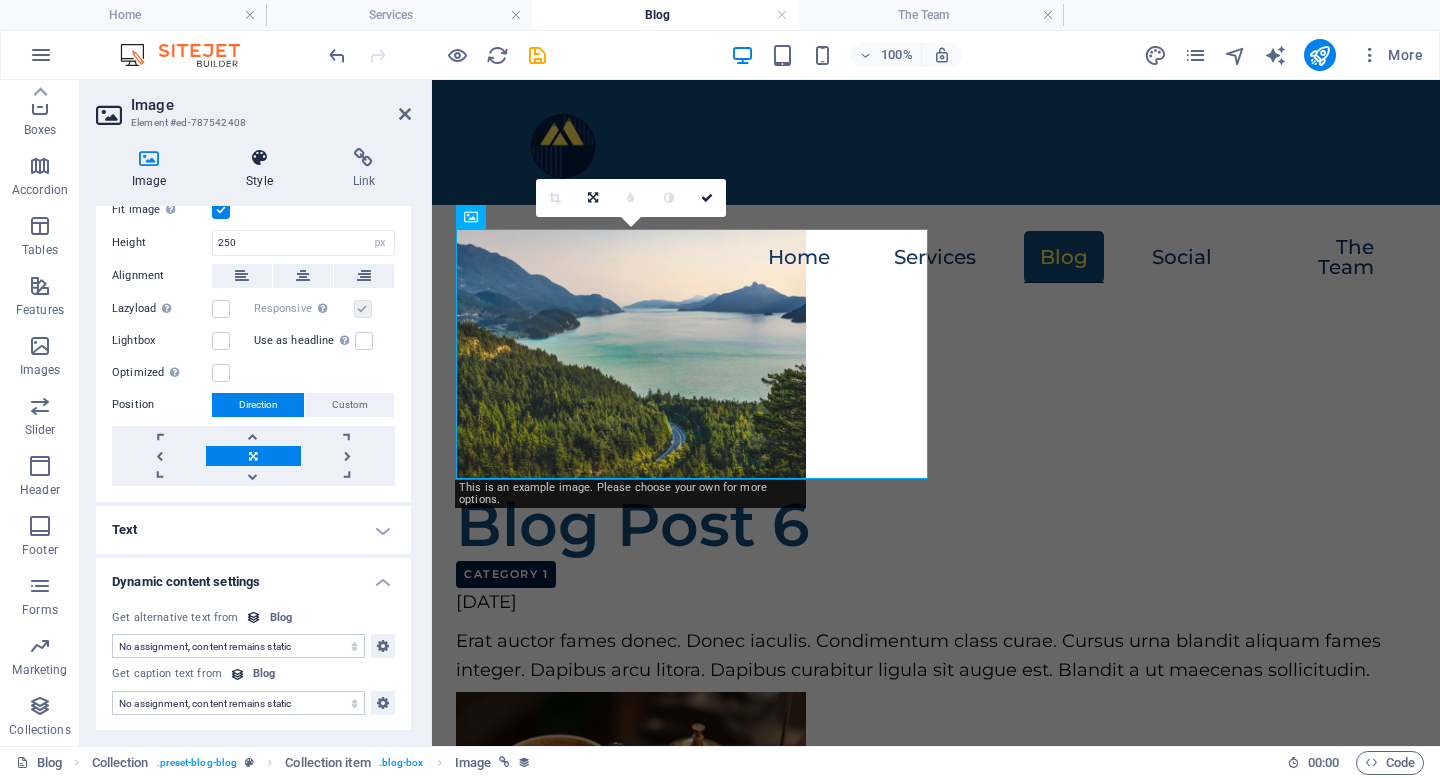 click on "Style" at bounding box center (263, 169) 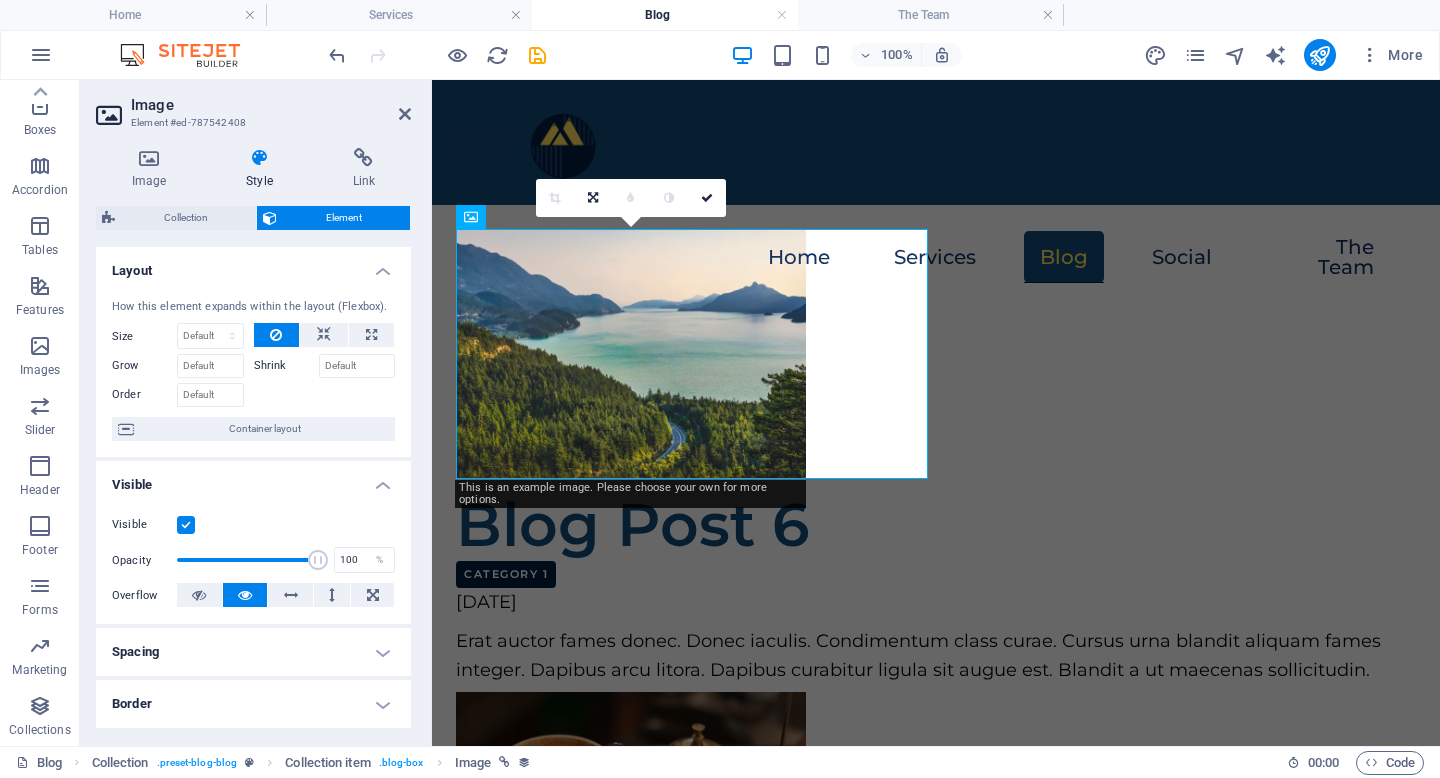 click on "Image Element #ed-787542408" at bounding box center [253, 106] 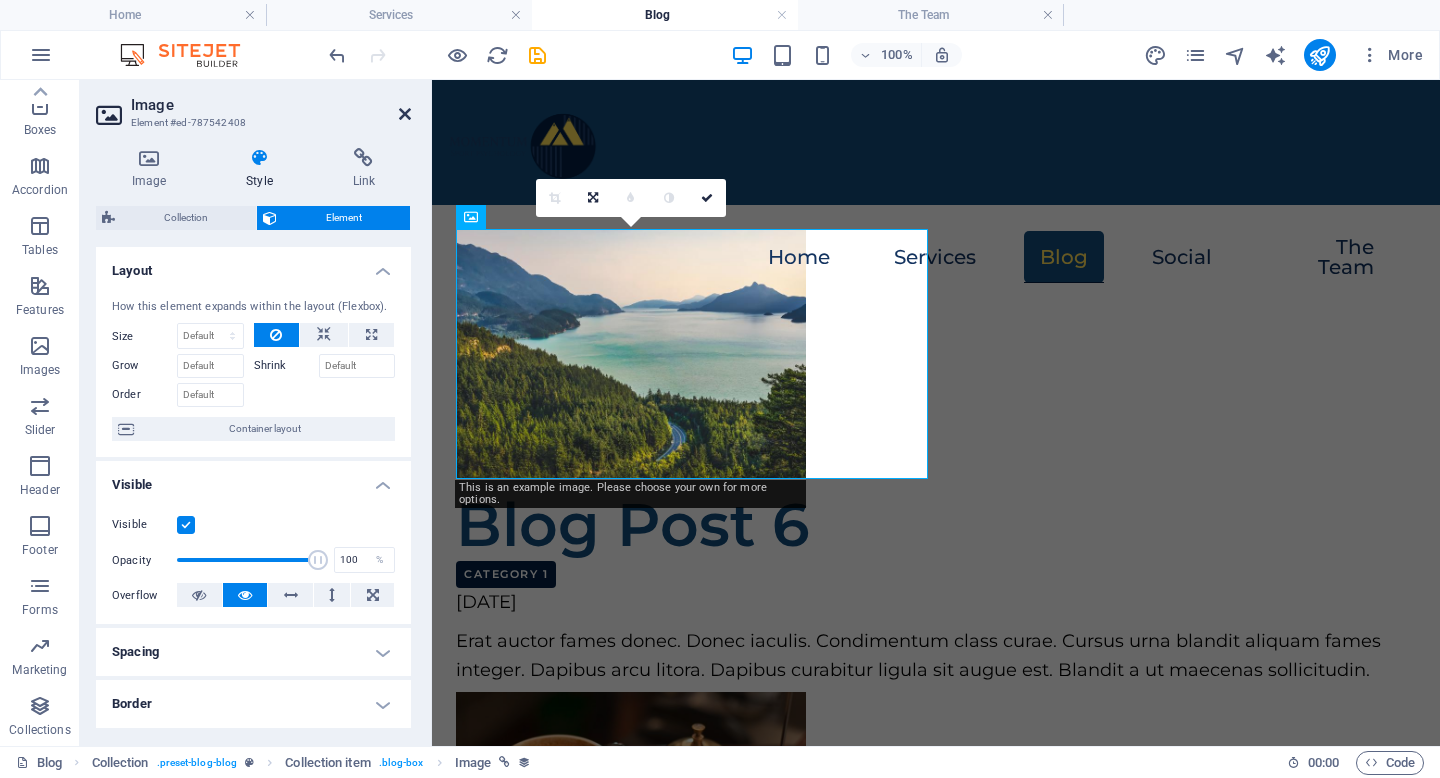 click on "Image Element #ed-787542408" at bounding box center (253, 106) 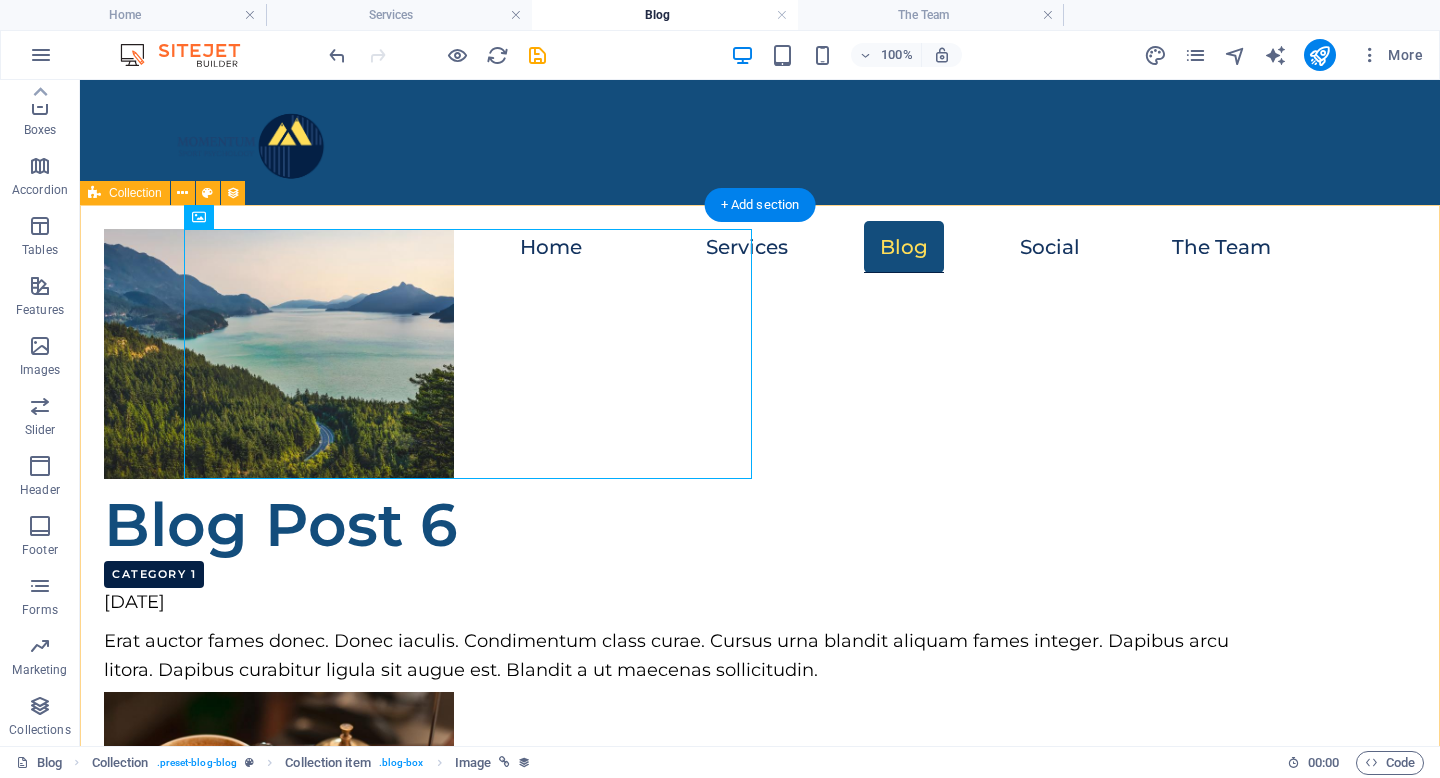 click on "Blog Post 6 Category 1 [DATE] Erat auctor fames donec. Donec iaculis. Condimentum class curae. Cursus urna blandit aliquam fames integer. Dapibus arcu litora. Dapibus curabitur ligula sit augue est. Blandit a ut maecenas sollicitudin. Blog Post 5 Category 2 [DATE] Inceptos dui curabitur. Imperdiet commodo nulla. Eget risus netus quis hendrerit a, ligula proin. Nibh himenaeos est sit. Primis est potenti gravida curabitur dictumst? Ad tellus suscipit. Vehicula libero quisque primis amet! Auctor enim quisque. [PERSON_NAME] ut dui? Blog Post 4 Category 2 [DATE] Conubia euismod mollis sagittis, libero blandit? Ultrices augue ultricies fames tempor hac sollicitudin. Ligula aliquam inceptos etiam taciti. Accumsan pellentesque posuere [PERSON_NAME]? Erat ullamcorper. Blog Post 3 Category 1 [DATE] Blog Post 2 Category 1 [DATE] Lorem mollis pretium ante porta quisque? Sodales et auctor sagittis? Condimentum interdum primis pharetra? Ac litora odio vitae. Duis metus sollicitudin phasellus eget? Rutrum? Blog Post 1" at bounding box center [760, 1716] 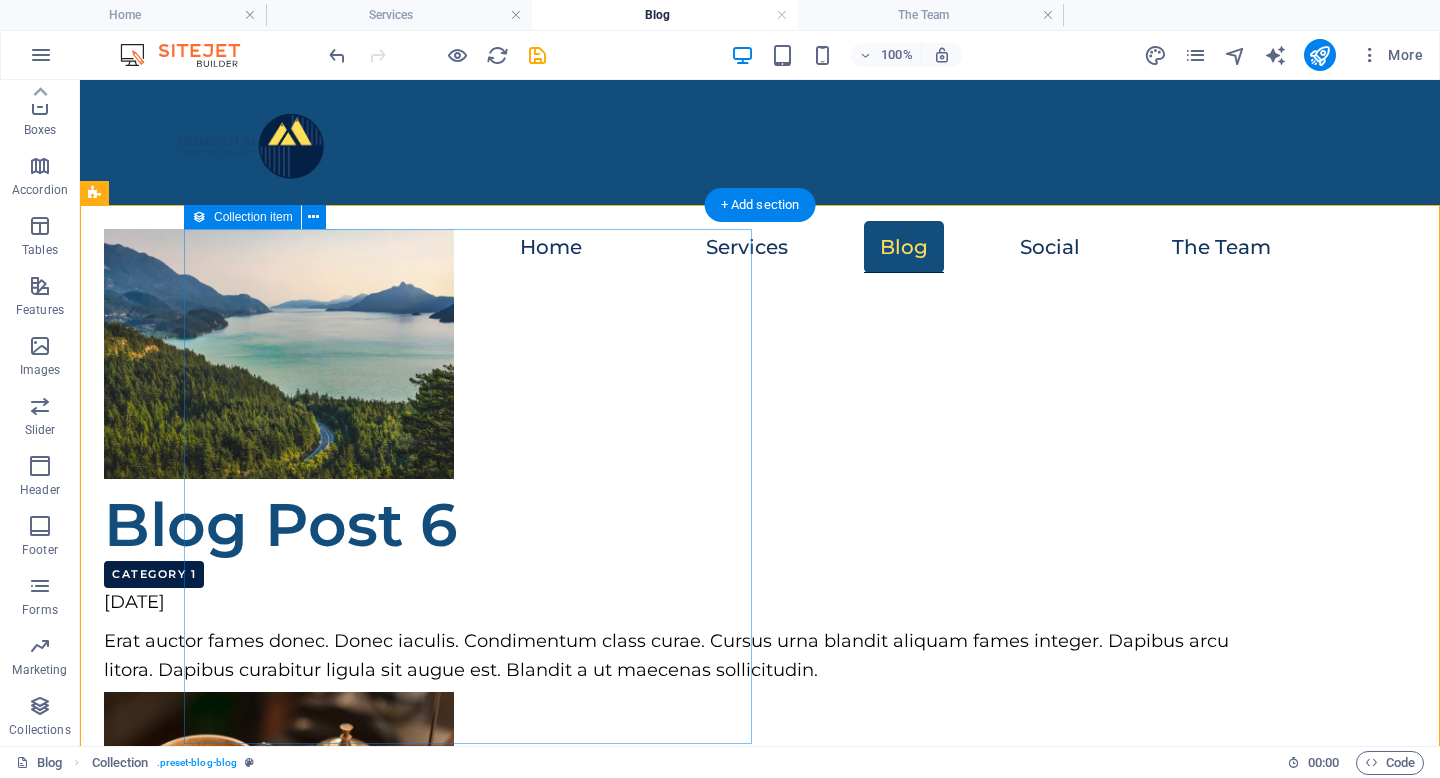click on "Blog Post 6 Category 1 [DATE] Erat auctor fames donec. Donec iaculis. Condimentum class curae. Cursus urna blandit aliquam fames integer. Dapibus arcu litora. Dapibus curabitur ligula sit augue est. Blandit a ut maecenas sollicitudin." at bounding box center [680, 456] 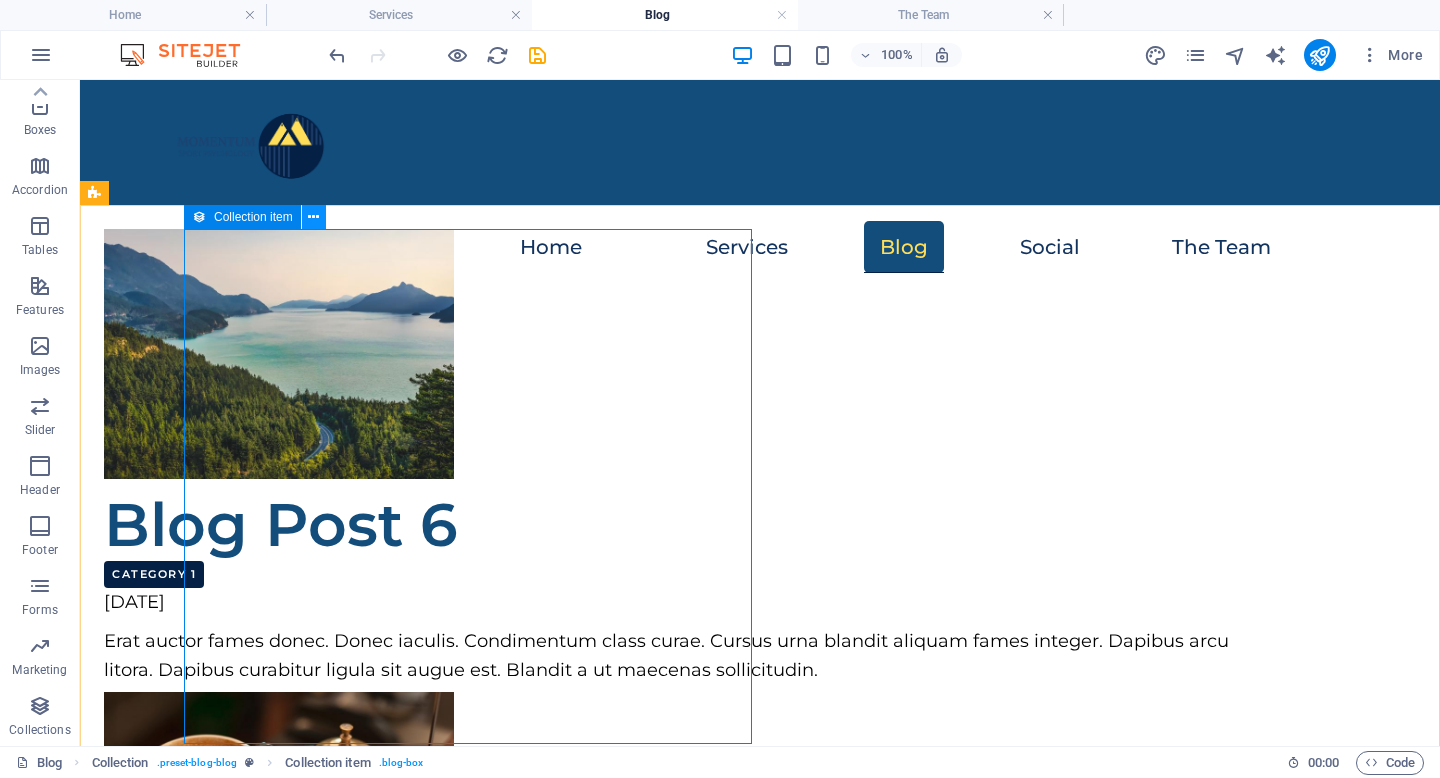 click at bounding box center [313, 217] 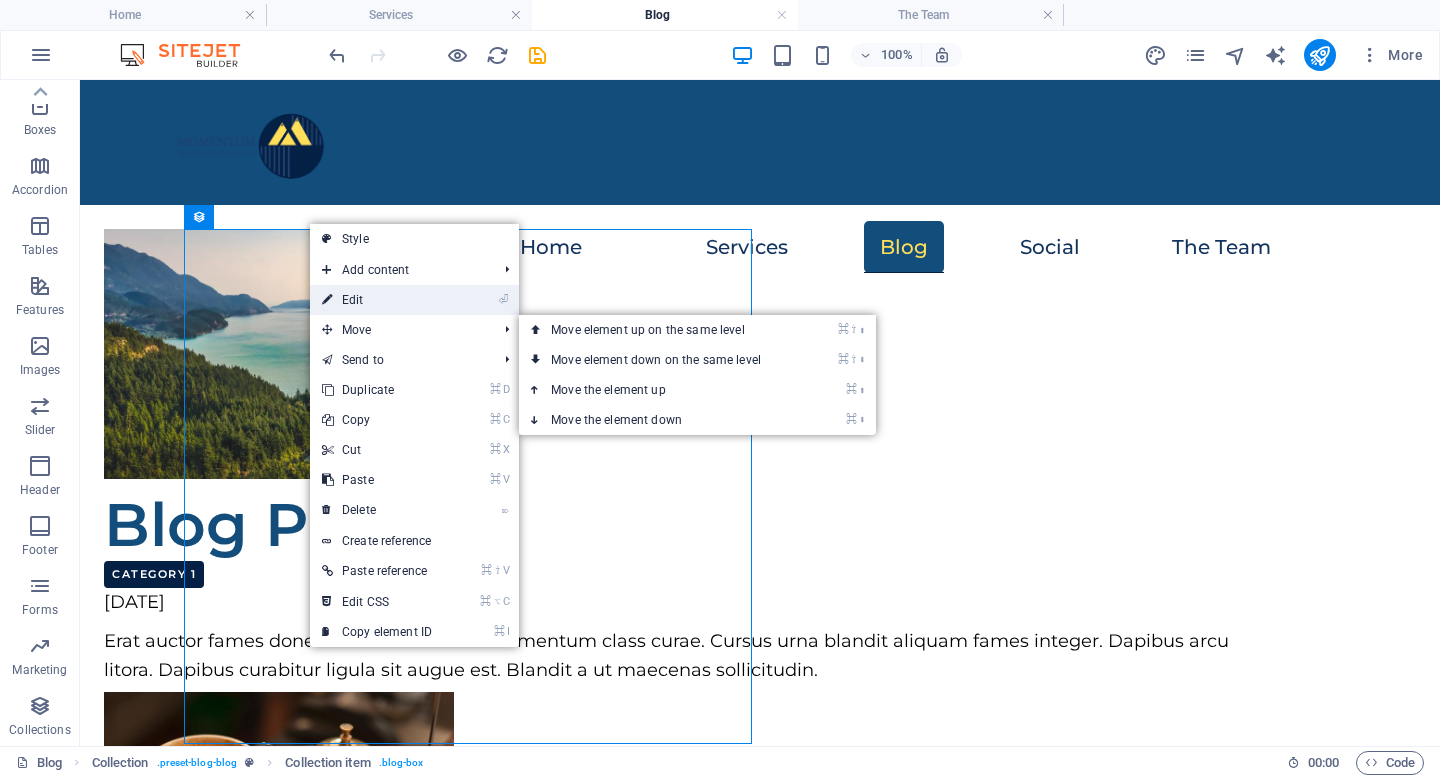 click on "⏎  Edit" at bounding box center (377, 300) 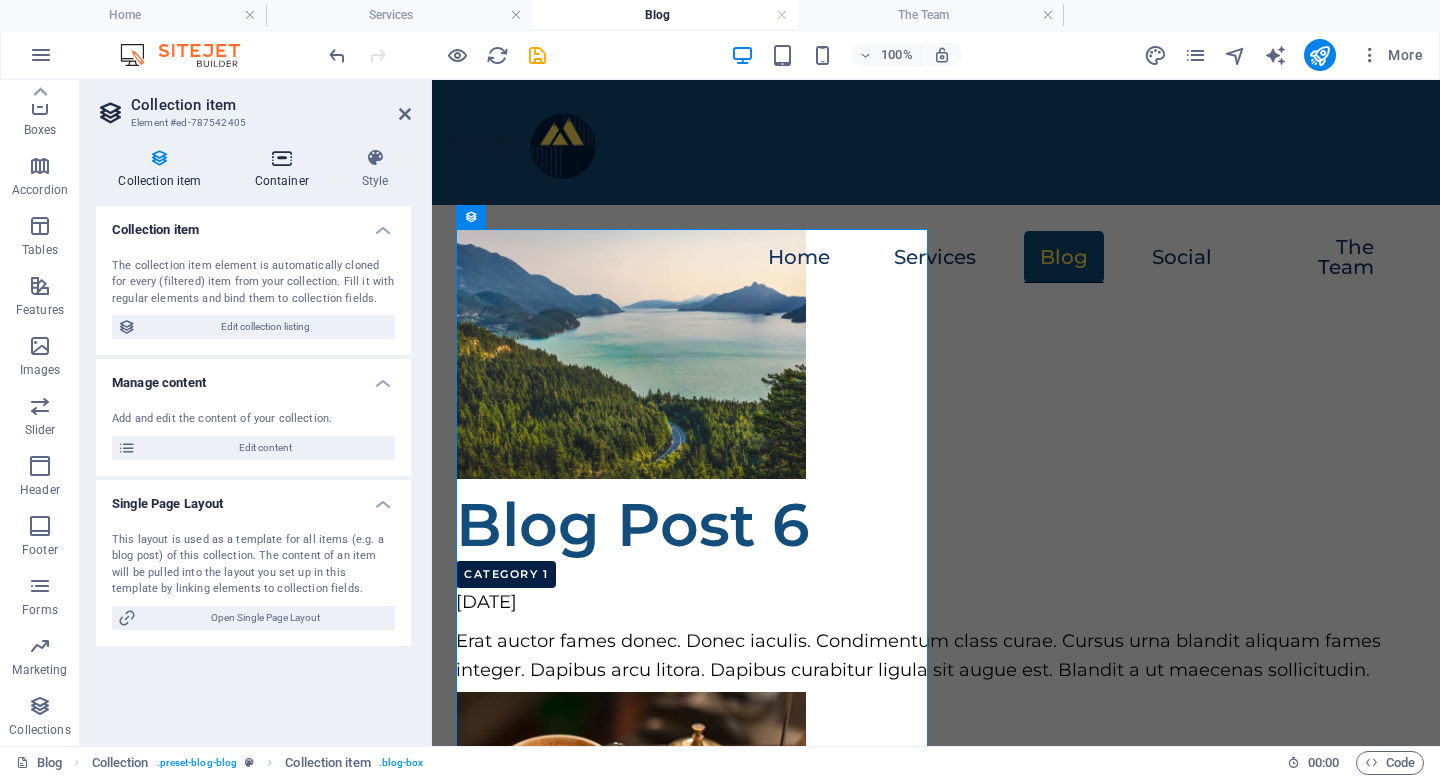click on "Container" at bounding box center (285, 169) 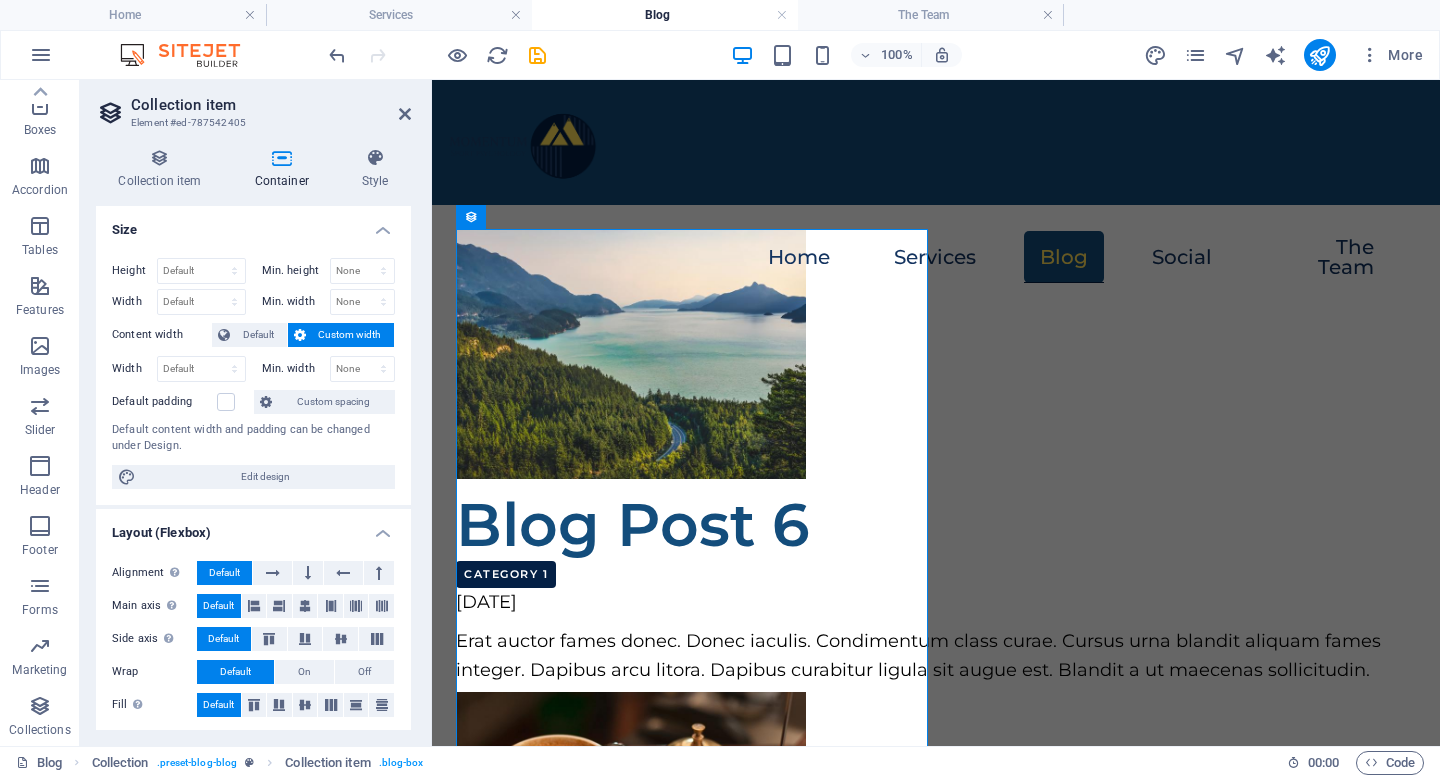 scroll, scrollTop: 3, scrollLeft: 0, axis: vertical 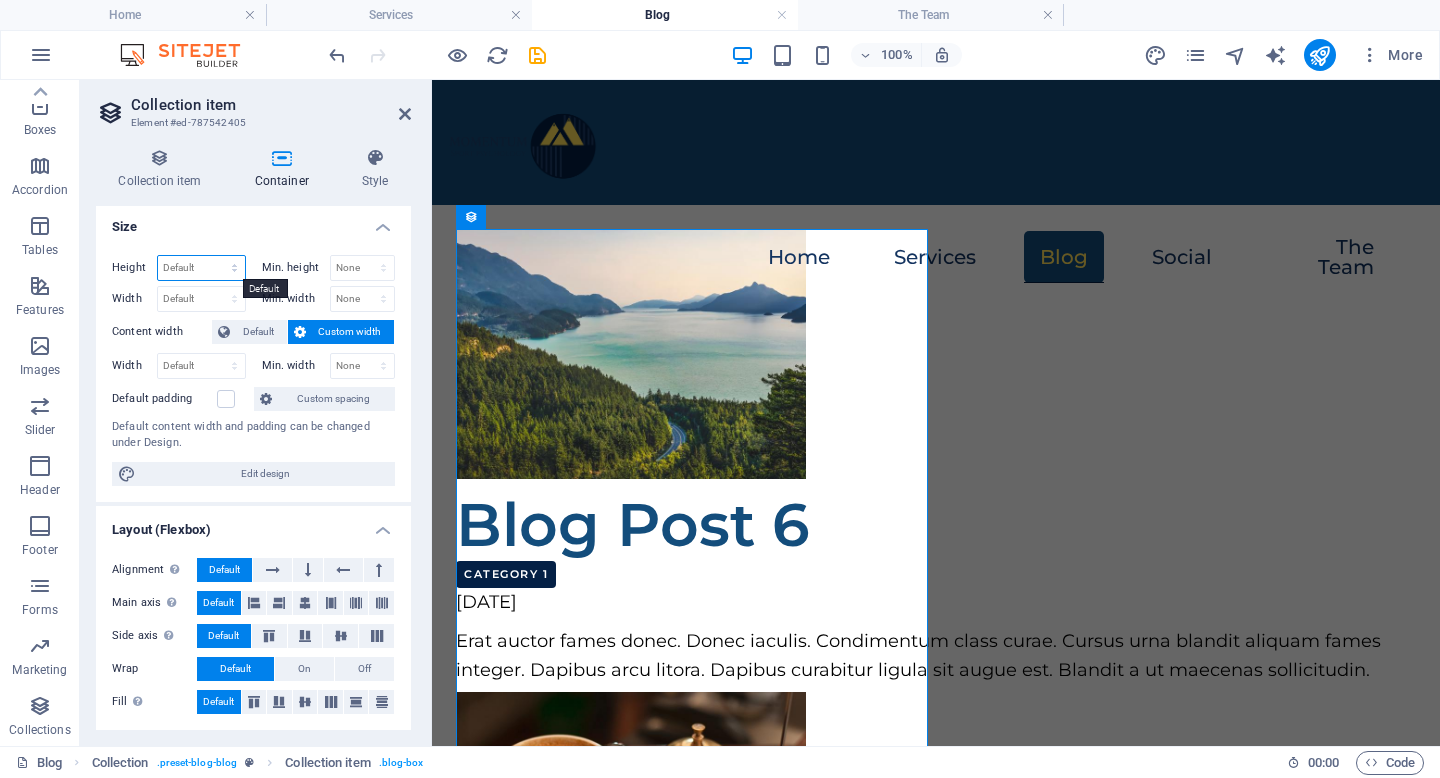 click on "Default px rem % vh vw" at bounding box center [201, 268] 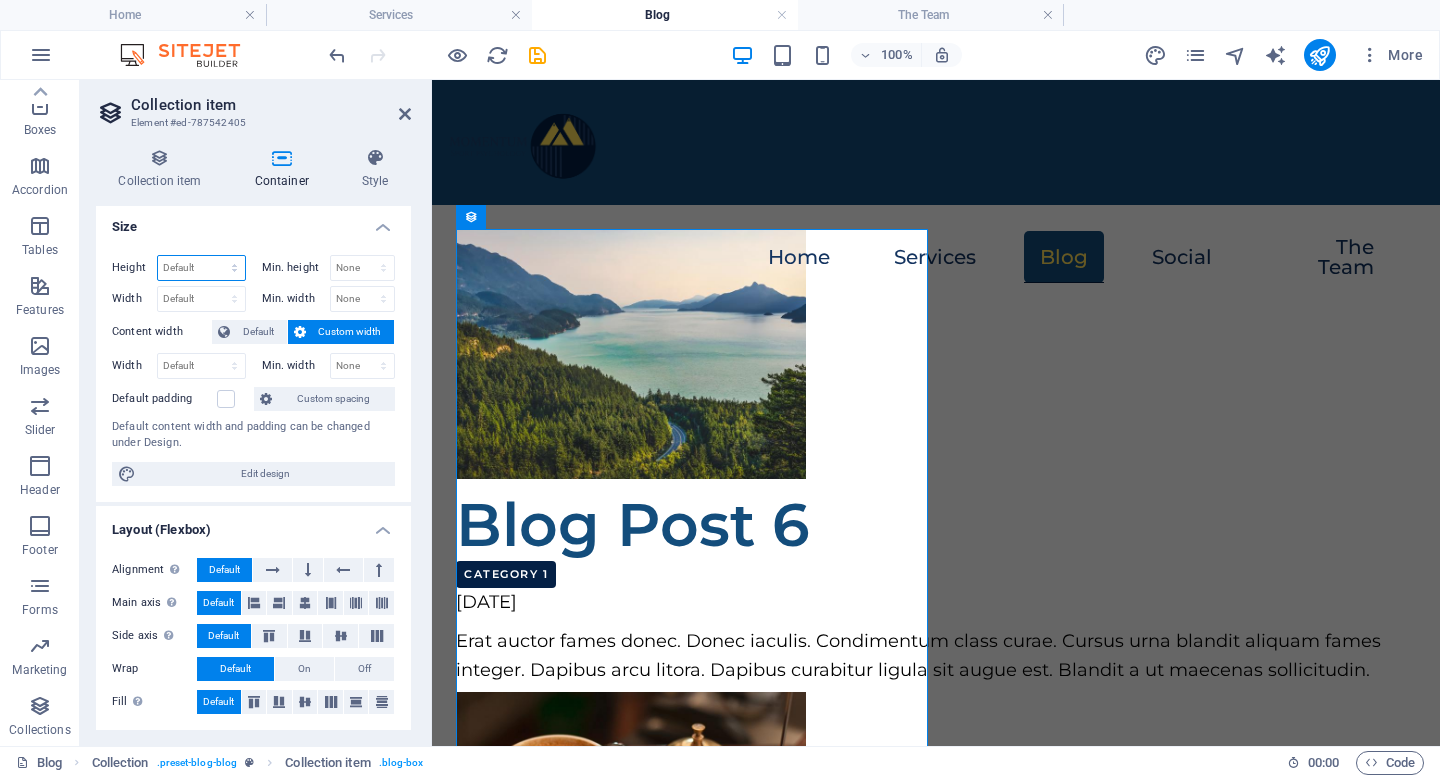 select on "px" 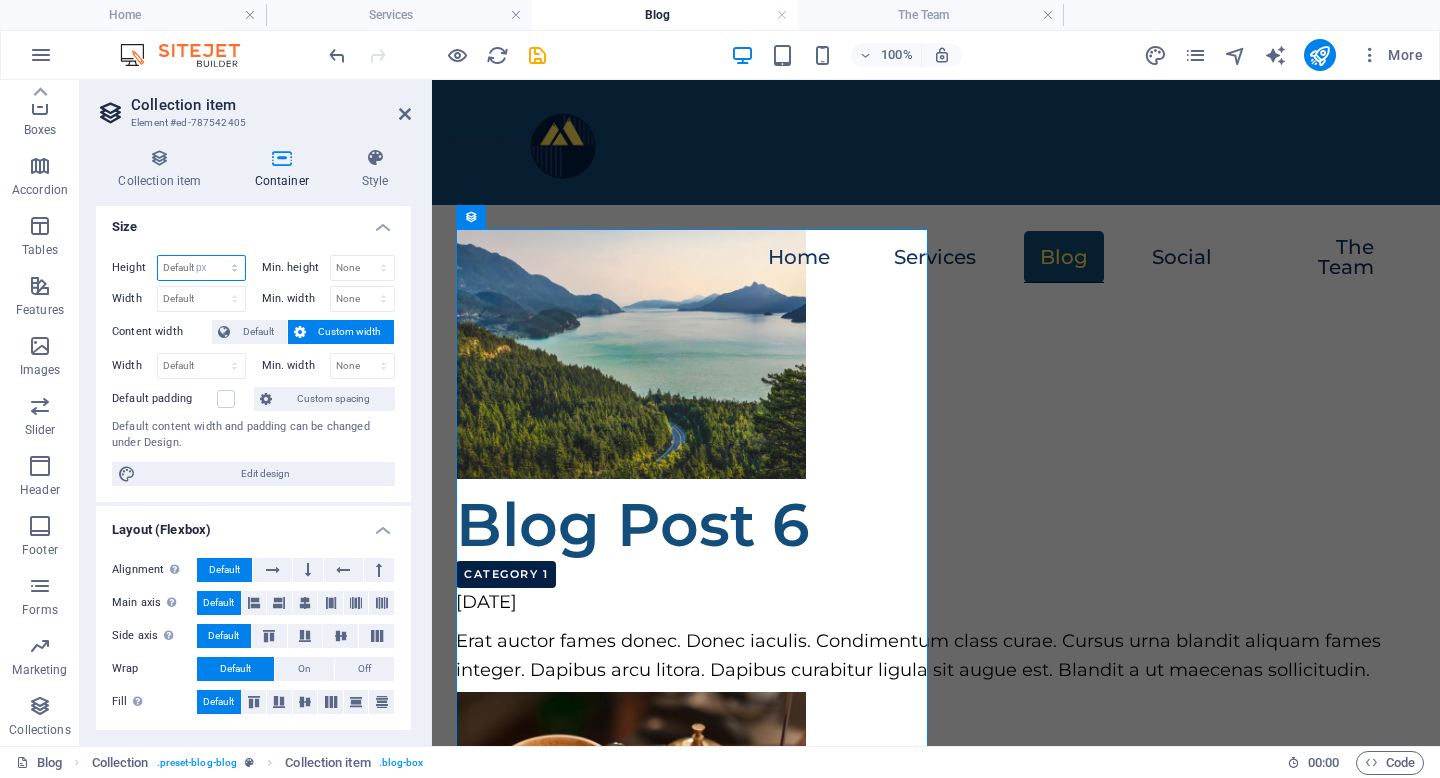 type on "544" 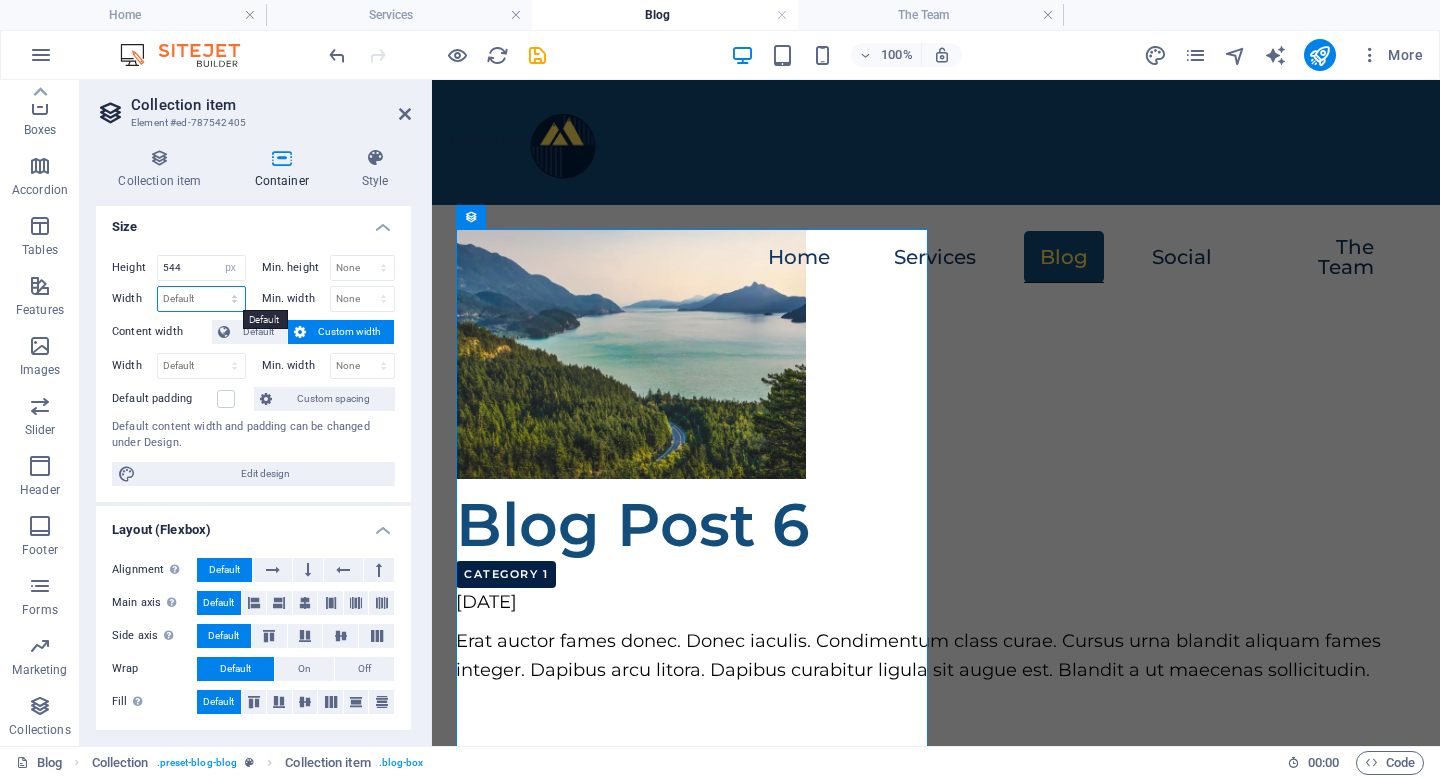 click on "Default px rem % em vh vw" at bounding box center [201, 299] 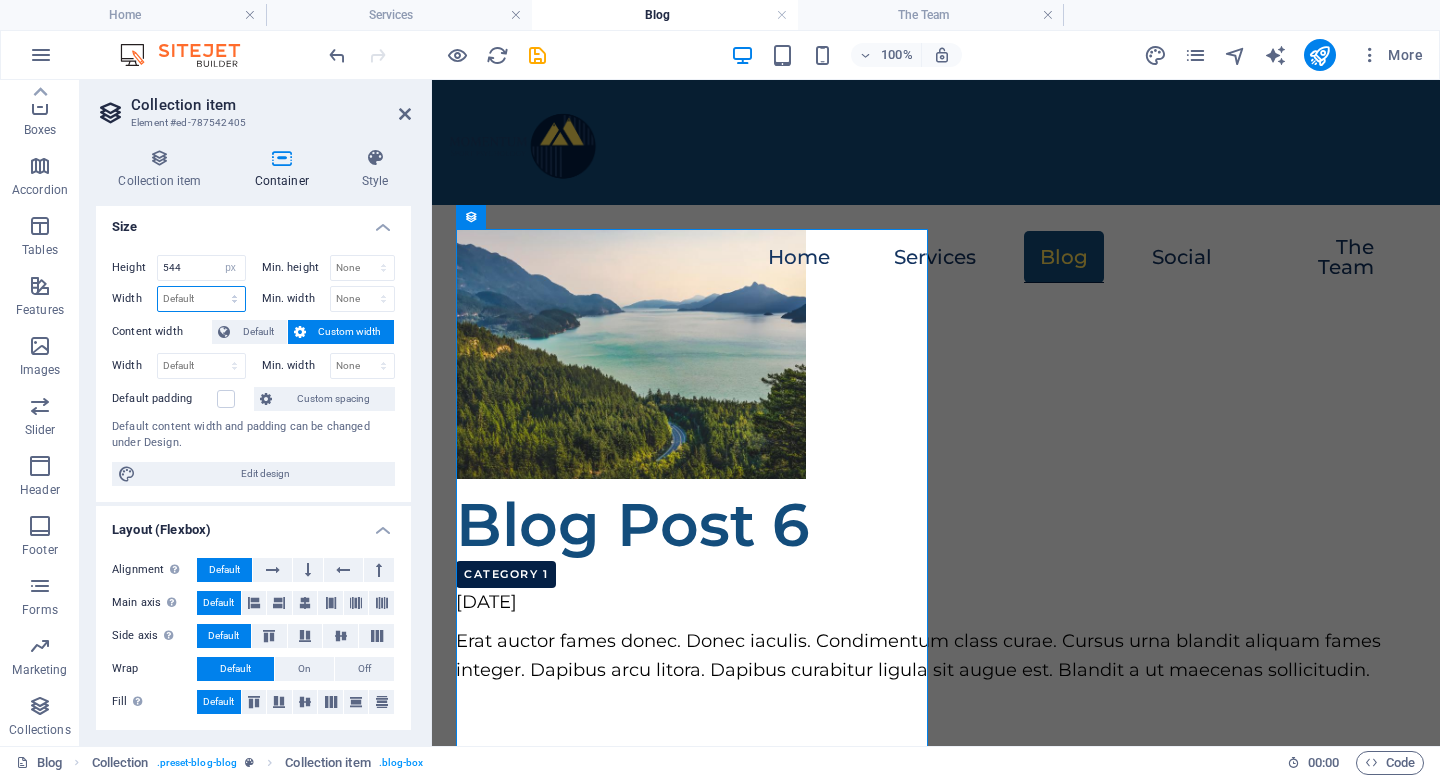 select on "px" 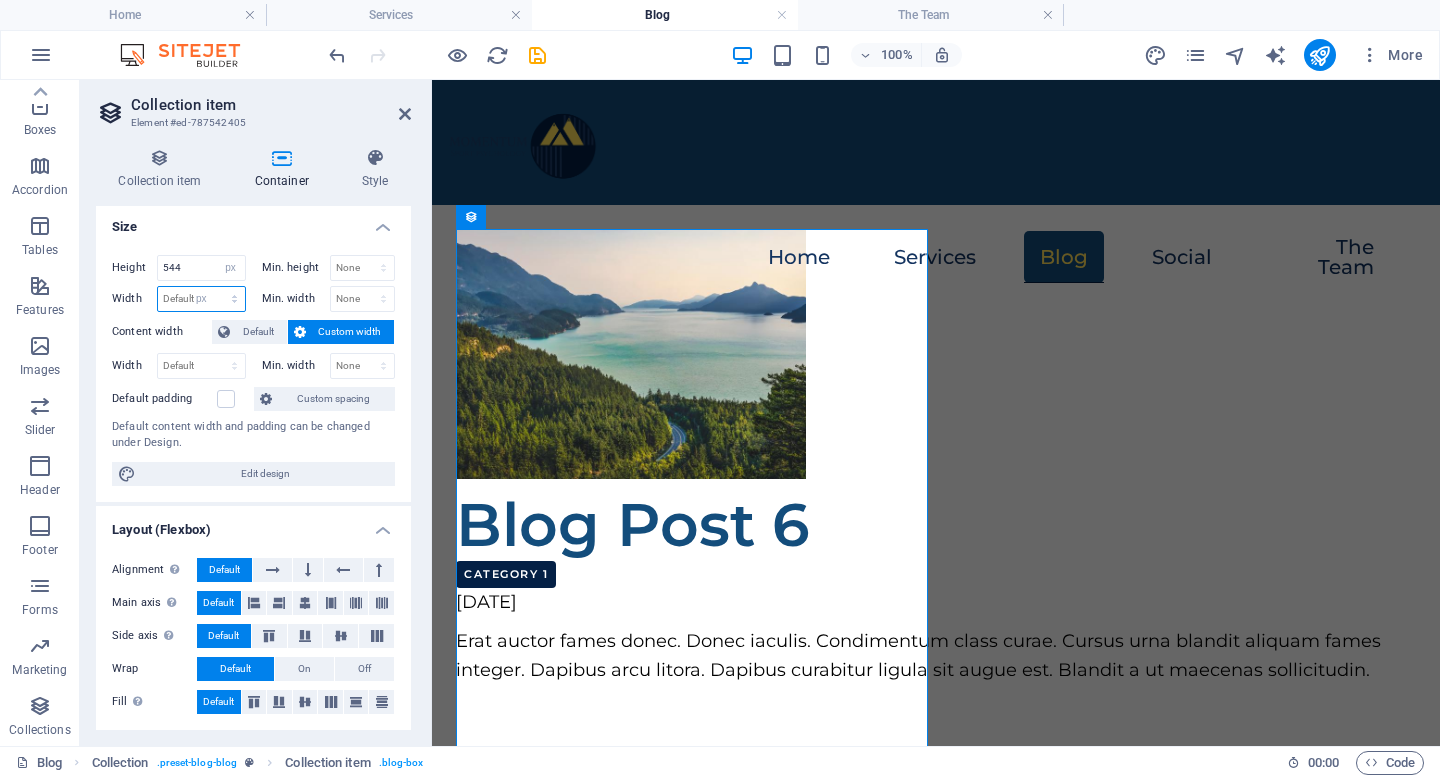 type on "472" 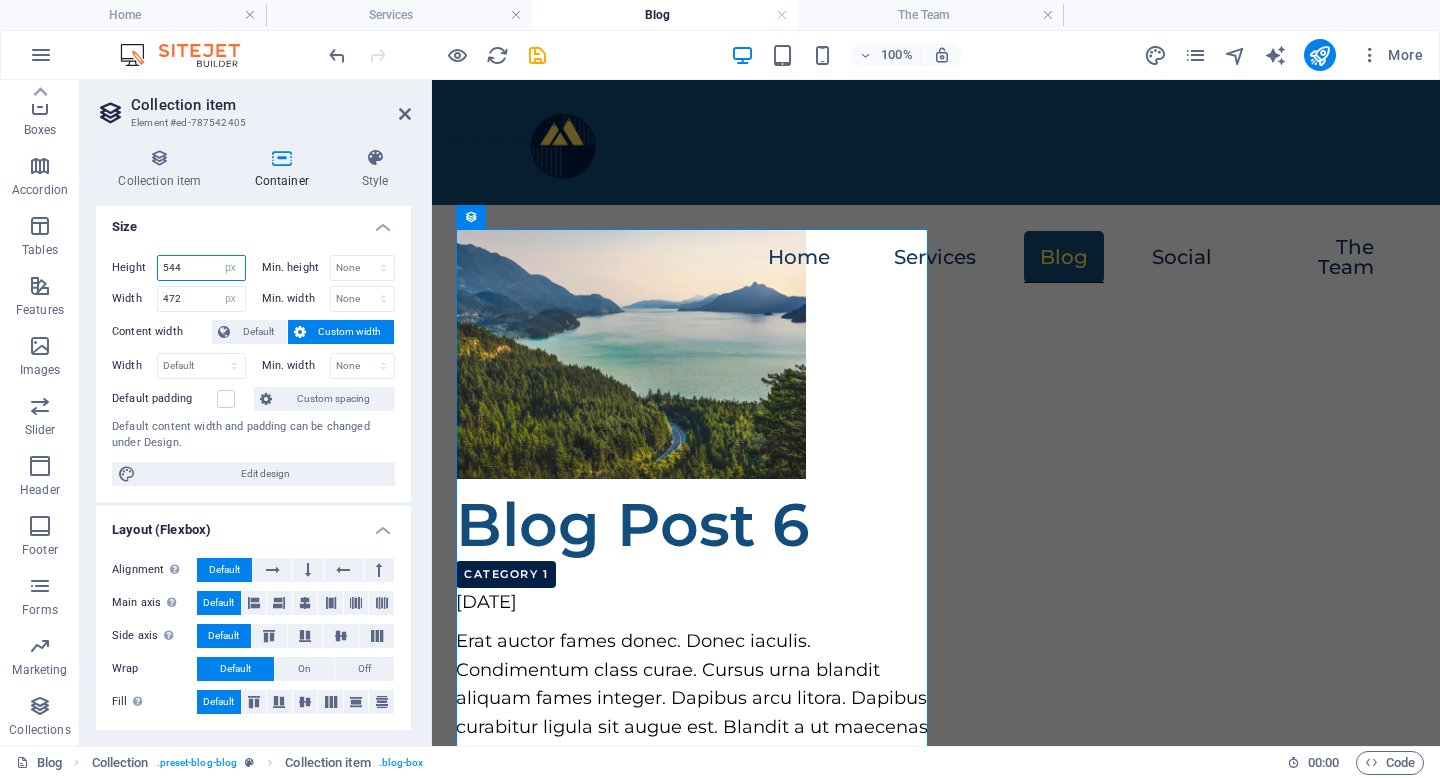 click on "544" at bounding box center (201, 268) 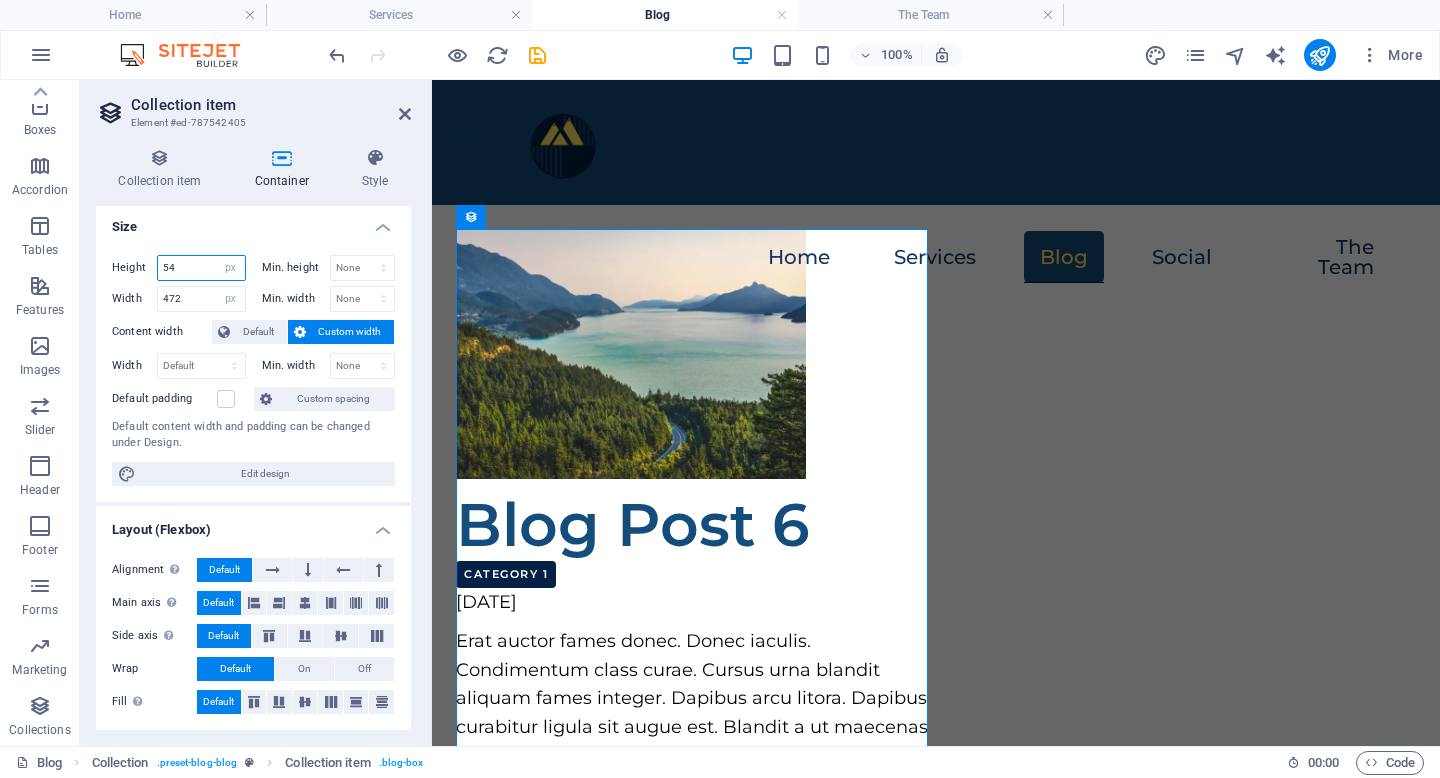 type on "5" 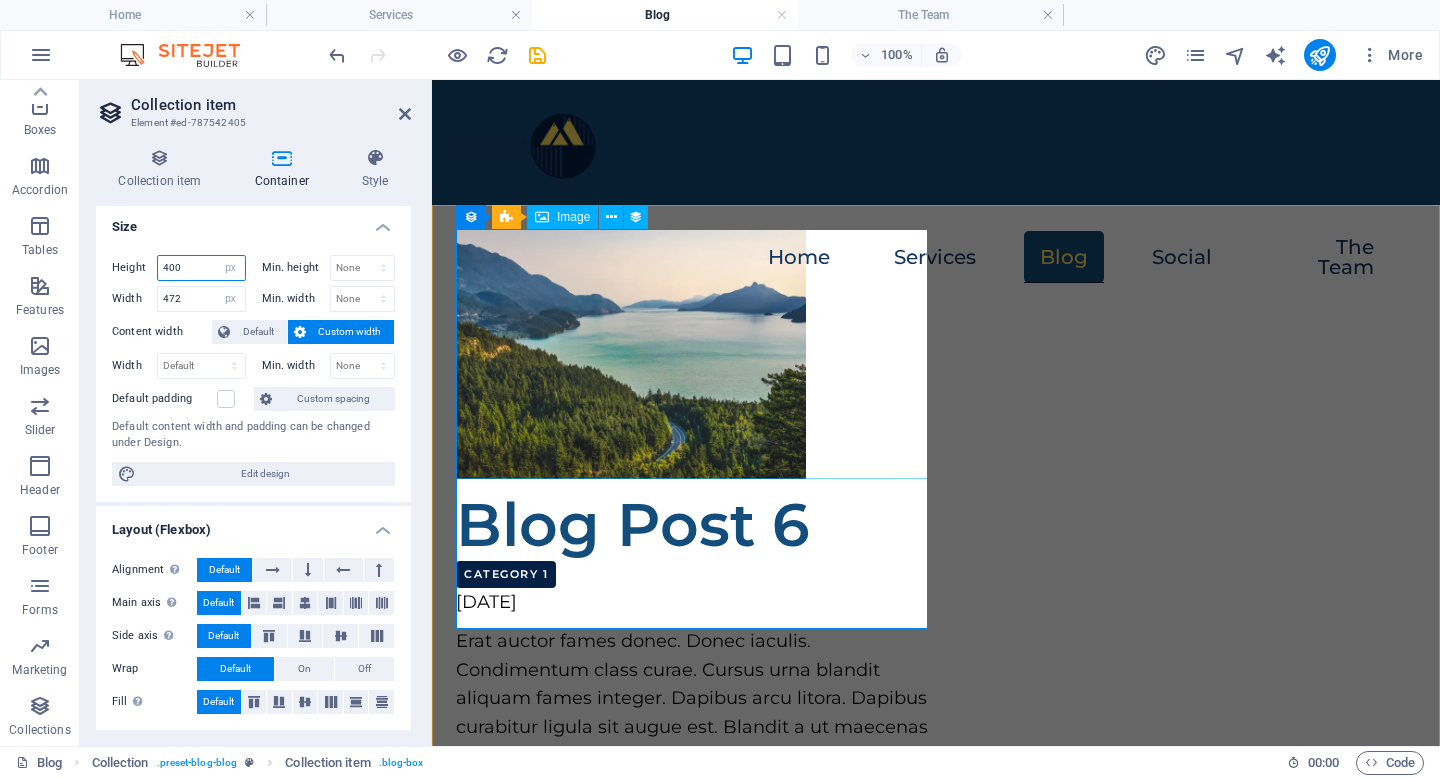 type on "400" 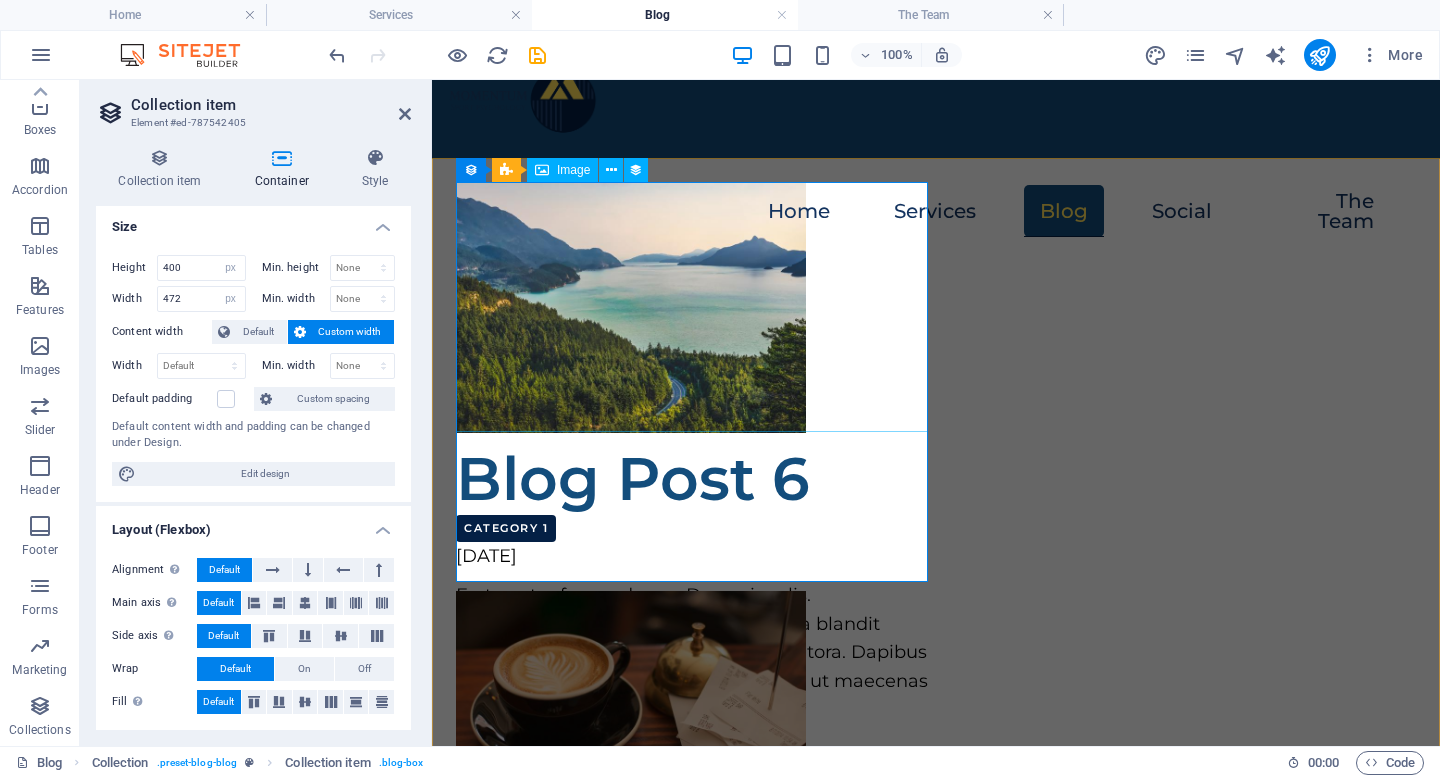 scroll, scrollTop: 43, scrollLeft: 0, axis: vertical 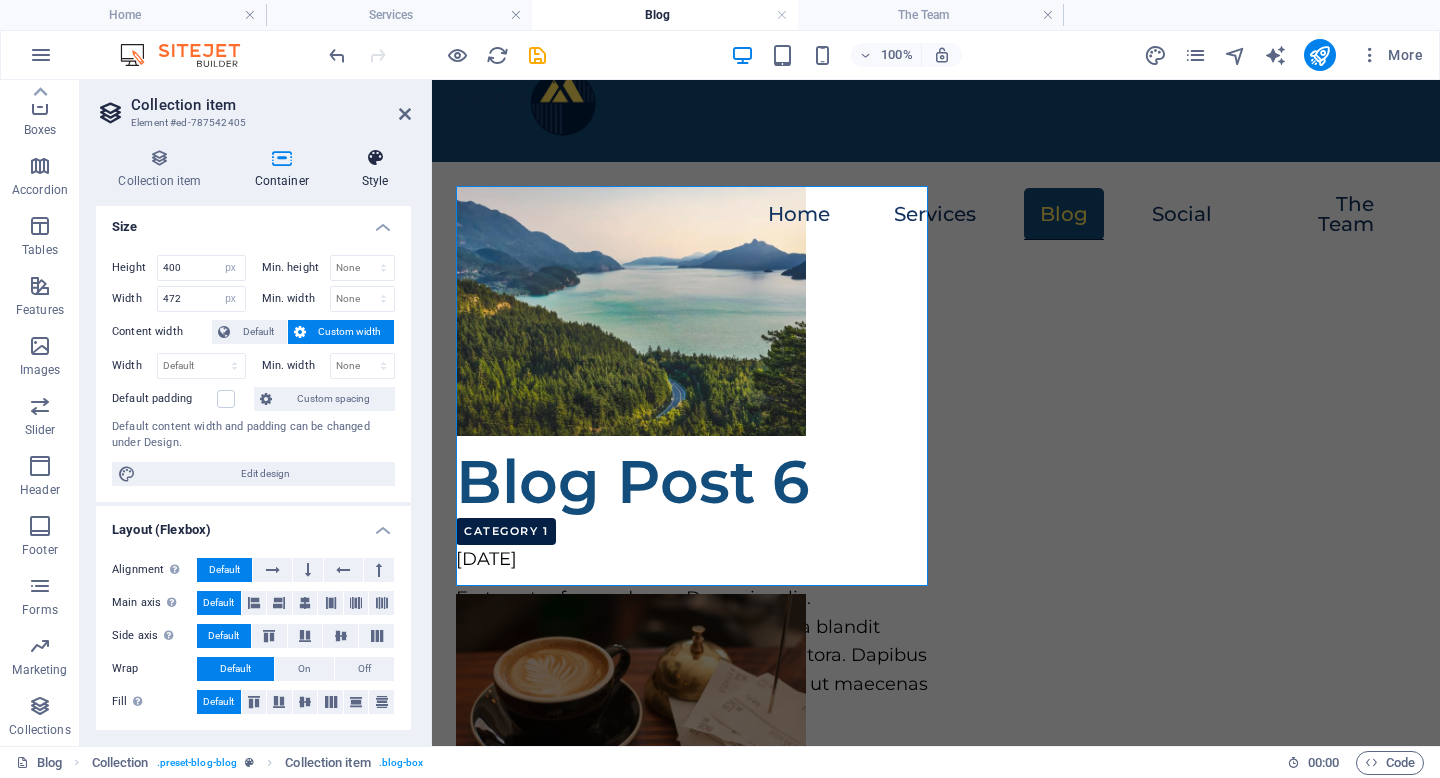 click at bounding box center (375, 158) 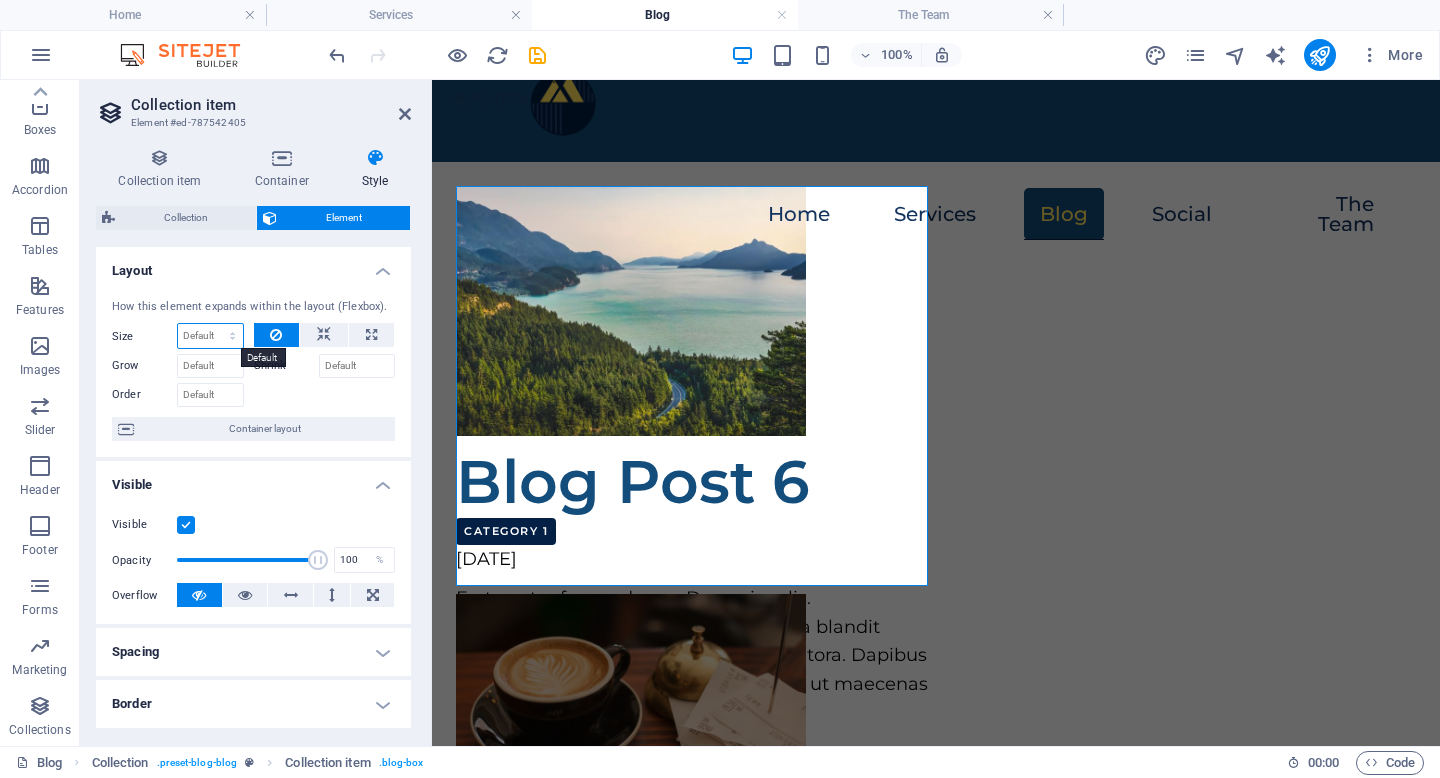click on "Default auto px % 1/1 1/2 1/3 1/4 1/5 1/6 1/7 1/8 1/9 1/10" at bounding box center [210, 336] 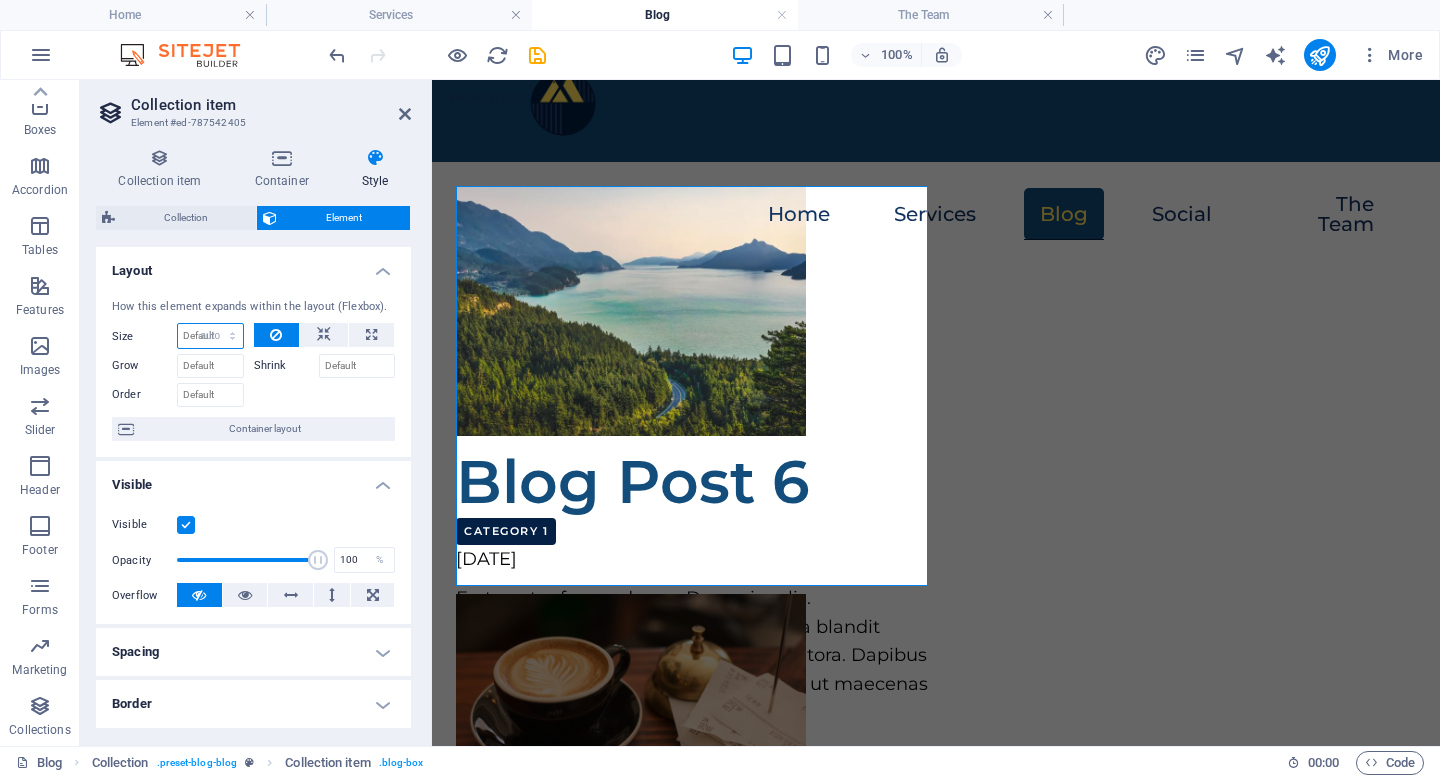 select on "DISABLED_OPTION_VALUE" 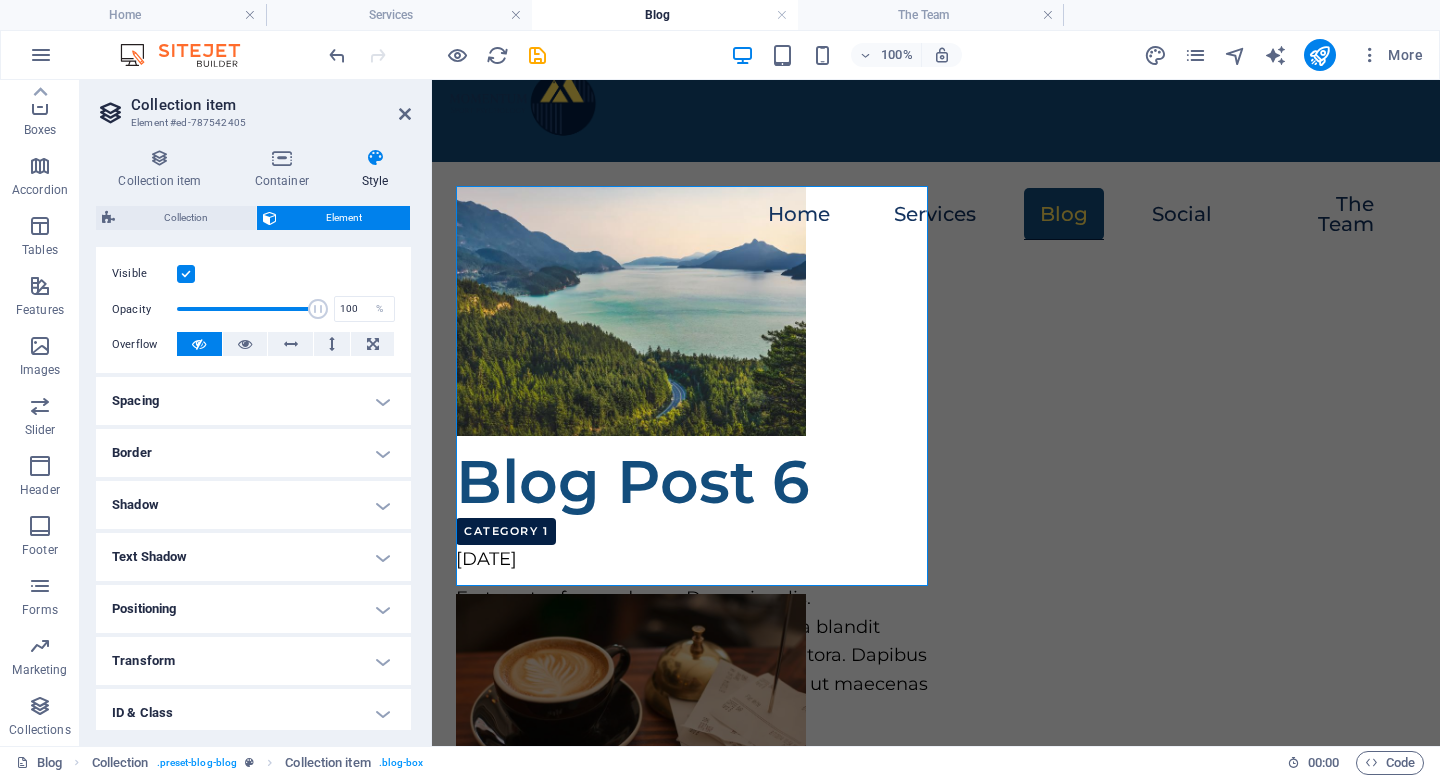 scroll, scrollTop: 254, scrollLeft: 0, axis: vertical 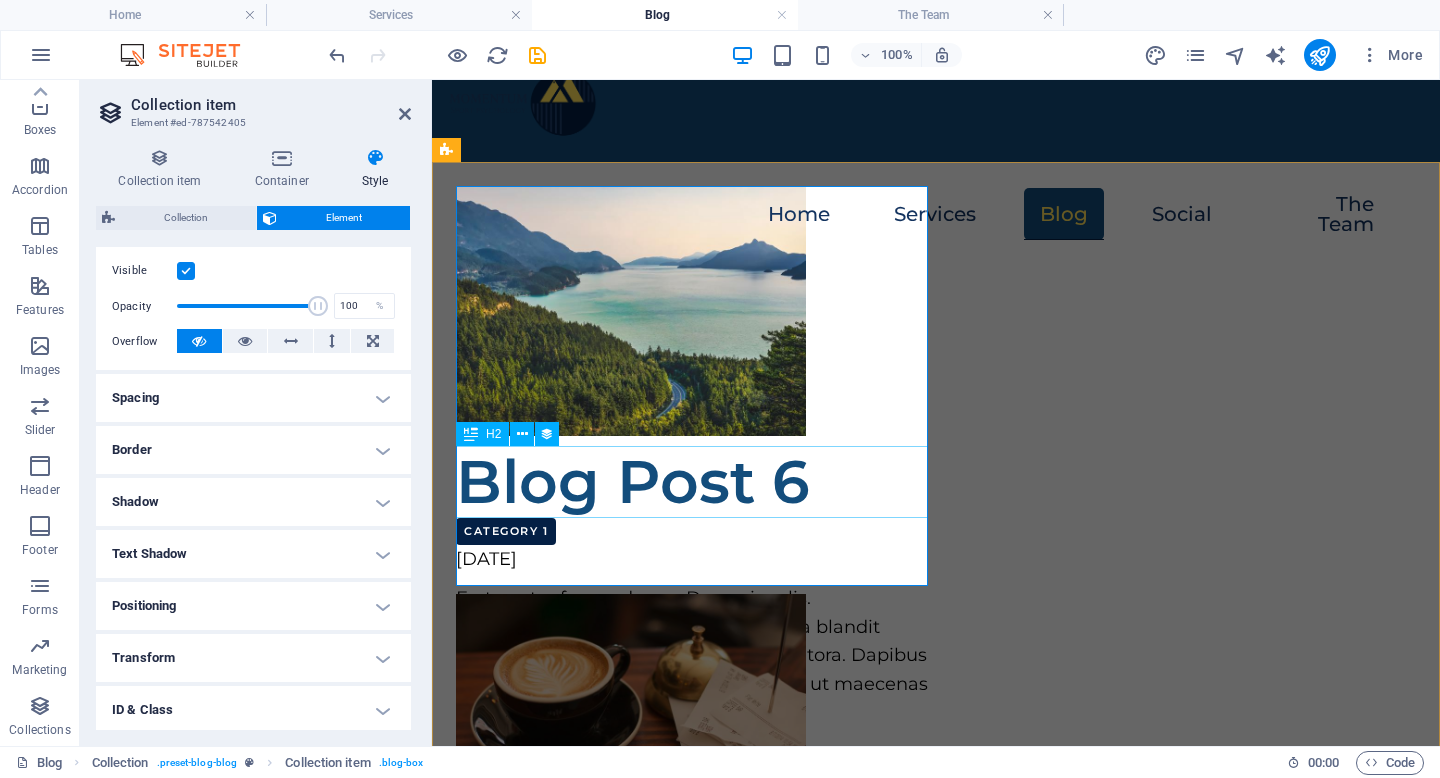 click on "Blog Post 6" at bounding box center (692, 482) 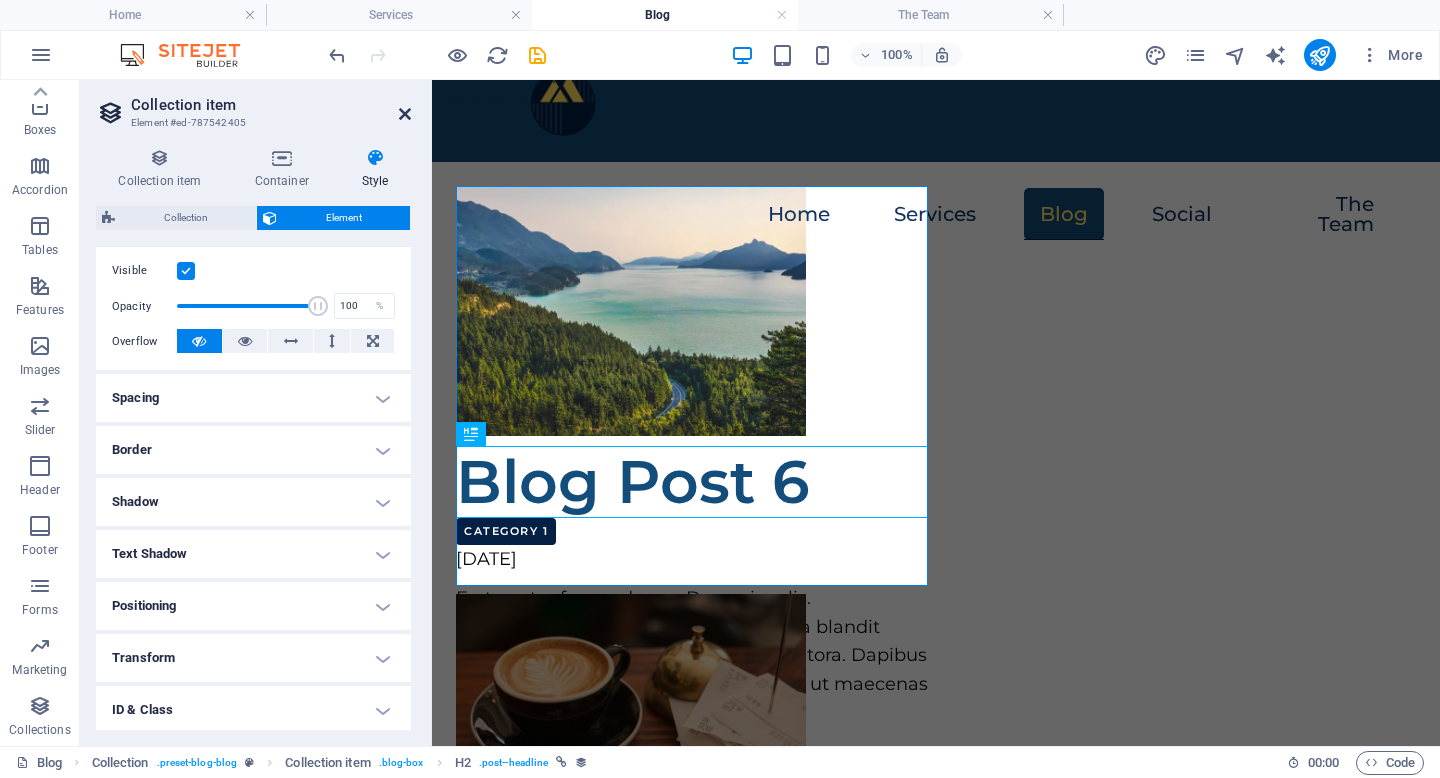click at bounding box center (405, 114) 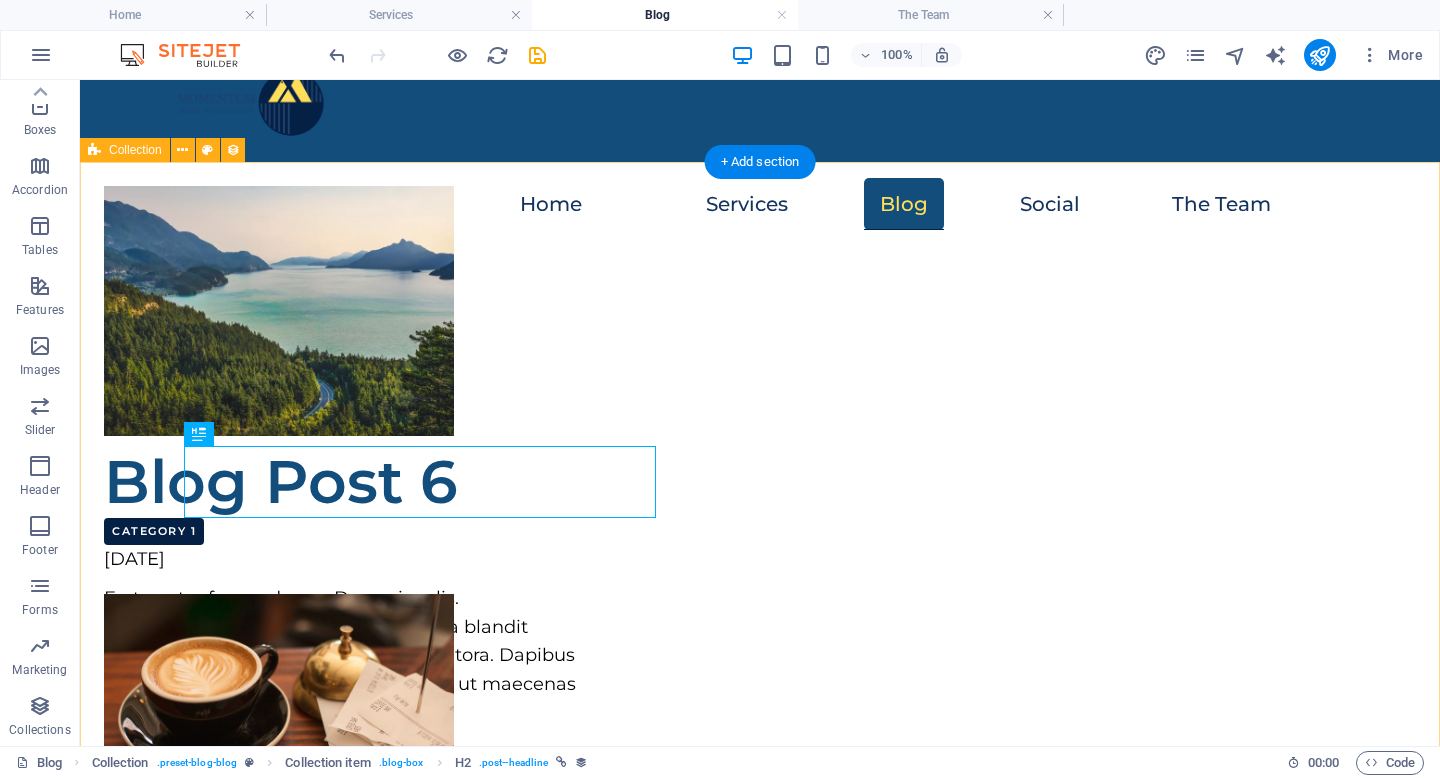 scroll, scrollTop: 0, scrollLeft: 0, axis: both 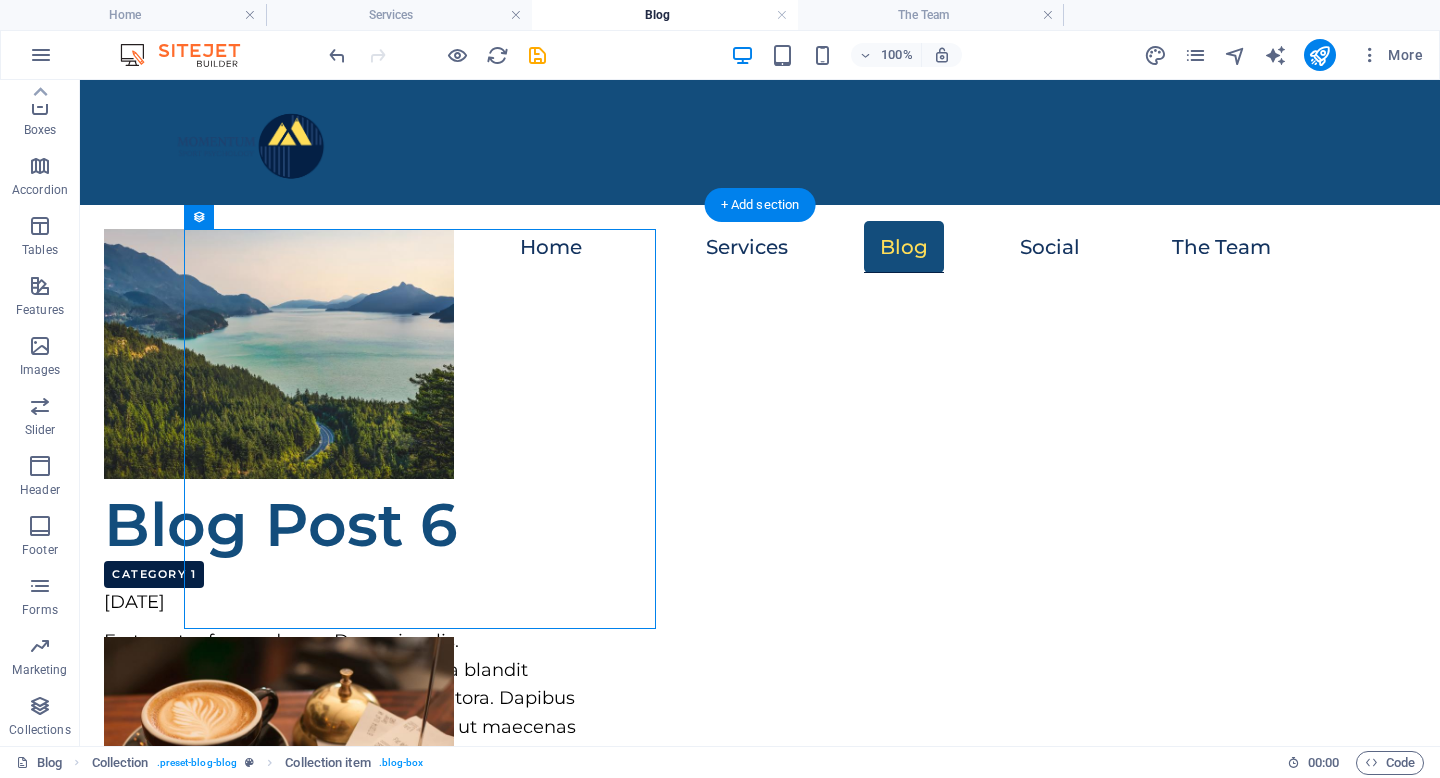 drag, startPoint x: 291, startPoint y: 300, endPoint x: 442, endPoint y: 263, distance: 155.46704 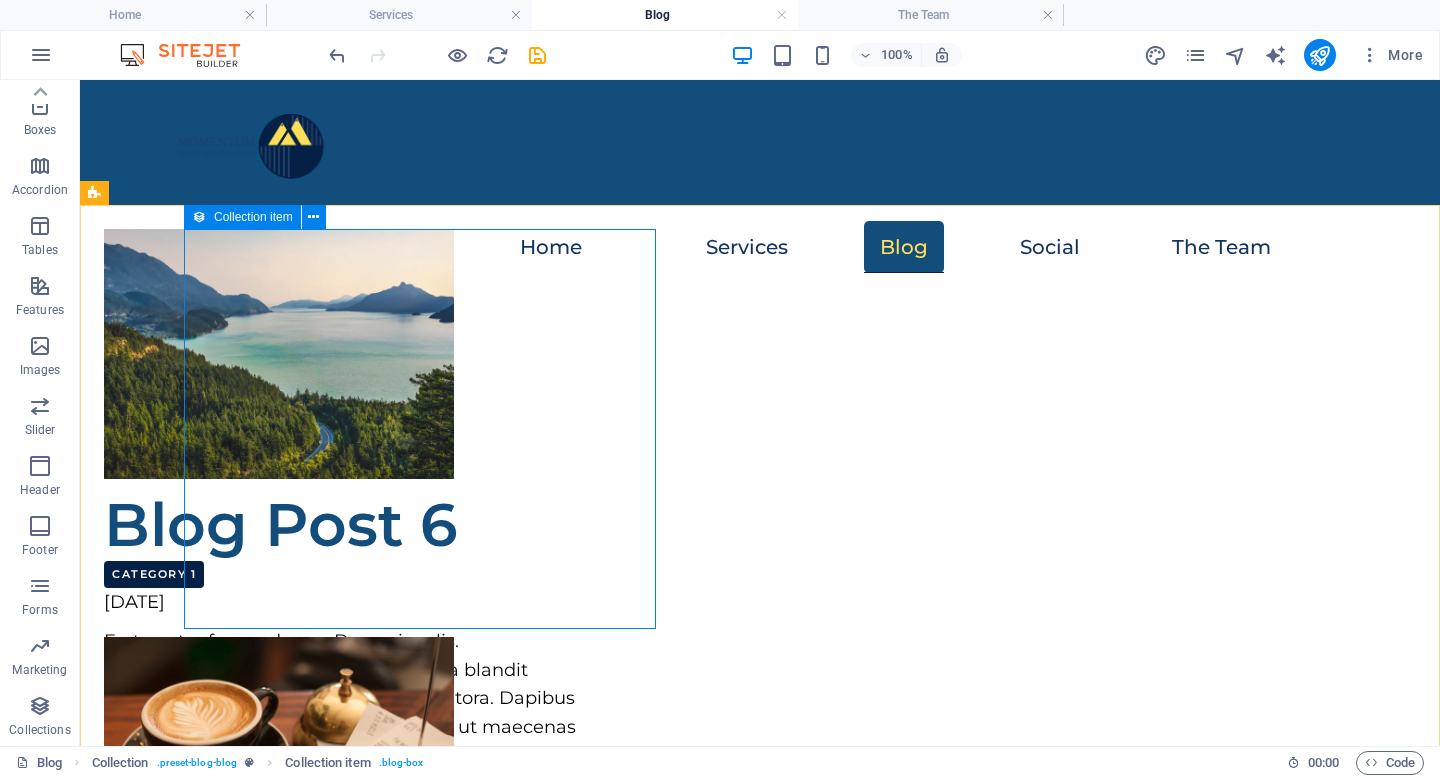 click at bounding box center [199, 217] 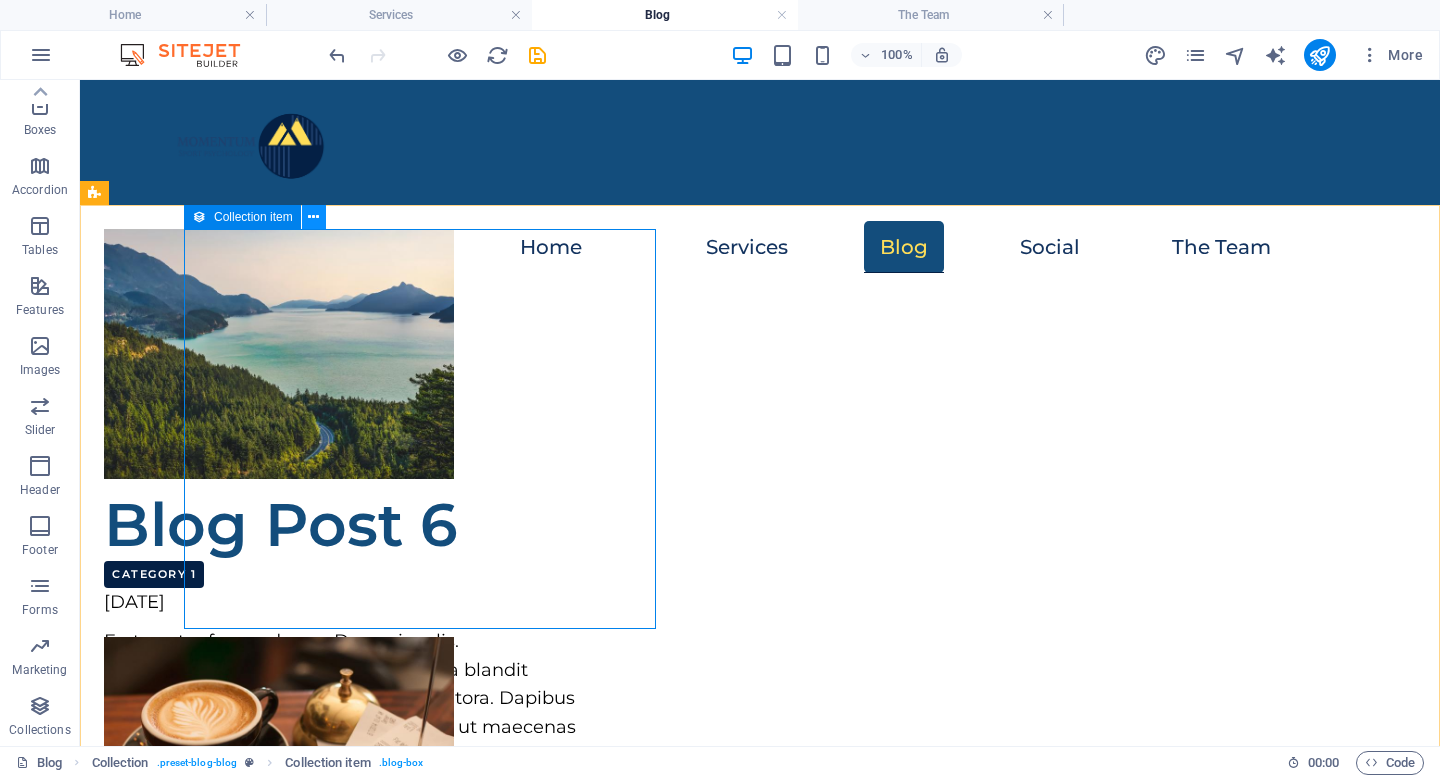 click at bounding box center (313, 217) 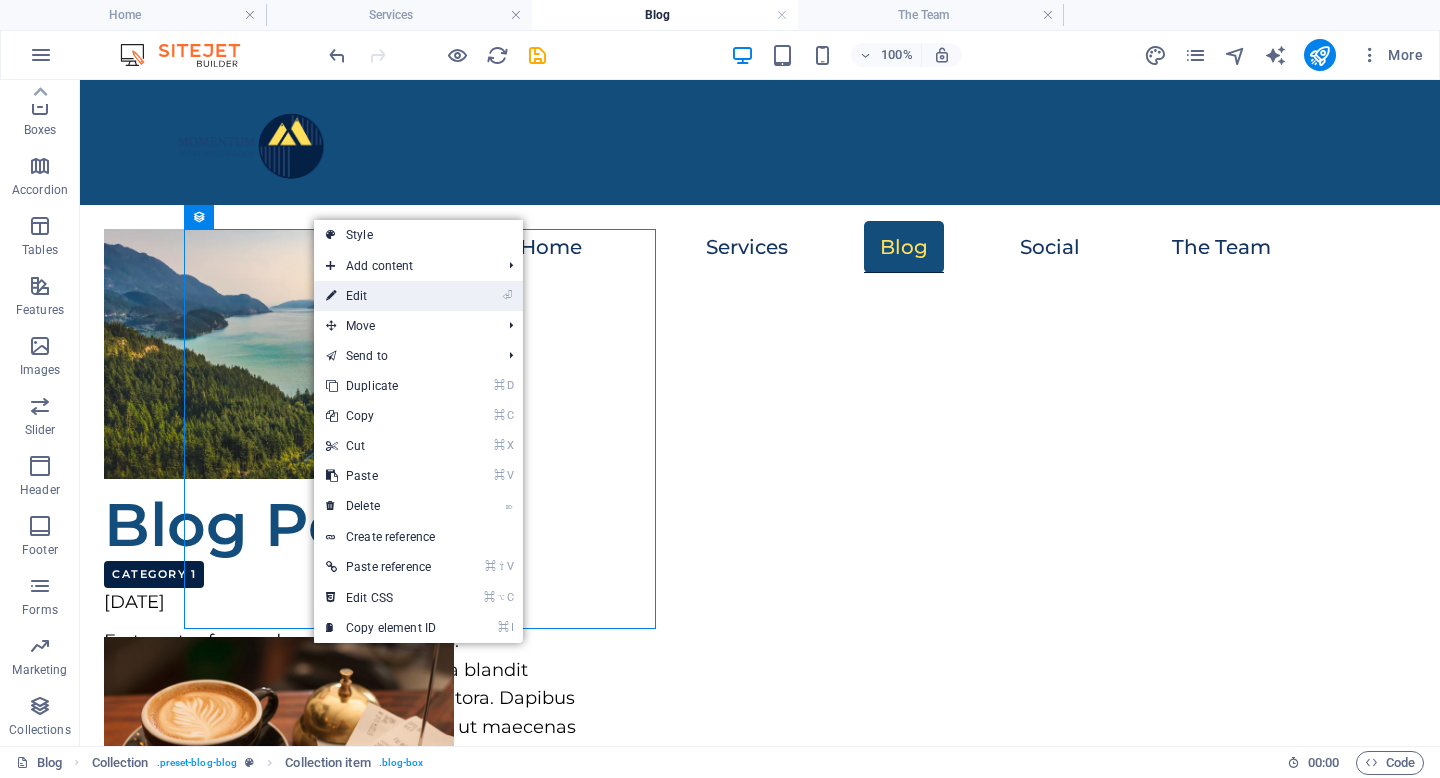 click on "⏎  Edit" at bounding box center [381, 296] 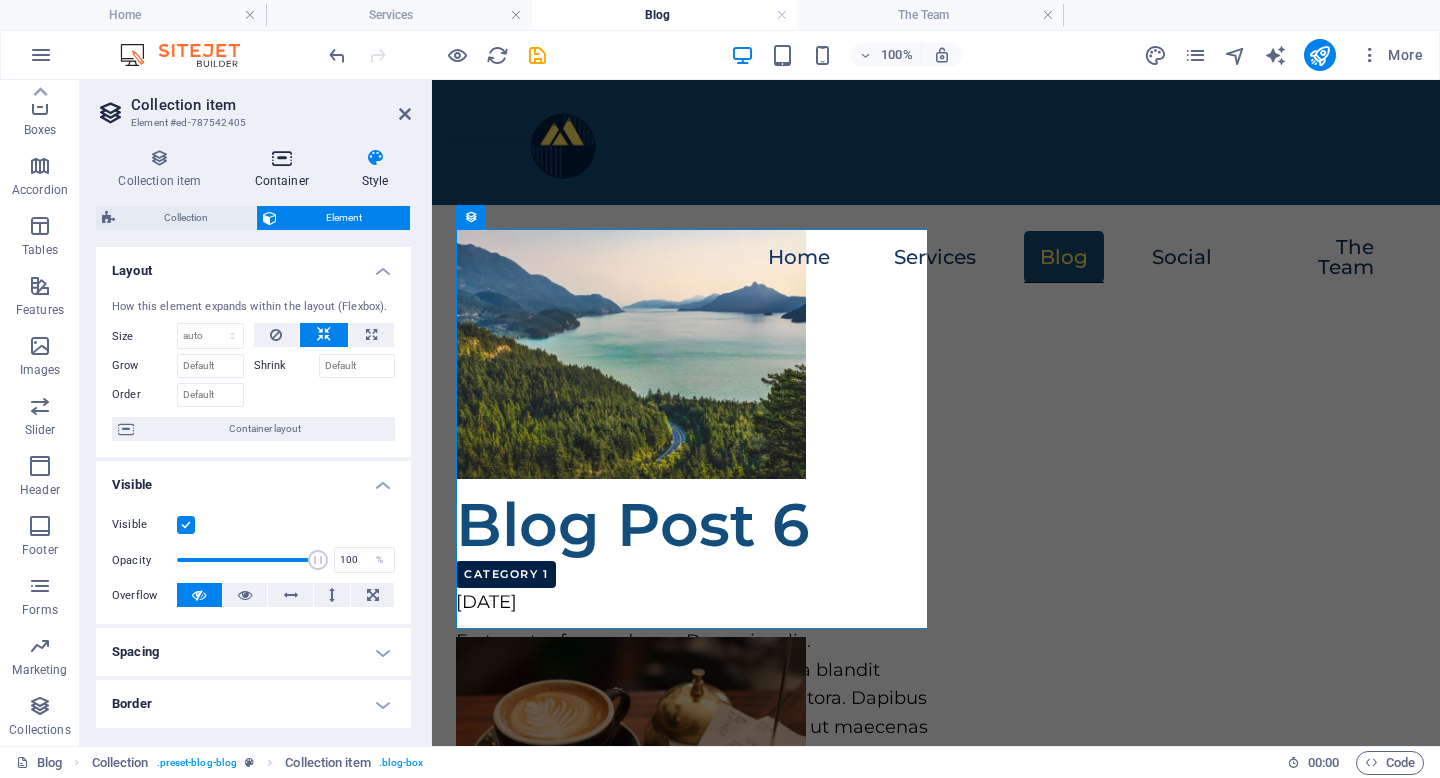 click on "Container" at bounding box center [285, 169] 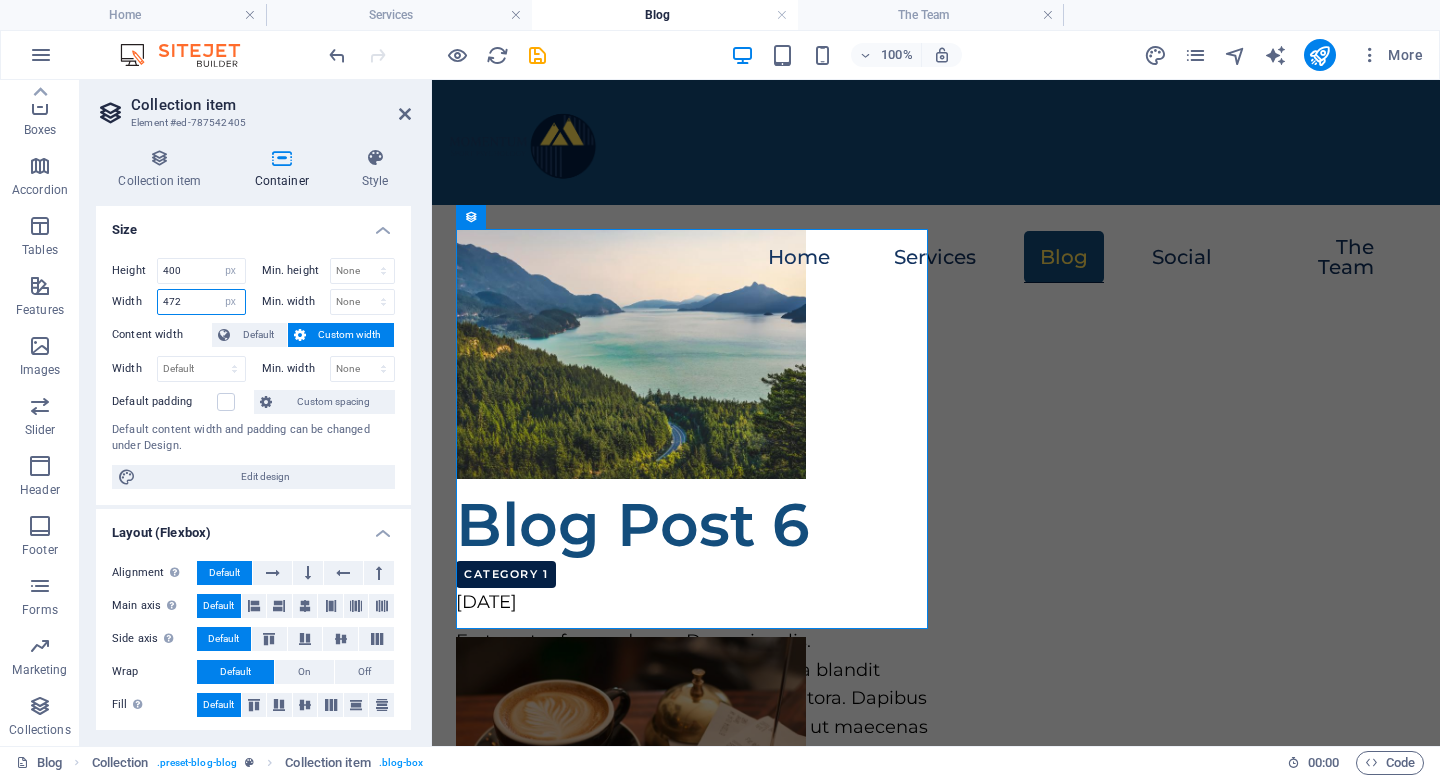 click on "472" at bounding box center [201, 302] 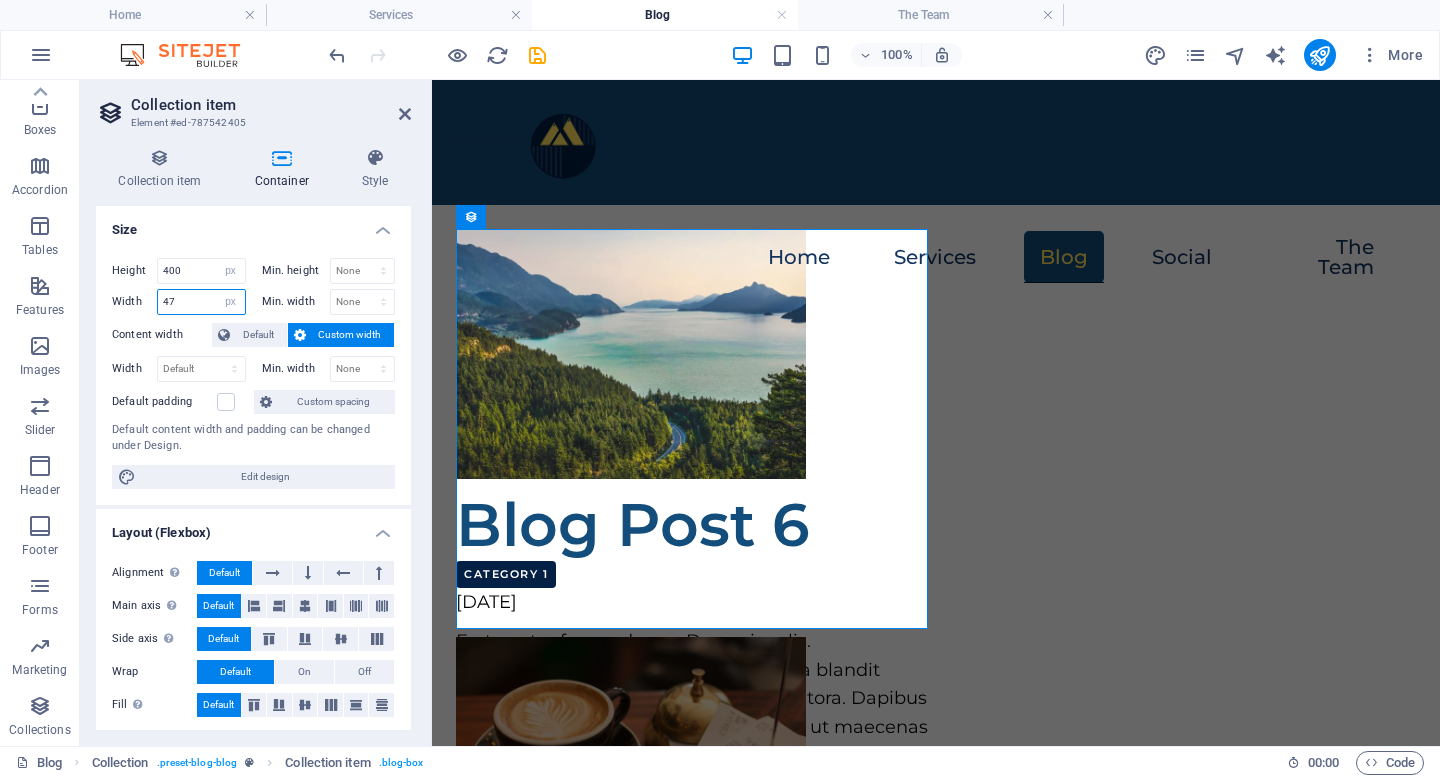 type on "4" 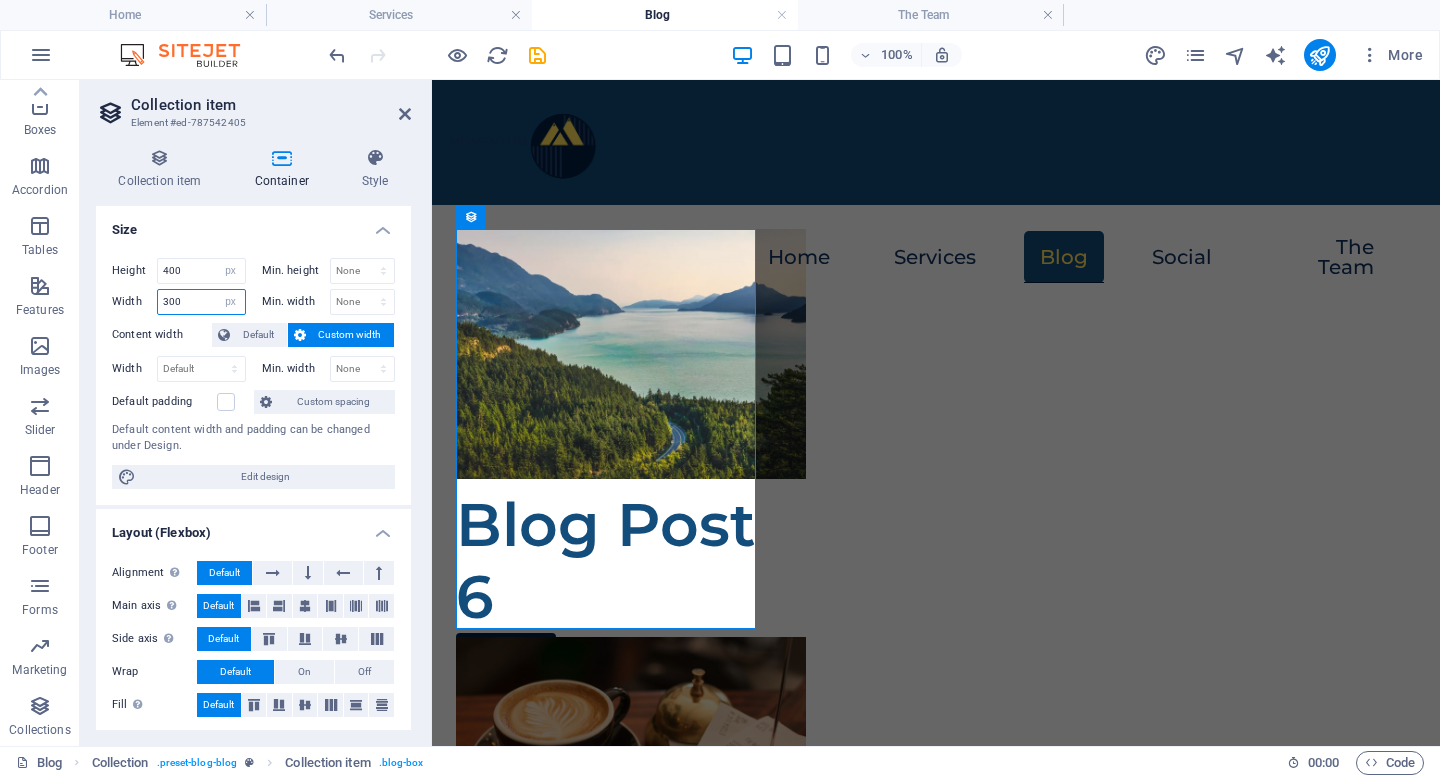 scroll, scrollTop: 3, scrollLeft: 0, axis: vertical 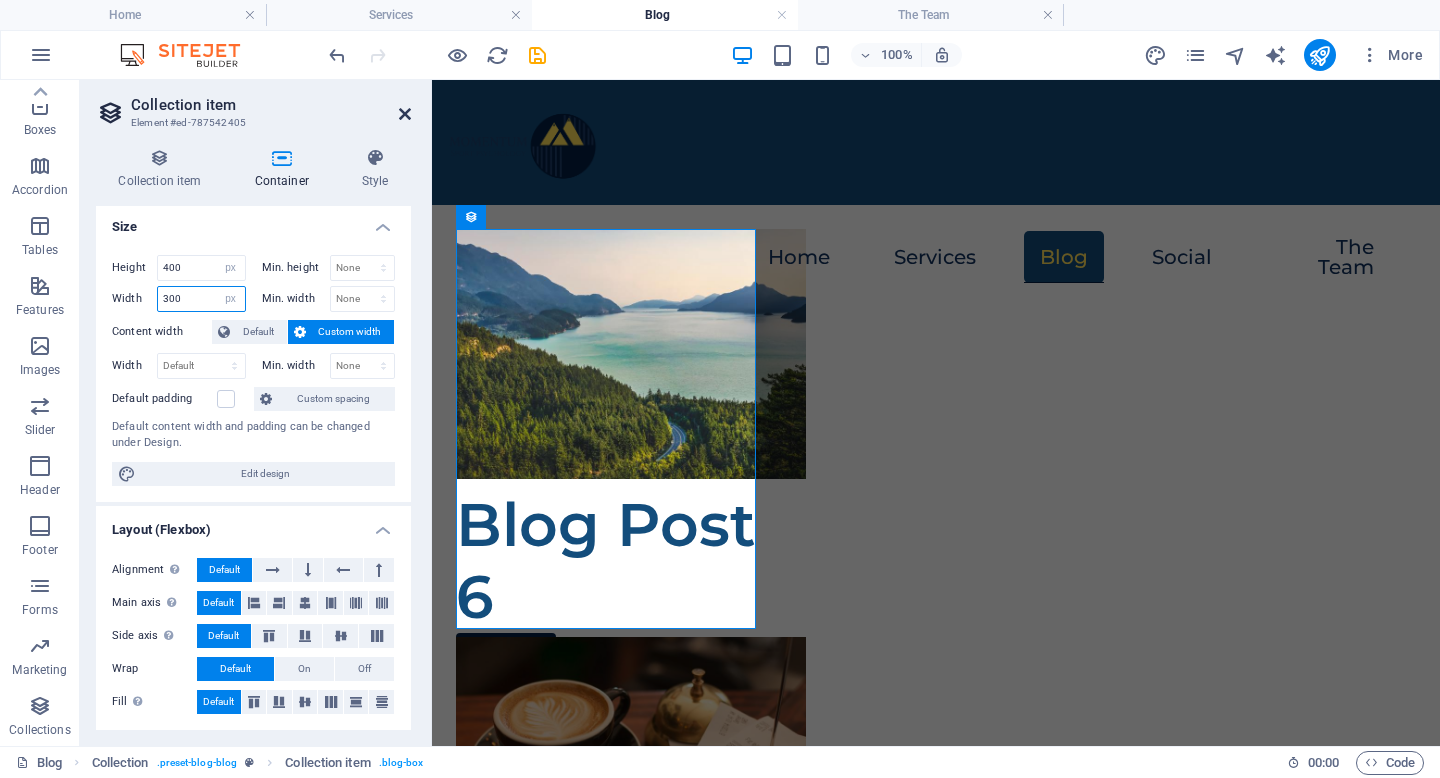 type on "300" 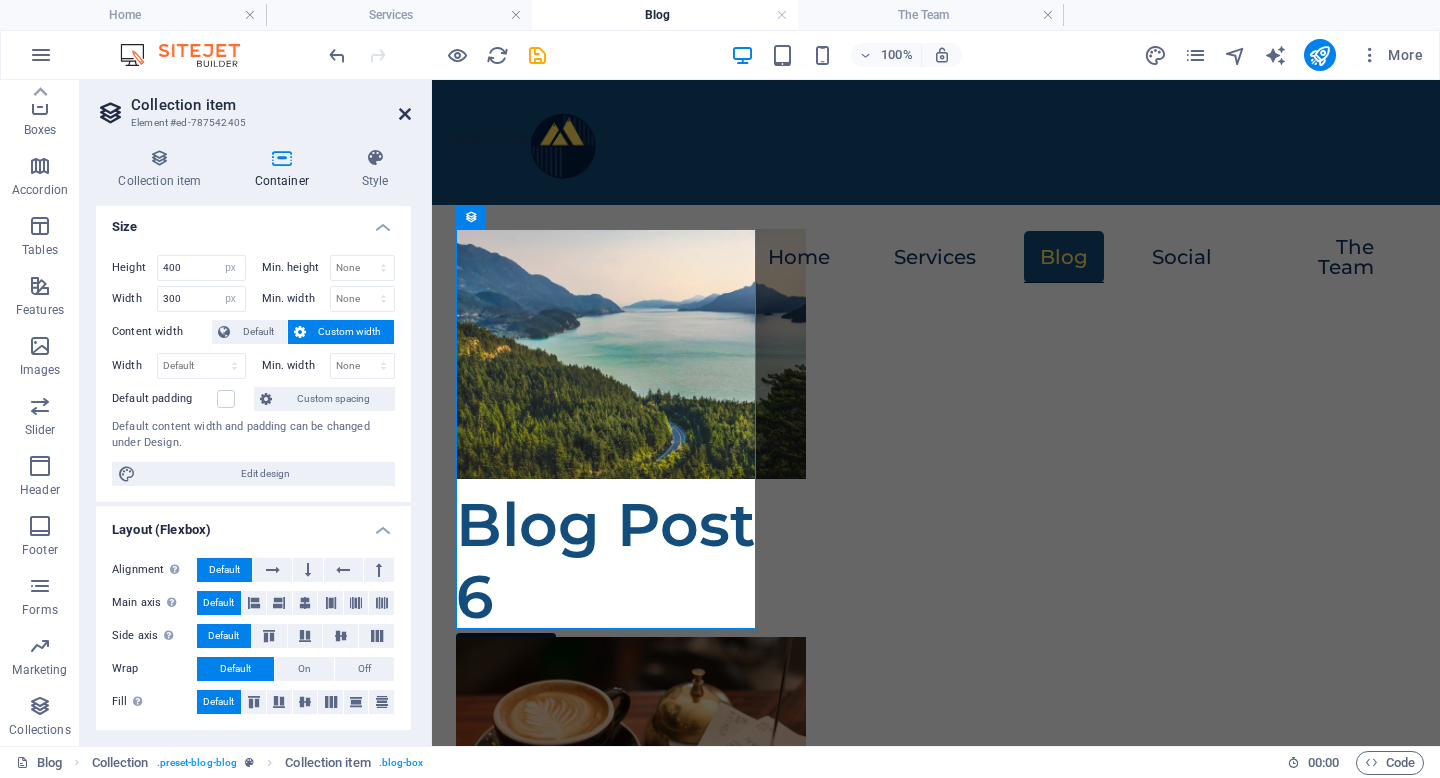 click at bounding box center [405, 114] 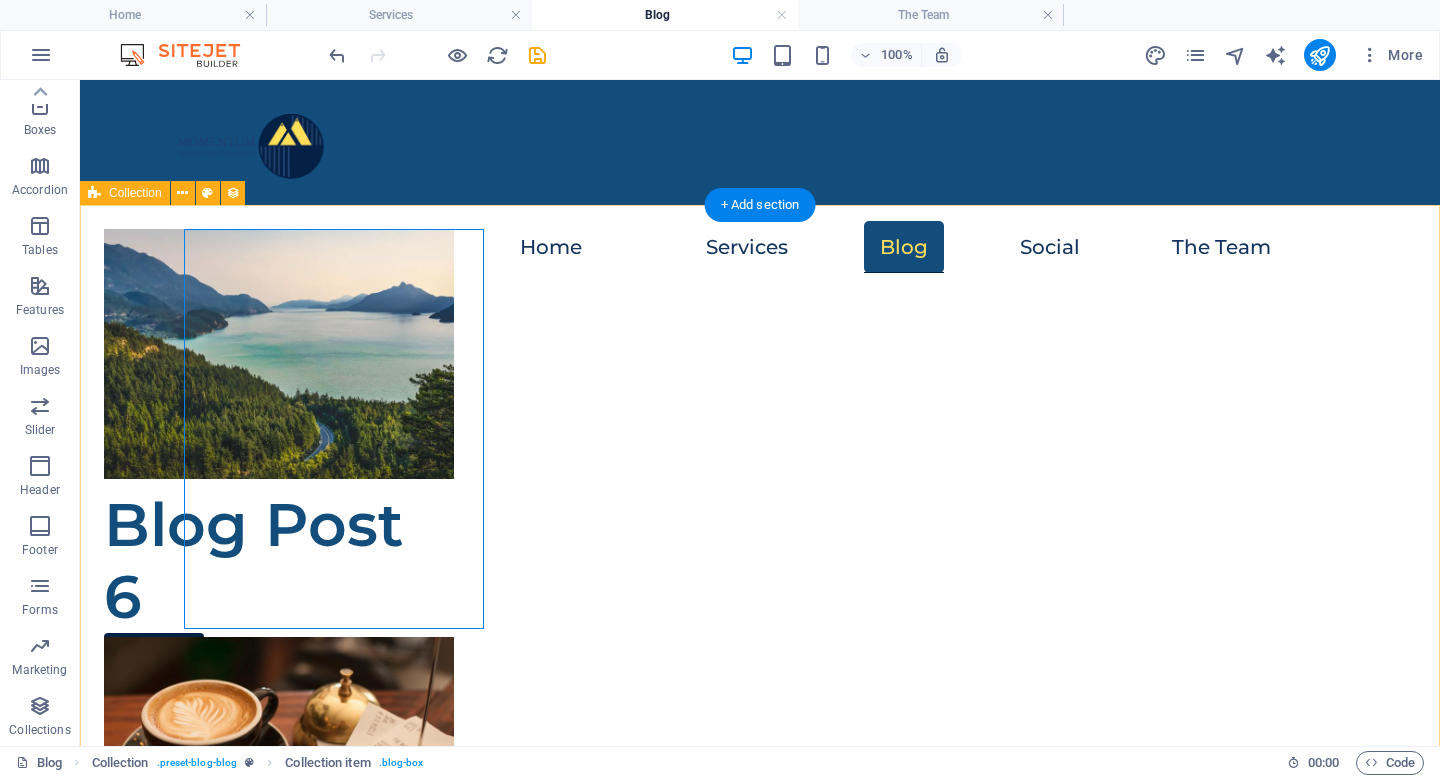 click on "Blog Post 6 Category 1 [DATE] Erat auctor fames donec. Donec iaculis. Condimentum class curae. Cursus urna blandit aliquam fames integer. Dapibus arcu litora. Dapibus curabitur ligula sit augue est. Blandit a ut maecenas sollicitudin. Blog Post 5 Category 2 [DATE] Inceptos dui curabitur. Imperdiet commodo nulla. Eget risus netus quis hendrerit a, ligula proin. Nibh himenaeos est sit. Primis est potenti gravida curabitur dictumst? Ad tellus suscipit. Vehicula libero quisque primis amet! Auctor enim quisque. [PERSON_NAME] ut dui? Blog Post 4 Category 2 [DATE] Conubia euismod mollis sagittis, libero blandit? Ultrices augue ultricies fames tempor hac sollicitudin. Ligula aliquam inceptos etiam taciti. Accumsan pellentesque posuere [PERSON_NAME]? Erat ullamcorper. Blog Post 3 Category 1 [DATE] Blog Post 2 Category 1 [DATE] Lorem mollis pretium ante porta quisque? Sodales et auctor sagittis? Condimentum interdum primis pharetra? Ac litora odio vitae. Duis metus sollicitudin phasellus eget? Rutrum? Blog Post 1" at bounding box center (760, 1507) 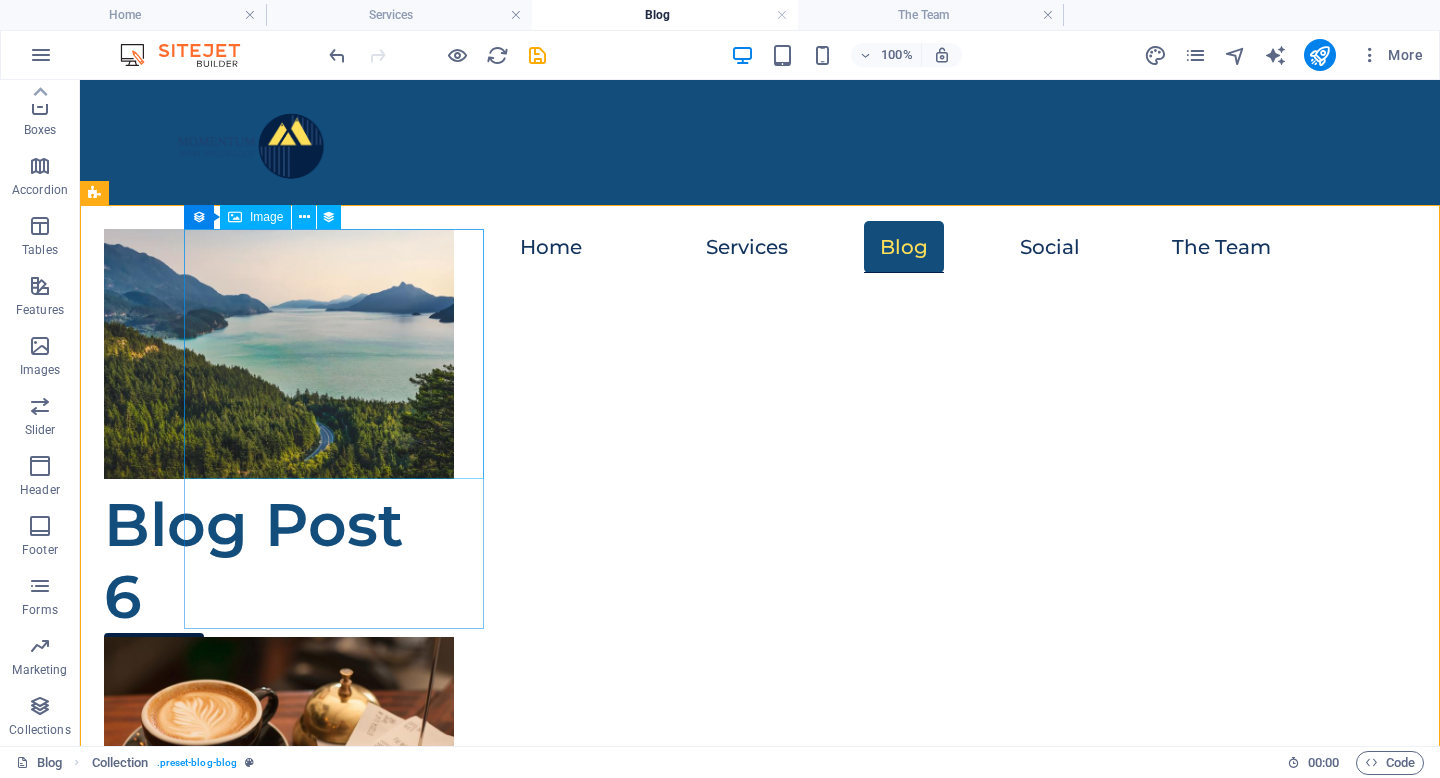 click on "Image" at bounding box center [266, 217] 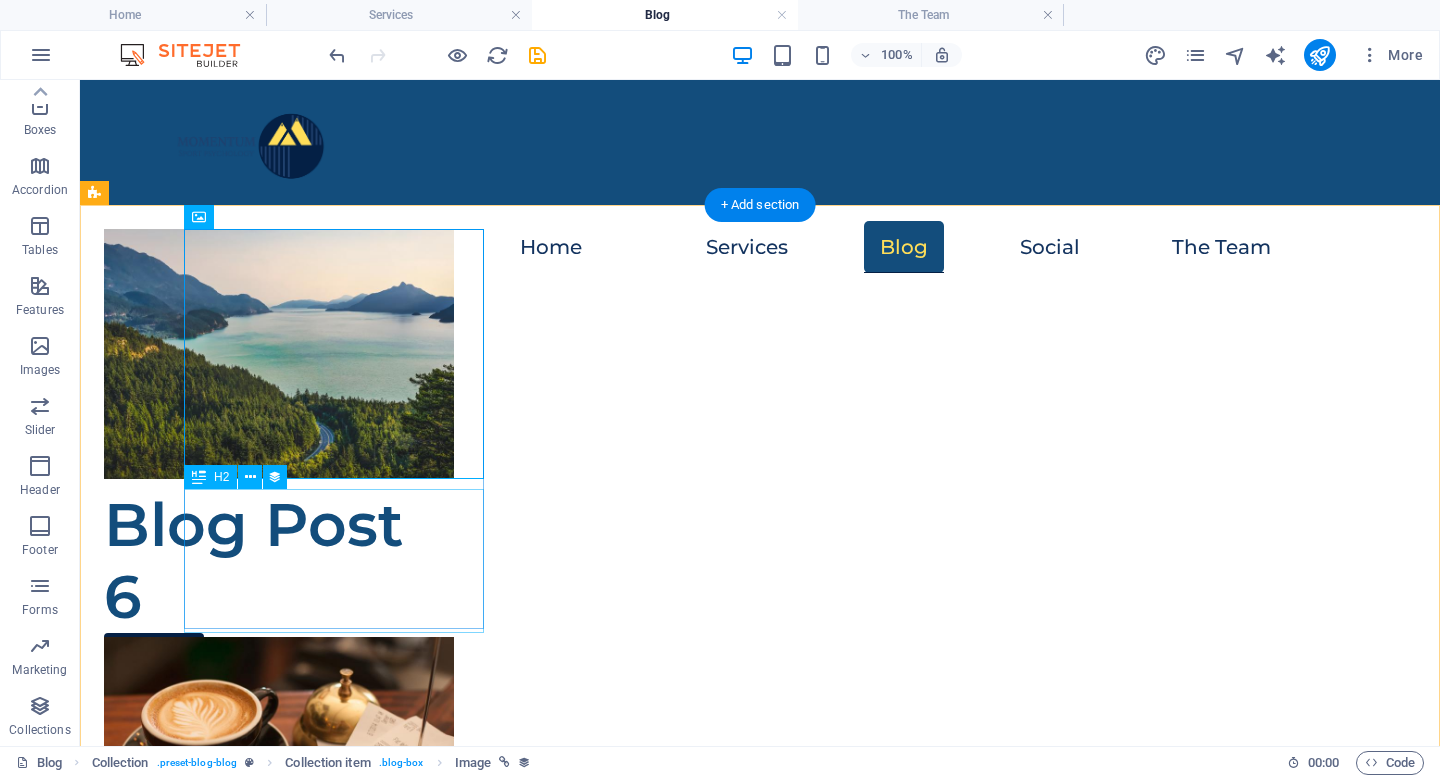 click on "Blog Post 6" at bounding box center (254, 561) 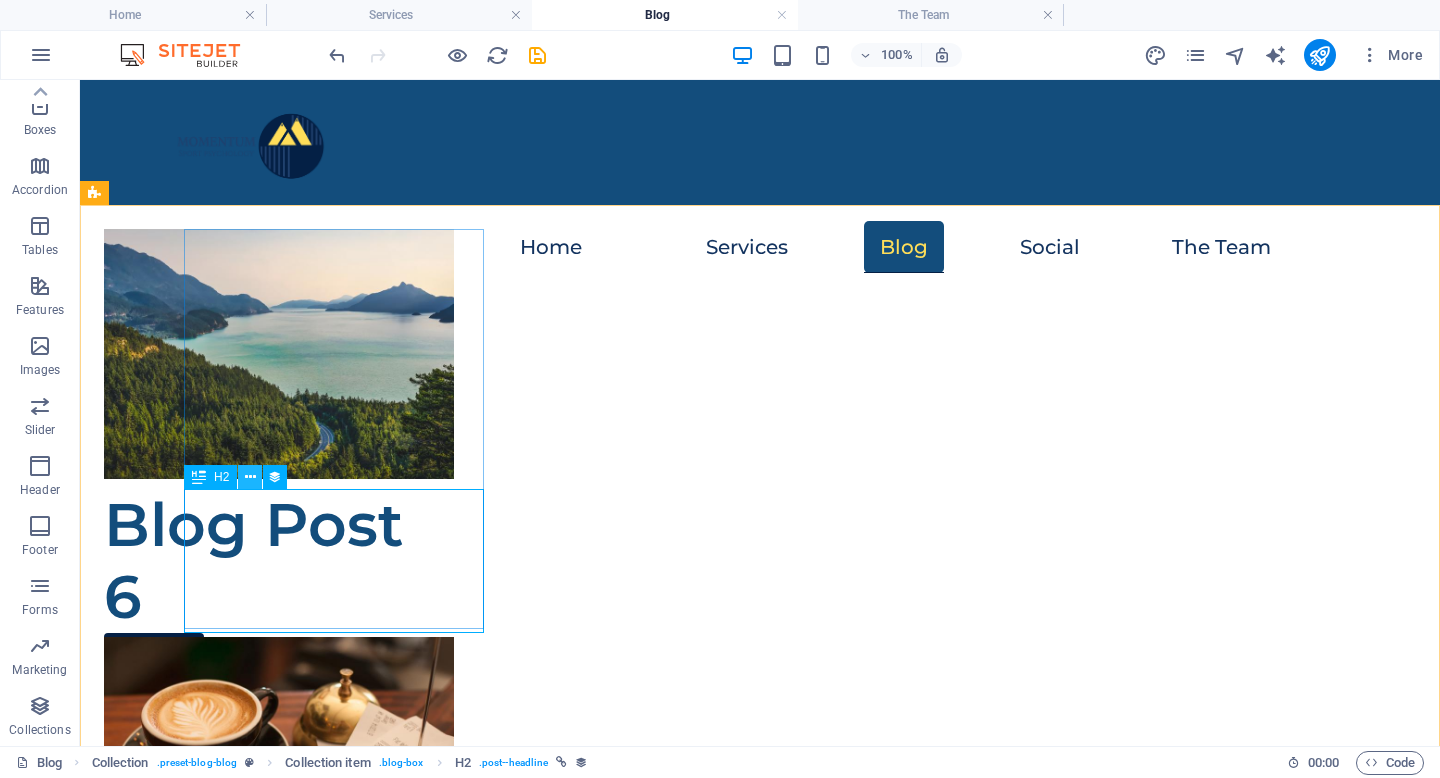 click at bounding box center (250, 477) 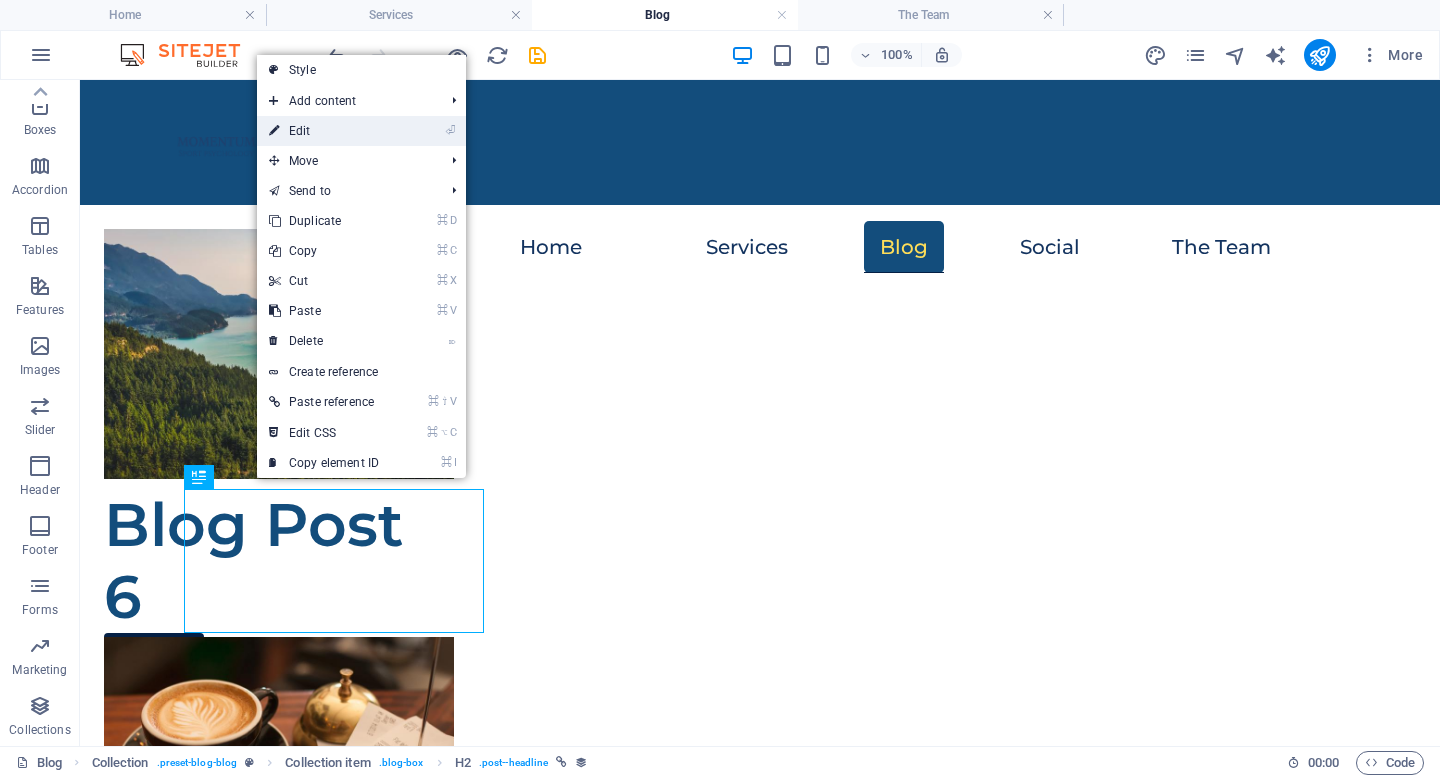 click on "⏎  Edit" at bounding box center [324, 131] 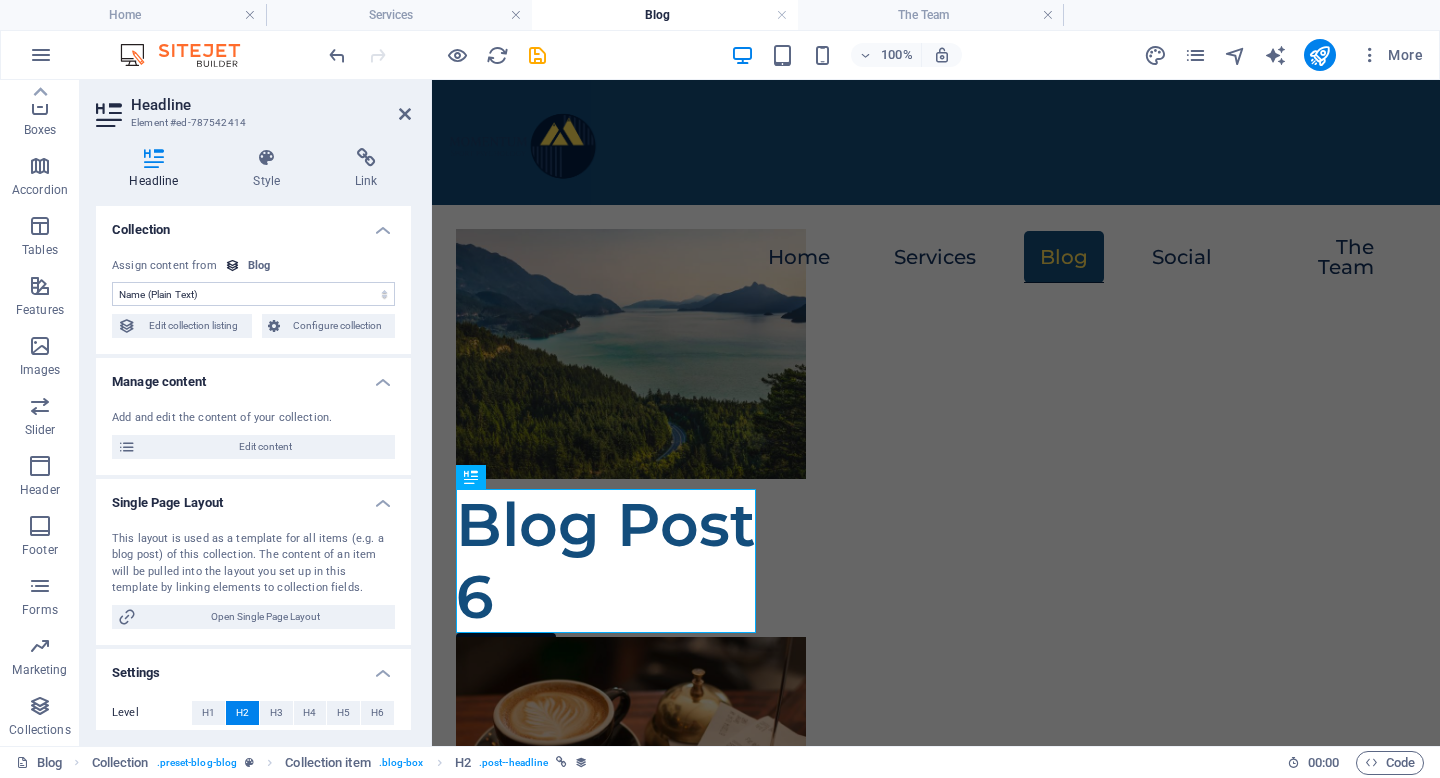 click on "No assignment, content remains static Created at (Date) Updated at (Date) Name (Plain Text) Slug (Plain Text) Description (Rich Text) Content (CMS) Category (Choice) Author (Plain Text) Image (File) Publishing Date (Date) Status (Choice)" at bounding box center (253, 294) 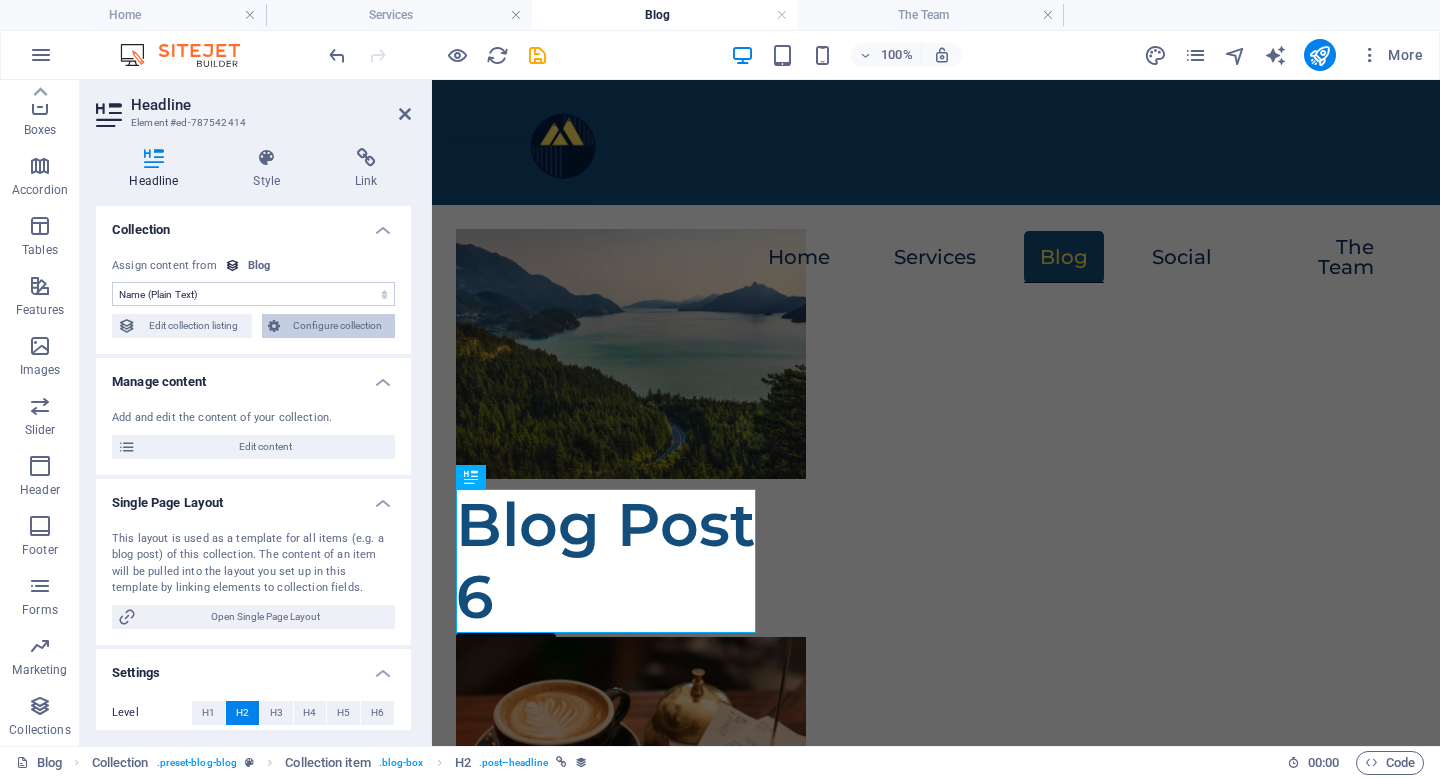click on "Configure collection" at bounding box center [338, 326] 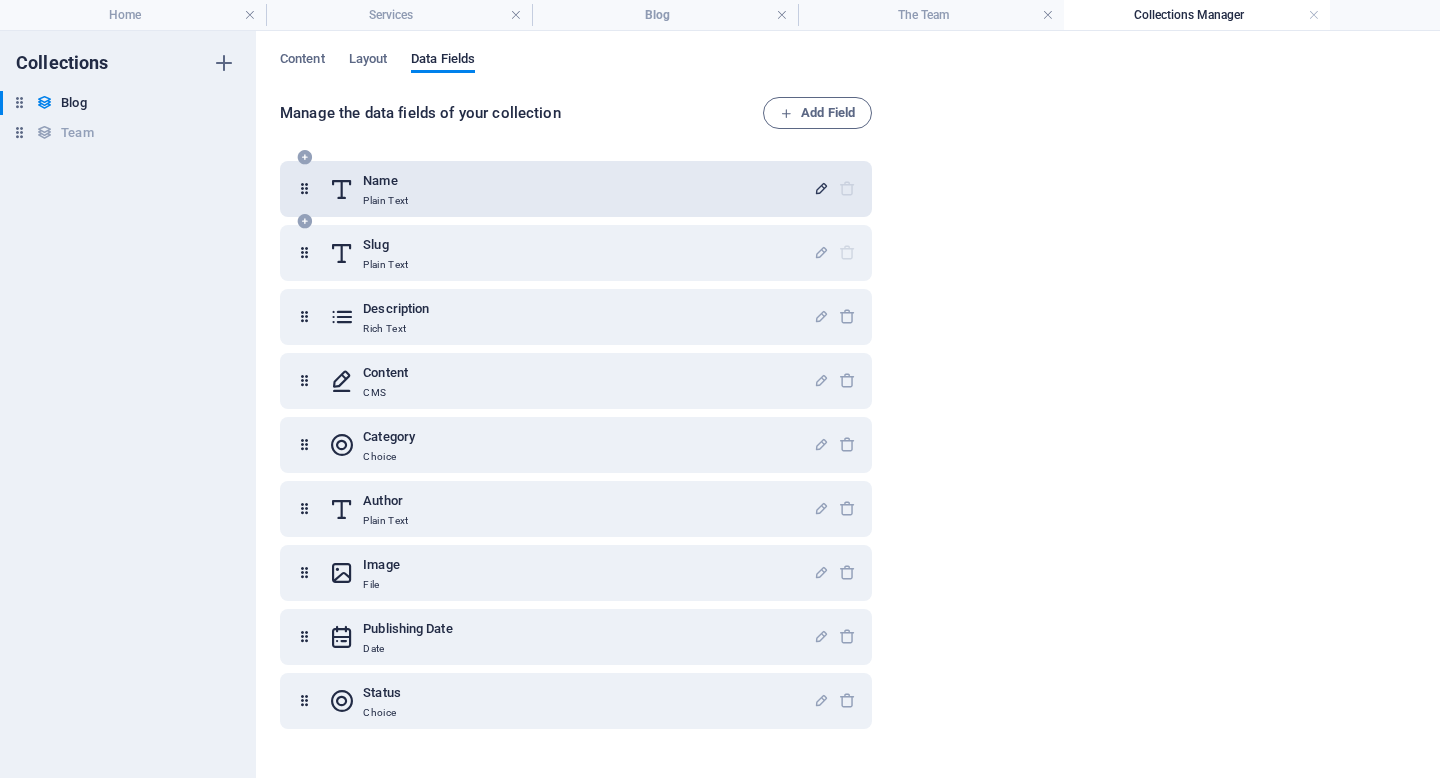 click at bounding box center (821, 188) 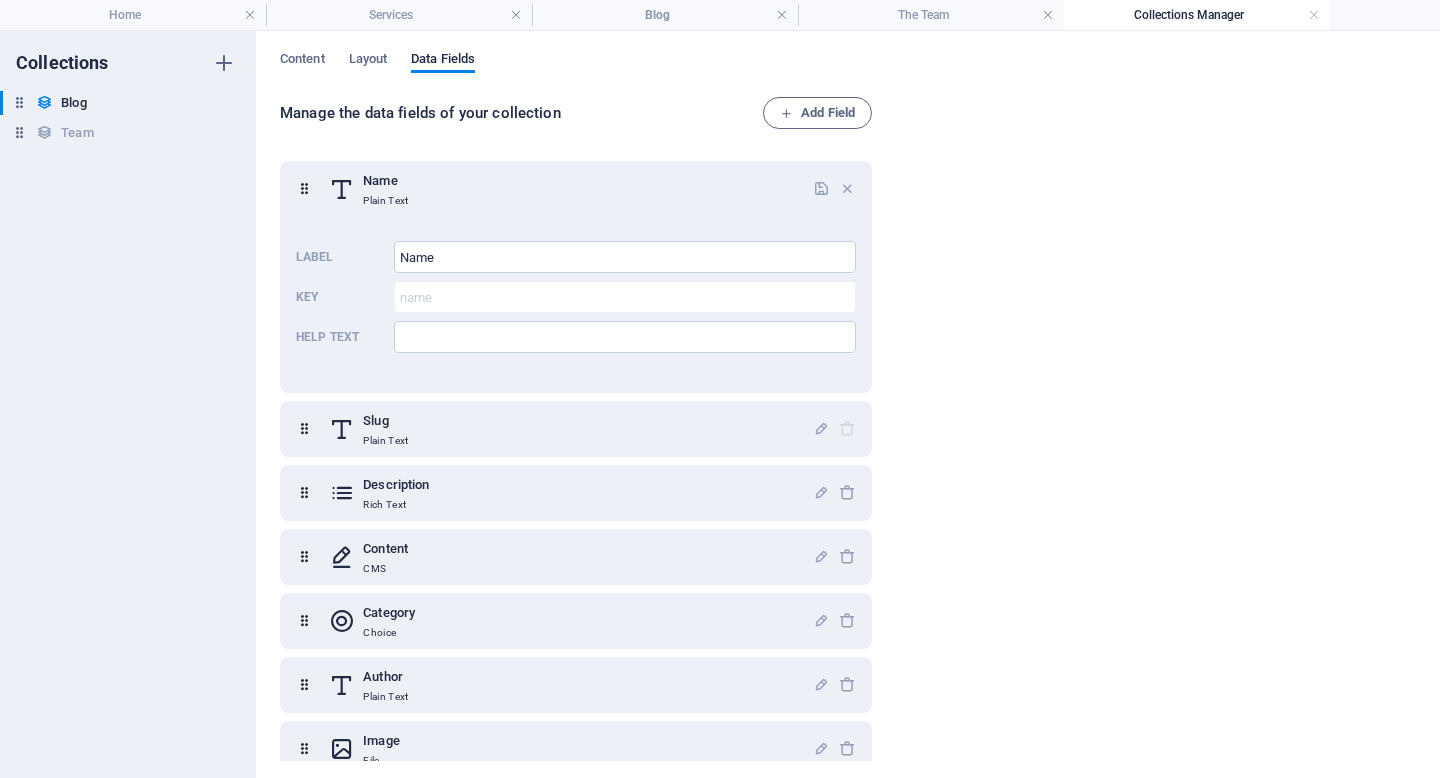 click on "Manage the data fields of your collection Add Field Name Plain Text Label Name ​ Key name ​ Help text ​ Slug Plain Text Description Rich Text Content CMS Category Choice Author Plain Text Image File Publishing Date Date Status Choice" at bounding box center [848, 430] 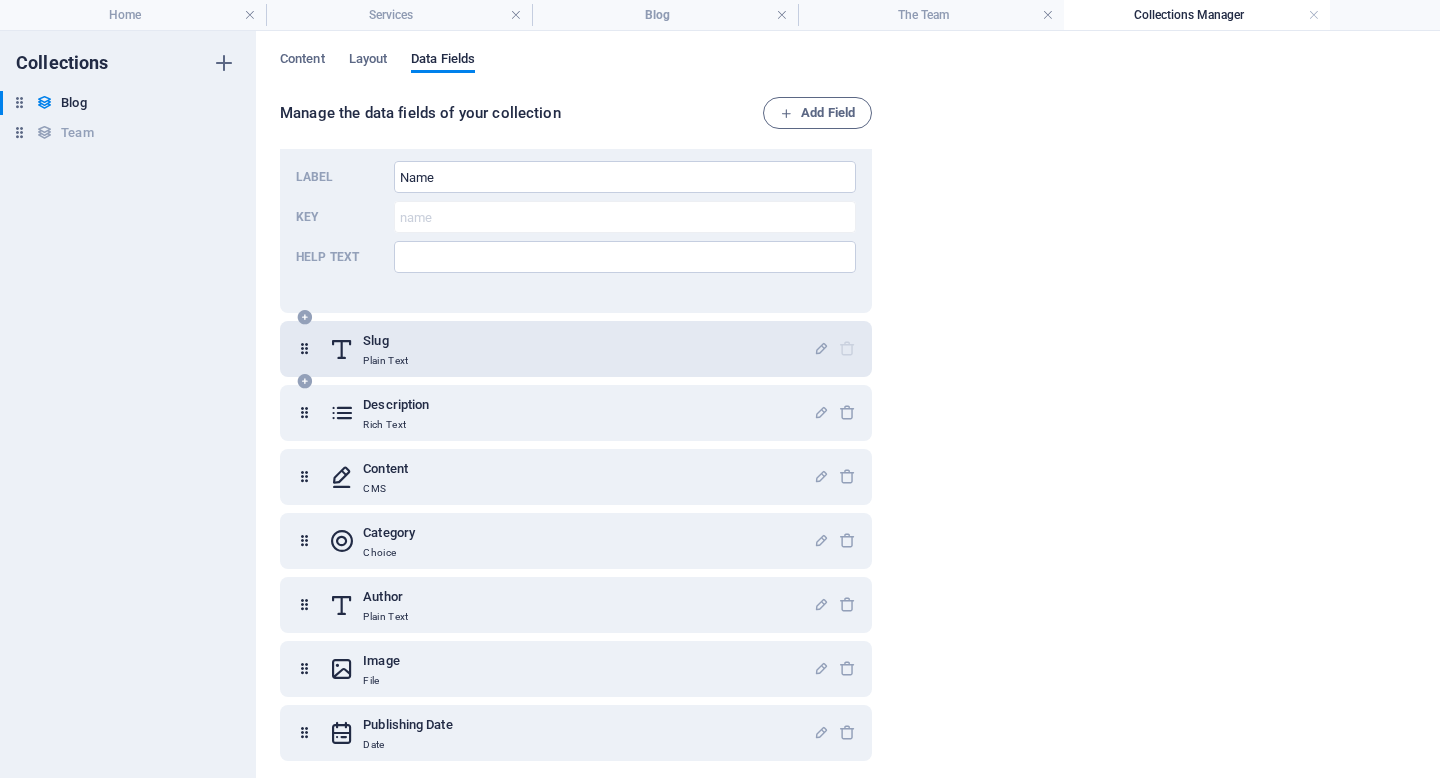 scroll, scrollTop: 0, scrollLeft: 0, axis: both 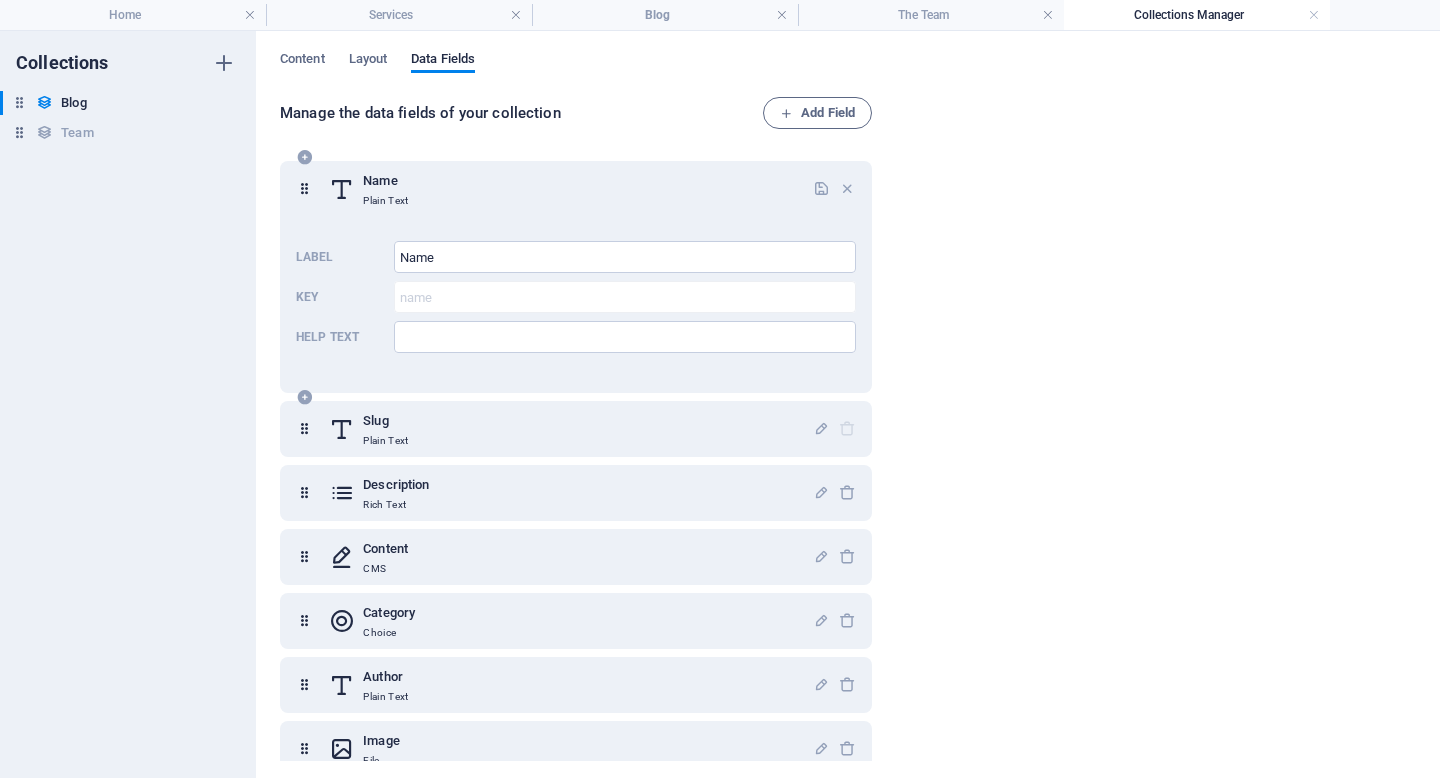 click at bounding box center [304, 189] 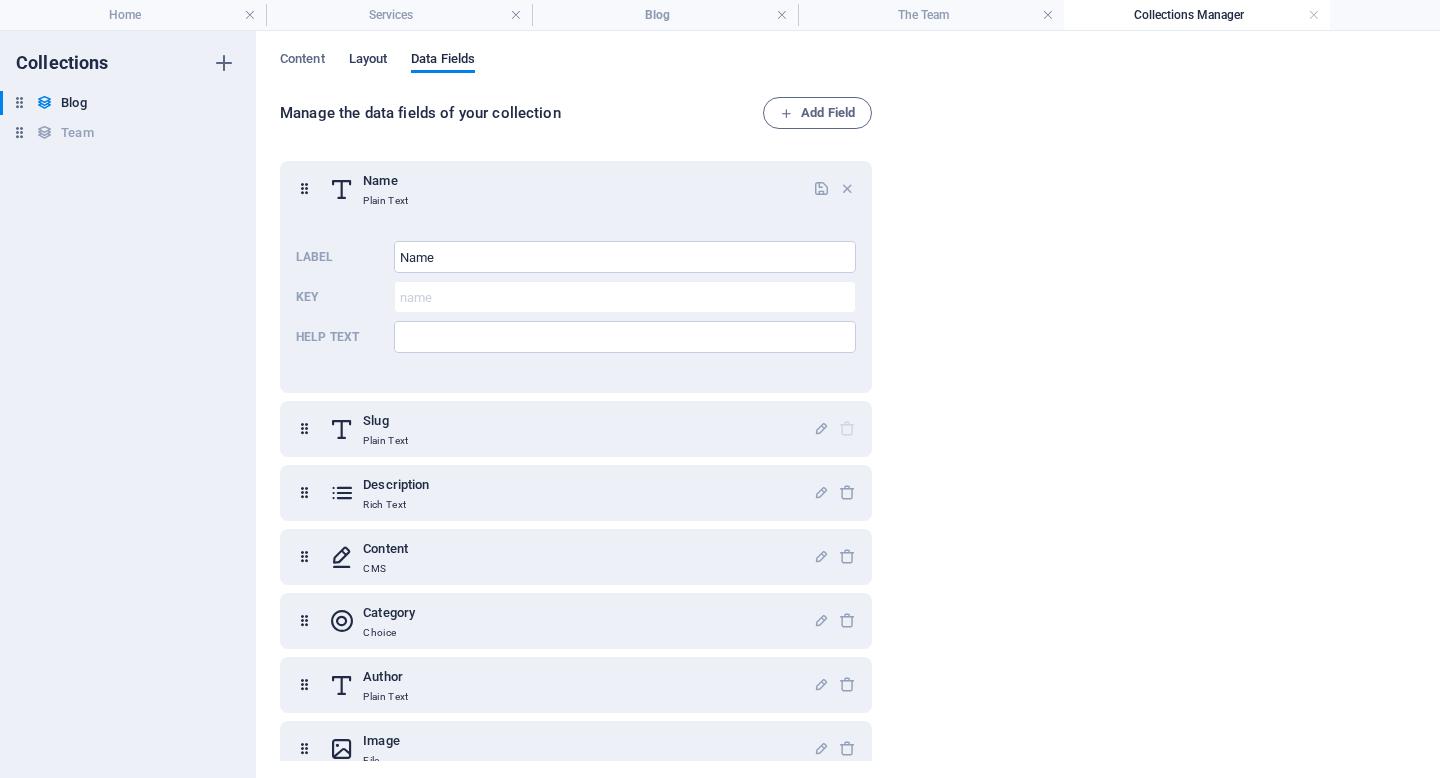 click on "Layout" at bounding box center [368, 62] 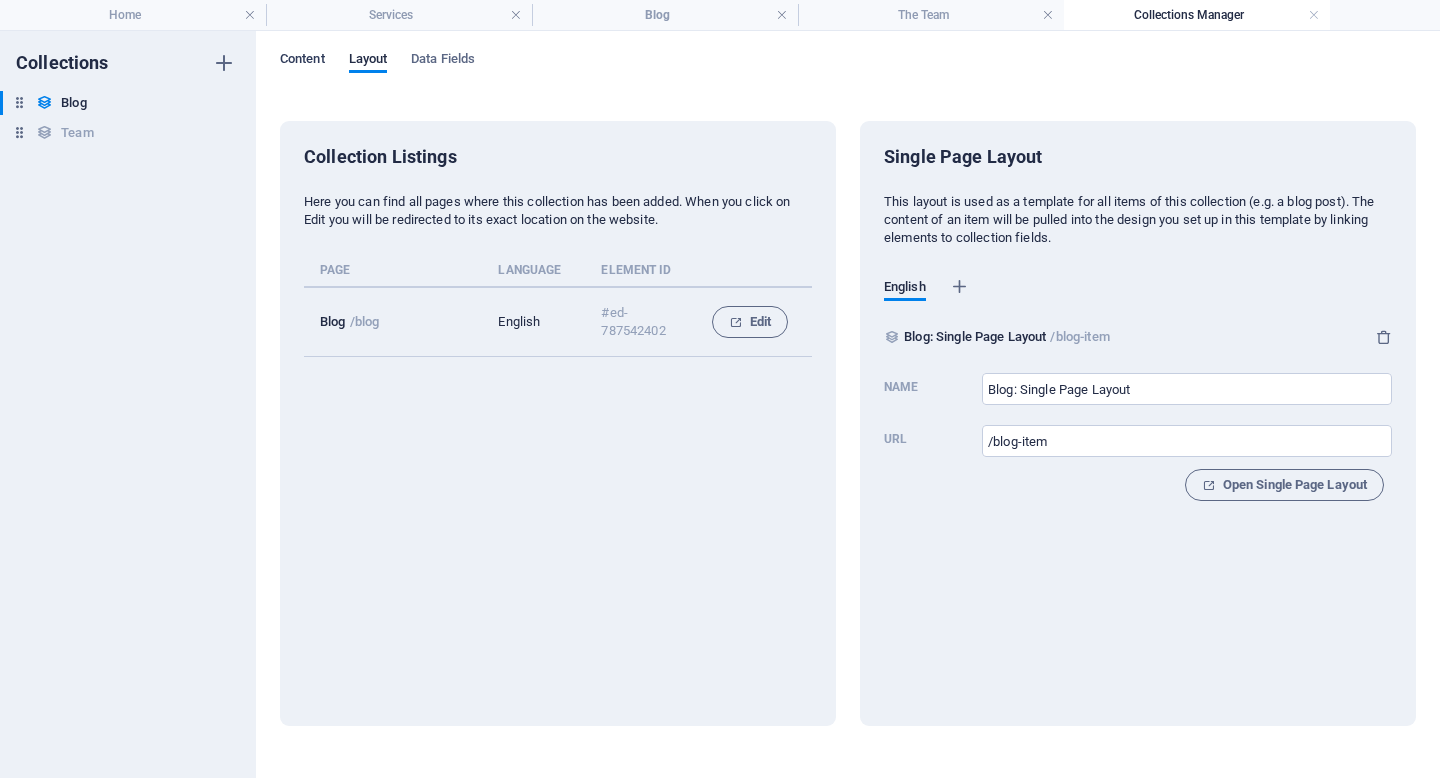 click on "Content" at bounding box center [302, 61] 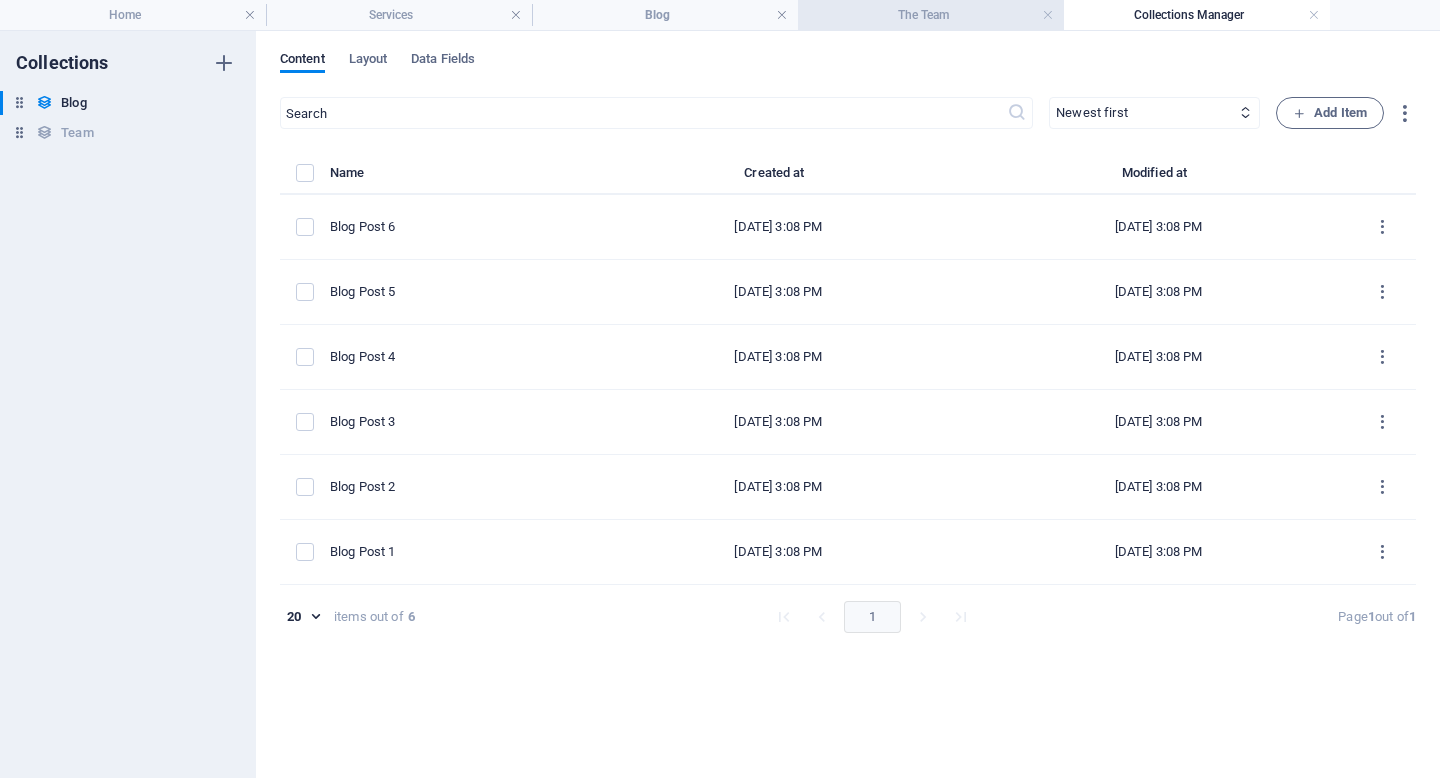 click on "The Team" at bounding box center (931, 15) 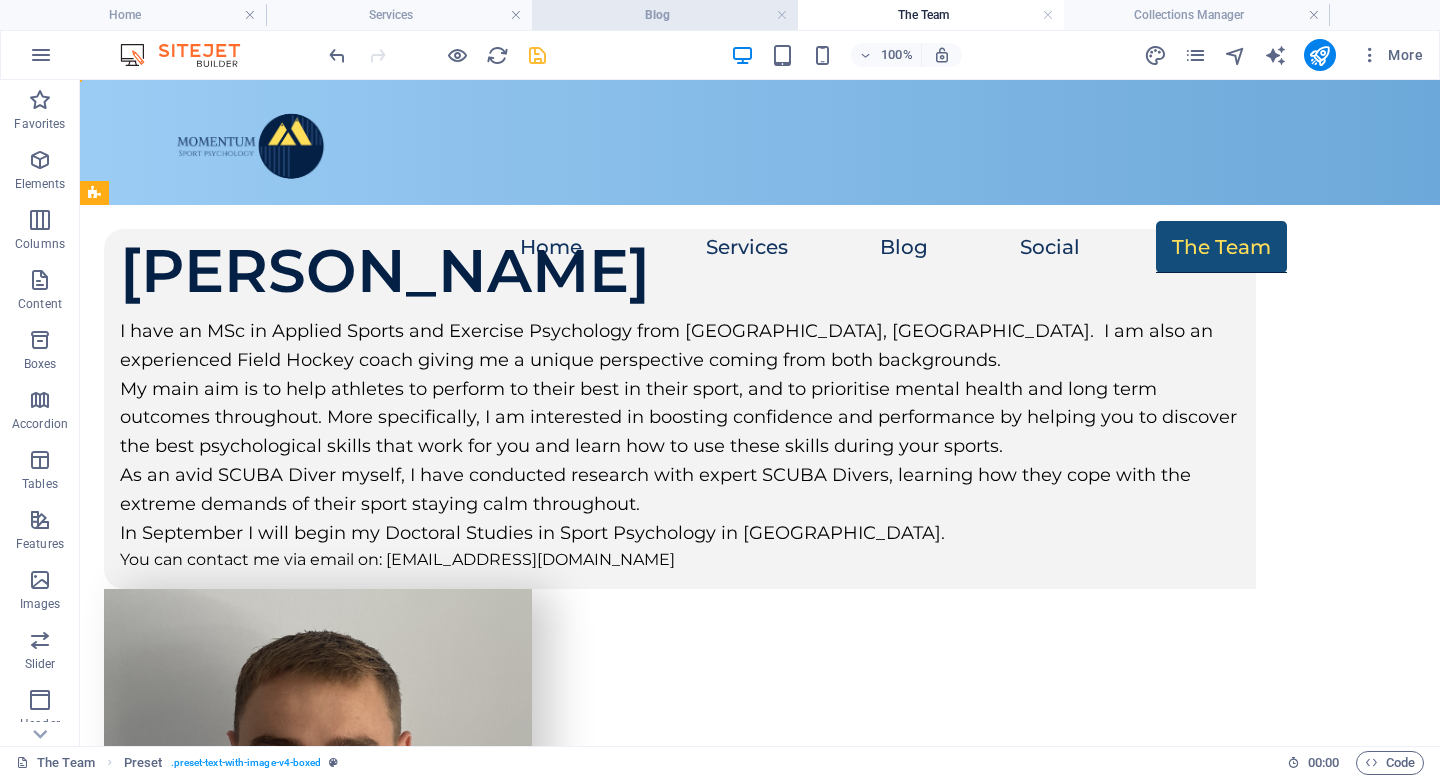 click on "Blog" at bounding box center (665, 15) 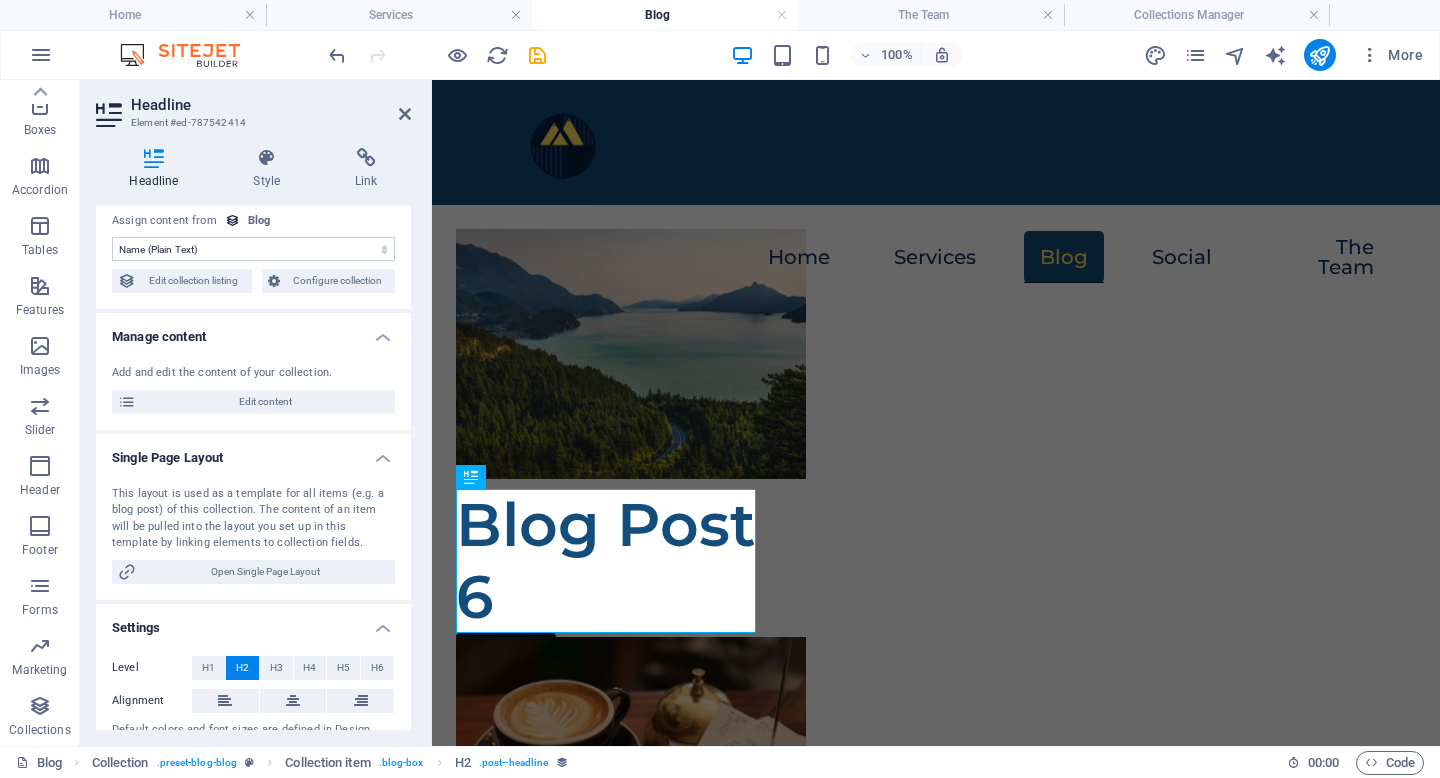 scroll, scrollTop: 103, scrollLeft: 0, axis: vertical 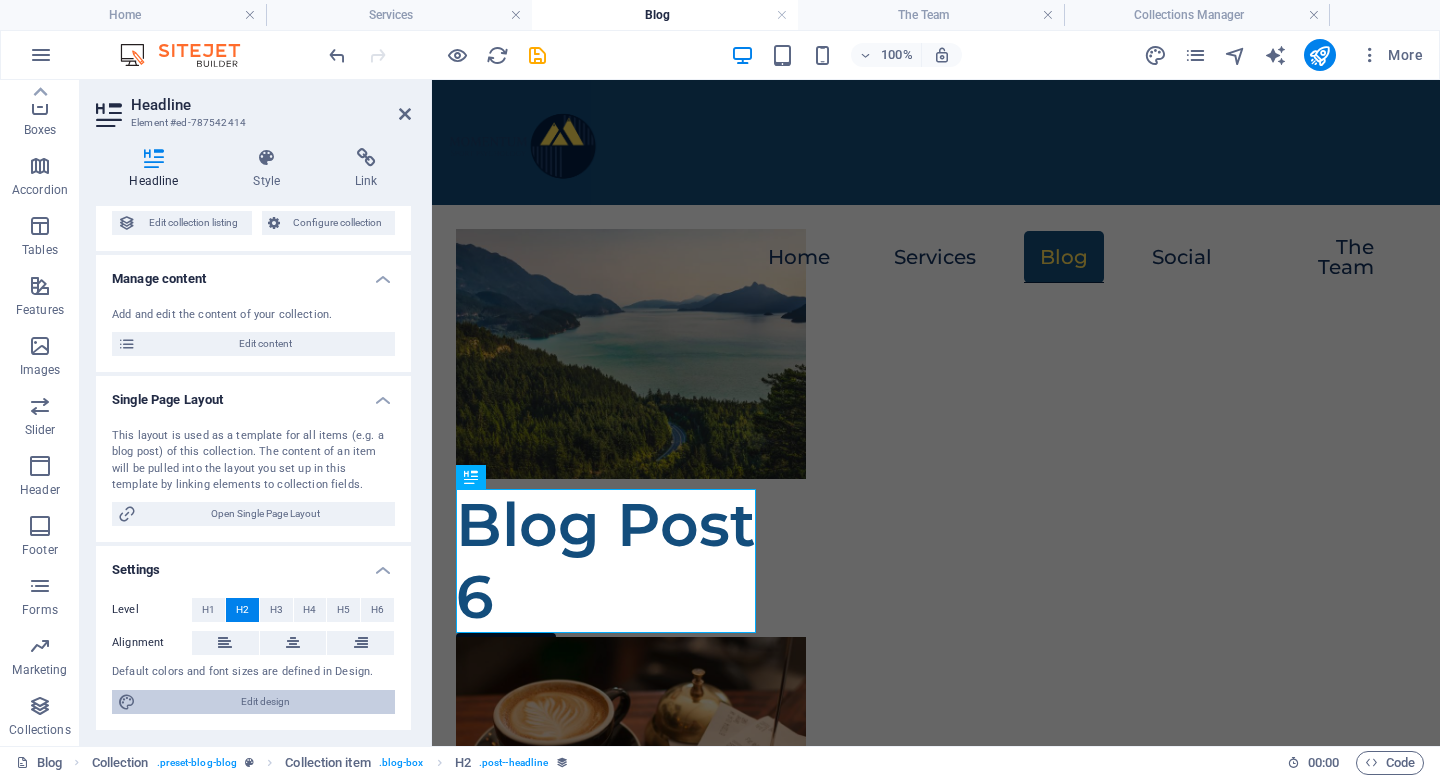 drag, startPoint x: 277, startPoint y: 711, endPoint x: 992, endPoint y: 575, distance: 727.81934 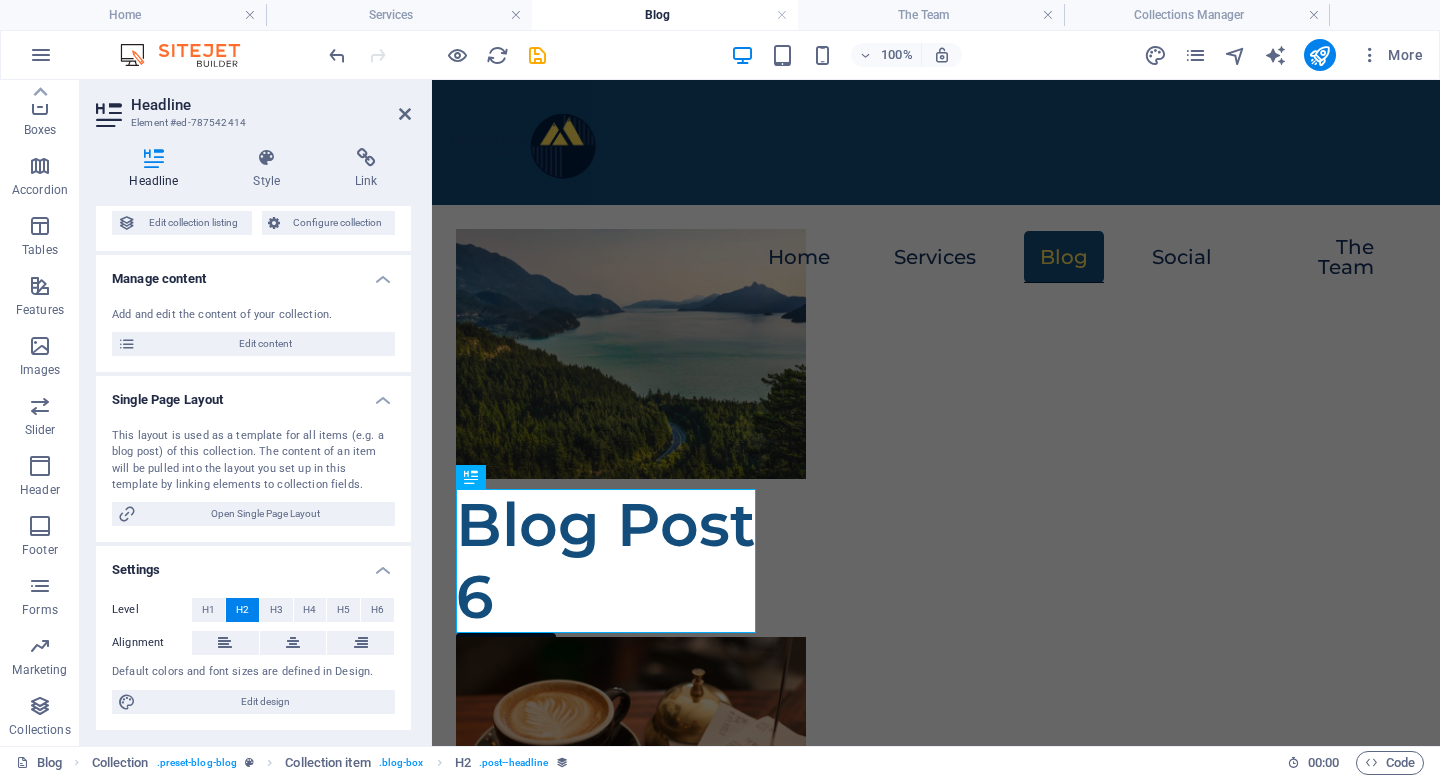 select on "px" 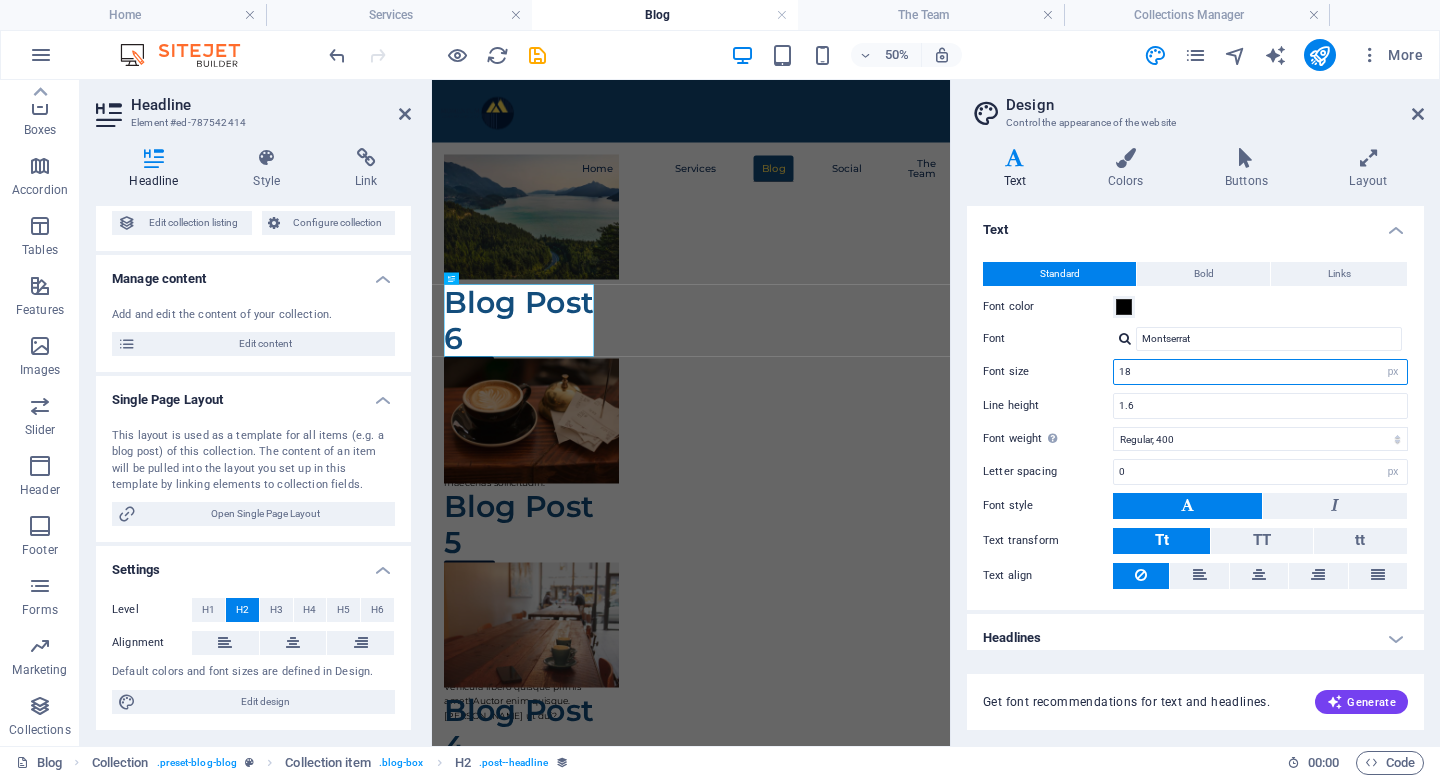 click on "18" at bounding box center [1260, 372] 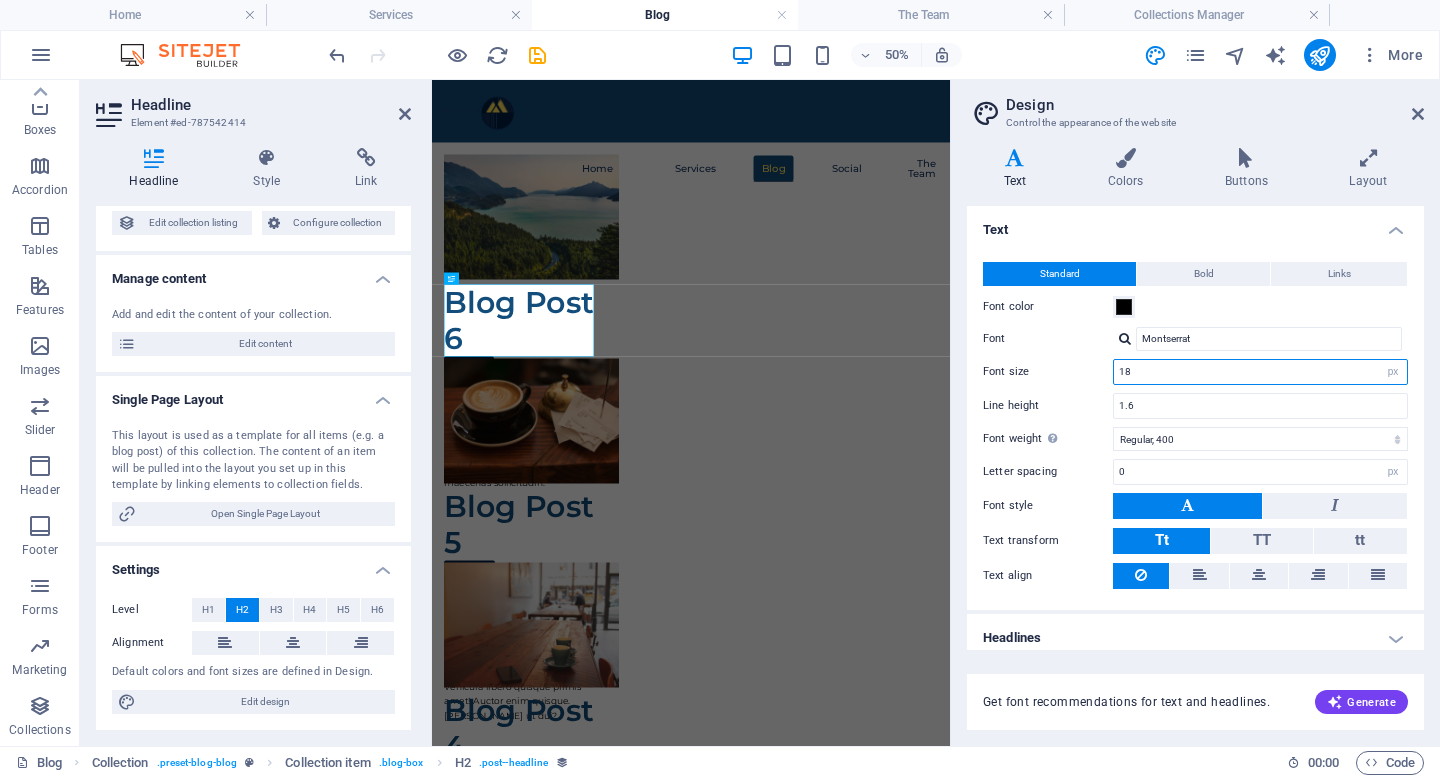 type on "1" 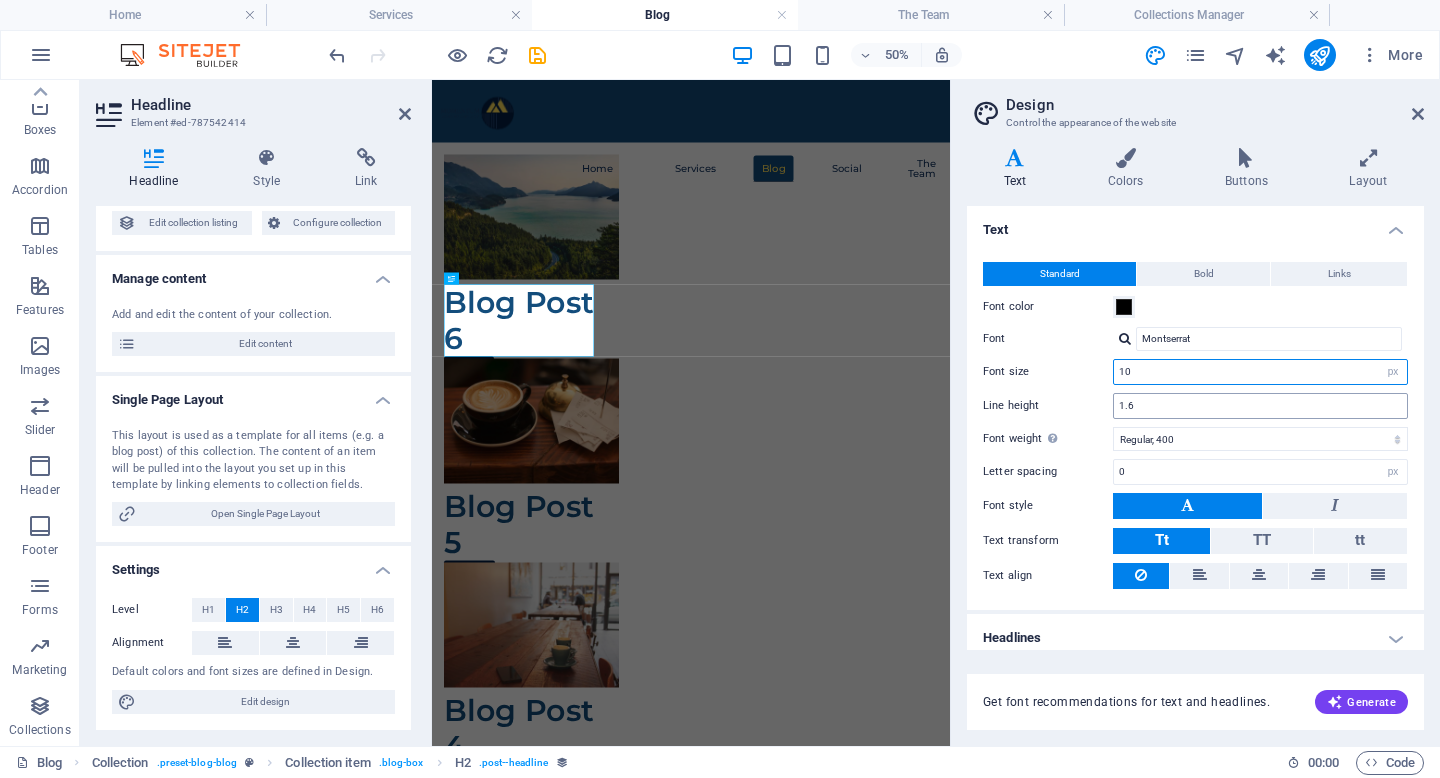 type on "10" 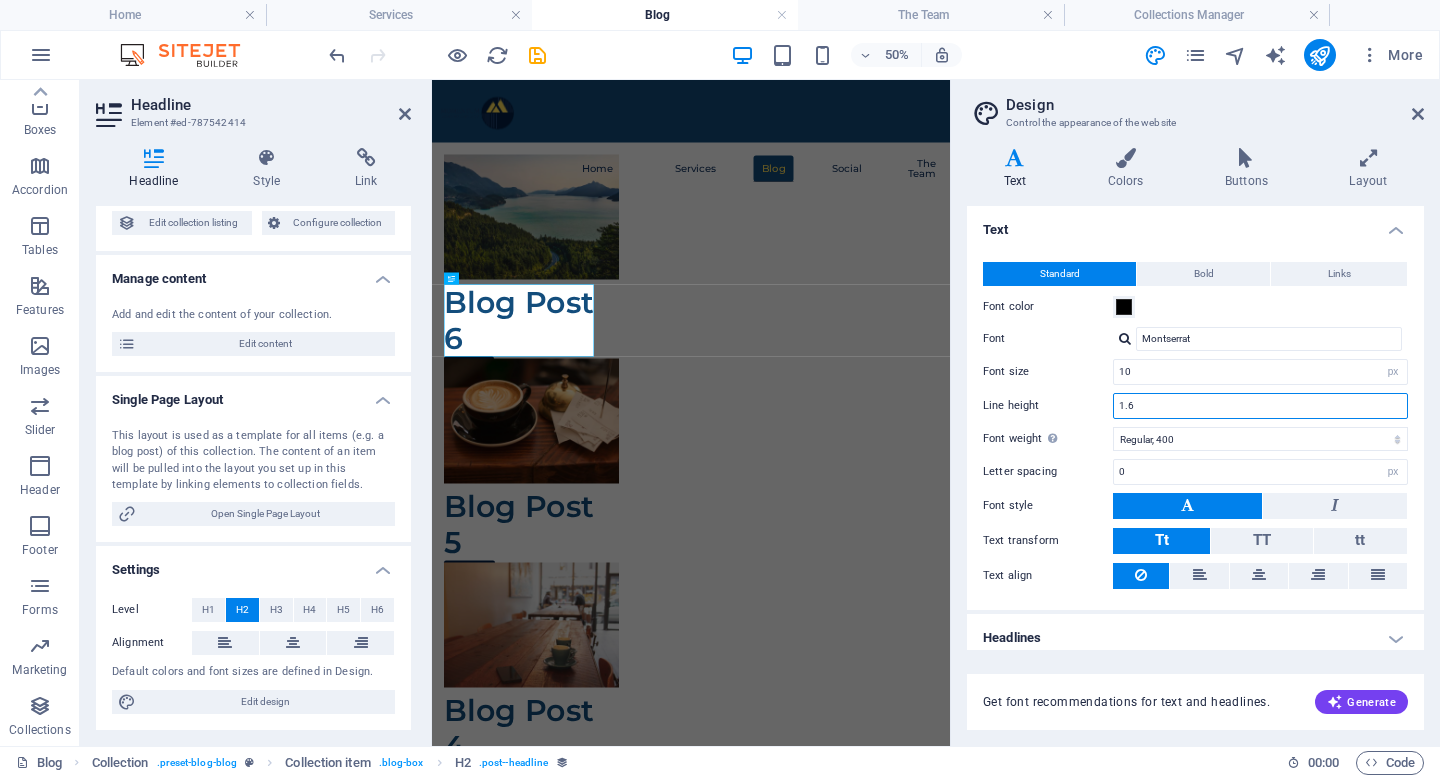 click on "1.6" at bounding box center (1260, 406) 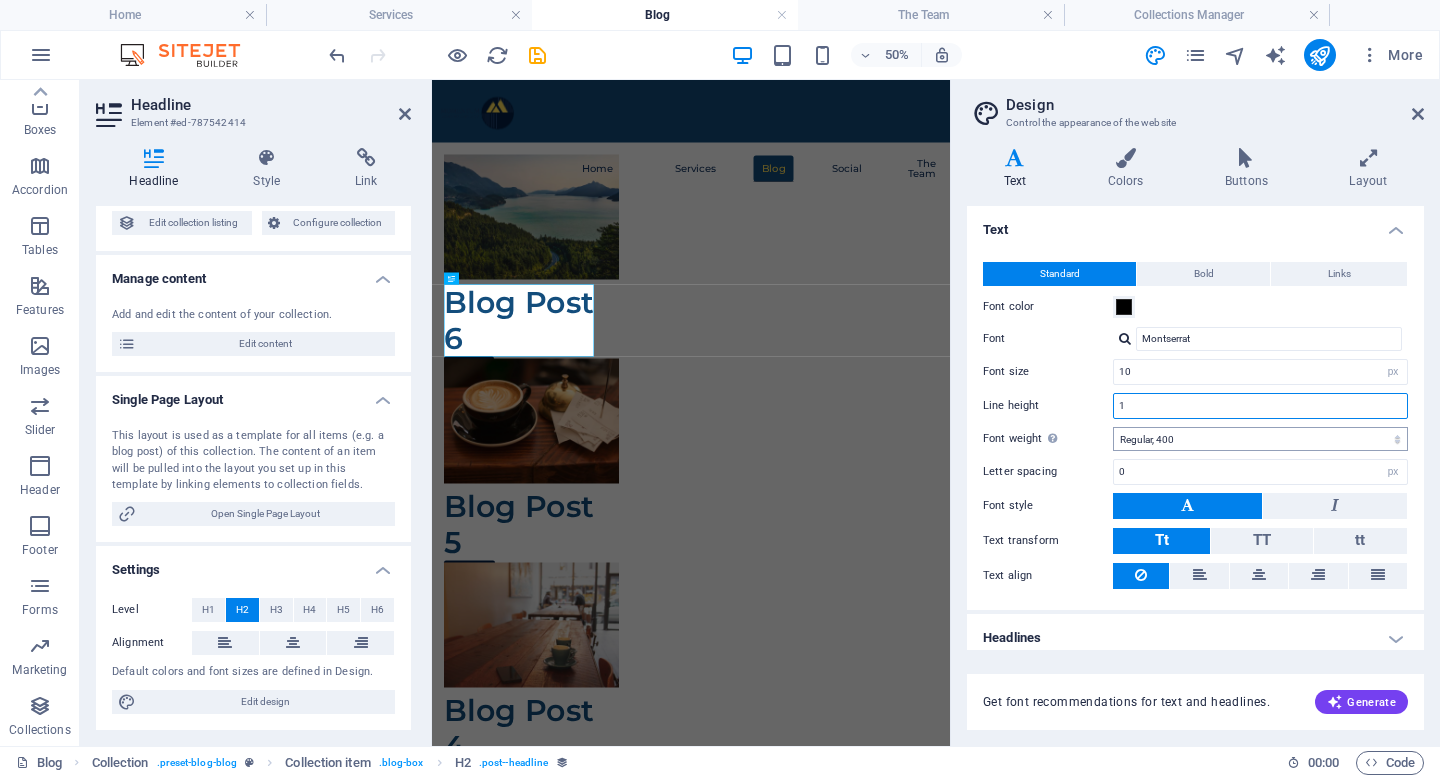 type on "1" 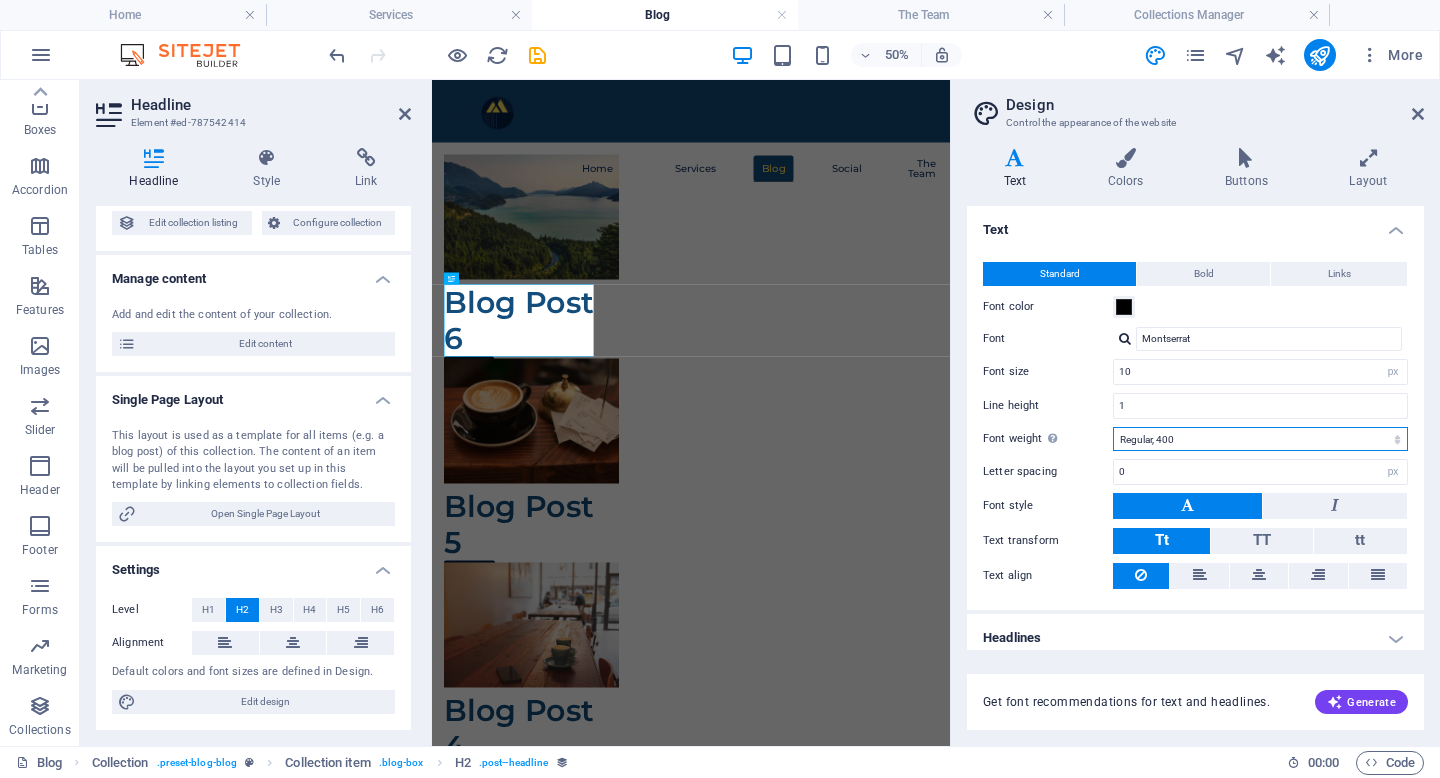 click on "Thin, 100 Extra-light, 200 Light, 300 Regular, 400 Medium, 500 Semi-bold, 600 Bold, 700 Extra-bold, 800 Black, 900" at bounding box center (1260, 439) 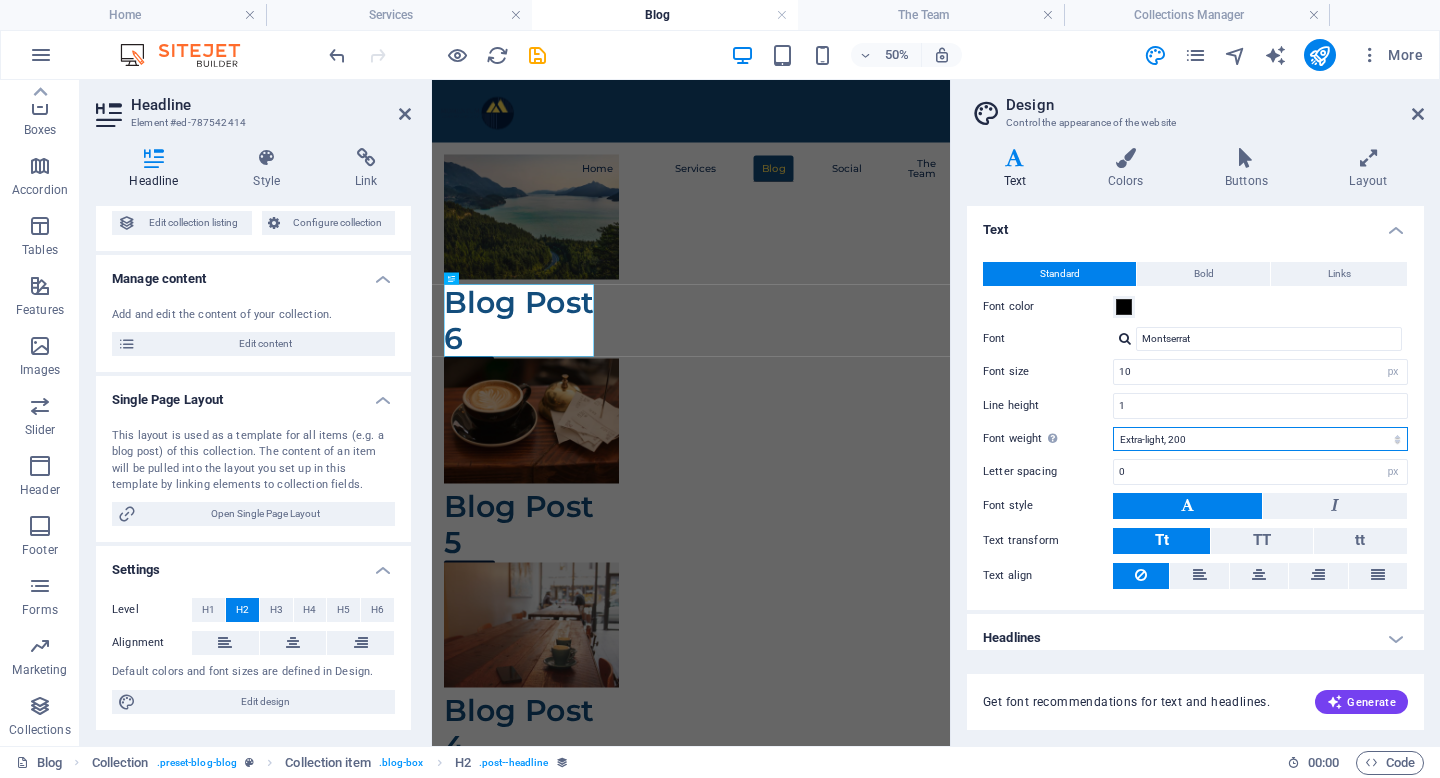 click on "Thin, 100 Extra-light, 200 Light, 300 Regular, 400 Medium, 500 Semi-bold, 600 Bold, 700 Extra-bold, 800 Black, 900" at bounding box center (1260, 439) 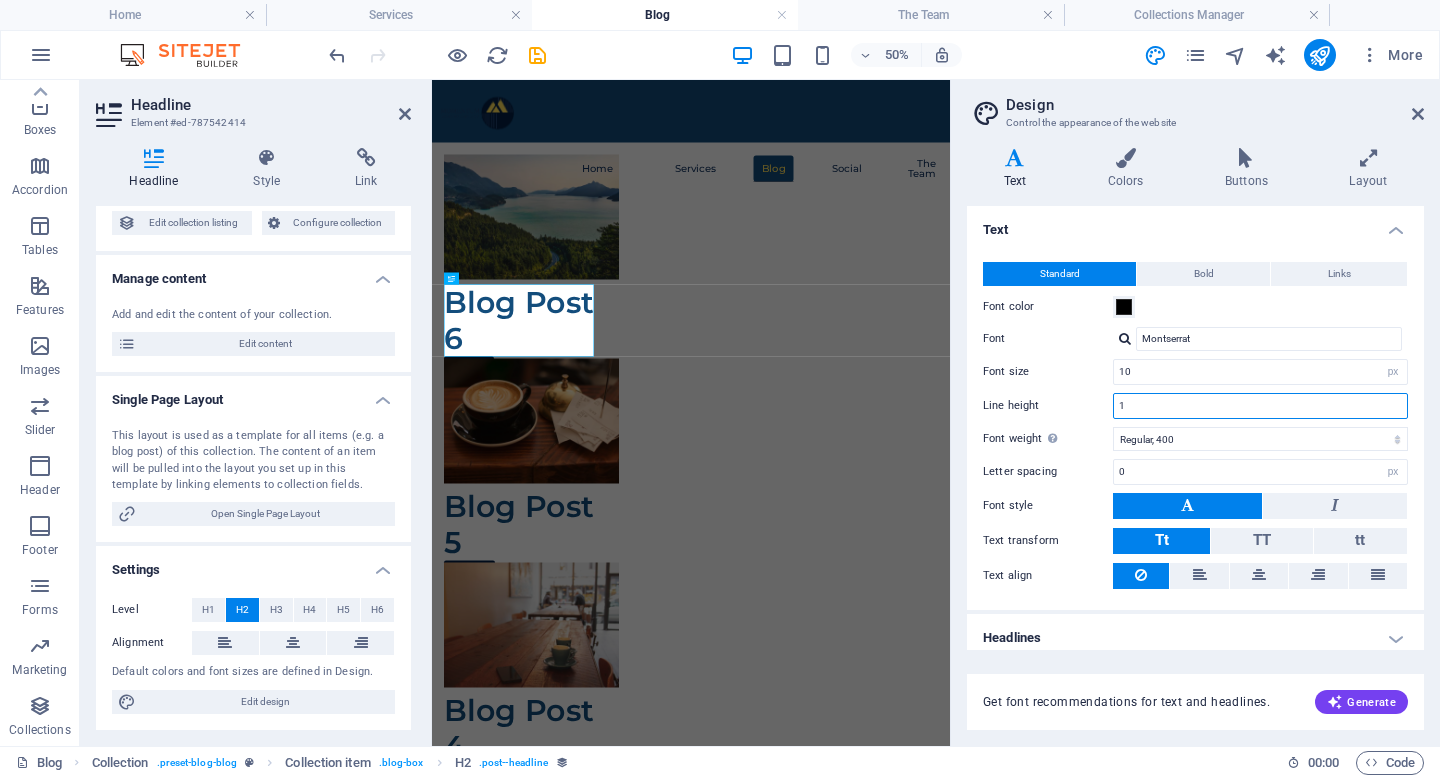 click on "1" at bounding box center (1260, 406) 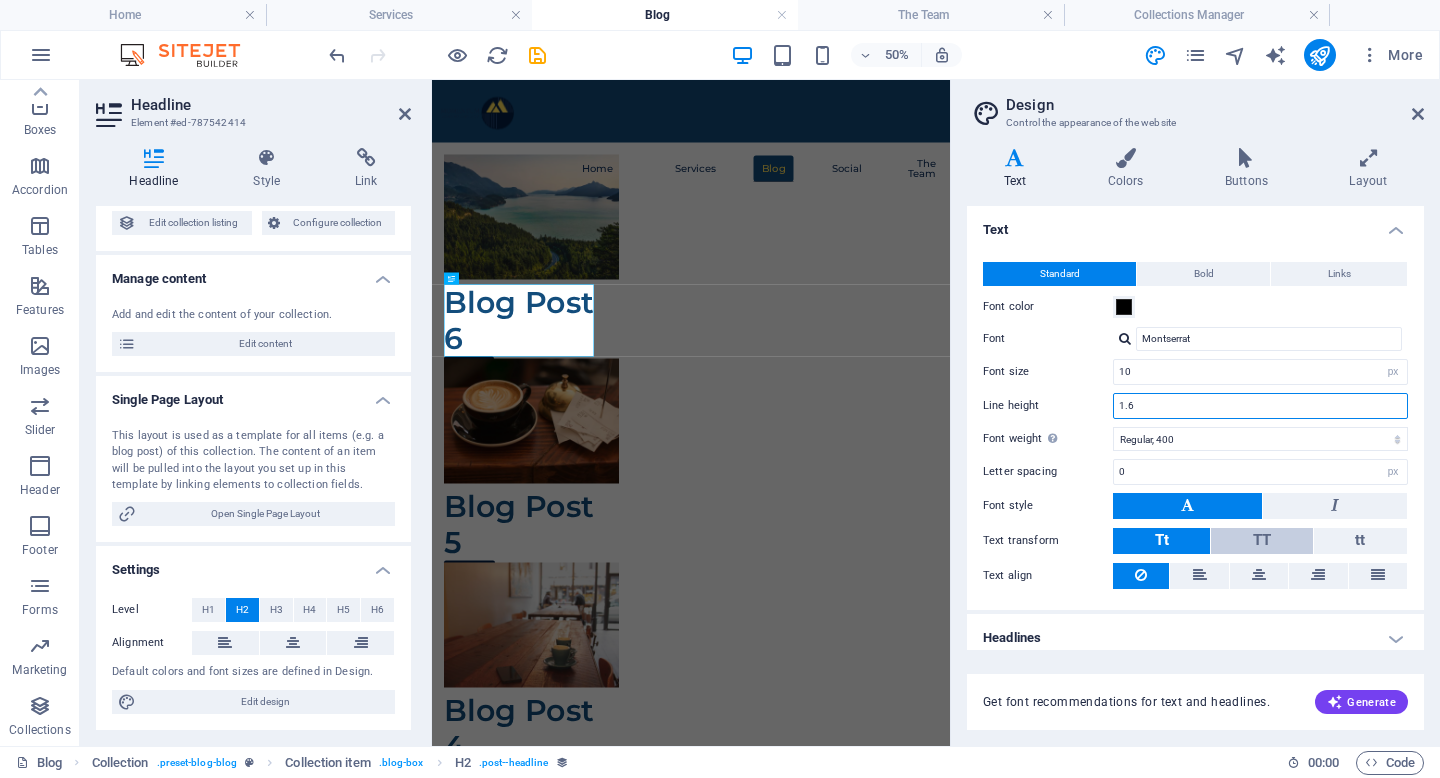 scroll, scrollTop: 10, scrollLeft: 0, axis: vertical 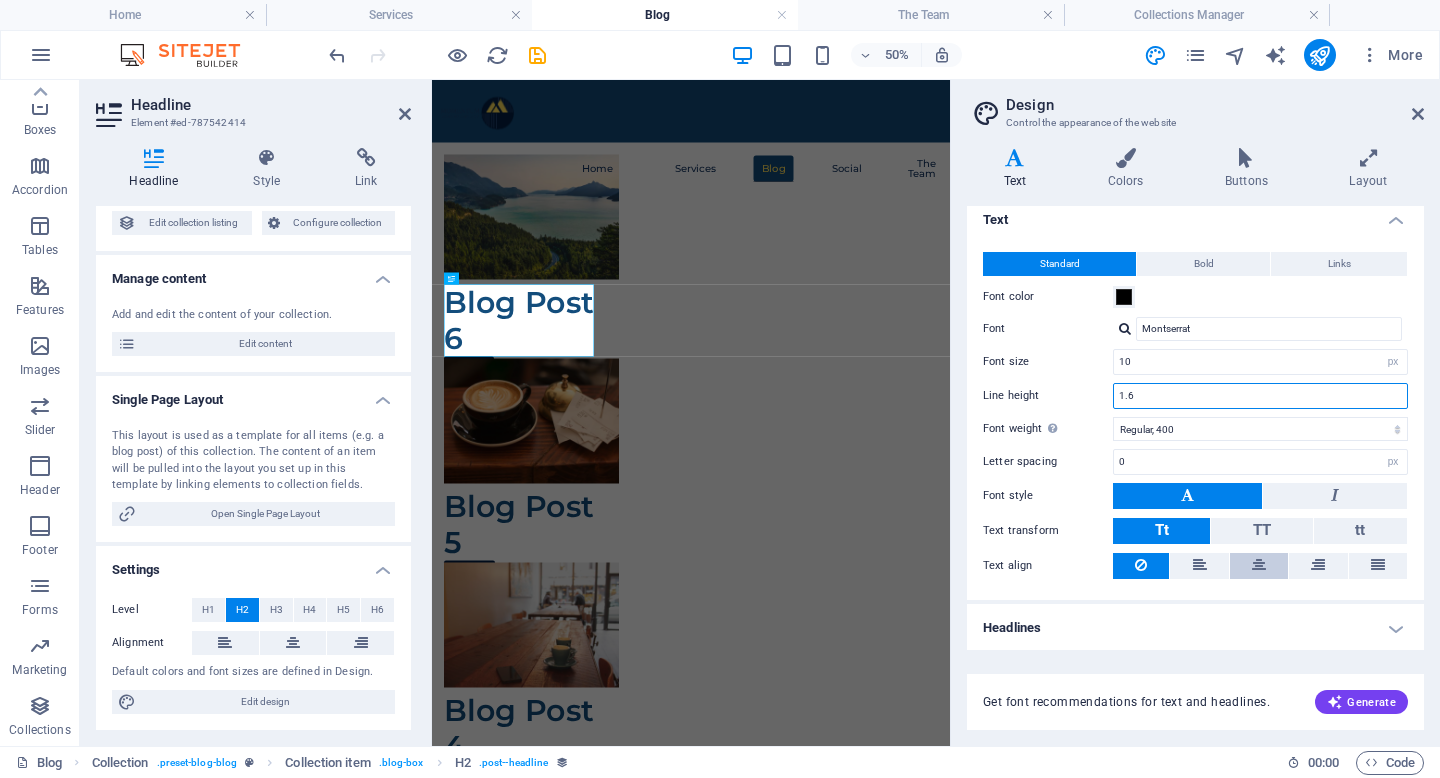 type on "1.6" 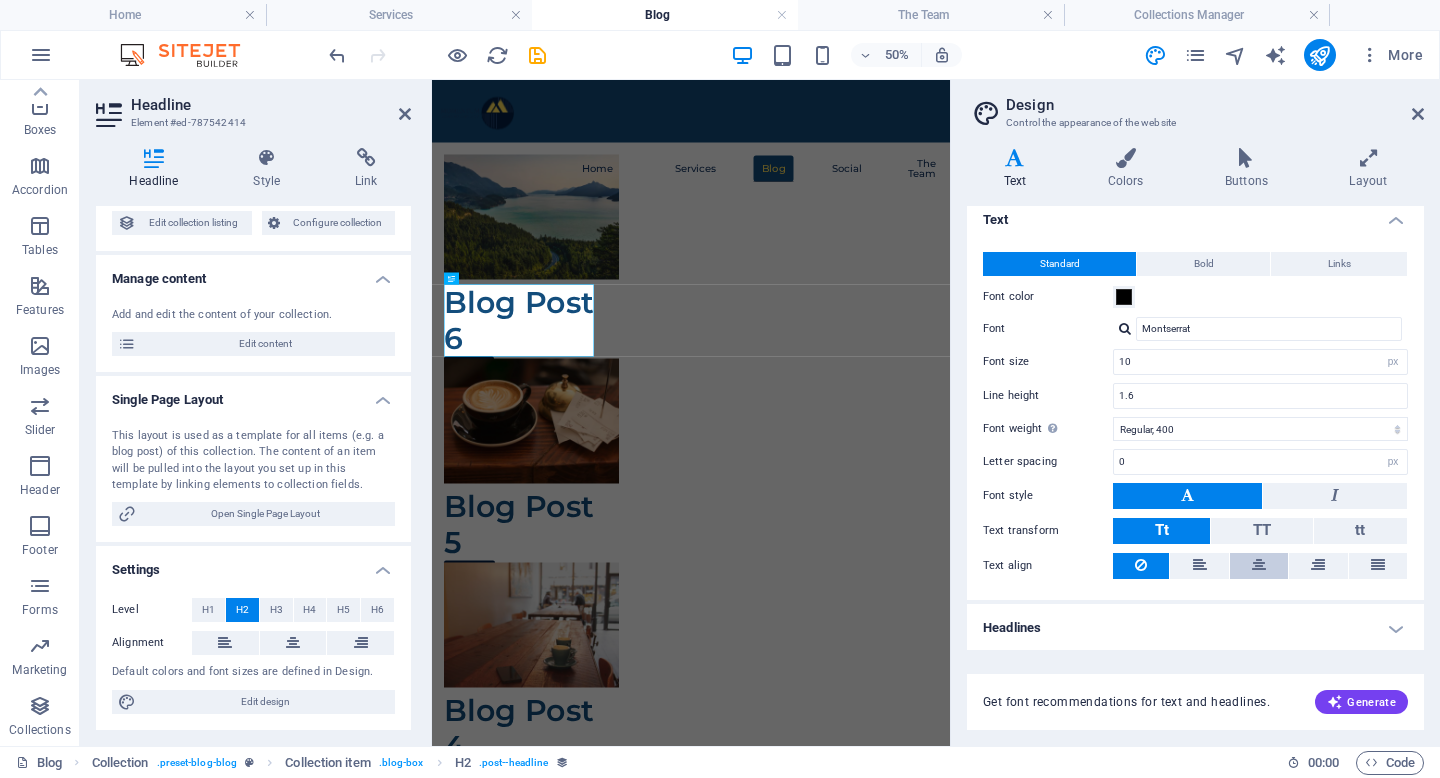 click at bounding box center [1259, 565] 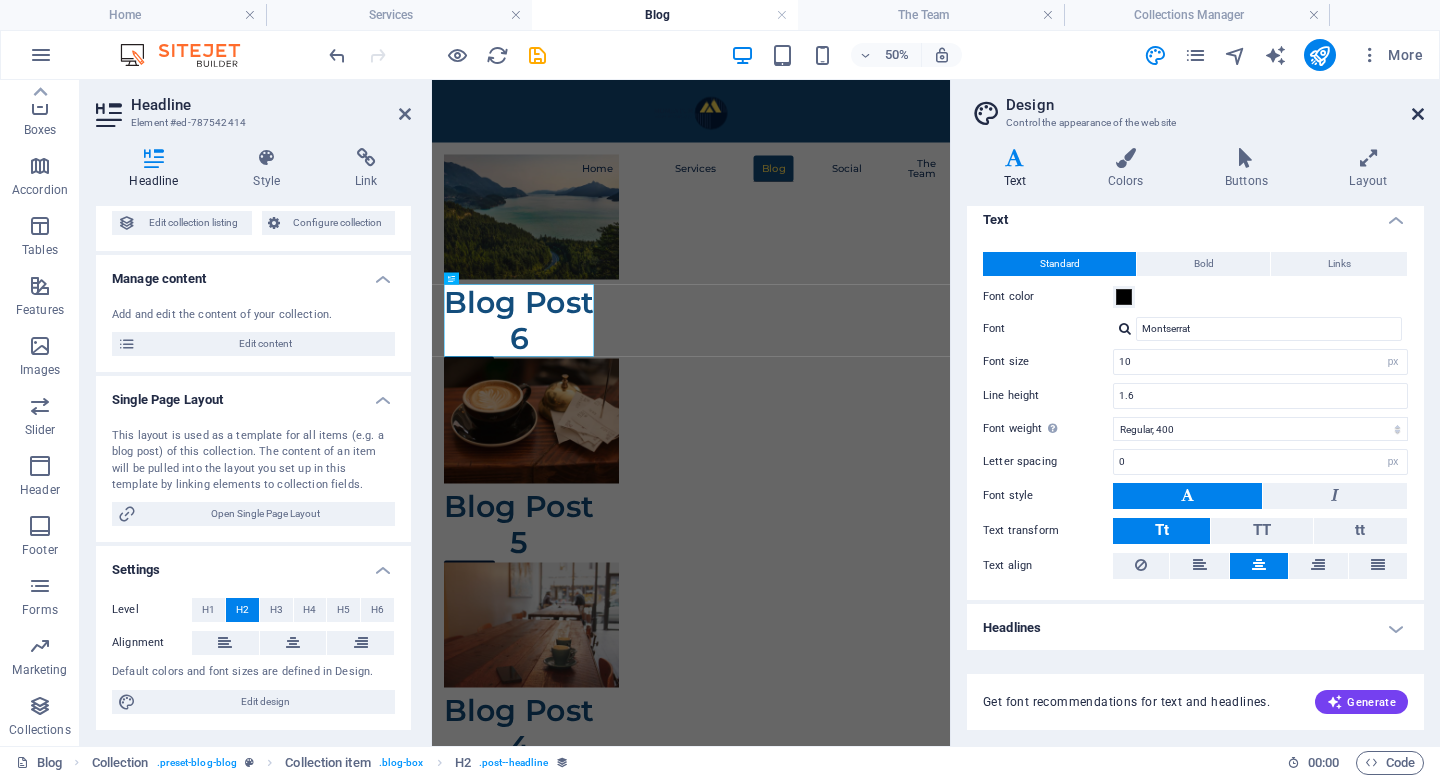 click at bounding box center [1418, 114] 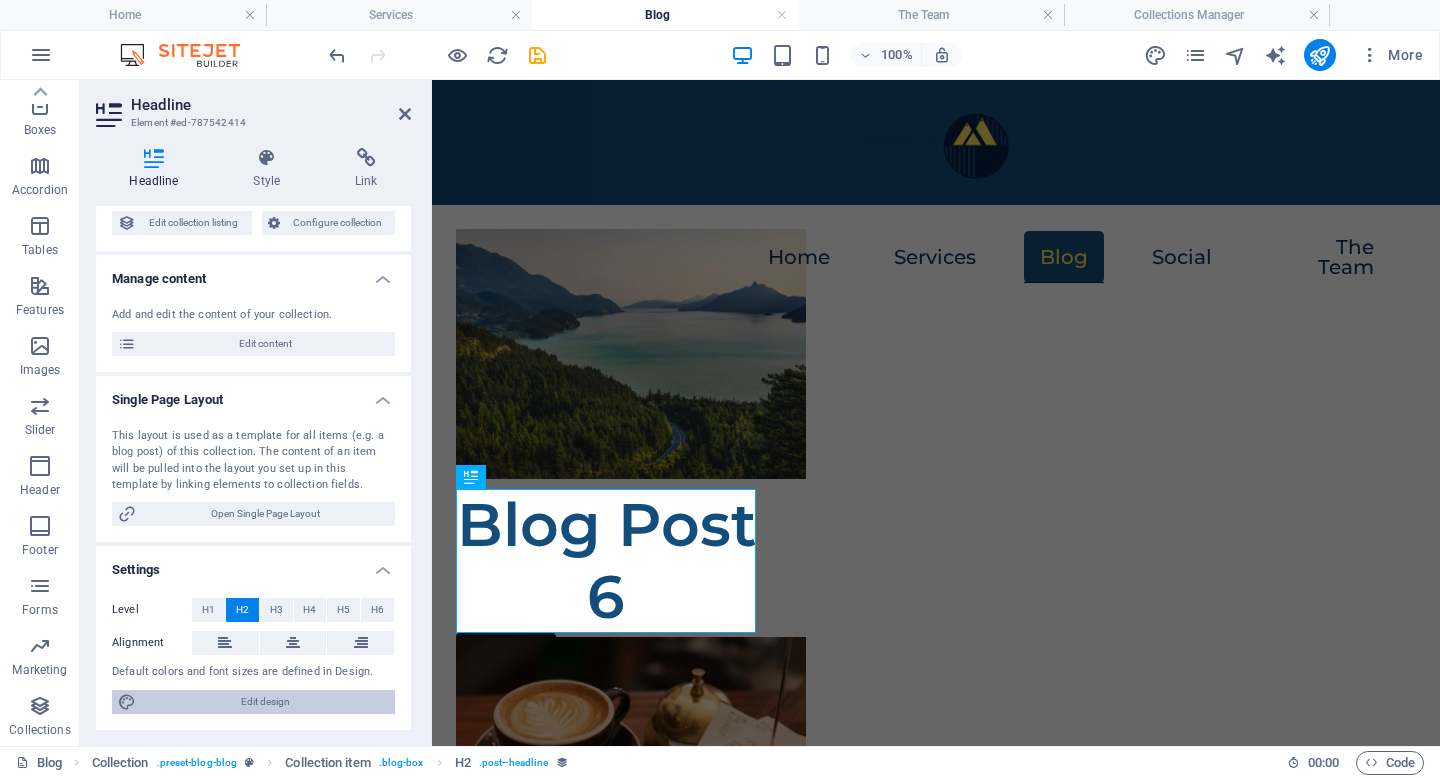 click on "Edit design" at bounding box center [265, 702] 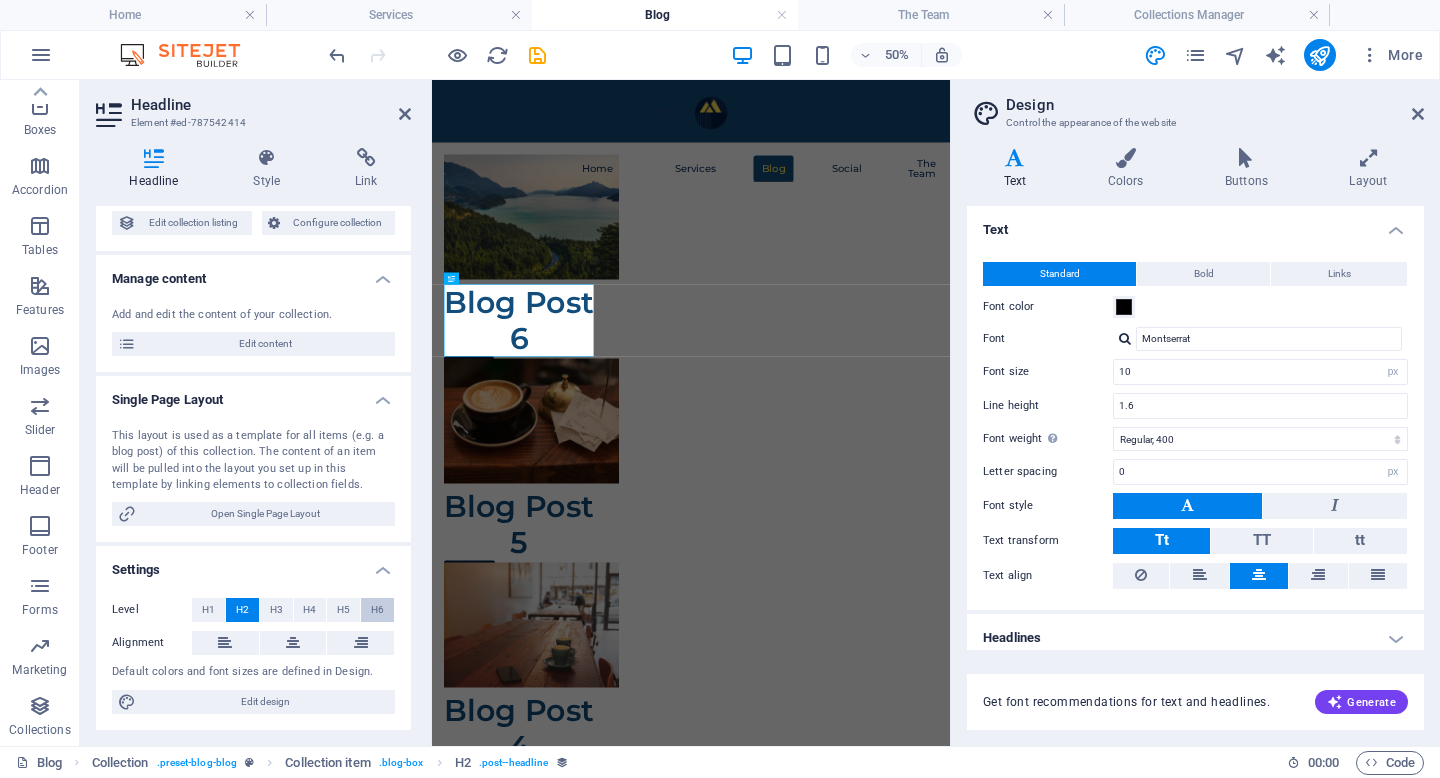 click on "H6" at bounding box center [377, 610] 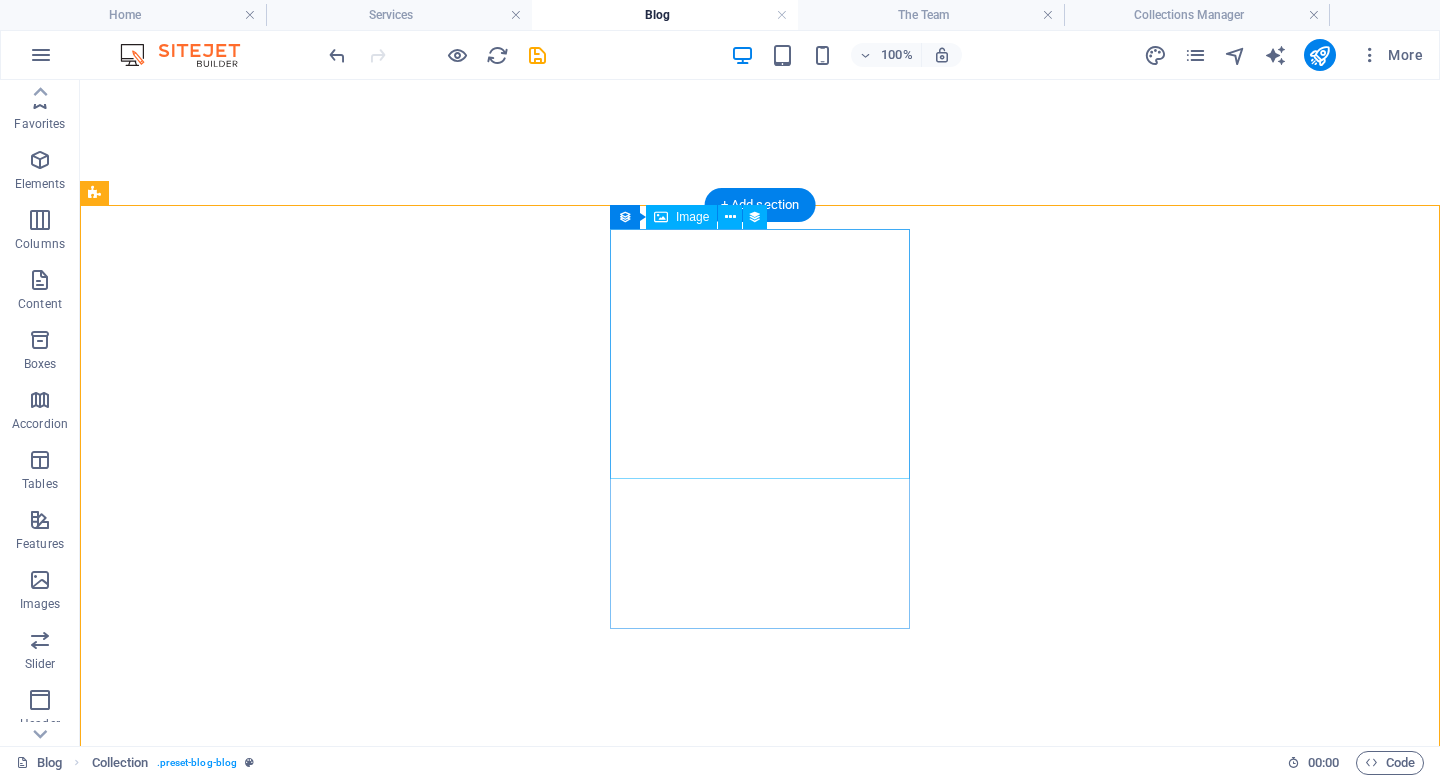 scroll, scrollTop: 0, scrollLeft: 0, axis: both 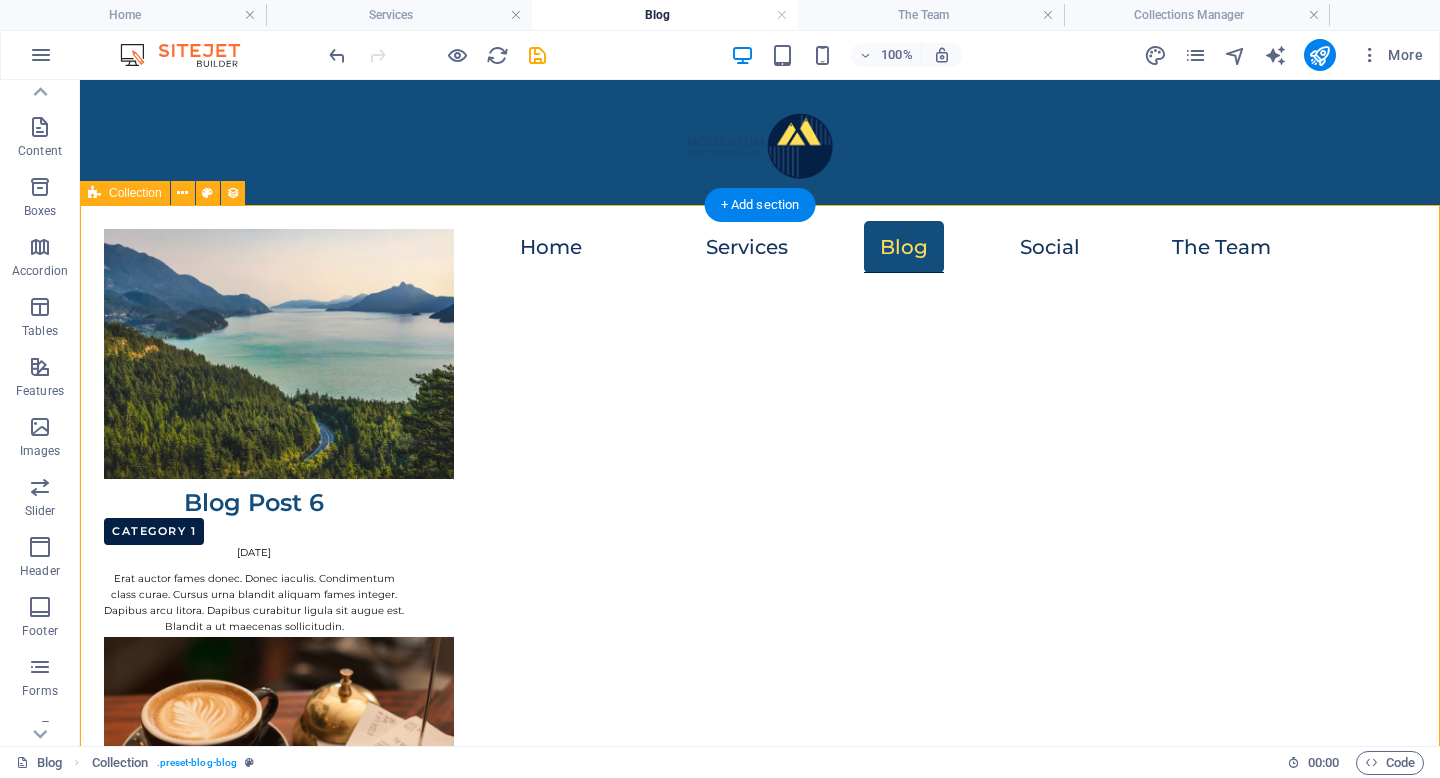 click on "Blog Post 6 Category 1 [DATE] Erat auctor fames donec. Donec iaculis. Condimentum class curae. Cursus urna blandit aliquam fames integer. Dapibus arcu litora. Dapibus curabitur ligula sit augue est. Blandit a ut maecenas sollicitudin. Blog Post 5 Category 2 [DATE] Inceptos dui curabitur. Imperdiet commodo nulla. Eget risus netus quis hendrerit a, ligula proin. Nibh himenaeos est sit. Primis est potenti gravida curabitur dictumst? Ad tellus suscipit. Vehicula libero quisque primis amet! Auctor enim quisque. [PERSON_NAME] ut dui? Blog Post 4 Category 2 [DATE] Conubia euismod mollis sagittis, libero blandit? Ultrices augue ultricies fames tempor hac sollicitudin. Ligula aliquam inceptos etiam taciti. Accumsan pellentesque posuere [PERSON_NAME]? Erat ullamcorper. Blog Post 3 Category 1 [DATE] Blog Post 2 Category 1 [DATE] Lorem mollis pretium ante porta quisque? Sodales et auctor sagittis? Condimentum interdum primis pharetra? Ac litora odio vitae. Duis metus sollicitudin phasellus eget? Rutrum? Blog Post 1" at bounding box center [760, 1507] 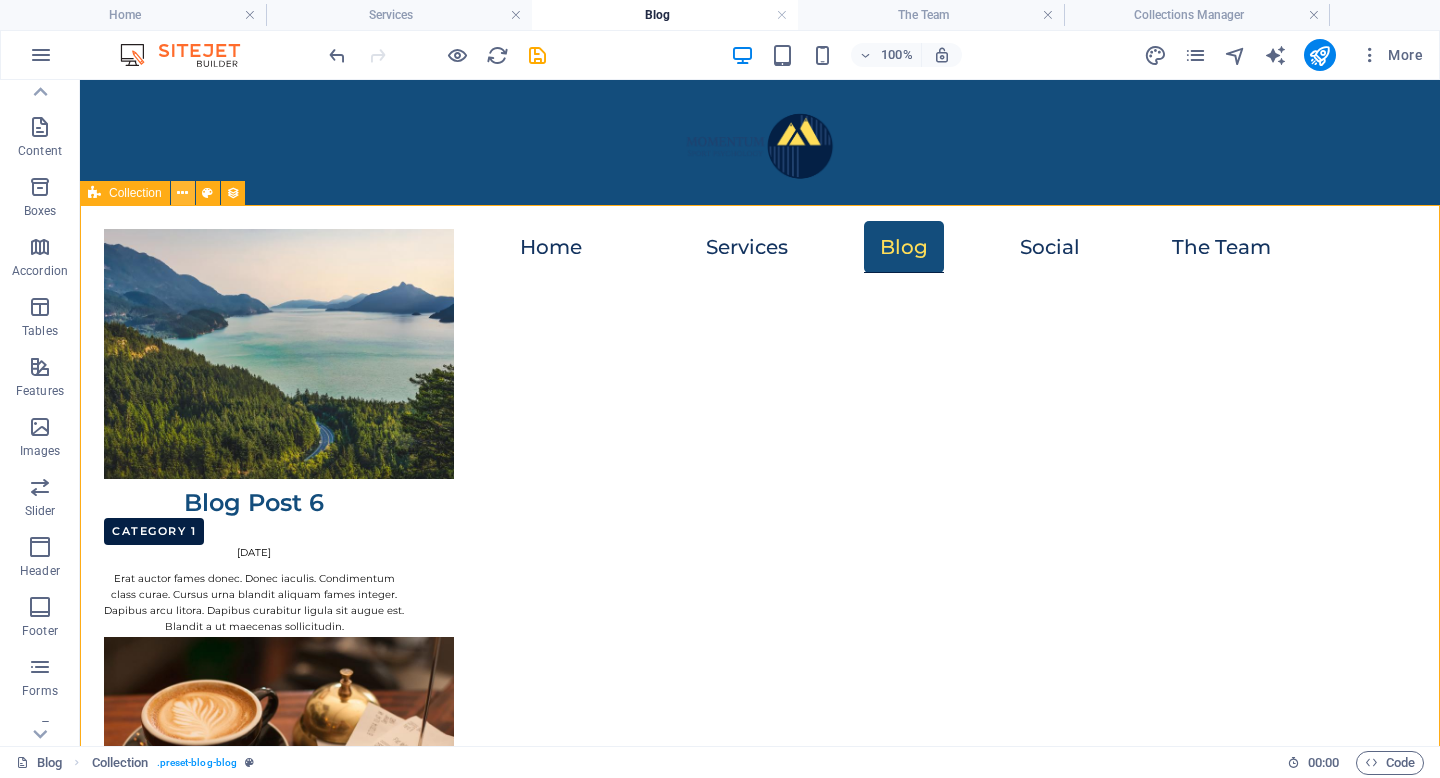 click at bounding box center [182, 193] 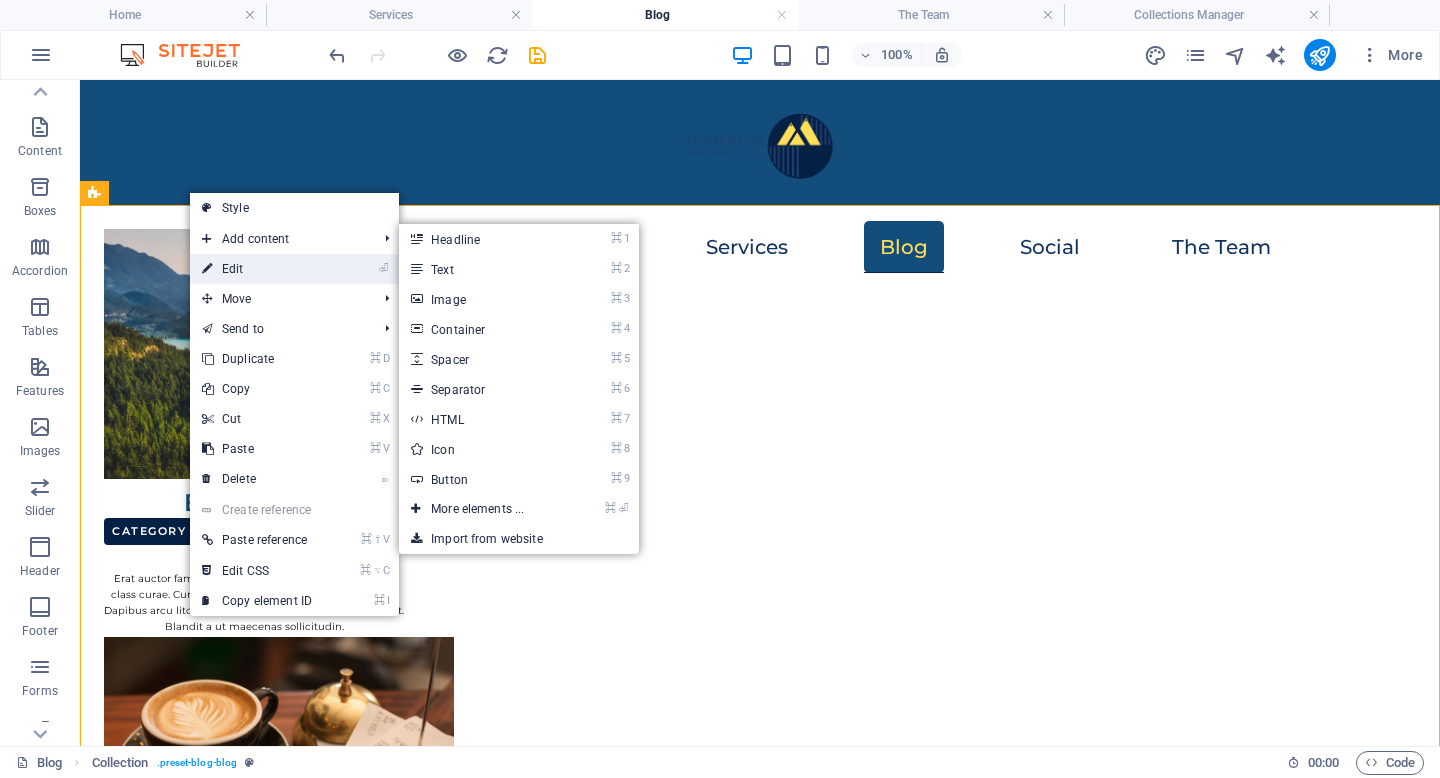 click on "⏎  Edit" at bounding box center [257, 269] 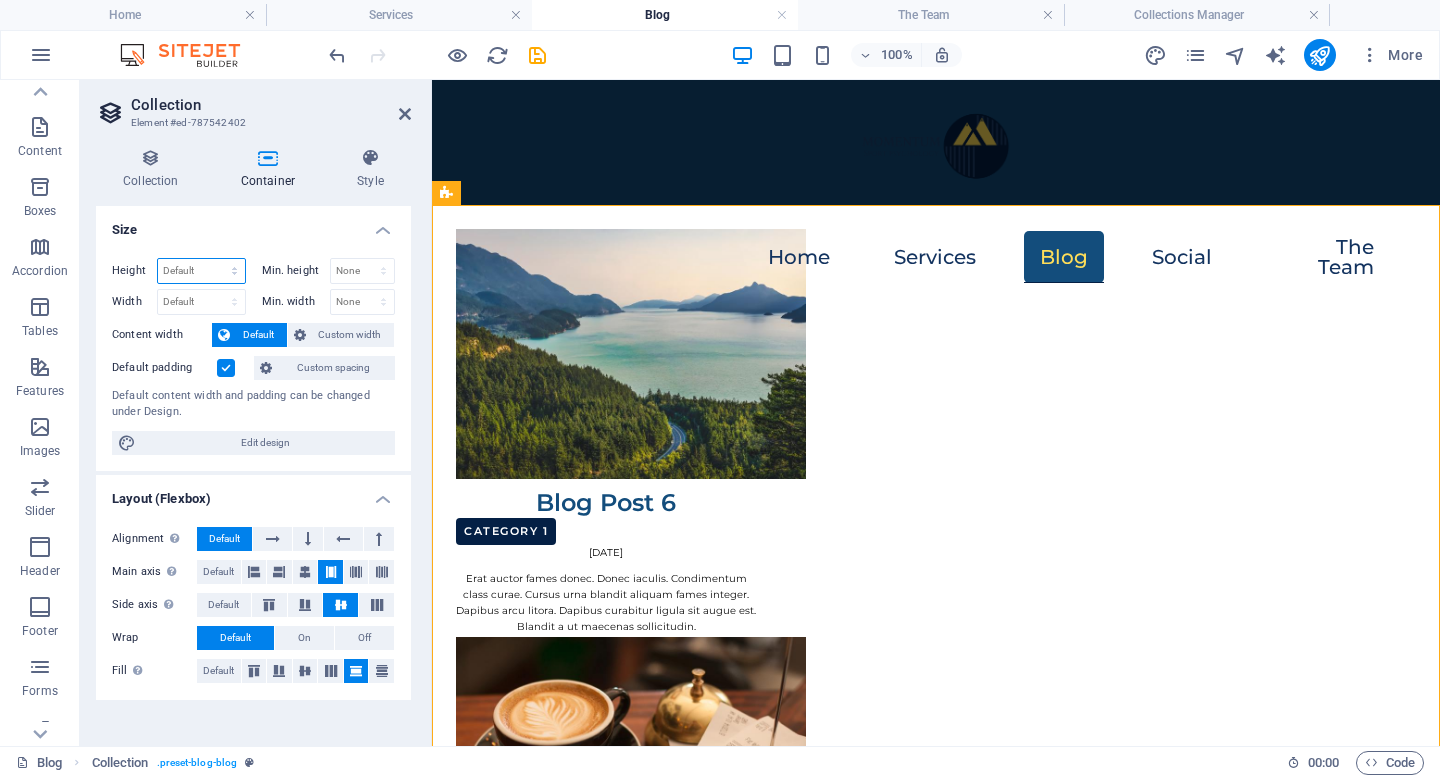click on "Default px rem % vh vw" at bounding box center (201, 271) 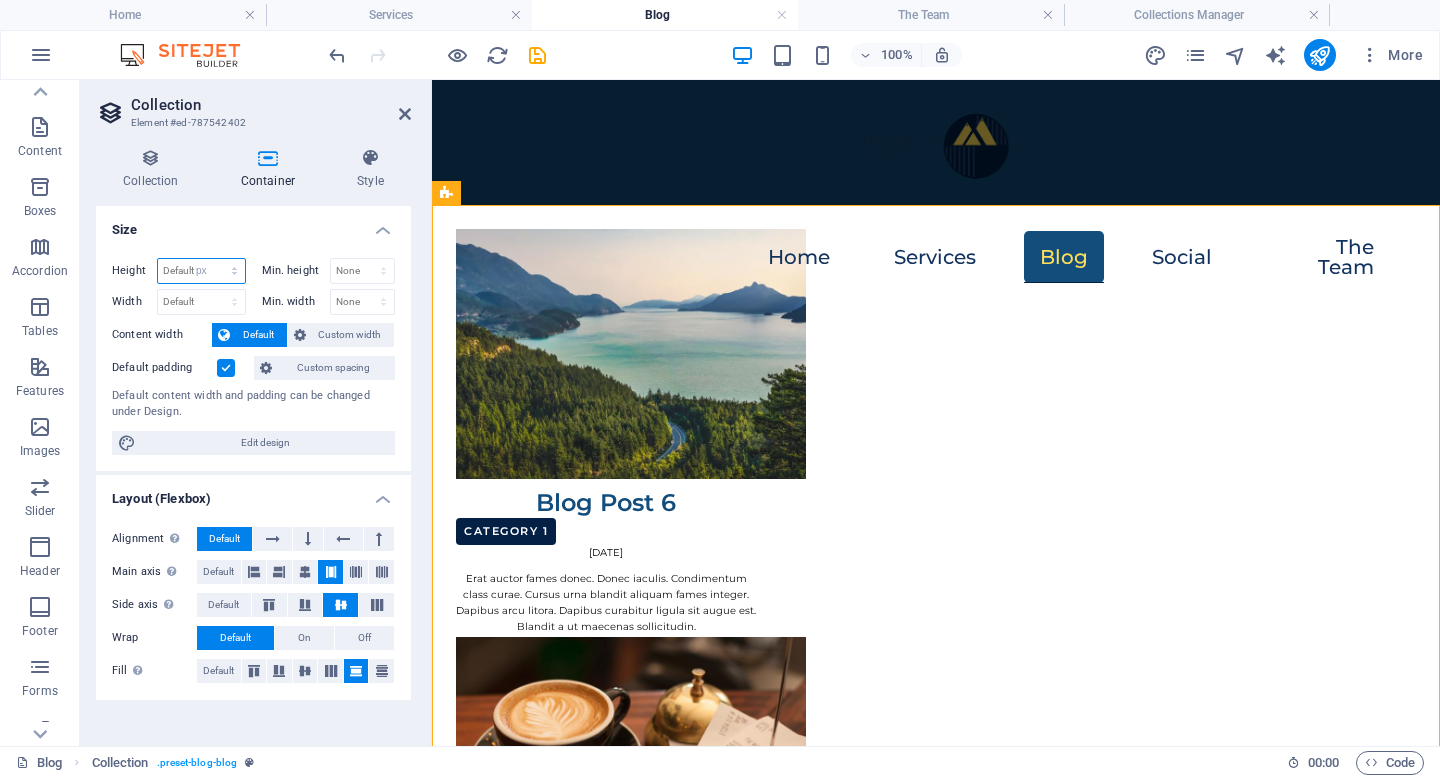 type on "950" 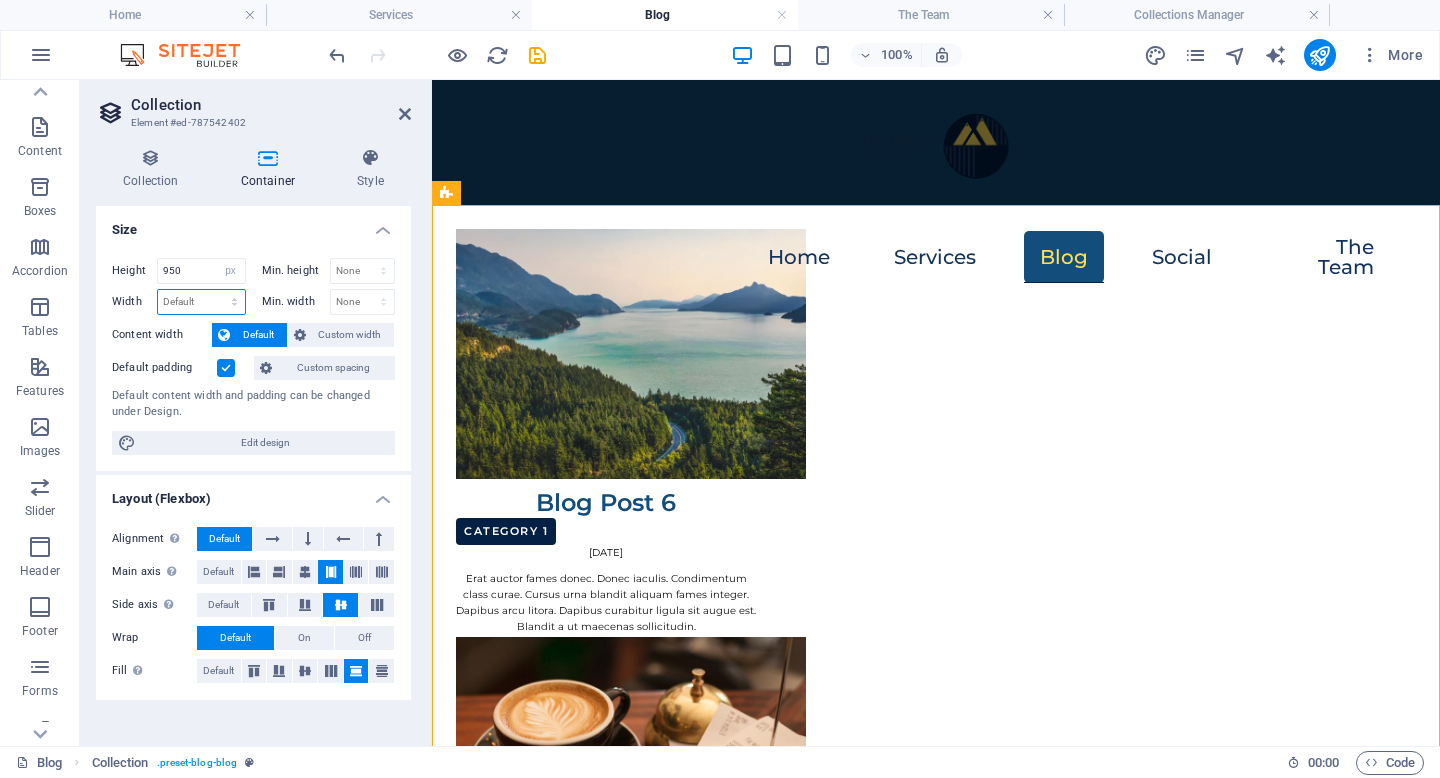 click on "Default px rem % em vh vw" at bounding box center [201, 302] 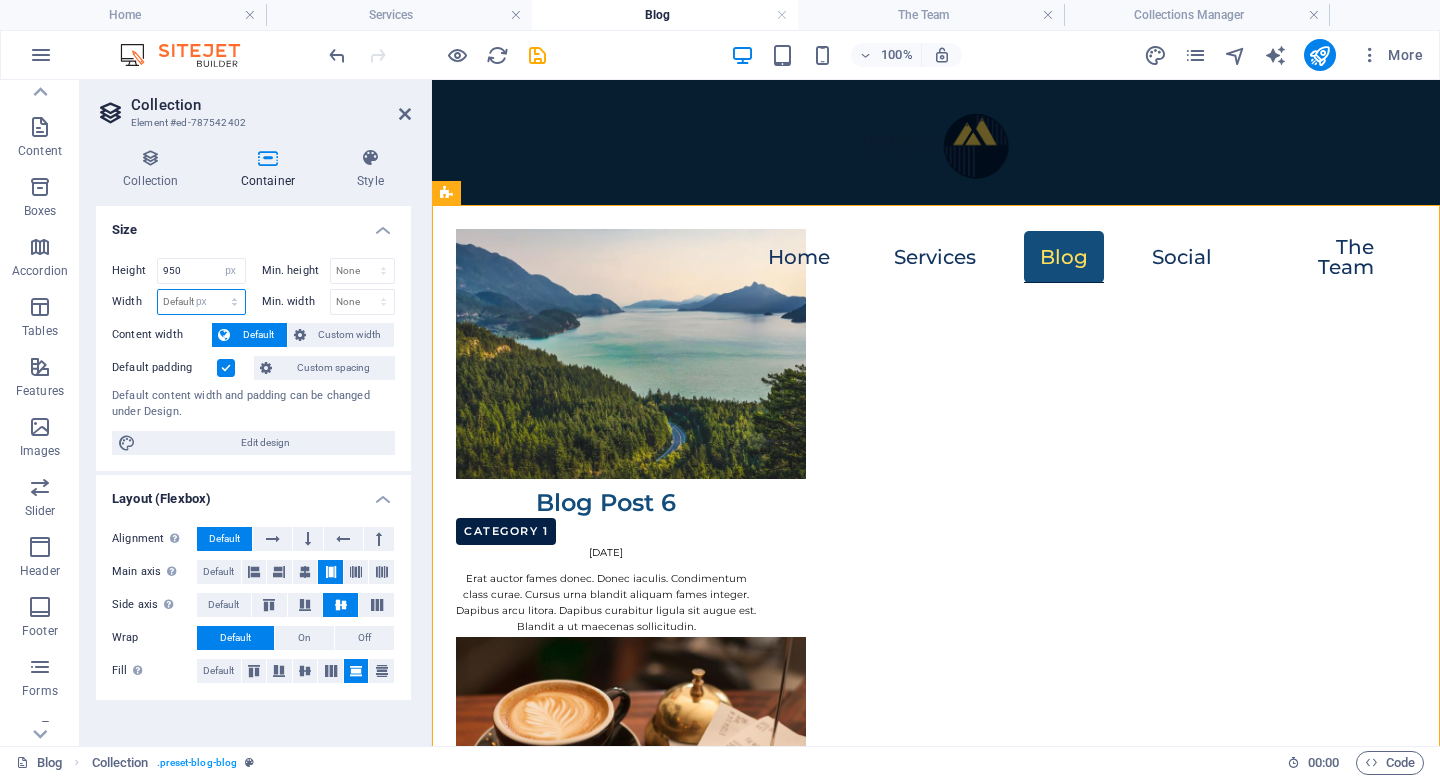 type on "1008" 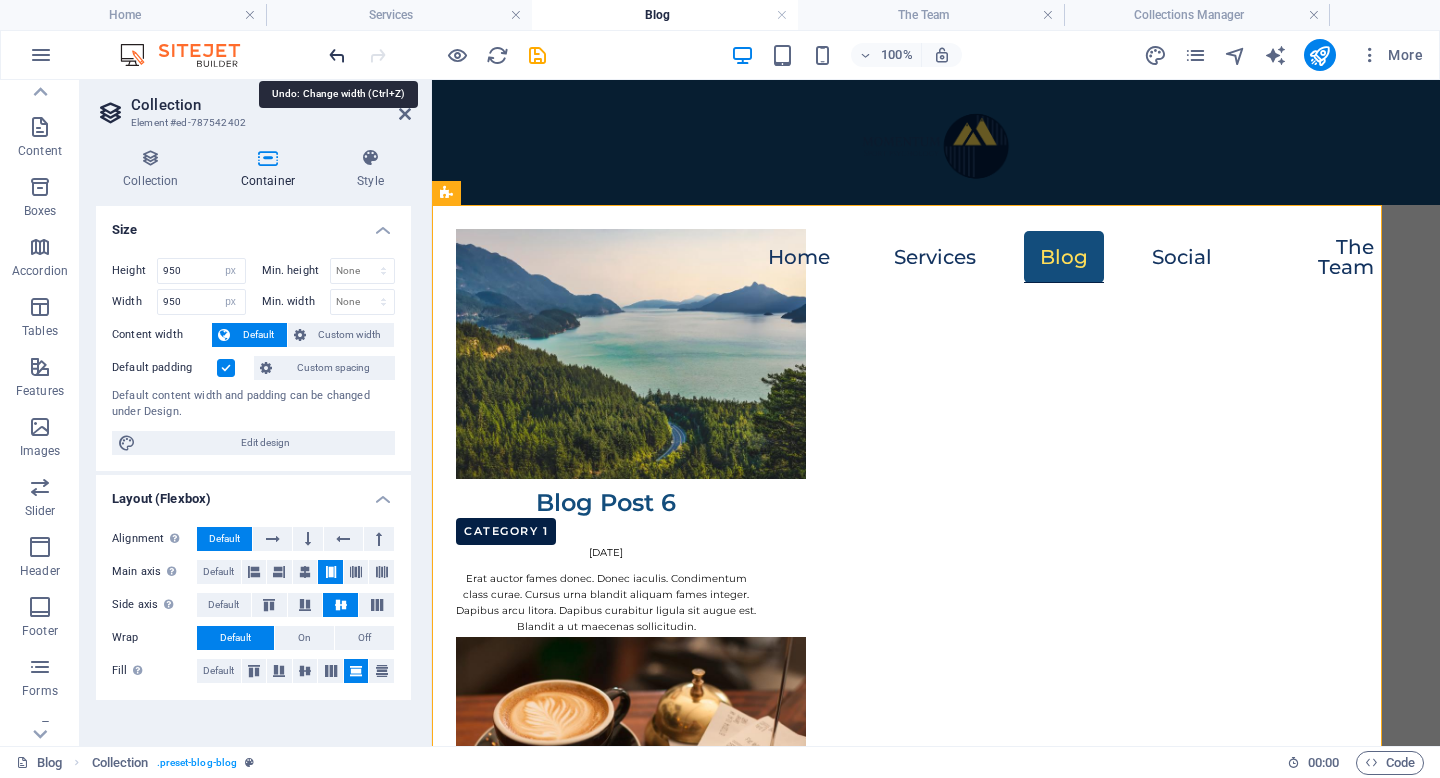 click at bounding box center [337, 55] 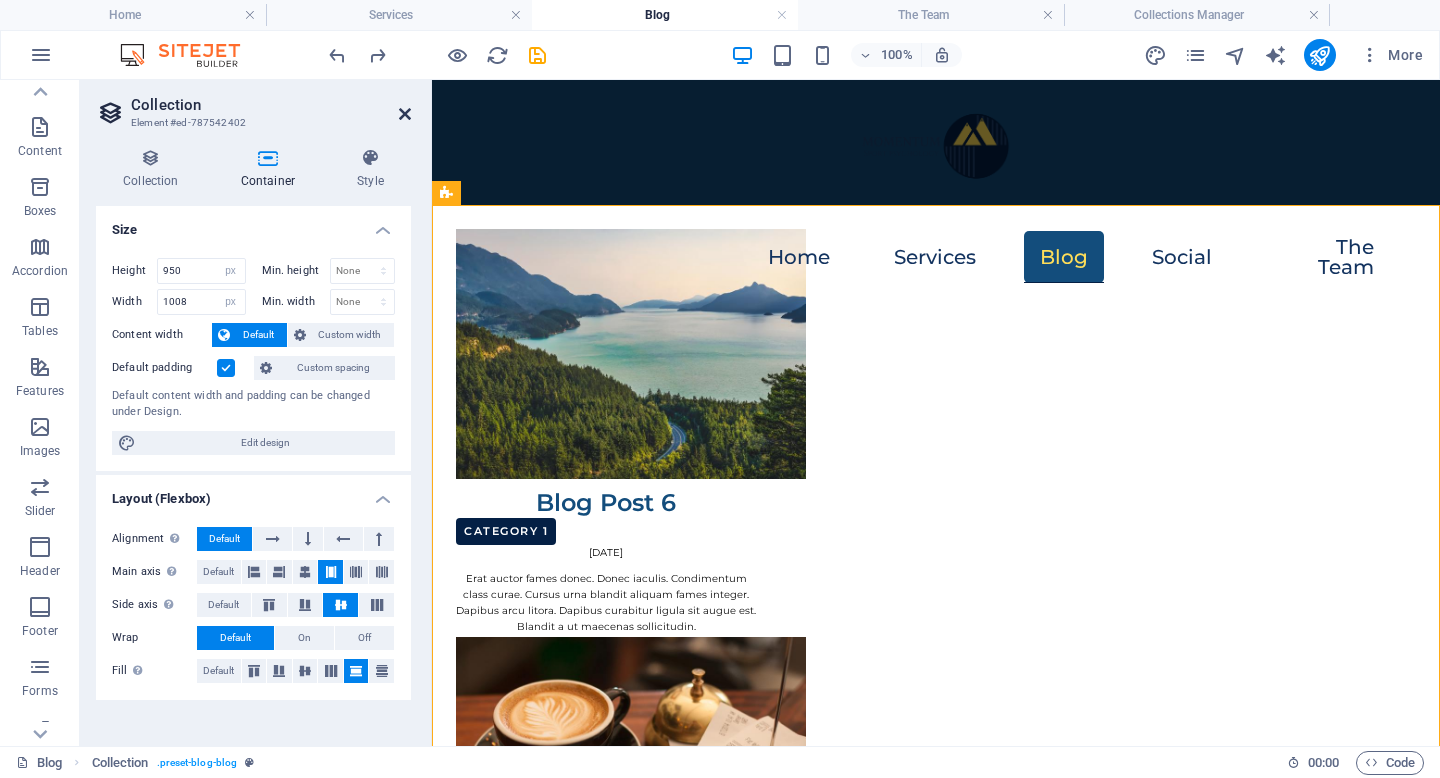click at bounding box center (405, 114) 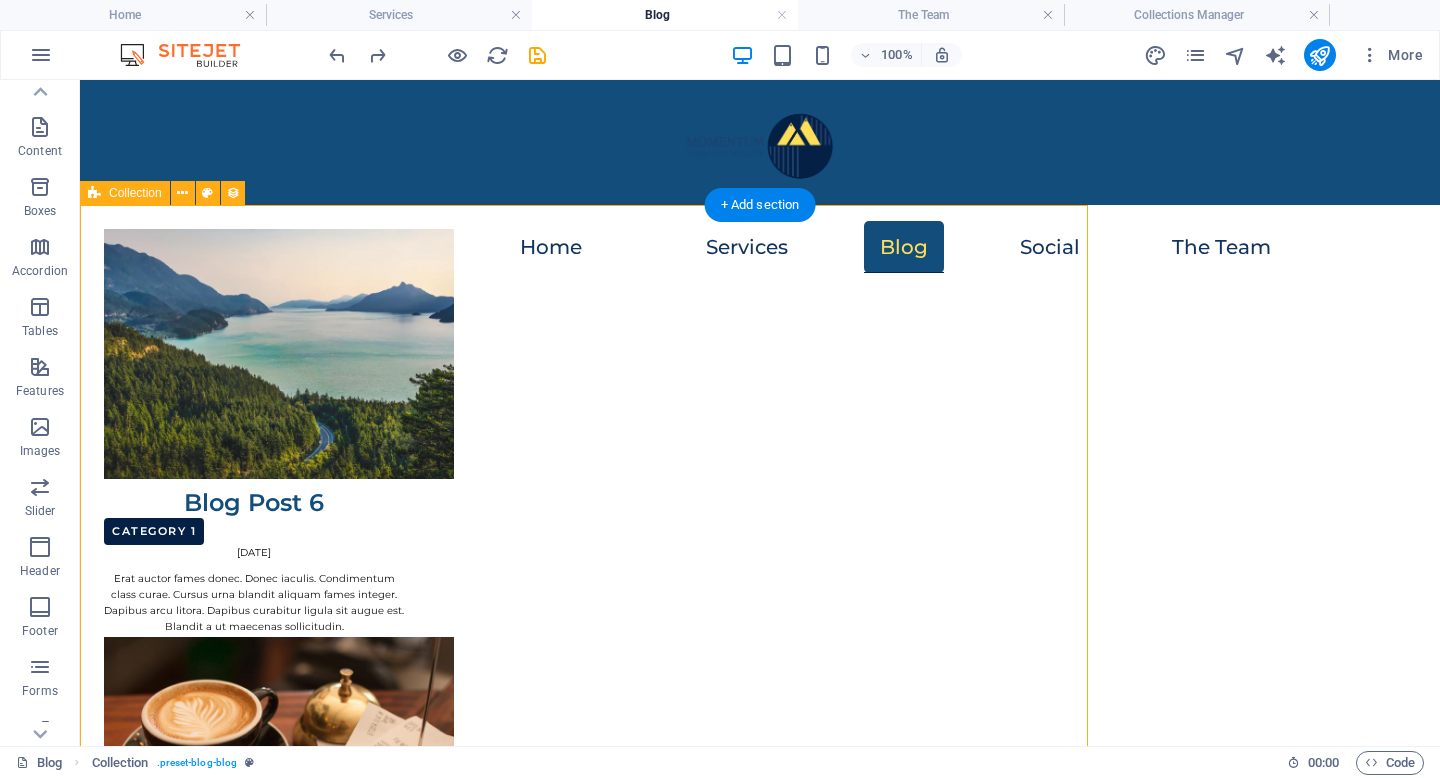 click on "Blog Post 6 Category 1 [DATE] Erat auctor fames donec. Donec iaculis. Condimentum class curae. Cursus urna blandit aliquam fames integer. Dapibus arcu litora. Dapibus curabitur ligula sit augue est. Blandit a ut maecenas sollicitudin. Blog Post 5 Category 2 [DATE] Inceptos dui curabitur. Imperdiet commodo nulla. Eget risus netus quis hendrerit a, ligula proin. Nibh himenaeos est sit. Primis est potenti gravida curabitur dictumst? Ad tellus suscipit. Vehicula libero quisque primis amet! Auctor enim quisque. [PERSON_NAME] ut dui? Blog Post 4 Category 2 [DATE] Conubia euismod mollis sagittis, libero blandit? Ultrices augue ultricies fames tempor hac sollicitudin. Ligula aliquam inceptos etiam taciti. Accumsan pellentesque posuere [PERSON_NAME]? Erat ullamcorper. Blog Post 3 Category 1 [DATE] Blog Post 2 Category 1 [DATE] Lorem mollis pretium ante porta quisque? Sodales et auctor sagittis? Condimentum interdum primis pharetra? Ac litora odio vitae. Duis metus sollicitudin phasellus eget? Rutrum? Blog Post 1" at bounding box center [584, 680] 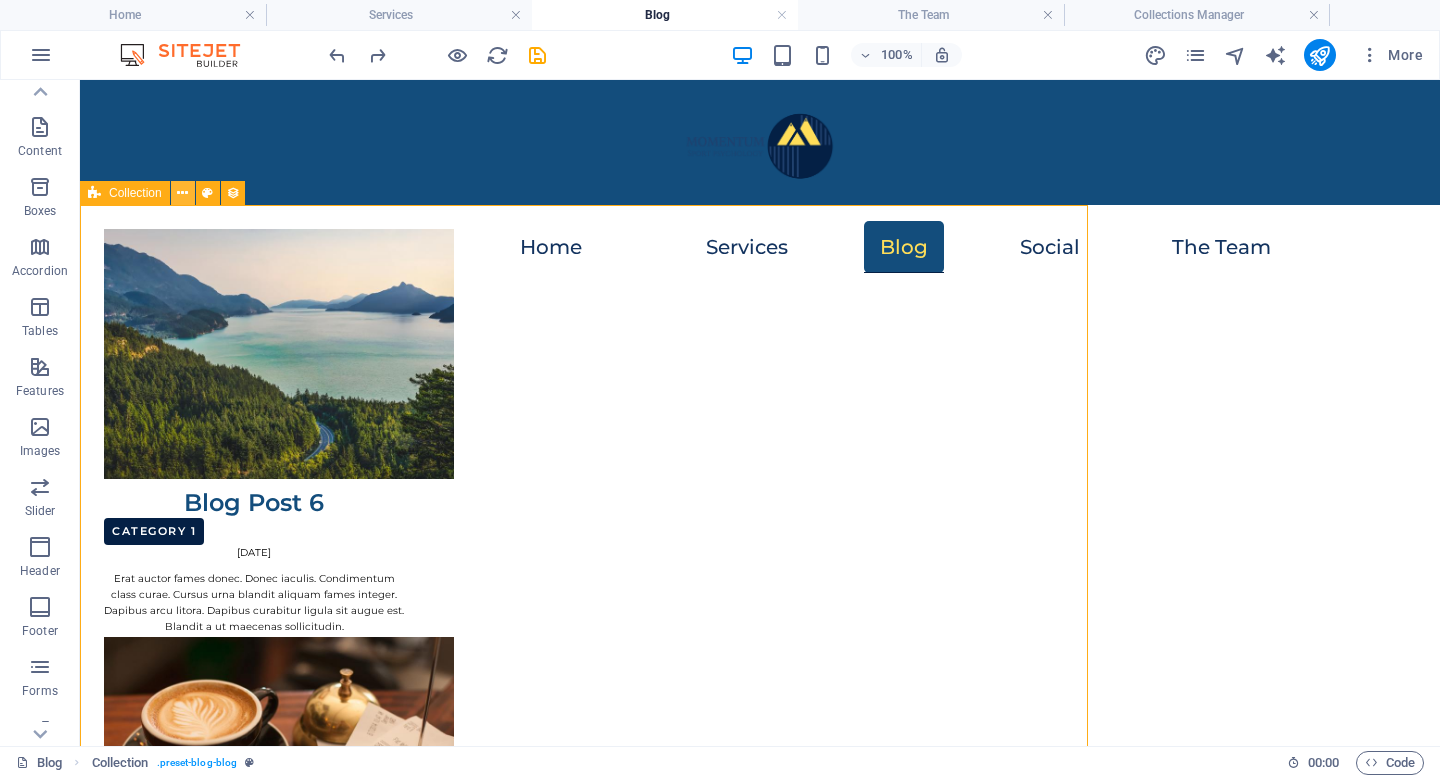 click at bounding box center [182, 193] 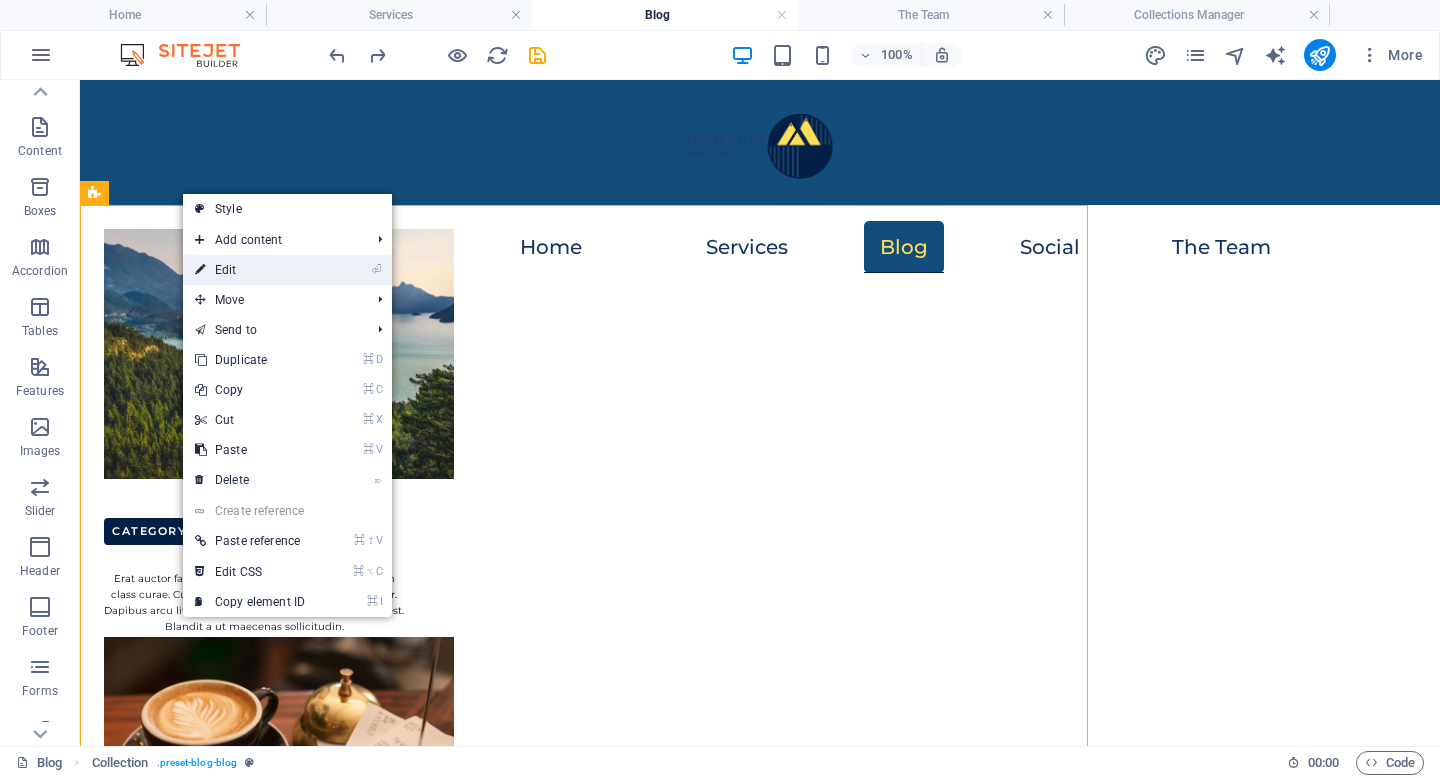 click on "⏎  Edit" at bounding box center (250, 270) 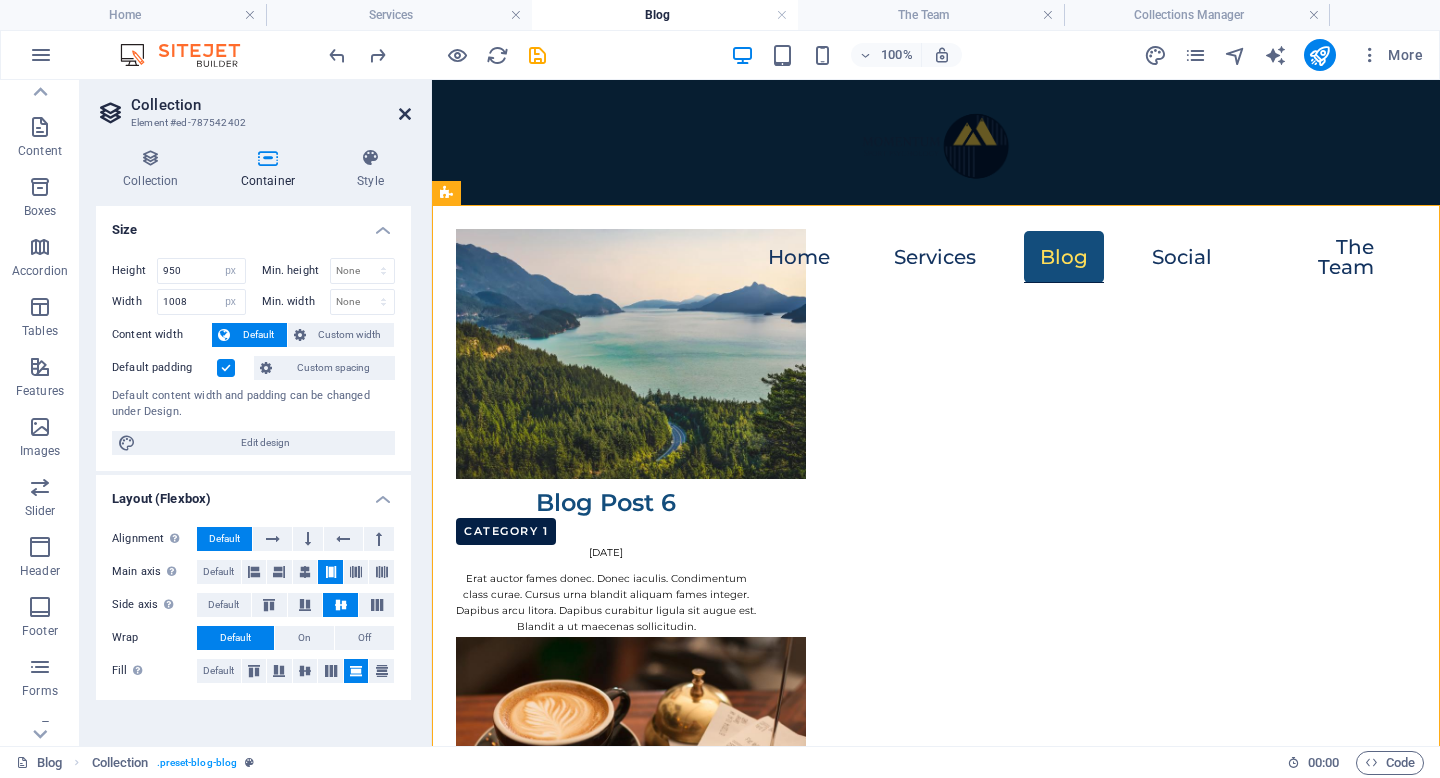 drag, startPoint x: 401, startPoint y: 113, endPoint x: 320, endPoint y: 33, distance: 113.84639 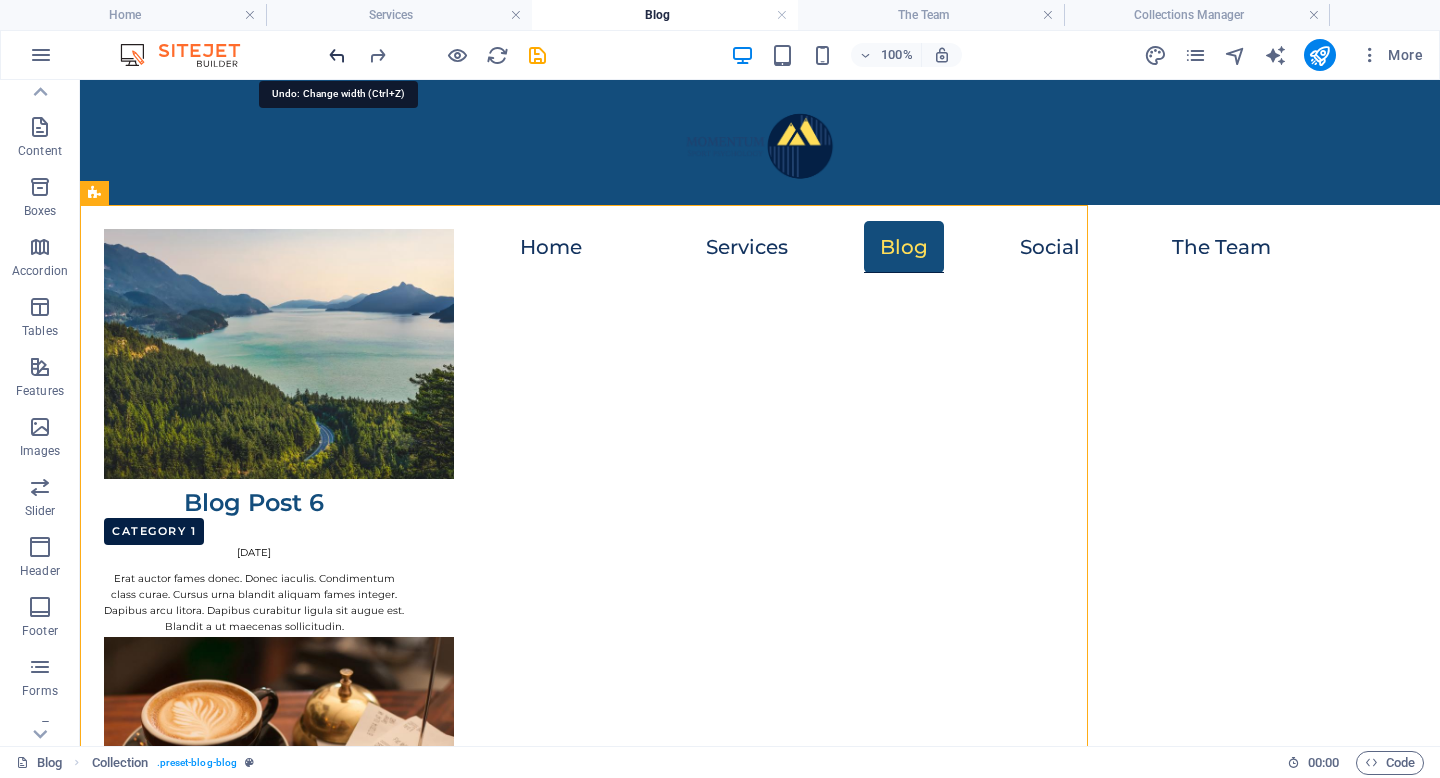 click at bounding box center [337, 55] 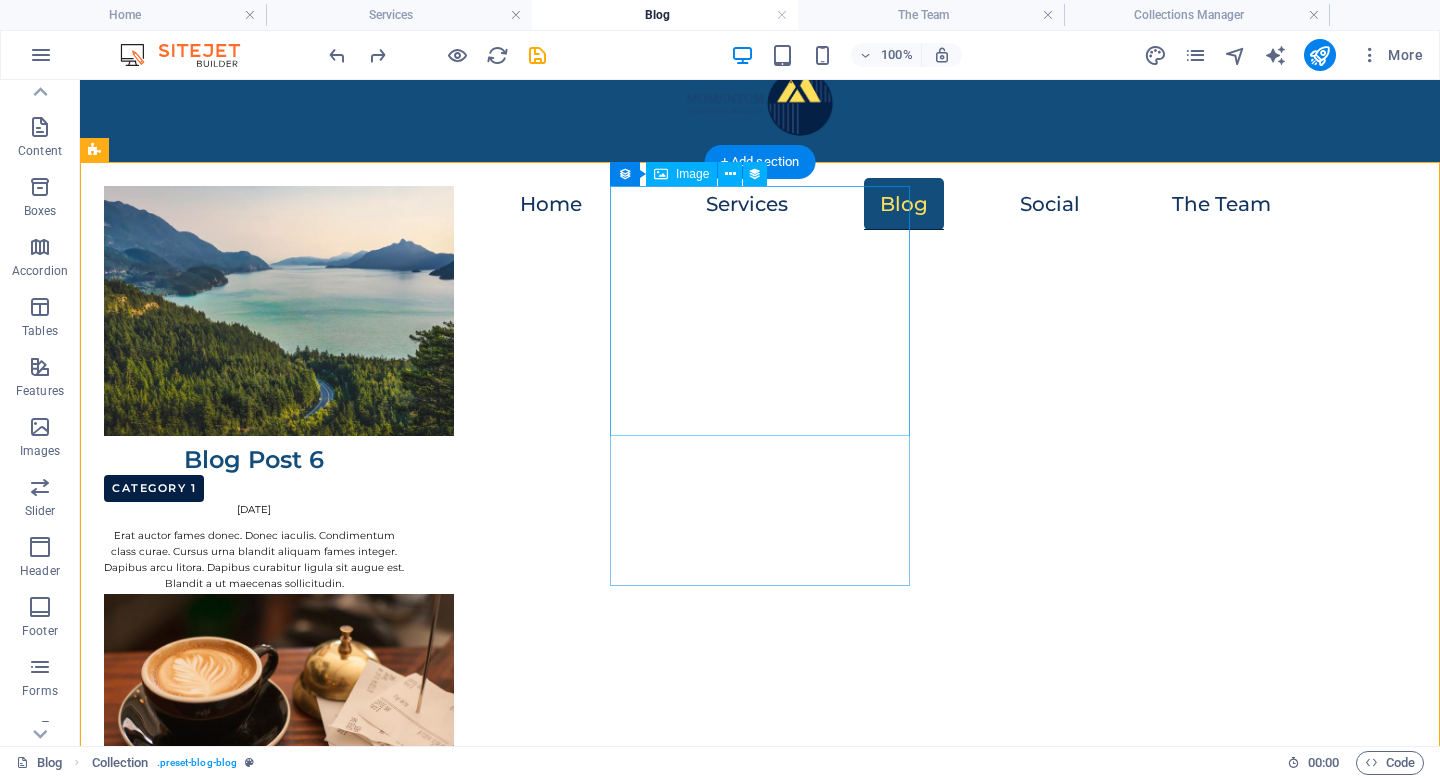 scroll, scrollTop: 0, scrollLeft: 0, axis: both 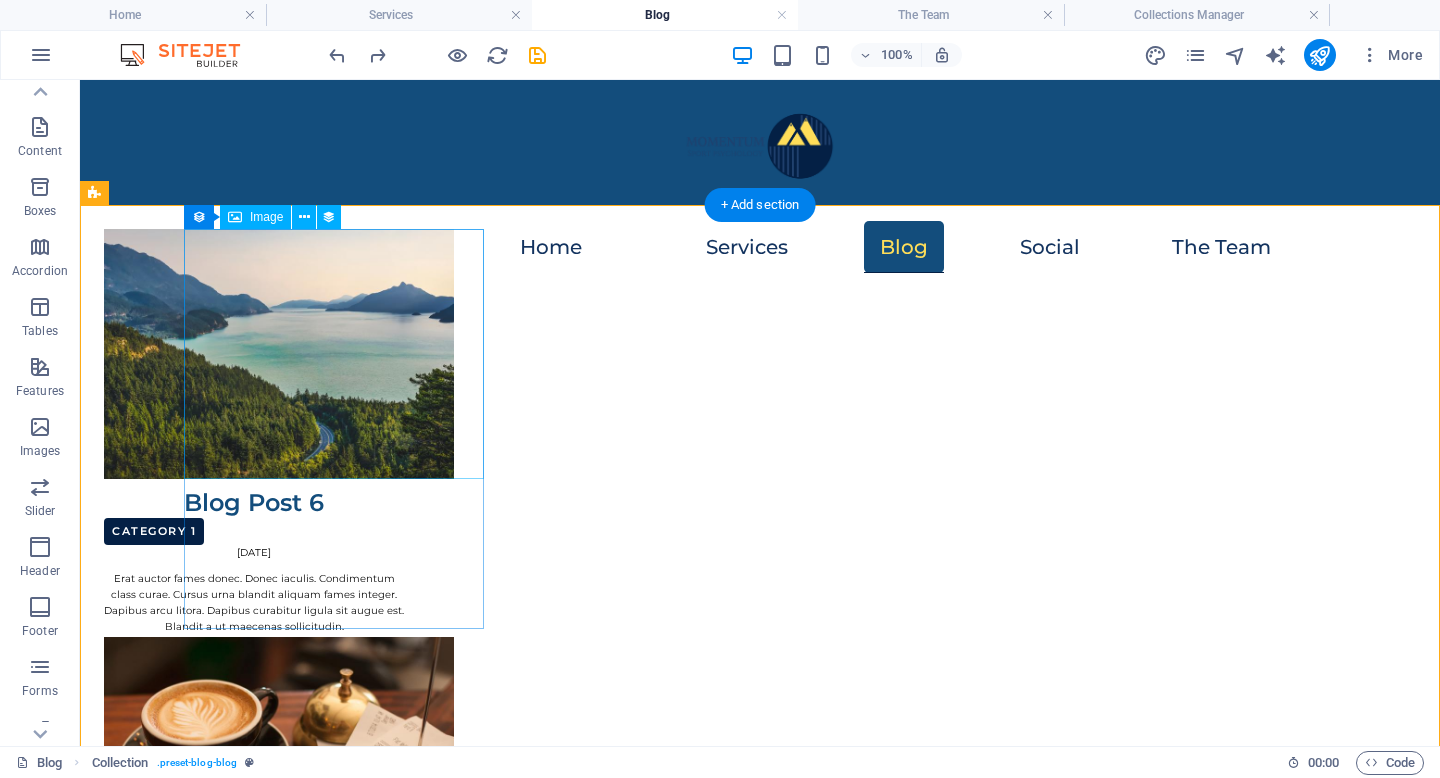 click at bounding box center (254, 354) 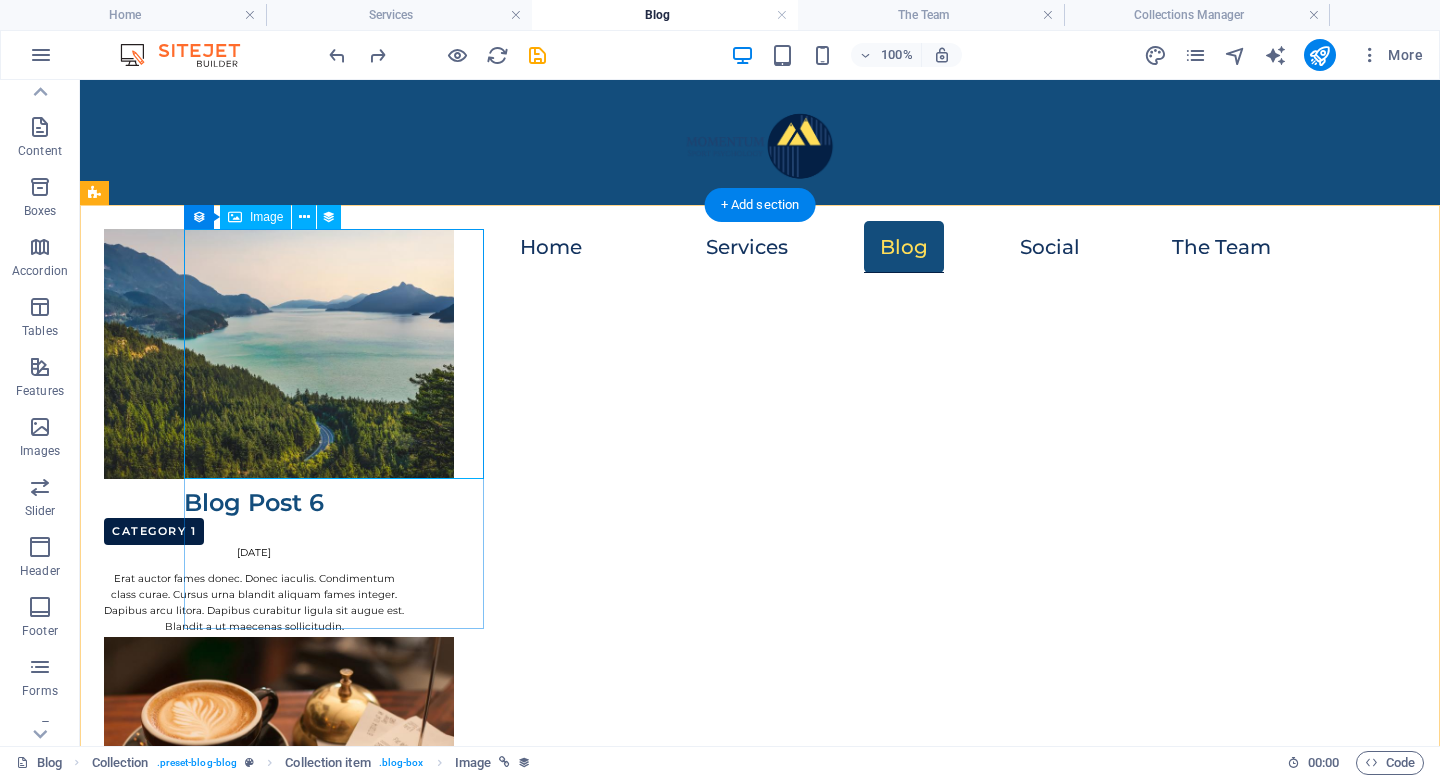 click at bounding box center [254, 354] 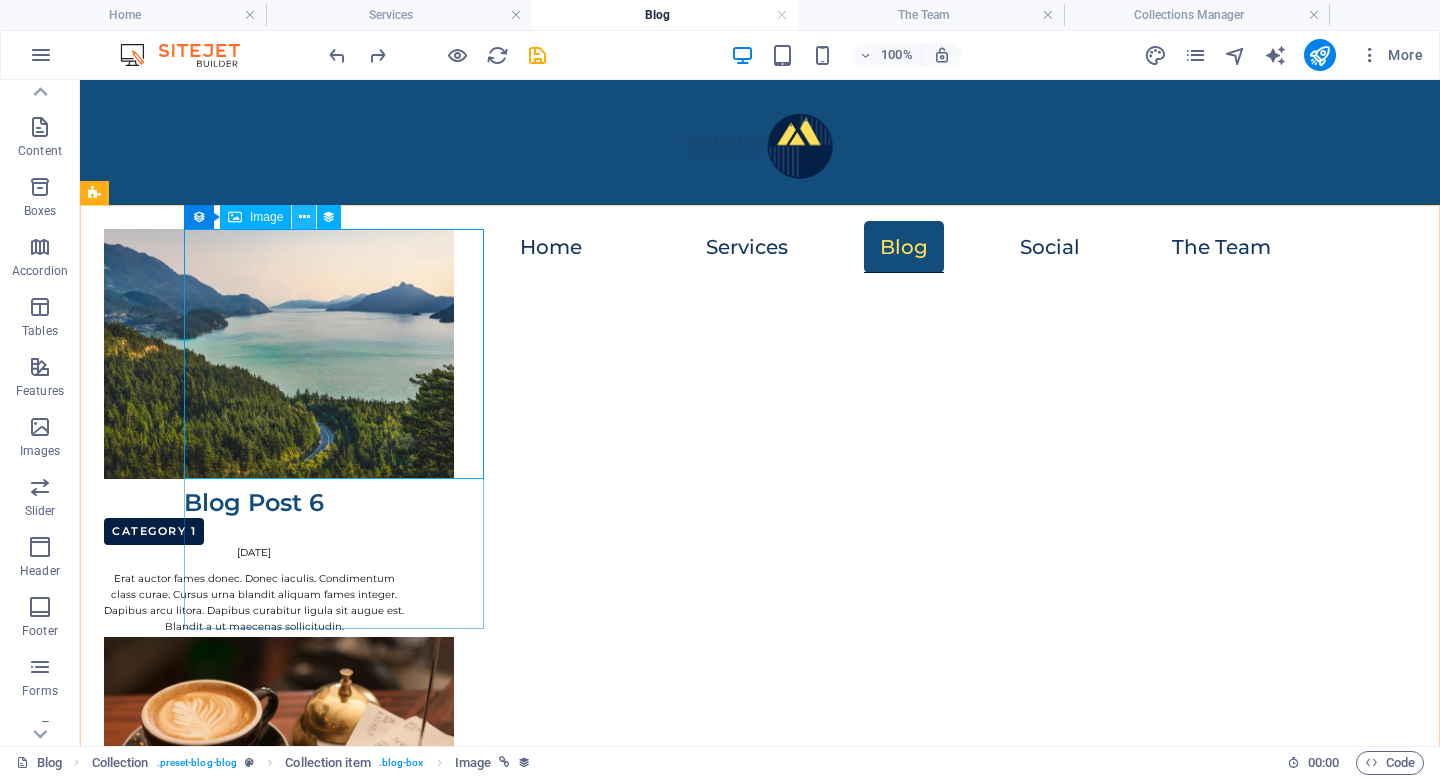 click at bounding box center (304, 217) 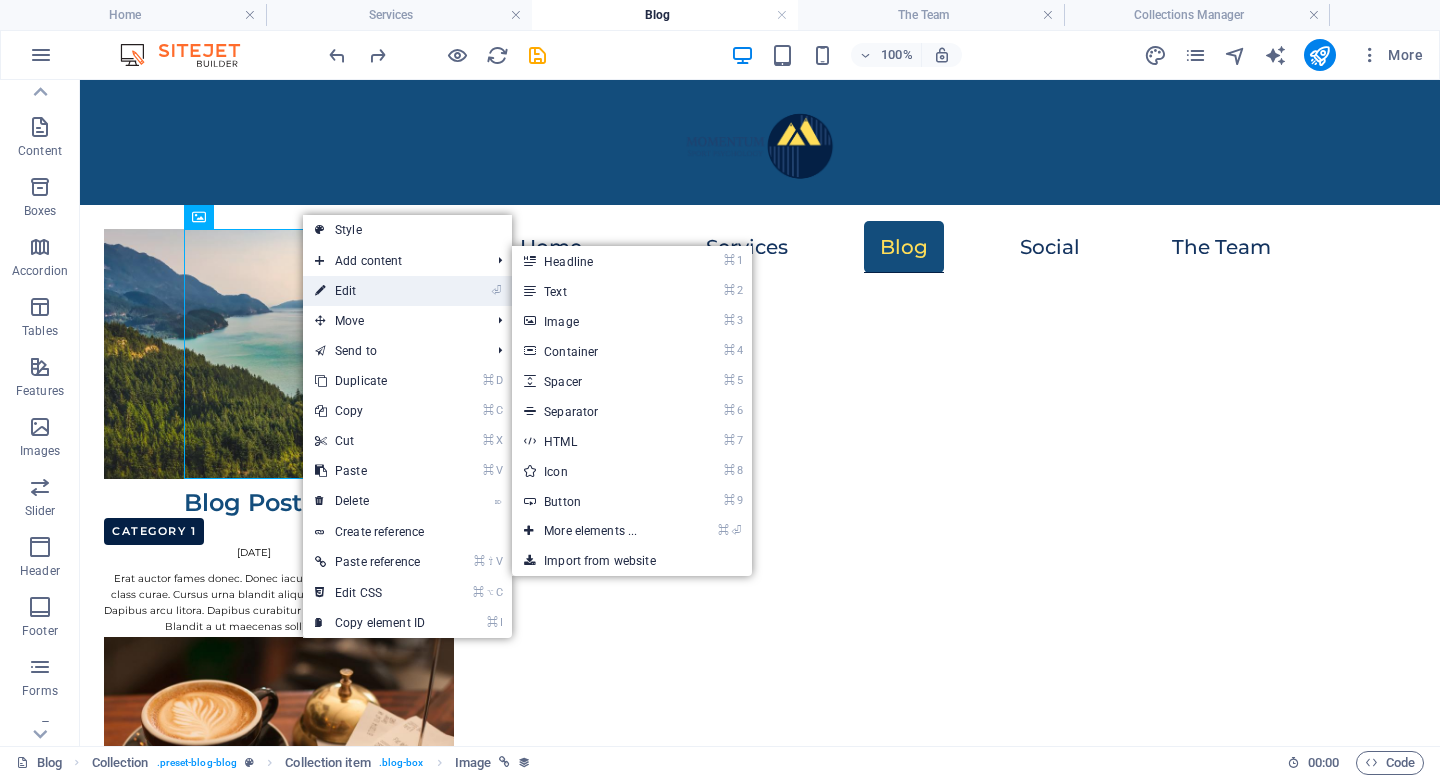 click on "⏎  Edit" at bounding box center [370, 291] 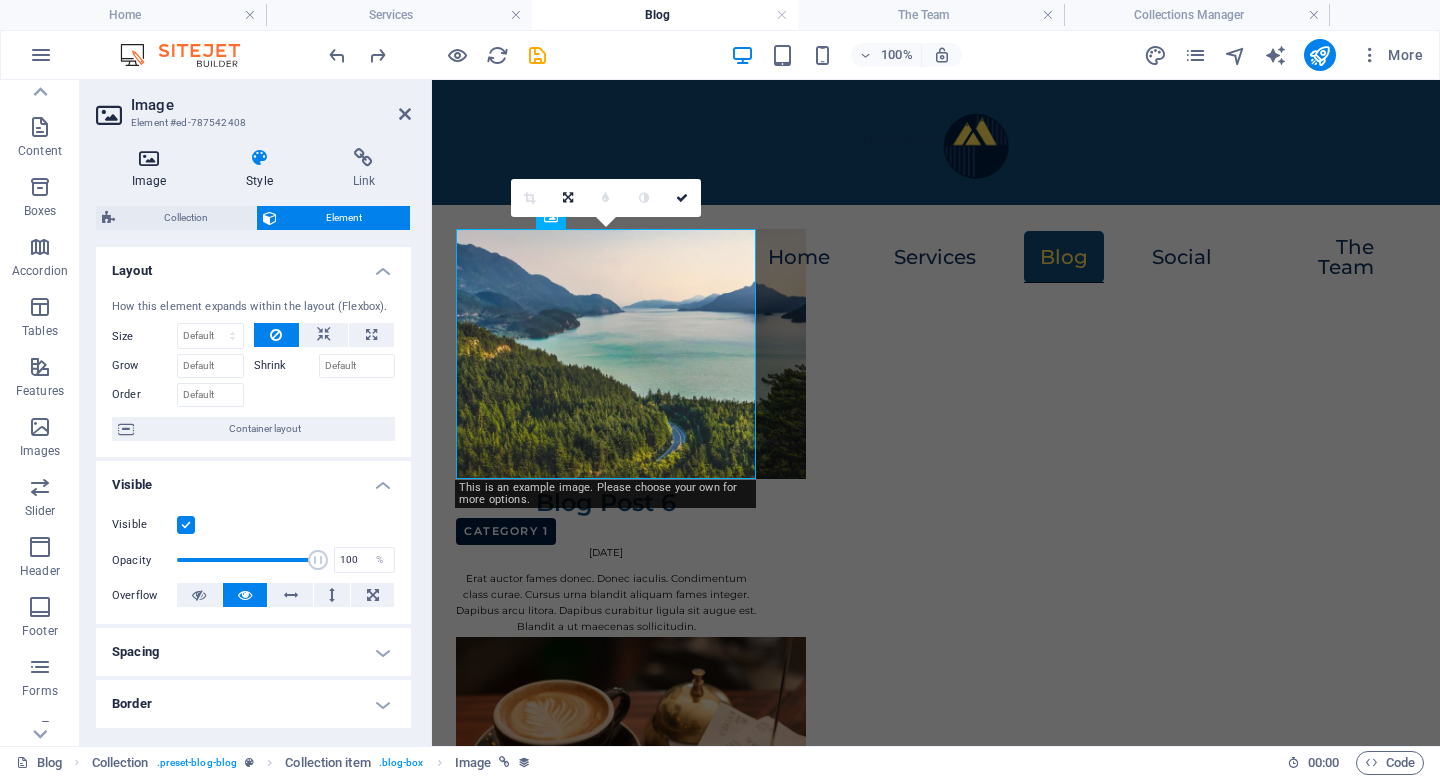 click on "Image" at bounding box center (153, 169) 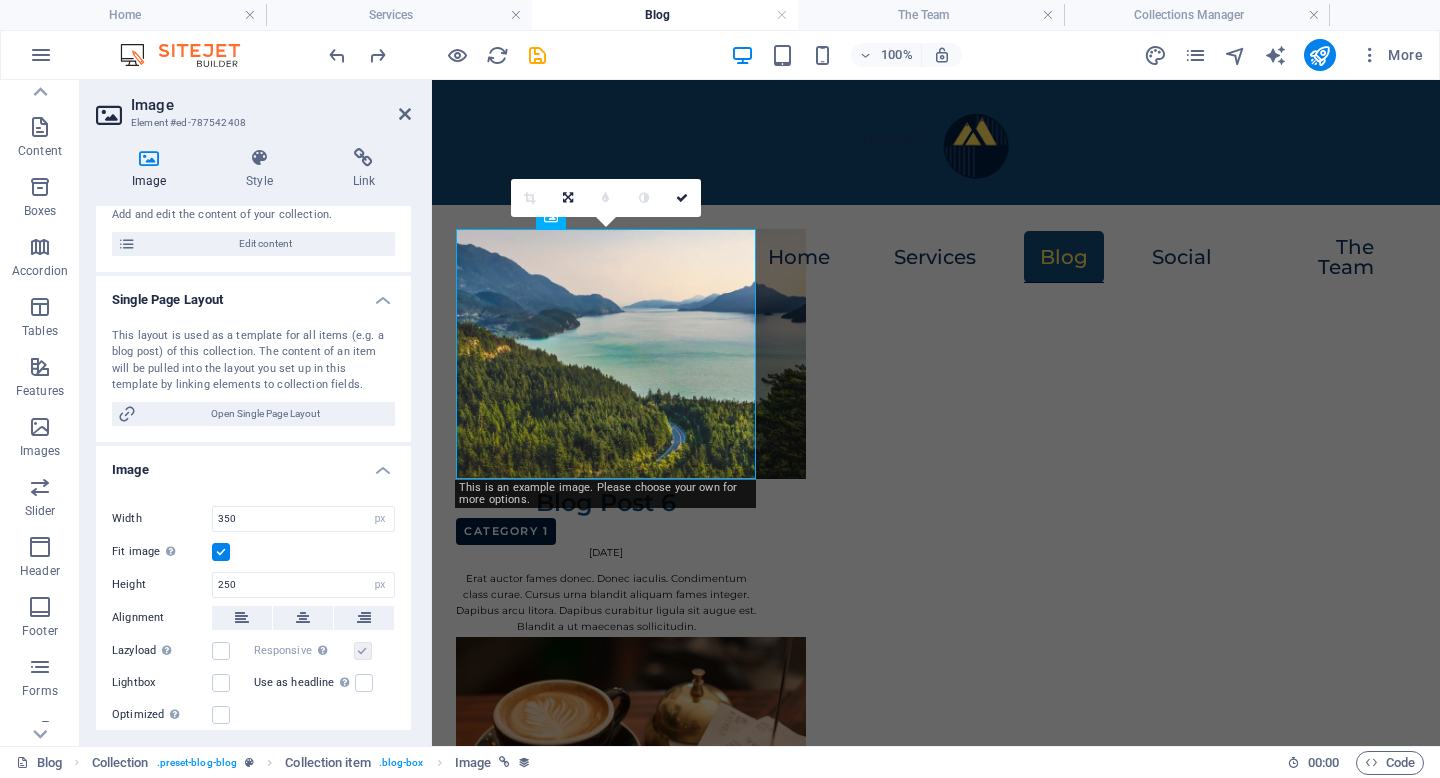 scroll, scrollTop: 323, scrollLeft: 0, axis: vertical 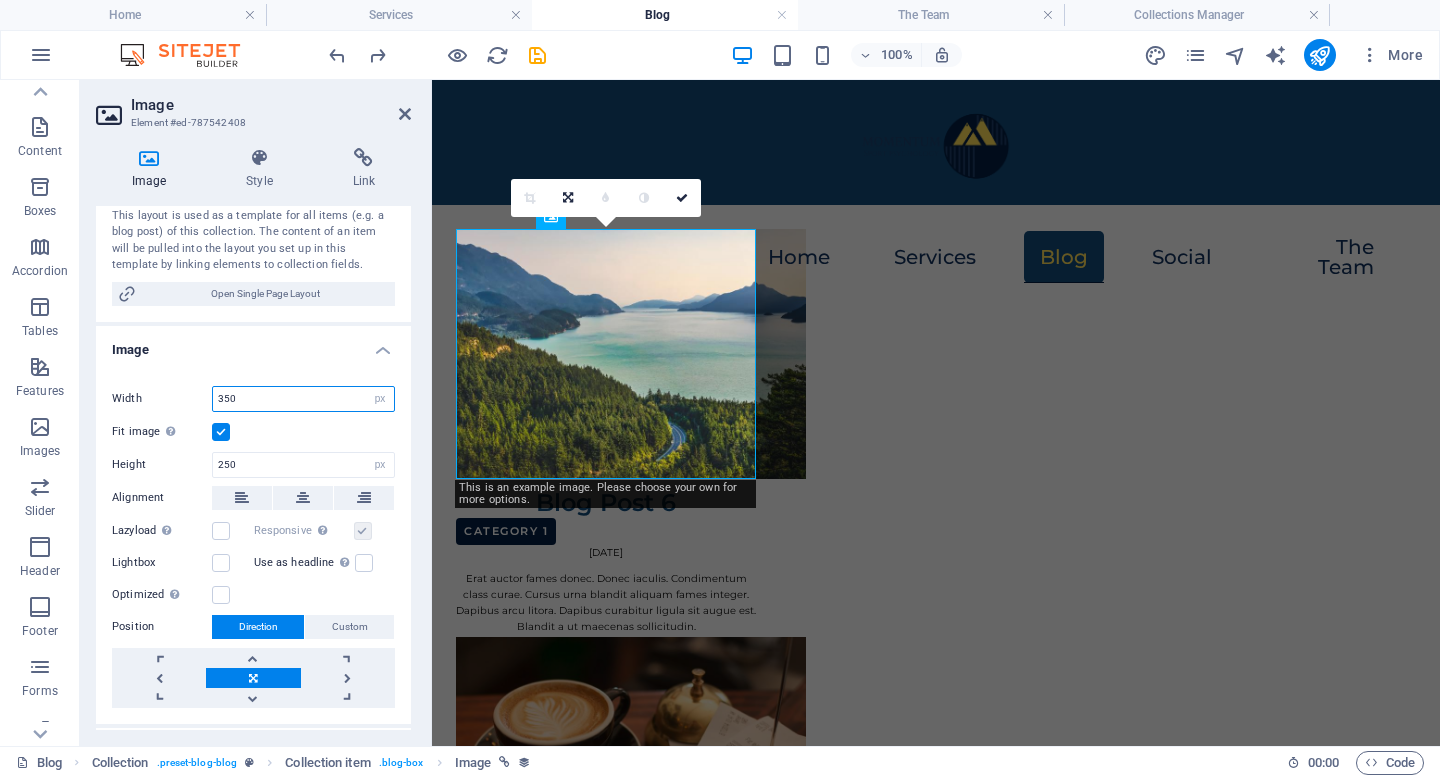 click on "350" at bounding box center (303, 399) 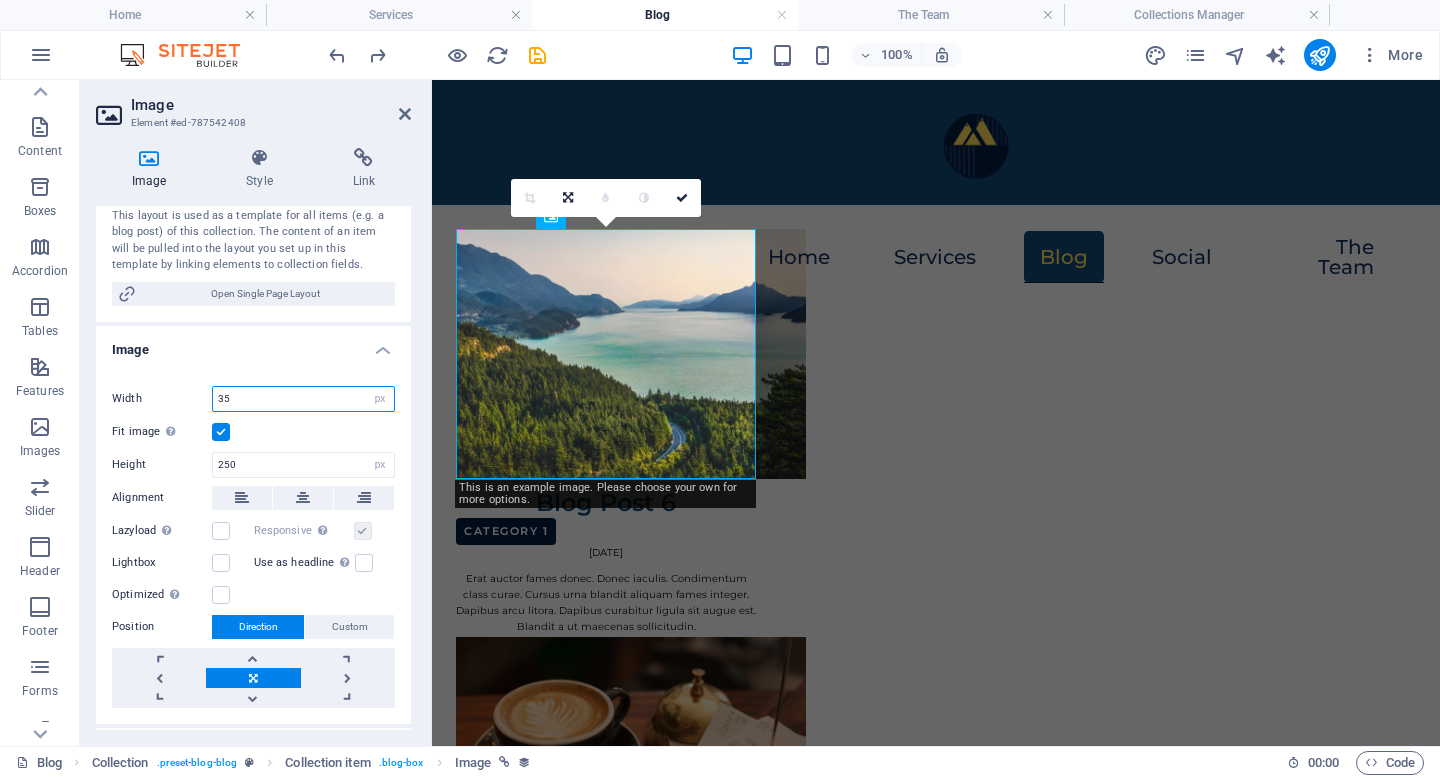 type on "3" 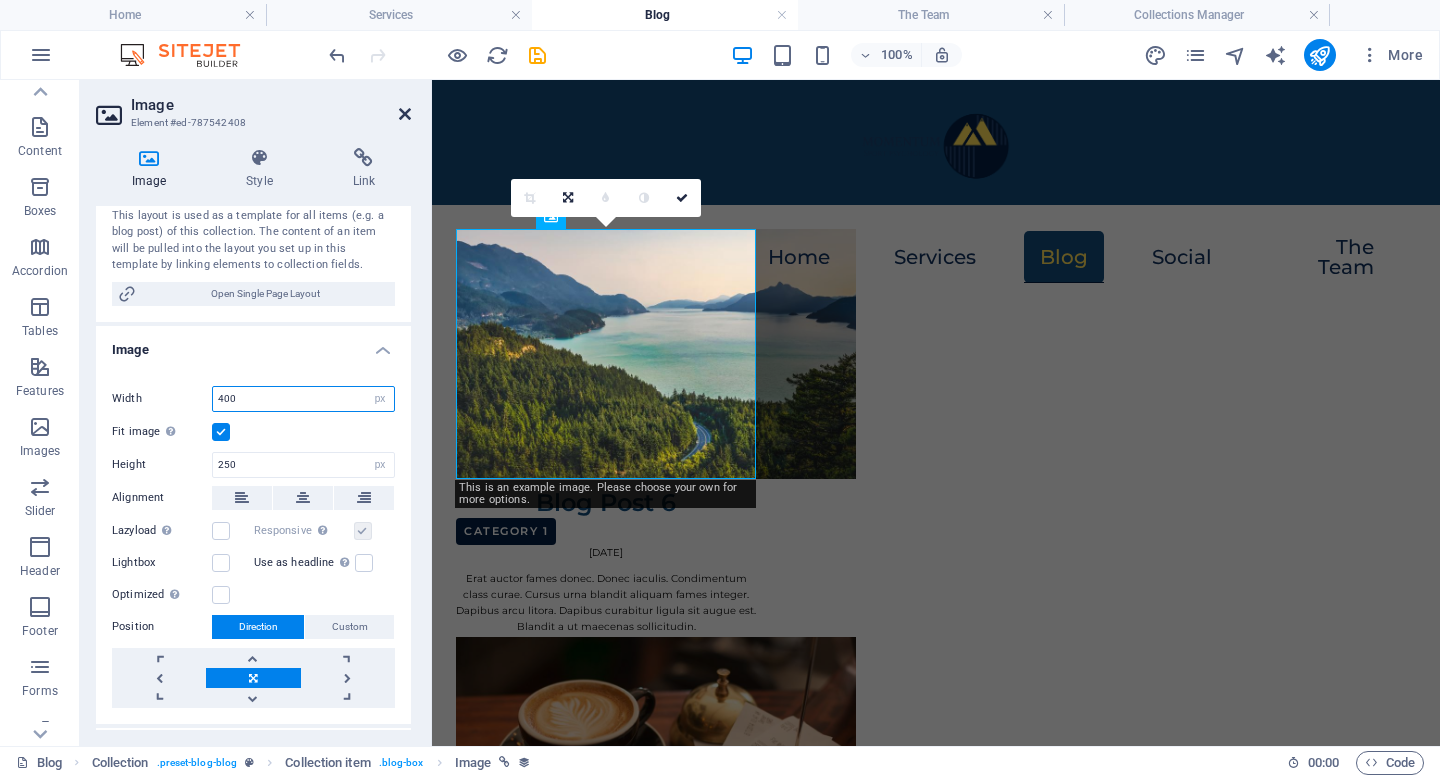 type on "400" 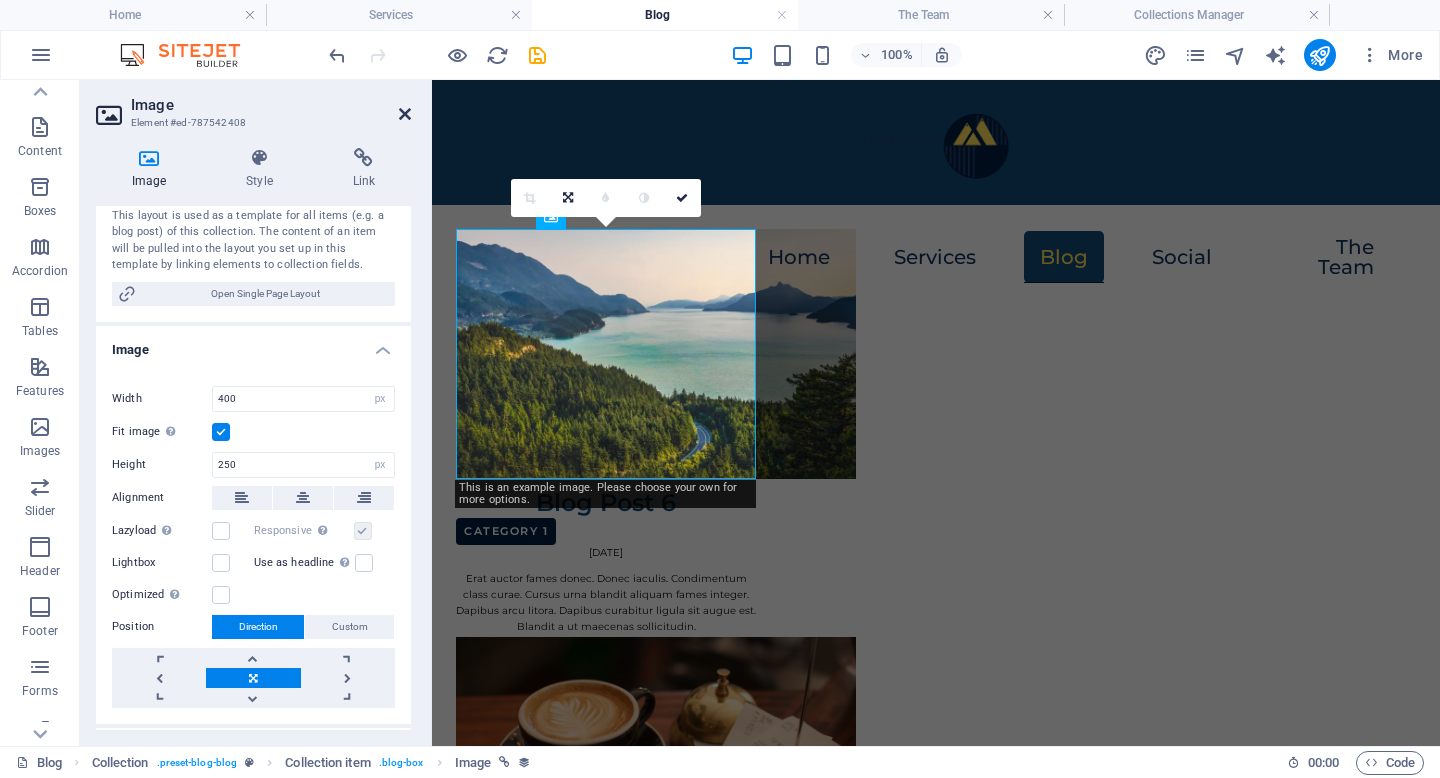 click at bounding box center (405, 114) 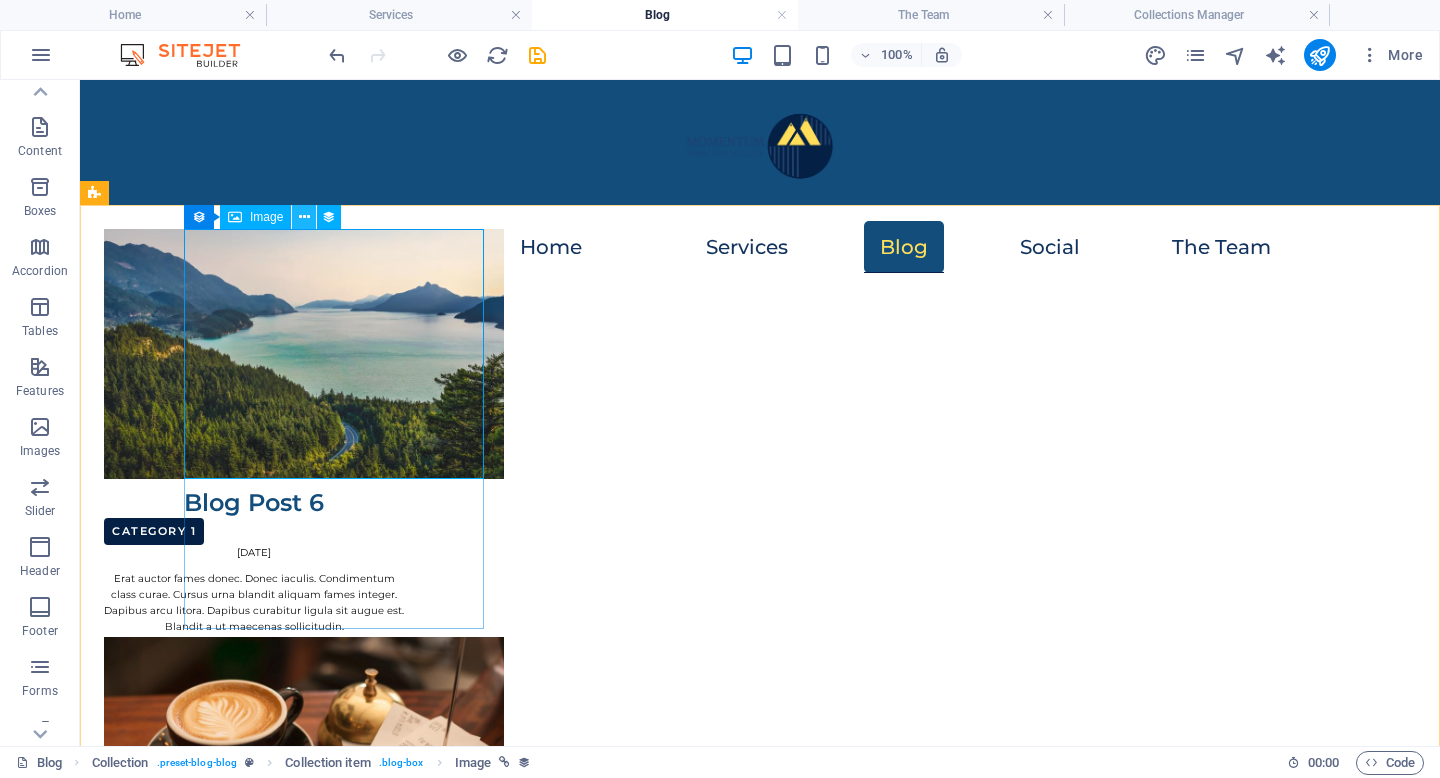 click at bounding box center (304, 217) 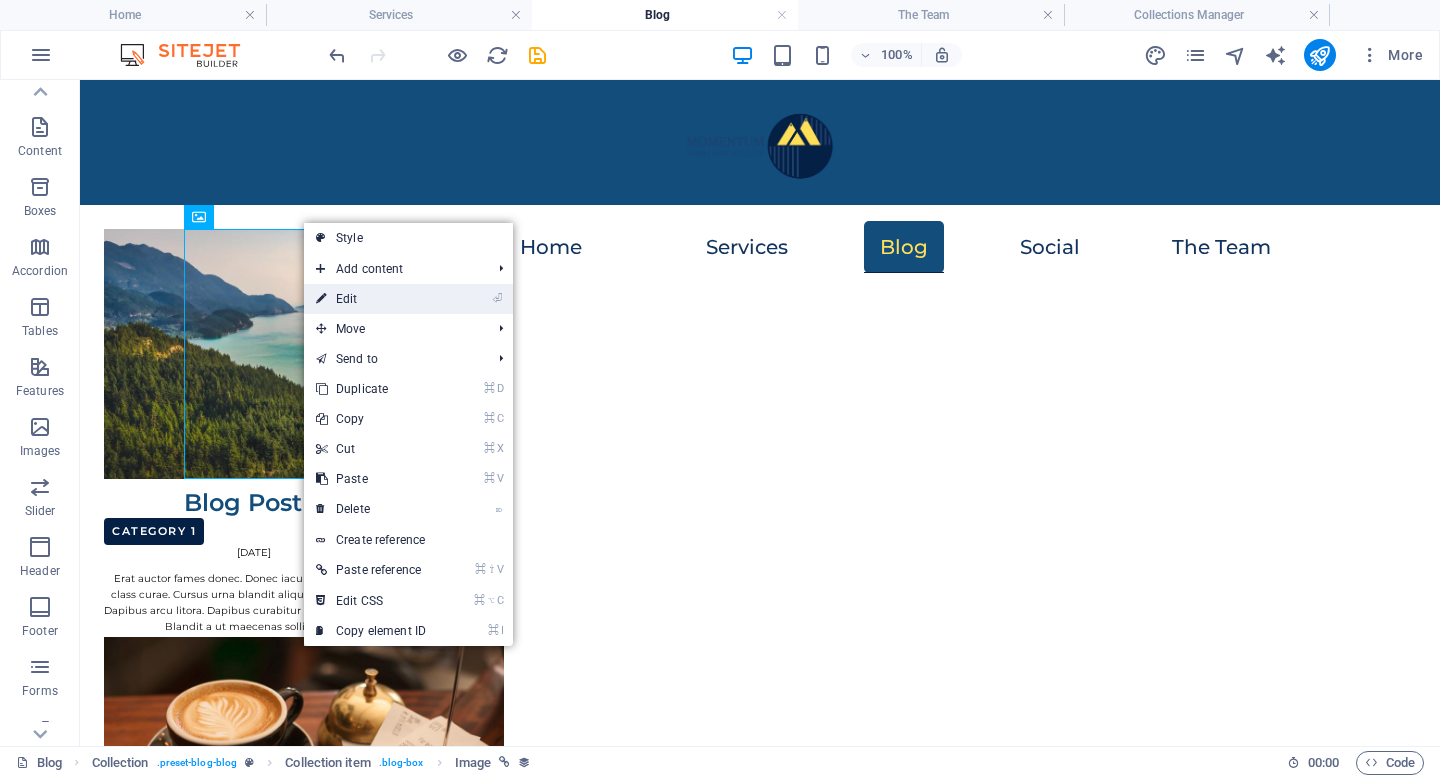 click on "⏎  Edit" at bounding box center [371, 299] 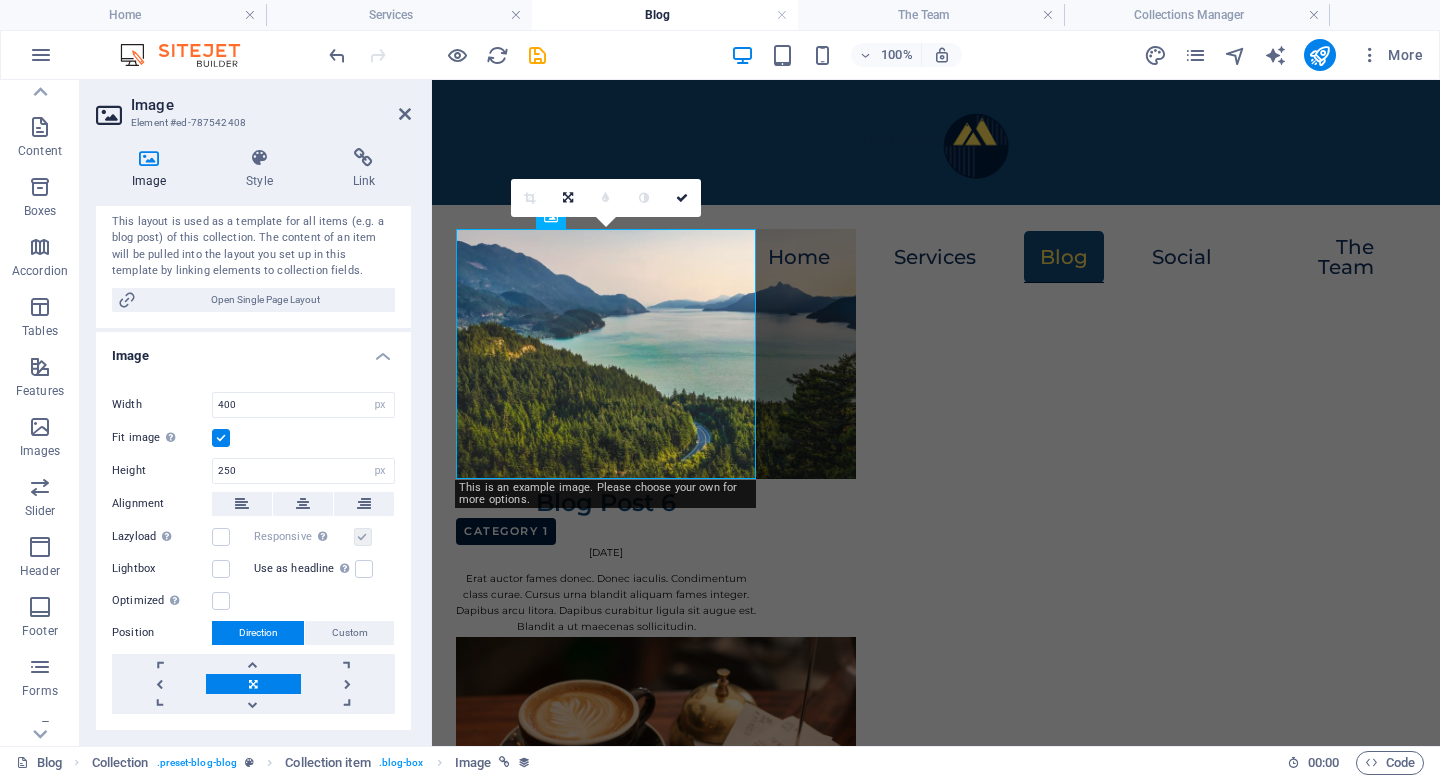 scroll, scrollTop: 332, scrollLeft: 0, axis: vertical 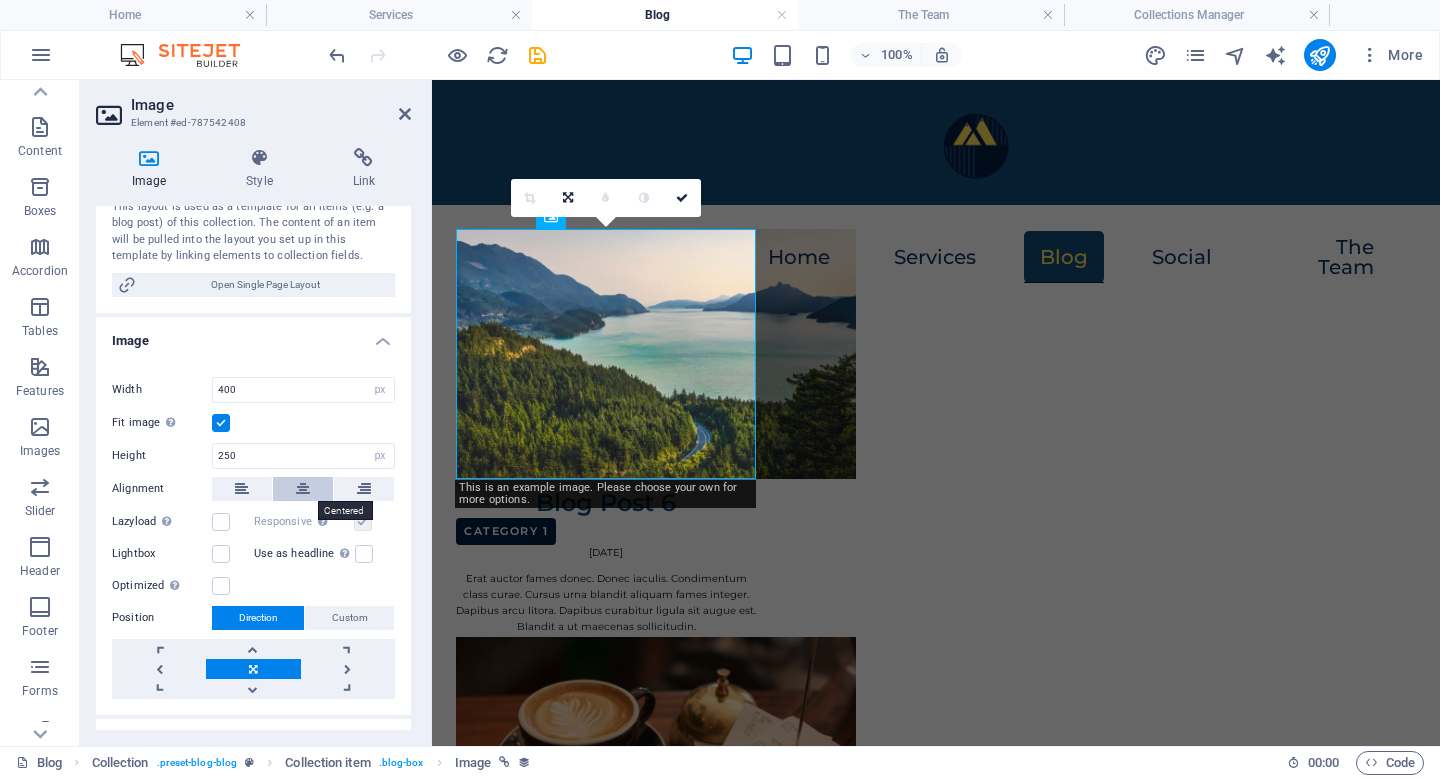 click at bounding box center [303, 489] 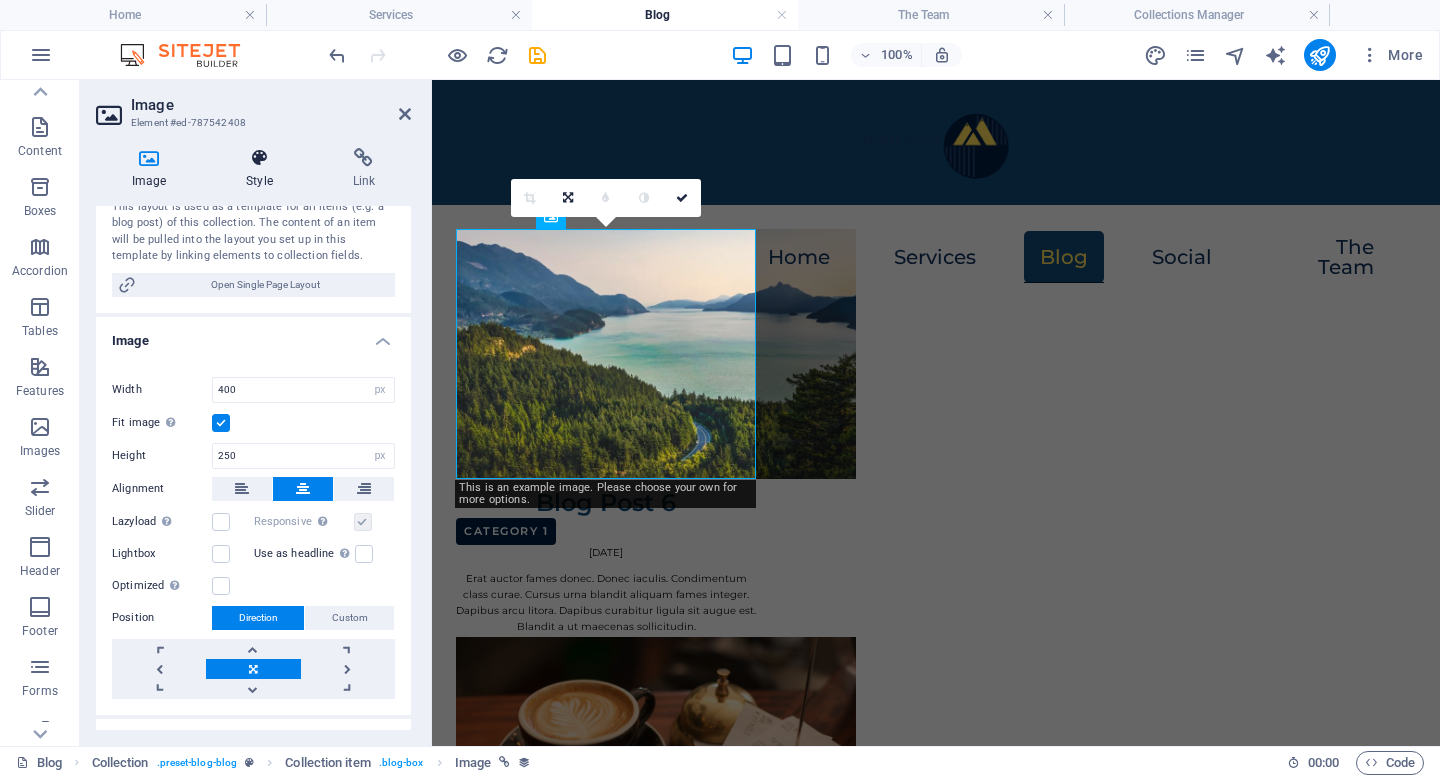 click at bounding box center [259, 158] 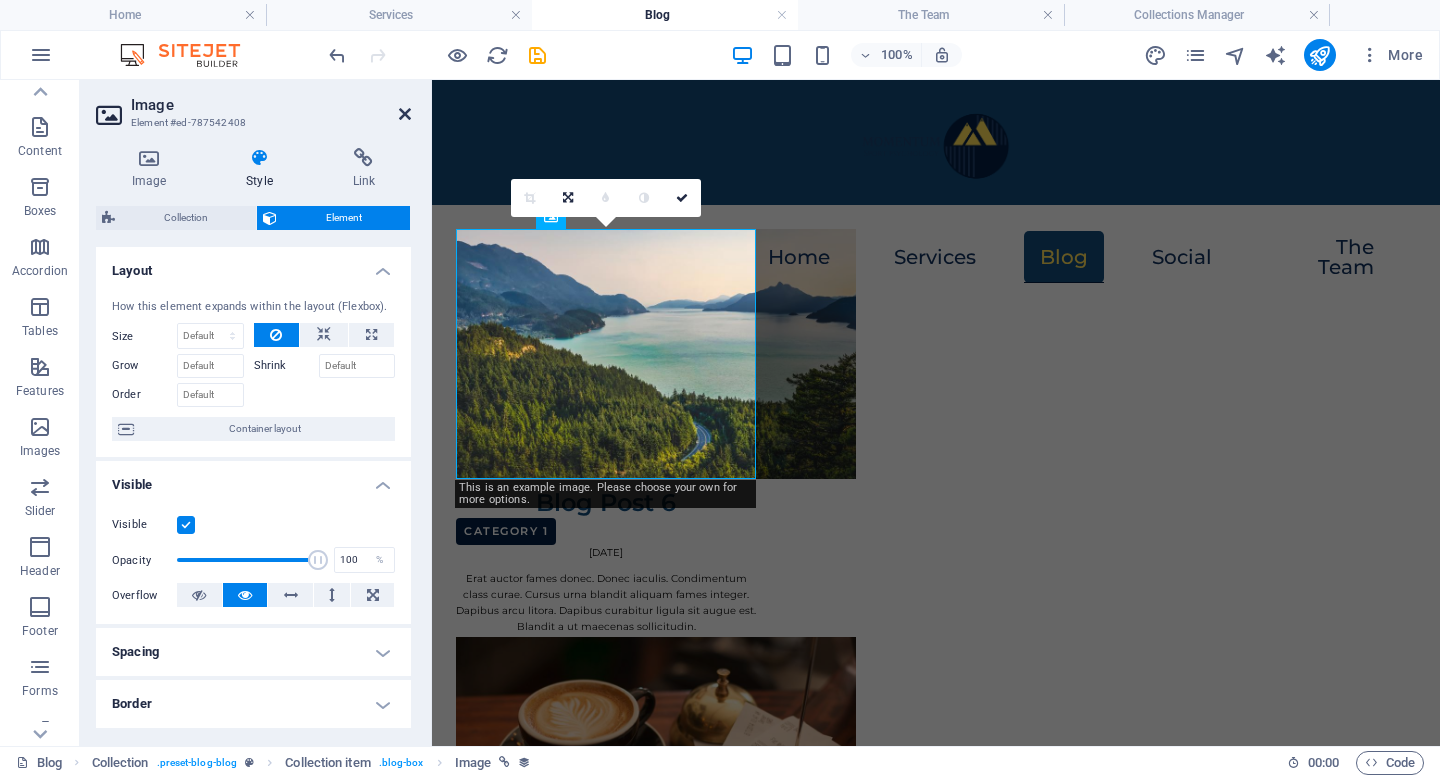 click at bounding box center [405, 114] 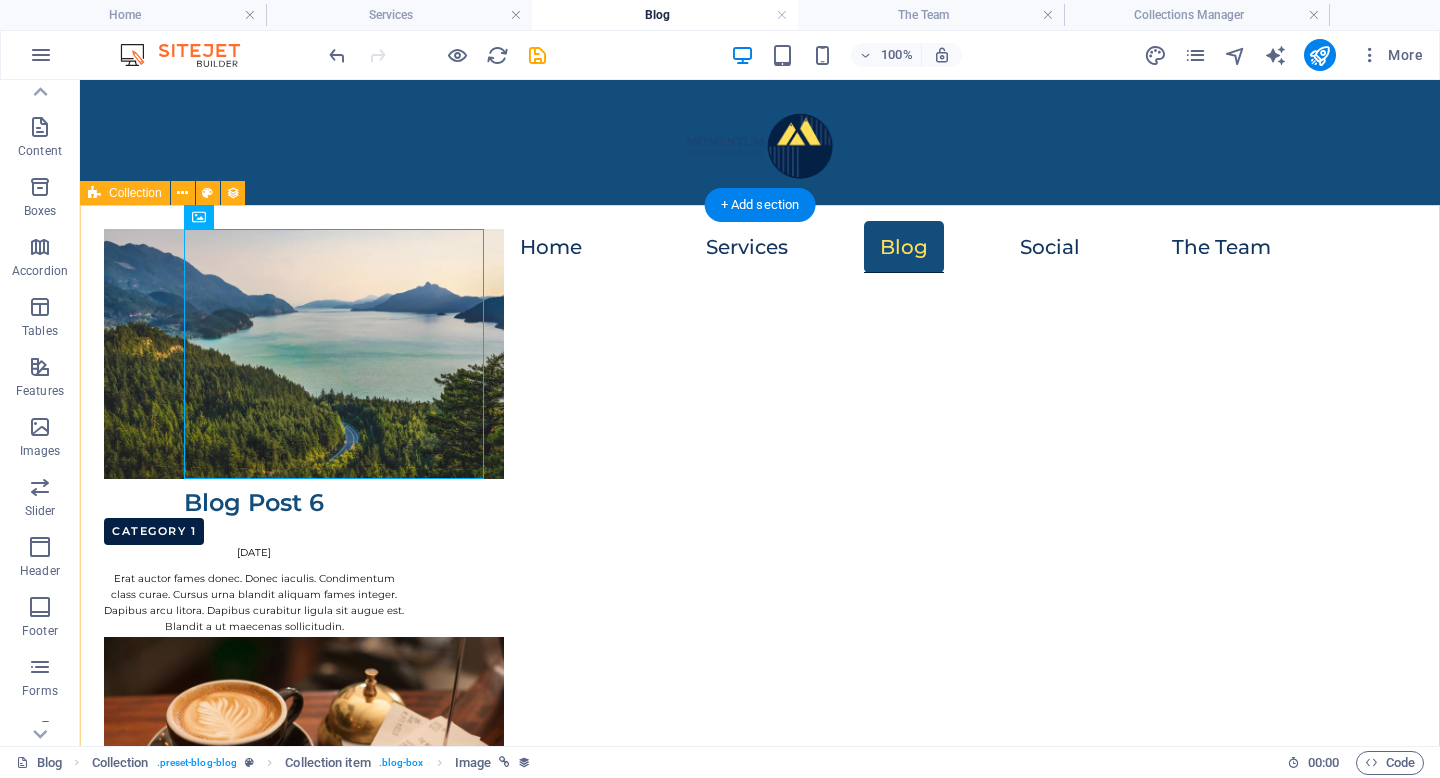 click on "Blog Post 6 Category 1 [DATE] Erat auctor fames donec. Donec iaculis. Condimentum class curae. Cursus urna blandit aliquam fames integer. Dapibus arcu litora. Dapibus curabitur ligula sit augue est. Blandit a ut maecenas sollicitudin. Blog Post 5 Category 2 [DATE] Inceptos dui curabitur. Imperdiet commodo nulla. Eget risus netus quis hendrerit a, ligula proin. Nibh himenaeos est sit. Primis est potenti gravida curabitur dictumst? Ad tellus suscipit. Vehicula libero quisque primis amet! Auctor enim quisque. [PERSON_NAME] ut dui? Blog Post 4 Category 2 [DATE] Conubia euismod mollis sagittis, libero blandit? Ultrices augue ultricies fames tempor hac sollicitudin. Ligula aliquam inceptos etiam taciti. Accumsan pellentesque posuere [PERSON_NAME]? Erat ullamcorper. Blog Post 3 Category 1 [DATE] Blog Post 2 Category 1 [DATE] Lorem mollis pretium ante porta quisque? Sodales et auctor sagittis? Condimentum interdum primis pharetra? Ac litora odio vitae. Duis metus sollicitudin phasellus eget? Rutrum? Blog Post 1" at bounding box center (760, 680) 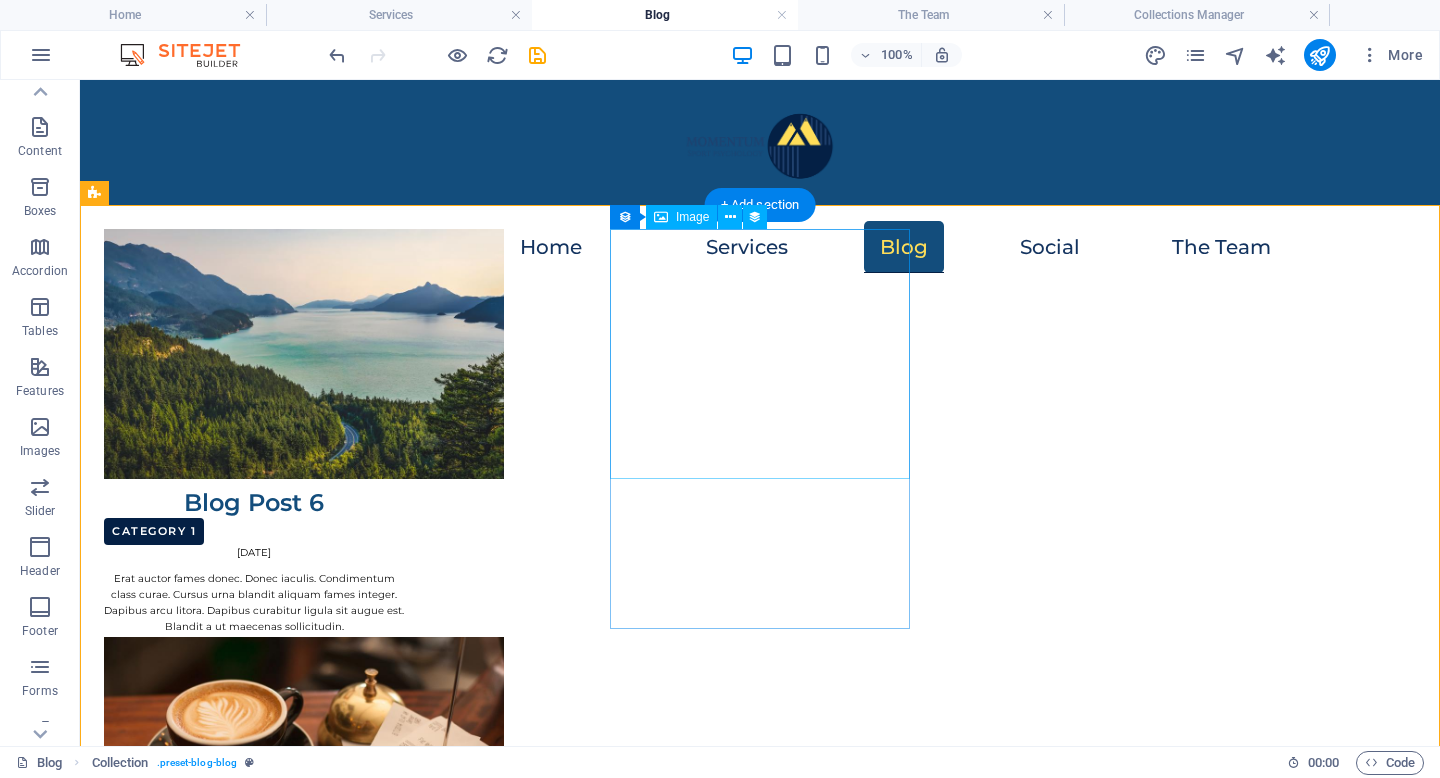 click at bounding box center [254, 762] 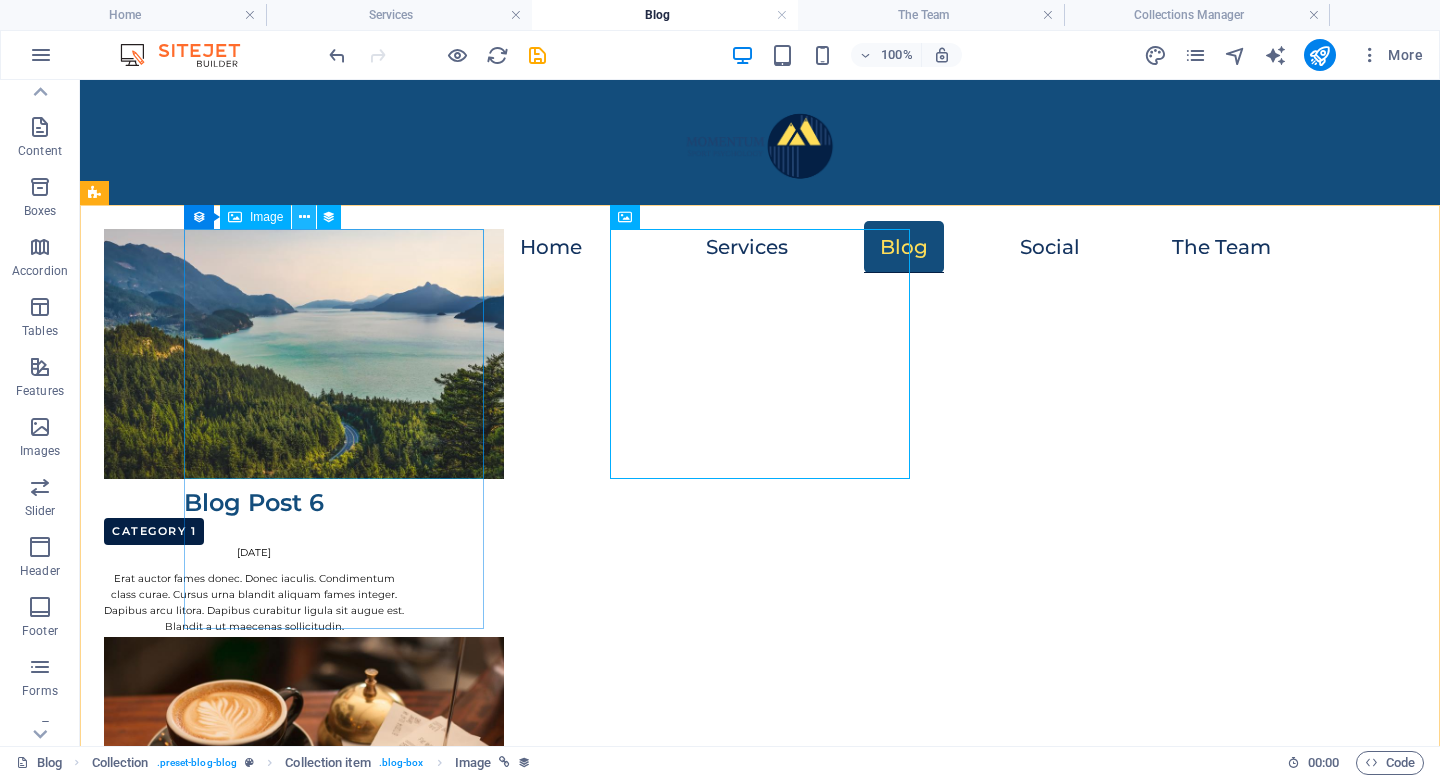 click at bounding box center (304, 217) 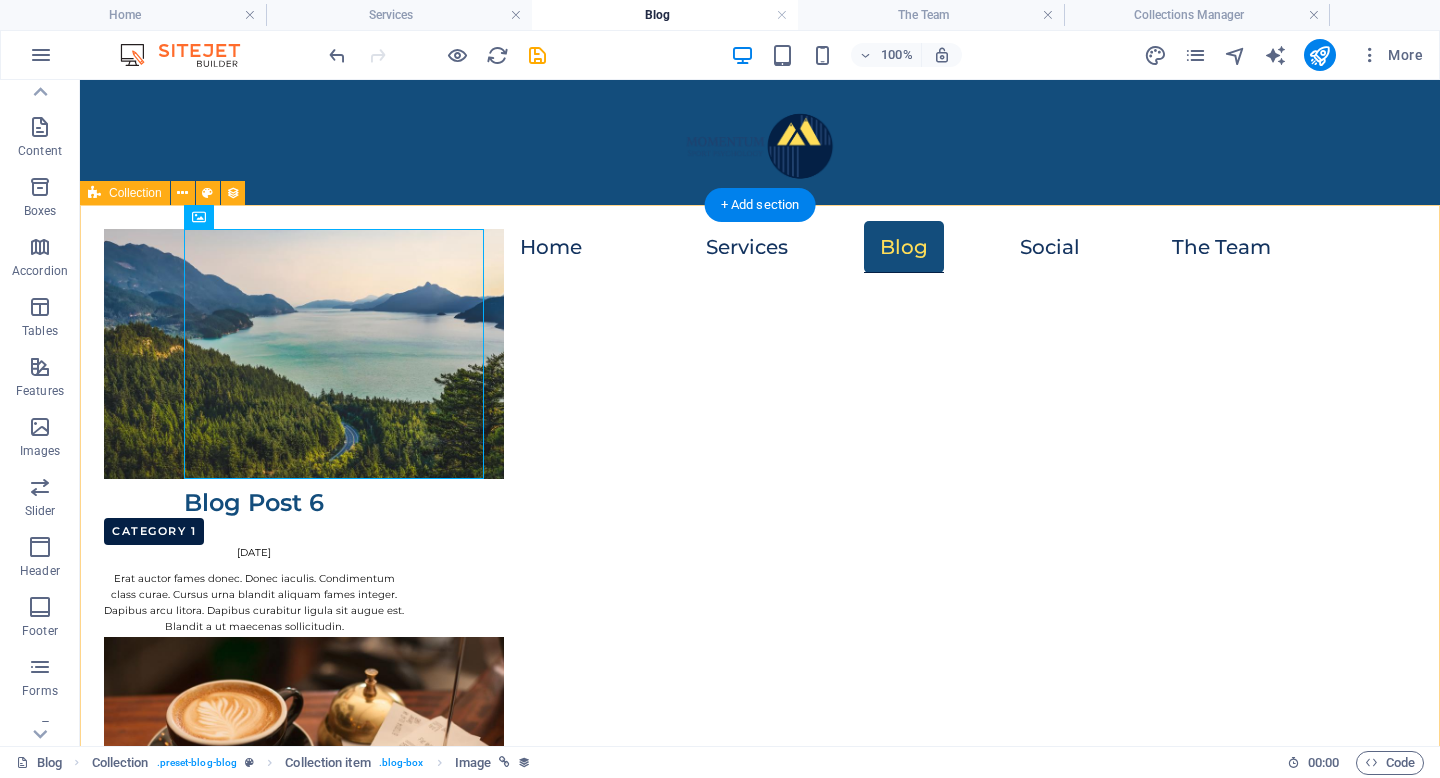 click on "Blog Post 6 Category 1 [DATE] Erat auctor fames donec. Donec iaculis. Condimentum class curae. Cursus urna blandit aliquam fames integer. Dapibus arcu litora. Dapibus curabitur ligula sit augue est. Blandit a ut maecenas sollicitudin. Blog Post 5 Category 2 [DATE] Inceptos dui curabitur. Imperdiet commodo nulla. Eget risus netus quis hendrerit a, ligula proin. Nibh himenaeos est sit. Primis est potenti gravida curabitur dictumst? Ad tellus suscipit. Vehicula libero quisque primis amet! Auctor enim quisque. [PERSON_NAME] ut dui? Blog Post 4 Category 2 [DATE] Conubia euismod mollis sagittis, libero blandit? Ultrices augue ultricies fames tempor hac sollicitudin. Ligula aliquam inceptos etiam taciti. Accumsan pellentesque posuere [PERSON_NAME]? Erat ullamcorper. Blog Post 3 Category 1 [DATE] Blog Post 2 Category 1 [DATE] Lorem mollis pretium ante porta quisque? Sodales et auctor sagittis? Condimentum interdum primis pharetra? Ac litora odio vitae. Duis metus sollicitudin phasellus eget? Rutrum? Blog Post 1" at bounding box center (760, 680) 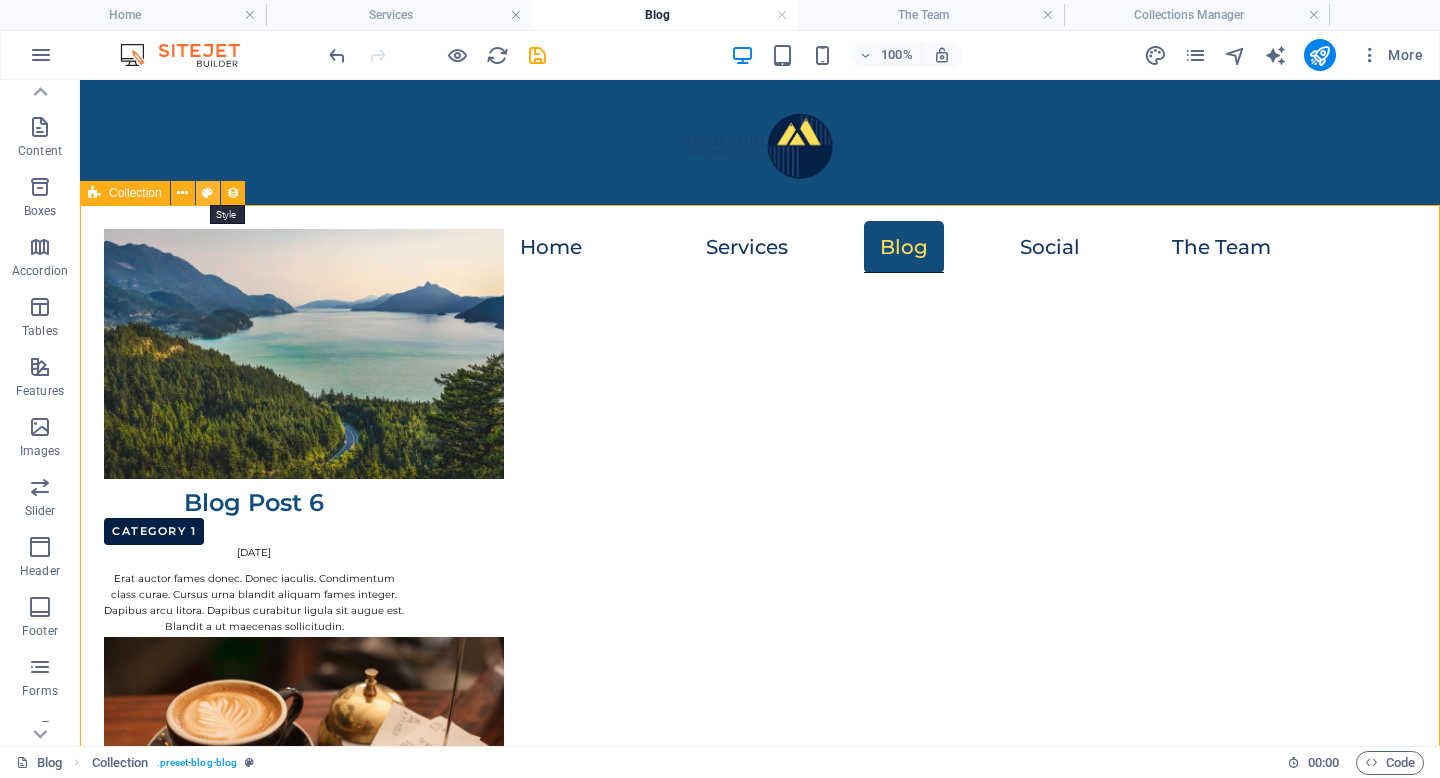 click at bounding box center (207, 193) 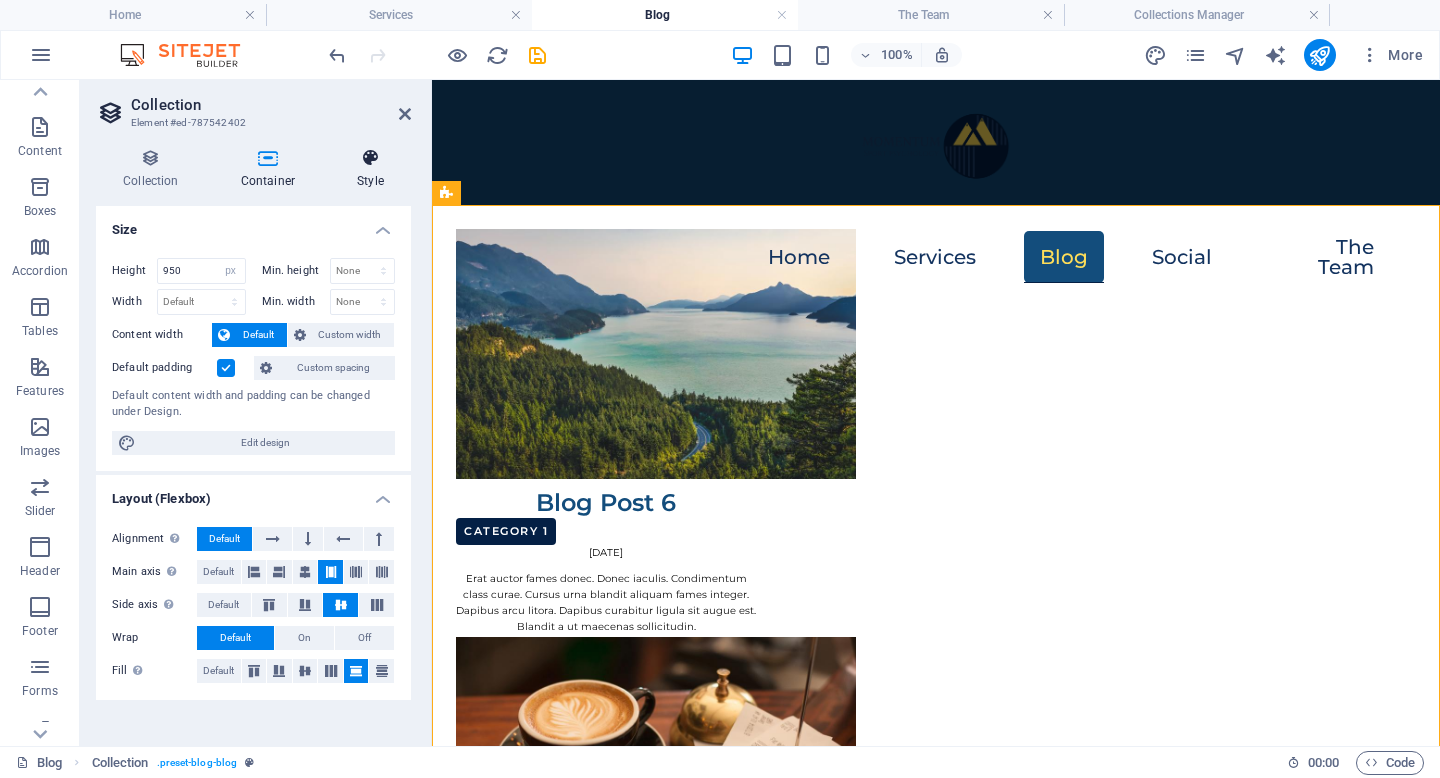 click on "Style" at bounding box center [370, 169] 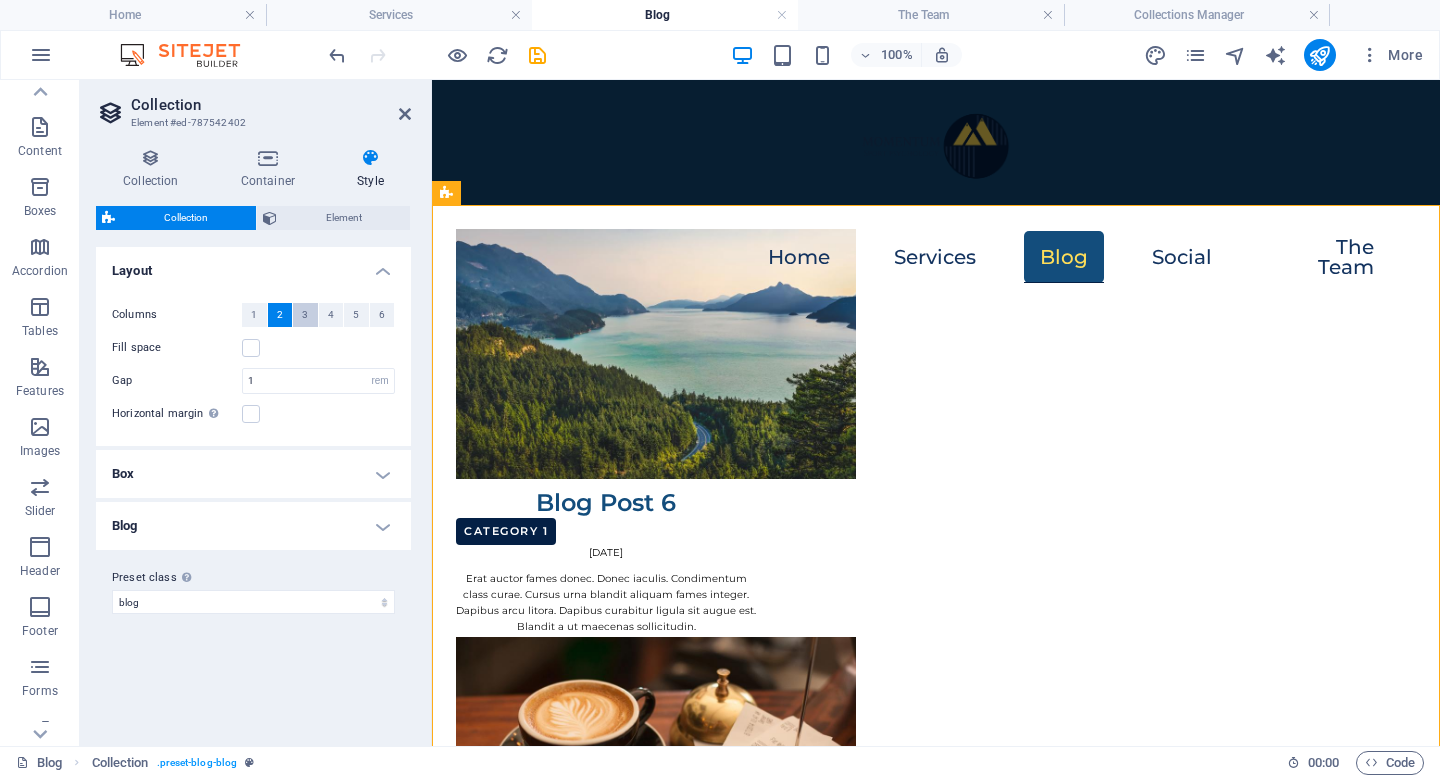 click on "3" at bounding box center [305, 315] 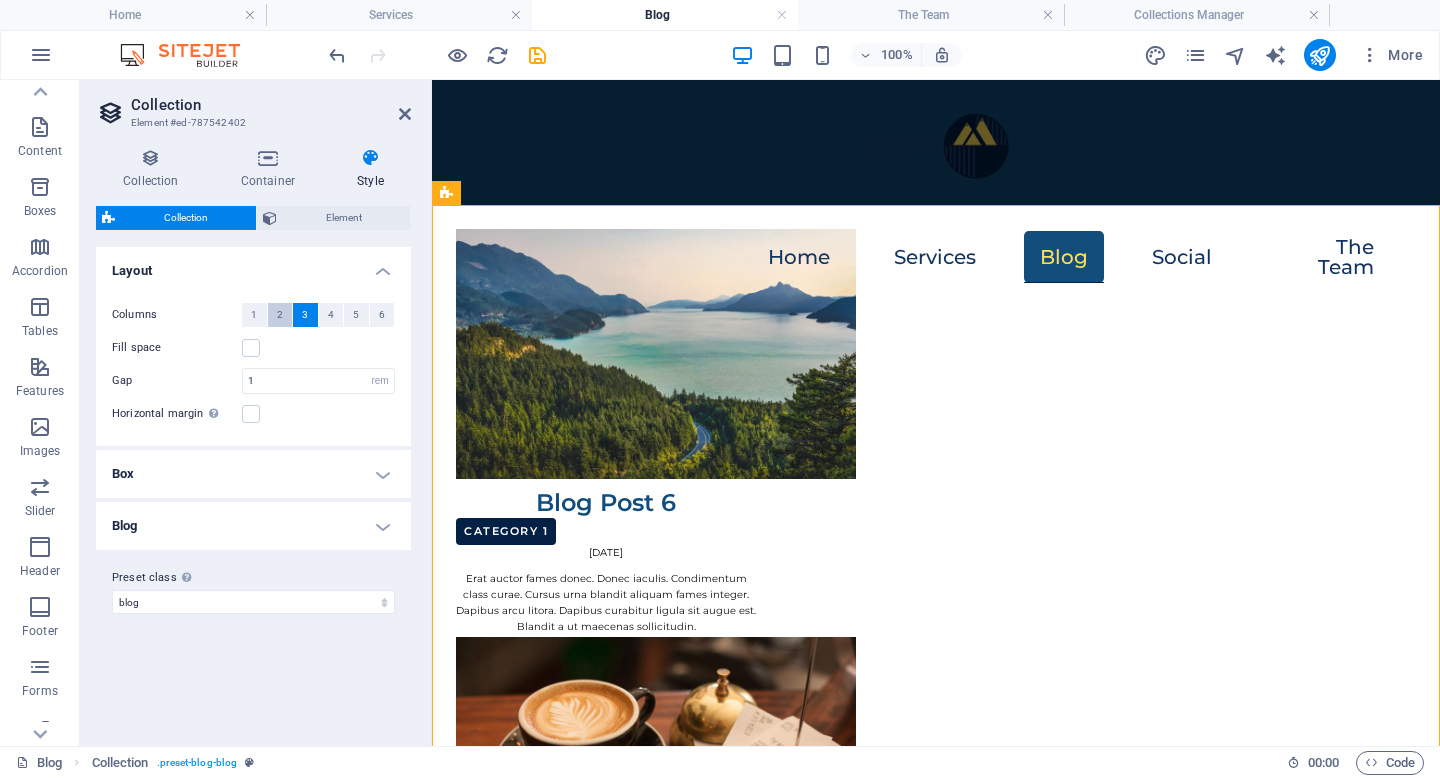 click on "2" at bounding box center [280, 315] 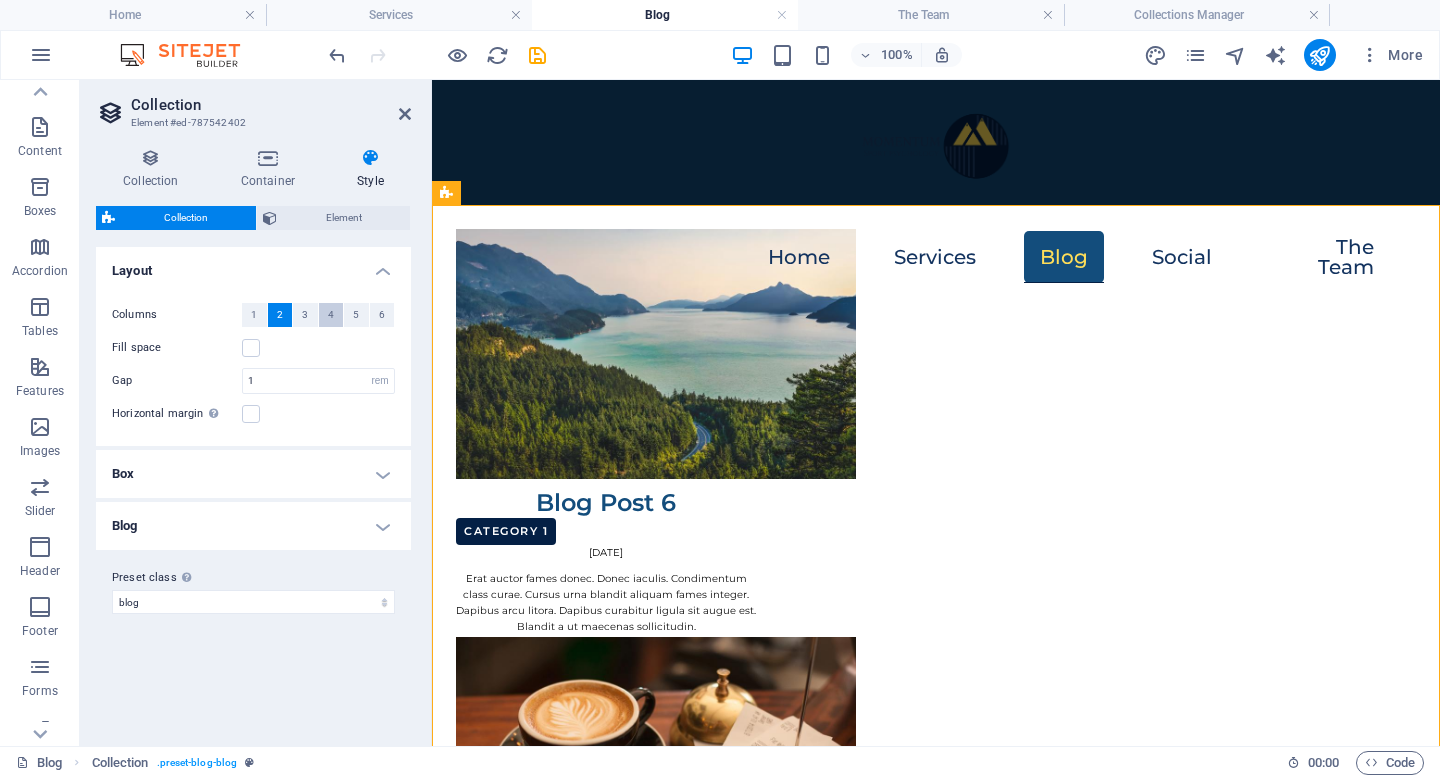 click on "4" at bounding box center [331, 315] 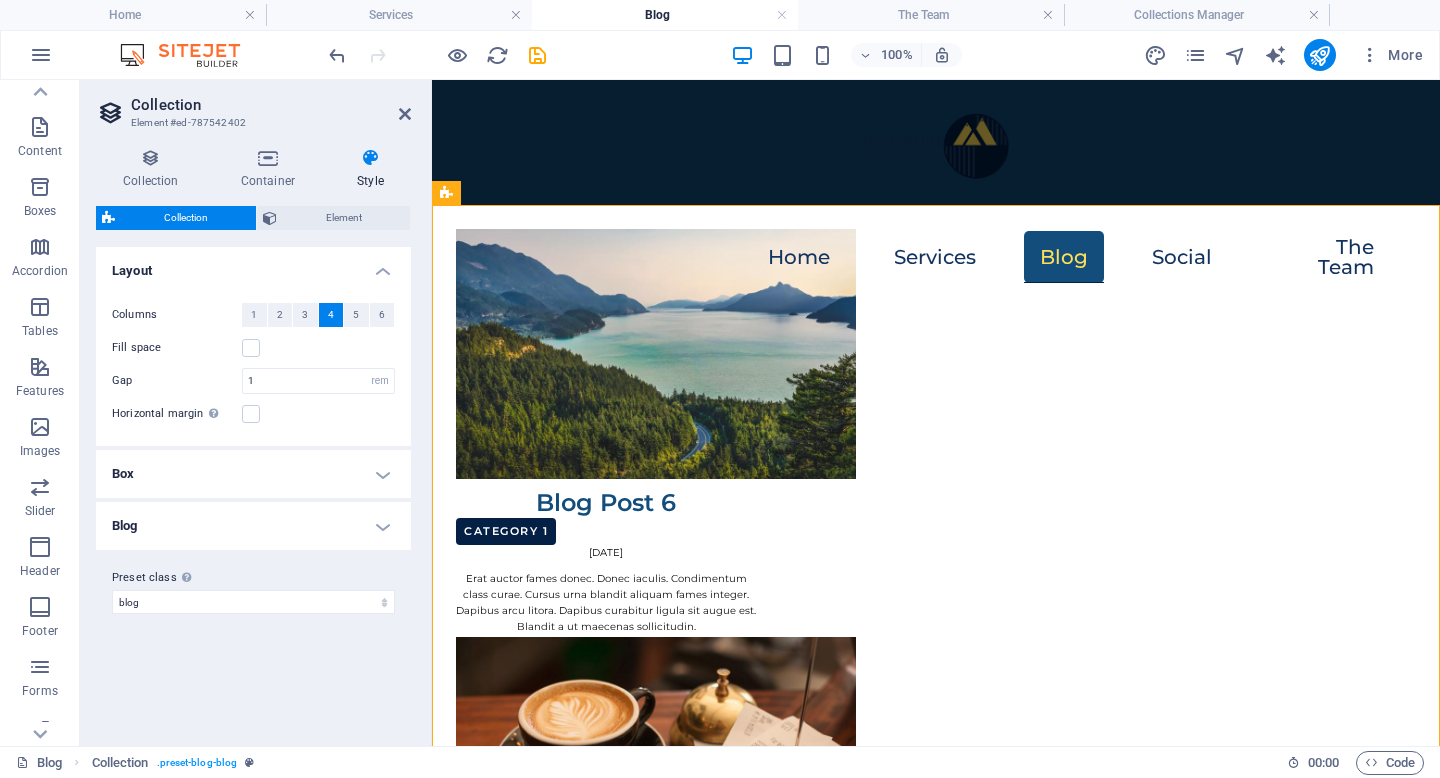 click on "Columns 1 2 3 4 5 6" at bounding box center (253, 315) 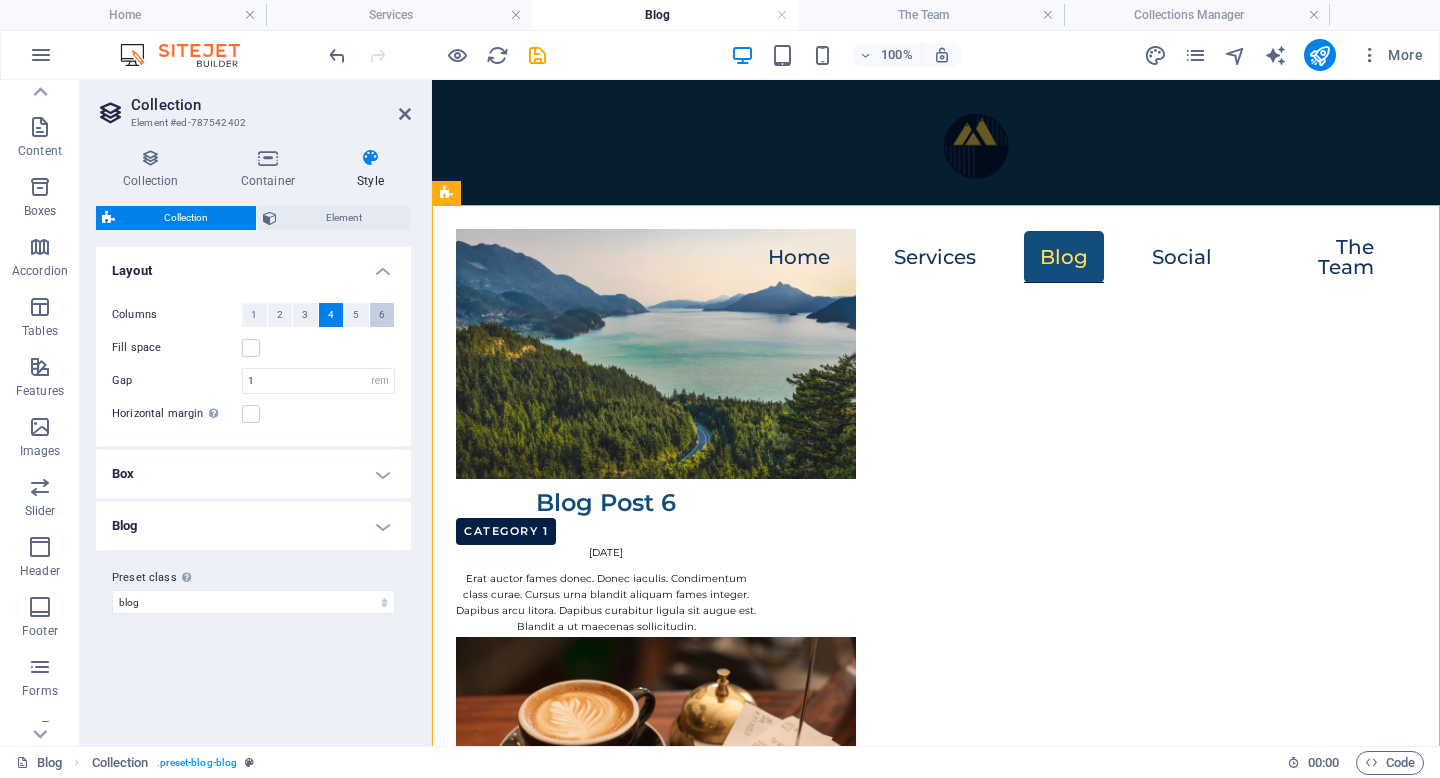 click on "6" at bounding box center (382, 315) 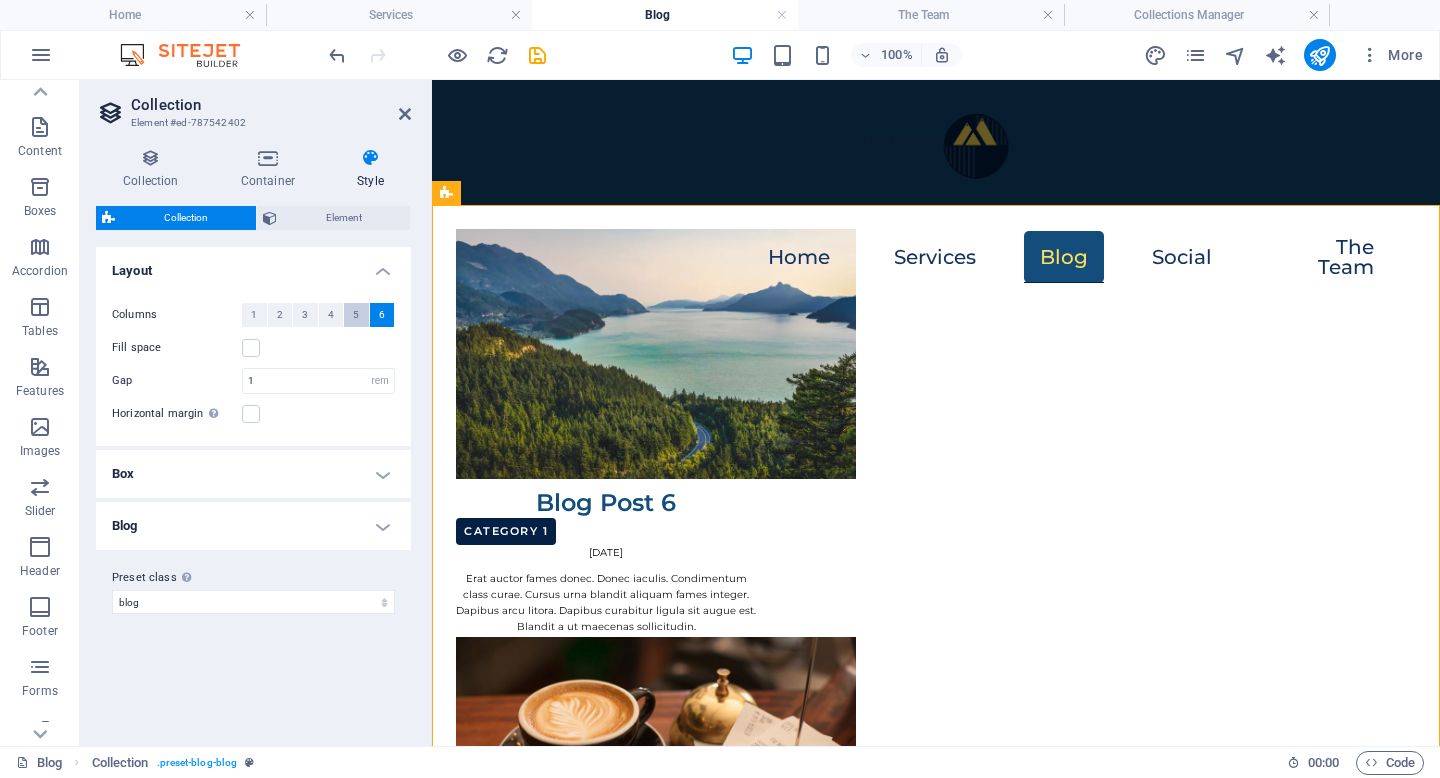 click on "5" at bounding box center (356, 315) 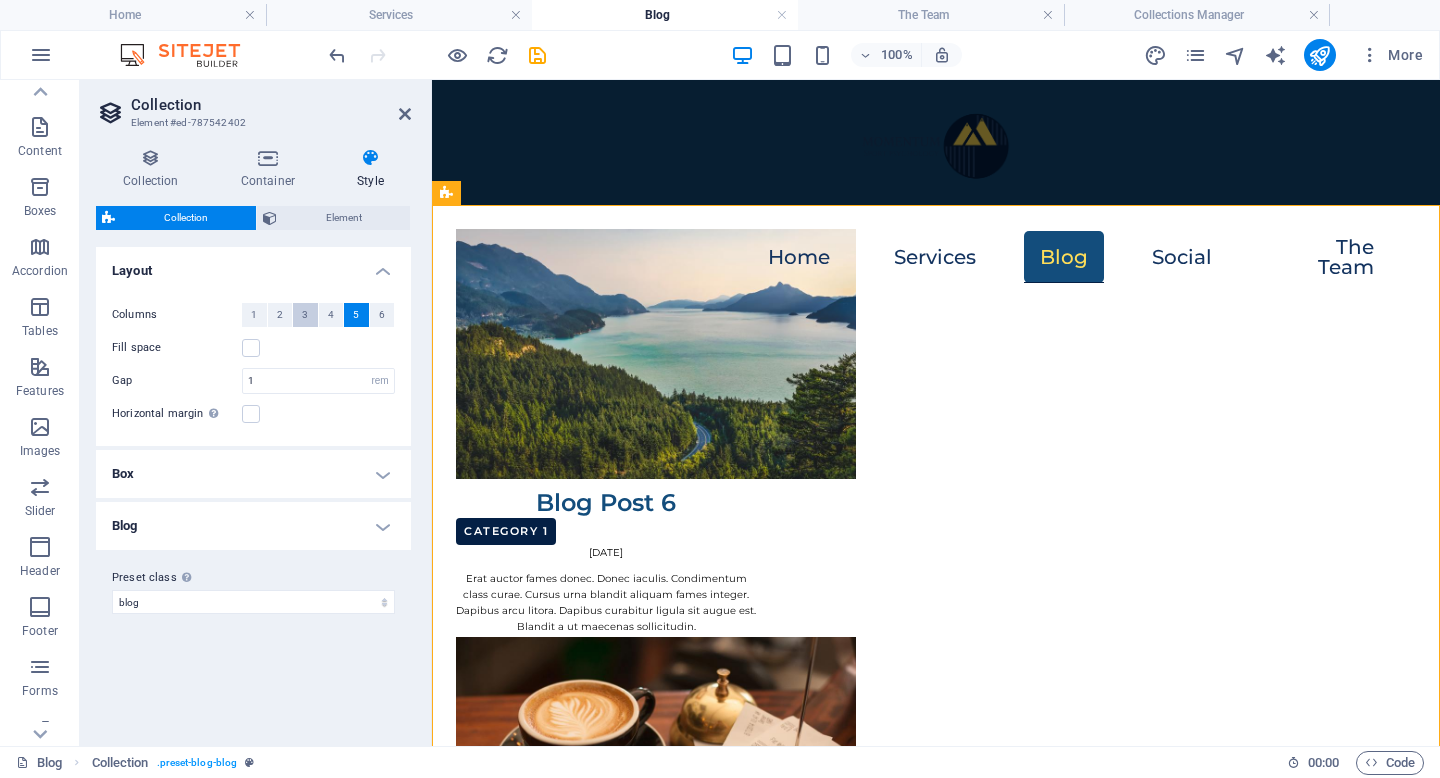 click on "3" at bounding box center (305, 315) 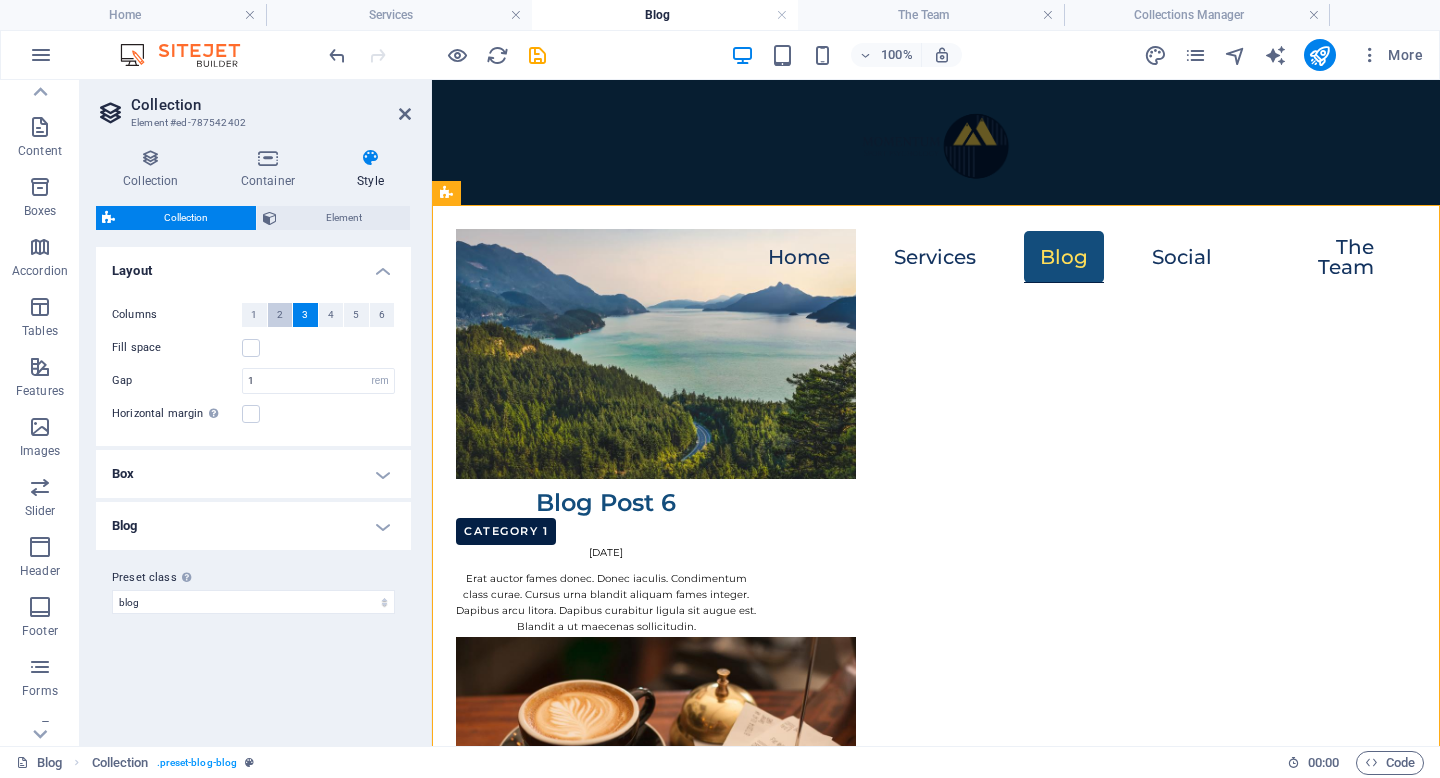 click on "2" at bounding box center [280, 315] 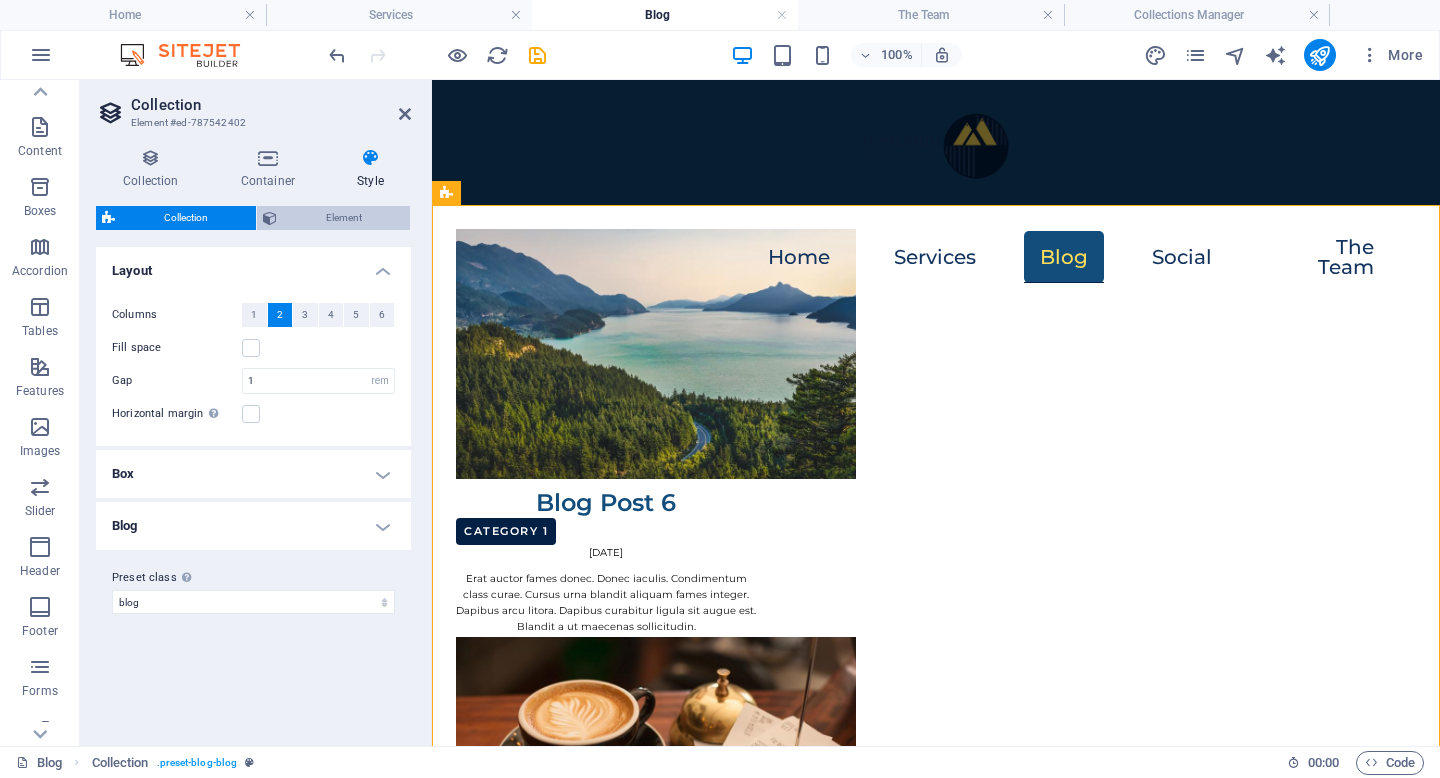 click on "Element" at bounding box center (343, 218) 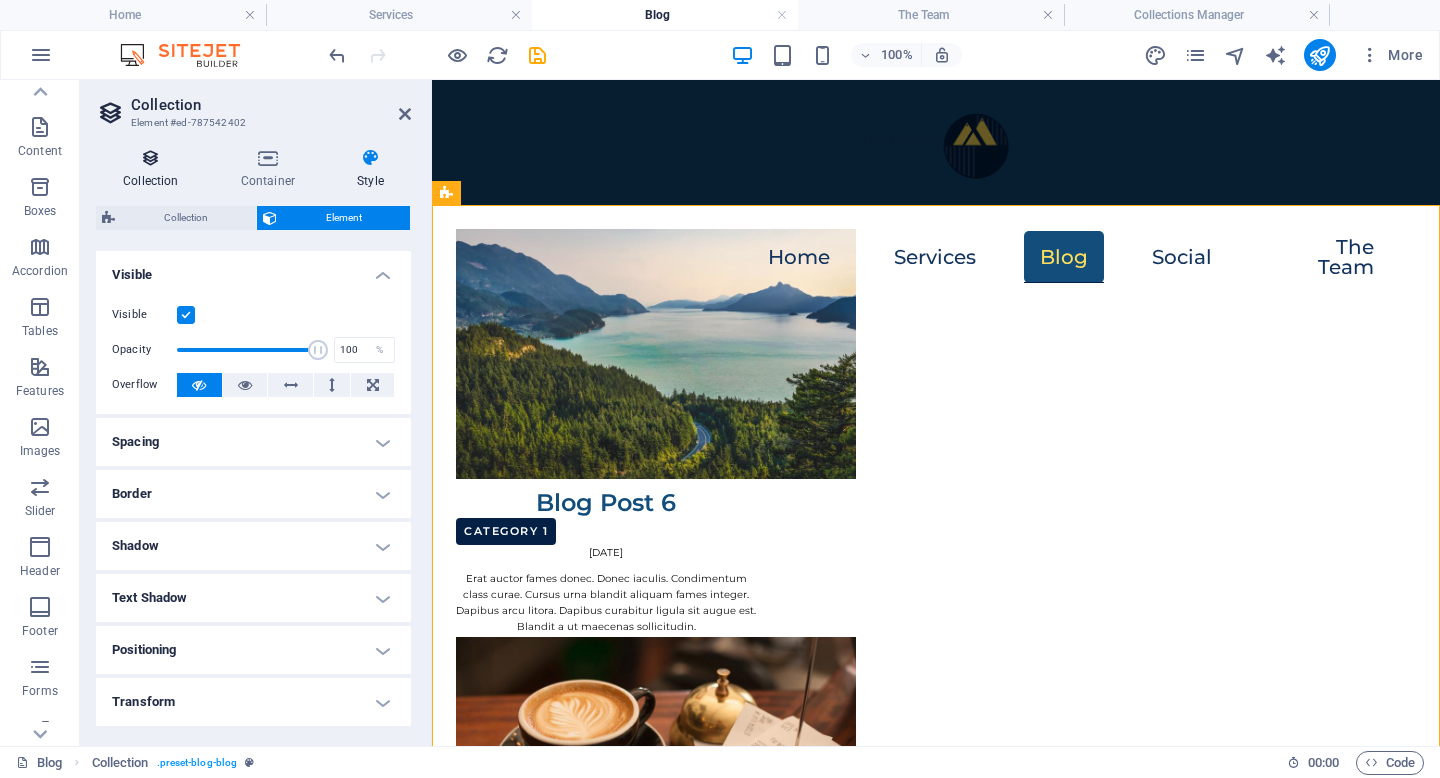 click at bounding box center [151, 158] 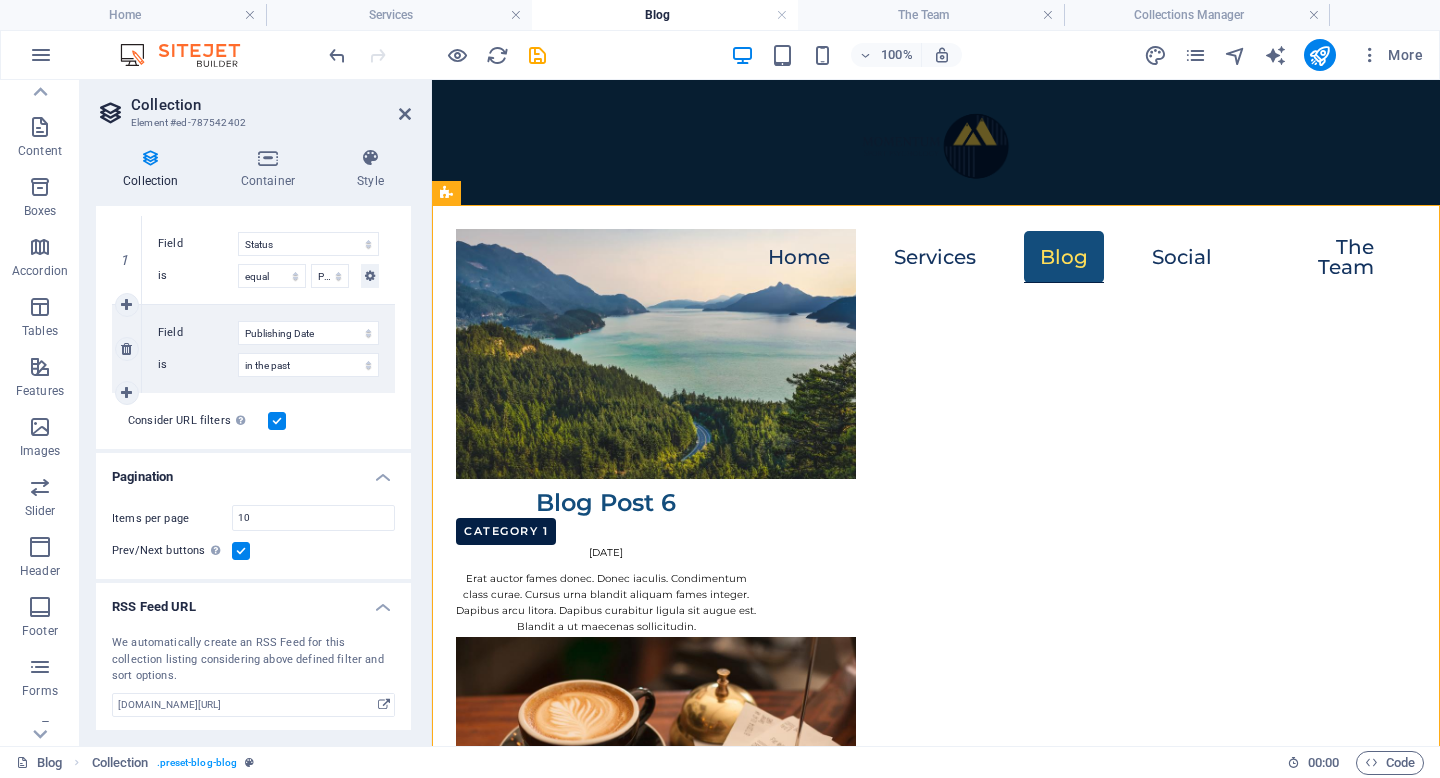 scroll, scrollTop: 526, scrollLeft: 0, axis: vertical 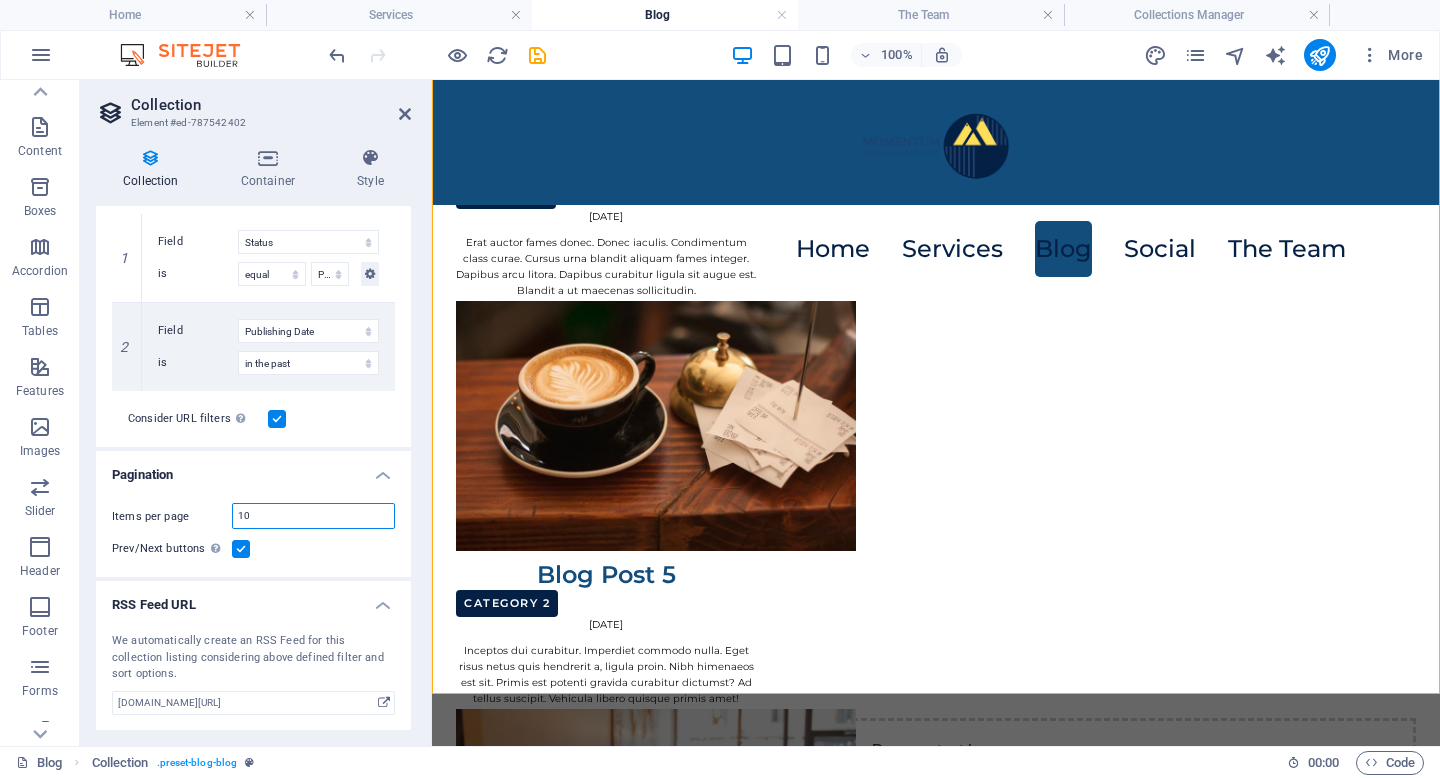 click on "10" at bounding box center [313, 516] 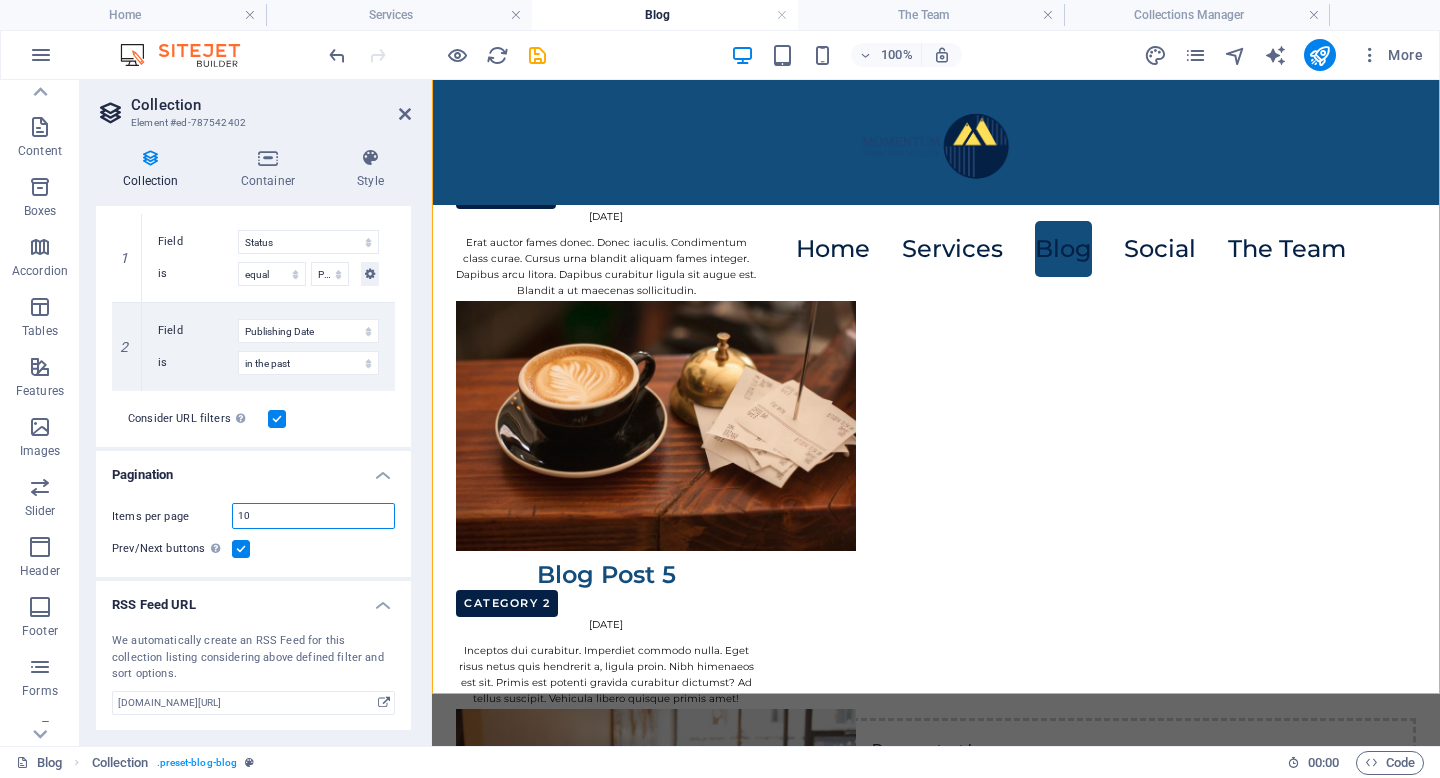 type on "1" 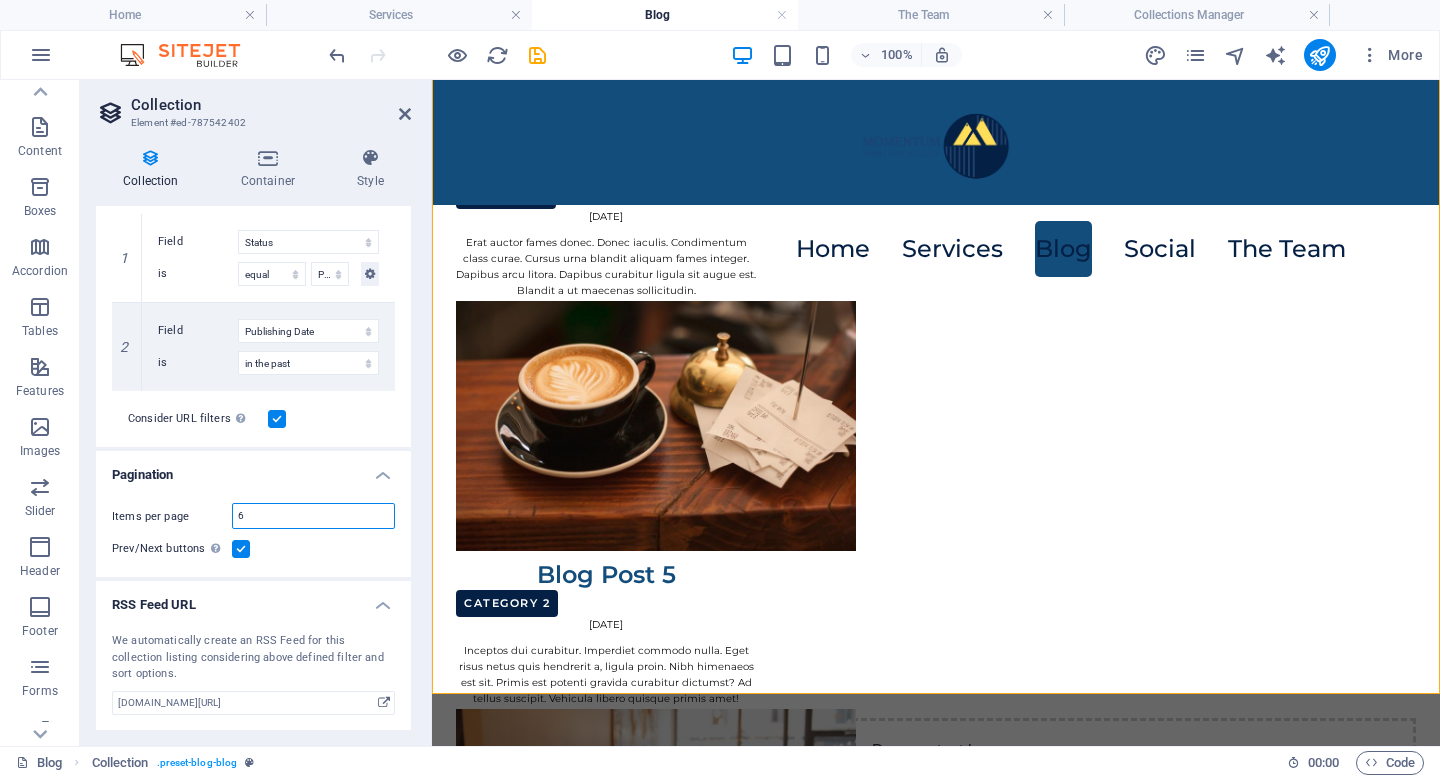 type on "6" 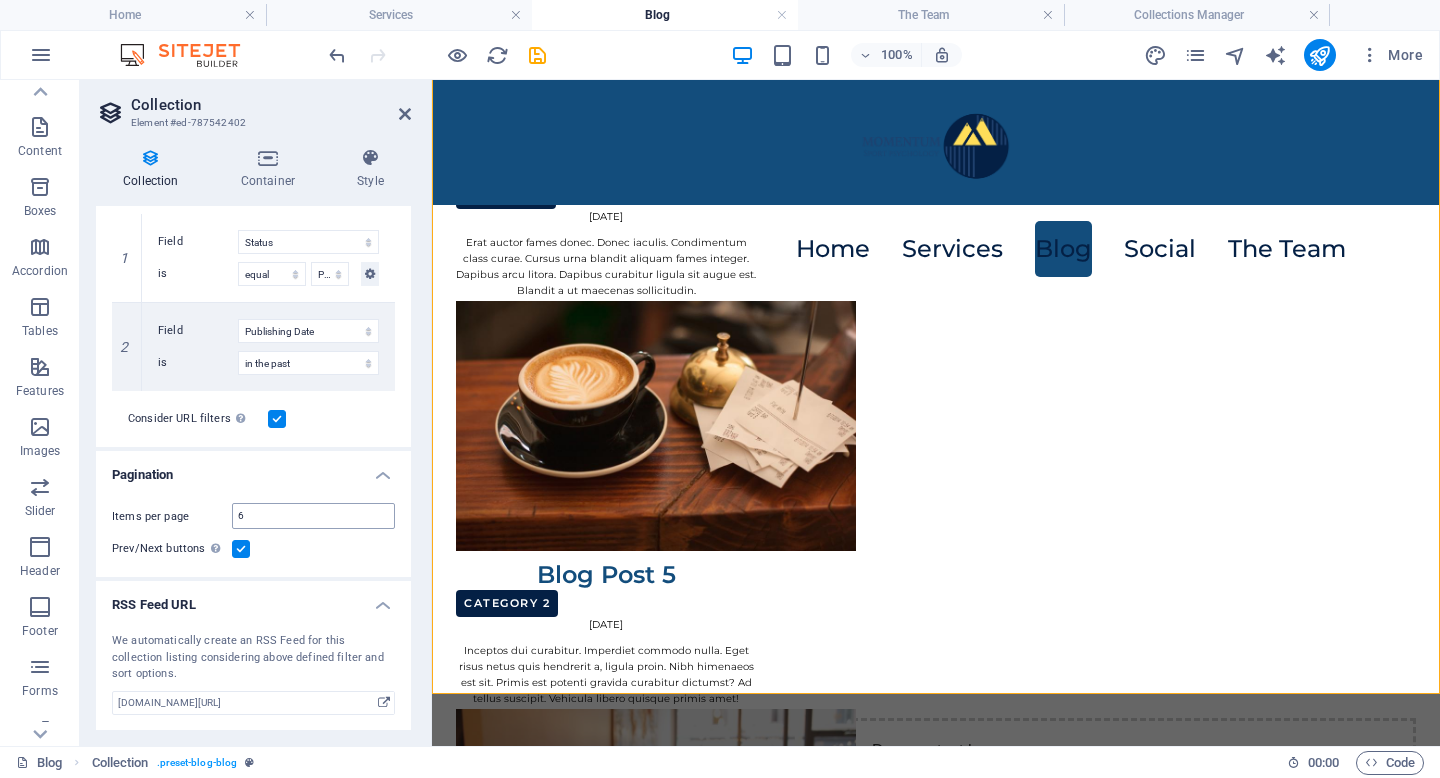 select on "columns.publishing_date_DESC" 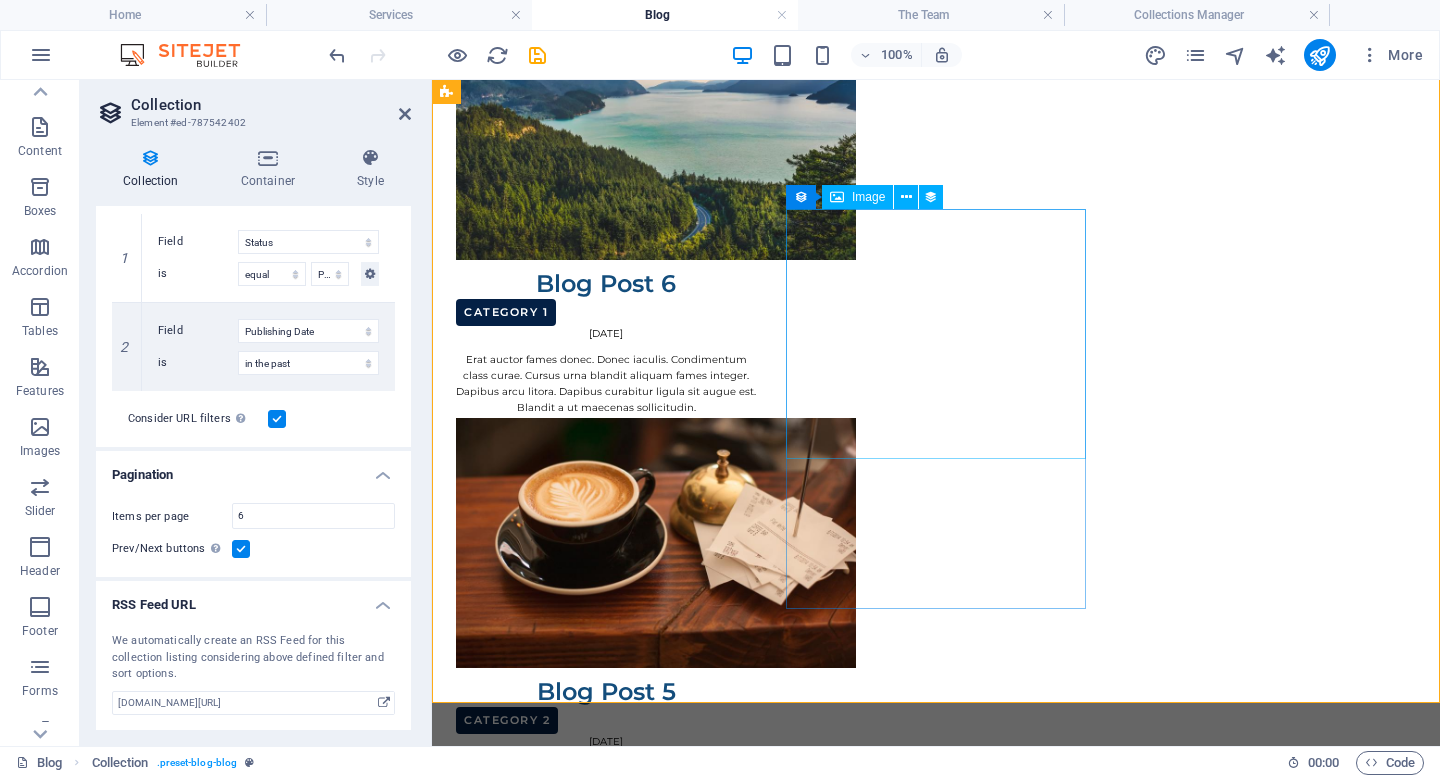 scroll, scrollTop: 0, scrollLeft: 0, axis: both 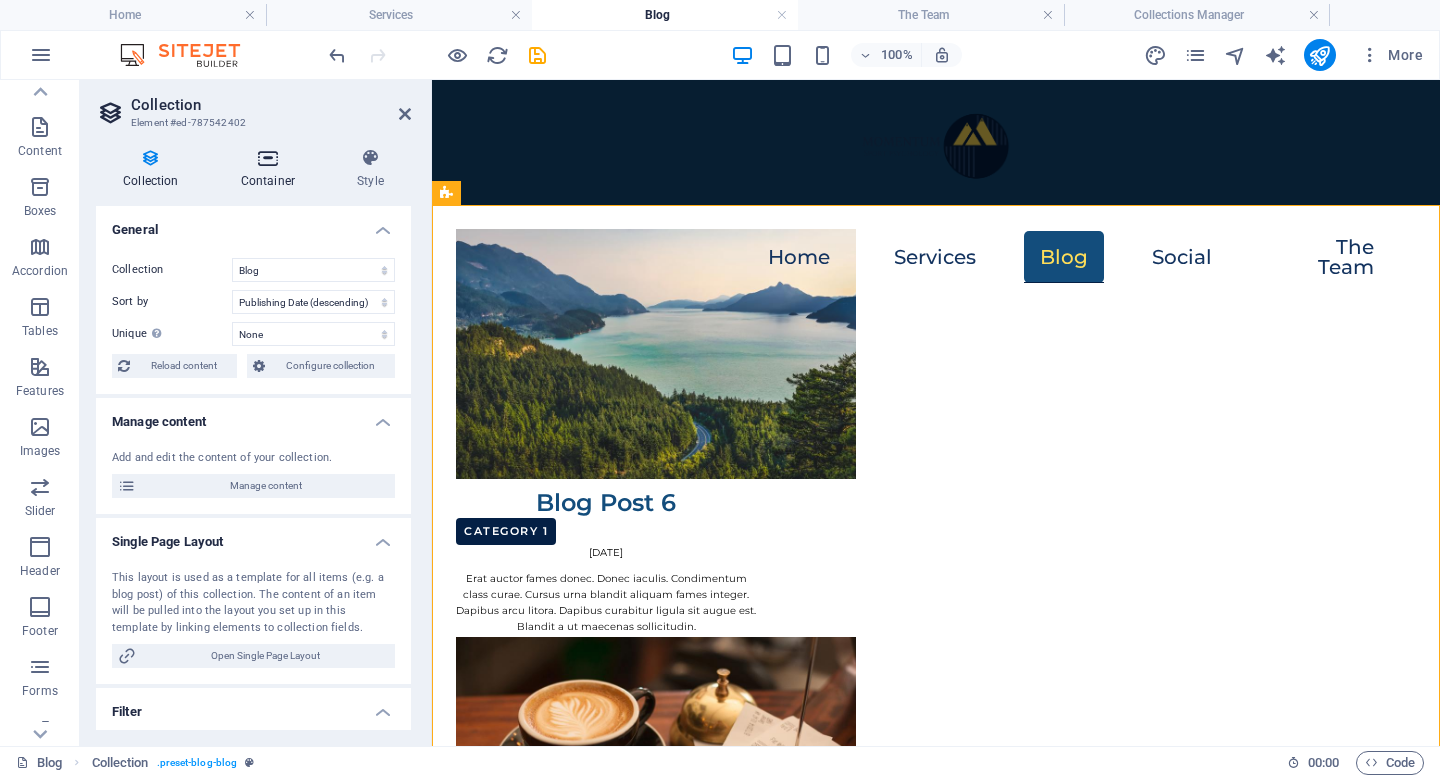 click on "Container" at bounding box center (272, 169) 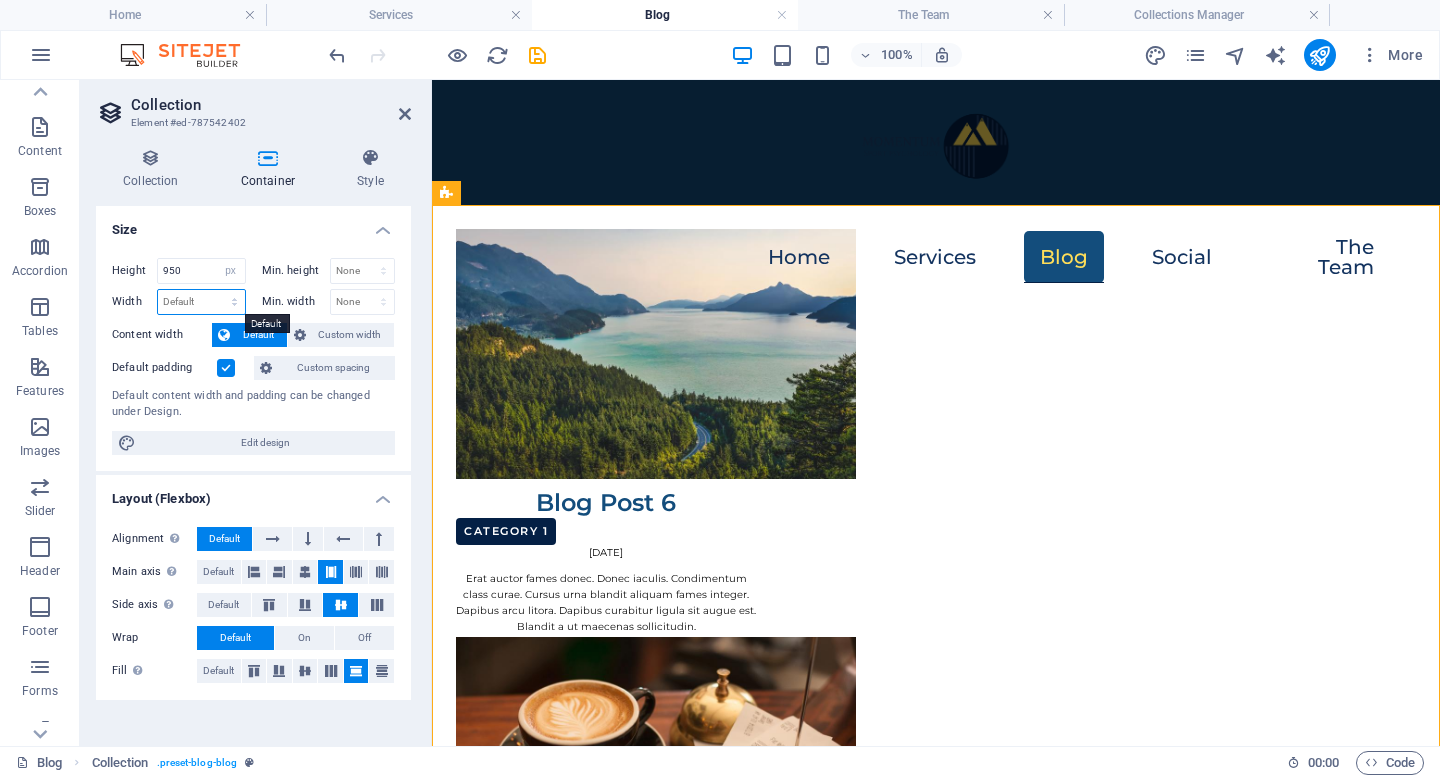 click on "Default px rem % em vh vw" at bounding box center (201, 302) 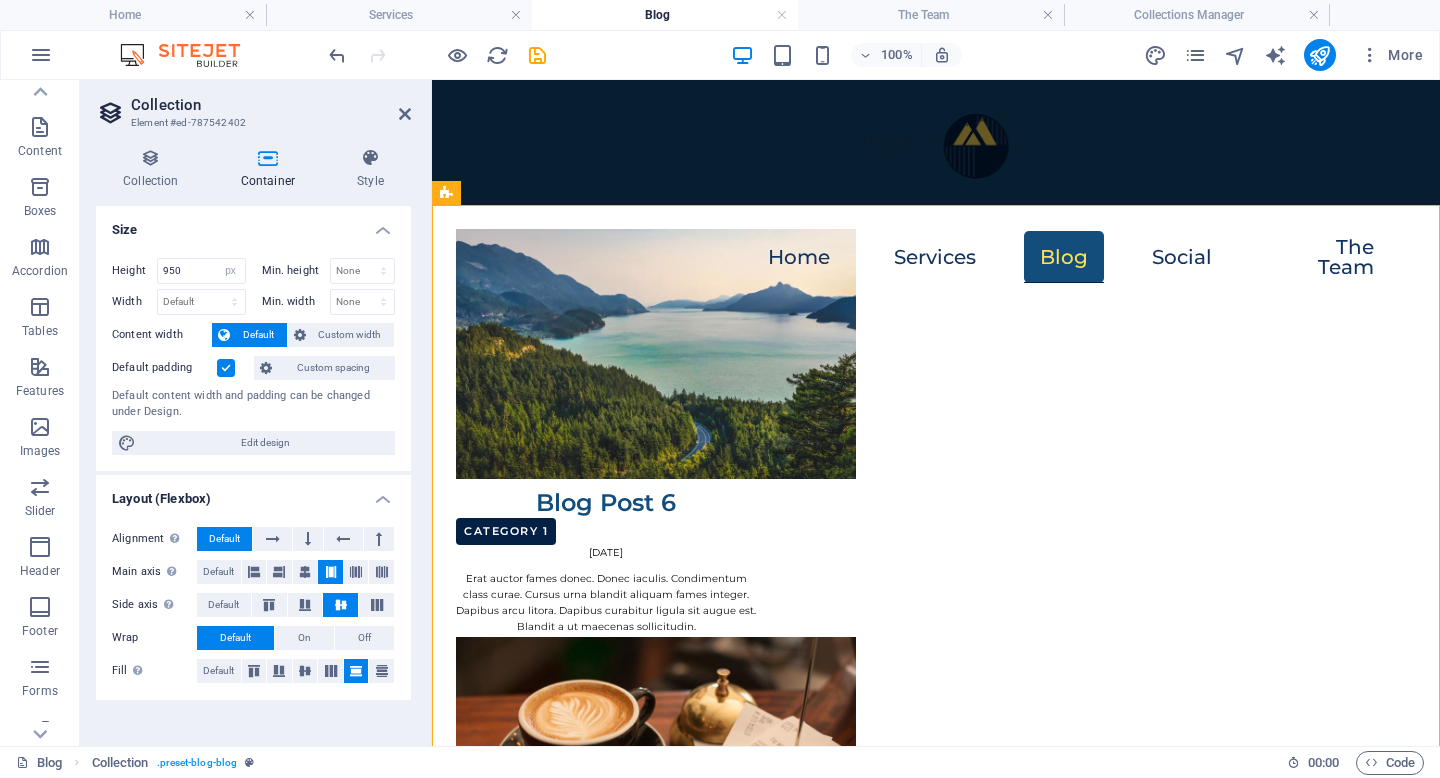 click on "Collection Element #ed-787542402
Collection Container Style General Collection Blog Team Sort by Created at (ascending) Created at (descending) Updated at (ascending) Updated at (descending) Name (ascending) Name (descending) Slug (ascending) Slug (descending) Category (ascending) Category (descending) Author (ascending) Author (descending) Publishing Date (ascending) Publishing Date (descending) Status (ascending) Status (descending) Random Unique Display only unique values. Leave disabled if unclear. None Name Slug Description Content Category Author Image Publishing Date Status Reload content Configure collection Please add a collection first Collections Manage content Add and edit the content of your collection. Manage content Single Page Layout This layout is used as a template for all items (e.g. a blog post) of this collection. The content of an item will be pulled into the layout you set up in this template by linking elements to collection fields. Open Single Page Layout Filter 1 Field 2" at bounding box center (256, 413) 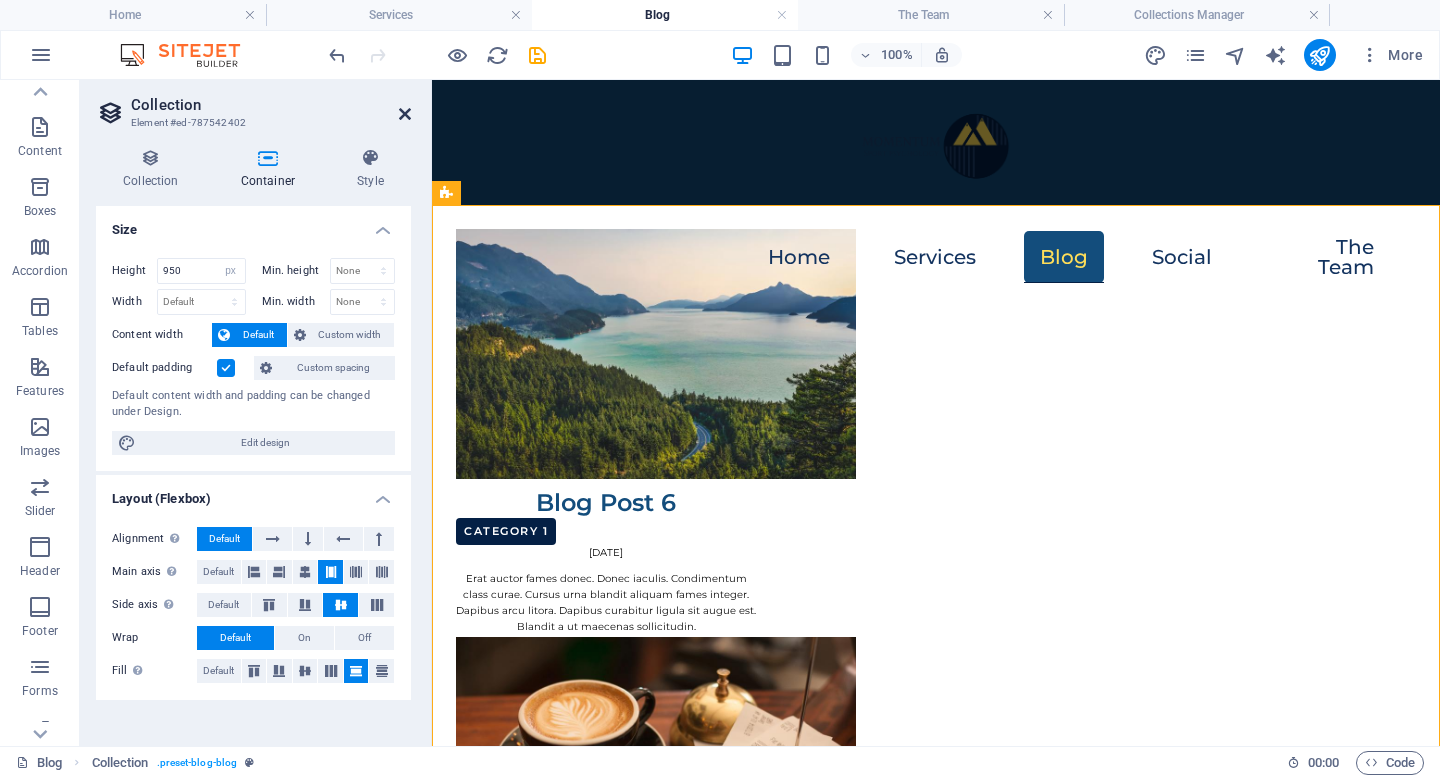 click at bounding box center (405, 114) 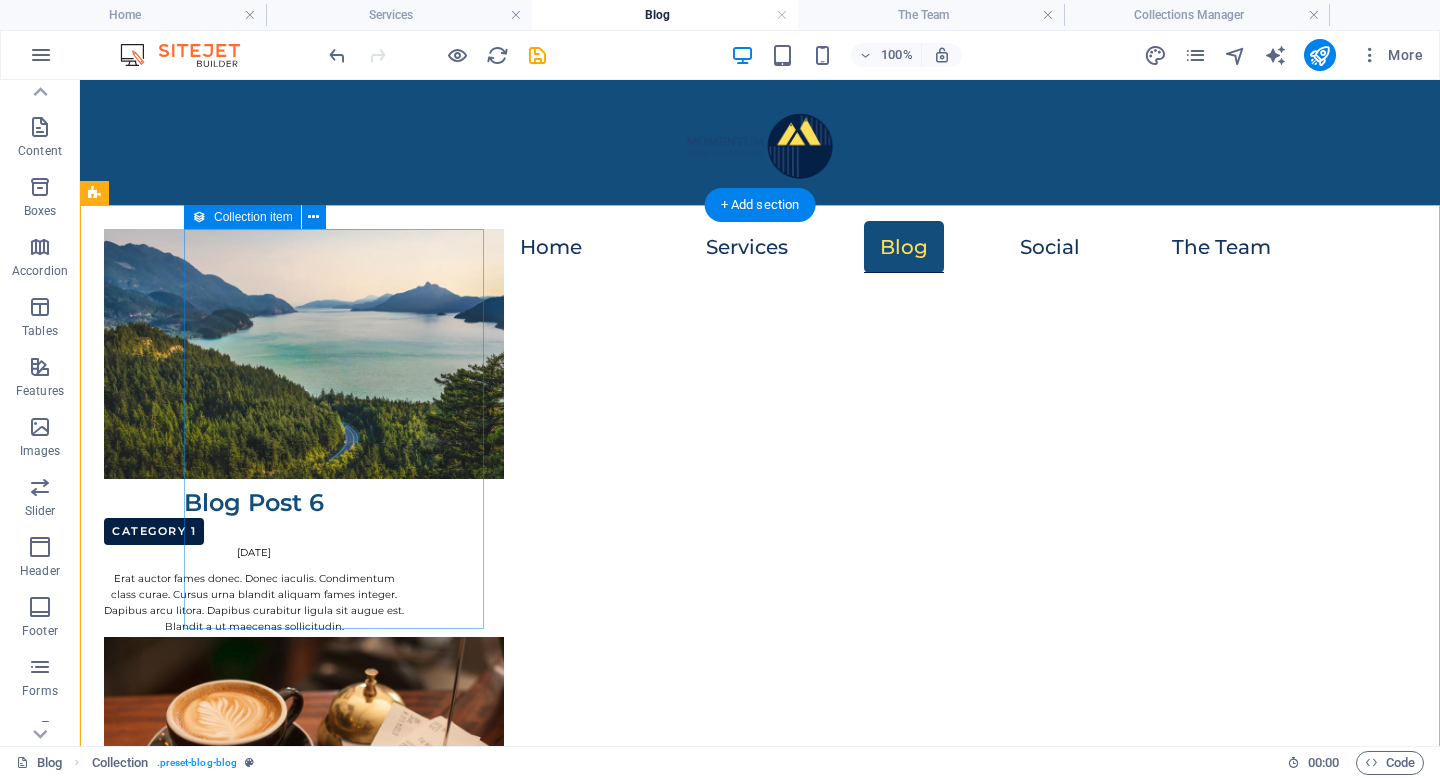 click on "Blog Post 6 Category 1 [DATE] Erat auctor fames donec. Donec iaculis. Condimentum class curae. Cursus urna blandit aliquam fames integer. Dapibus arcu litora. Dapibus curabitur ligula sit augue est. Blandit a ut maecenas sollicitudin." at bounding box center (254, 429) 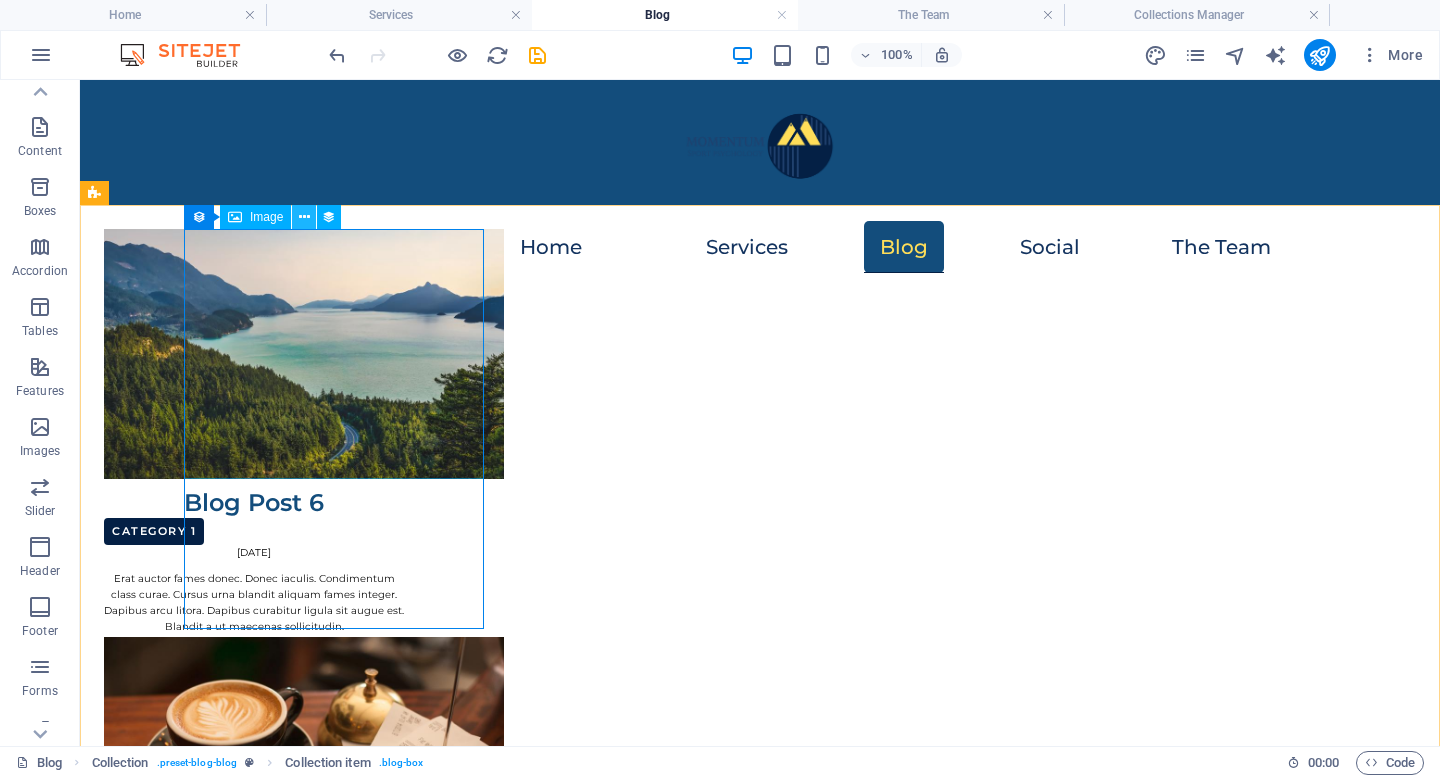 click at bounding box center [304, 217] 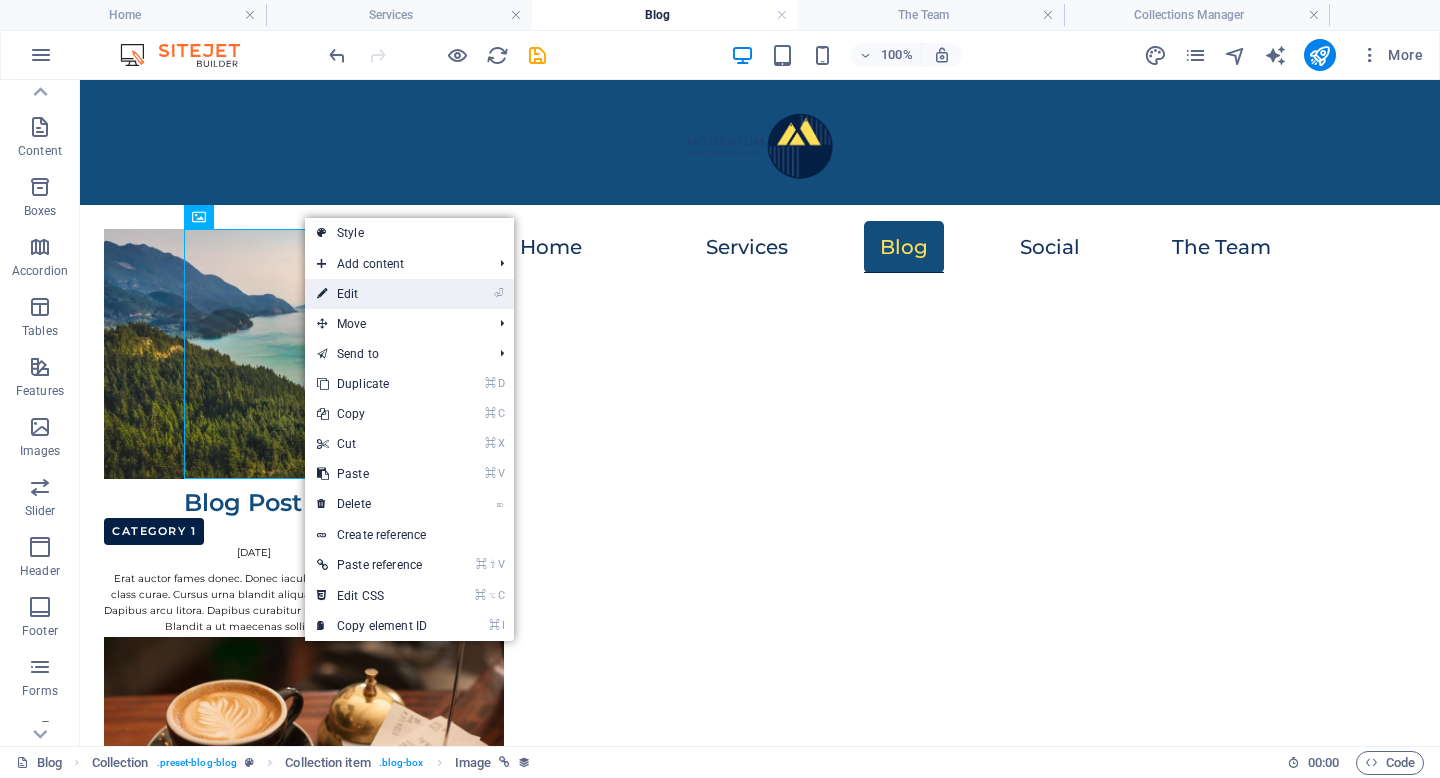 click on "⏎  Edit" at bounding box center [372, 294] 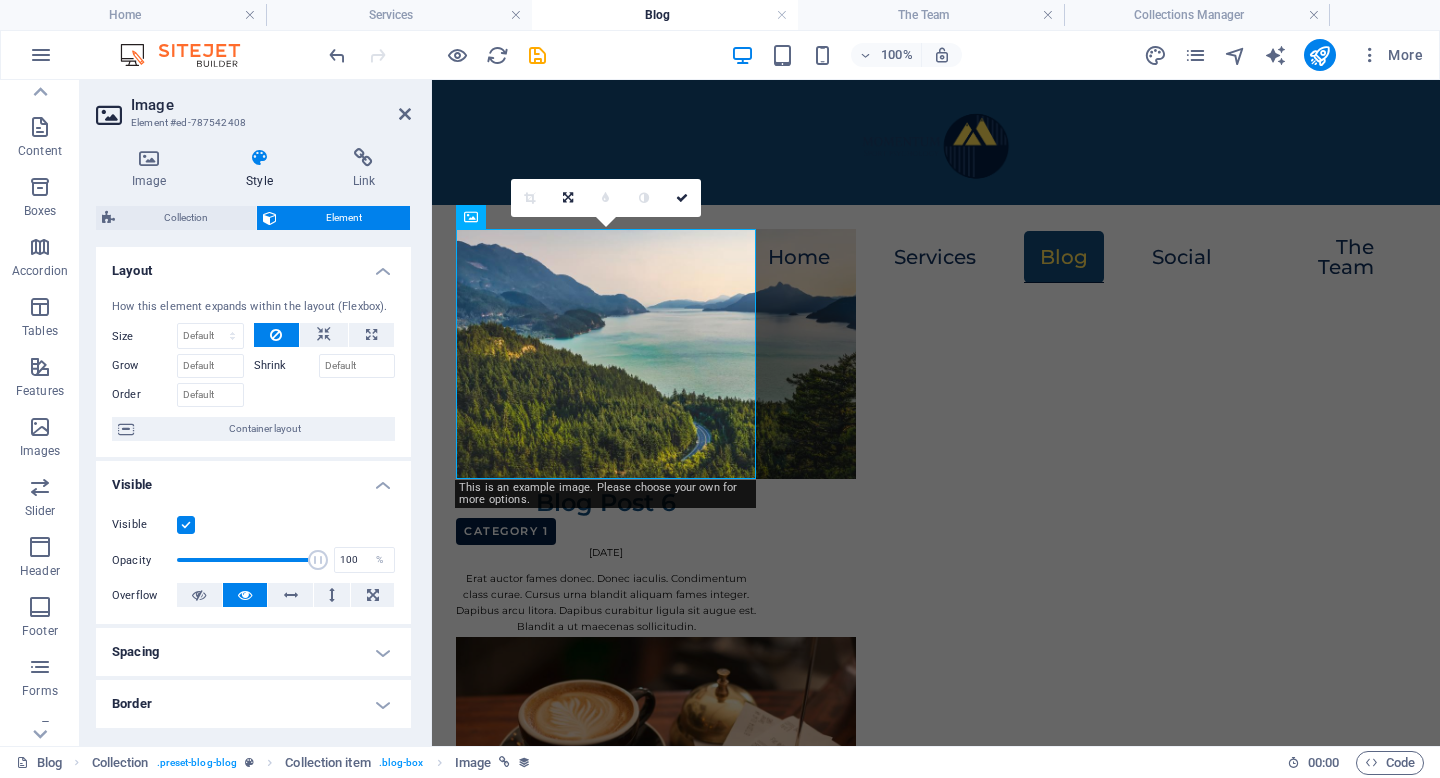 click on "Image Element #ed-787542408" at bounding box center [253, 106] 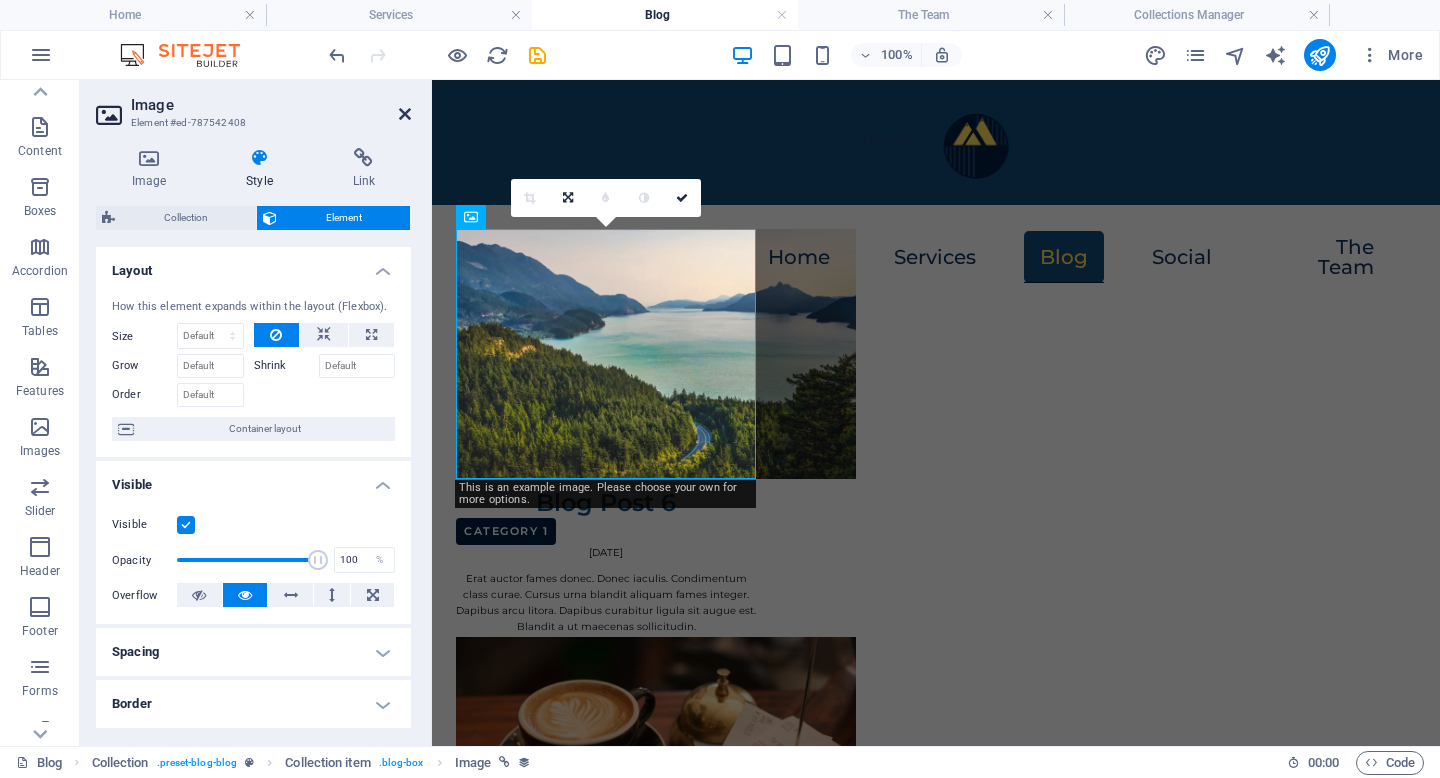 click at bounding box center [405, 114] 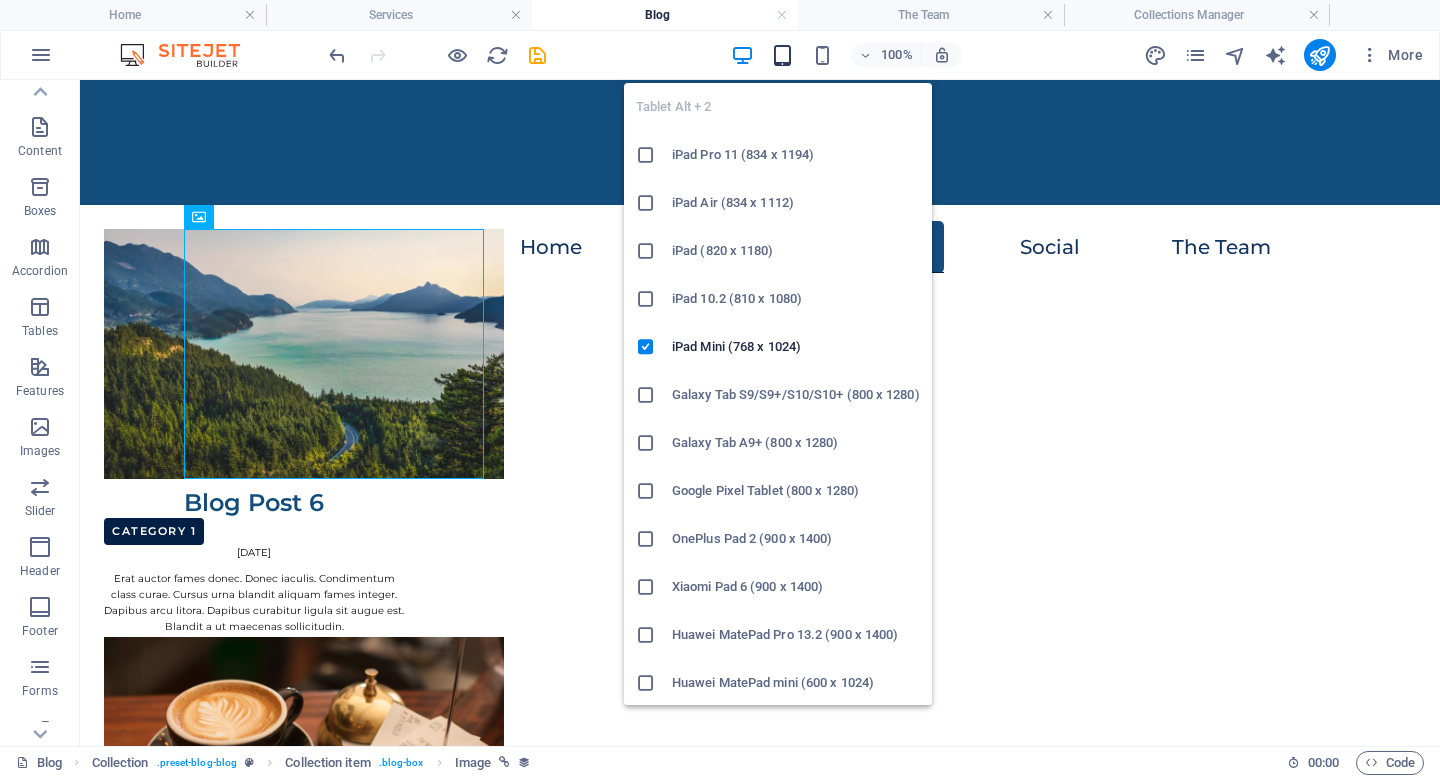 click at bounding box center (782, 55) 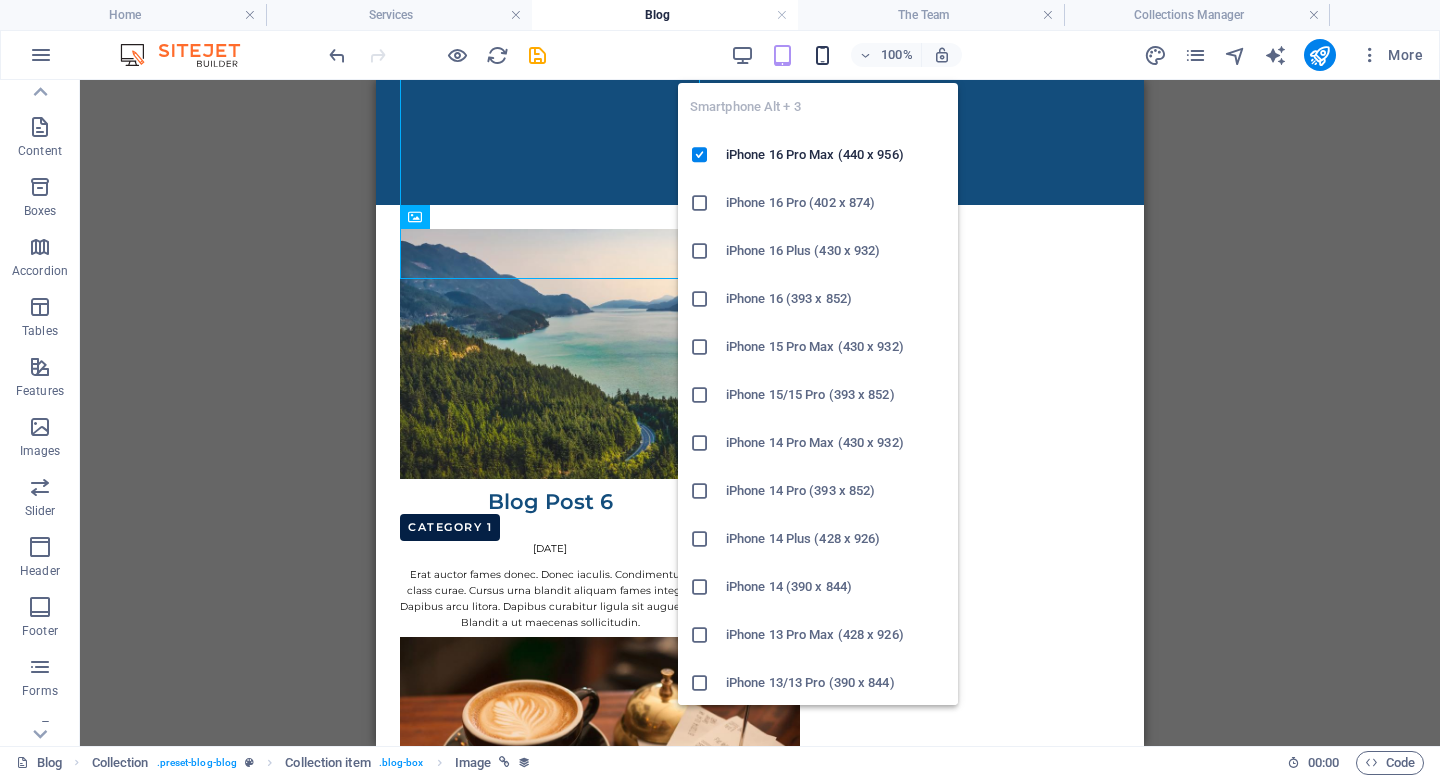 click at bounding box center (822, 55) 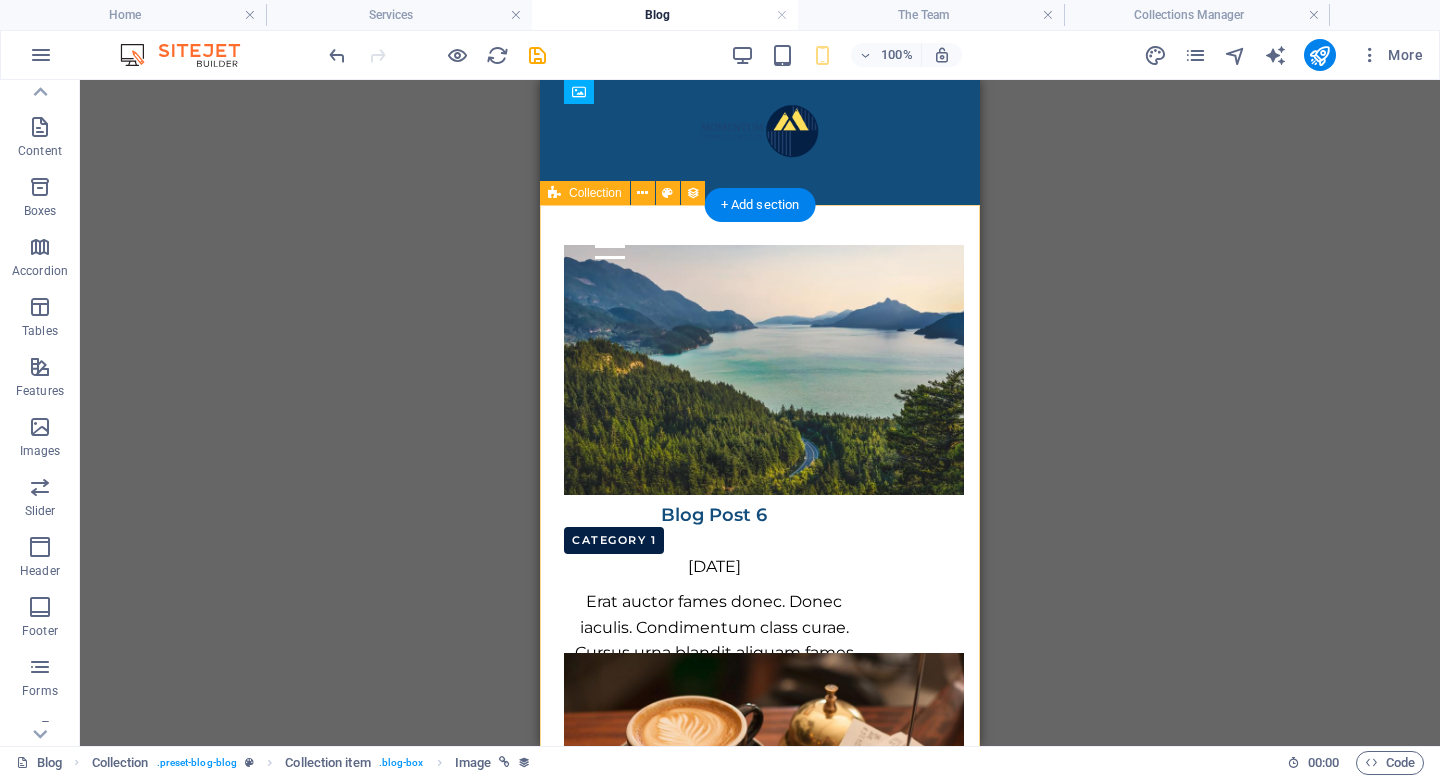 click on "Blog Post 6 Category 1 [DATE] Erat auctor fames donec. Donec iaculis. Condimentum class curae. Cursus urna blandit aliquam fames integer. Dapibus arcu litora. Dapibus curabitur ligula sit augue est. Blandit a ut maecenas sollicitudin. Blog Post 5 Category 2 [DATE] Inceptos dui curabitur. Imperdiet commodo nulla. Eget risus netus quis hendrerit a, ligula proin. Nibh himenaeos est sit. Primis est potenti gravida curabitur dictumst? Ad tellus suscipit. Vehicula libero quisque primis amet! Auctor enim quisque. [PERSON_NAME] ut dui? Blog Post 4 Category 2 [DATE] Conubia euismod mollis sagittis, libero blandit? Ultrices augue ultricies fames tempor hac sollicitudin. Ligula aliquam inceptos etiam taciti. Accumsan pellentesque posuere [PERSON_NAME]? Erat ullamcorper. Blog Post 3 Category 1 [DATE] Blog Post 2 Category 1 [DATE] Lorem mollis pretium ante porta quisque? Sodales et auctor sagittis? Condimentum interdum primis pharetra? Ac litora odio vitae. Duis metus sollicitudin phasellus eget? Rutrum? Blog Post 1" at bounding box center (760, 680) 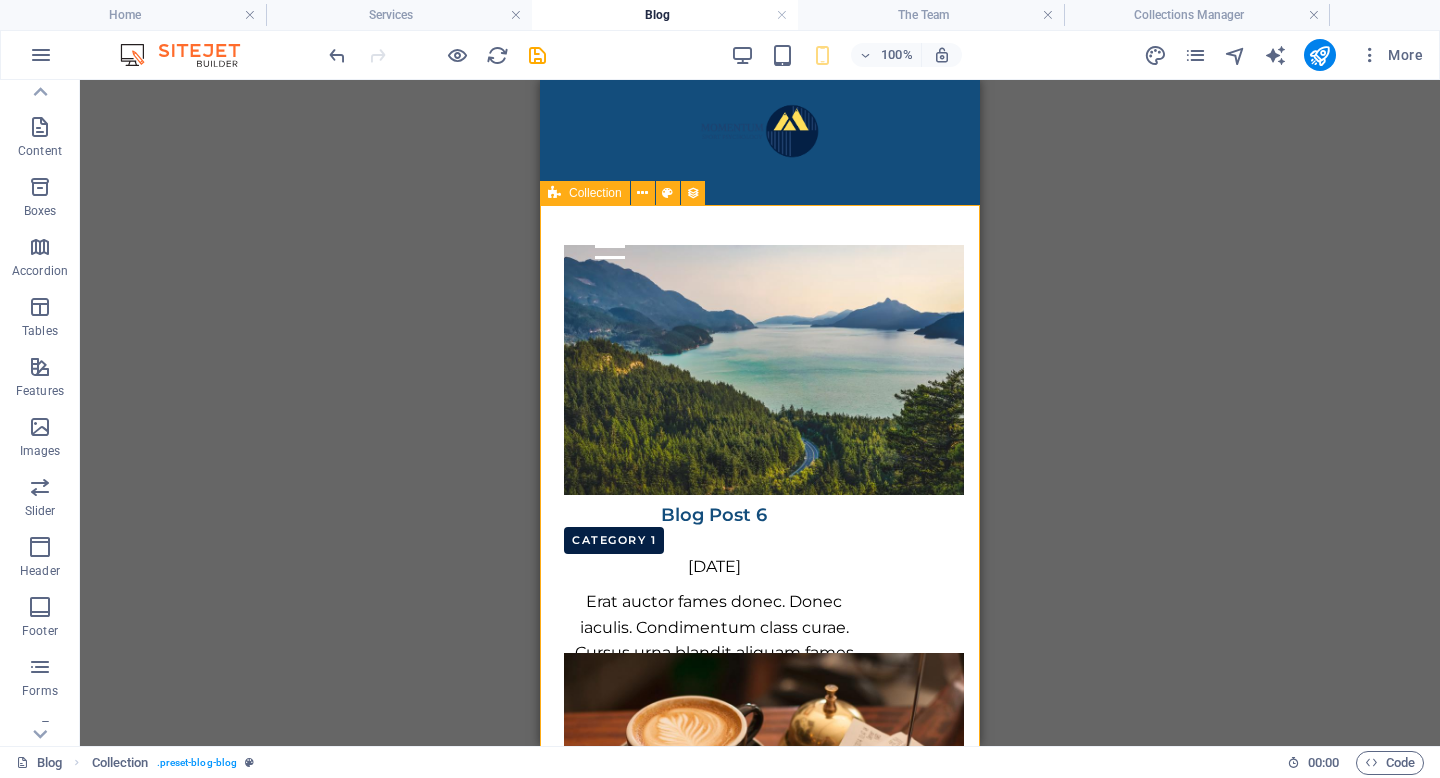 click at bounding box center (554, 193) 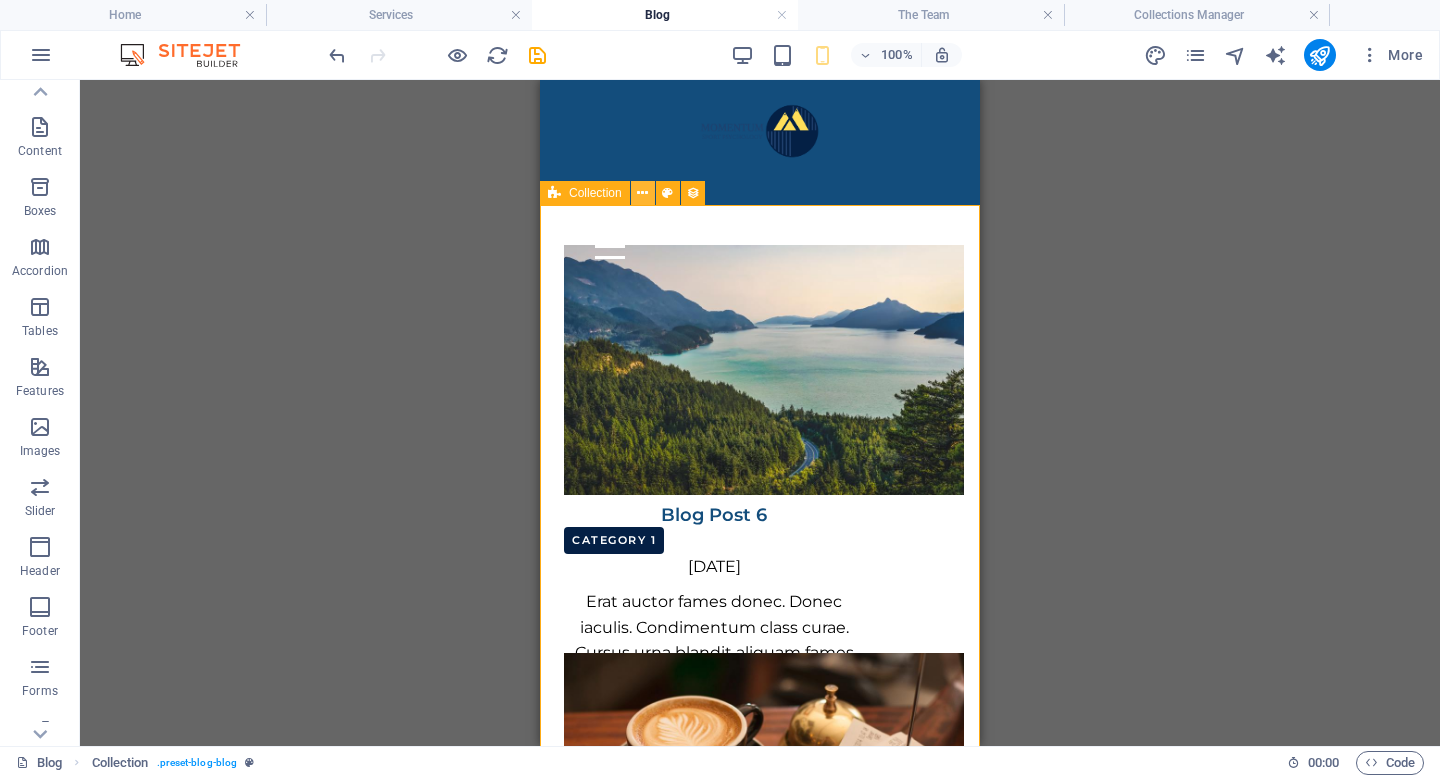 click at bounding box center [642, 193] 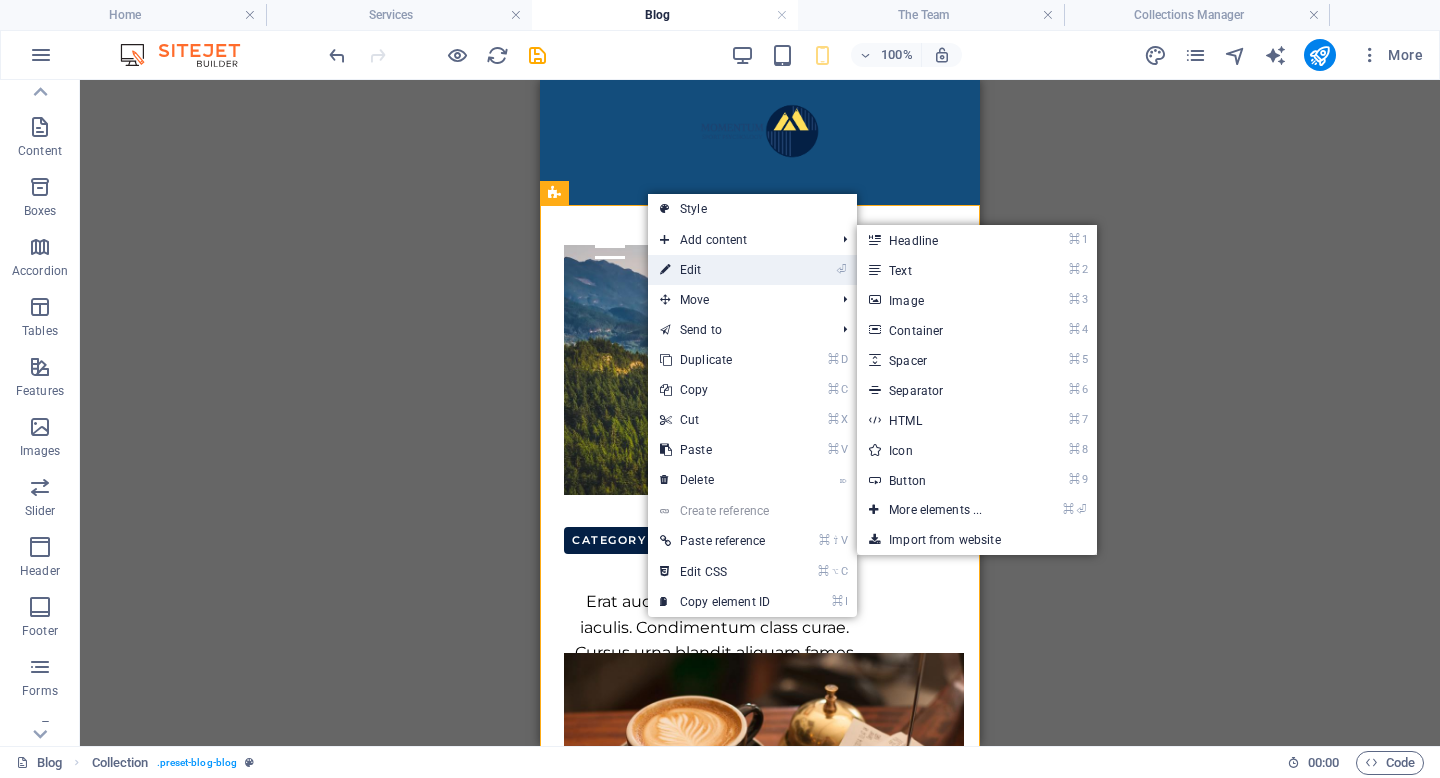 click on "⏎  Edit" at bounding box center [715, 270] 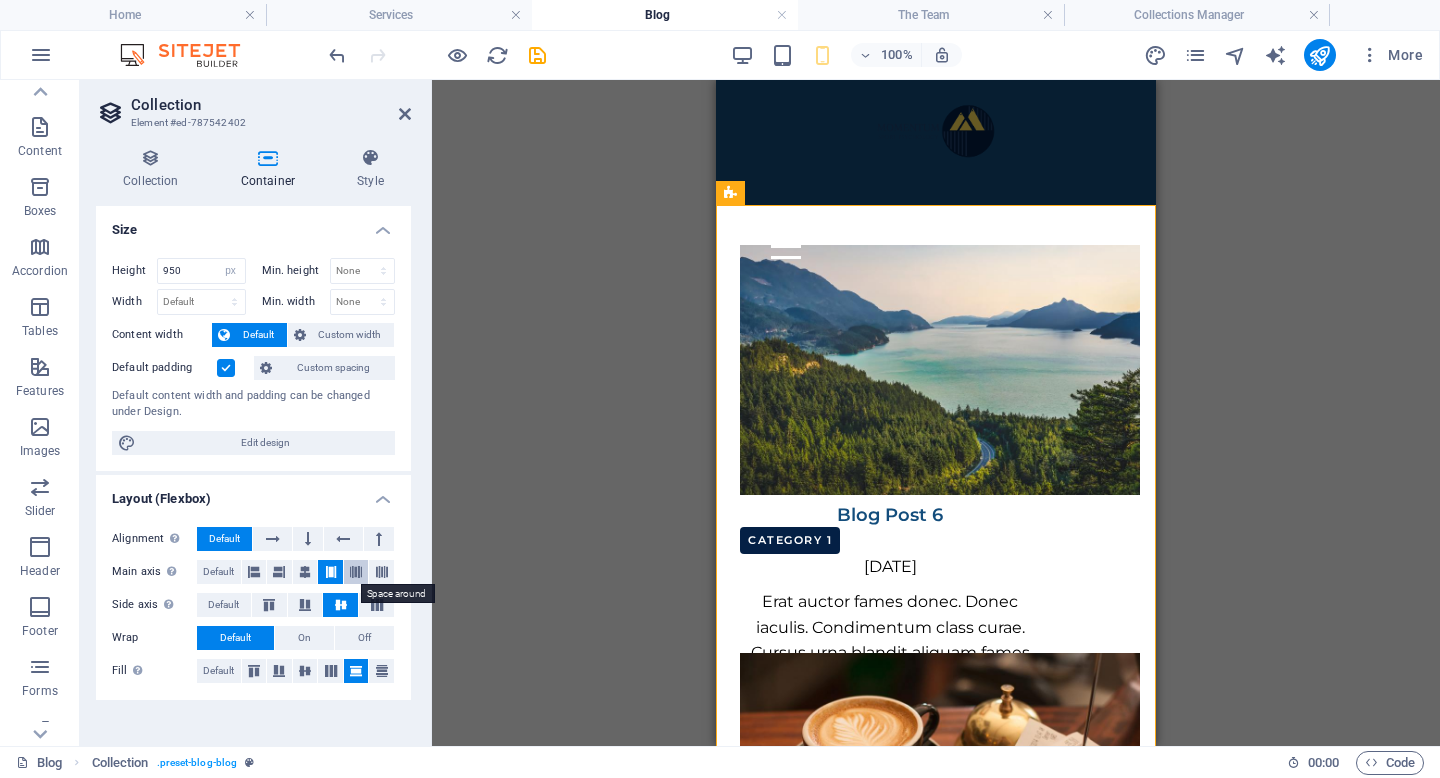 click at bounding box center (356, 572) 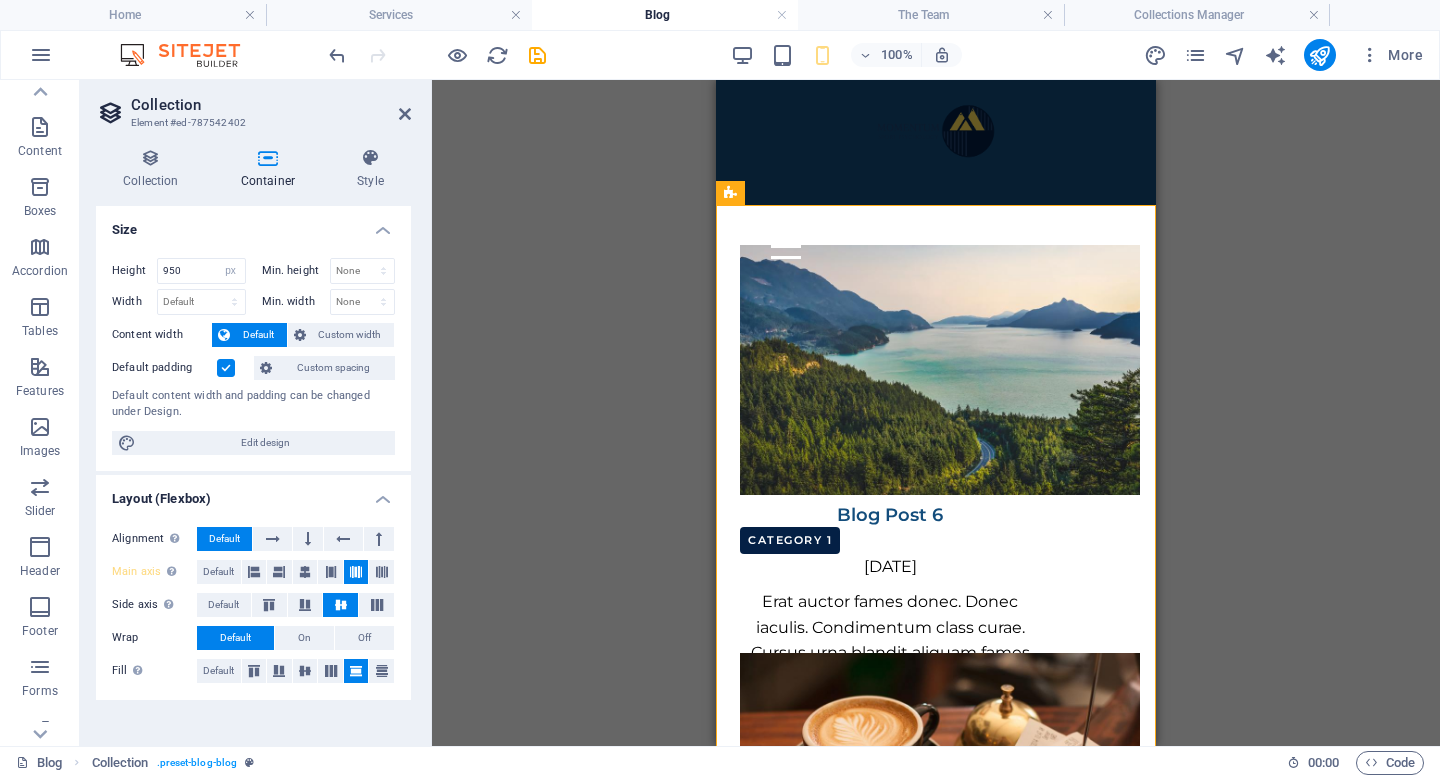click on "Collection Element #ed-787542402
Collection Container Style General Collection Blog Team Sort by Created at (ascending) Created at (descending) Updated at (ascending) Updated at (descending) Name (ascending) Name (descending) Slug (ascending) Slug (descending) Category (ascending) Category (descending) Author (ascending) Author (descending) Publishing Date (ascending) Publishing Date (descending) Status (ascending) Status (descending) Random Unique Display only unique values. Leave disabled if unclear. None Name Slug Description Content Category Author Image Publishing Date Status Reload content Configure collection Please add a collection first Collections Manage content Add and edit the content of your collection. Manage content Single Page Layout This layout is used as a template for all items (e.g. a blog post) of this collection. The content of an item will be pulled into the layout you set up in this template by linking elements to collection fields. Open Single Page Layout Filter 1 Field 2" at bounding box center [256, 413] 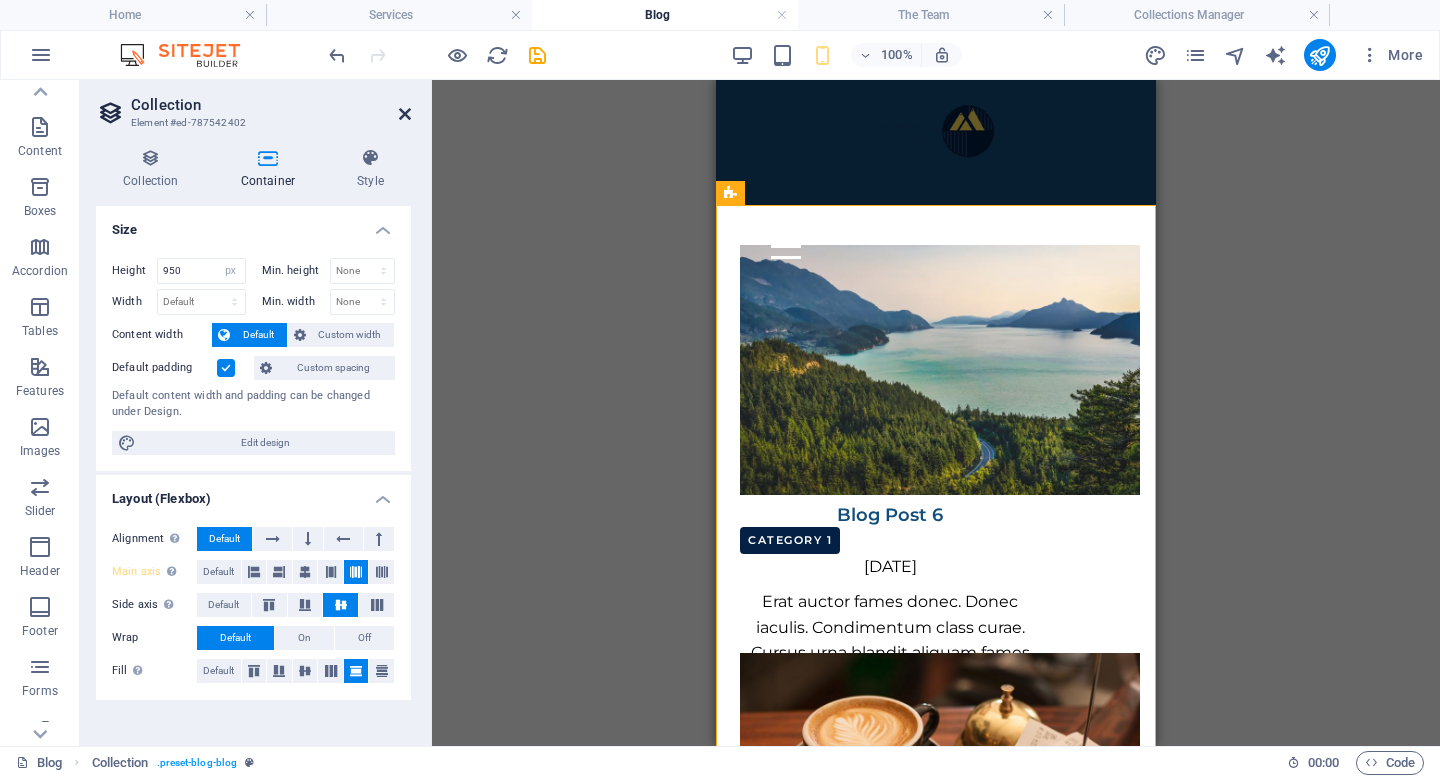 click at bounding box center (405, 114) 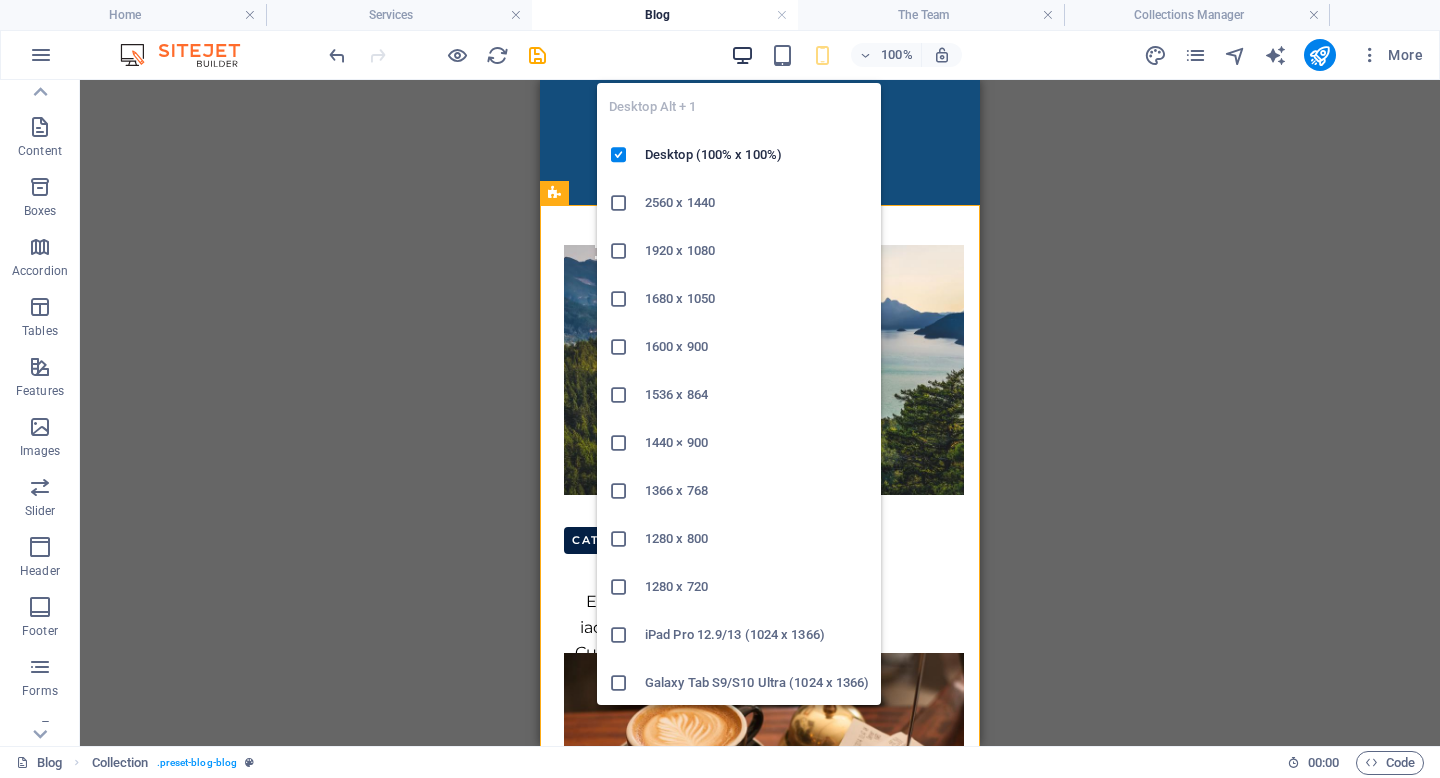 click at bounding box center (742, 55) 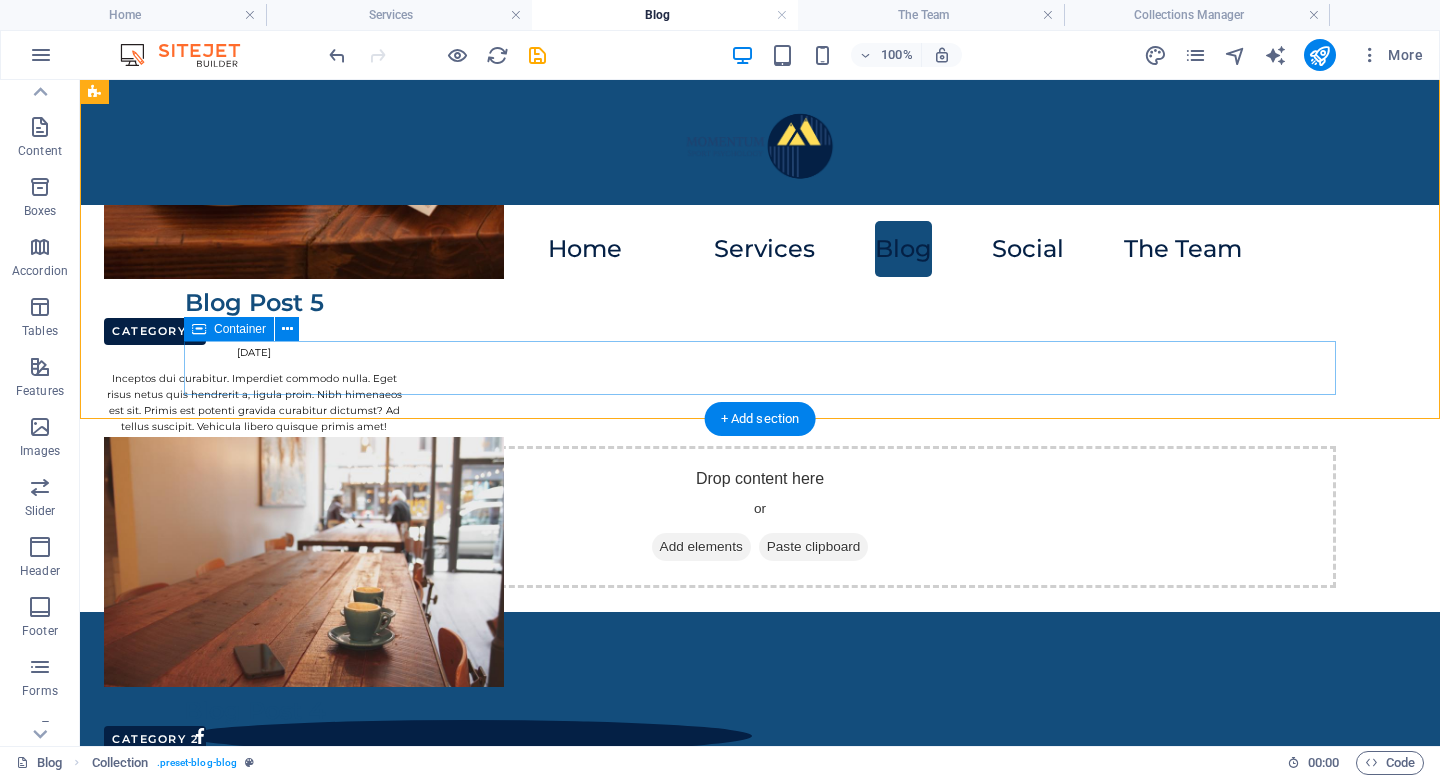 scroll, scrollTop: 611, scrollLeft: 0, axis: vertical 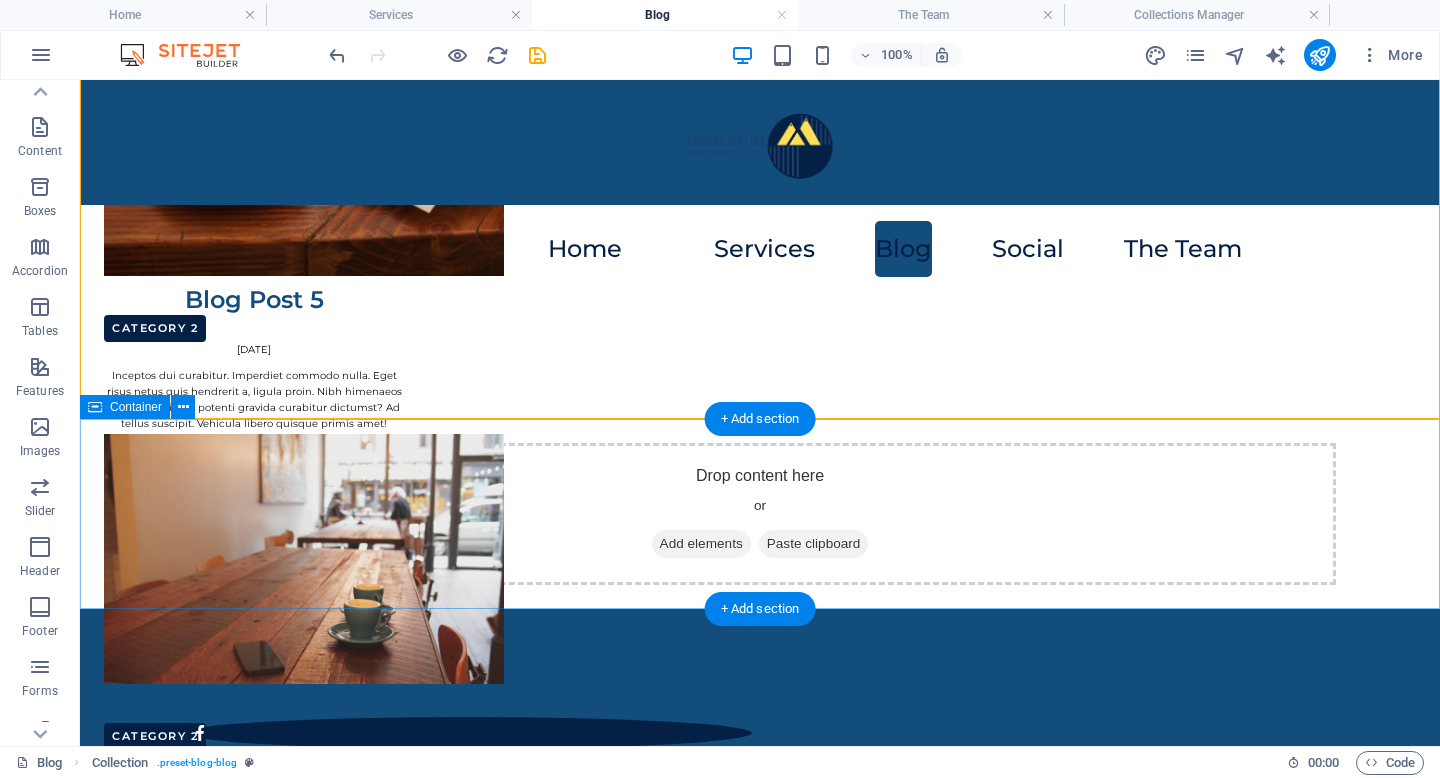 click on "Drop content here or  Add elements  Paste clipboard" at bounding box center (760, 514) 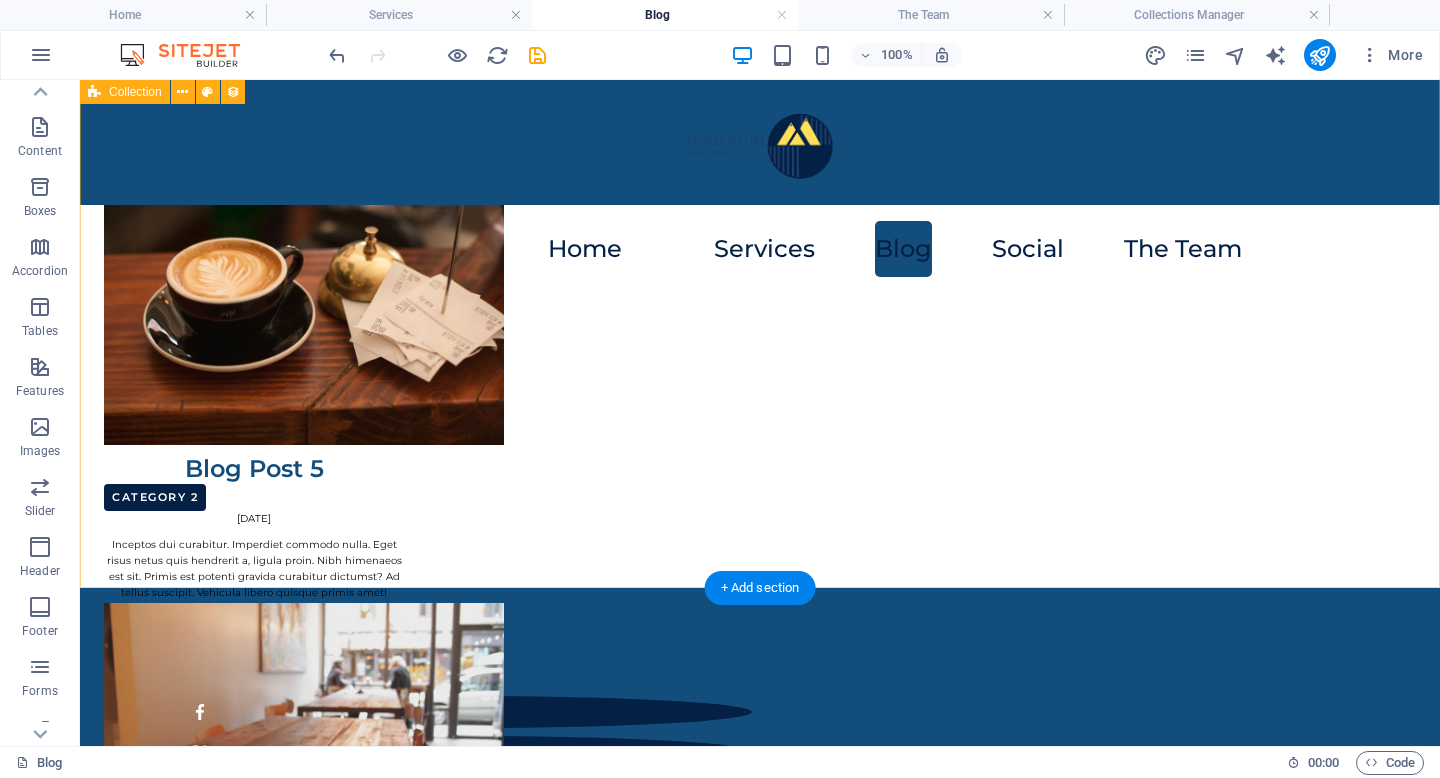 scroll, scrollTop: 0, scrollLeft: 0, axis: both 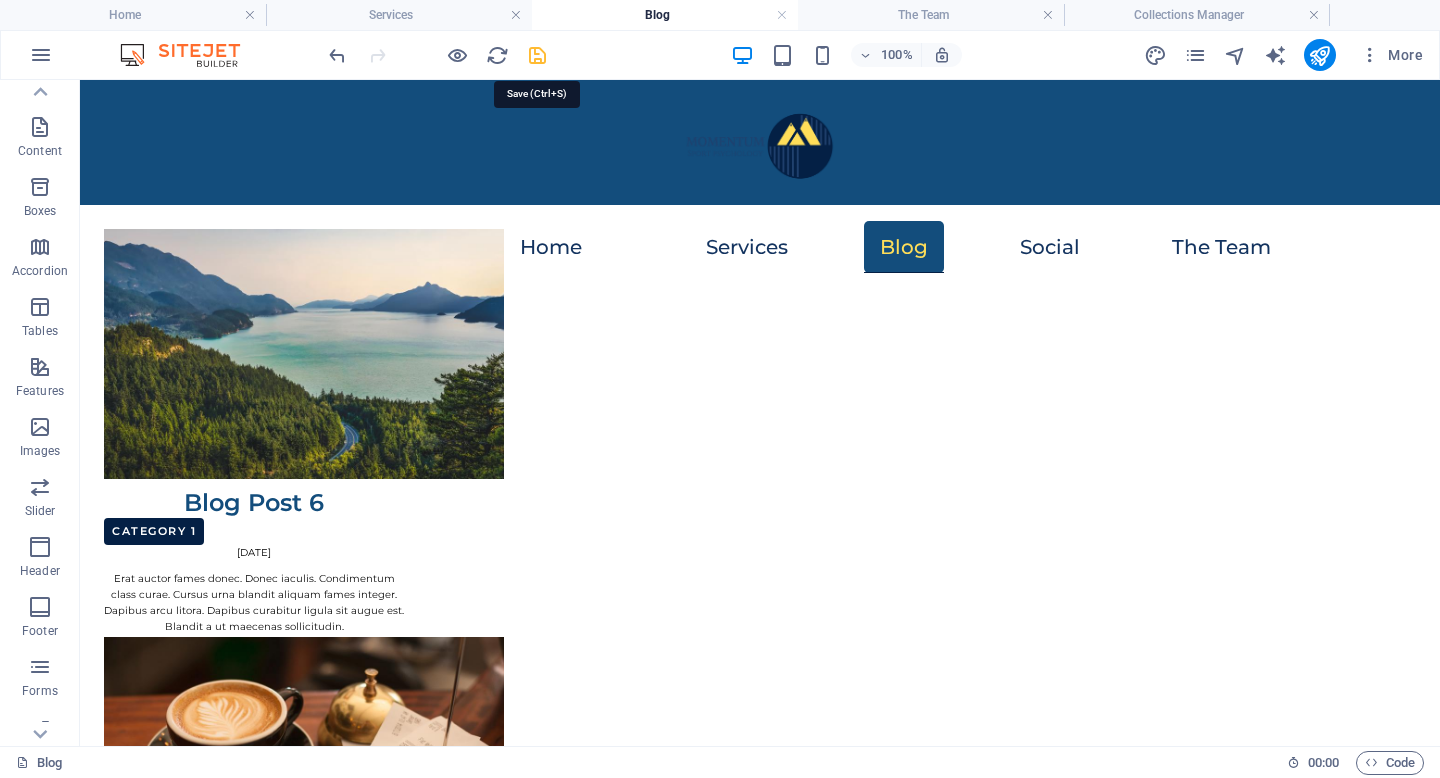click at bounding box center [537, 55] 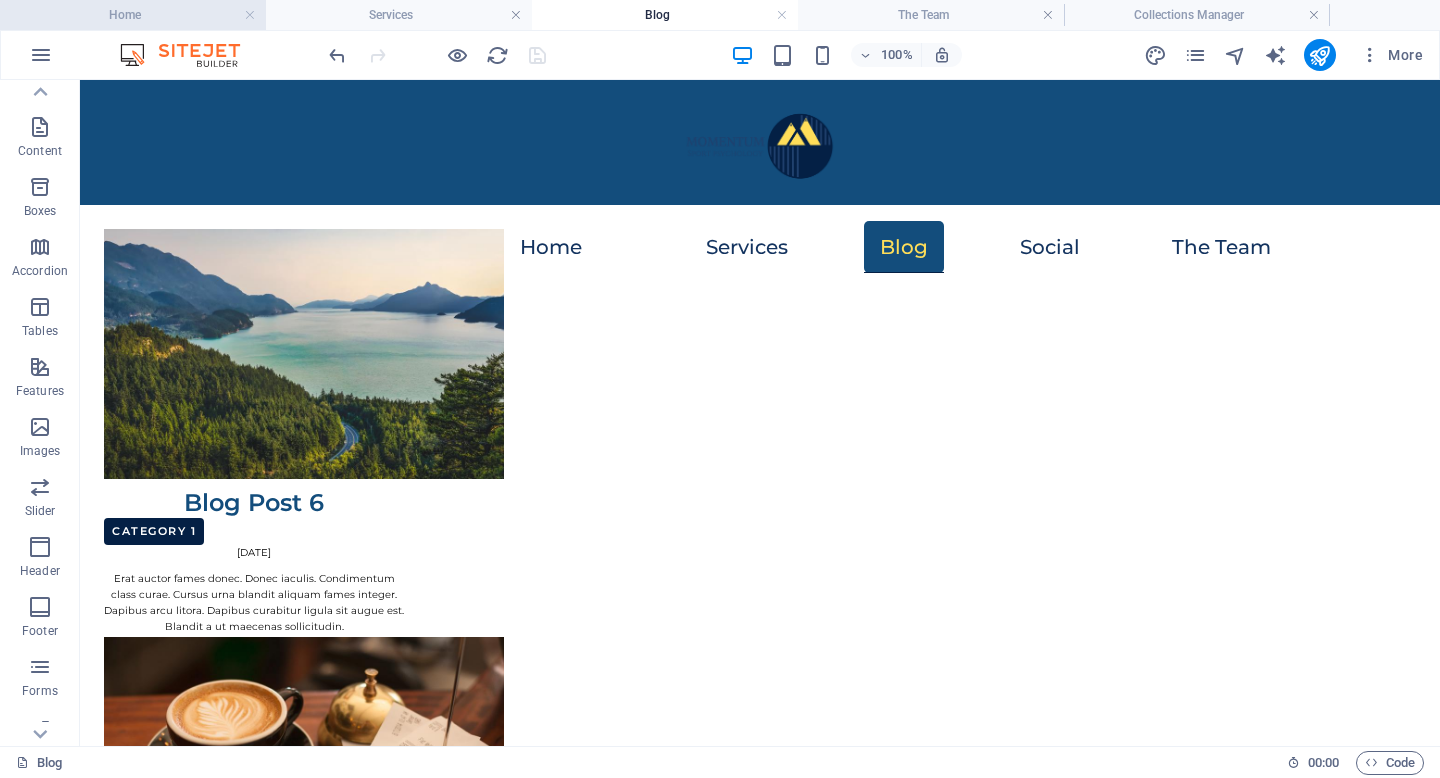 click on "Home" at bounding box center [133, 15] 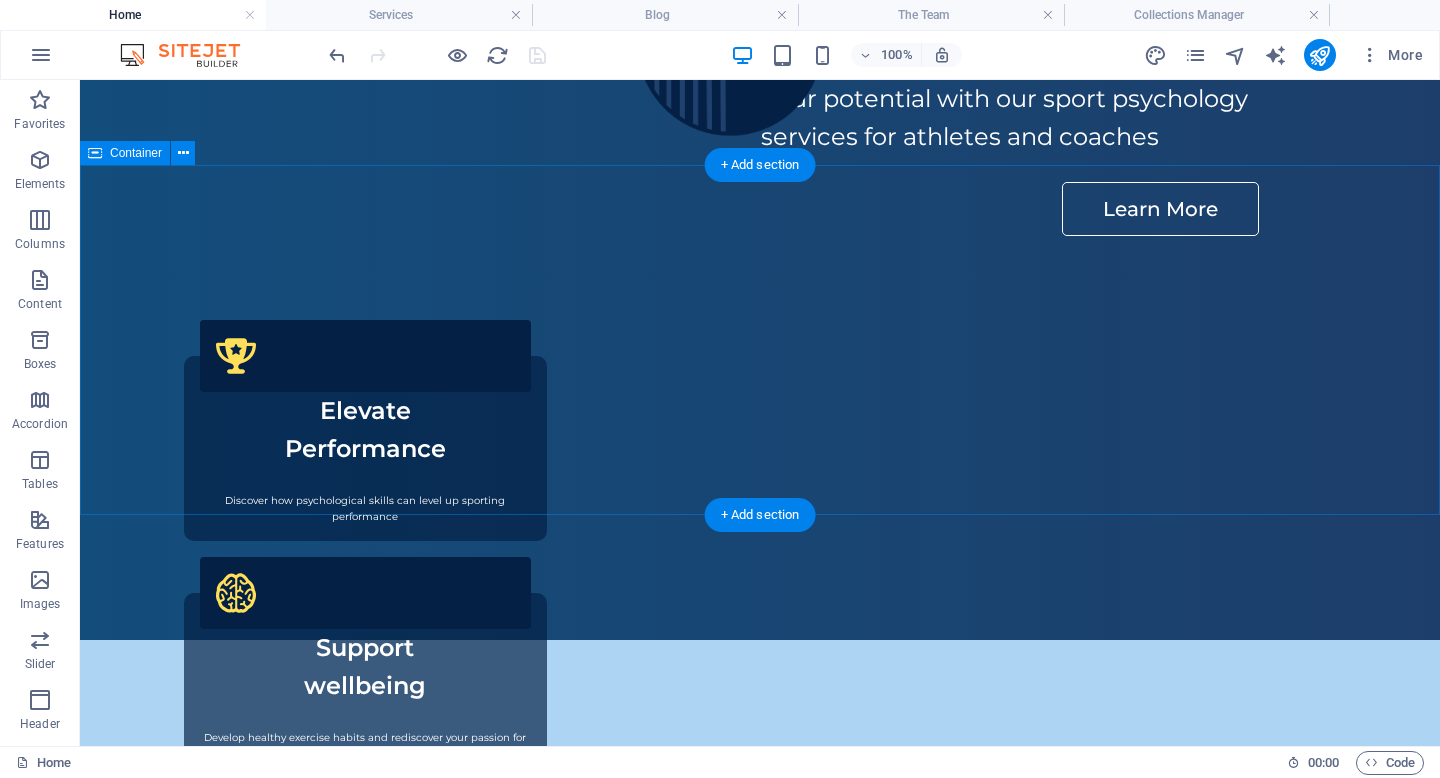 scroll, scrollTop: 0, scrollLeft: 0, axis: both 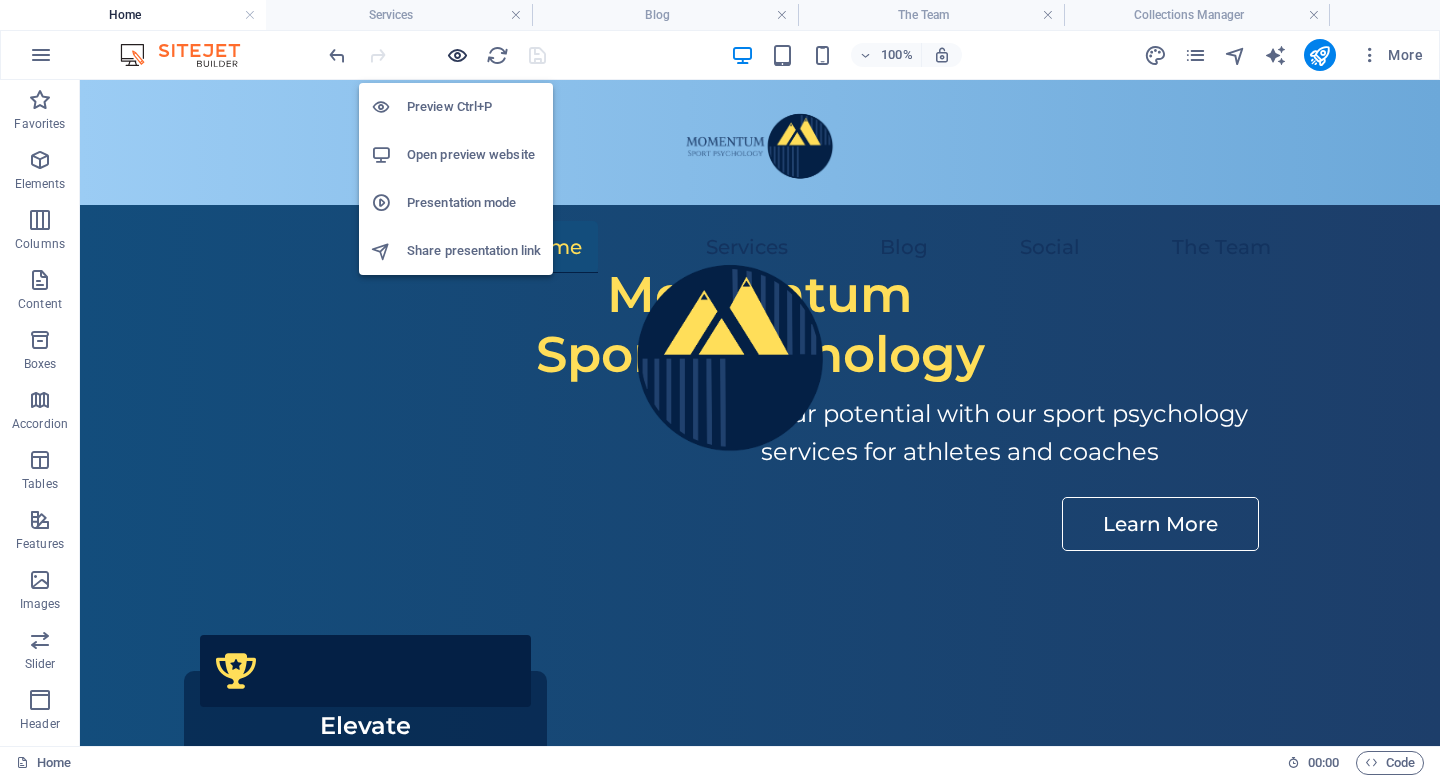 click at bounding box center (457, 55) 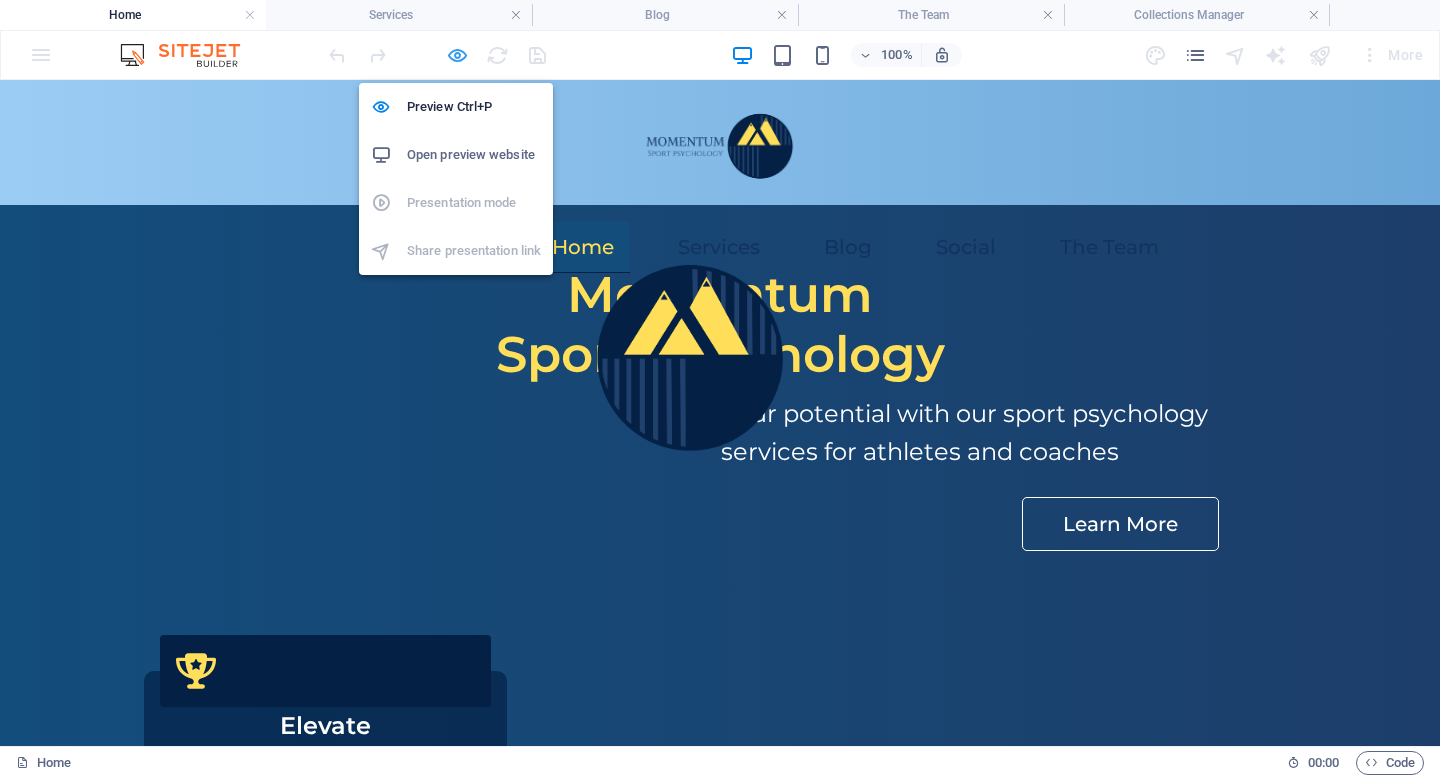 click at bounding box center (457, 55) 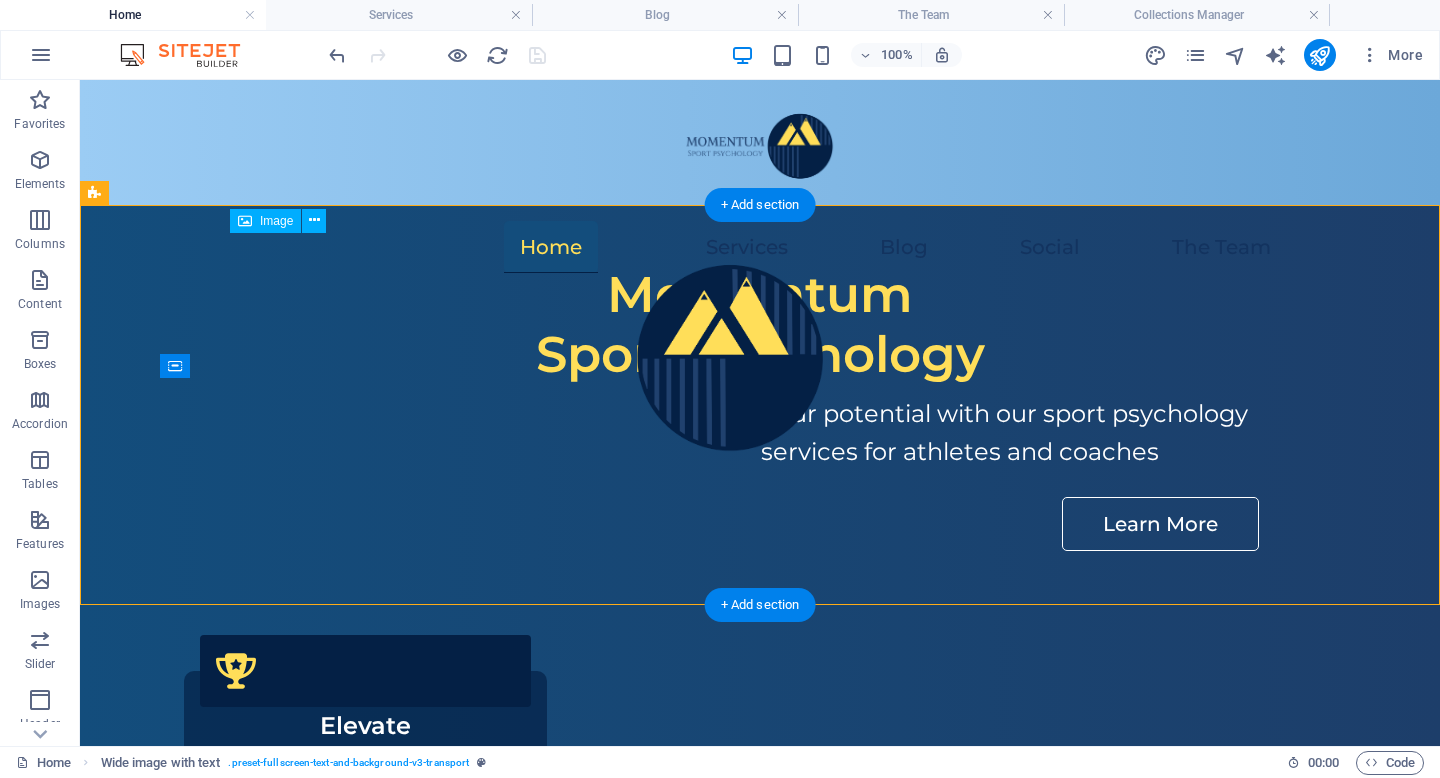 drag, startPoint x: 521, startPoint y: 369, endPoint x: 444, endPoint y: 369, distance: 77 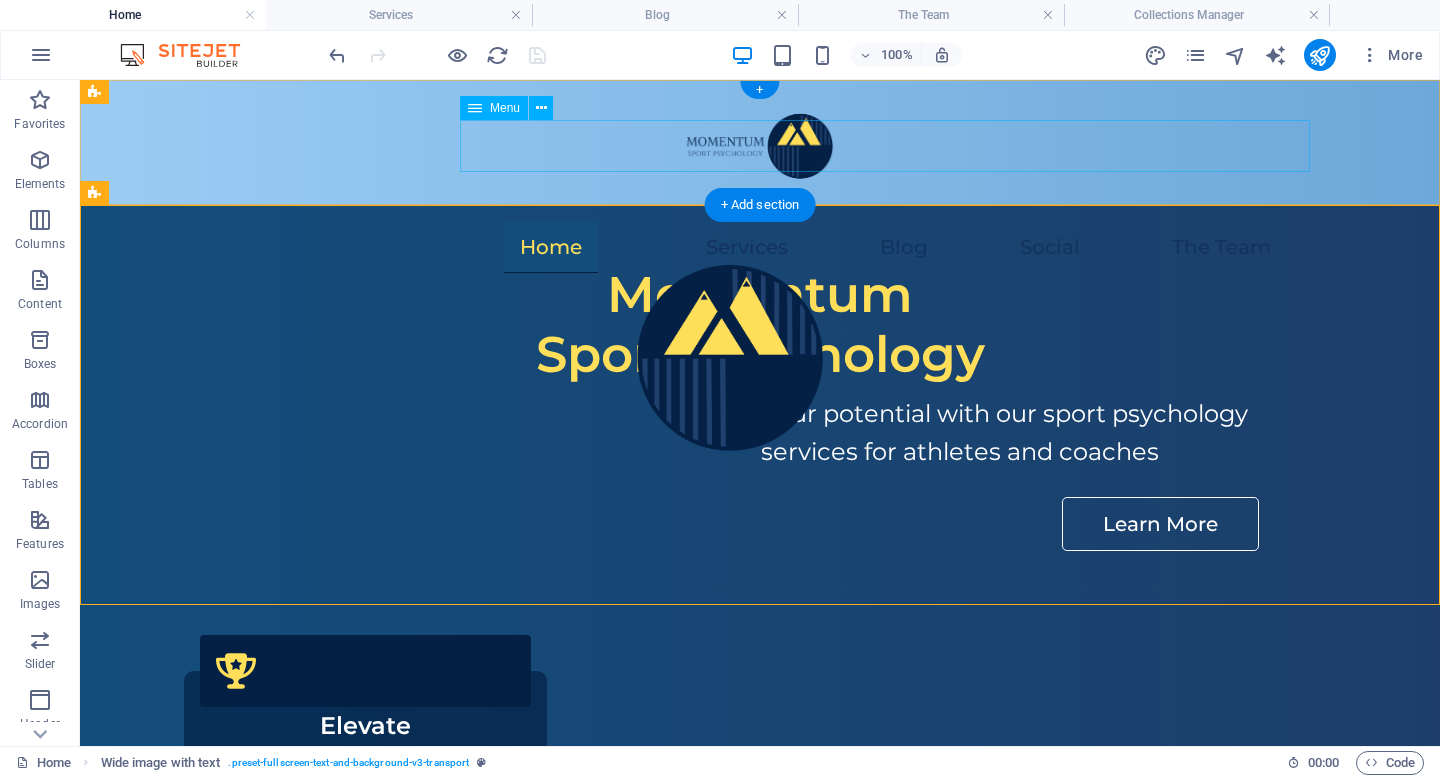 click on "Home Services Blog Social The Team" at bounding box center [885, 247] 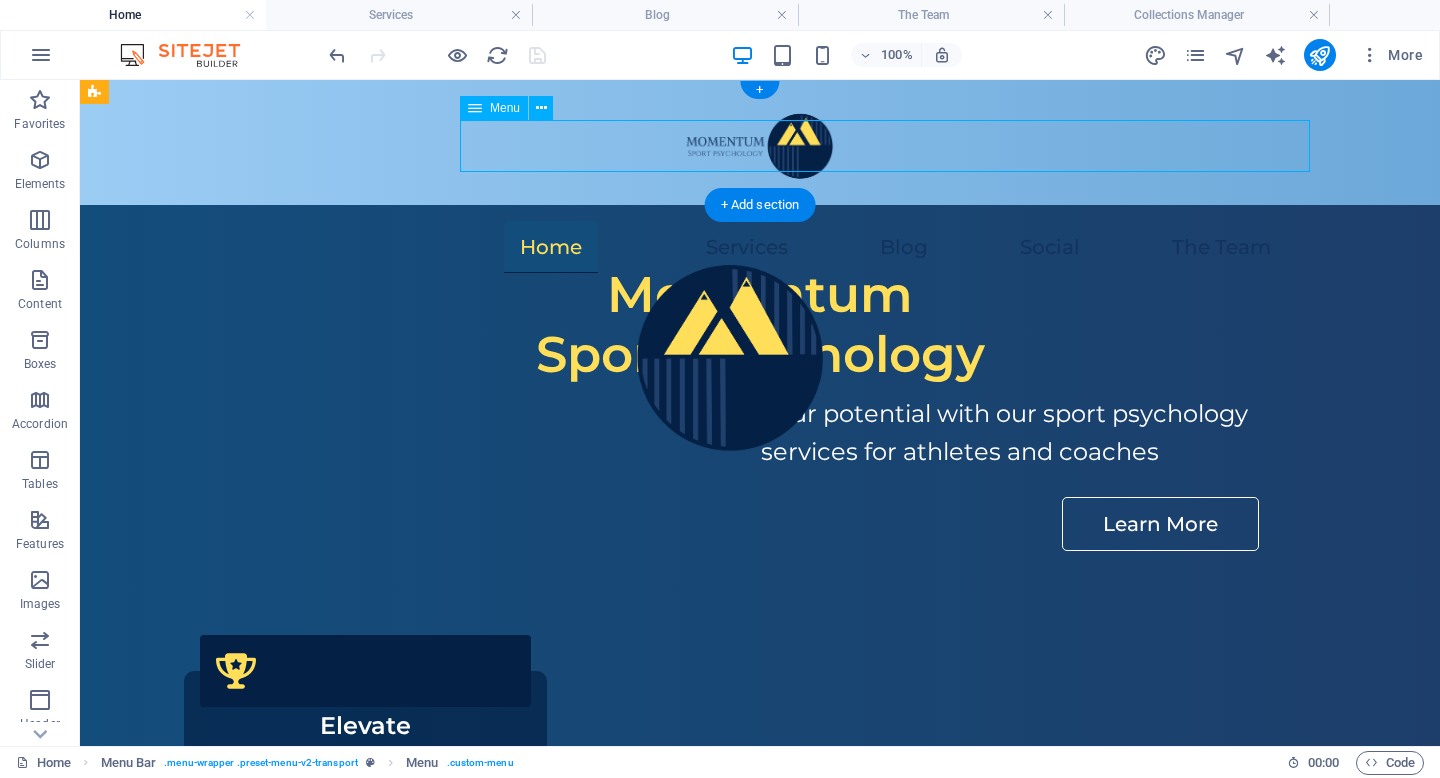 click on "Home Services Blog Social The Team" at bounding box center (885, 247) 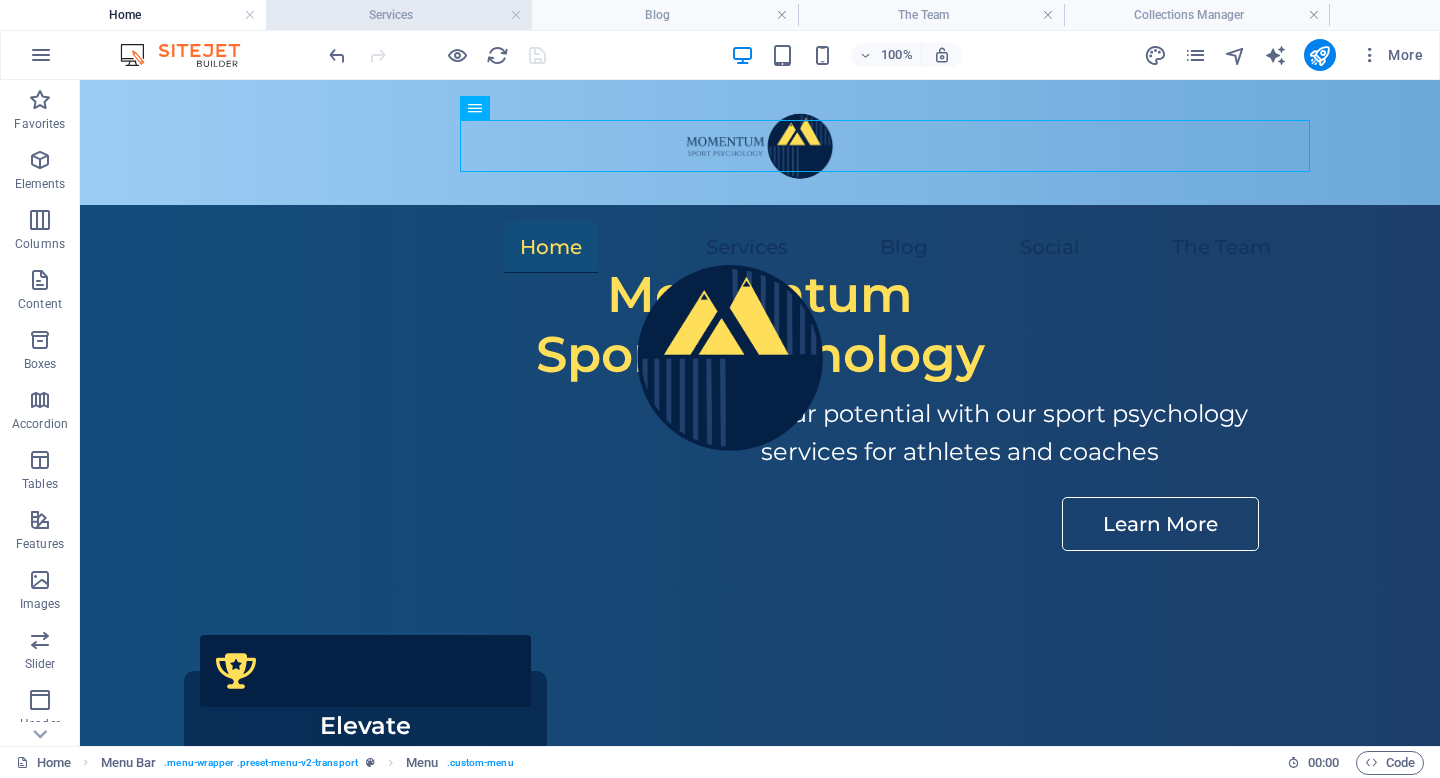 click on "Services" at bounding box center (399, 15) 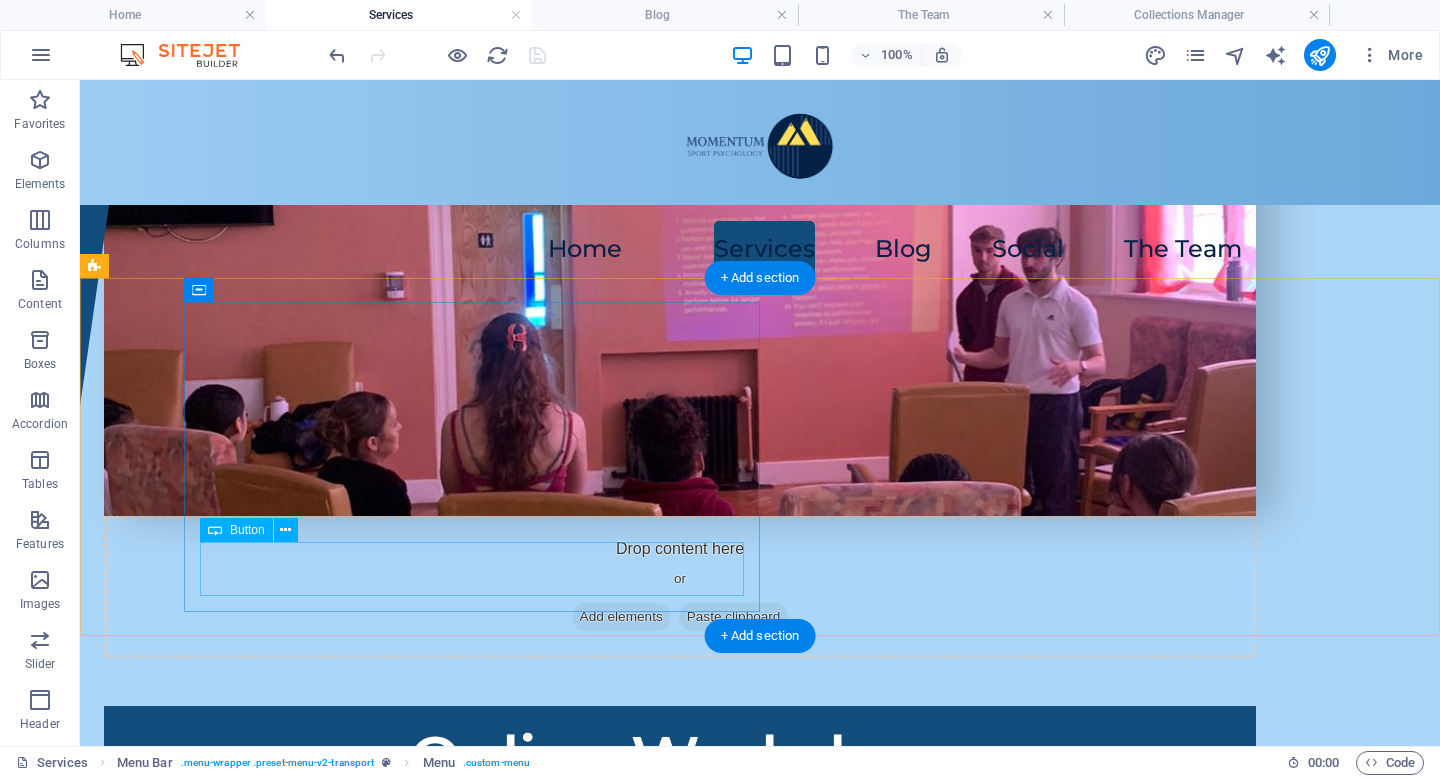 scroll, scrollTop: 0, scrollLeft: 0, axis: both 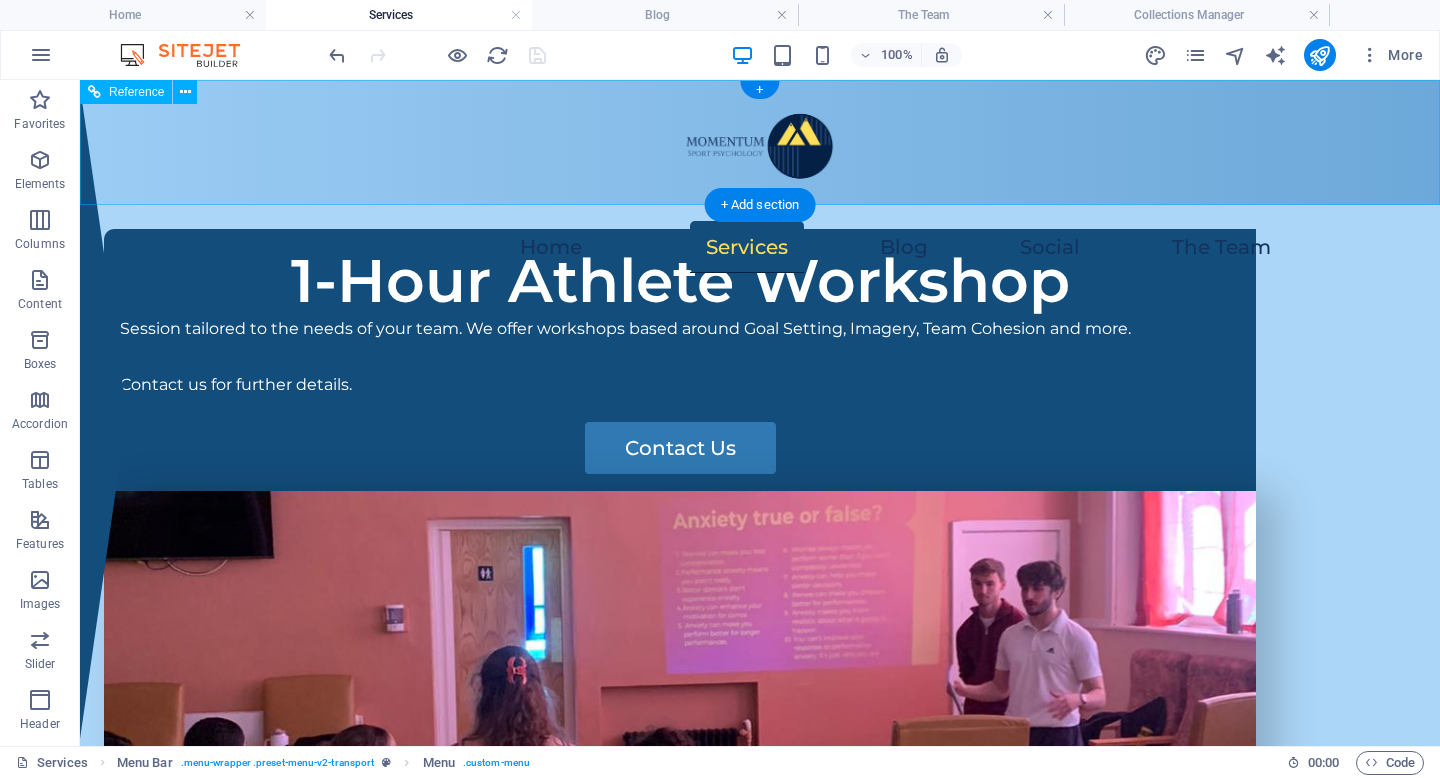 click on "Home Services Blog Social The Team" at bounding box center [885, 247] 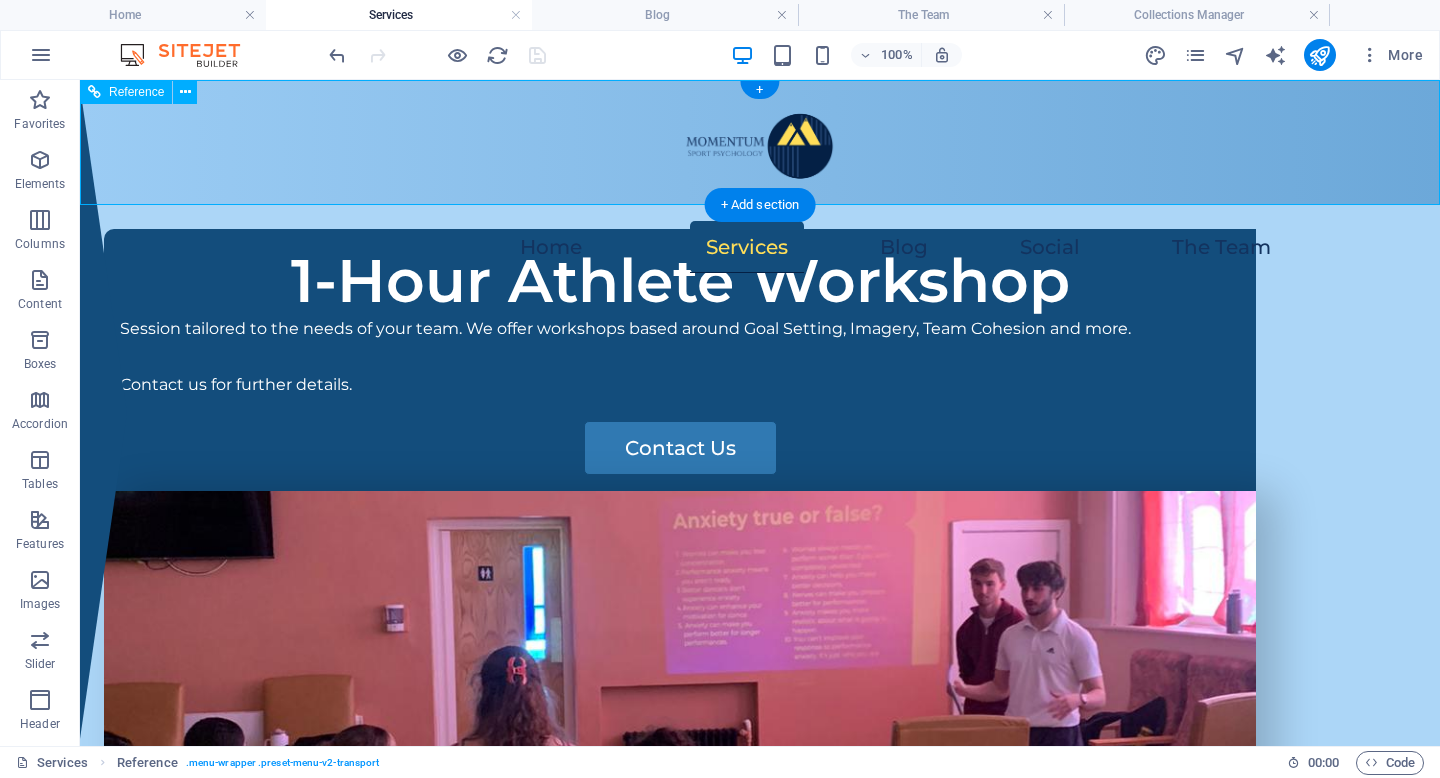 click on "Home Services Blog Social The Team" at bounding box center (885, 247) 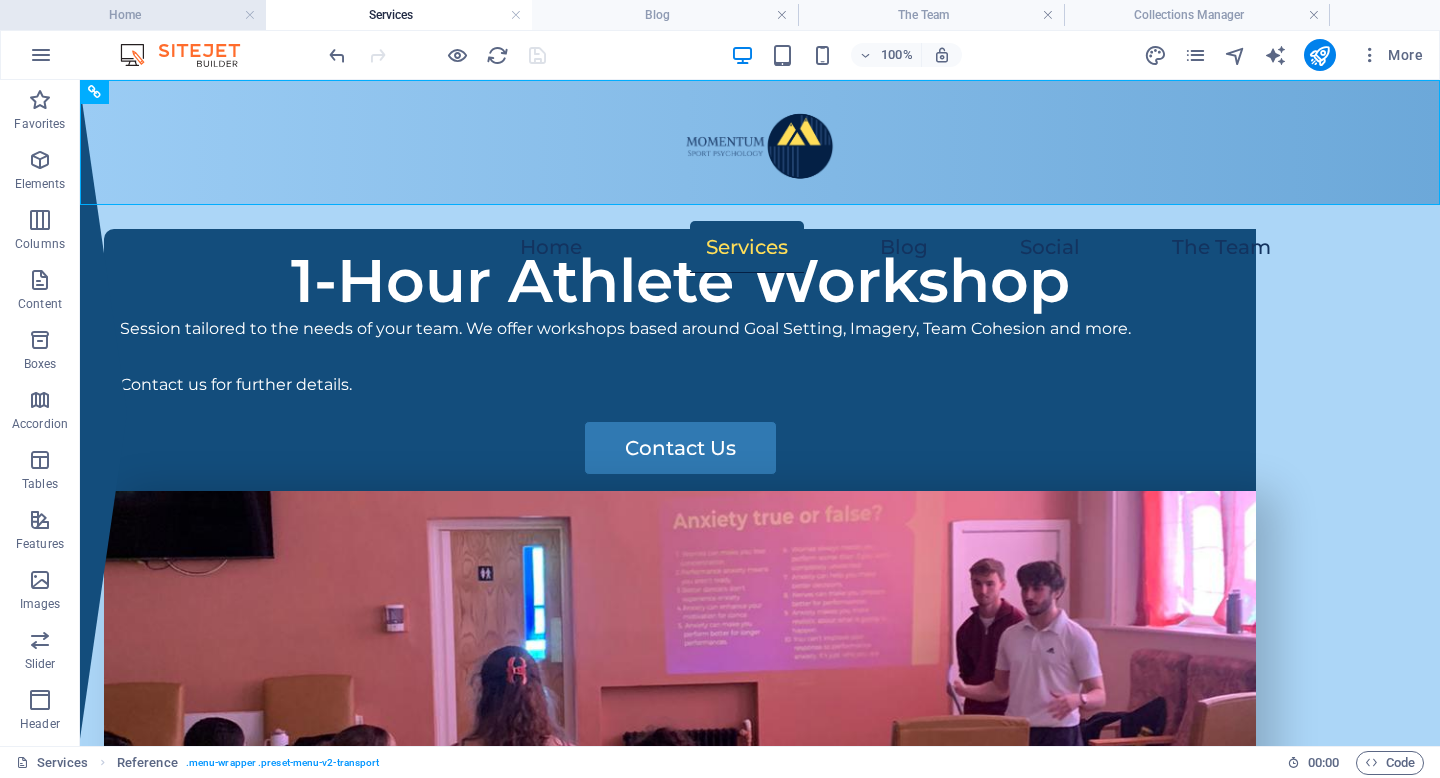 click on "Home" at bounding box center (133, 15) 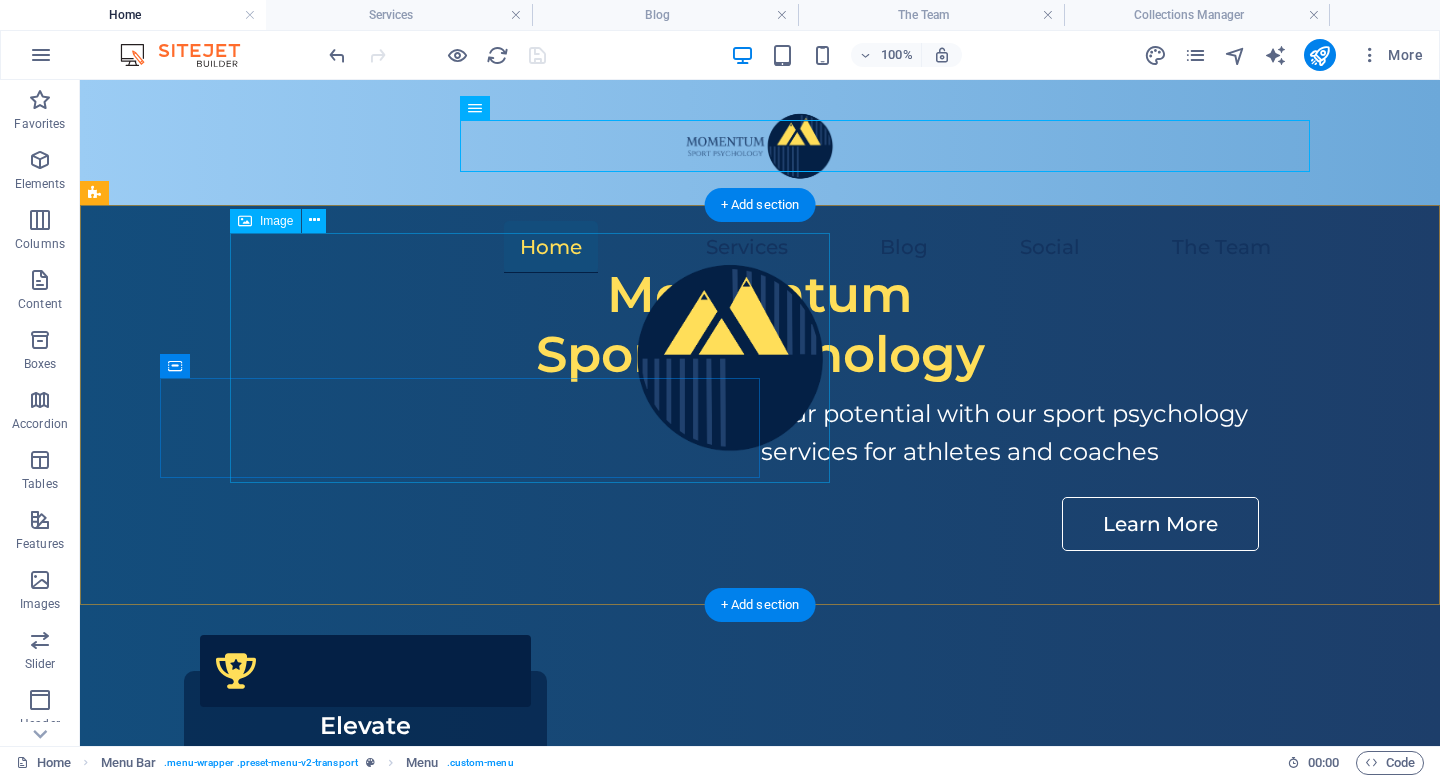click at bounding box center (730, 355) 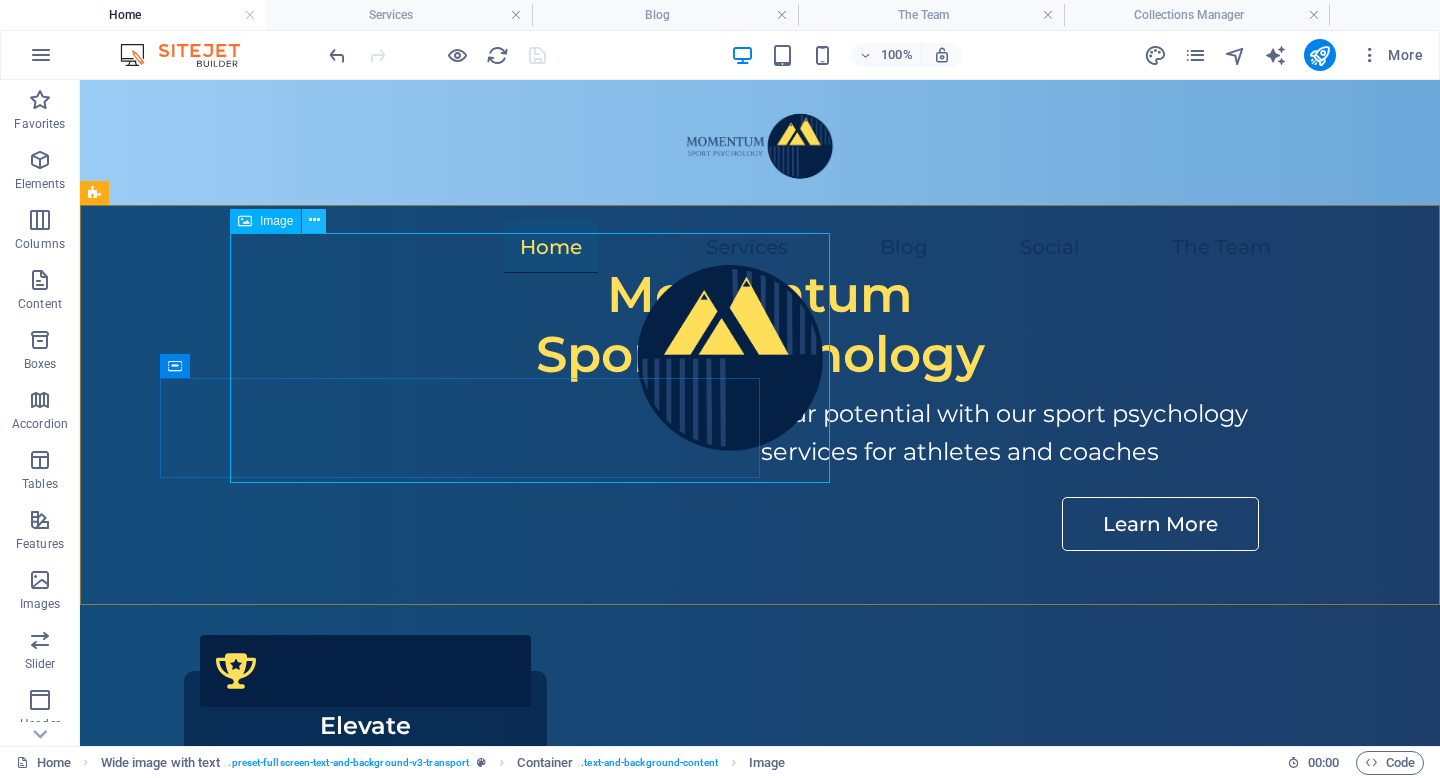 click at bounding box center [314, 220] 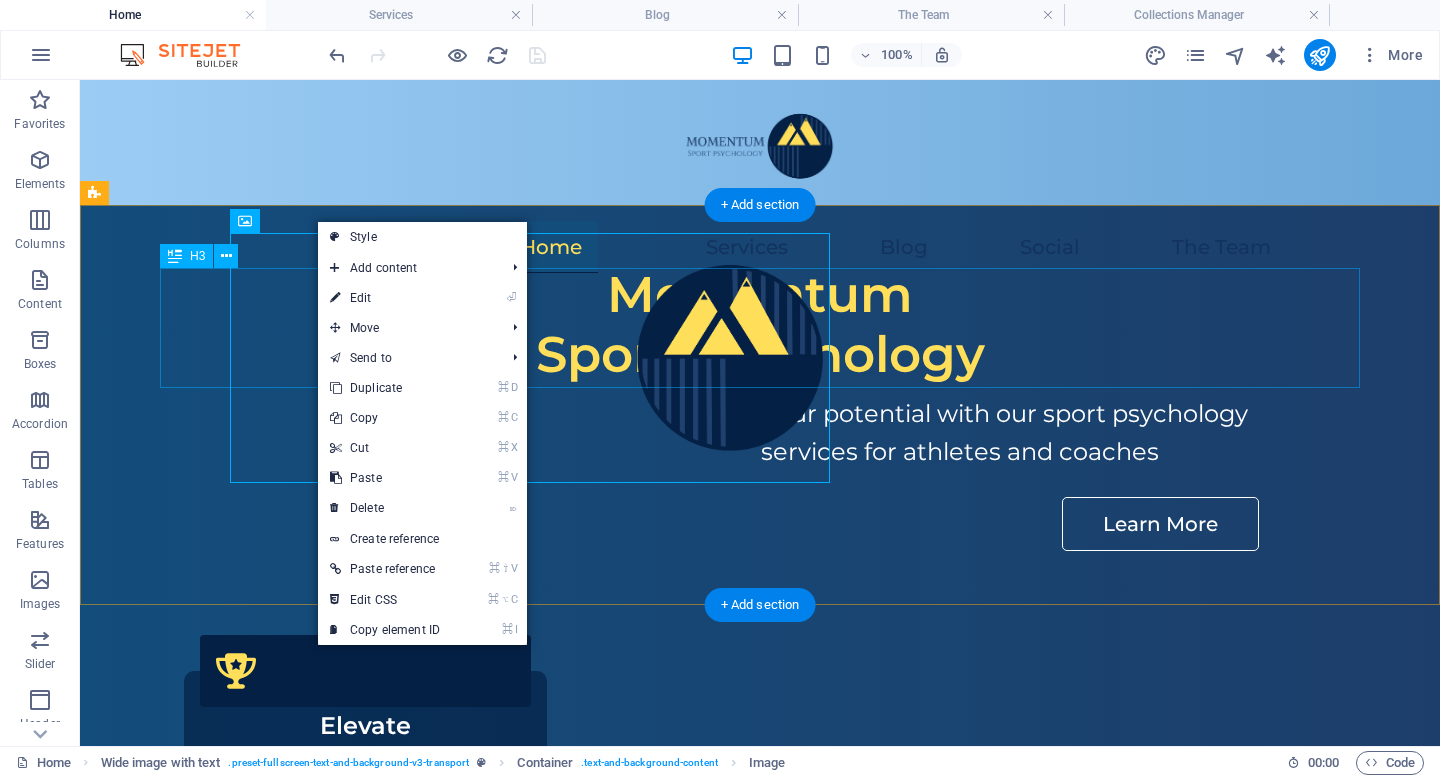 click on "Momentum  Sport Psychology" at bounding box center [760, 325] 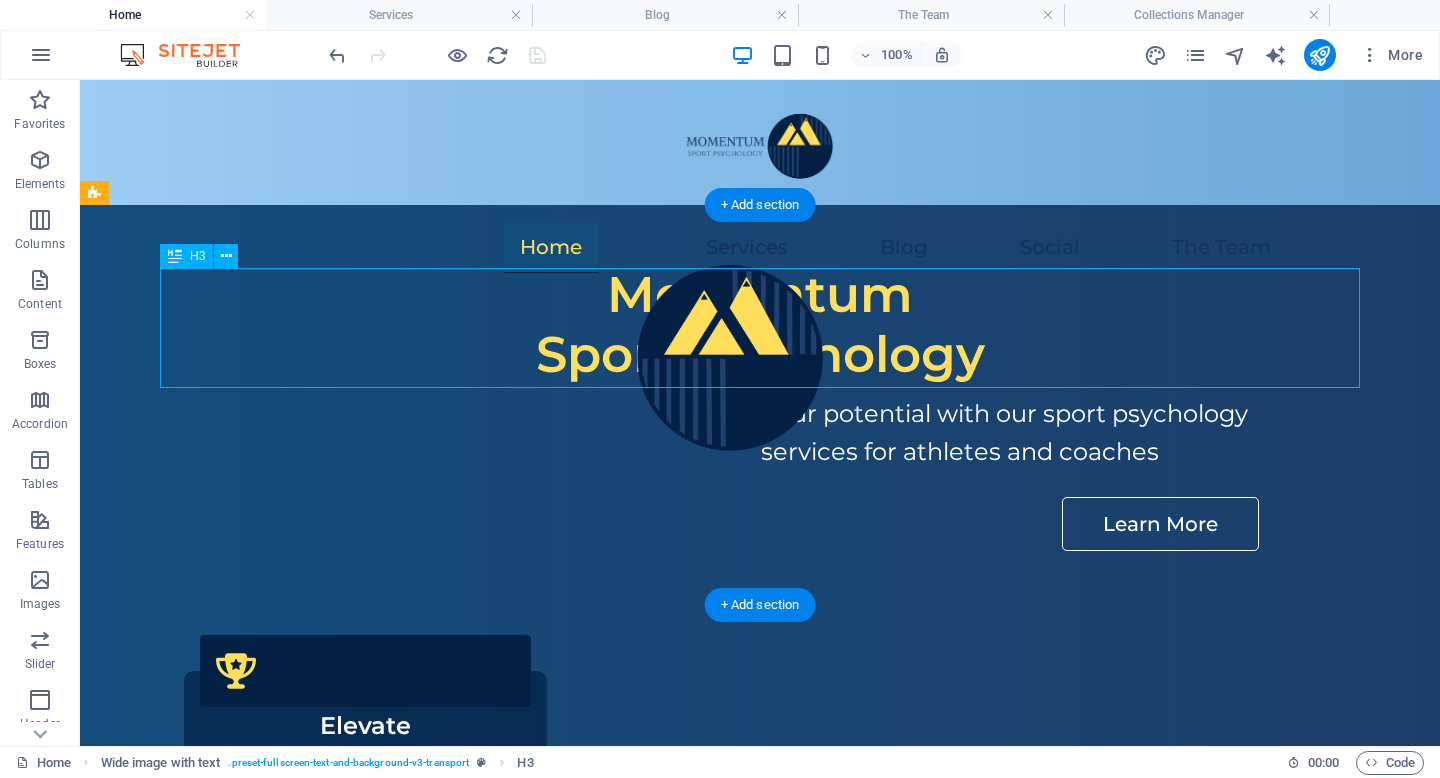 scroll, scrollTop: 53, scrollLeft: 0, axis: vertical 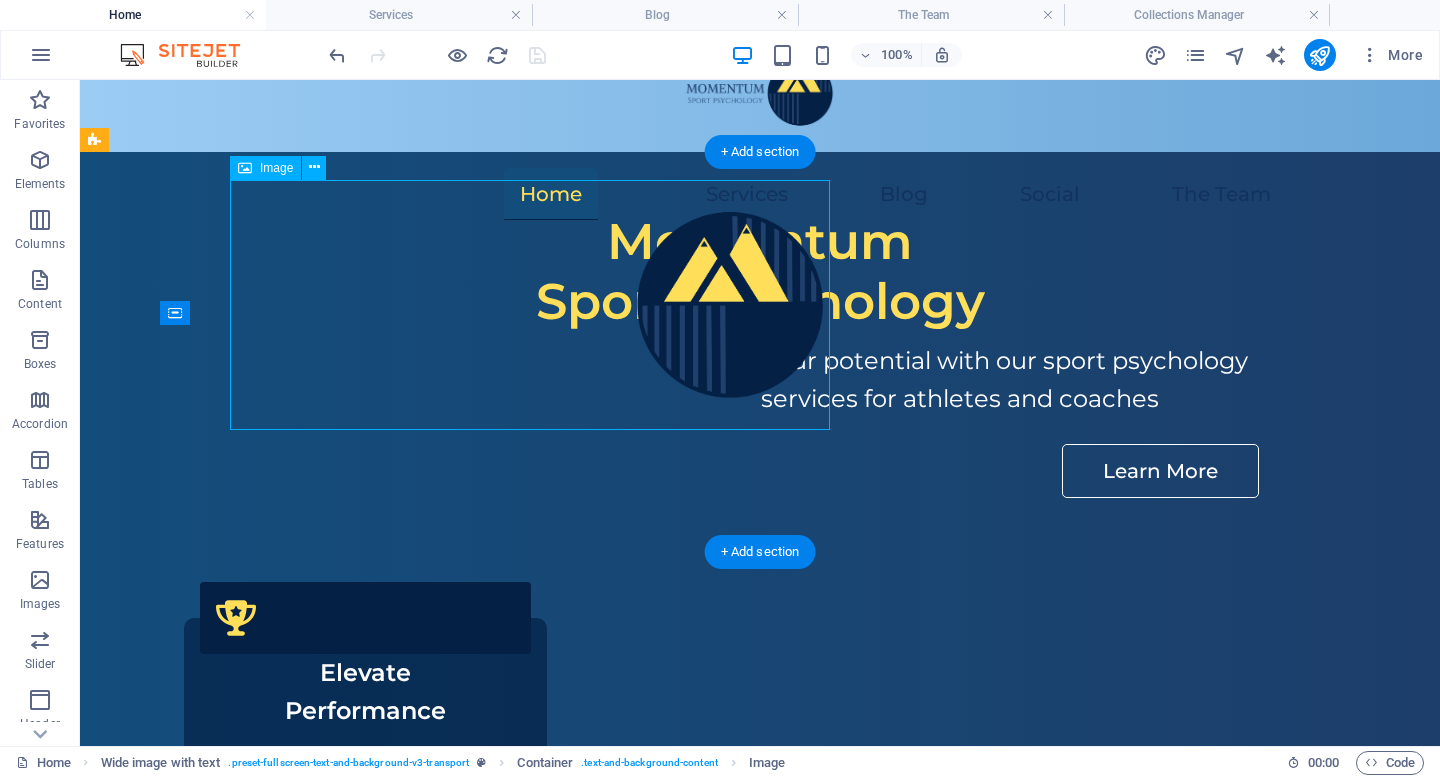 drag, startPoint x: 508, startPoint y: 335, endPoint x: 422, endPoint y: 336, distance: 86.00581 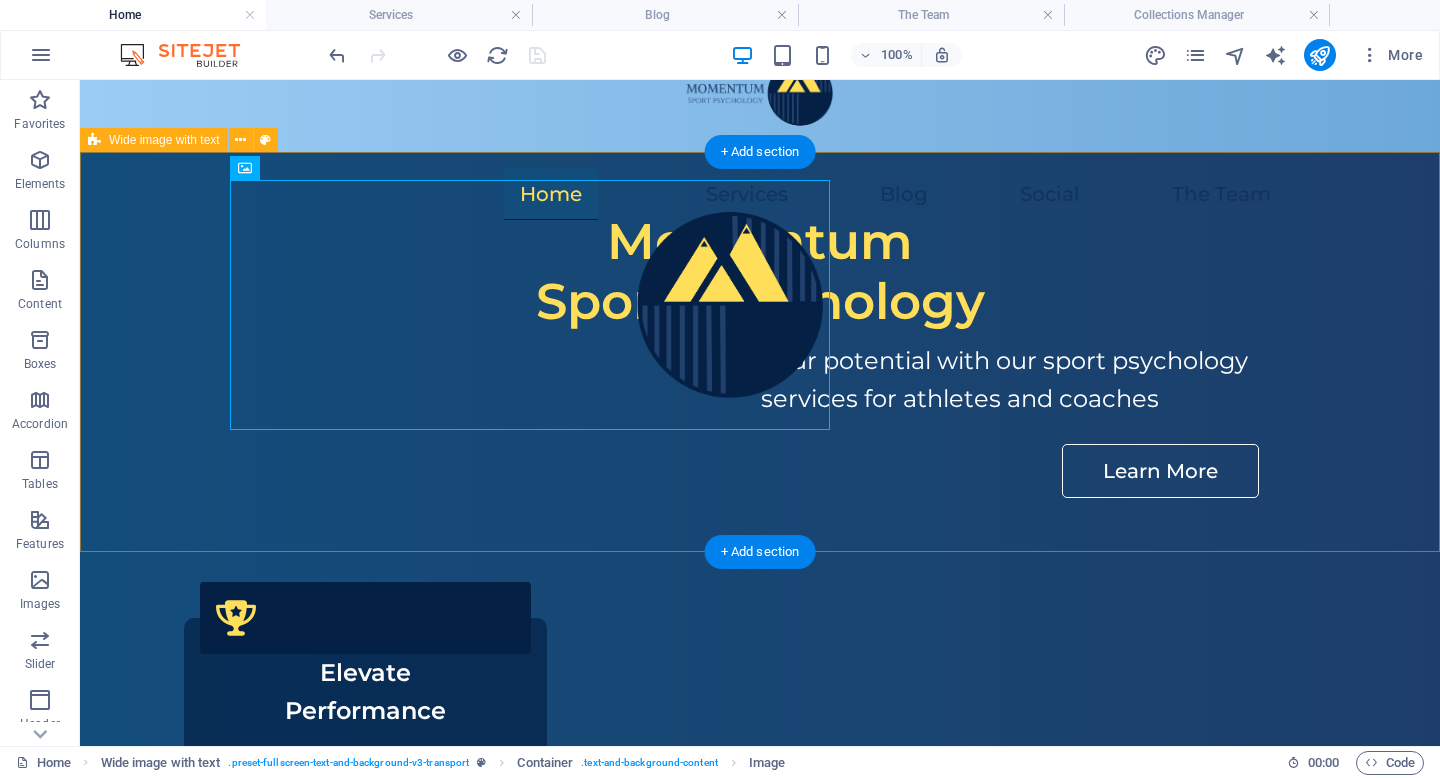 scroll, scrollTop: 0, scrollLeft: 0, axis: both 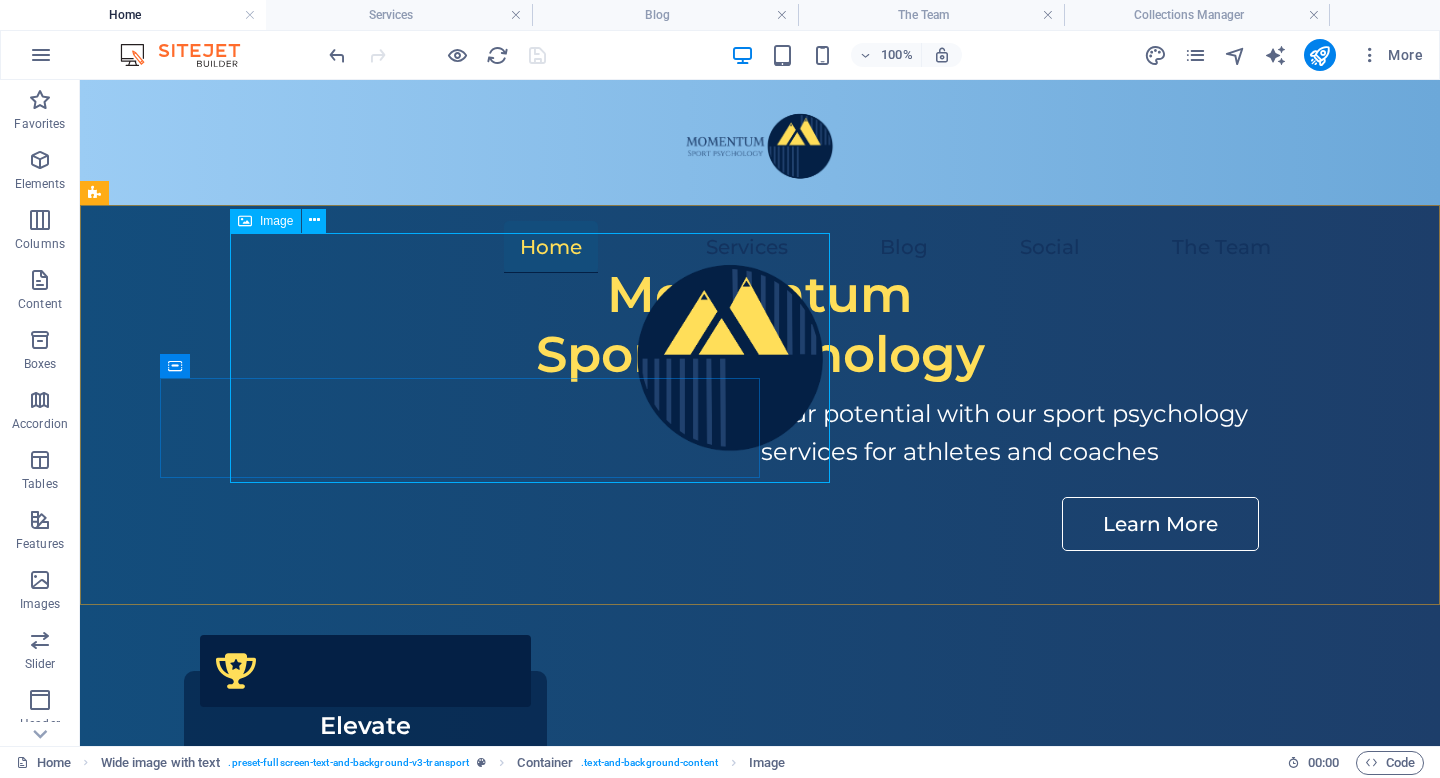 click on "Image" at bounding box center [265, 221] 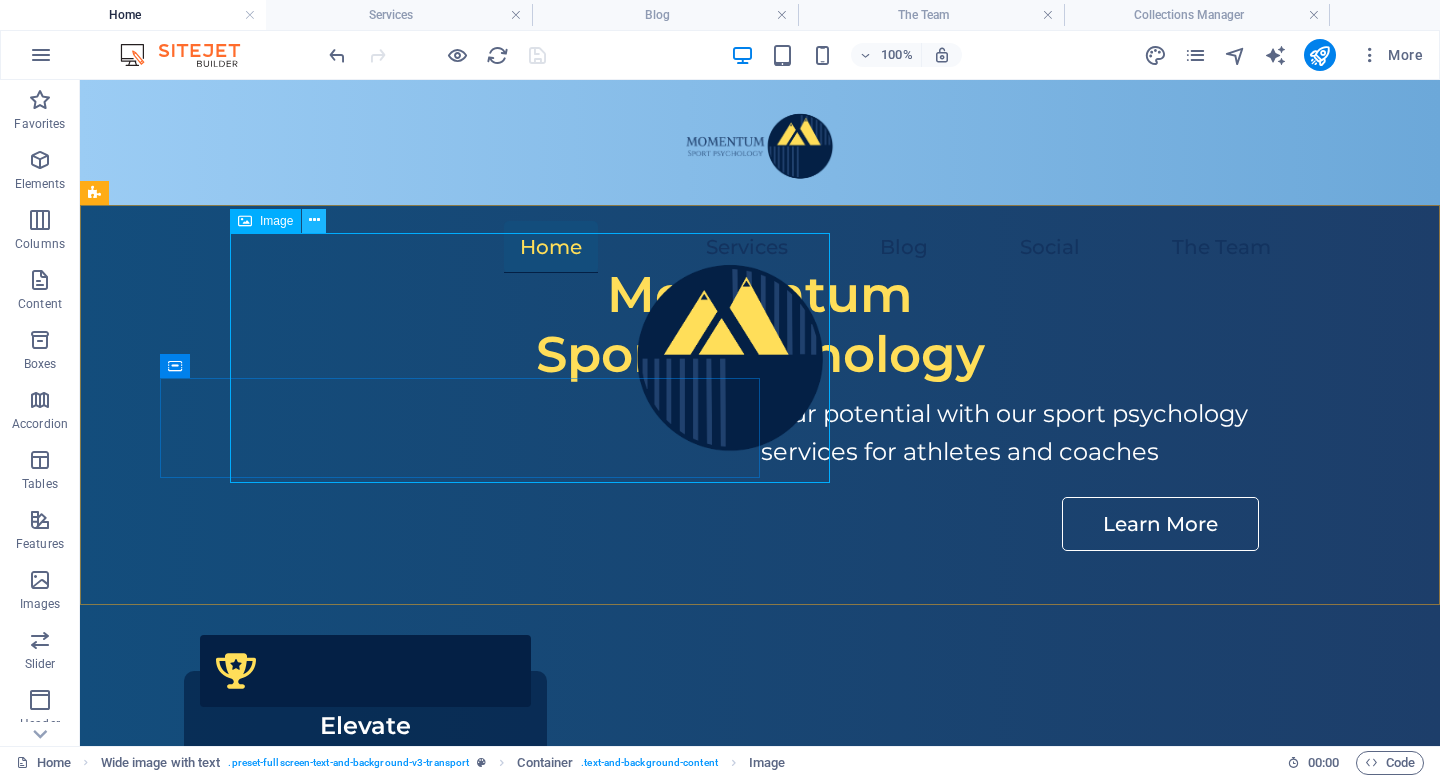 click at bounding box center (314, 220) 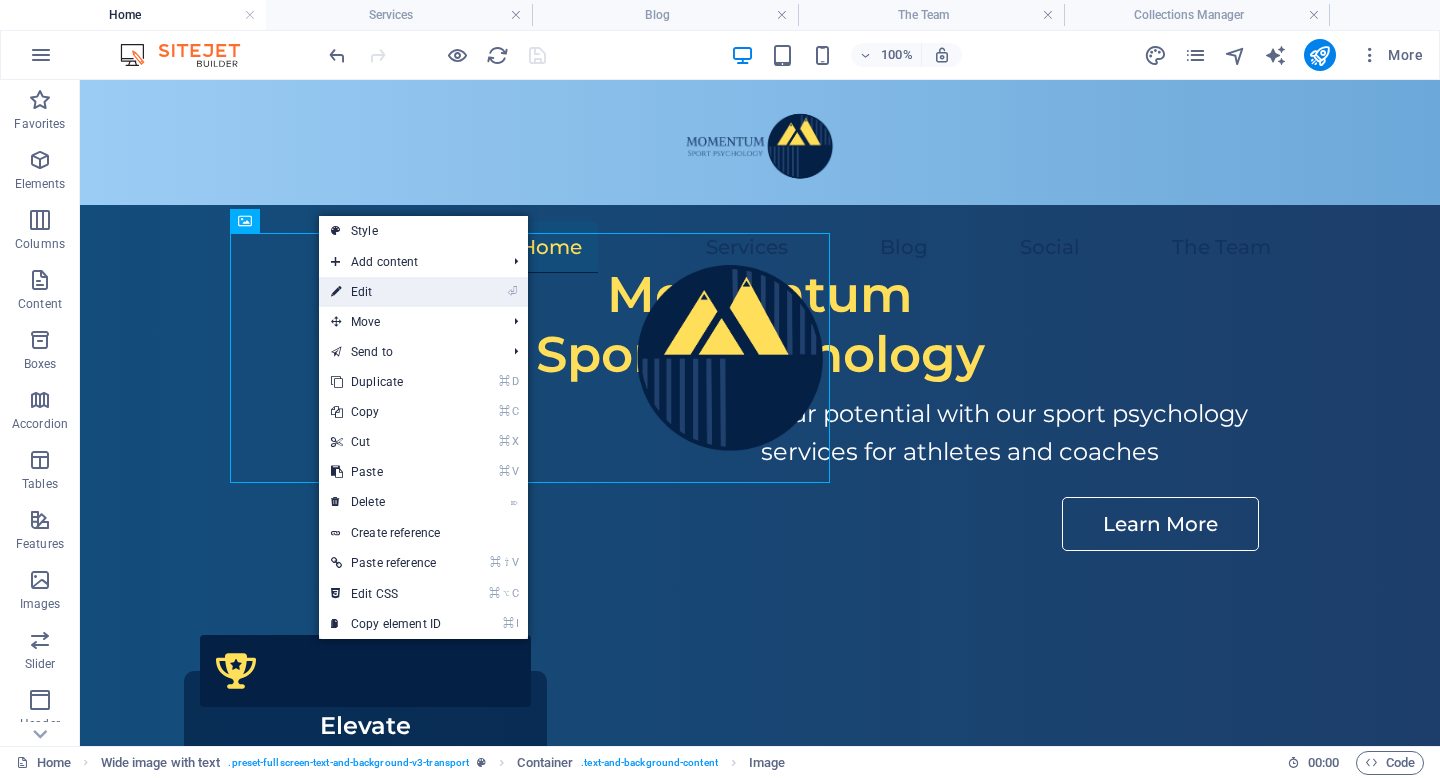 click on "⏎  Edit" at bounding box center (386, 292) 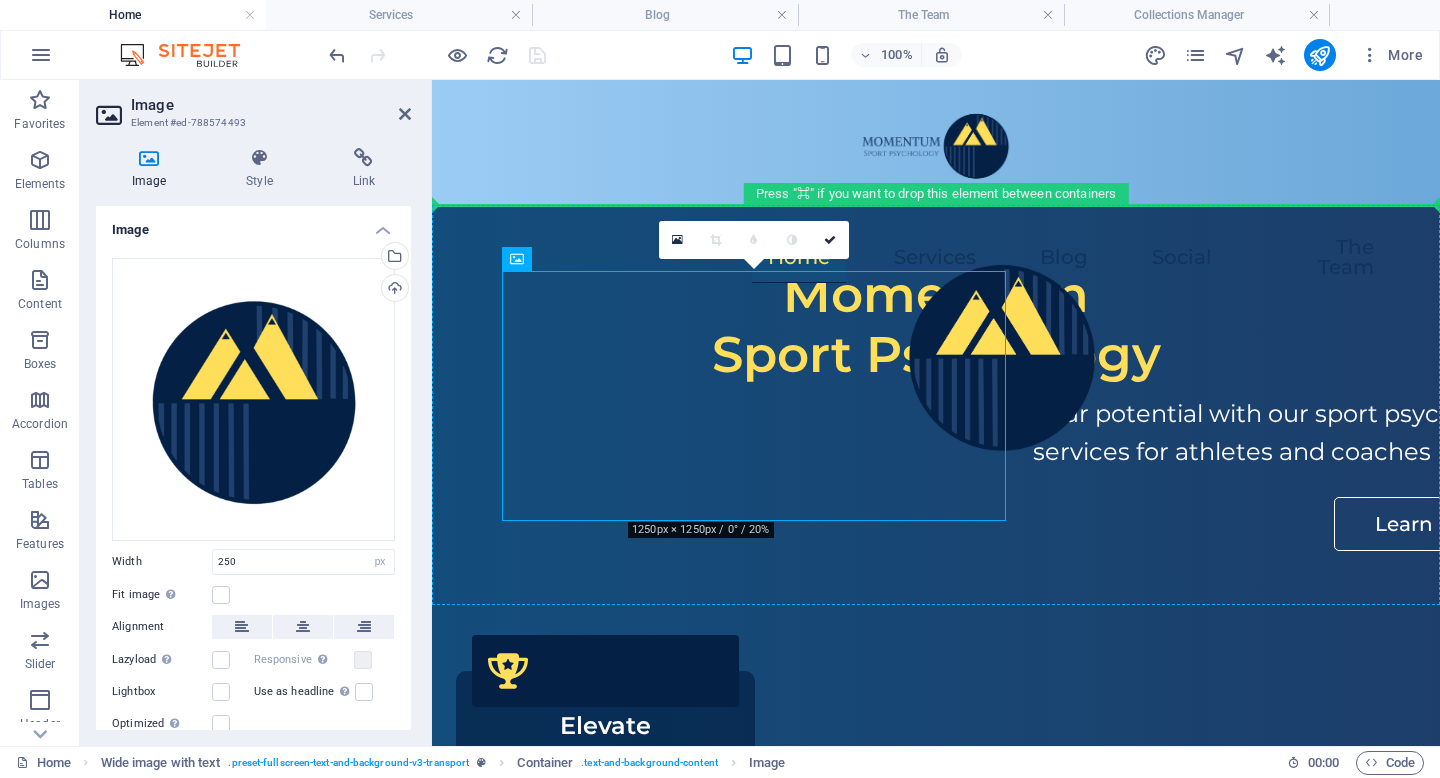 drag, startPoint x: 625, startPoint y: 331, endPoint x: 454, endPoint y: 332, distance: 171.00293 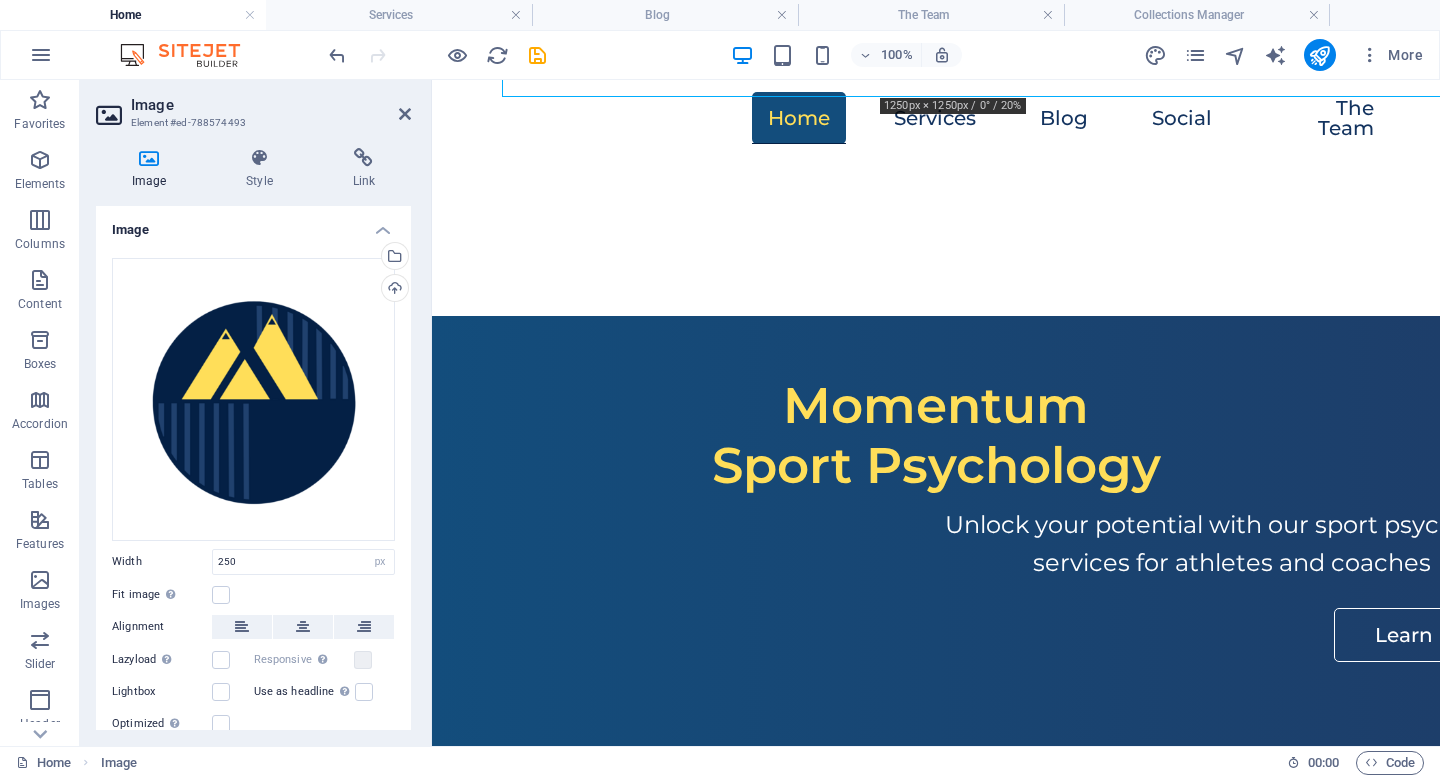 scroll, scrollTop: 0, scrollLeft: 0, axis: both 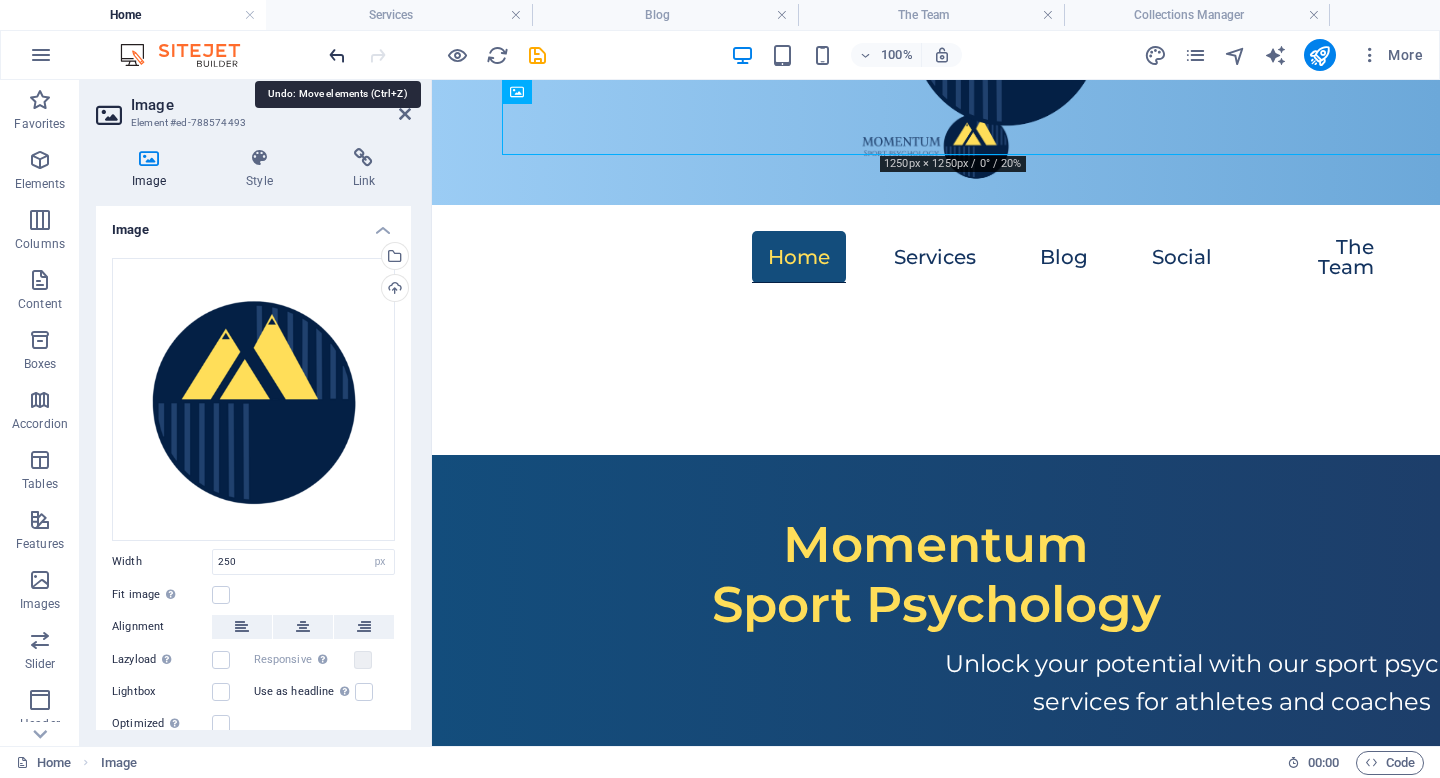 click at bounding box center [337, 55] 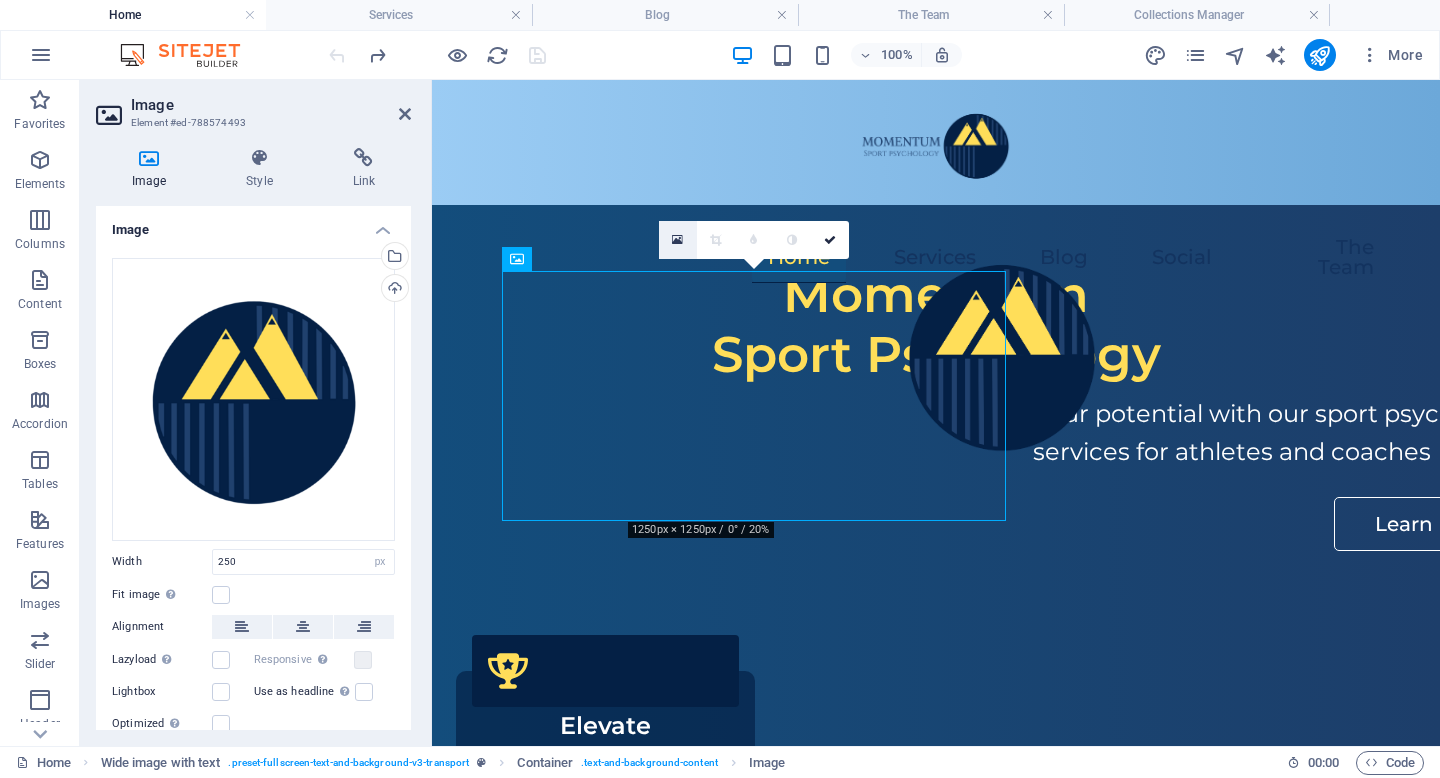 click at bounding box center (677, 240) 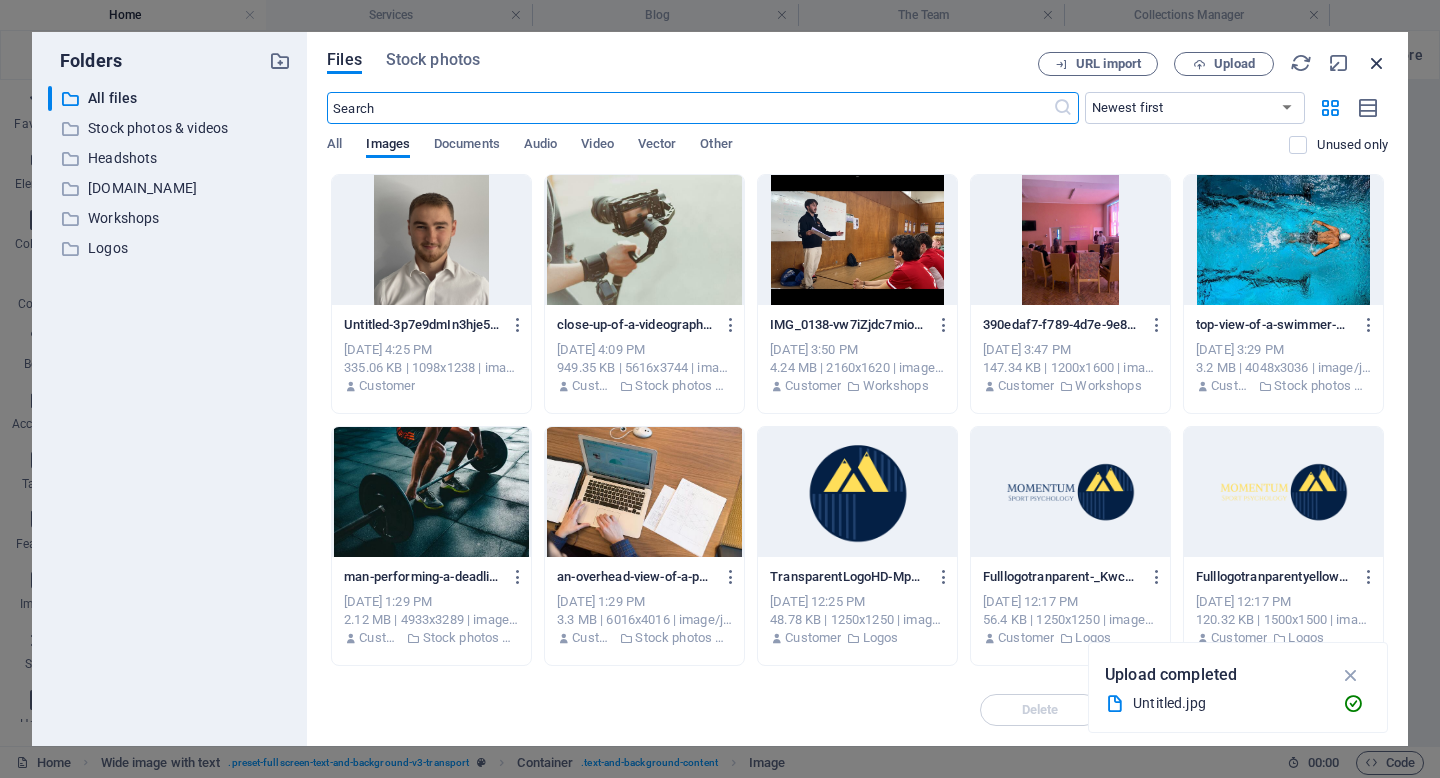 click at bounding box center [1377, 63] 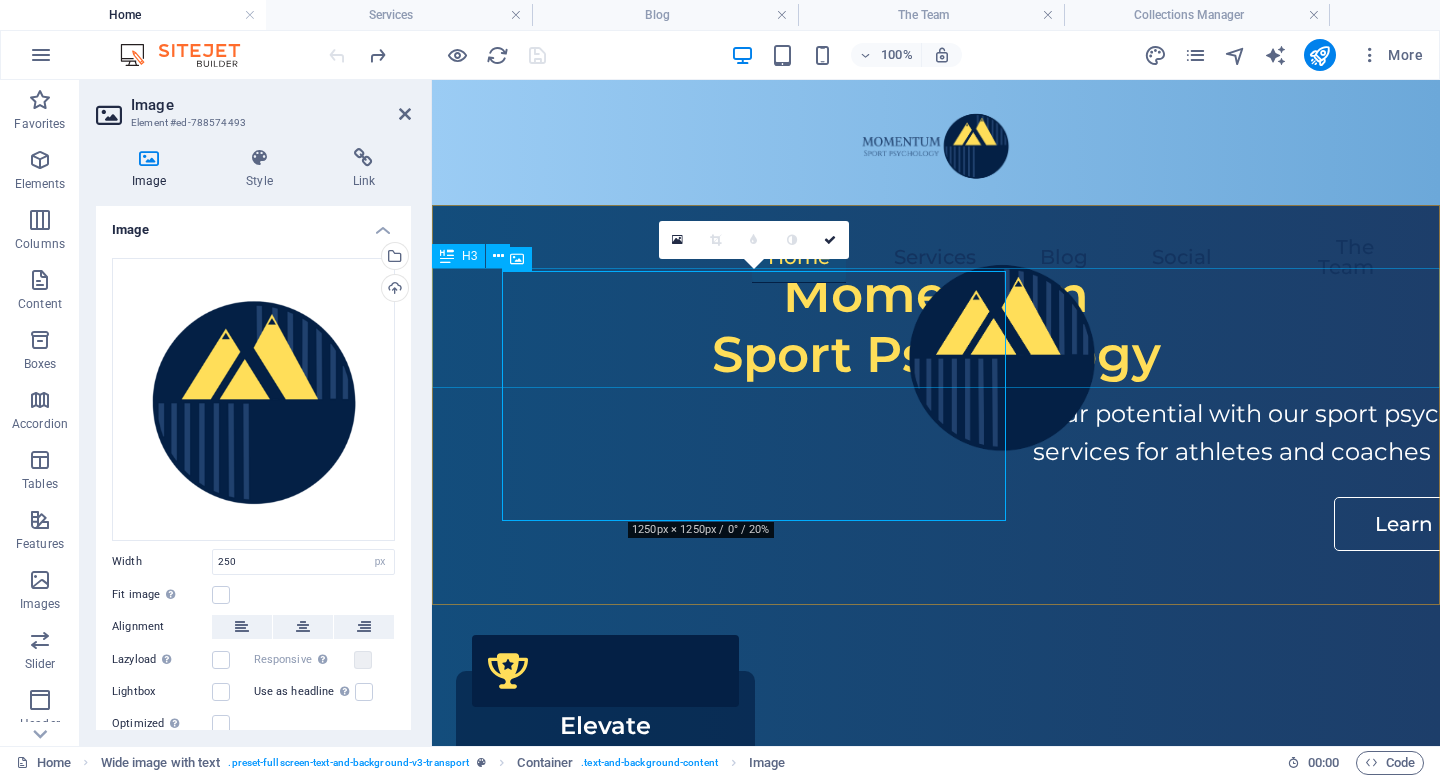 click on "Momentum  Sport Psychology" at bounding box center (936, 325) 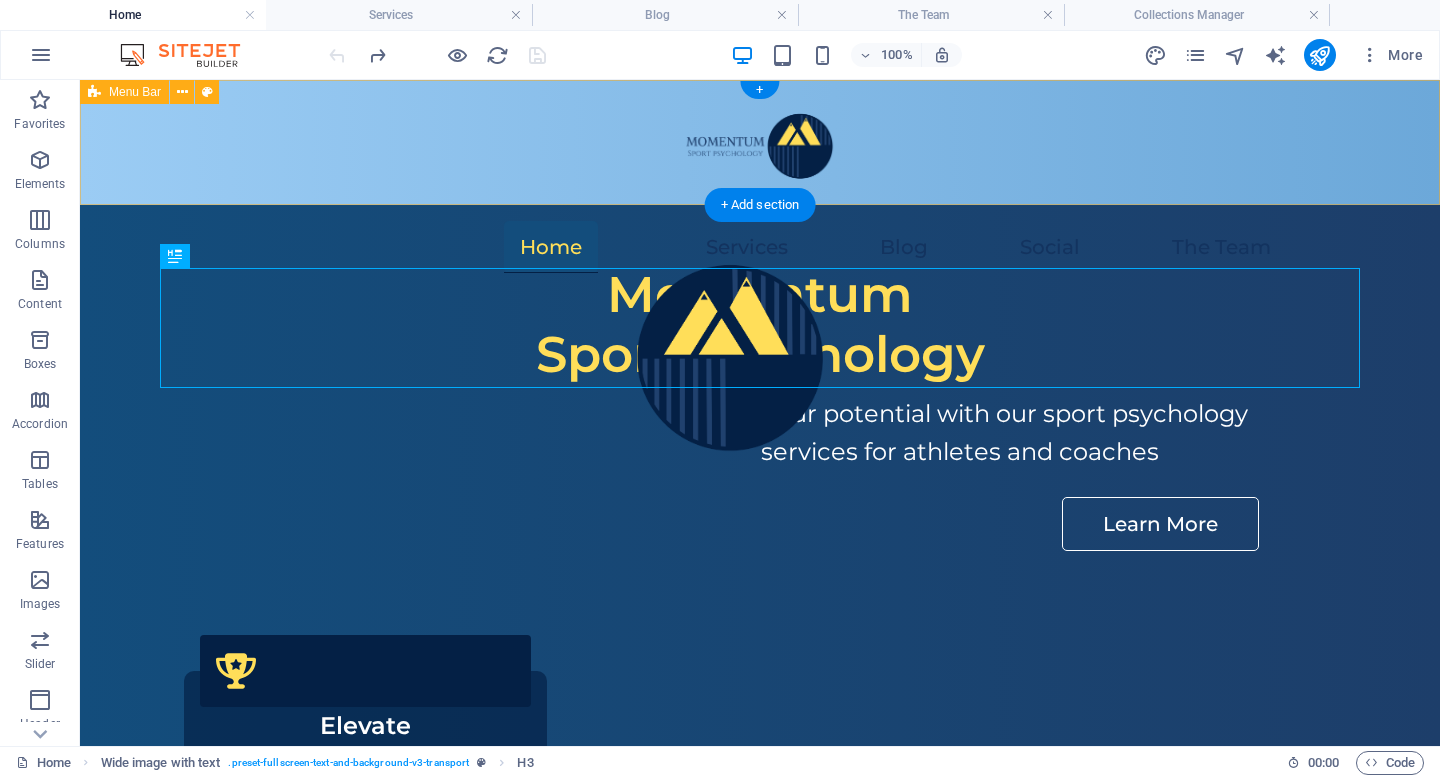click on "100% More" at bounding box center [720, 55] 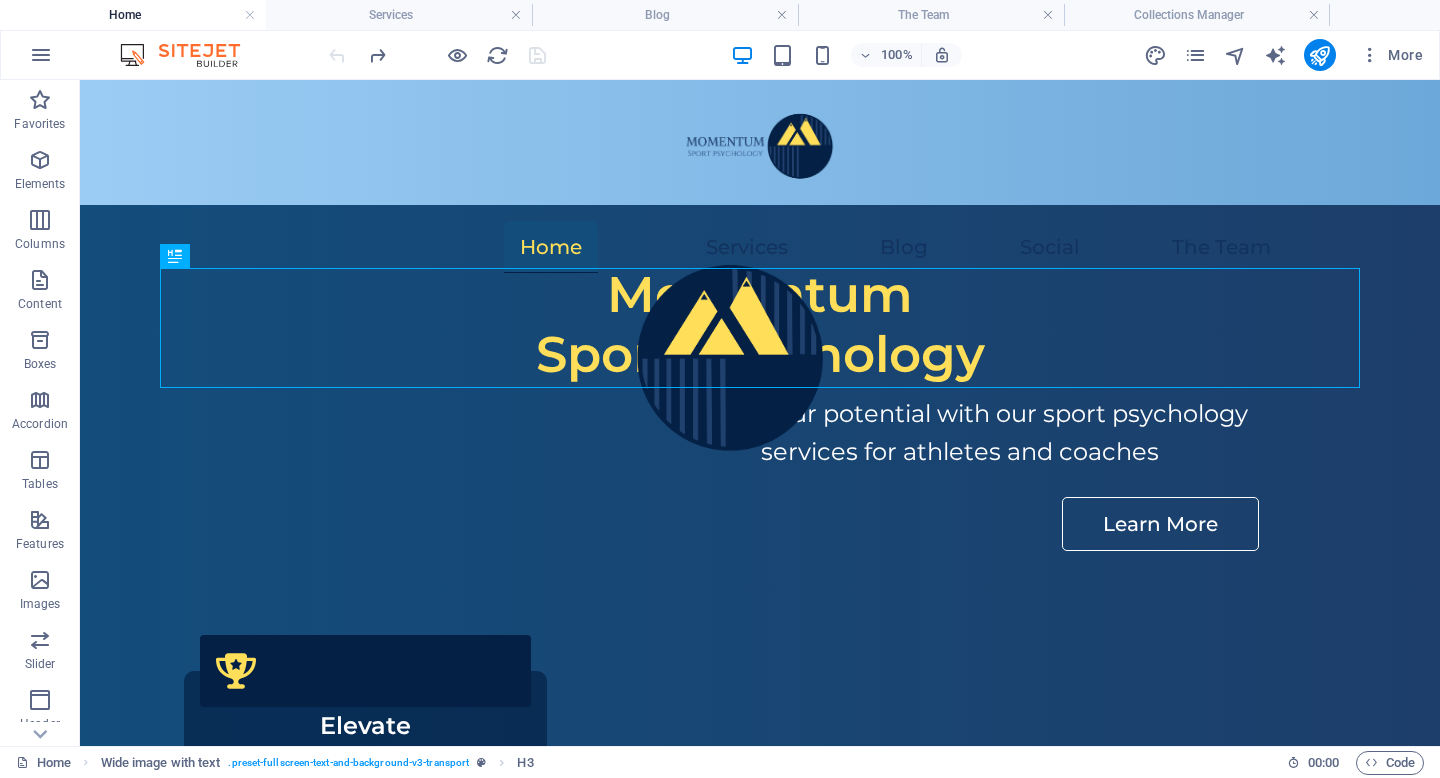 click on "100% More" at bounding box center [720, 55] 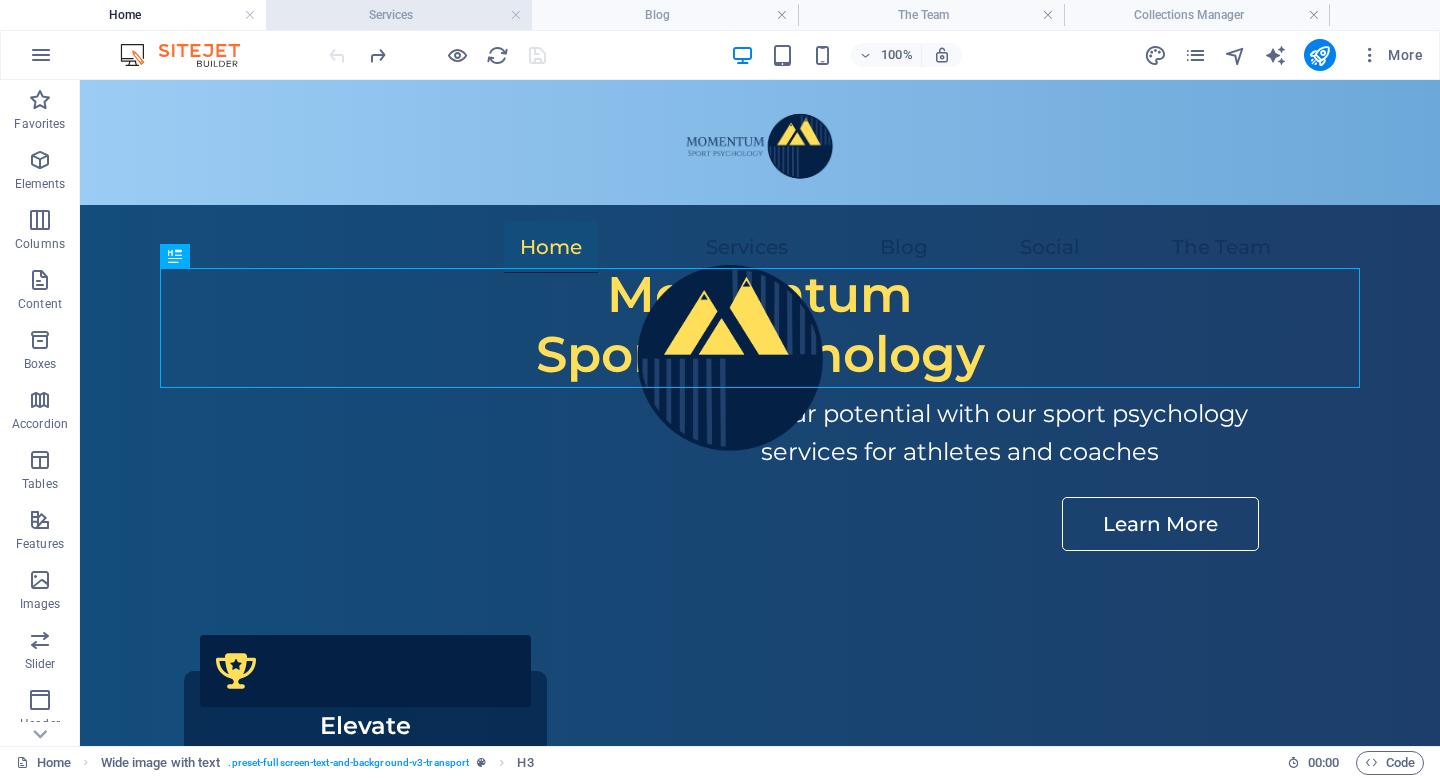 click on "Services" at bounding box center [399, 15] 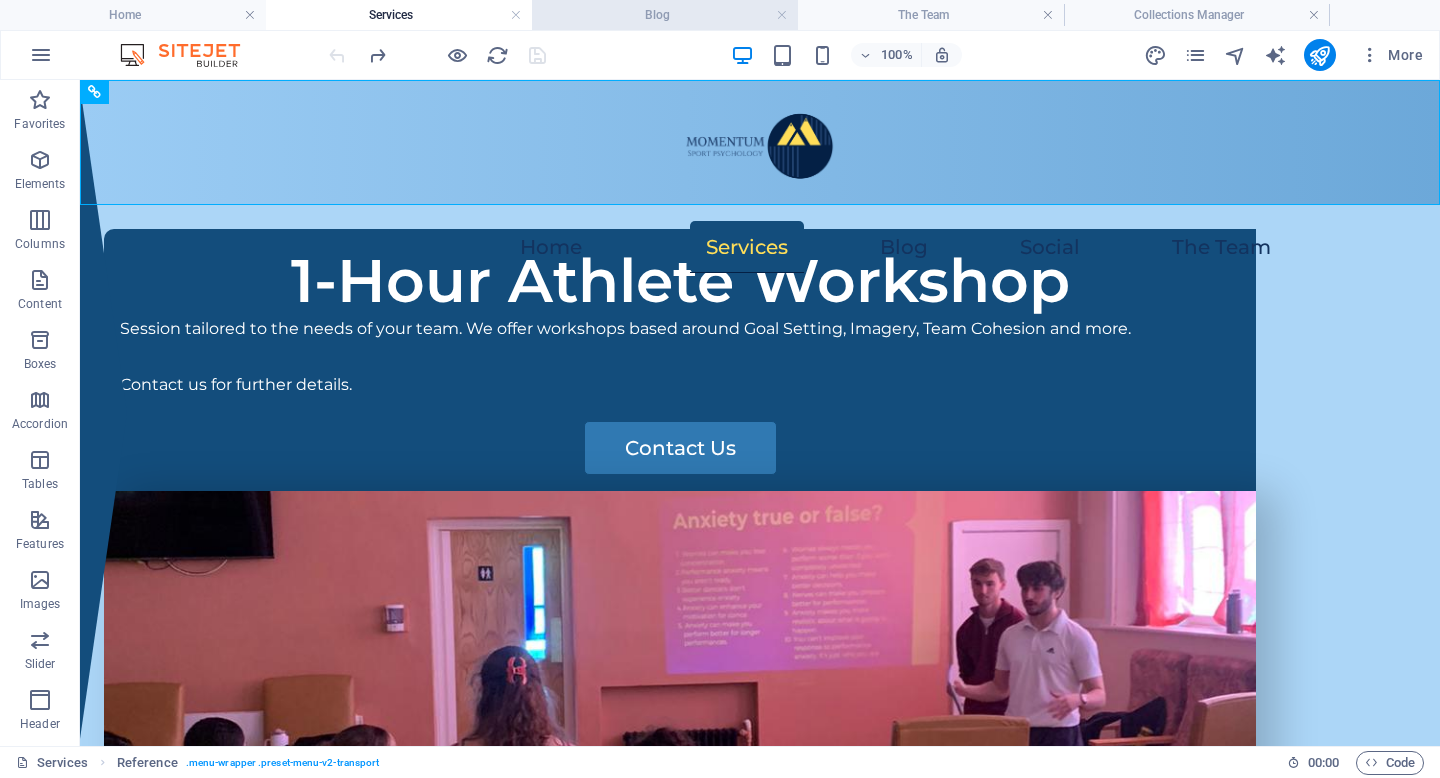 click on "Blog" at bounding box center (665, 15) 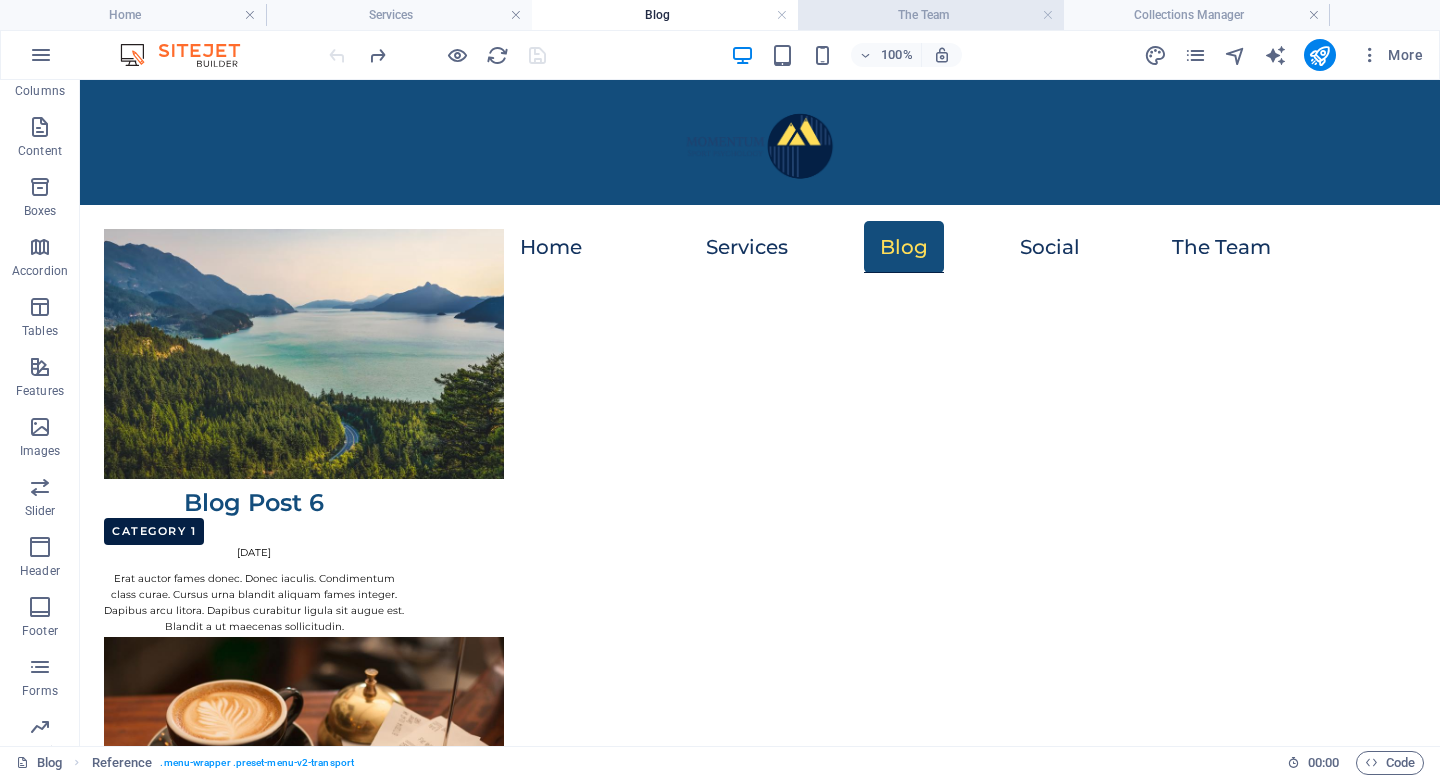 click on "The Team" at bounding box center (931, 15) 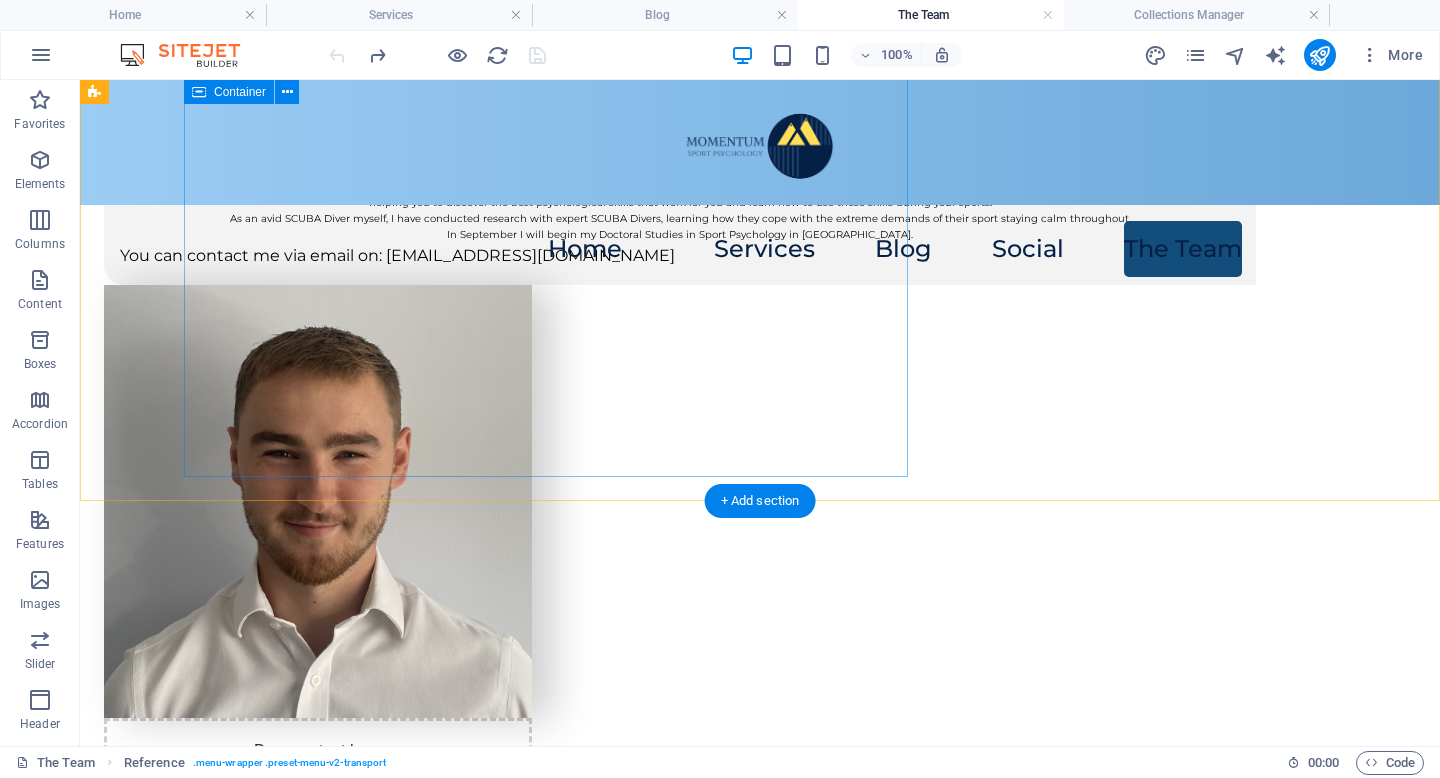 scroll, scrollTop: 88, scrollLeft: 0, axis: vertical 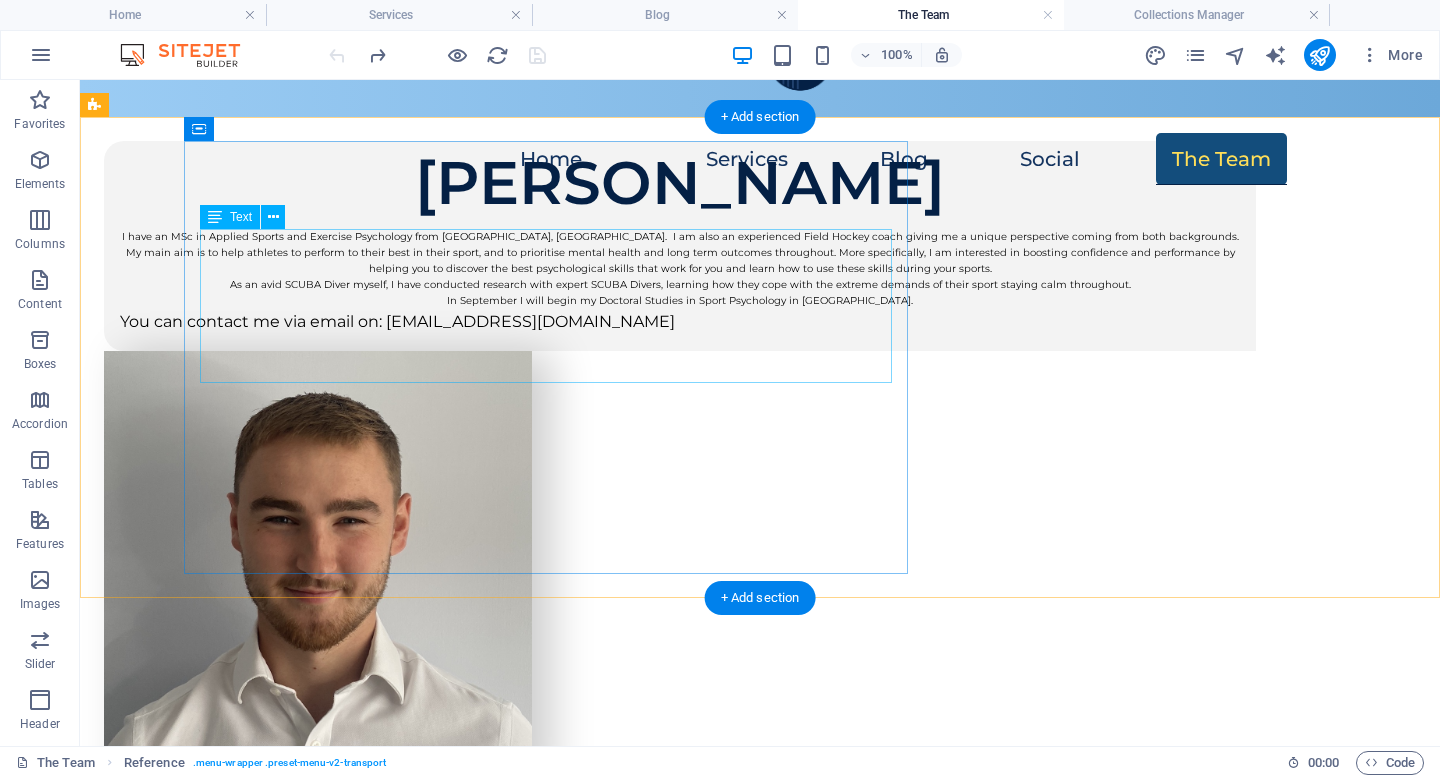 click on "I have an MSc in Applied Sports and Exercise Psychology from [GEOGRAPHIC_DATA], [GEOGRAPHIC_DATA].  I am also an experienced Field Hockey coach giving me a unique perspective coming from both backgrounds. My main aim is to help athletes to perform to their best in their sport, and to prioritise mental health and long term outcomes throughout. More specifically, I am interested in boosting confidence and performance by helping you to discover the best psychological skills that work for you and learn how to use these skills during your sports. As an avid SCUBA Diver myself, I have conducted research with expert SCUBA Divers, learning how they cope with the extreme demands of their sport staying calm throughout. In September I will begin my Doctoral Studies in Sport Psychology in [GEOGRAPHIC_DATA]. You can contact me via email on: [EMAIL_ADDRESS][DOMAIN_NAME]" at bounding box center (680, 282) 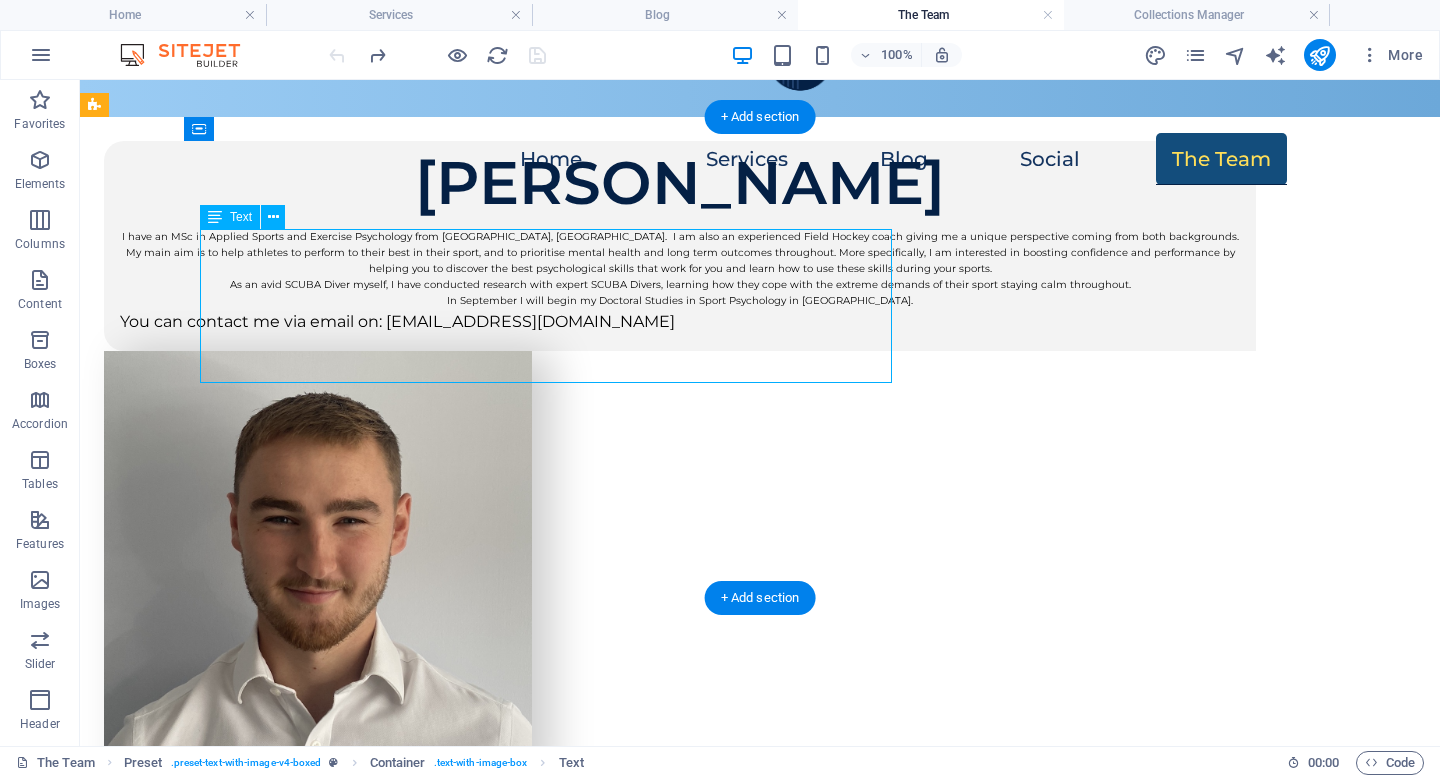 click on "I have an MSc in Applied Sports and Exercise Psychology from [GEOGRAPHIC_DATA], [GEOGRAPHIC_DATA].  I am also an experienced Field Hockey coach giving me a unique perspective coming from both backgrounds. My main aim is to help athletes to perform to their best in their sport, and to prioritise mental health and long term outcomes throughout. More specifically, I am interested in boosting confidence and performance by helping you to discover the best psychological skills that work for you and learn how to use these skills during your sports. As an avid SCUBA Diver myself, I have conducted research with expert SCUBA Divers, learning how they cope with the extreme demands of their sport staying calm throughout. In September I will begin my Doctoral Studies in Sport Psychology in [GEOGRAPHIC_DATA]. You can contact me via email on: [EMAIL_ADDRESS][DOMAIN_NAME]" at bounding box center [680, 282] 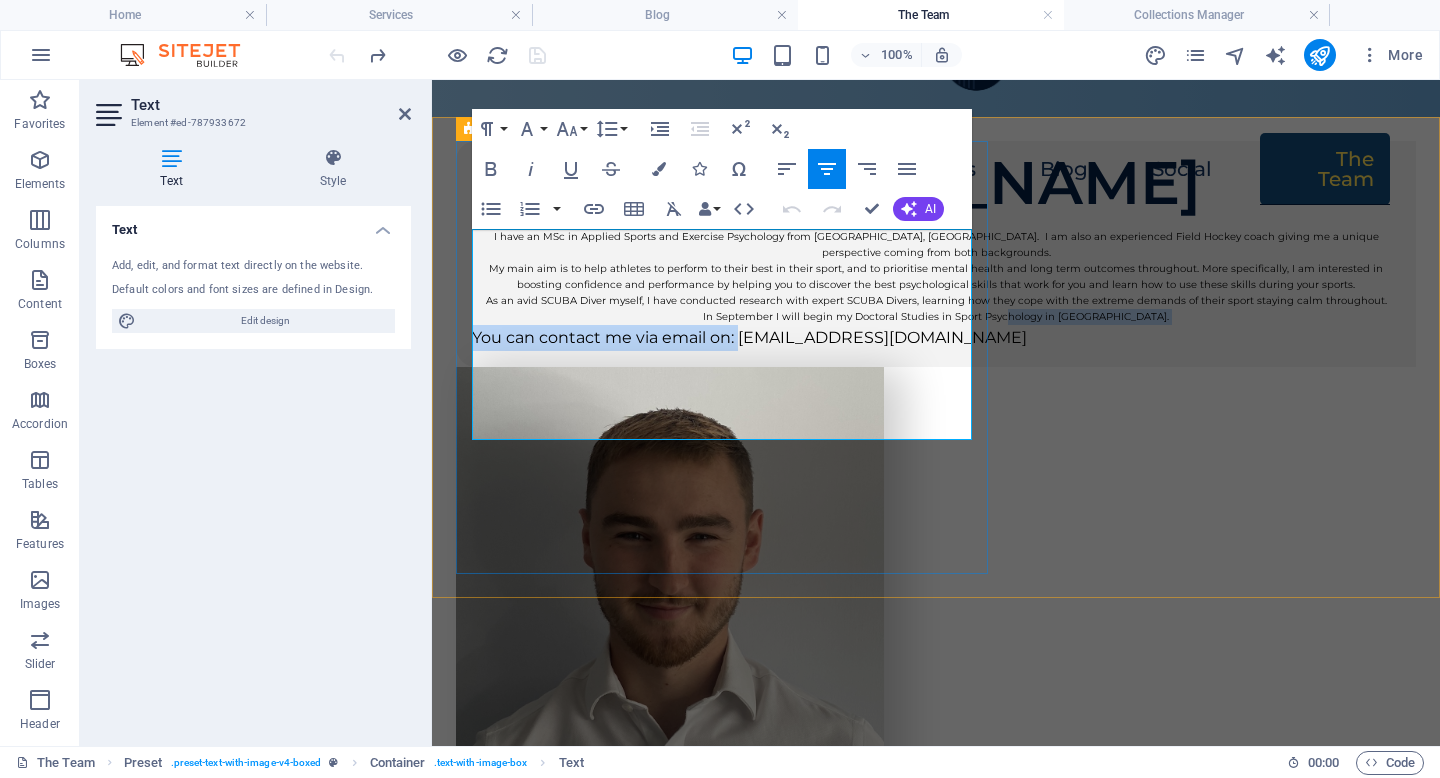 drag, startPoint x: 928, startPoint y: 390, endPoint x: 821, endPoint y: 382, distance: 107.298645 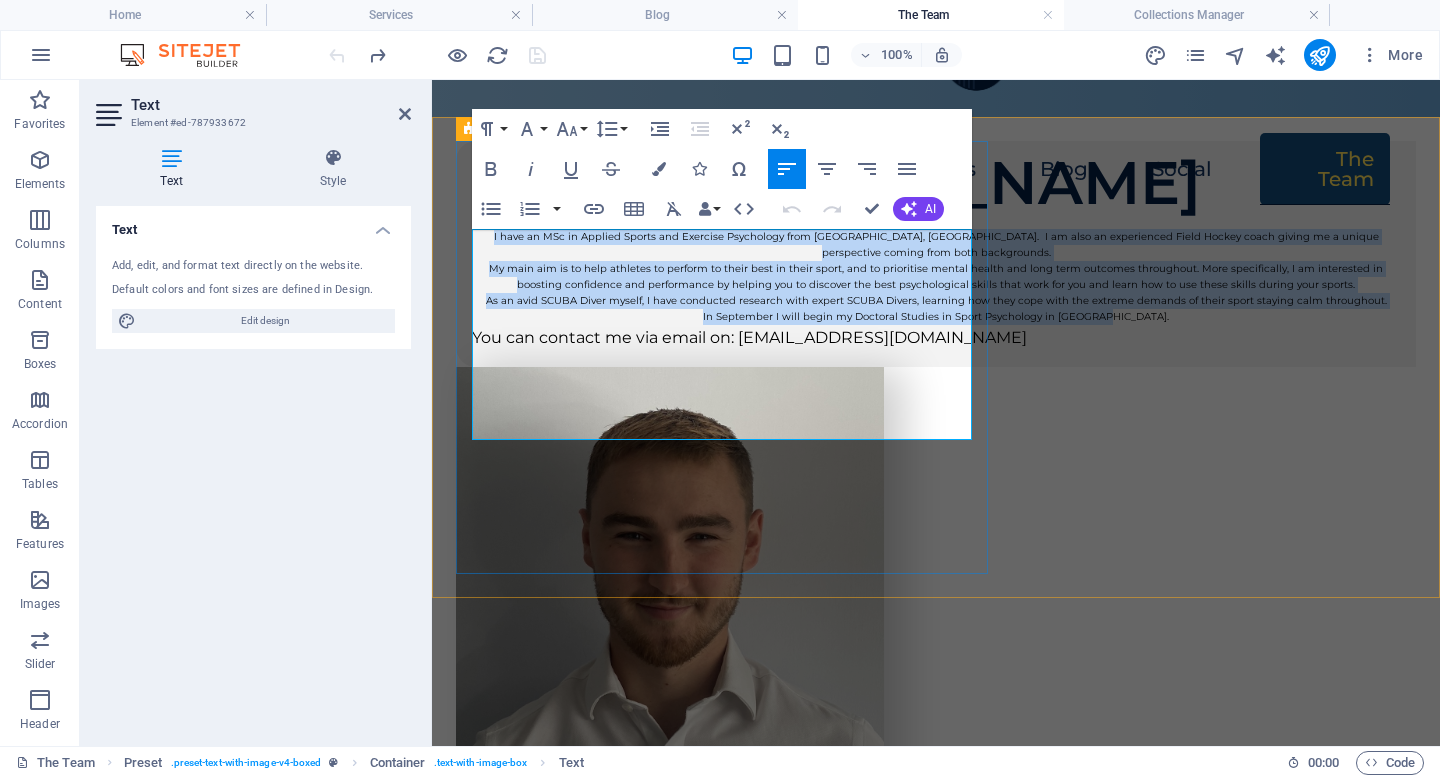 drag, startPoint x: 925, startPoint y: 374, endPoint x: 474, endPoint y: 232, distance: 472.8266 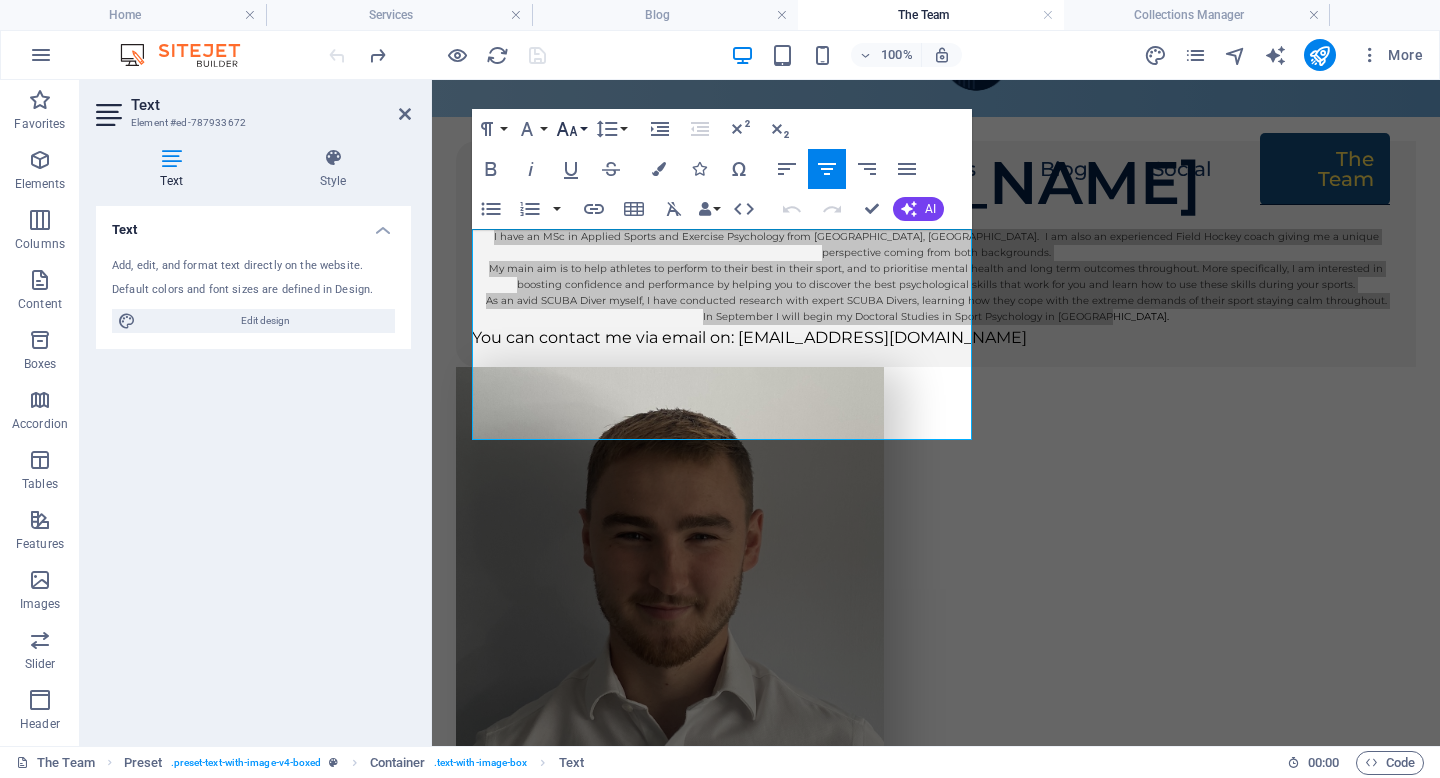 click 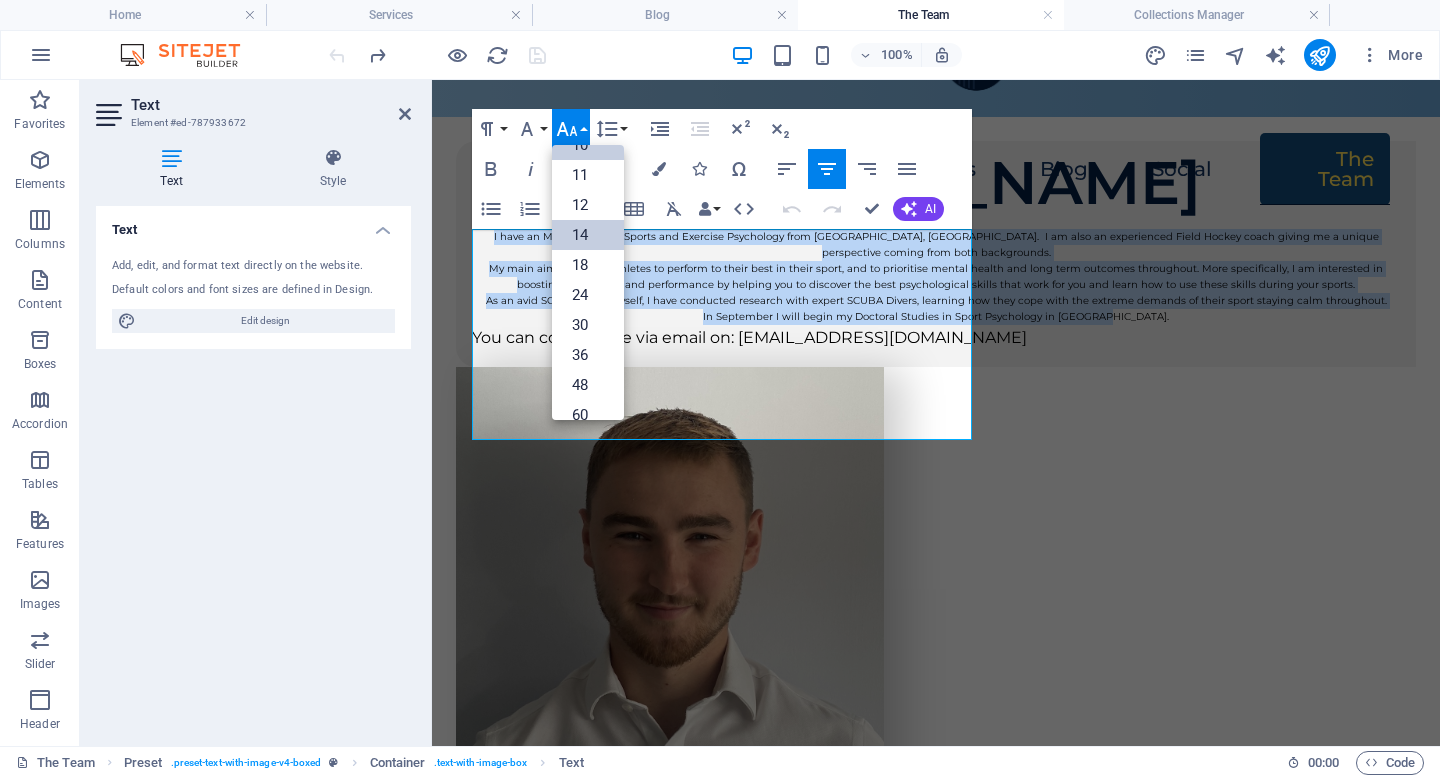click on "14" at bounding box center [588, 235] 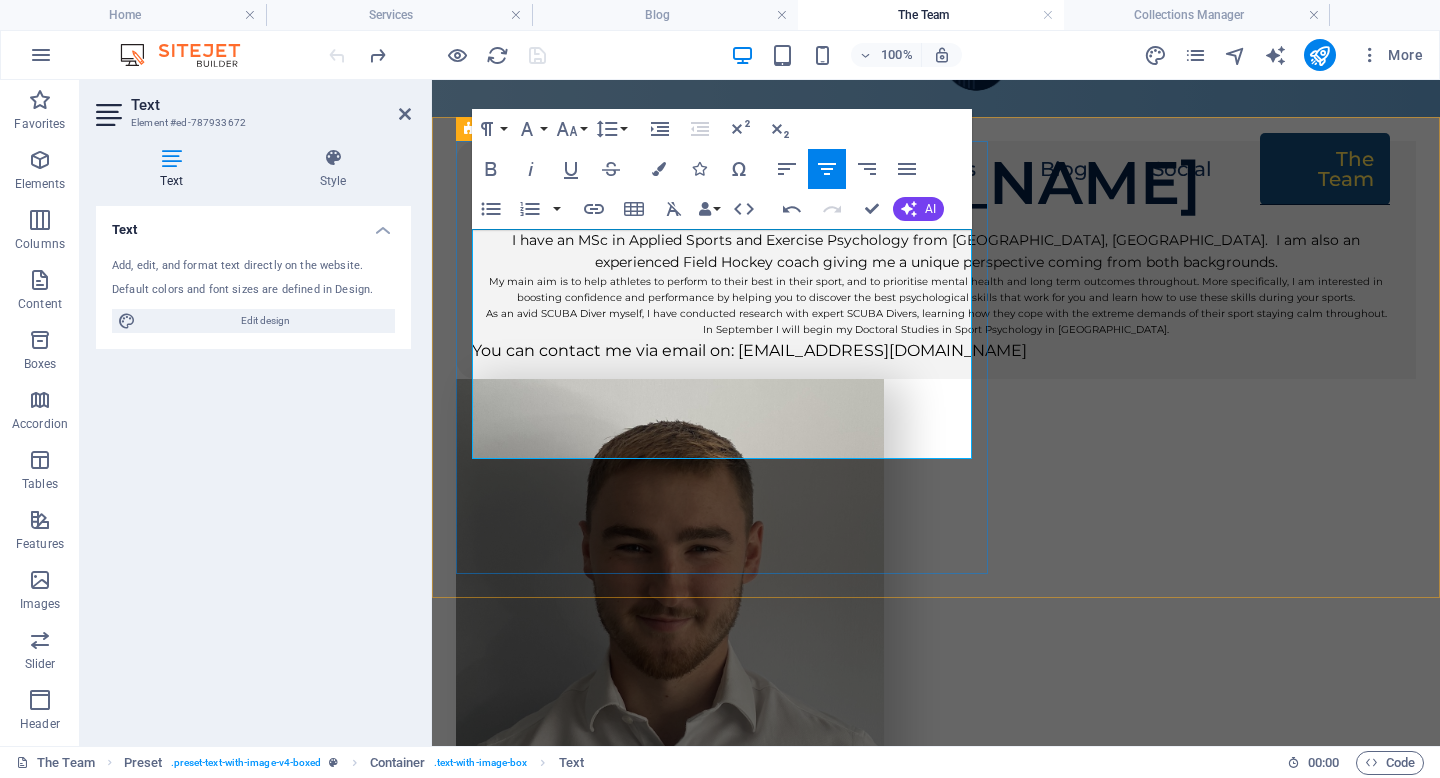 click on "My main aim is to help athletes to perform to their best in their sport, and to prioritise mental health and long term outcomes throughout. More specifically, I am interested in boosting confidence and performance by helping you to discover the best psychological skills that work for you and learn how to use these skills during your sports." at bounding box center (936, 290) 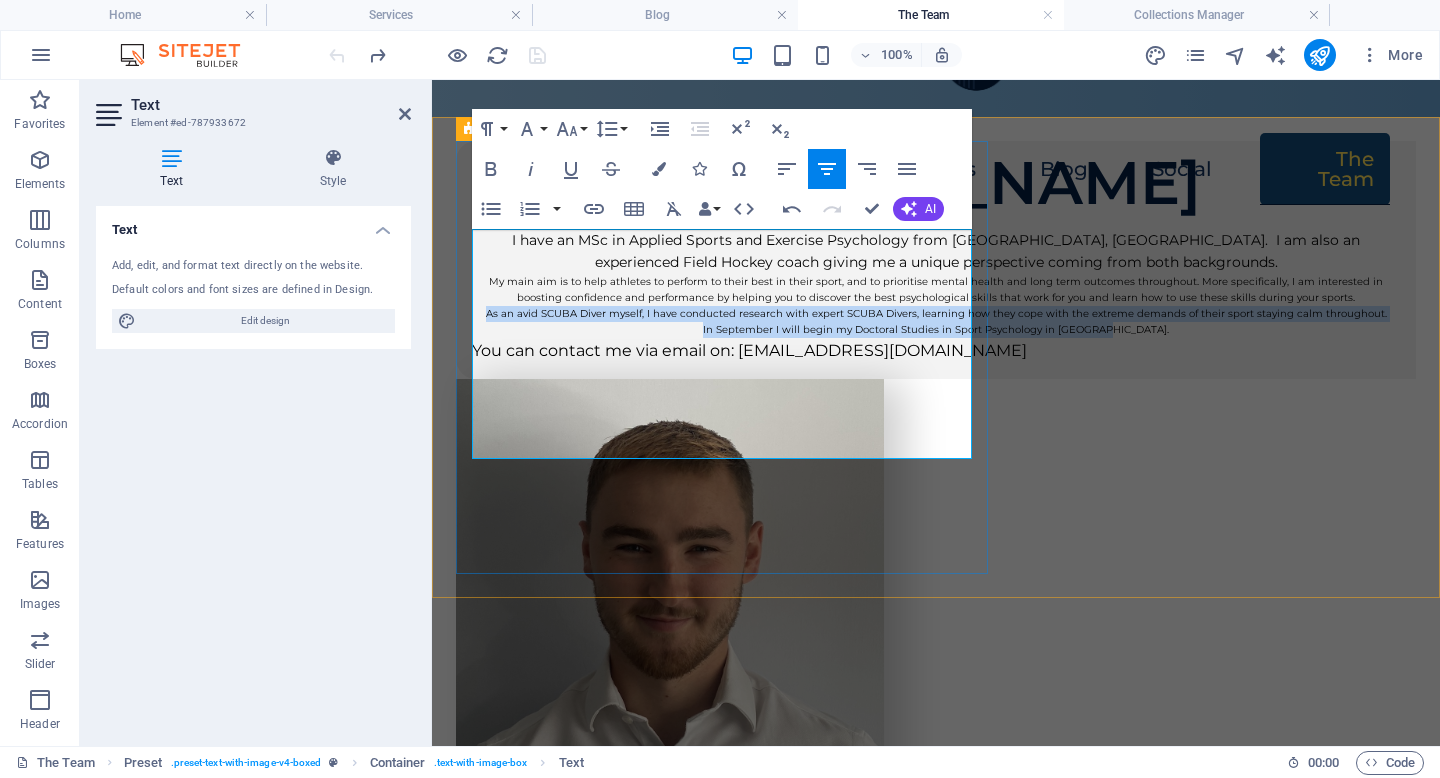 drag, startPoint x: 930, startPoint y: 404, endPoint x: 462, endPoint y: 364, distance: 469.7063 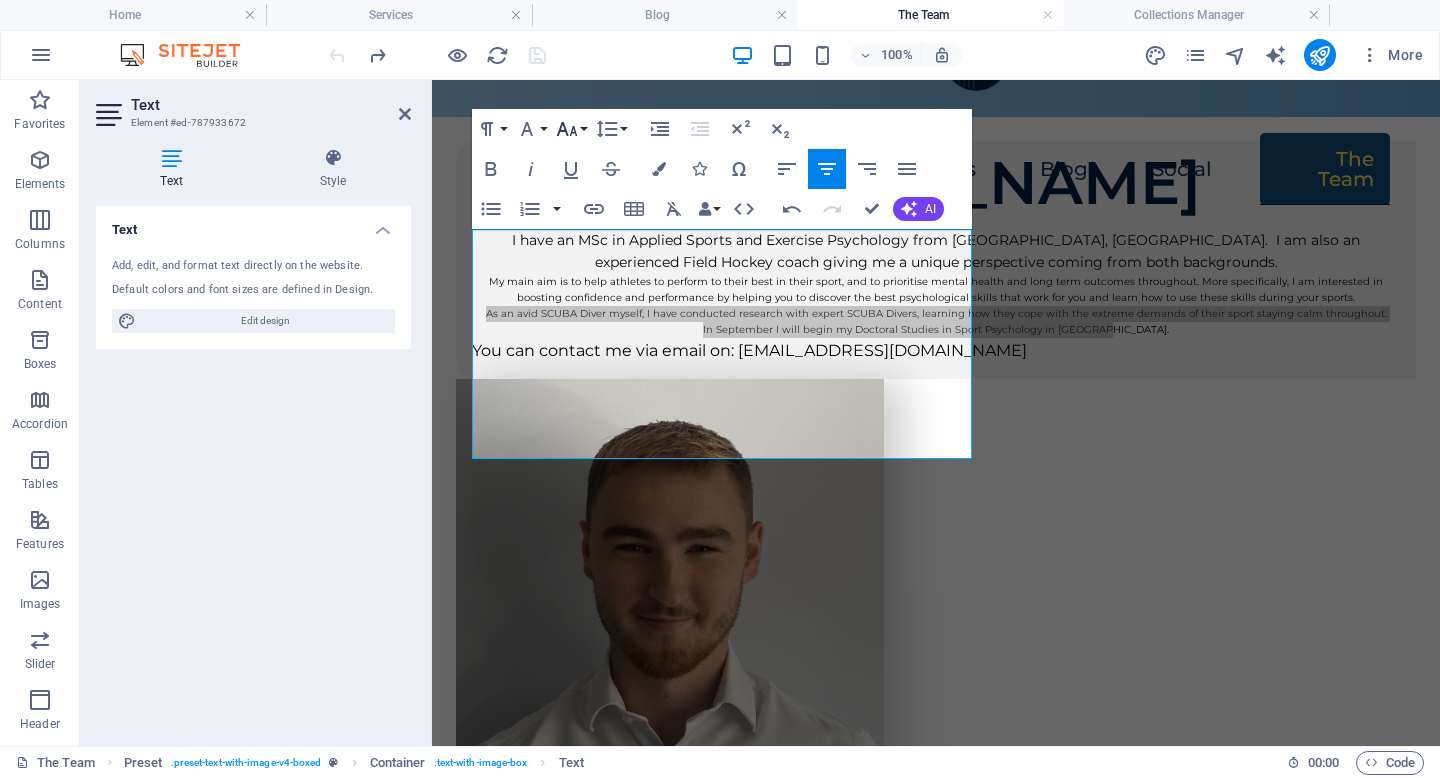 click 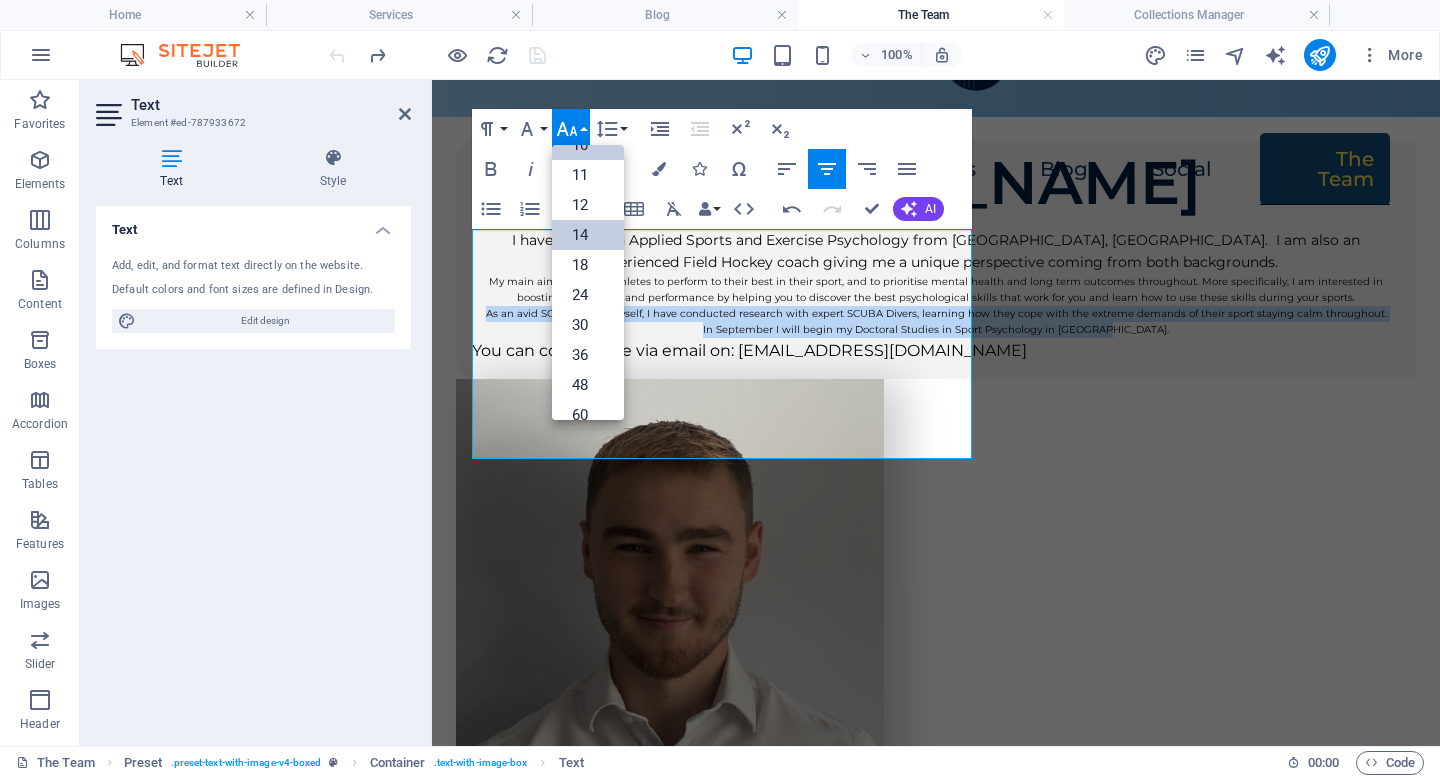 click on "14" at bounding box center (588, 235) 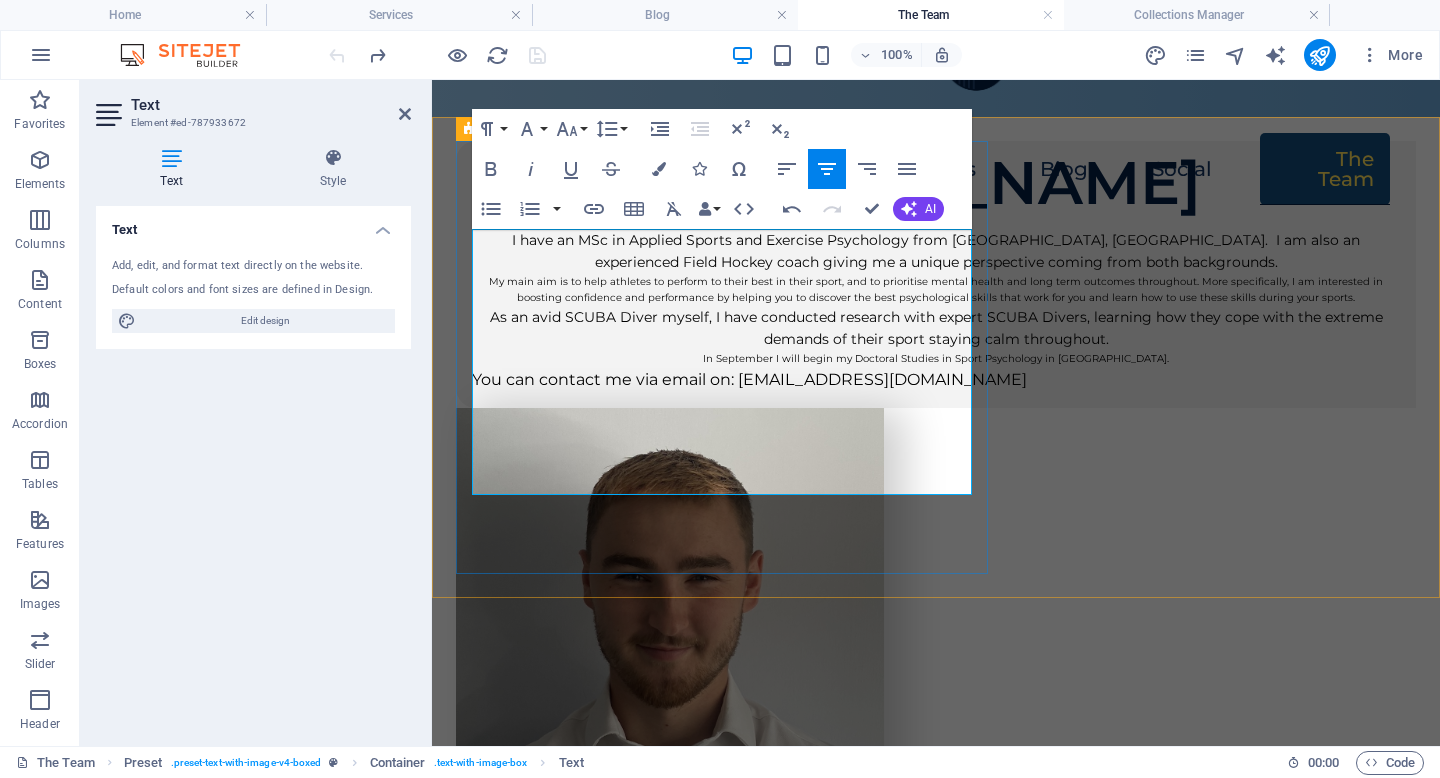 click on "My main aim is to help athletes to perform to their best in their sport, and to prioritise mental health and long term outcomes throughout. More specifically, I am interested in boosting confidence and performance by helping you to discover the best psychological skills that work for you and learn how to use these skills during your sports." at bounding box center [936, 290] 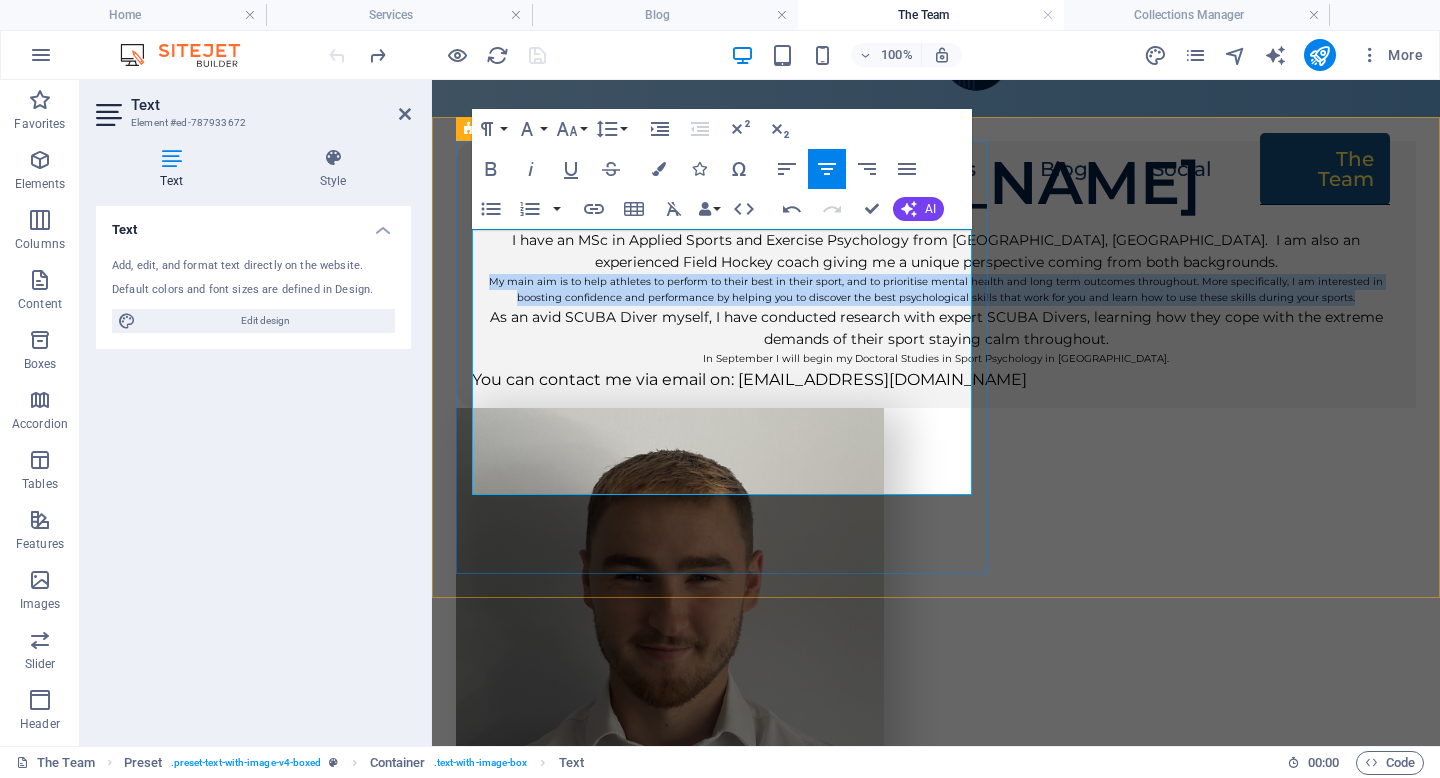 drag, startPoint x: 849, startPoint y: 348, endPoint x: 470, endPoint y: 308, distance: 381.10498 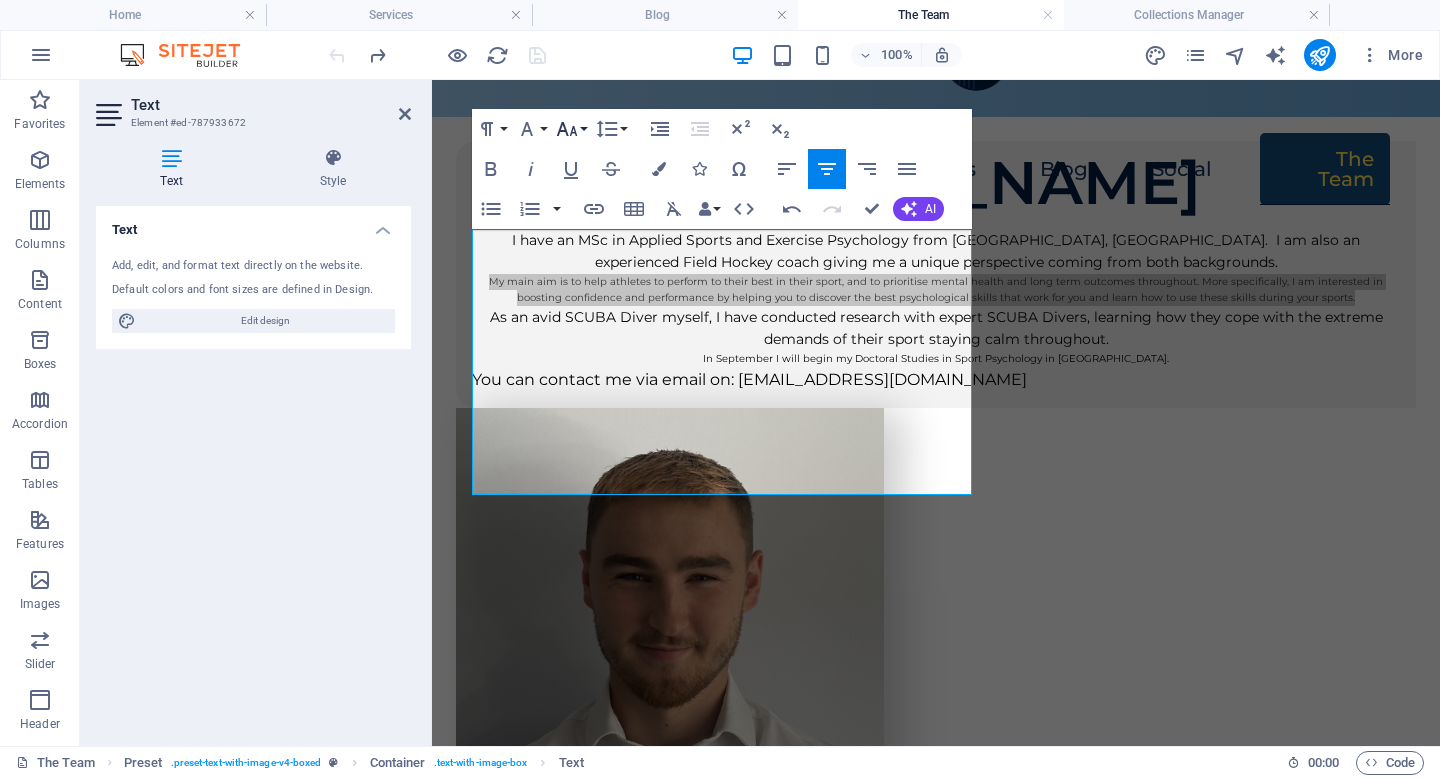click 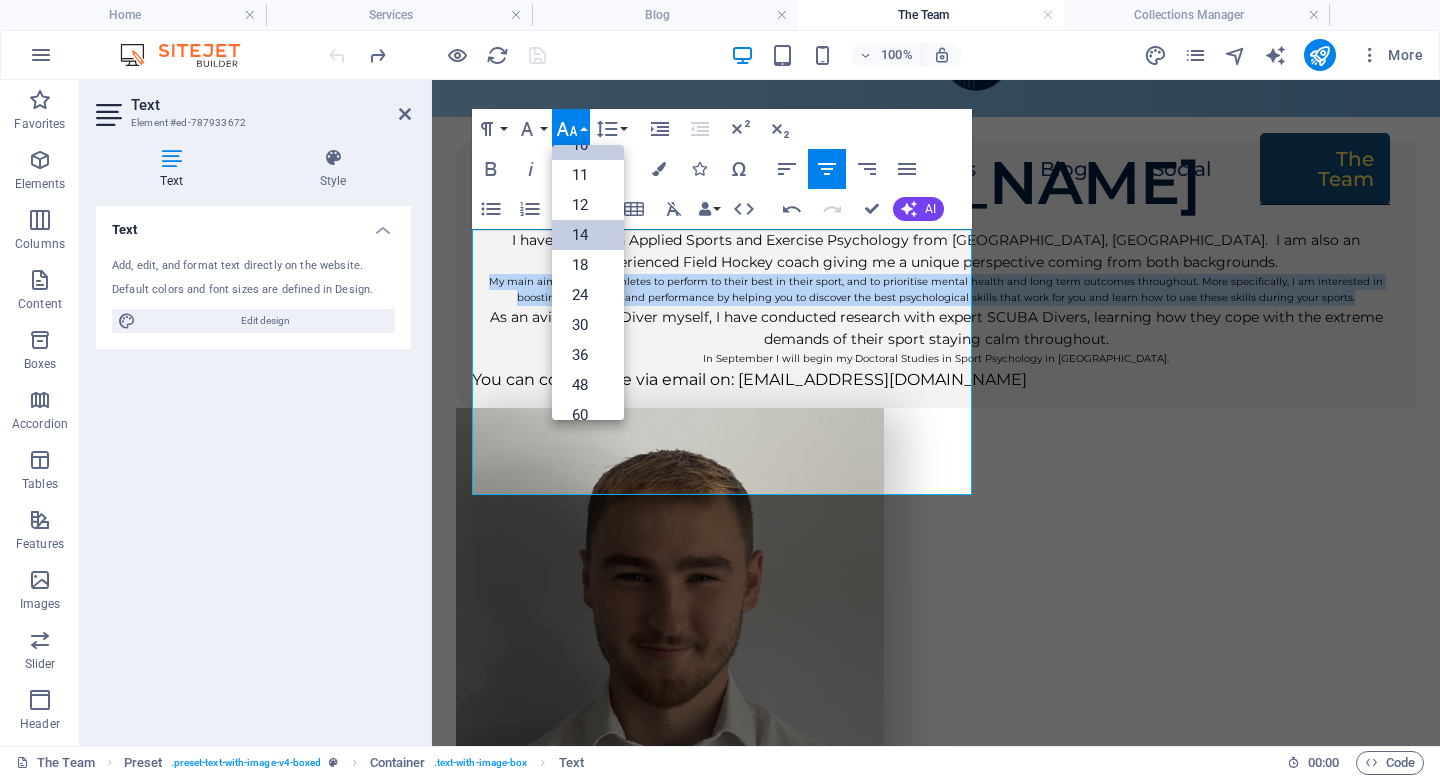 click on "14" at bounding box center (588, 235) 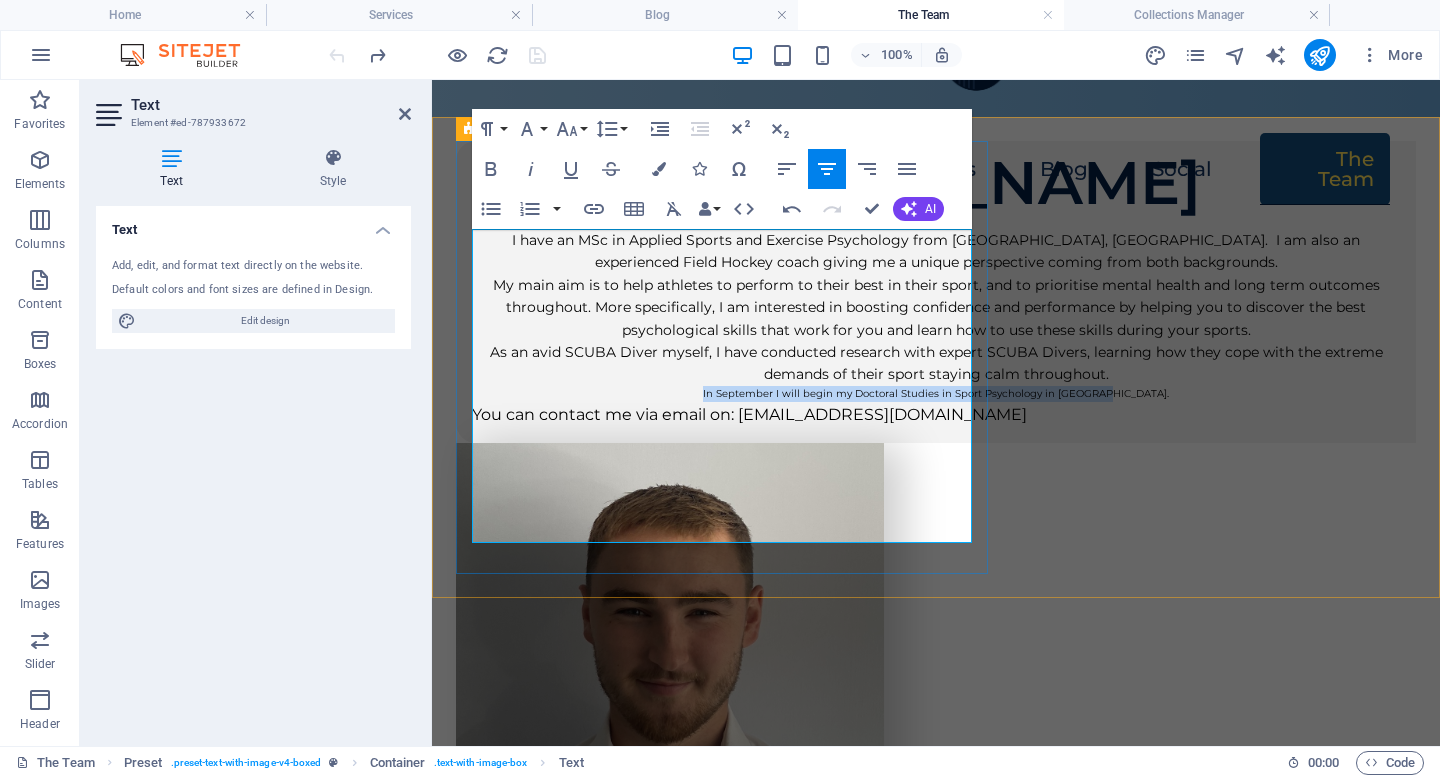 drag, startPoint x: 929, startPoint y: 485, endPoint x: 522, endPoint y: 480, distance: 407.0307 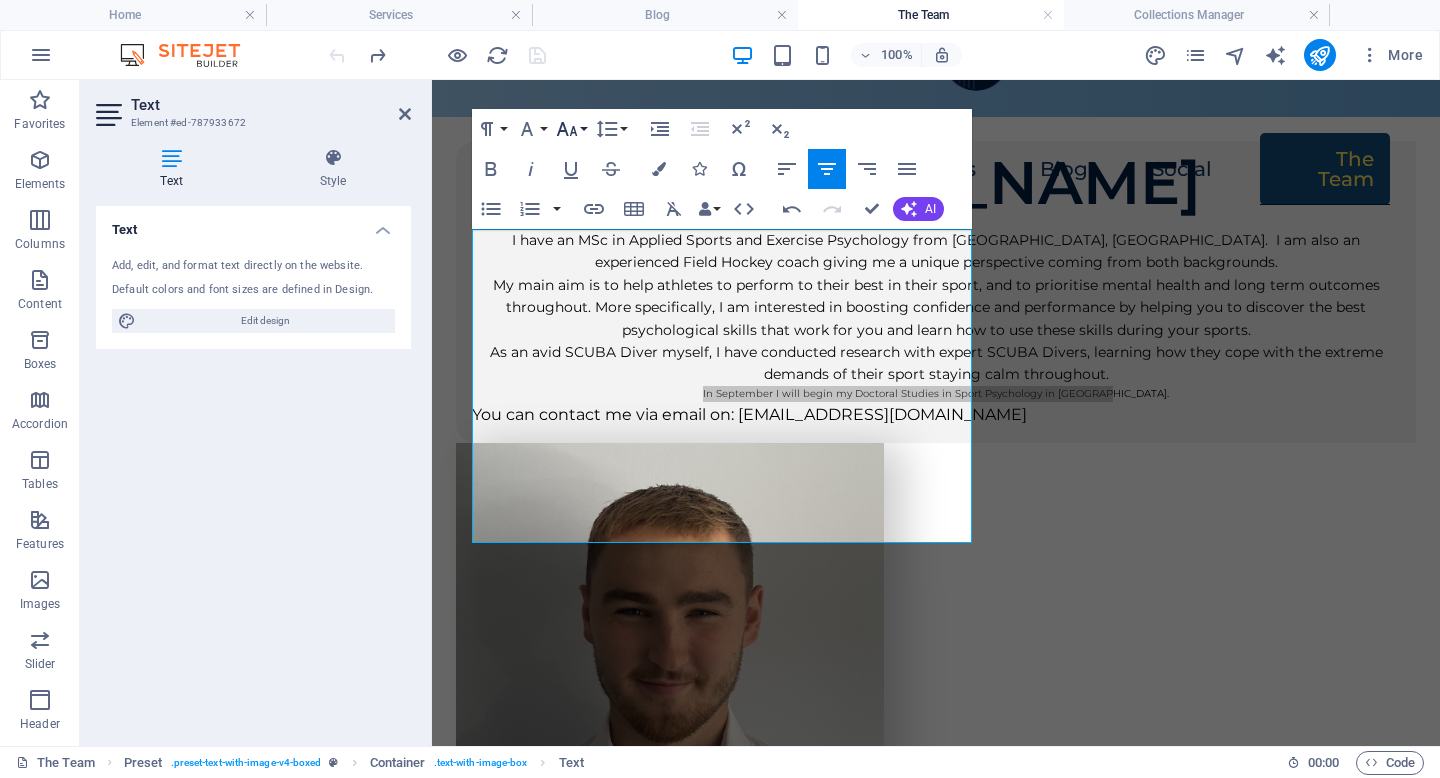 click 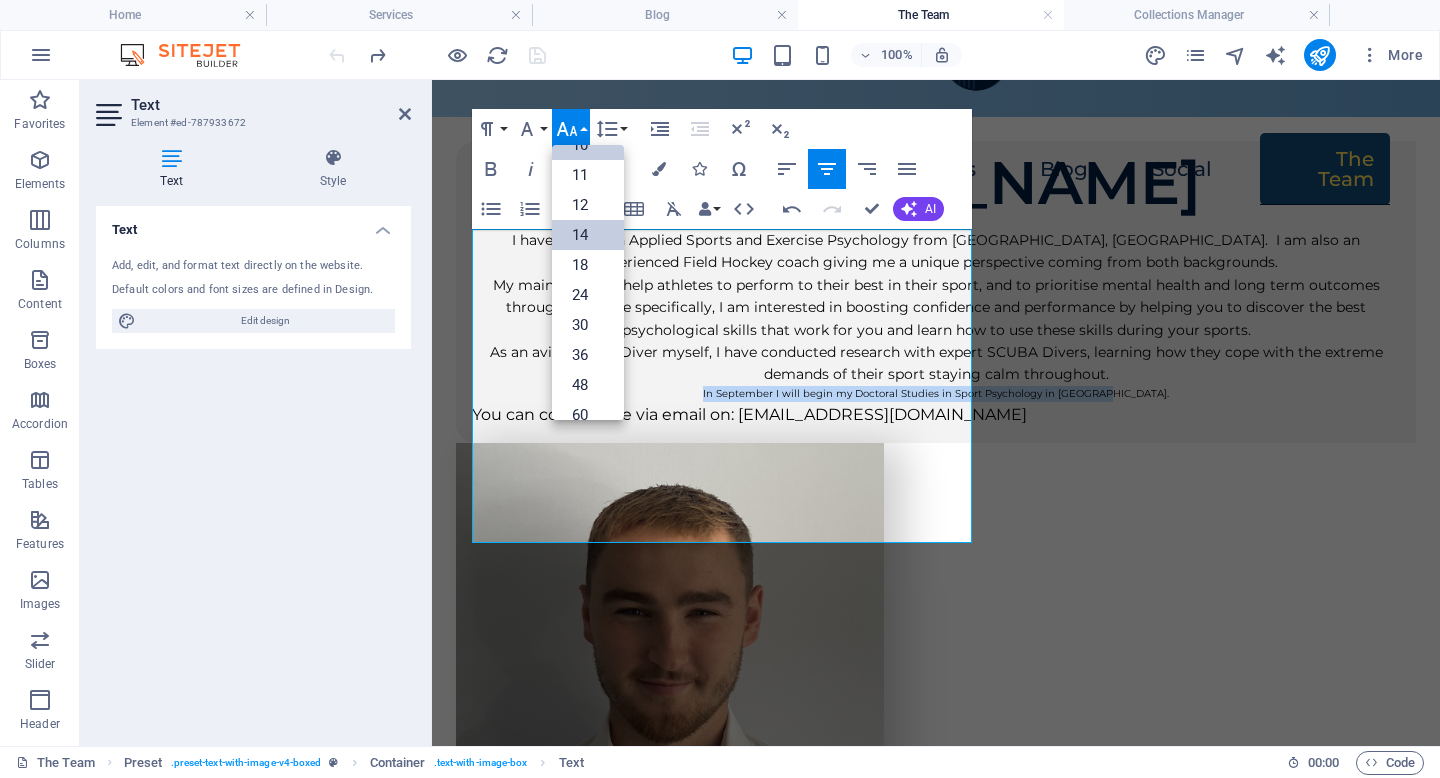 click on "14" at bounding box center [588, 235] 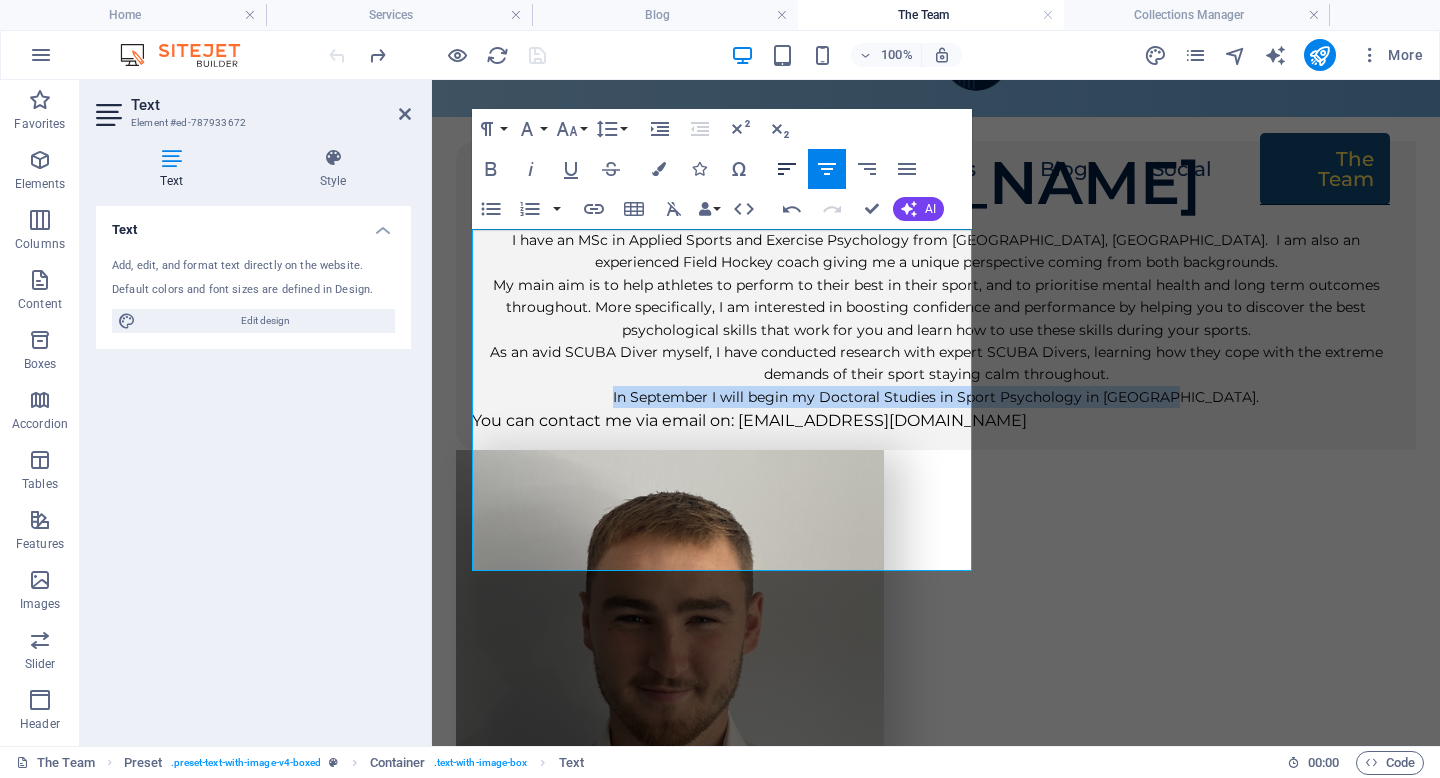 click 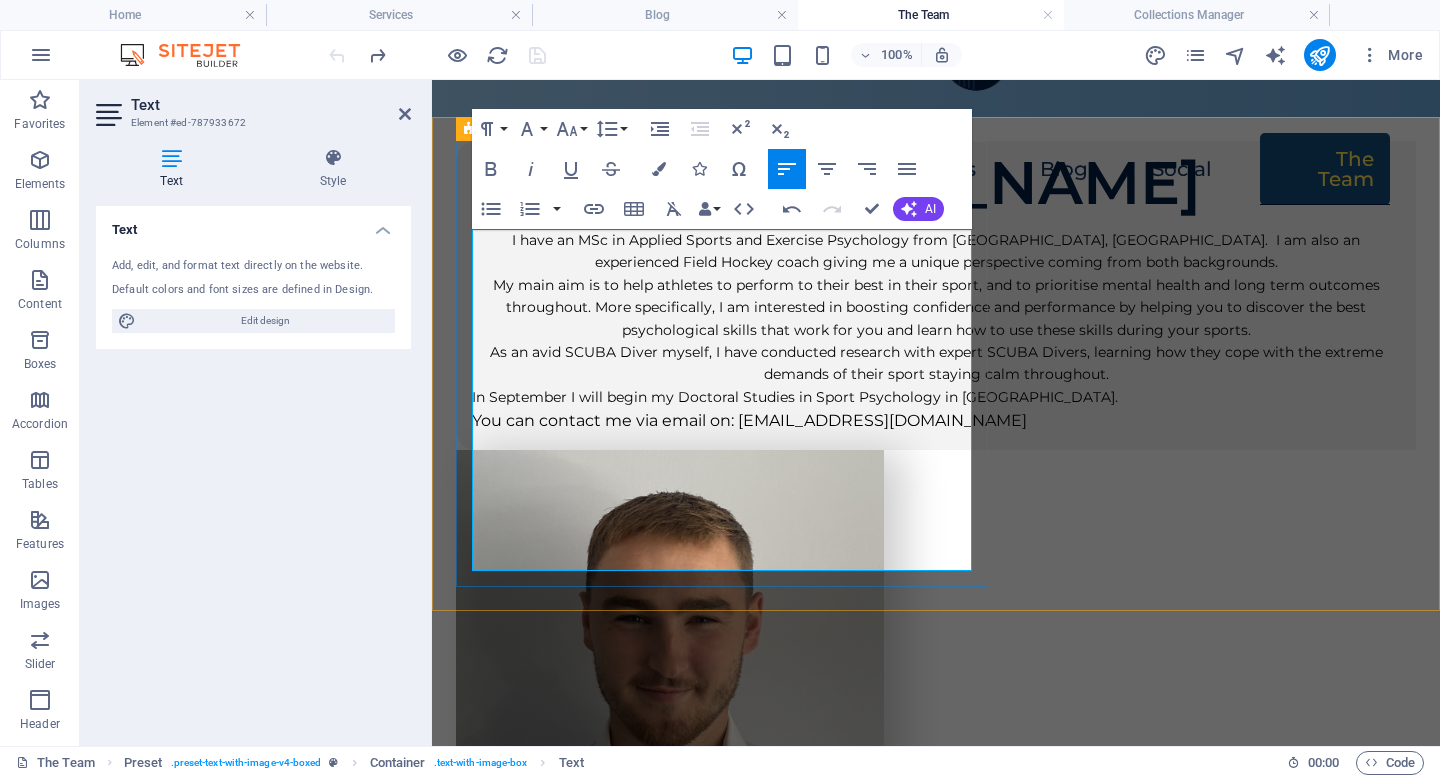 click on "As an avid SCUBA Diver myself, I have conducted research with expert SCUBA Divers, learning how they cope with the extreme demands of their sport staying calm throughout." at bounding box center (936, 363) 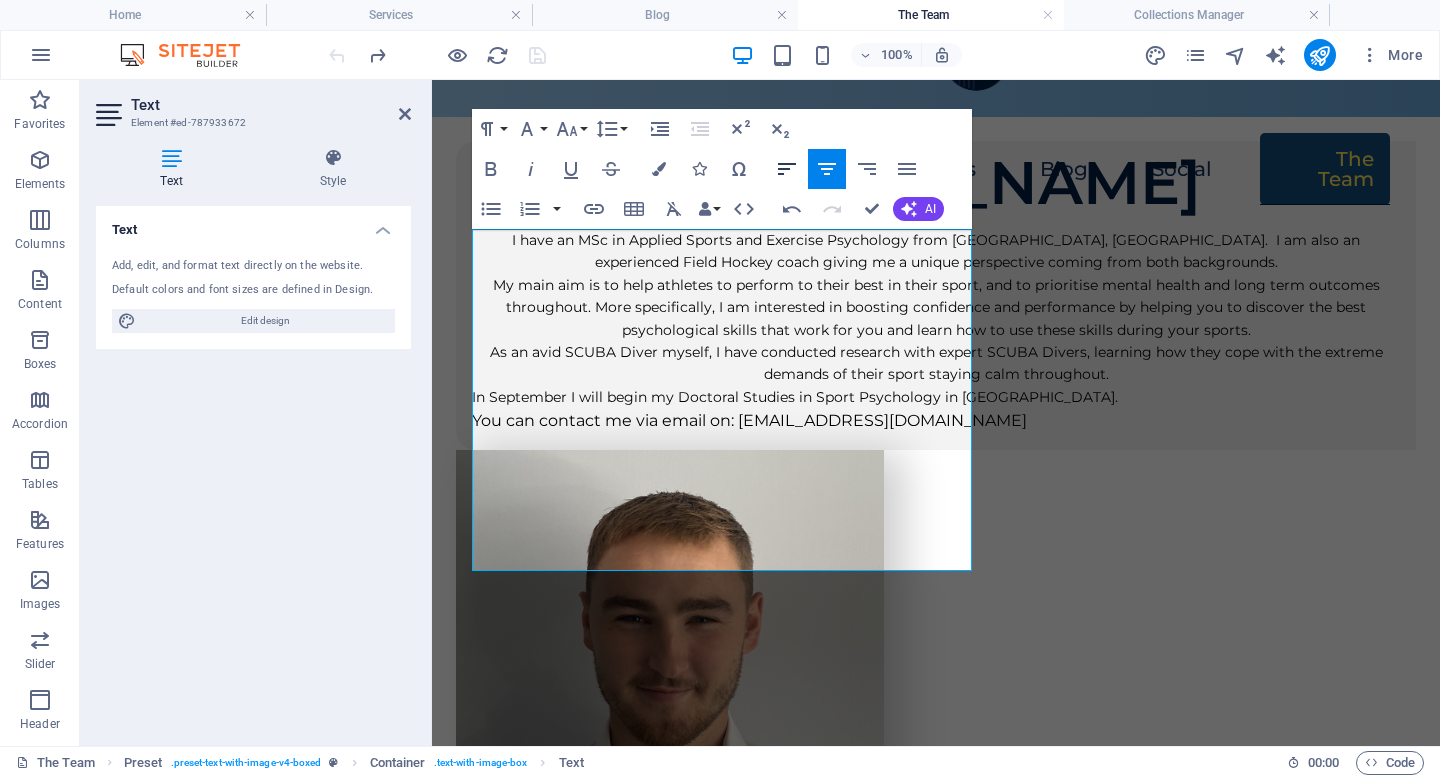 click 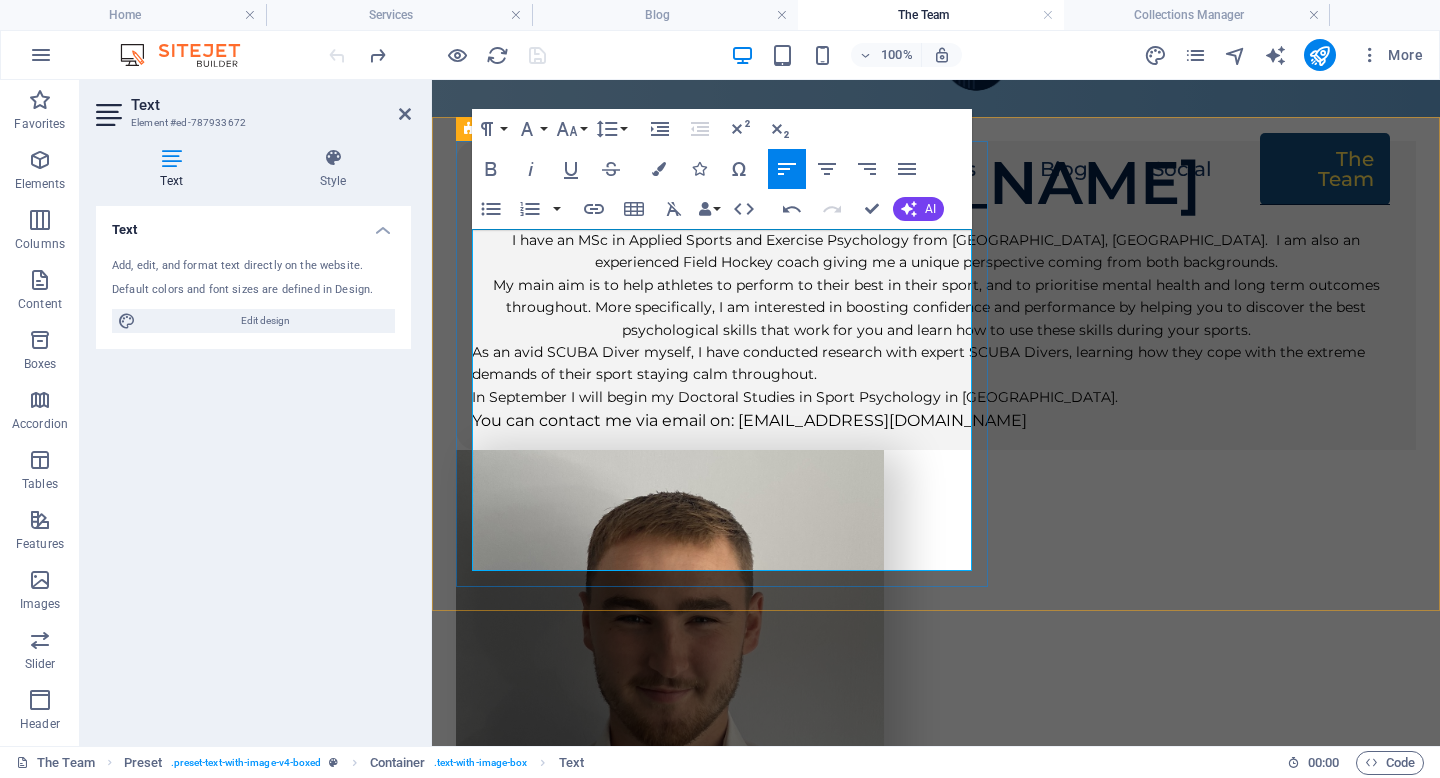 click on "My main aim is to help athletes to perform to their best in their sport, and to prioritise mental health and long term outcomes throughout. More specifically, I am interested in boosting confidence and performance by helping you to discover the best psychological skills that work for you and learn how to use these skills during your sports." at bounding box center (936, 307) 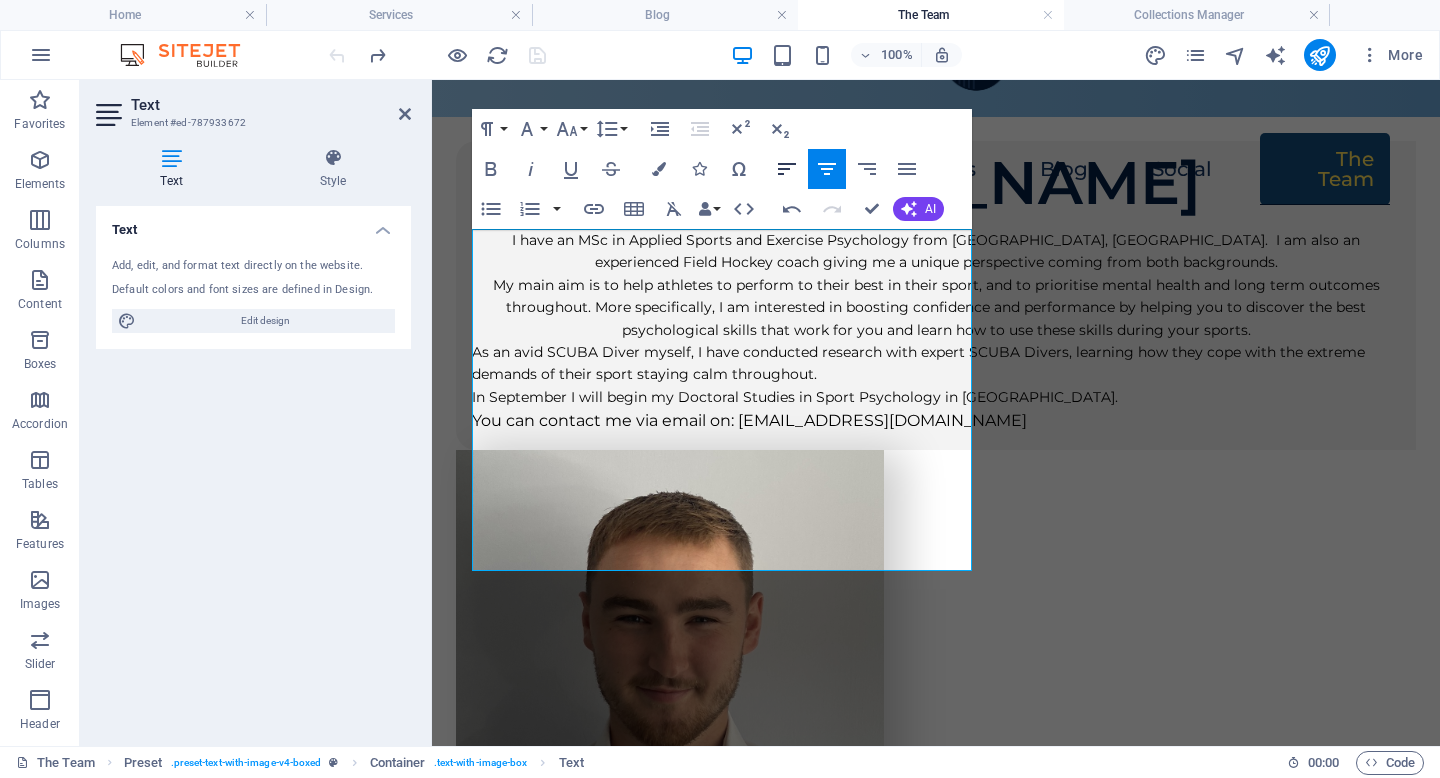 click 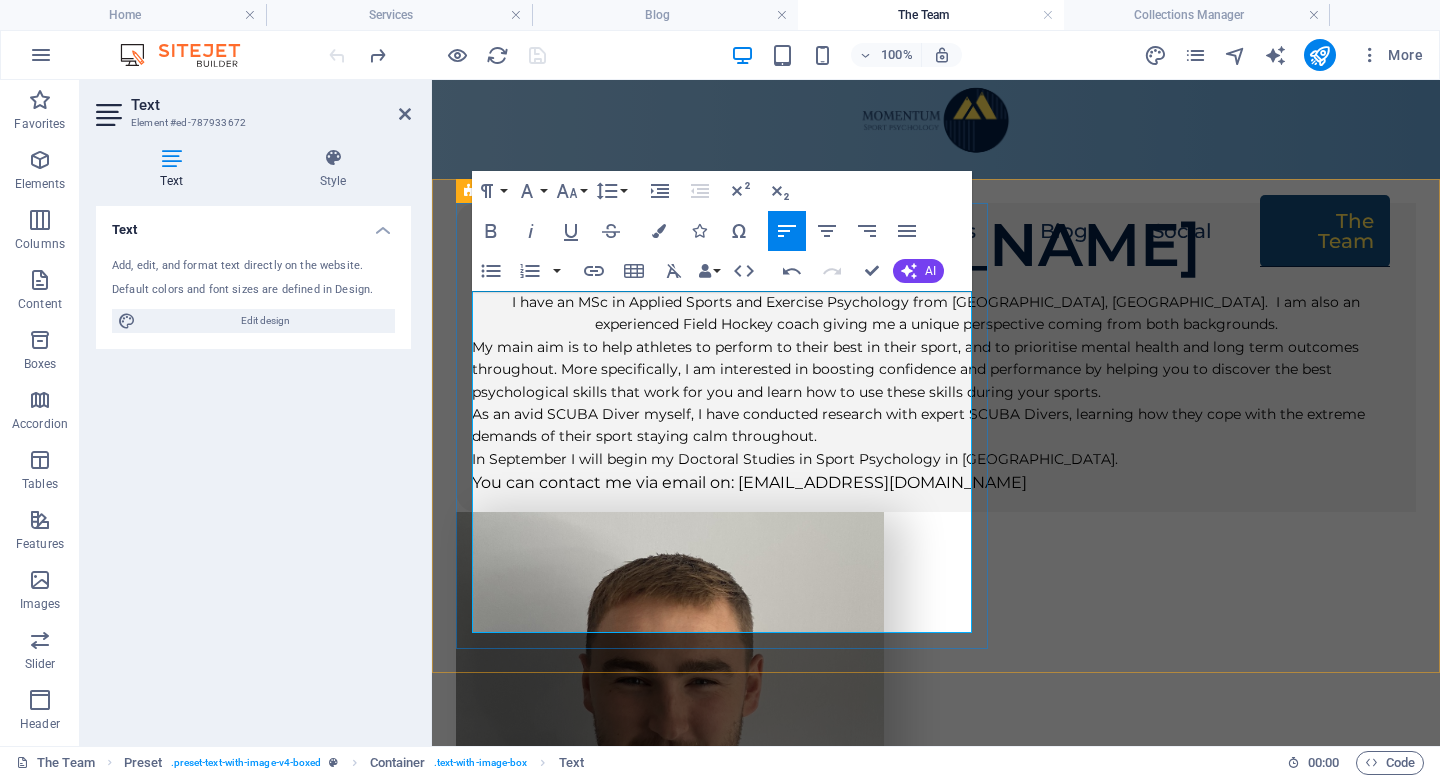 scroll, scrollTop: 0, scrollLeft: 0, axis: both 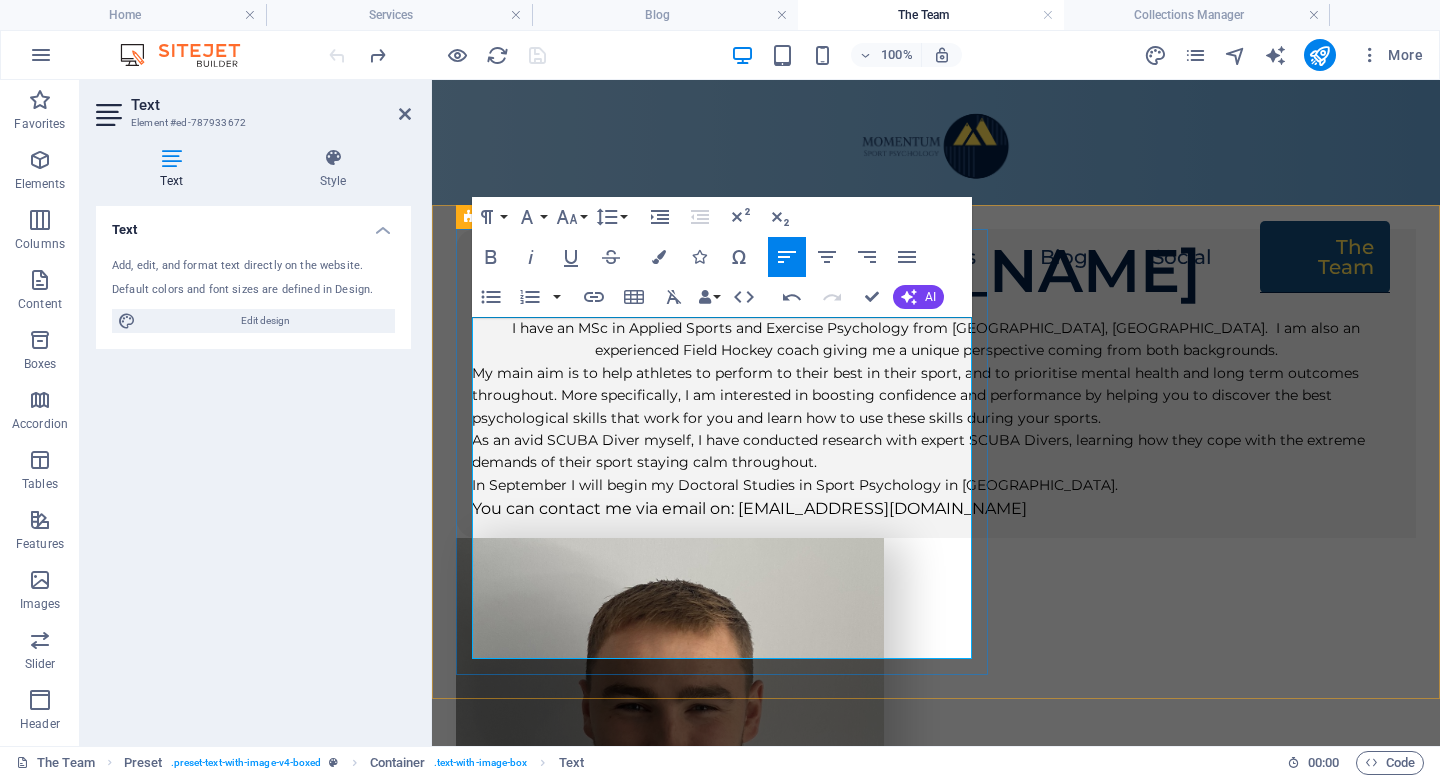 click on "I have an MSc in Applied Sports and Exercise Psychology from [GEOGRAPHIC_DATA], [GEOGRAPHIC_DATA].  I am also an experienced Field Hockey coach giving me a unique perspective coming from both backgrounds." at bounding box center (936, 339) 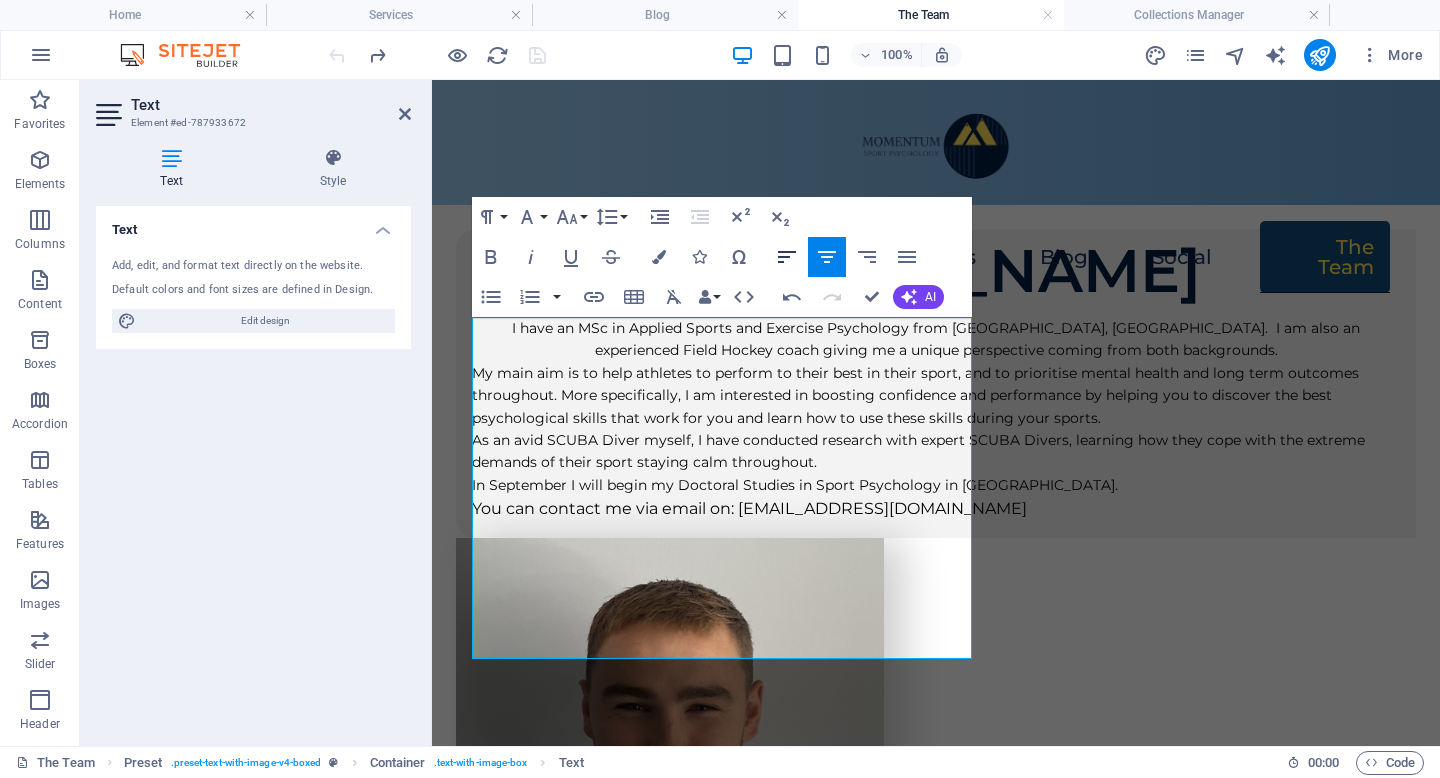 click 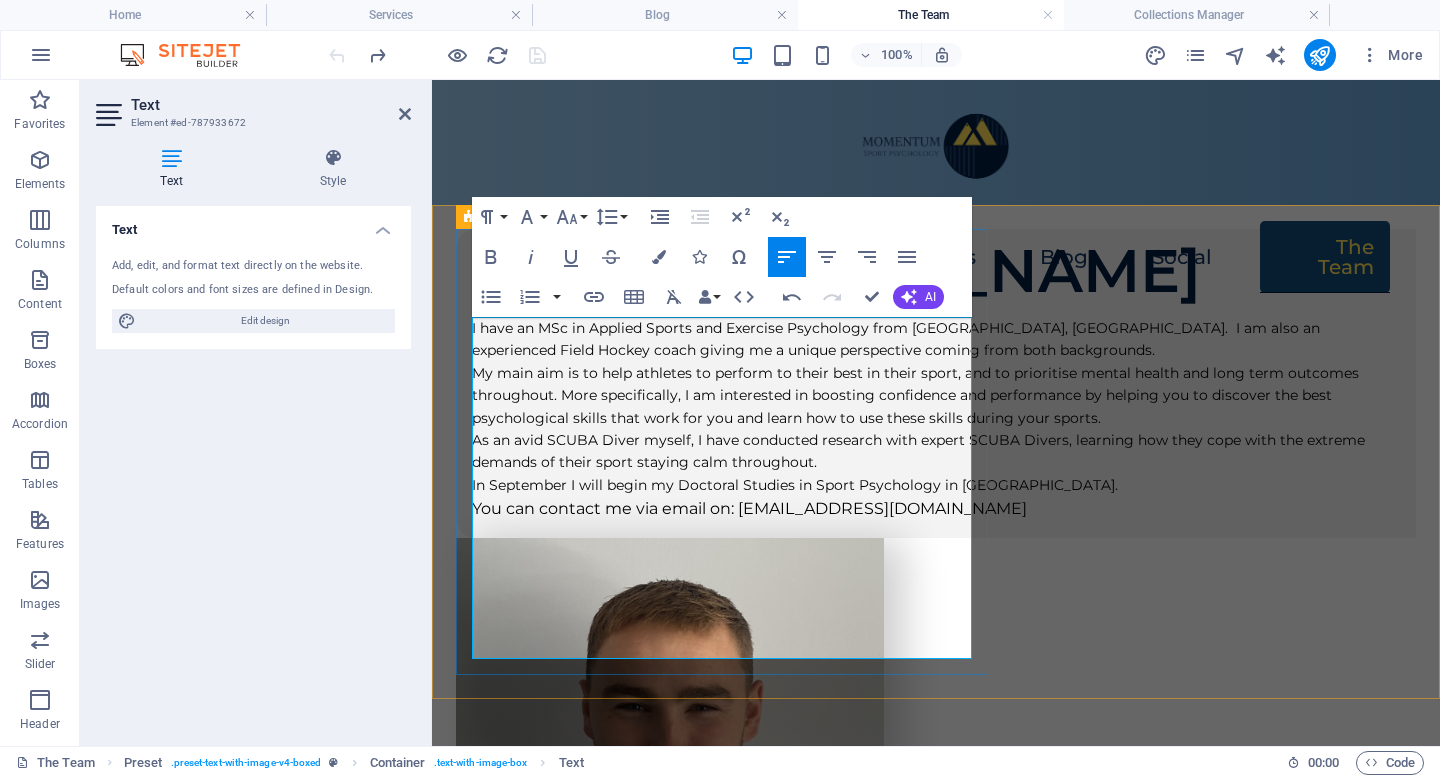 click on "You can contact me via email on: [EMAIL_ADDRESS][DOMAIN_NAME]" at bounding box center (749, 508) 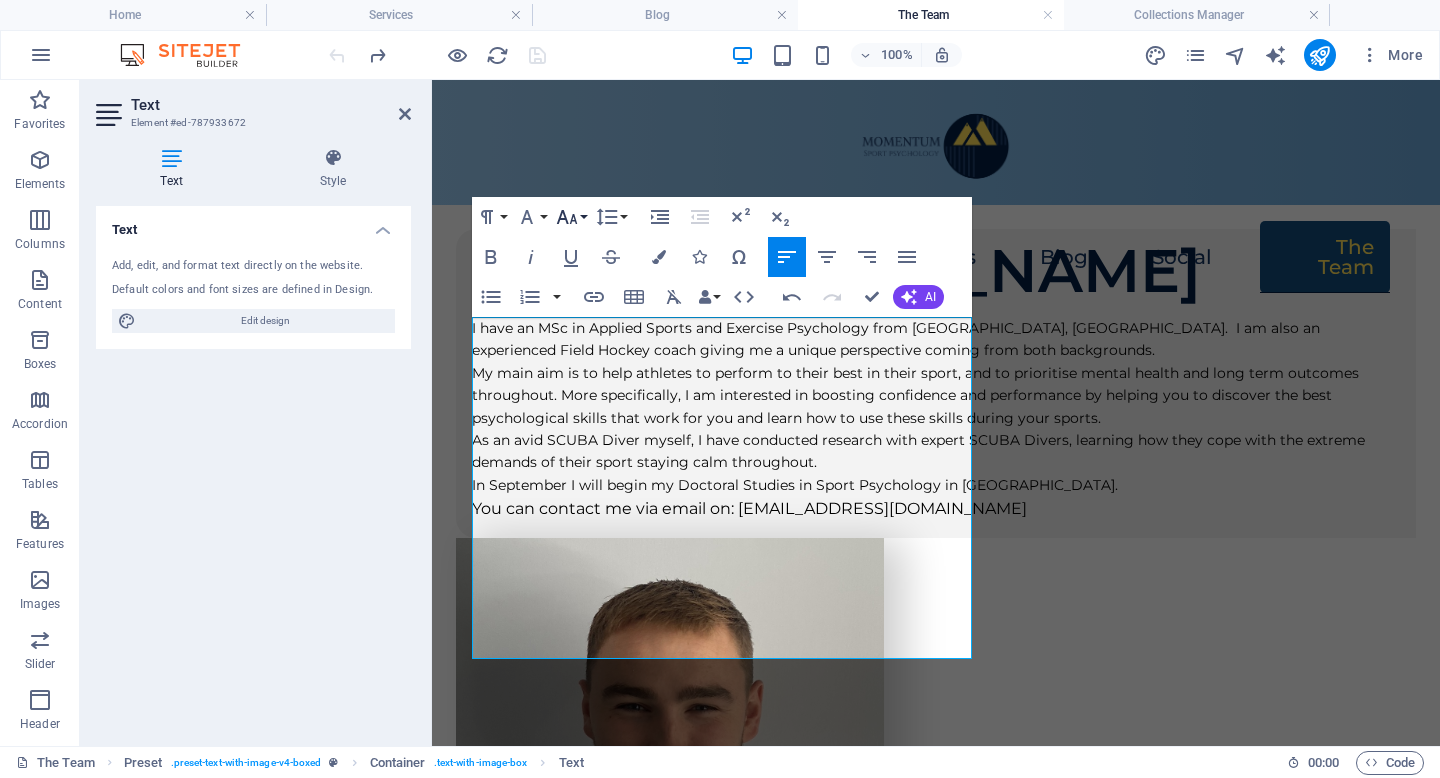 click 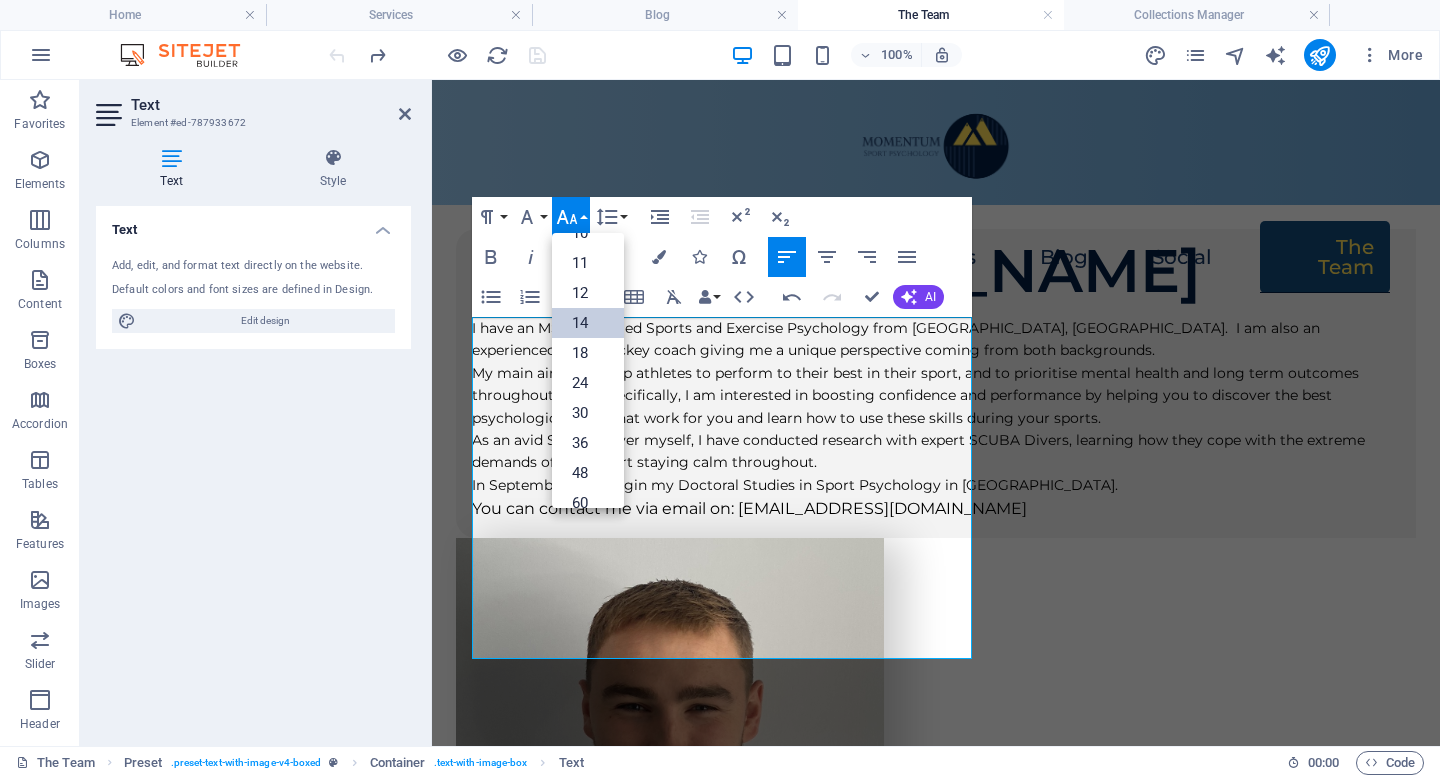 click on "14" at bounding box center (588, 323) 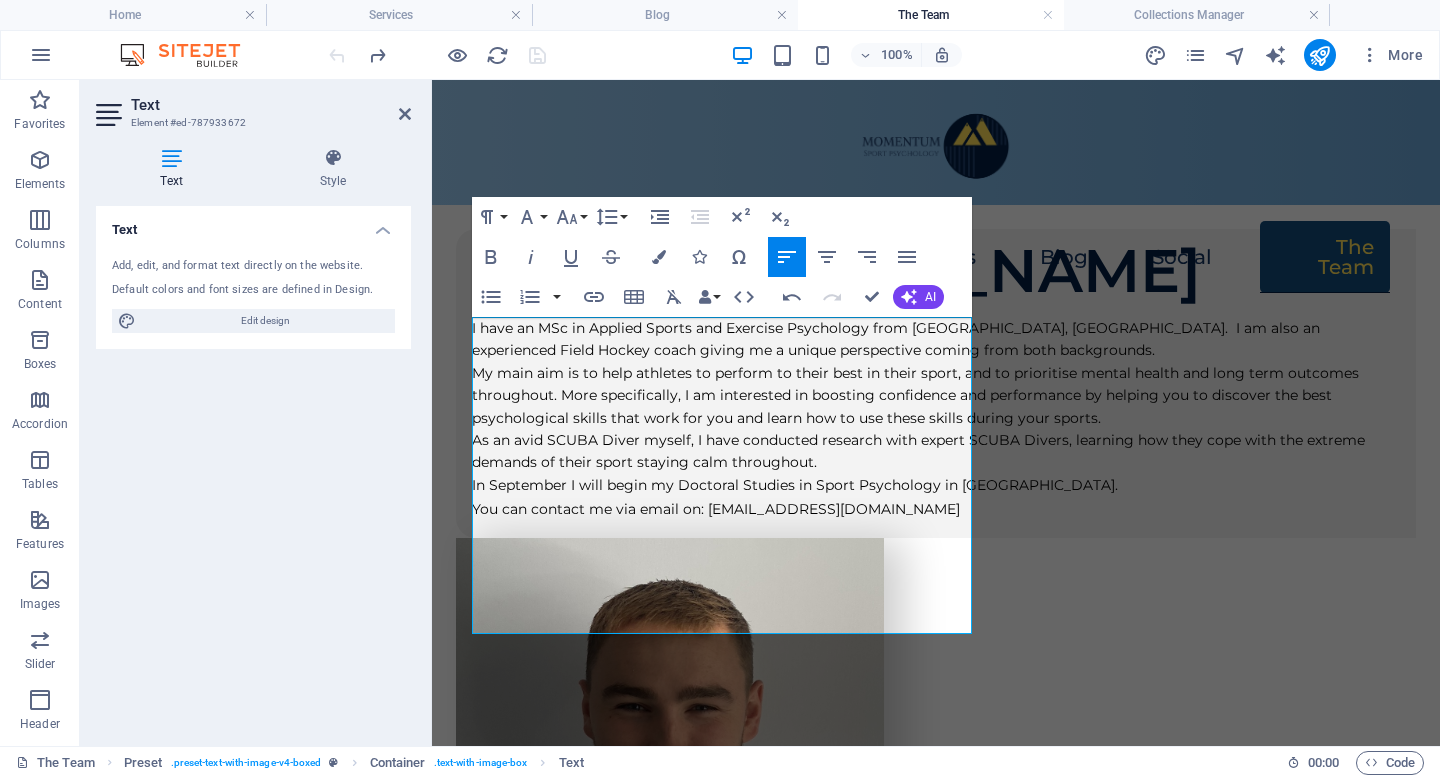 click on "Text Element #ed-787933672" at bounding box center [253, 106] 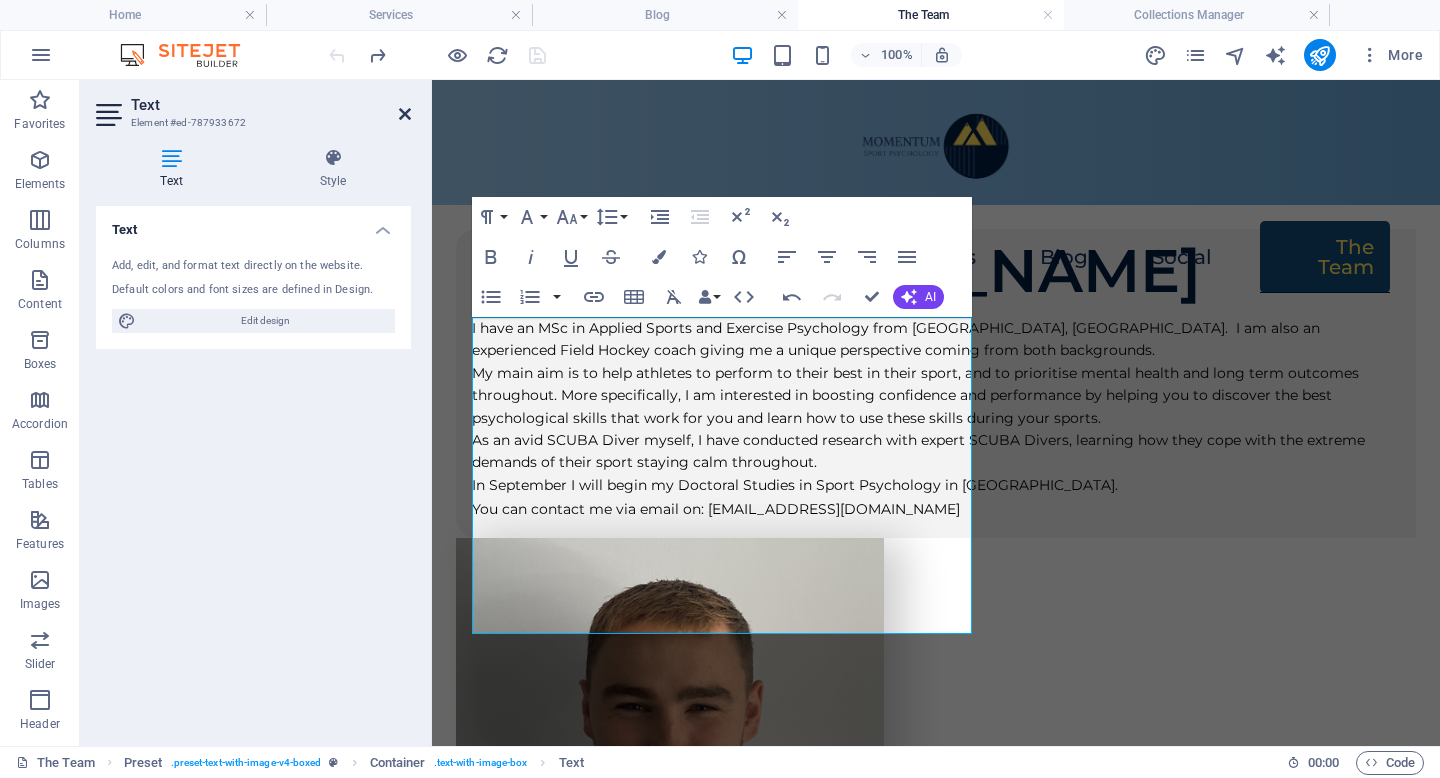 click at bounding box center (405, 114) 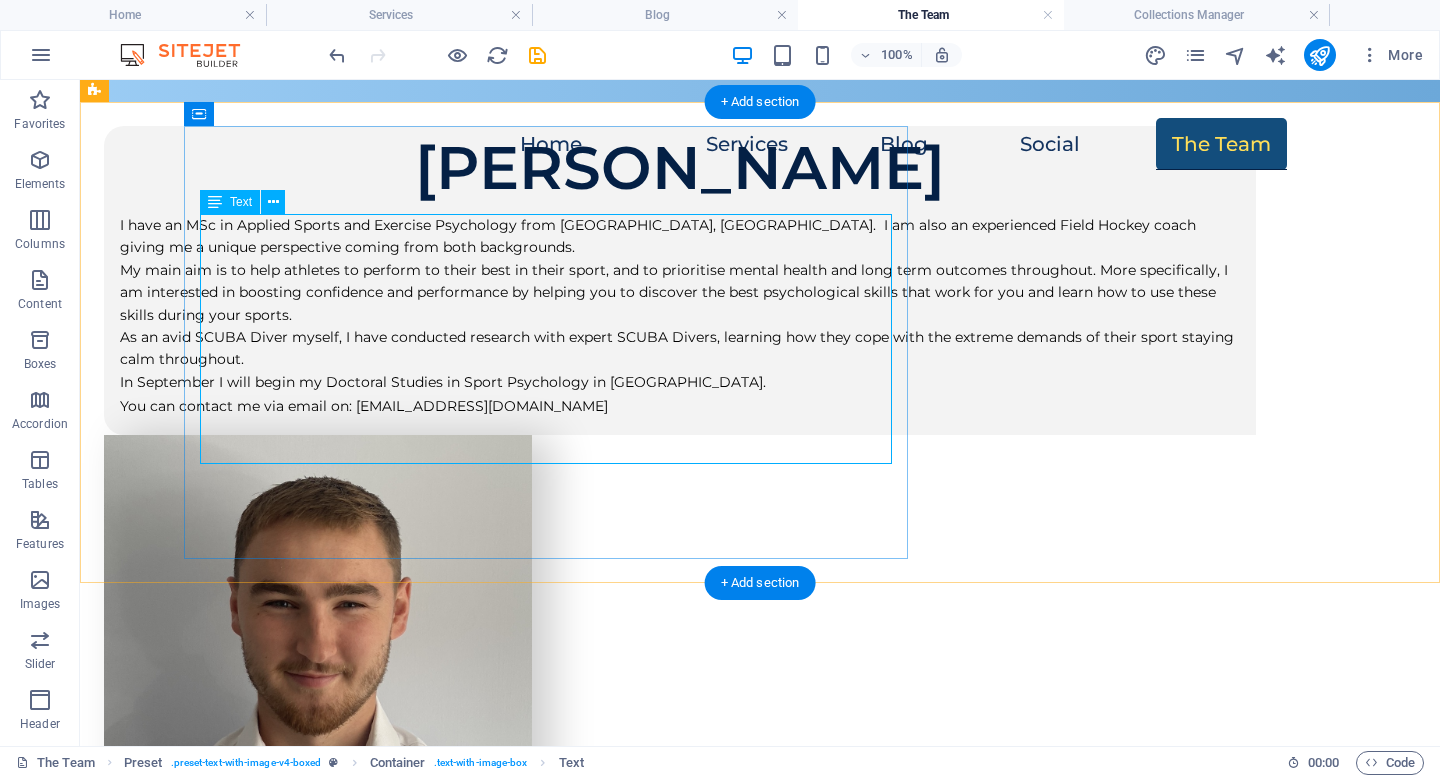 scroll, scrollTop: 108, scrollLeft: 0, axis: vertical 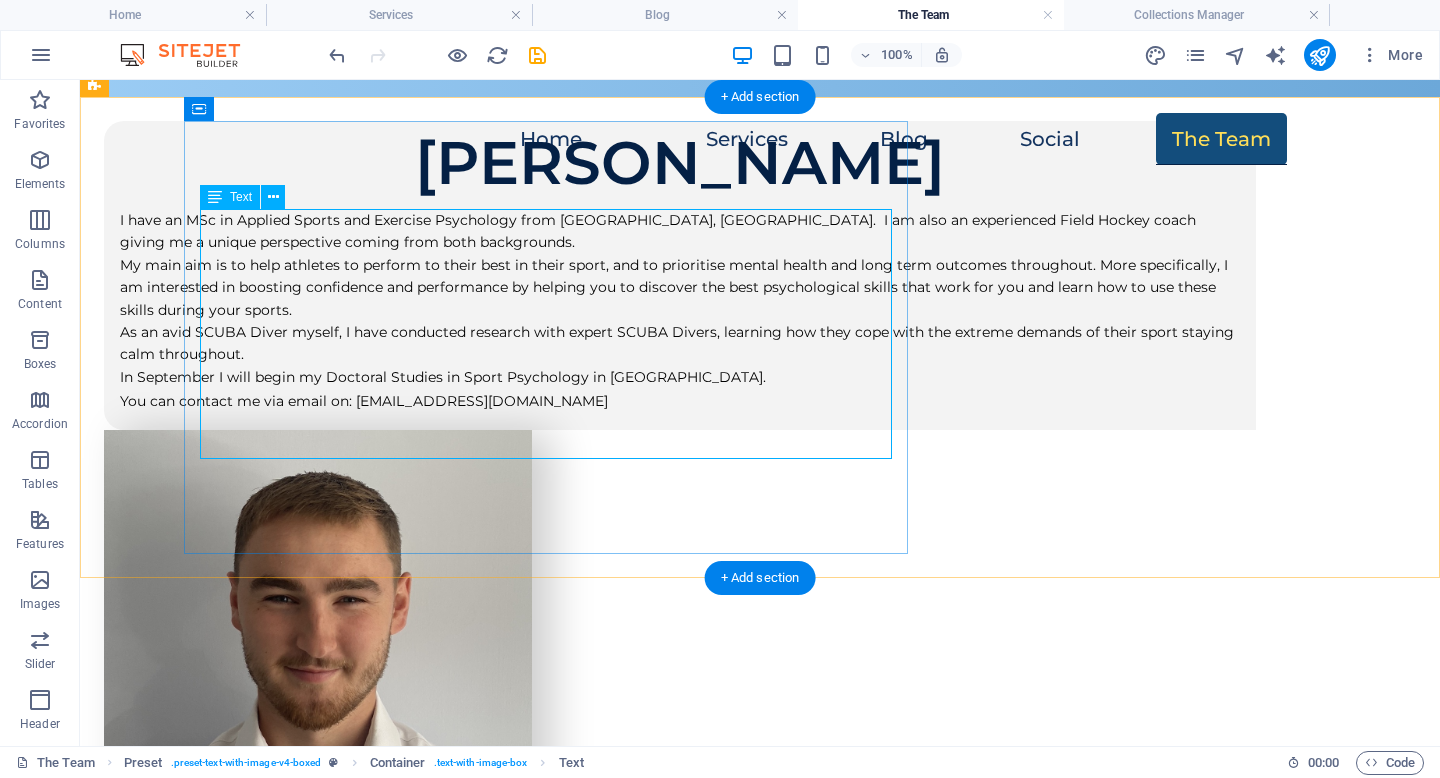 click on "I have an MSc in Applied Sports and Exercise Psychology from [GEOGRAPHIC_DATA], [GEOGRAPHIC_DATA].  I am also an experienced Field Hockey coach giving me a unique perspective coming from both backgrounds. My main aim is to help athletes to perform to their best in their sport, and to prioritise mental health and long term outcomes throughout. More specifically, I am interested in boosting confidence and performance by helping you to discover the best psychological skills that work for you and learn how to use these skills during your sports. As an avid SCUBA Diver myself, I have conducted research with expert SCUBA Divers, learning how they cope with the extreme demands of their sport staying calm throughout. In September I will begin my Doctoral Studies in Sport Psychology in [GEOGRAPHIC_DATA]. You can contact me via email on: [EMAIL_ADDRESS][DOMAIN_NAME]" at bounding box center (680, 311) 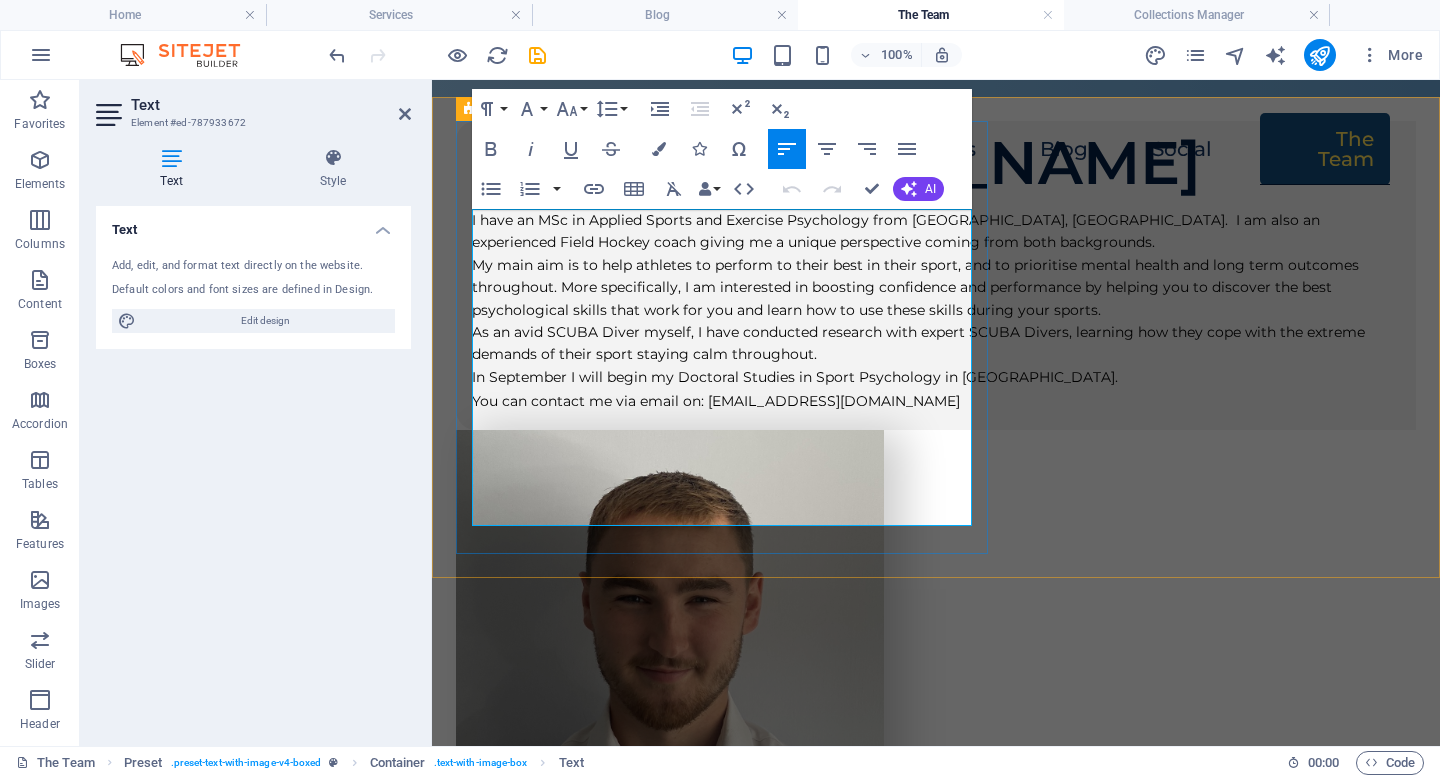 drag, startPoint x: 623, startPoint y: 491, endPoint x: 547, endPoint y: 488, distance: 76.05919 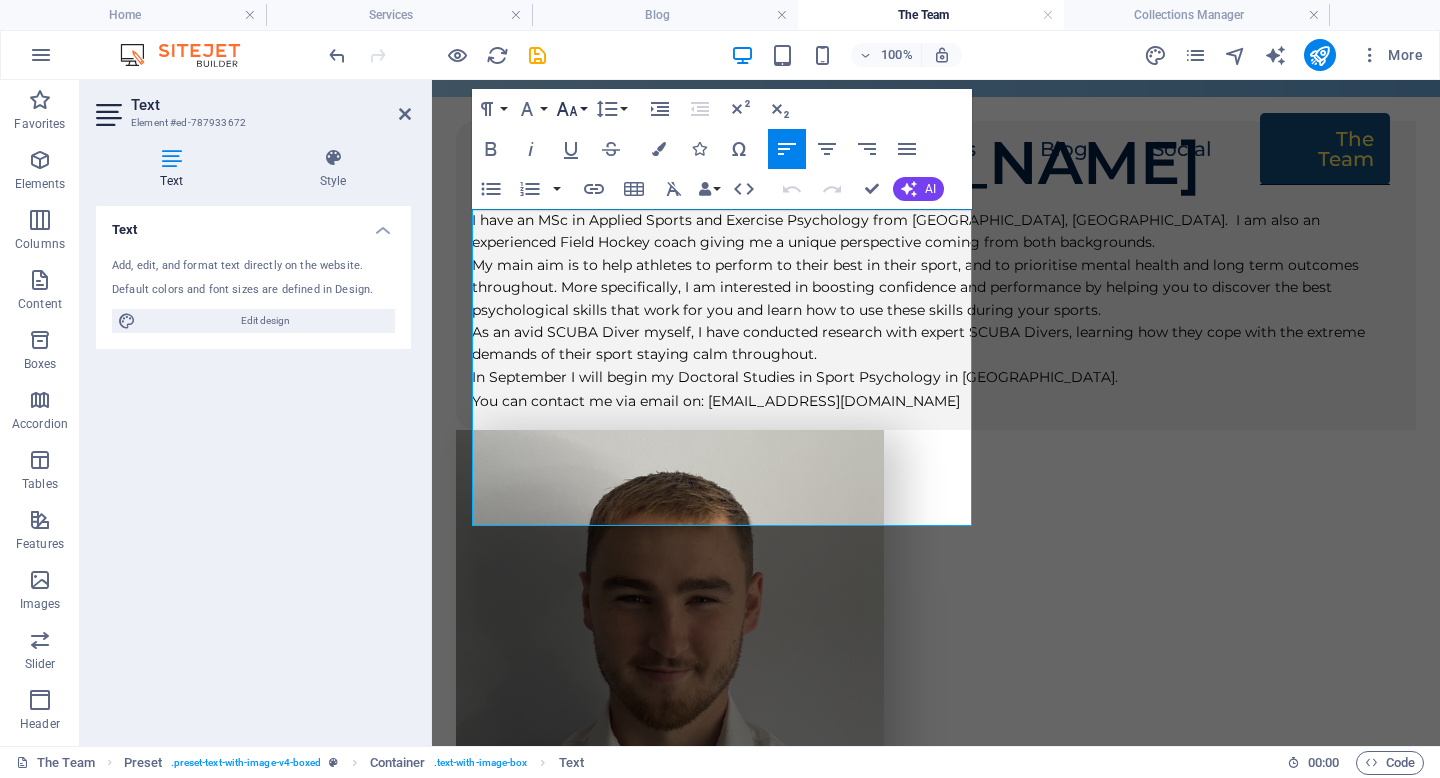 click on "Font Size" at bounding box center (571, 109) 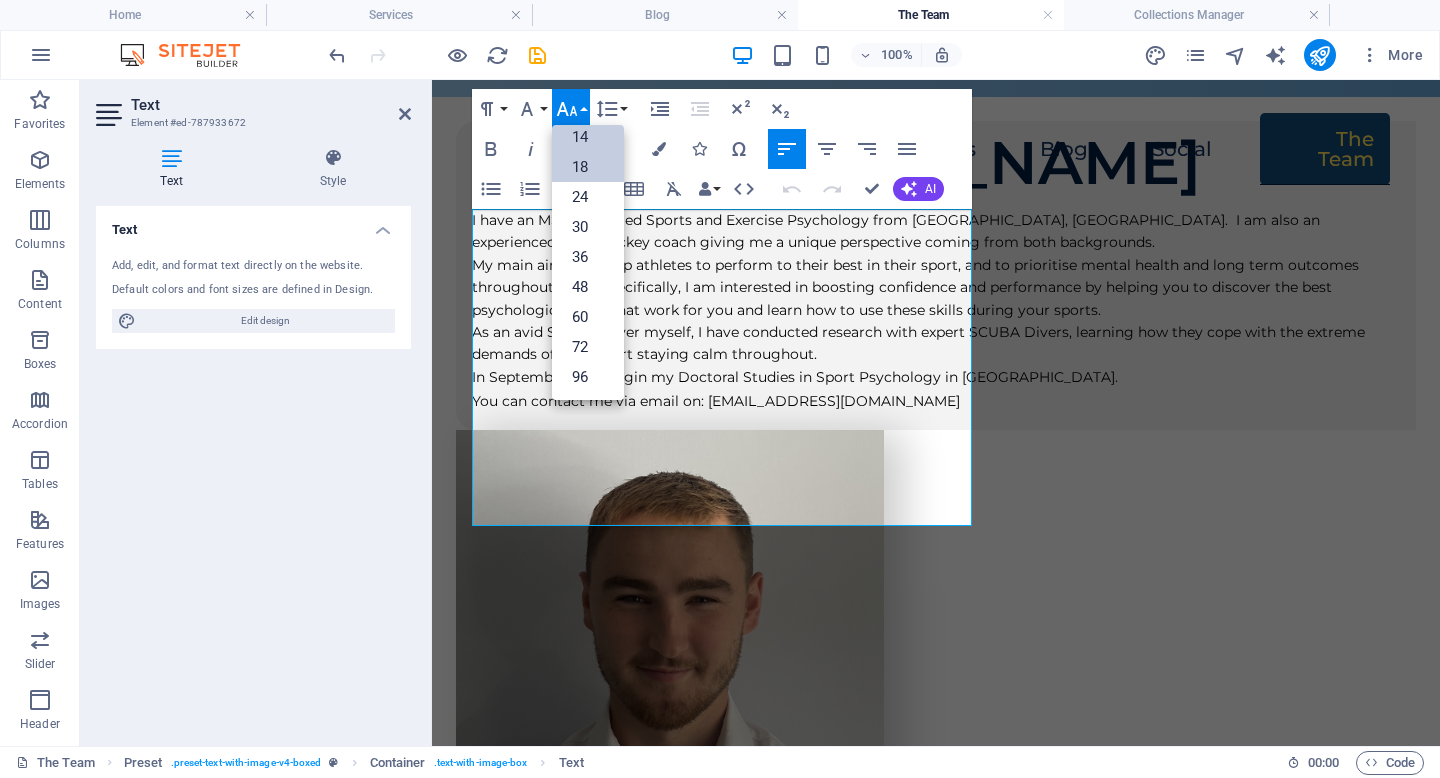 scroll, scrollTop: 161, scrollLeft: 0, axis: vertical 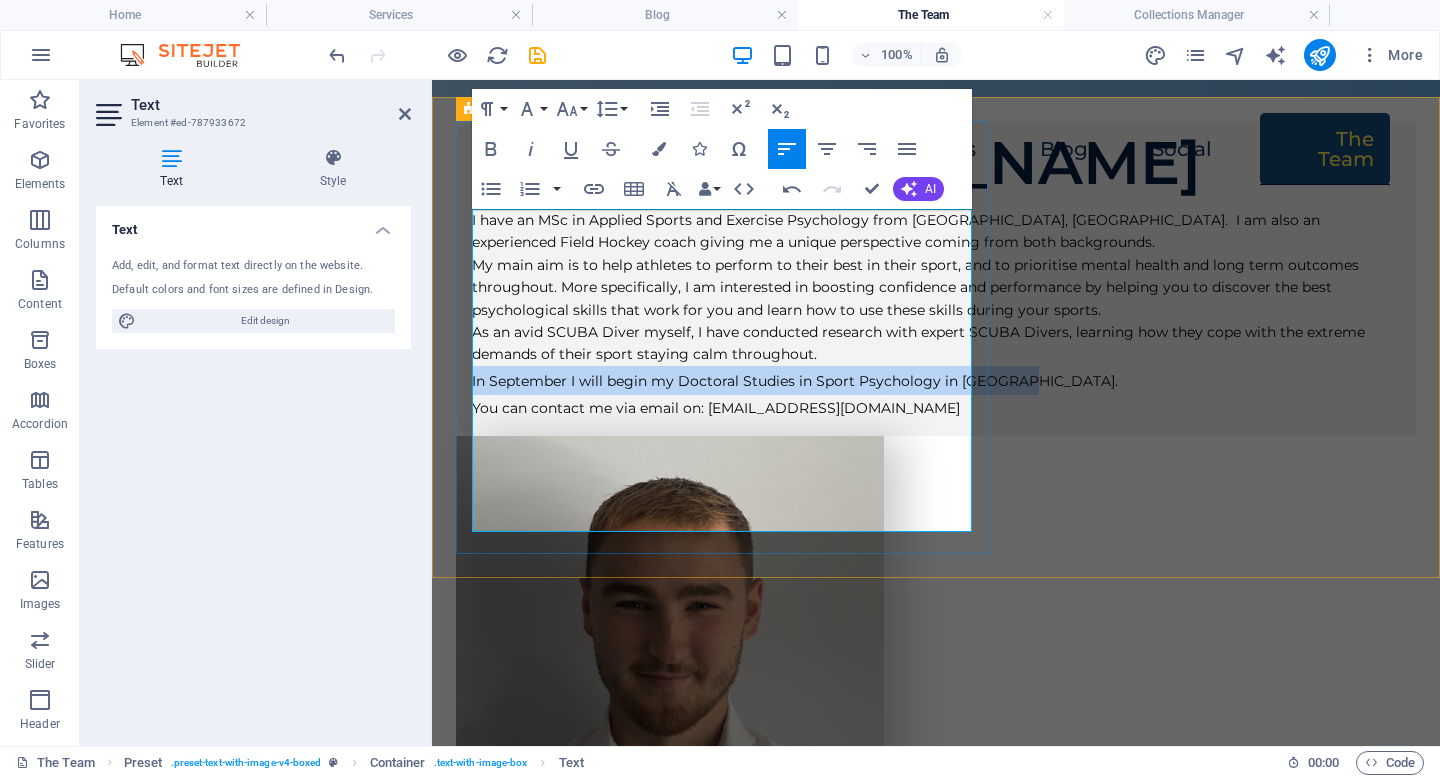 drag, startPoint x: 603, startPoint y: 499, endPoint x: 473, endPoint y: 459, distance: 136.01471 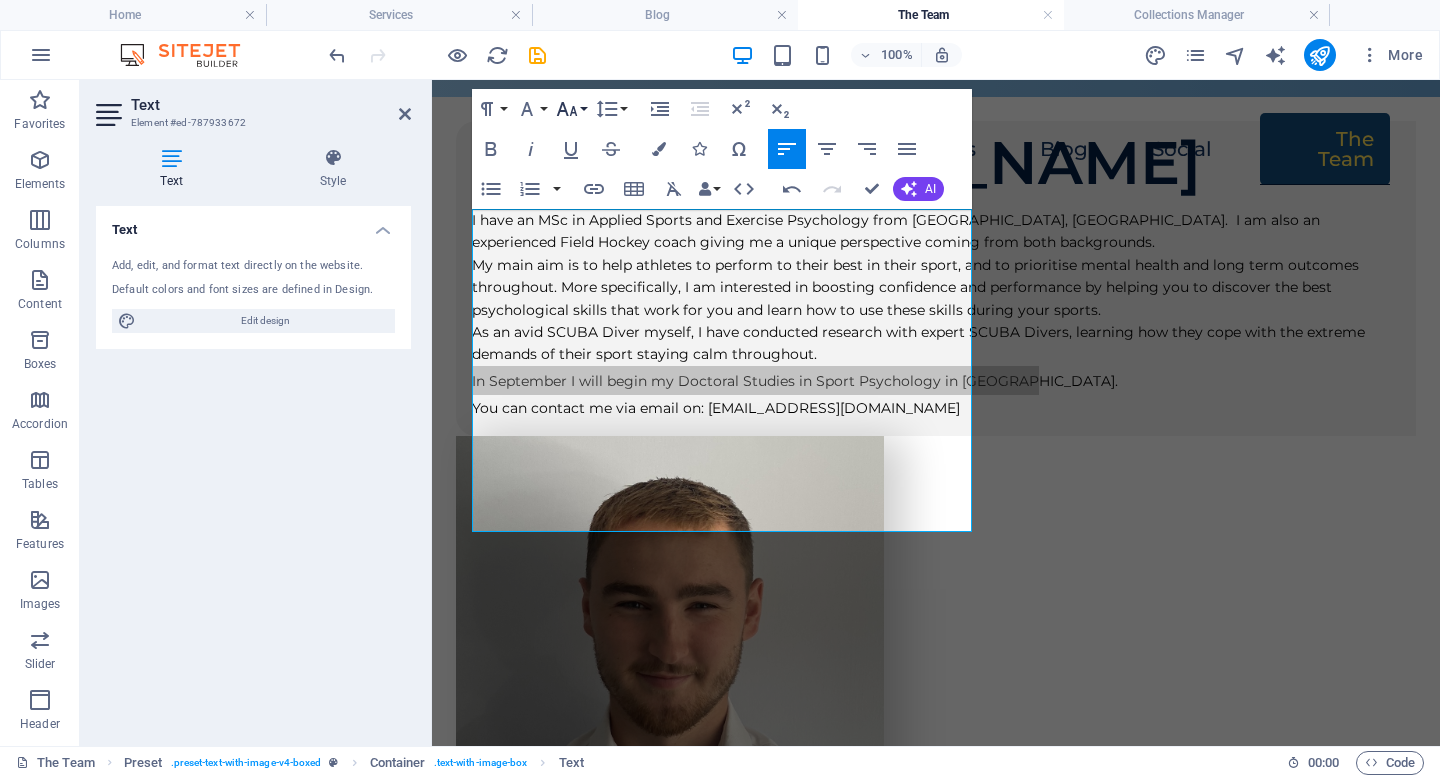 click 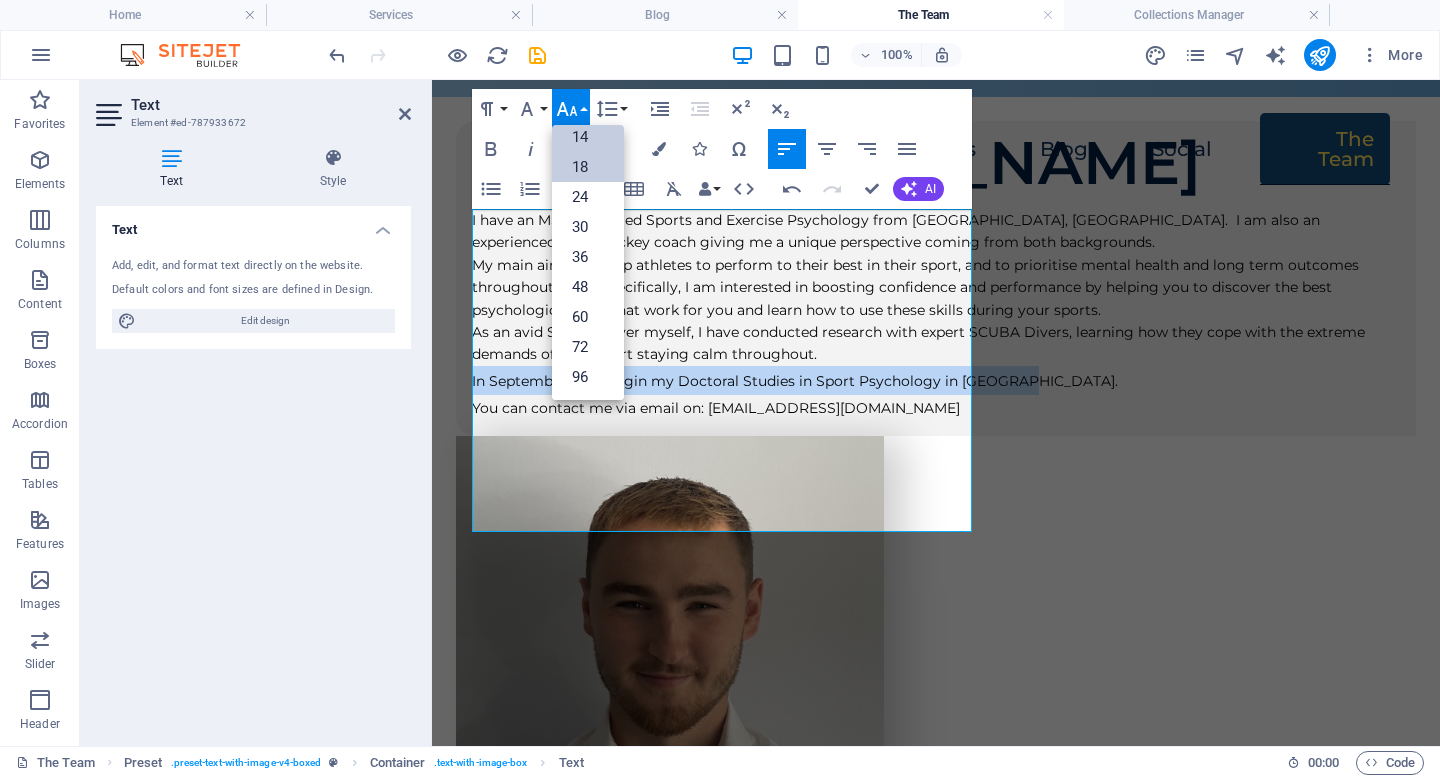 click on "18" at bounding box center [588, 167] 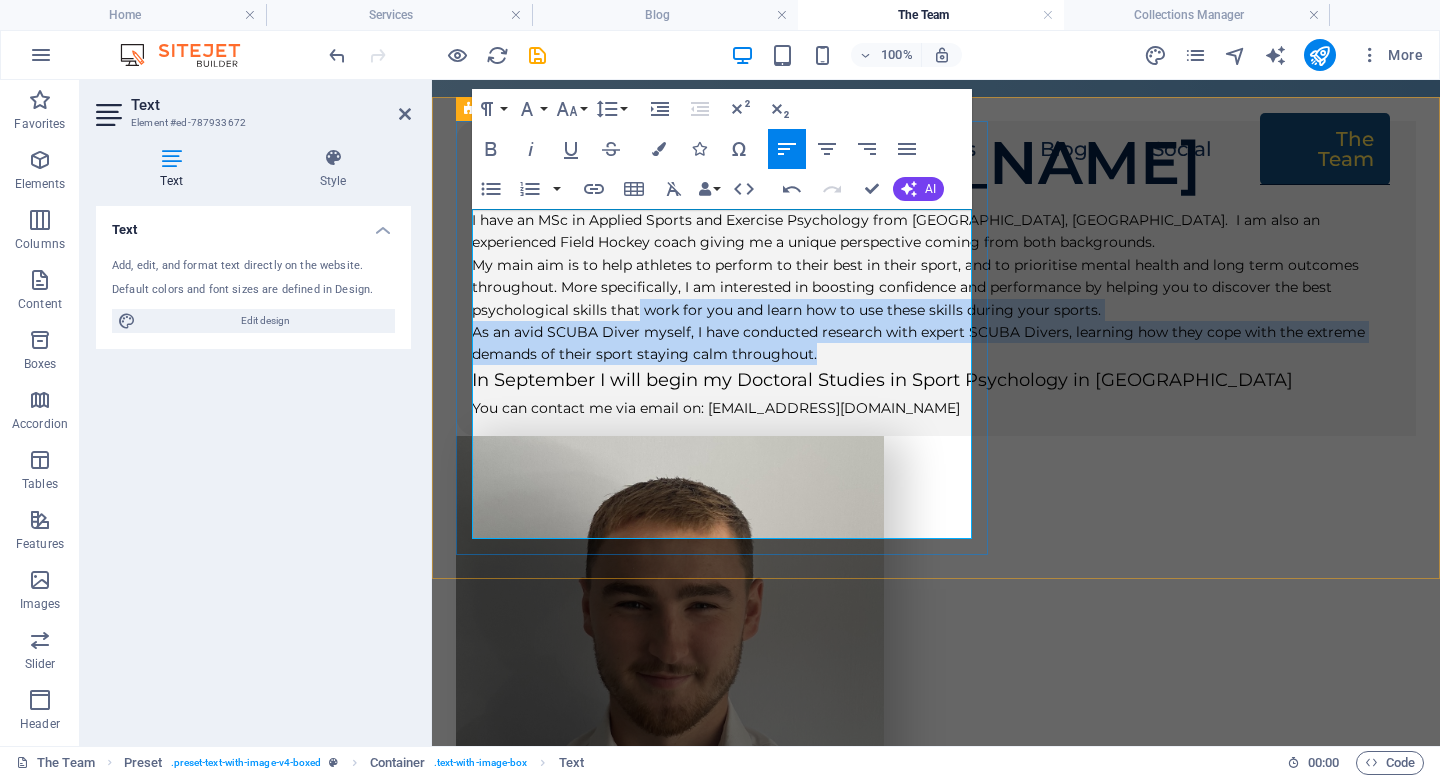 drag, startPoint x: 733, startPoint y: 440, endPoint x: 501, endPoint y: 386, distance: 238.2016 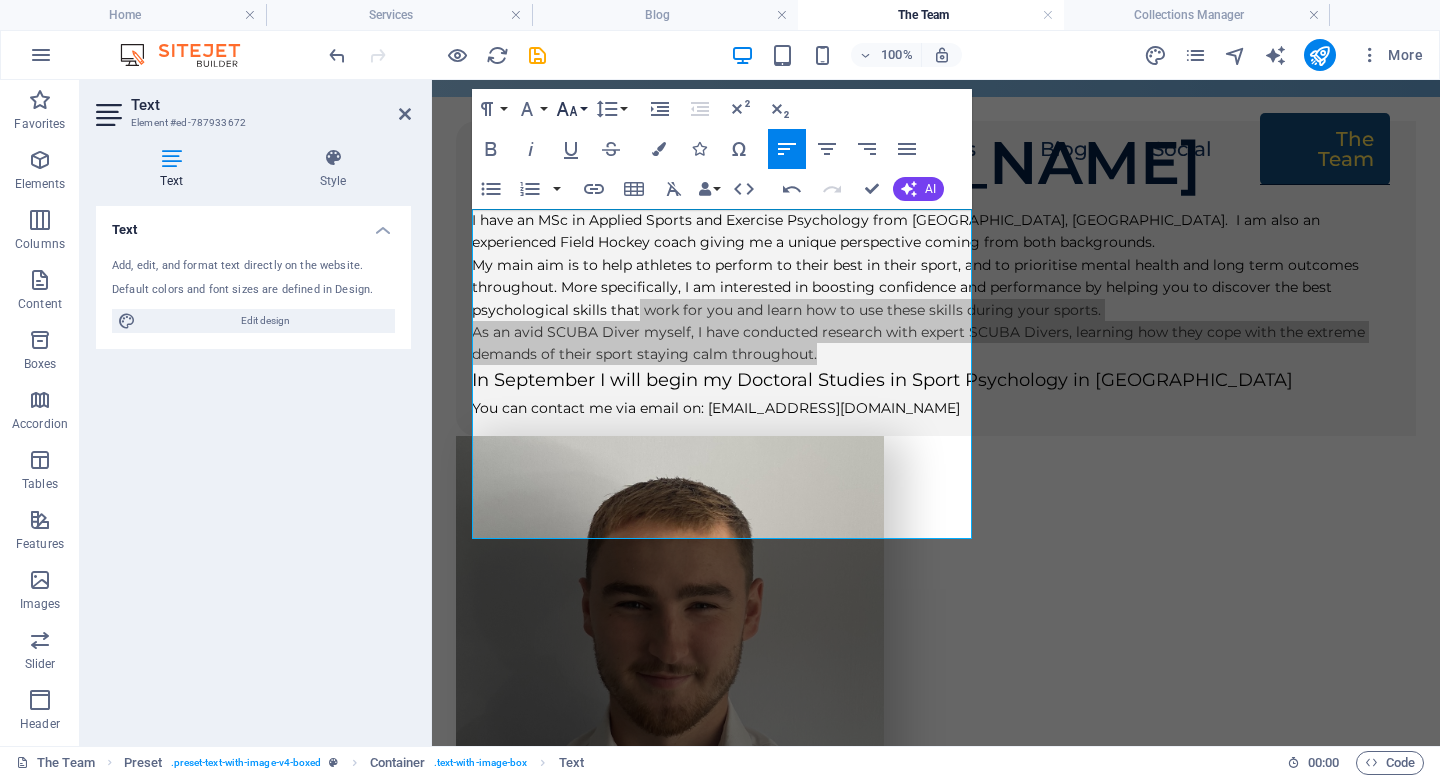 click 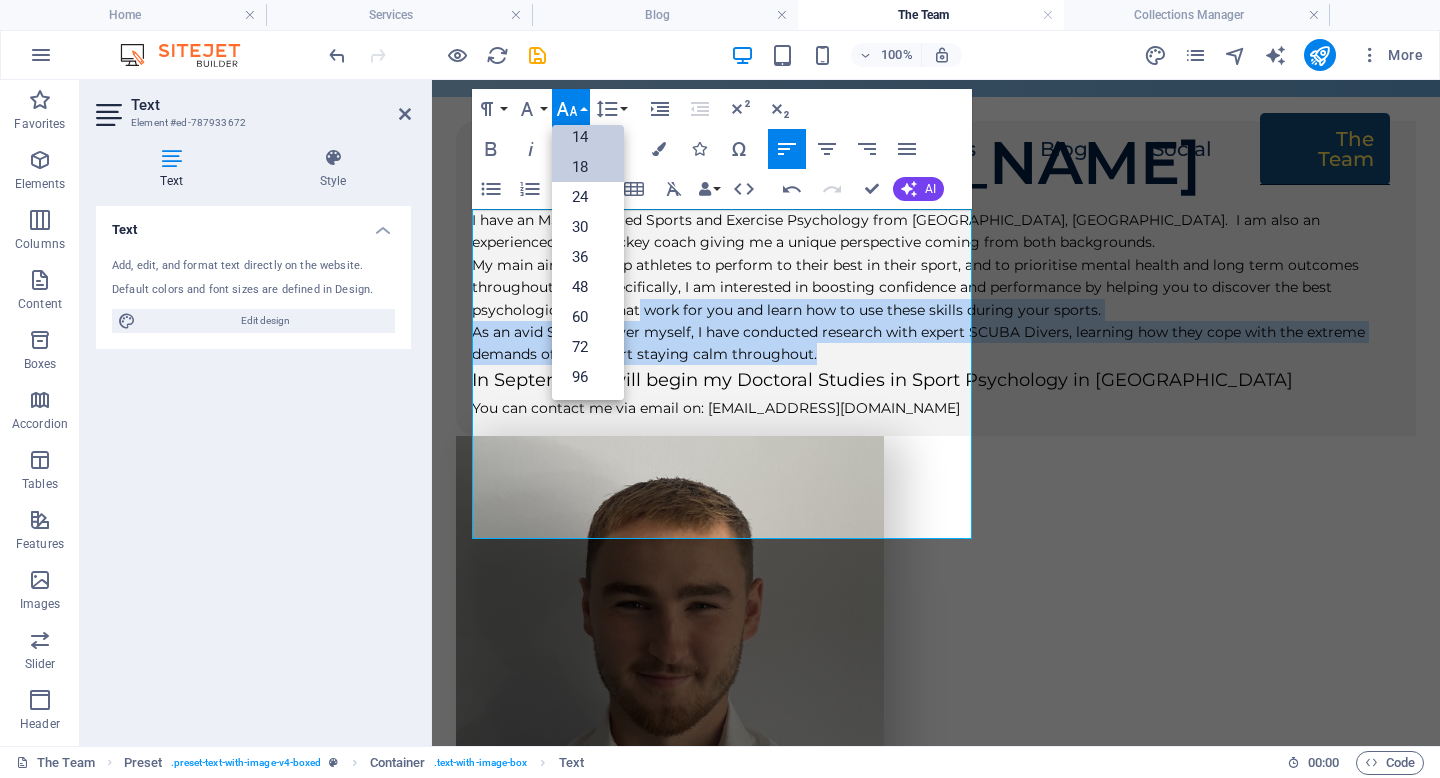 click on "18" at bounding box center [588, 167] 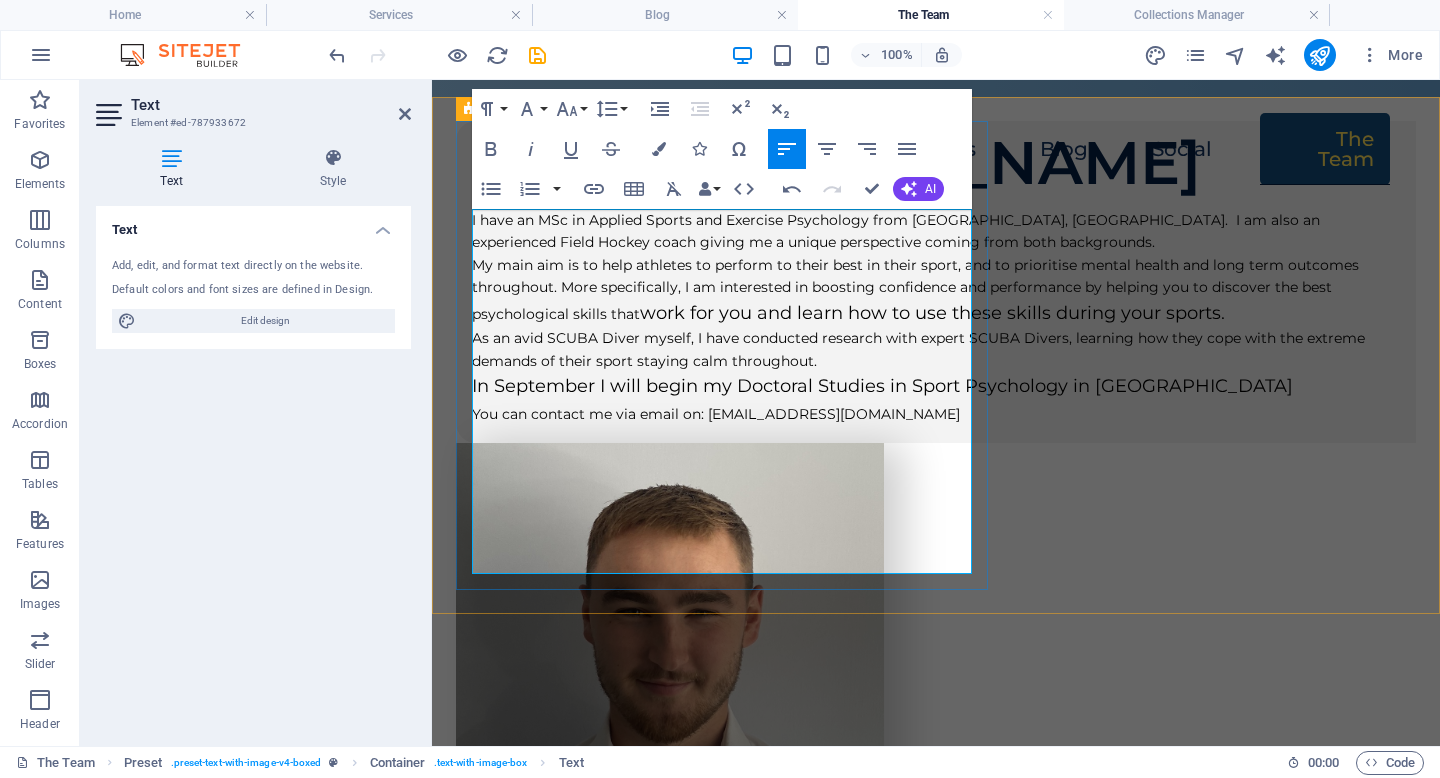 click on "My main aim is to help athletes to perform to their best in their sport, and to prioritise mental health and long term outcomes throughout. More specifically, I am interested in boosting confidence and performance by helping you to discover the best psychological skills that  work for you and learn how to use these skills during your sports." at bounding box center (936, 291) 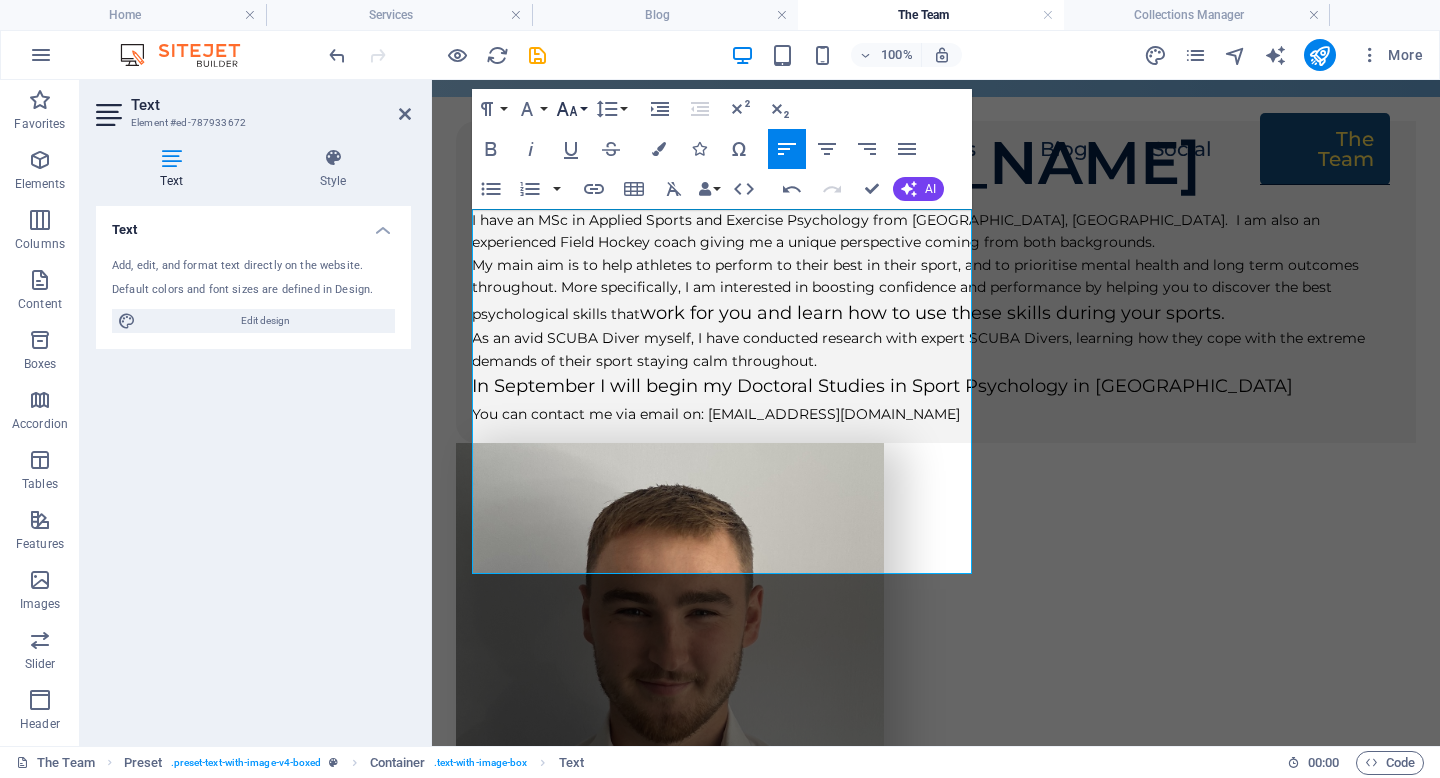 click on "Font Size" at bounding box center [571, 109] 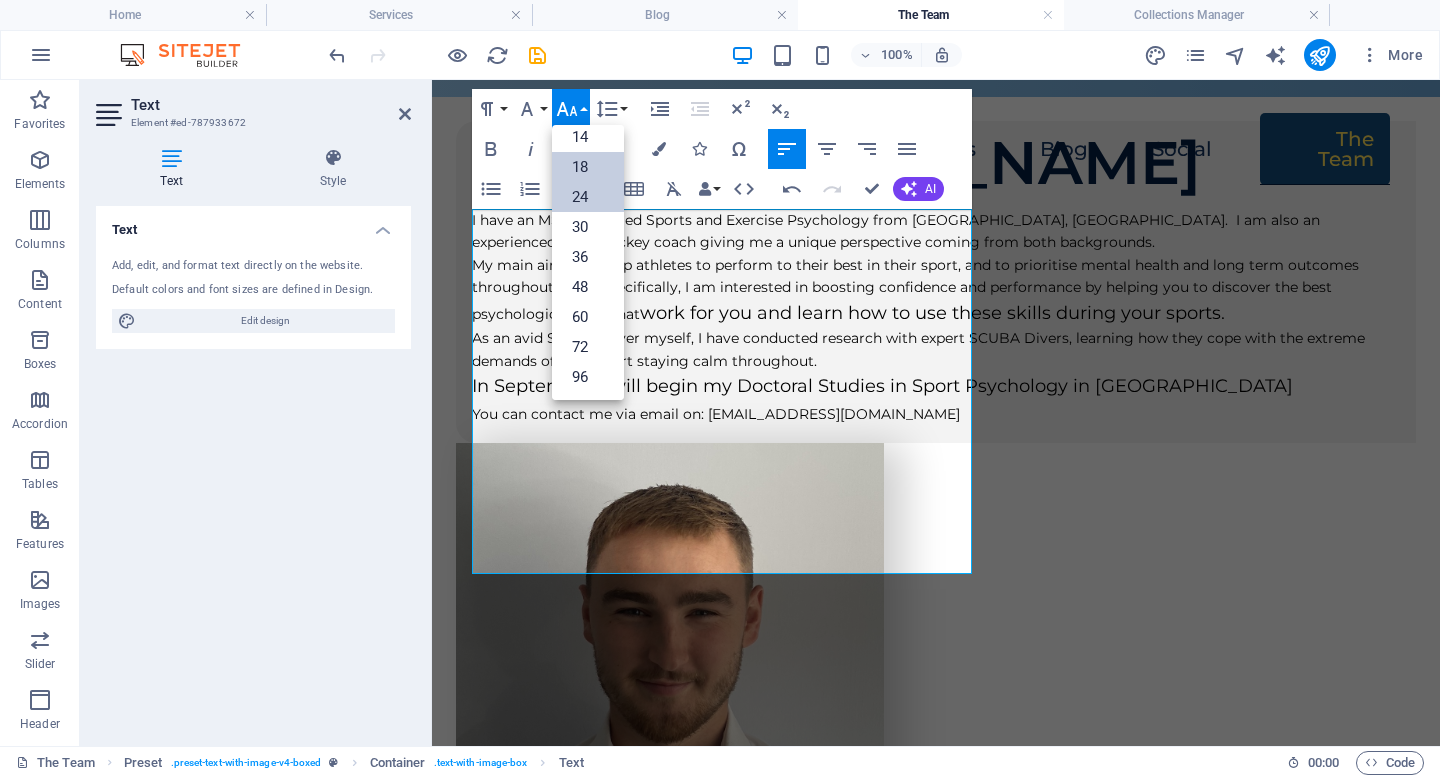 scroll, scrollTop: 161, scrollLeft: 0, axis: vertical 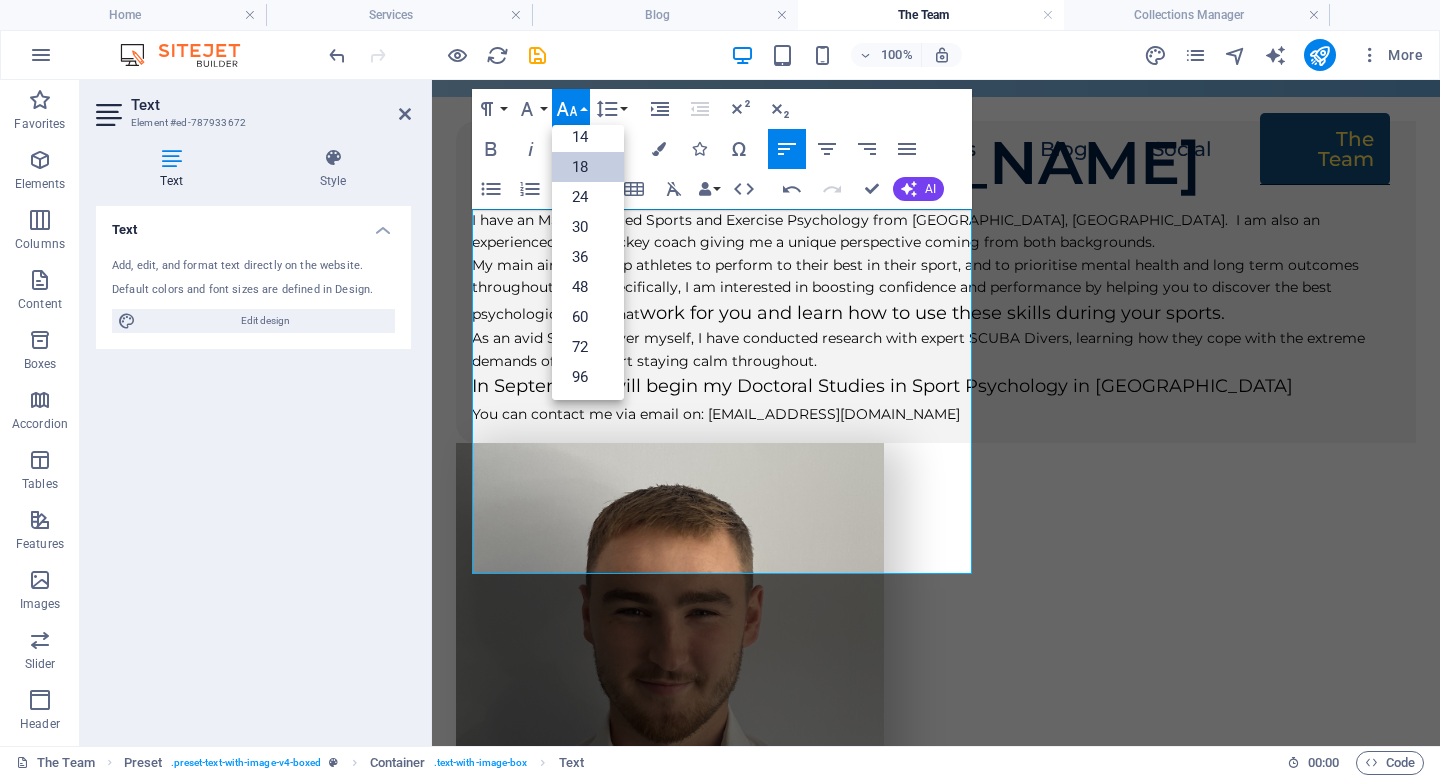 click on "18" at bounding box center (588, 167) 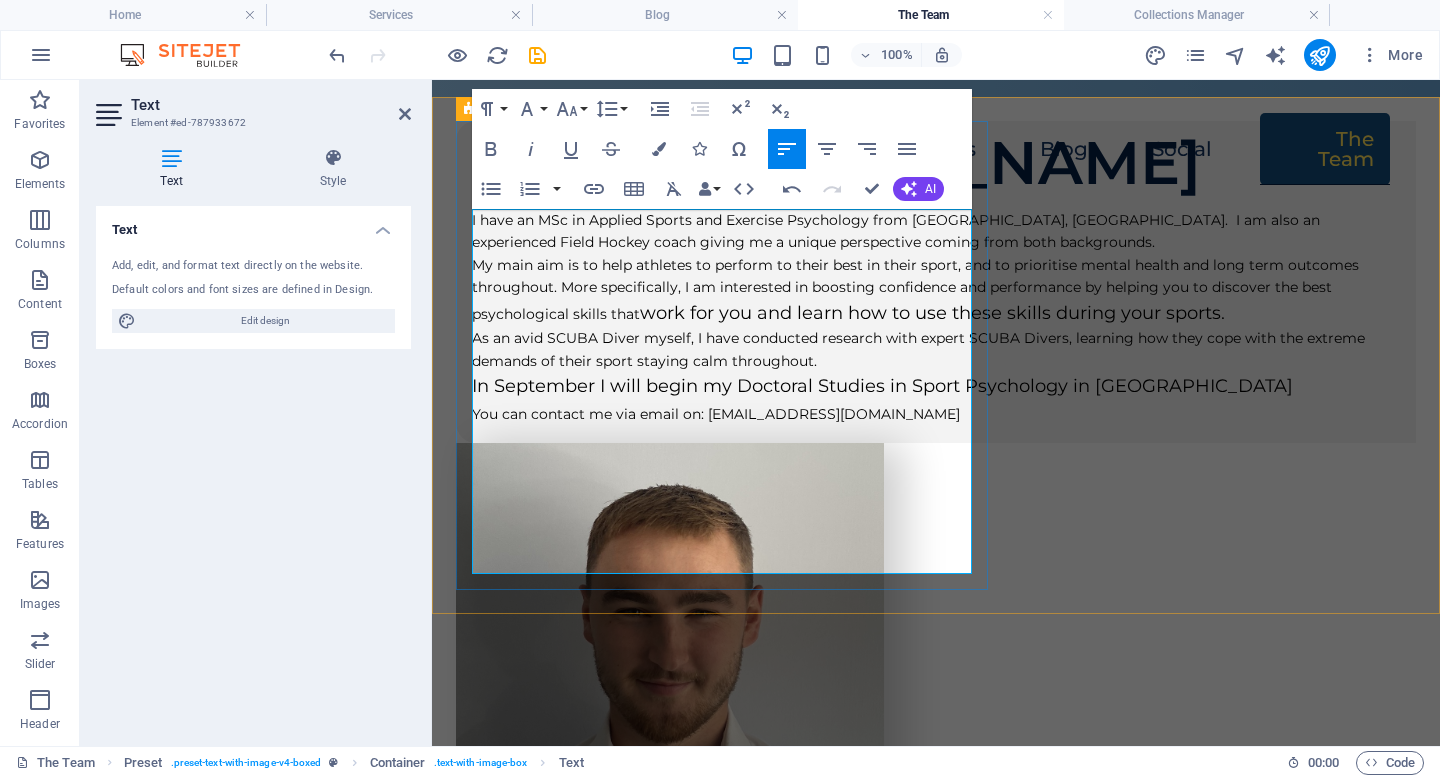 click on "My main aim is to help athletes to perform to their best in their sport, and to prioritise mental health and long term outcomes throughout. More specifically, I am interested in boosting confidence and performance by helping you to discover the best psychological skills that  work for you and learn how to use these skills during your spo​rts." at bounding box center (936, 291) 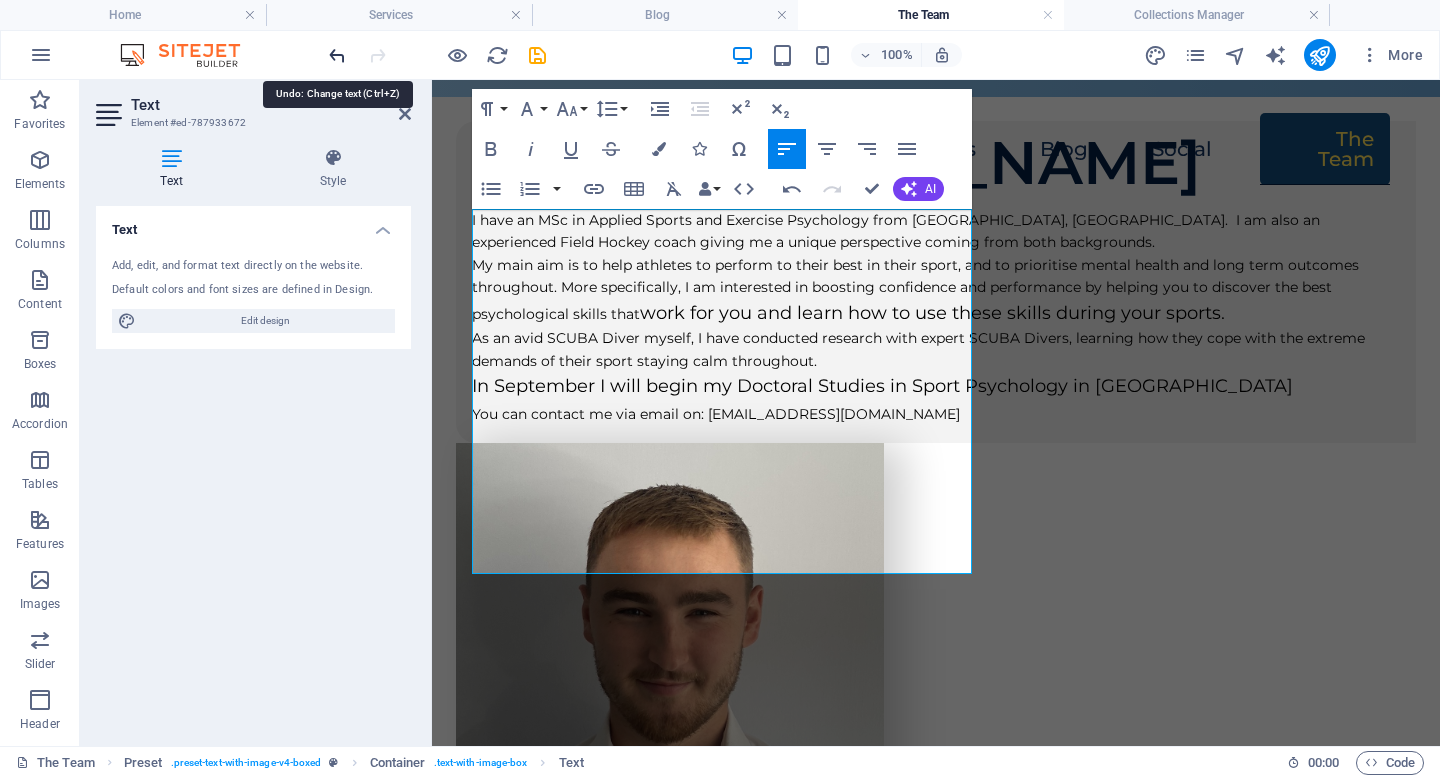 click at bounding box center (337, 55) 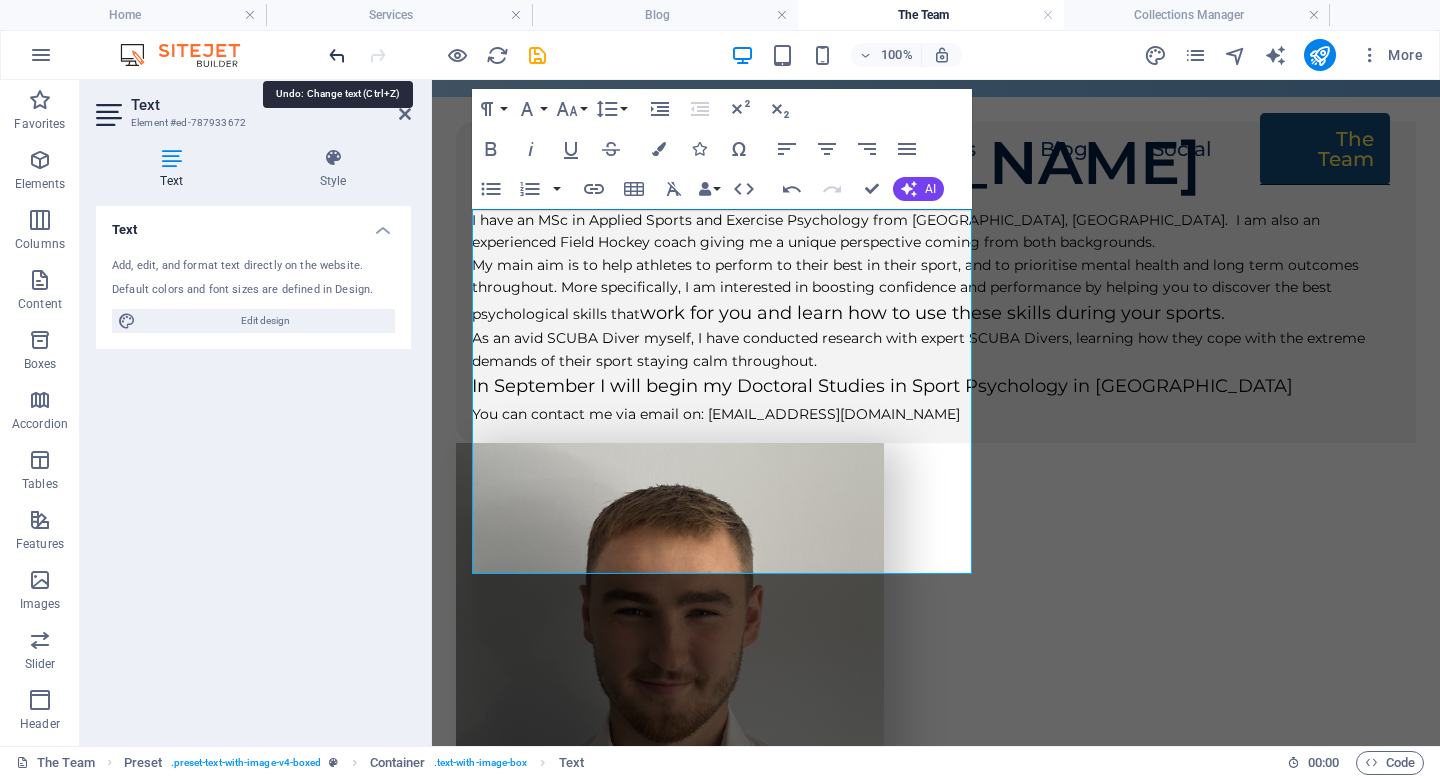 click at bounding box center [337, 55] 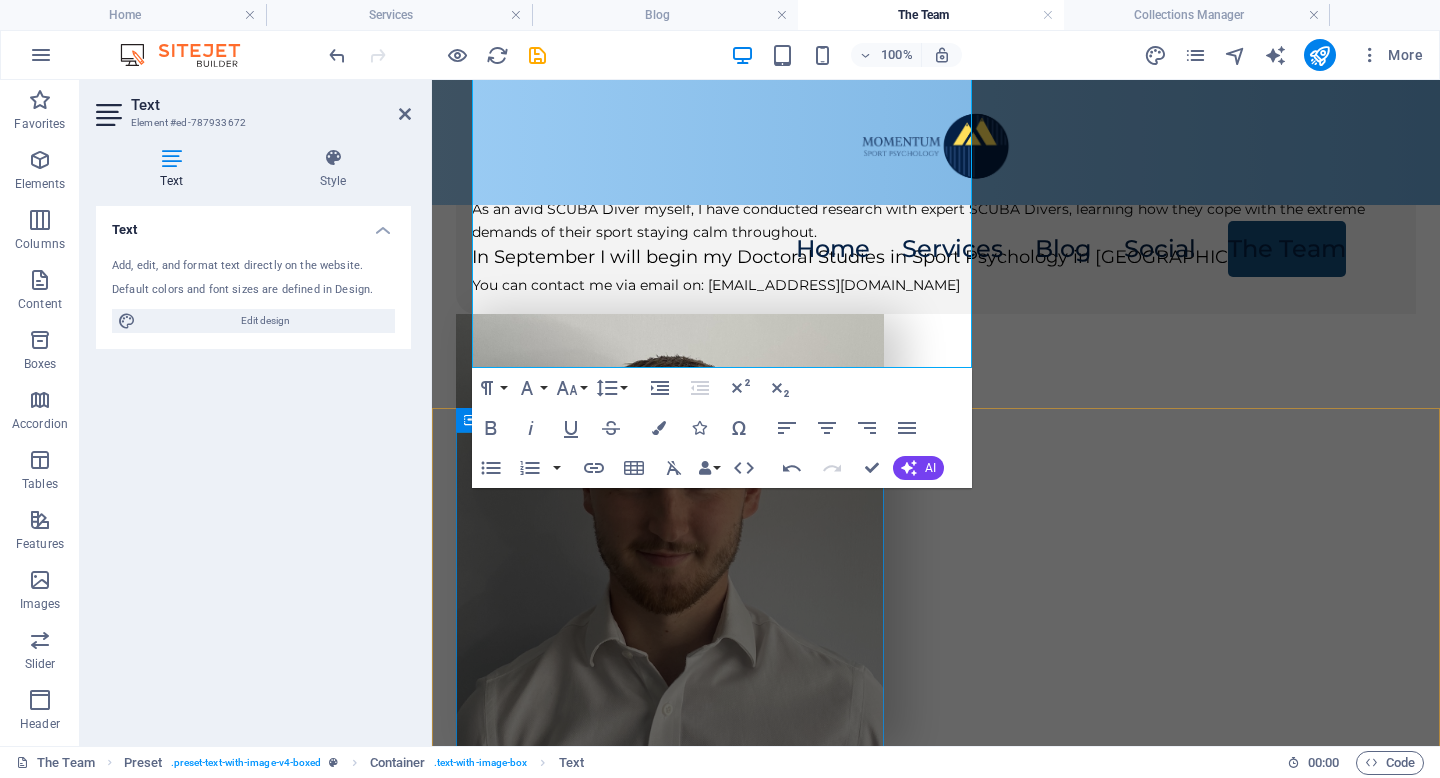 scroll, scrollTop: 327, scrollLeft: 0, axis: vertical 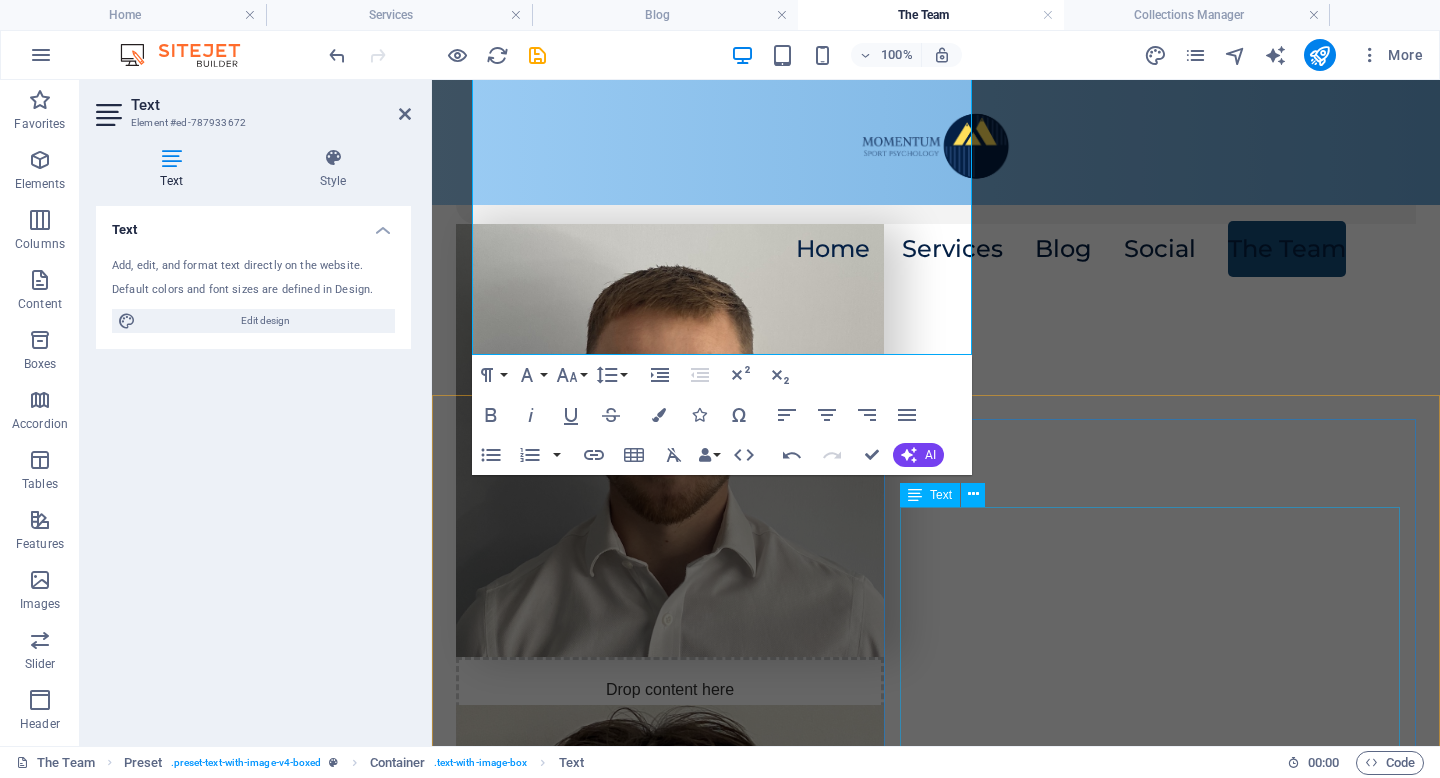 click on "I have an MSc in Applied Sport Psychology course at [GEOGRAPHIC_DATA], [GEOGRAPHIC_DATA], and will soon start my doctoral studies in [GEOGRAPHIC_DATA]. Since starting my journey in Sport Psychology, I have worked predominantly with student athle§tes, supporting their wellbeing while they balance  sport with their studies, and educating them on how sport psychology can benefit performance. I have also run educational workshops with youth teams and students, to introduce to them a range of Sport Psychology topics. My area of interest is pressure, and how we can prepare athletes to deal with the demands of competition. I have recently conducted research into the elite athlete experience of 'pressure training', in the run up to major tournaments.  My sporting areas of expertise include football, tennis, and american football. Contact me via email on: [PERSON_NAME][EMAIL_ADDRESS][DOMAIN_NAME]" at bounding box center (936, 1350) 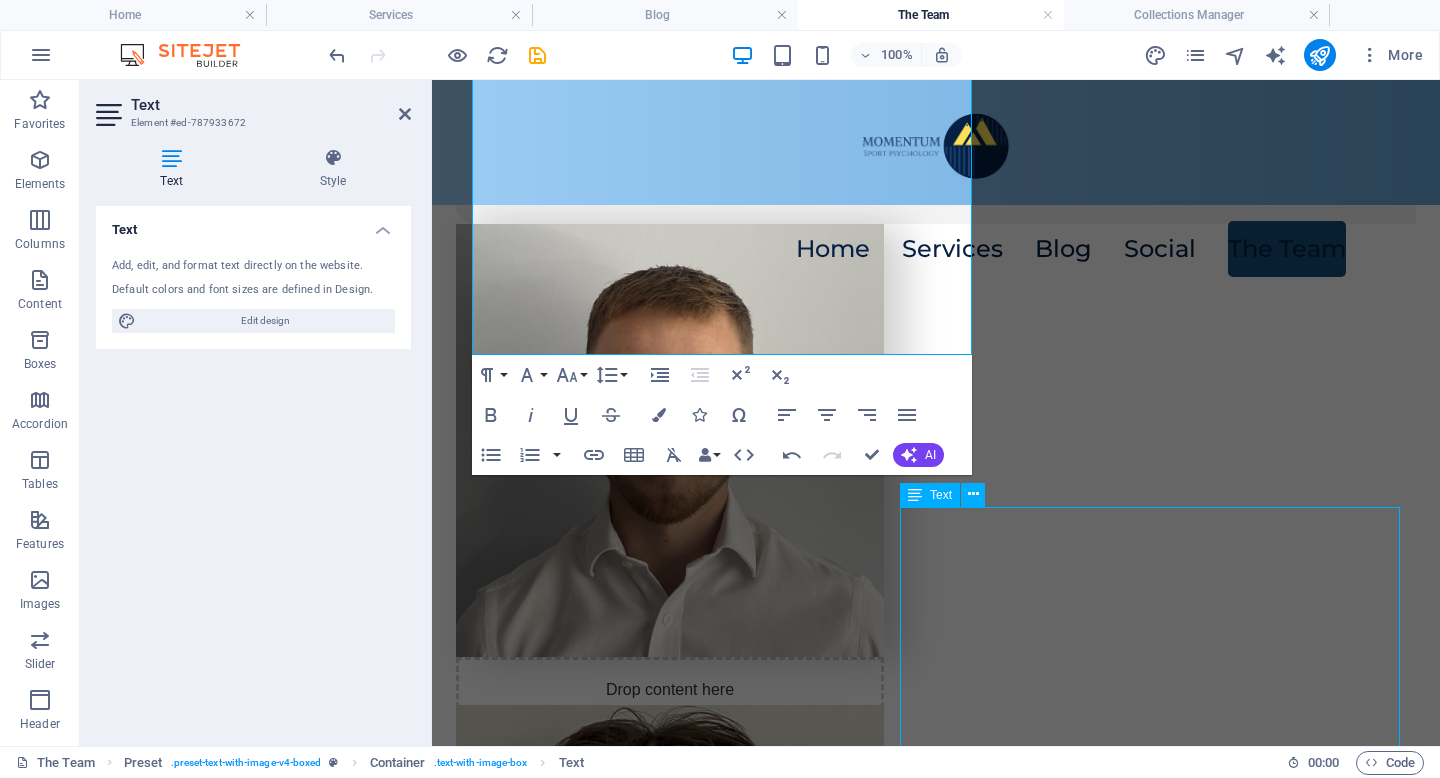 click on "I have an MSc in Applied Sport Psychology course at [GEOGRAPHIC_DATA], [GEOGRAPHIC_DATA], and will soon start my doctoral studies in [GEOGRAPHIC_DATA]. Since starting my journey in Sport Psychology, I have worked predominantly with student athle§tes, supporting their wellbeing while they balance  sport with their studies, and educating them on how sport psychology can benefit performance. I have also run educational workshops with youth teams and students, to introduce to them a range of Sport Psychology topics. My area of interest is pressure, and how we can prepare athletes to deal with the demands of competition. I have recently conducted research into the elite athlete experience of 'pressure training', in the run up to major tournaments.  My sporting areas of expertise include football, tennis, and american football. Contact me via email on: [PERSON_NAME][EMAIL_ADDRESS][DOMAIN_NAME]" at bounding box center (936, 1350) 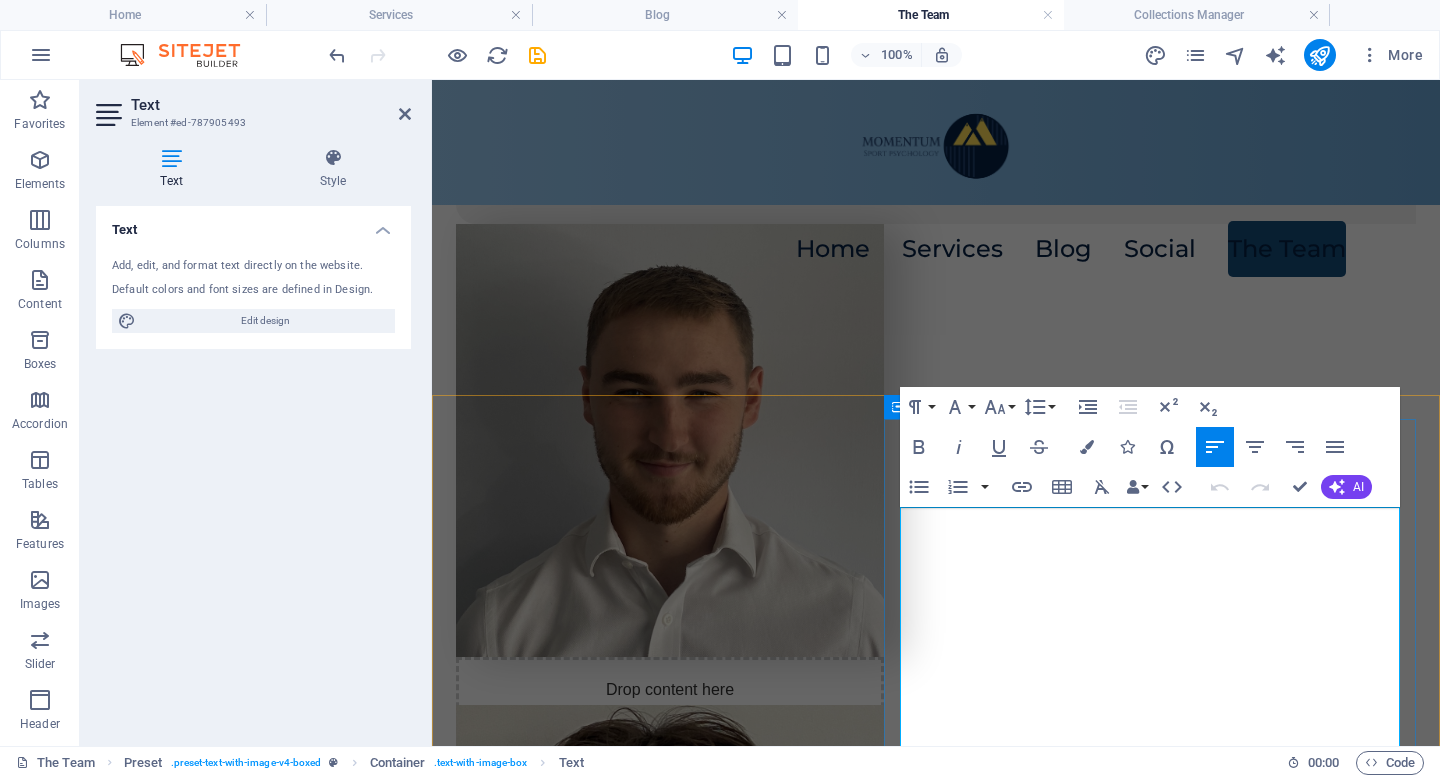 click on "I have an MSc in Applied Sport Psychology course at [GEOGRAPHIC_DATA], [GEOGRAPHIC_DATA], and will soon start my doctoral studies in [GEOGRAPHIC_DATA]." at bounding box center [936, 1218] 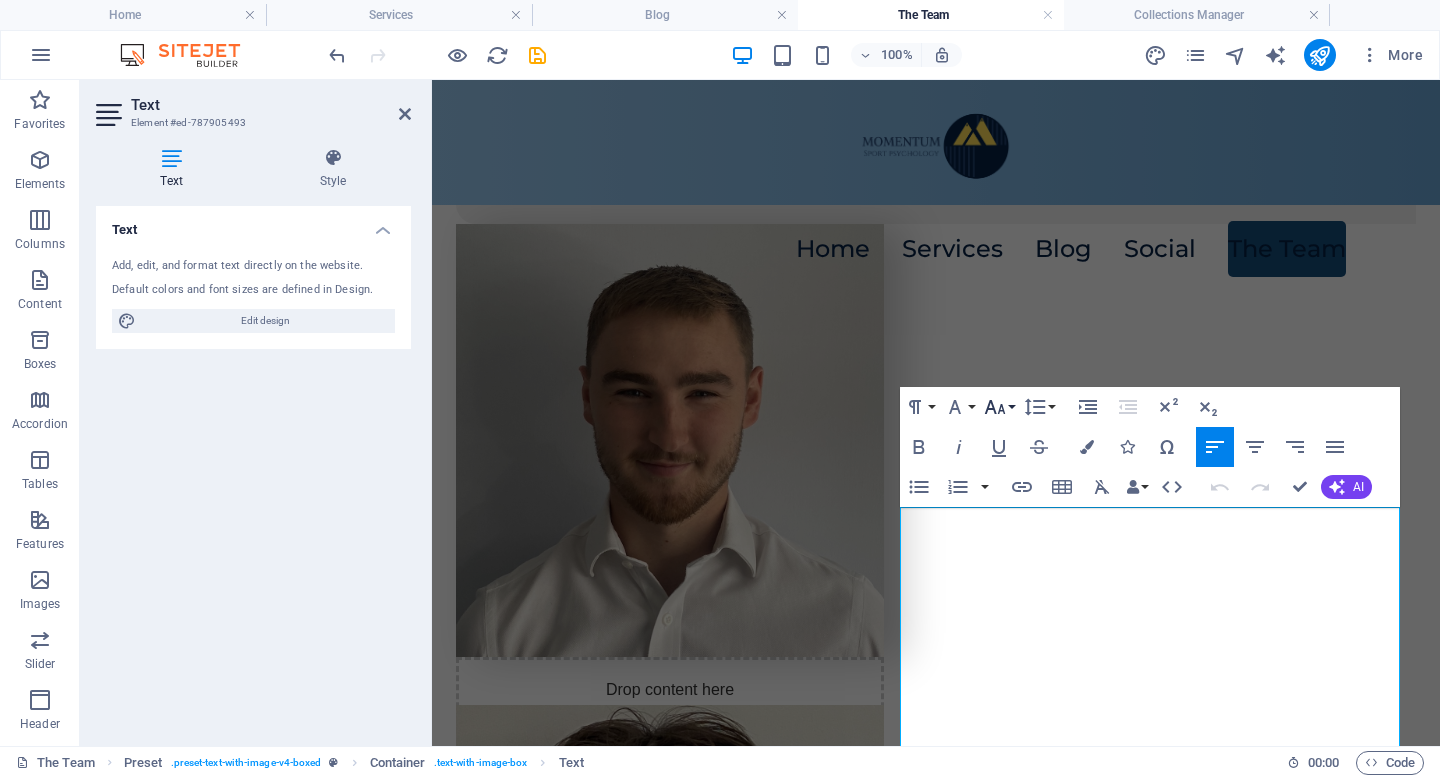 click 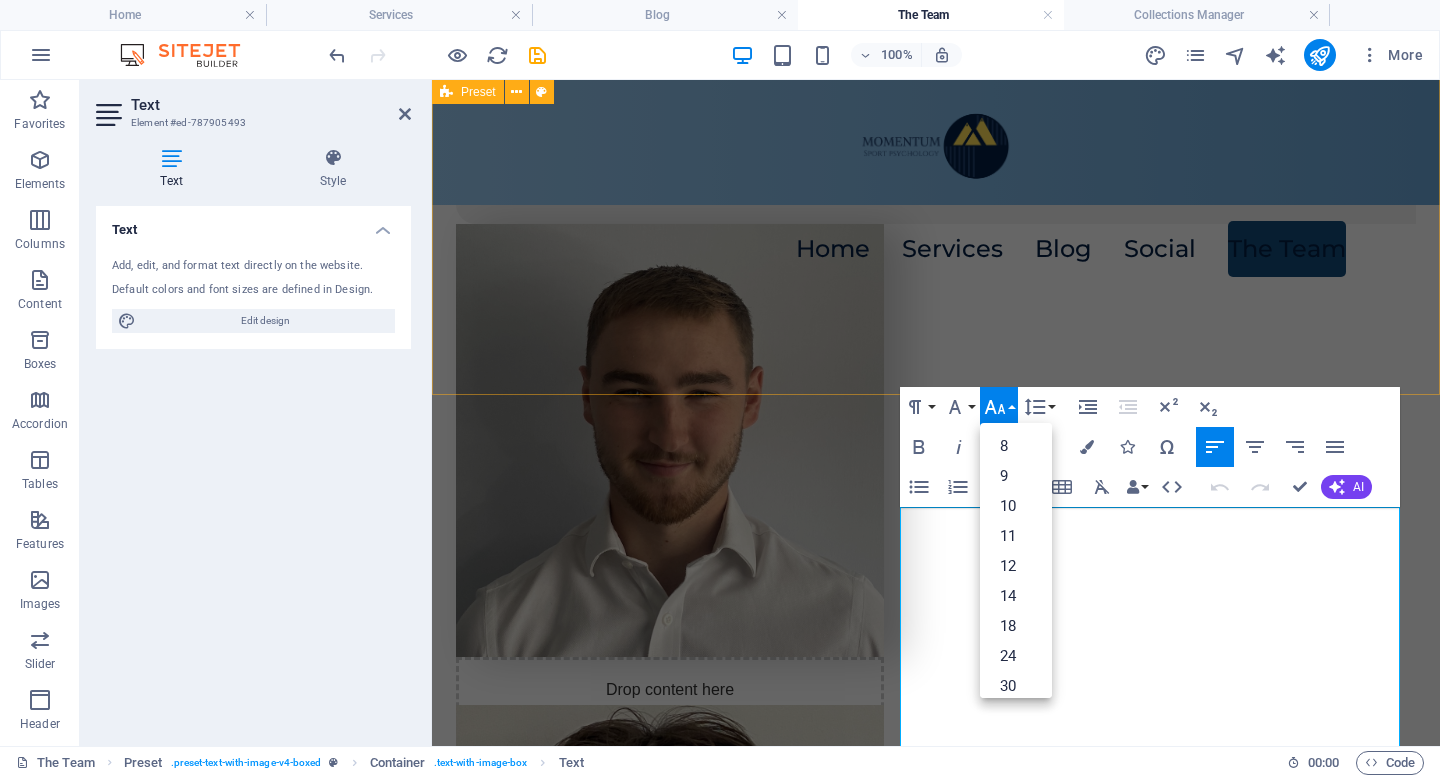 click on "[PERSON_NAME]   I have an MSc in Applied Sports and Exercise Psychology from [GEOGRAPHIC_DATA], [GEOGRAPHIC_DATA].  I am also an experienced Field Hockey coach giving me a unique perspective coming from both backgrounds. My main aim is to help athletes to perform to their best in their sport, and to prioritise mental health and long term outcomes throughout. More specifically, I am interested in boosting confidence and performance by helping you to discover the best psychological skills that  work for you and learn how to use these skills during your sports. As an avid SCUBA Diver myself, I have conducted research with expert SCUBA Divers, learning how they cope with the extreme demands of their sport staying calm throughout. In September I will begin my Doctoral Studies in Sport Psychology in [GEOGRAPHIC_DATA]. You can contact me via email on: [EMAIL_ADDRESS][DOMAIN_NAME] Drop content here or  Add elements  Paste clipboard" at bounding box center (936, 217) 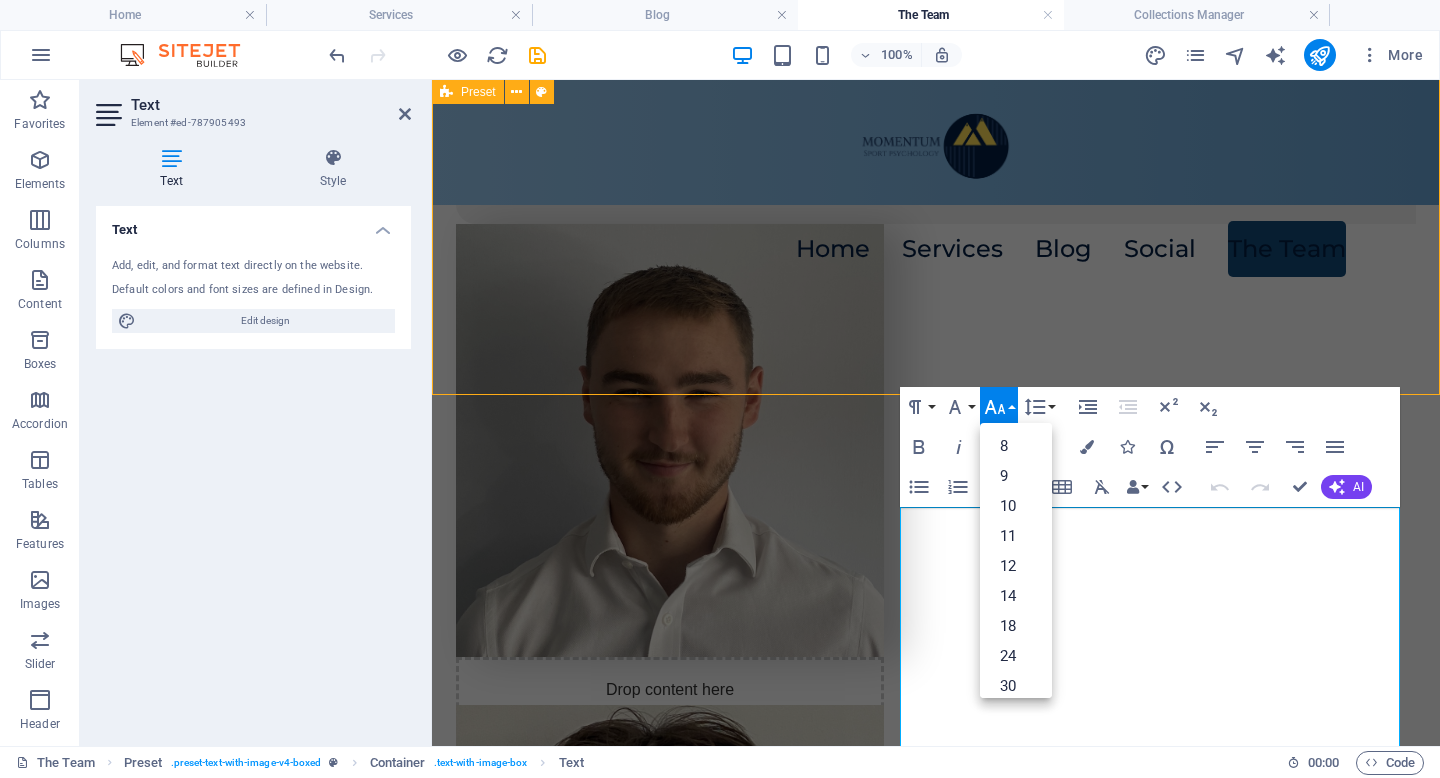 click on "[PERSON_NAME]   I have an MSc in Applied Sports and Exercise Psychology from [GEOGRAPHIC_DATA], [GEOGRAPHIC_DATA].  I am also an experienced Field Hockey coach giving me a unique perspective coming from both backgrounds. My main aim is to help athletes to perform to their best in their sport, and to prioritise mental health and long term outcomes throughout. More specifically, I am interested in boosting confidence and performance by helping you to discover the best psychological skills that  work for you and learn how to use these skills during your sports. As an avid SCUBA Diver myself, I have conducted research with expert SCUBA Divers, learning how they cope with the extreme demands of their sport staying calm throughout. In September I will begin my Doctoral Studies in Sport Psychology in [GEOGRAPHIC_DATA]. You can contact me via email on: [EMAIL_ADDRESS][DOMAIN_NAME] Drop content here or  Add elements  Paste clipboard" at bounding box center [936, 217] 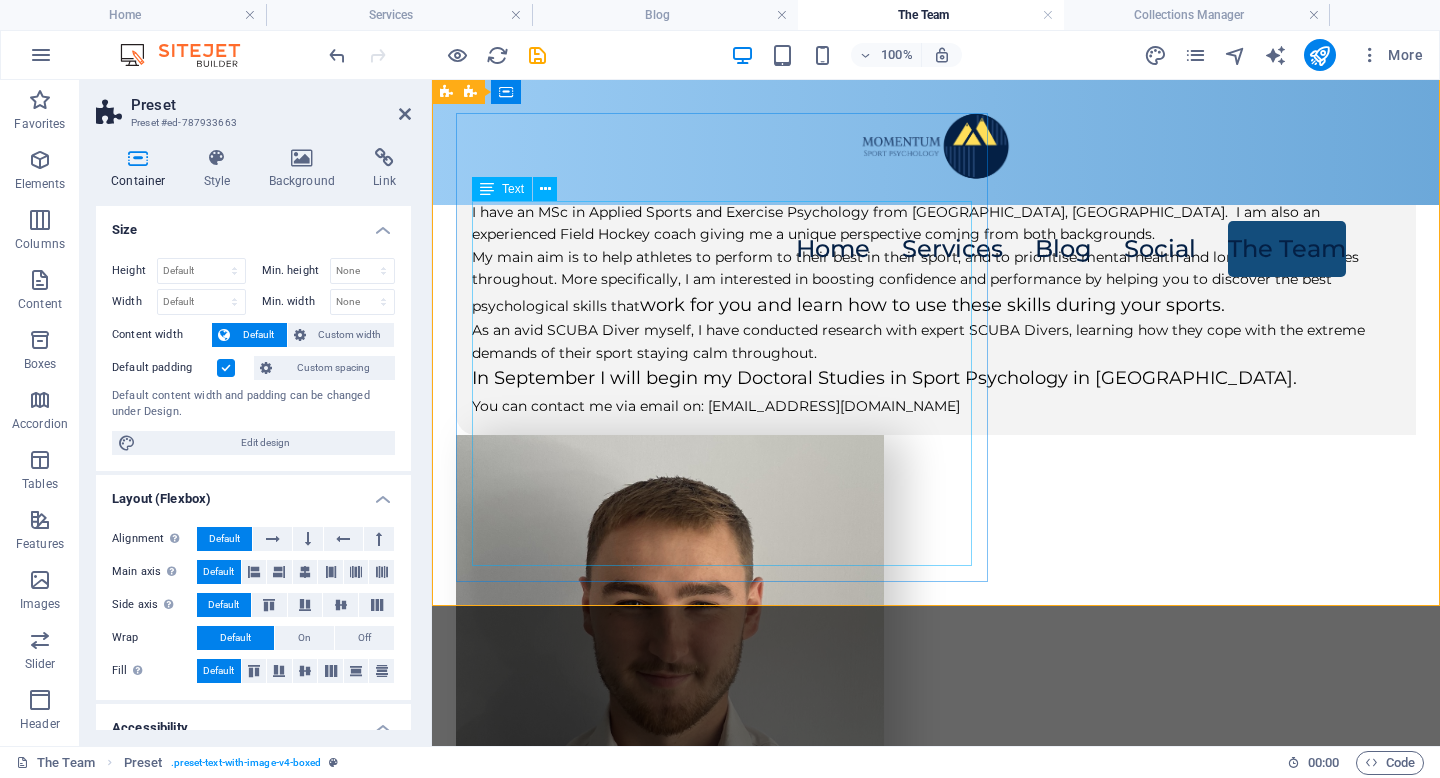 scroll, scrollTop: 0, scrollLeft: 0, axis: both 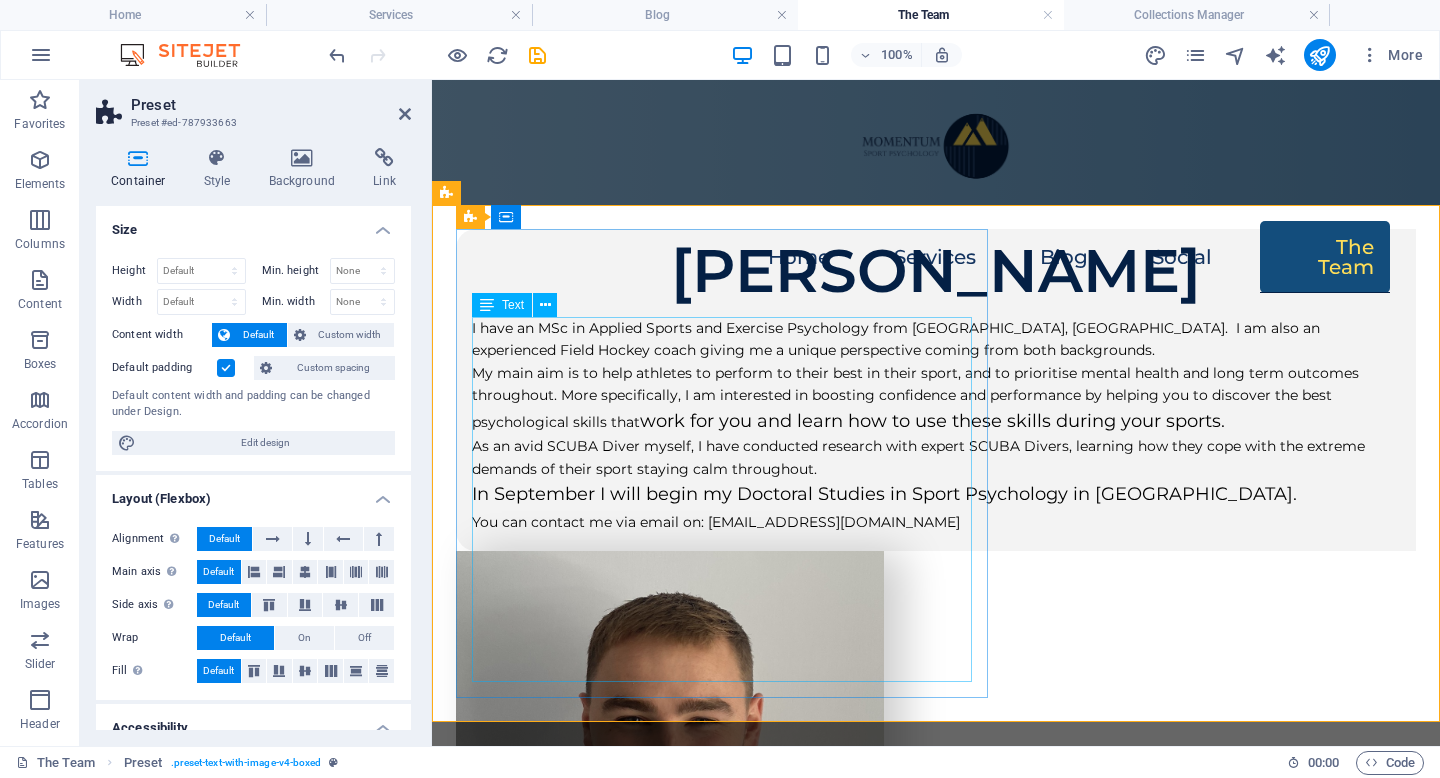 click on "I have an MSc in Applied Sports and Exercise Psychology from [GEOGRAPHIC_DATA], [GEOGRAPHIC_DATA].  I am also an experienced Field Hockey coach giving me a unique perspective coming from both backgrounds. My main aim is to help athletes to perform to their best in their sport, and to prioritise mental health and long term outcomes throughout. More specifically, I am interested in boosting confidence and performance by helping you to discover the best psychological skills that  work for you and learn how to use these skills during your sports. As an avid SCUBA Diver myself, I have conducted research with expert SCUBA Divers, learning how they cope with the extreme demands of their sport staying calm throughout. In September I will begin my Doctoral Studies in Sport Psychology in [GEOGRAPHIC_DATA]. You can contact me via email on: [EMAIL_ADDRESS][DOMAIN_NAME]" at bounding box center (936, 426) 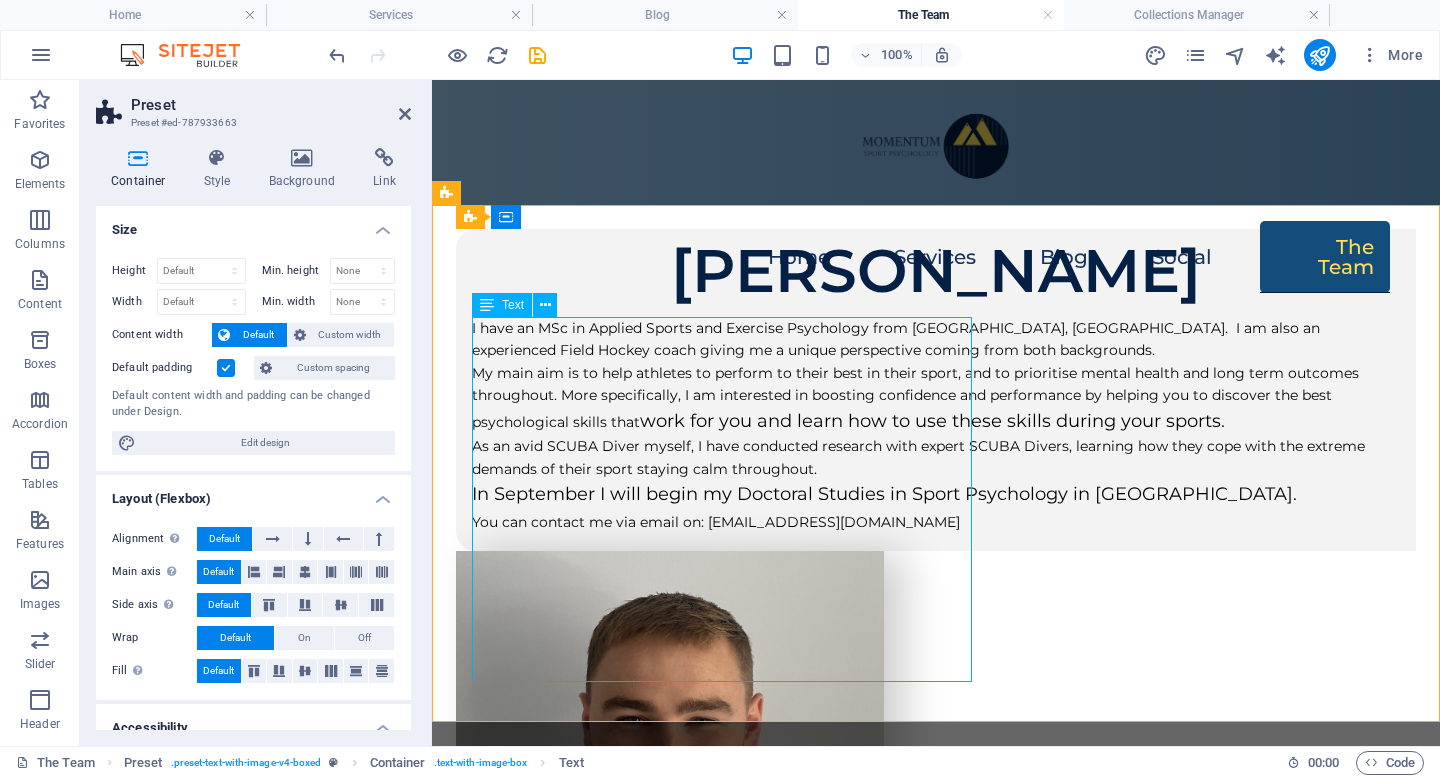 click on "I have an MSc in Applied Sports and Exercise Psychology from [GEOGRAPHIC_DATA], [GEOGRAPHIC_DATA].  I am also an experienced Field Hockey coach giving me a unique perspective coming from both backgrounds. My main aim is to help athletes to perform to their best in their sport, and to prioritise mental health and long term outcomes throughout. More specifically, I am interested in boosting confidence and performance by helping you to discover the best psychological skills that  work for you and learn how to use these skills during your sports. As an avid SCUBA Diver myself, I have conducted research with expert SCUBA Divers, learning how they cope with the extreme demands of their sport staying calm throughout. In September I will begin my Doctoral Studies in Sport Psychology in [GEOGRAPHIC_DATA]. You can contact me via email on: [EMAIL_ADDRESS][DOMAIN_NAME]" at bounding box center [936, 426] 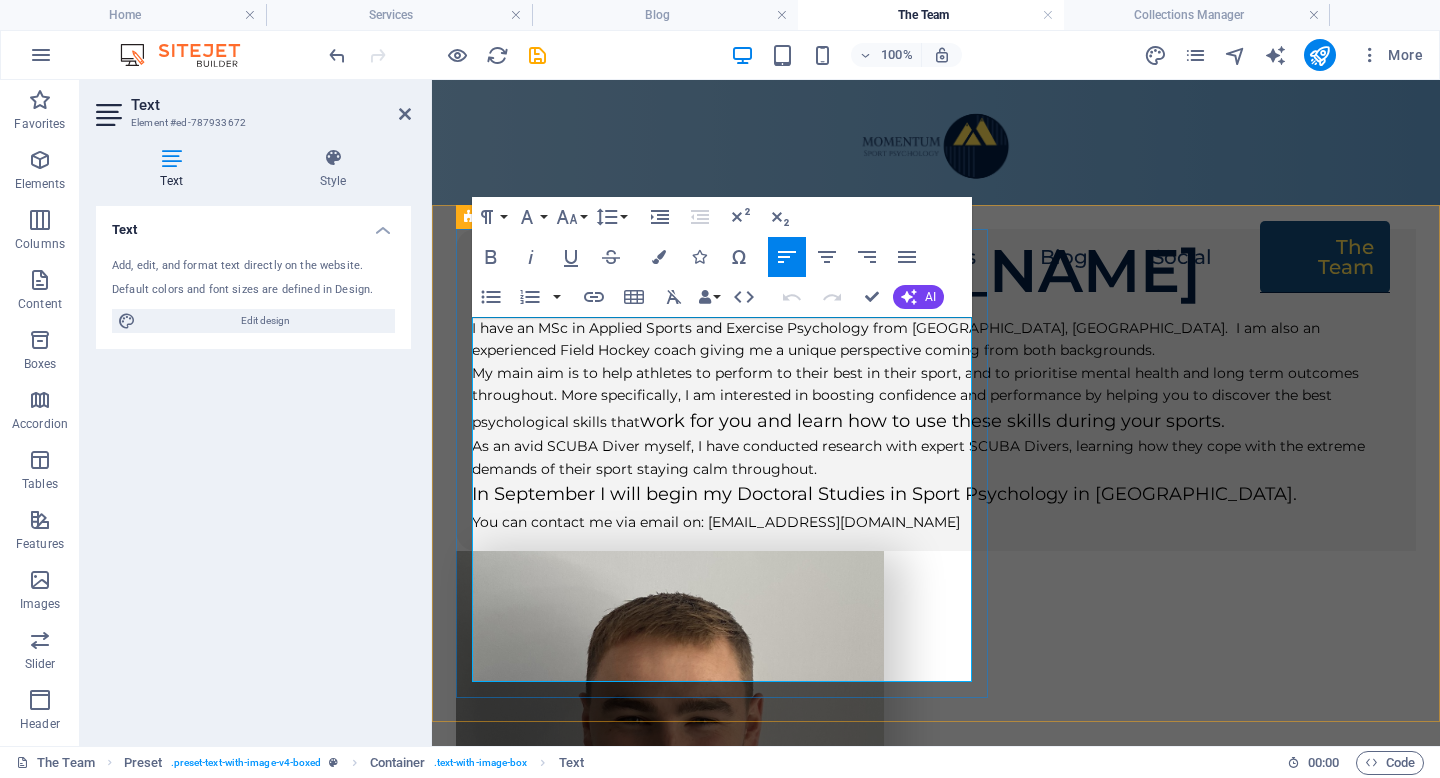 drag, startPoint x: 652, startPoint y: 516, endPoint x: 511, endPoint y: 490, distance: 143.37712 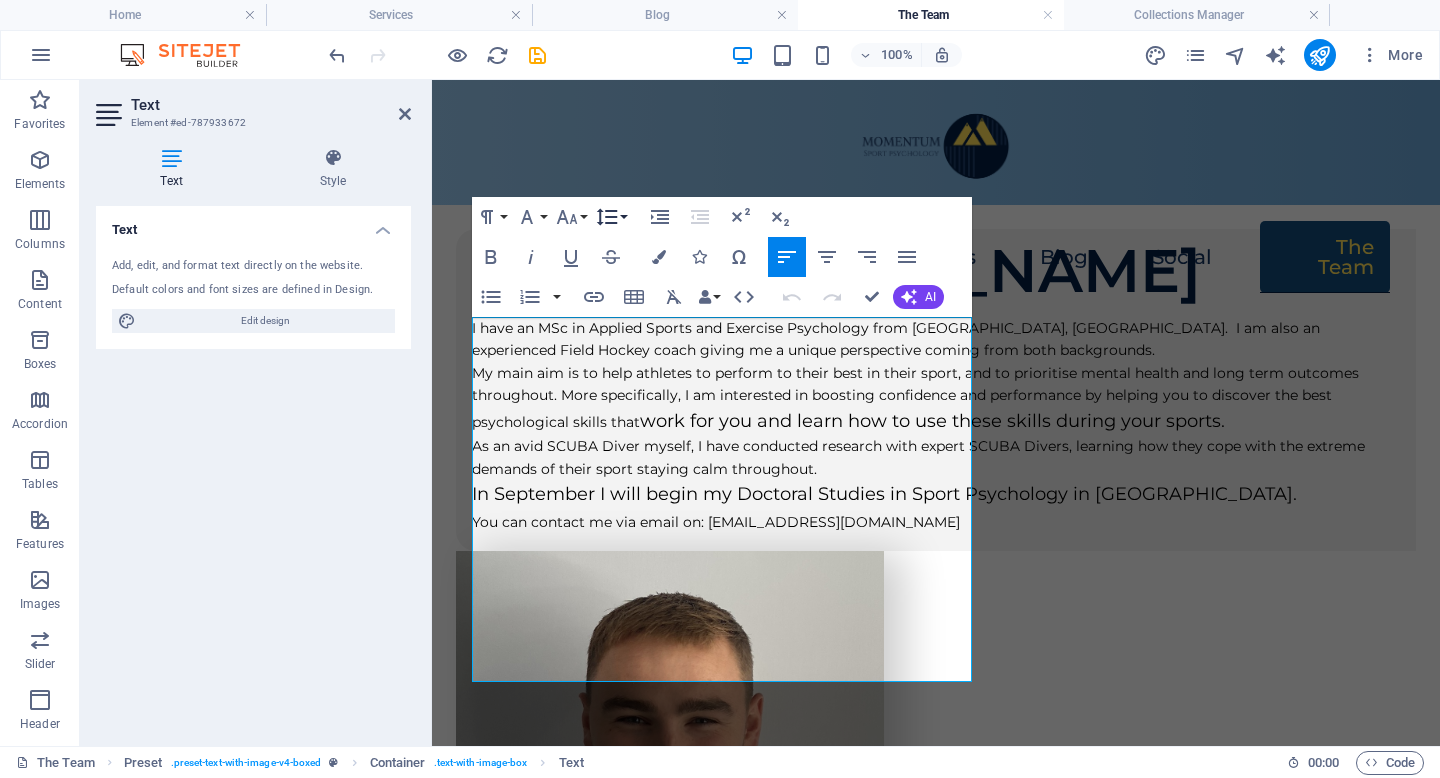 click 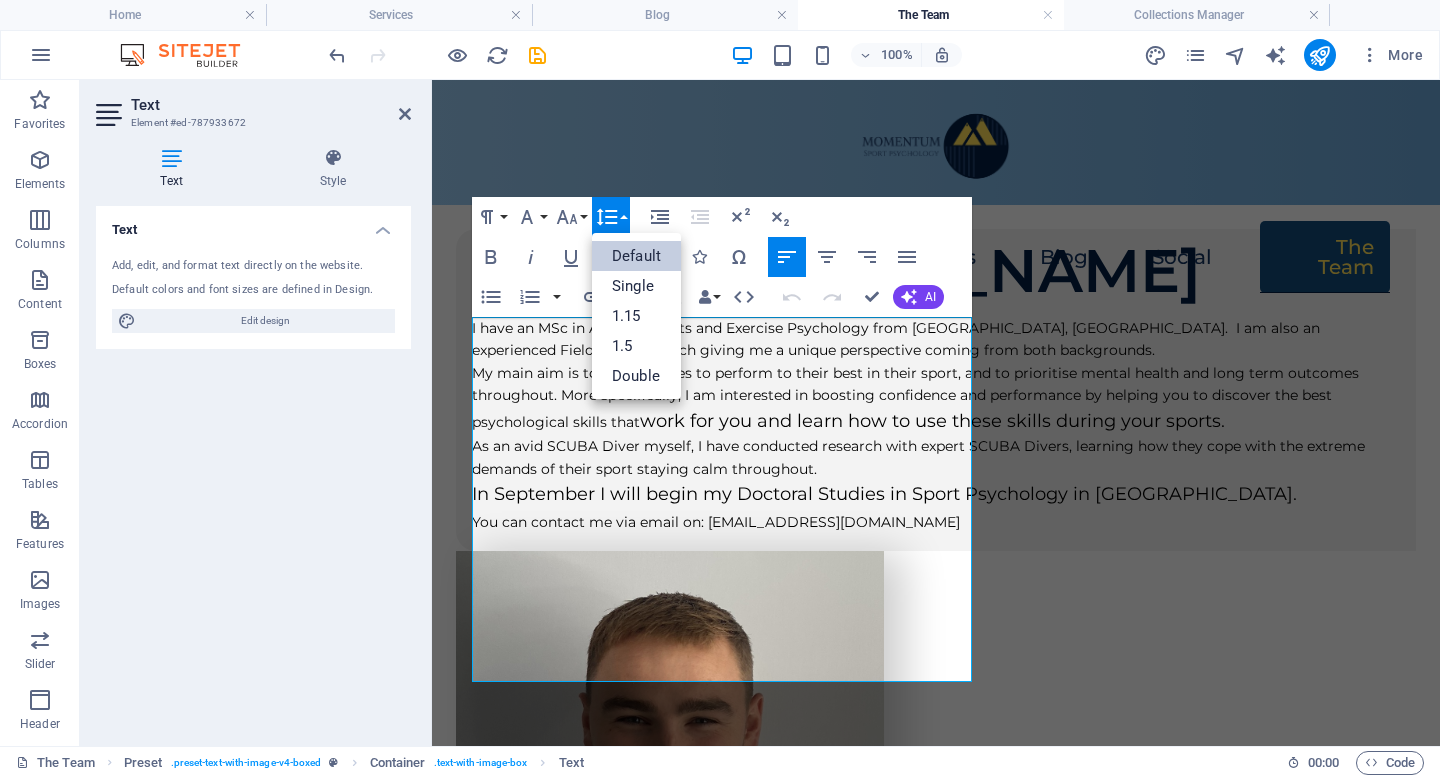 scroll, scrollTop: 0, scrollLeft: 0, axis: both 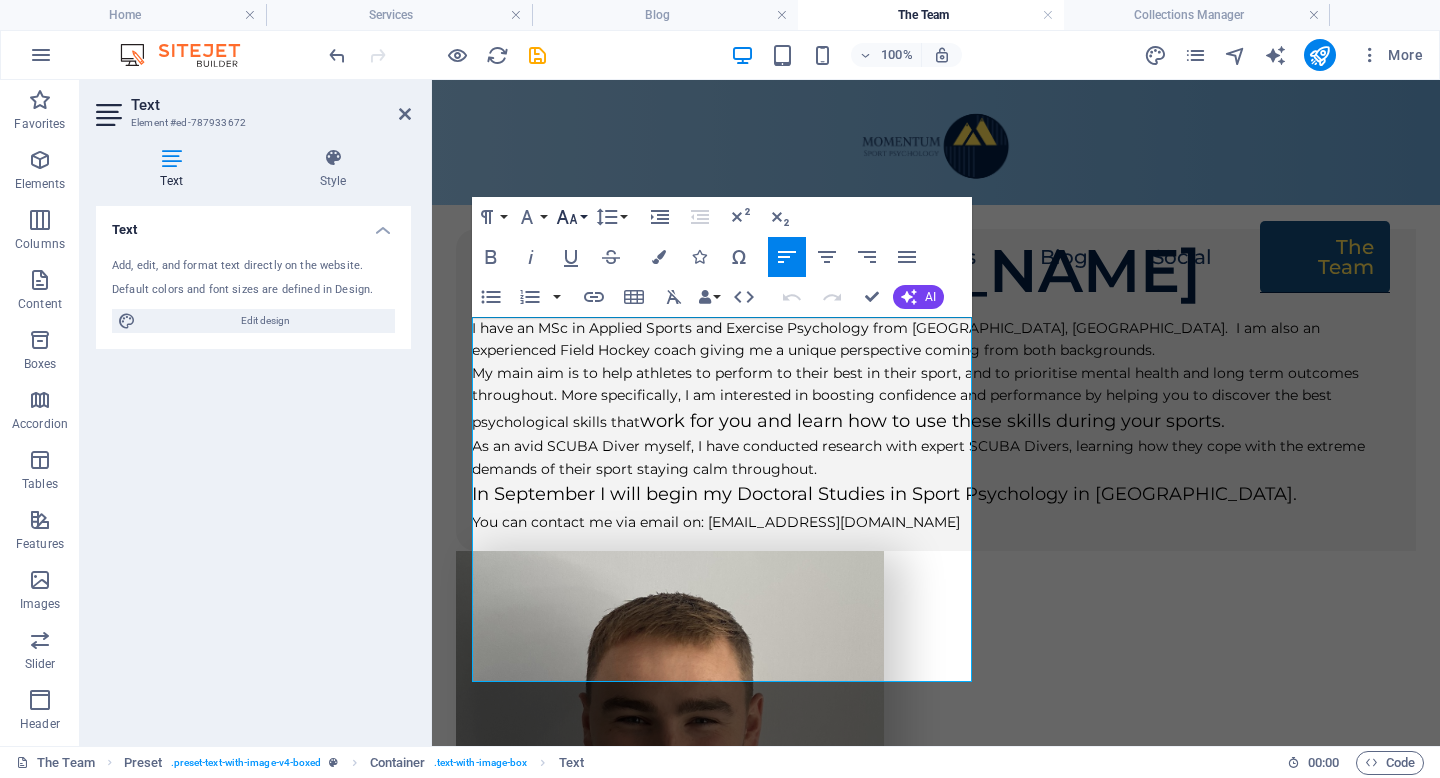 click 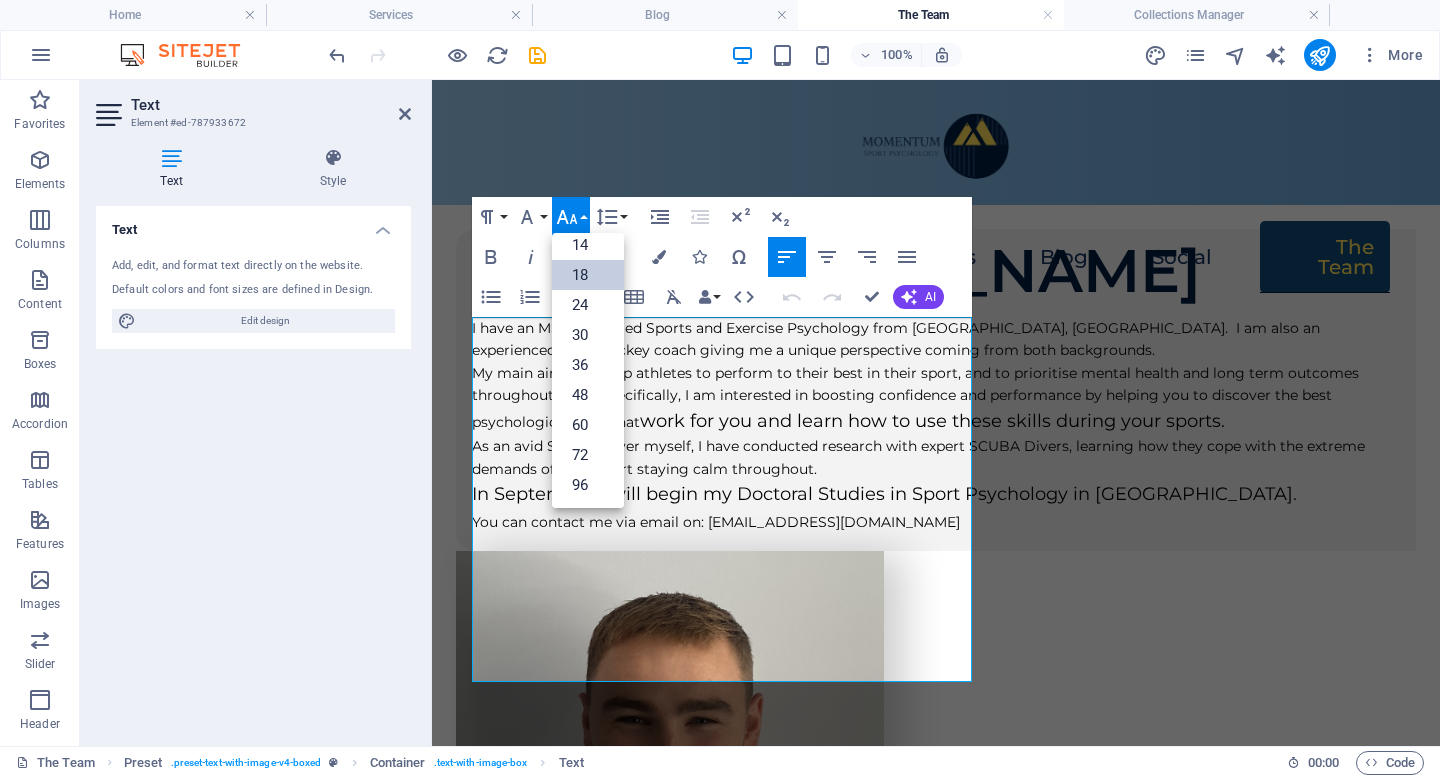 scroll, scrollTop: 161, scrollLeft: 0, axis: vertical 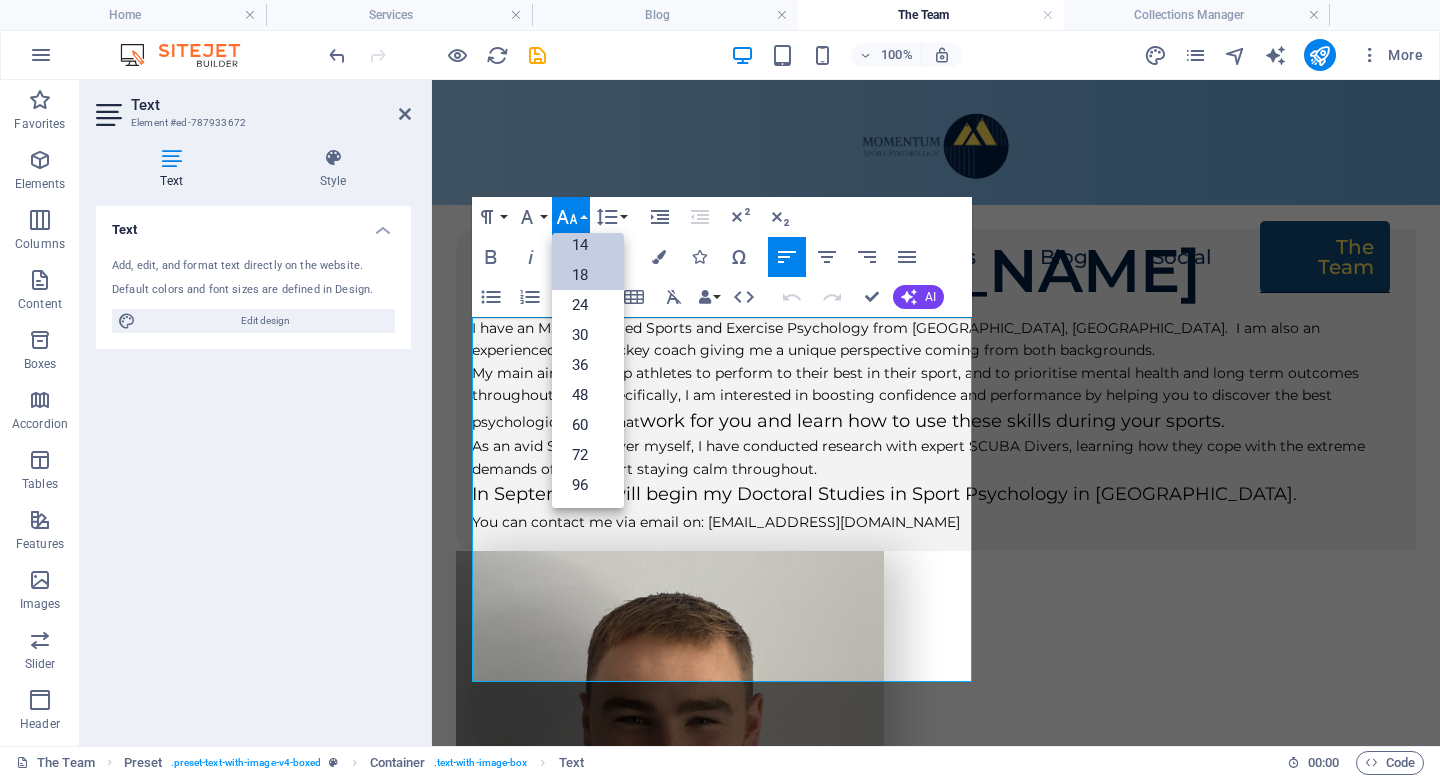 click on "14" at bounding box center (588, 245) 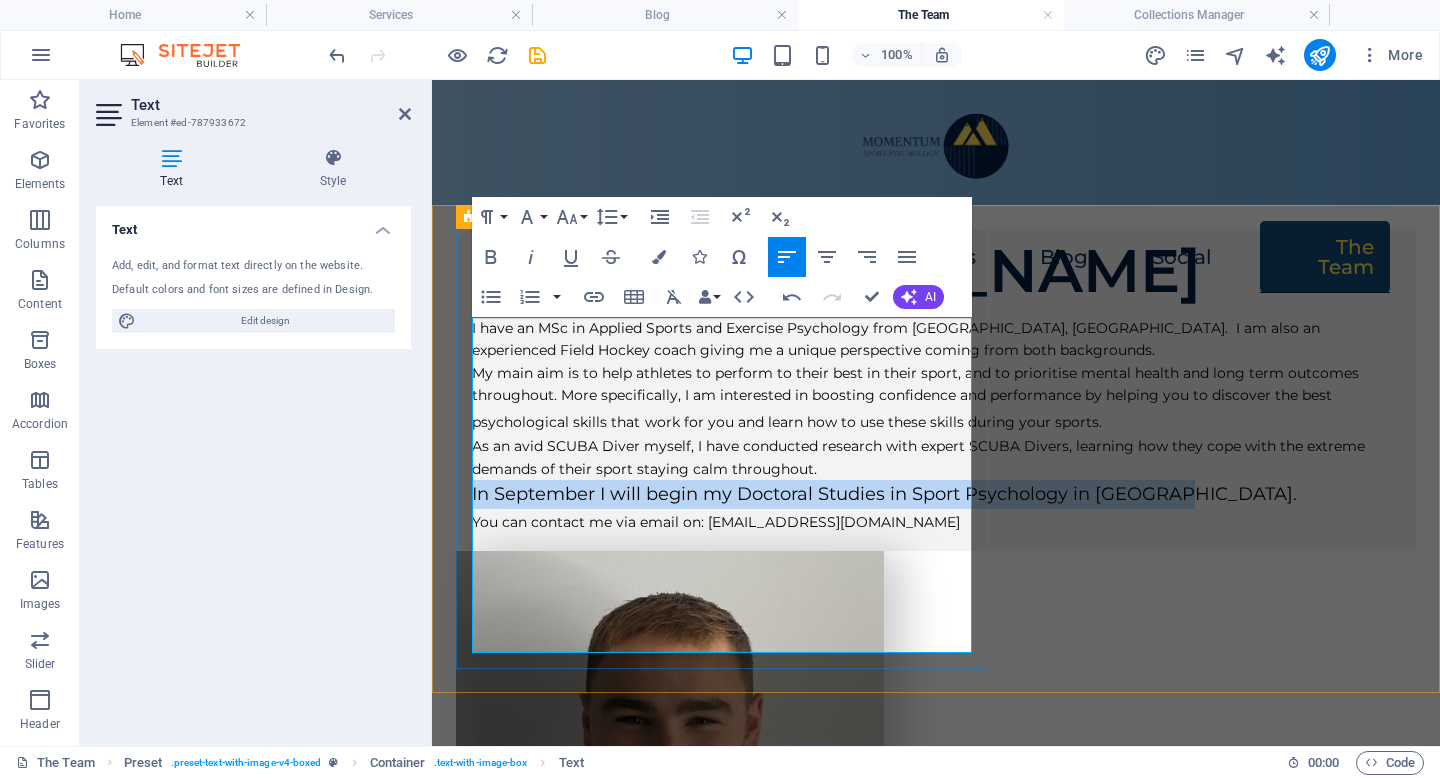 drag, startPoint x: 751, startPoint y: 613, endPoint x: 467, endPoint y: 580, distance: 285.91083 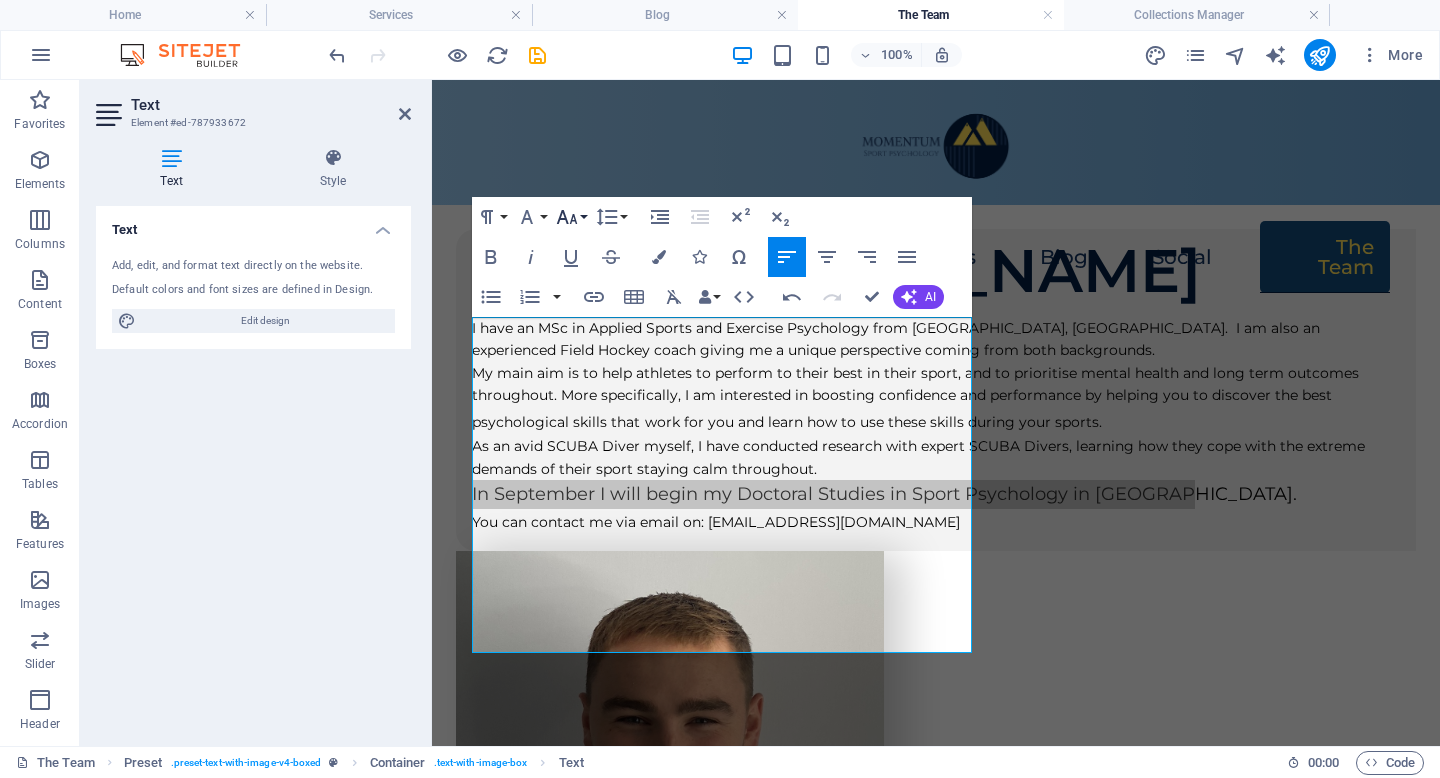 click on "Font Size" at bounding box center [571, 217] 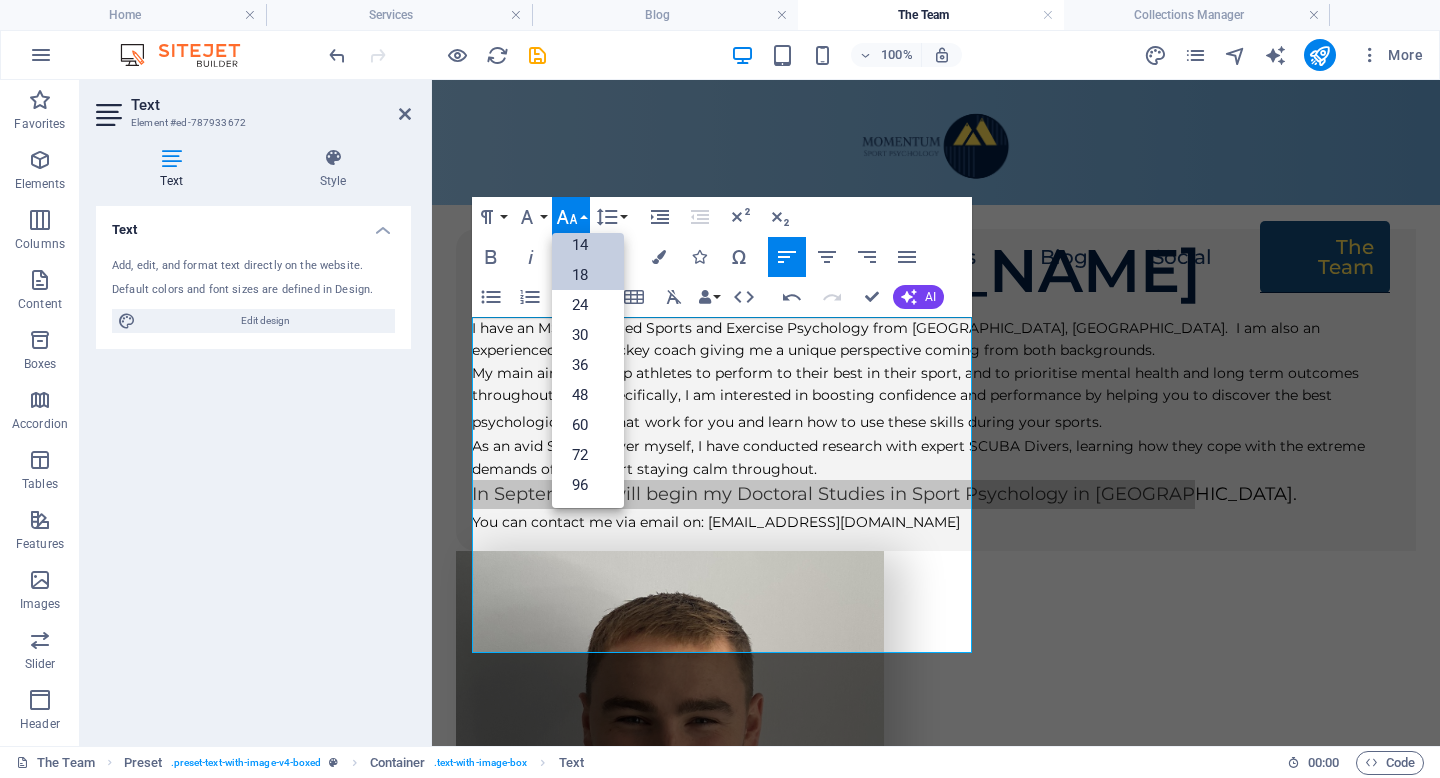 scroll, scrollTop: 161, scrollLeft: 0, axis: vertical 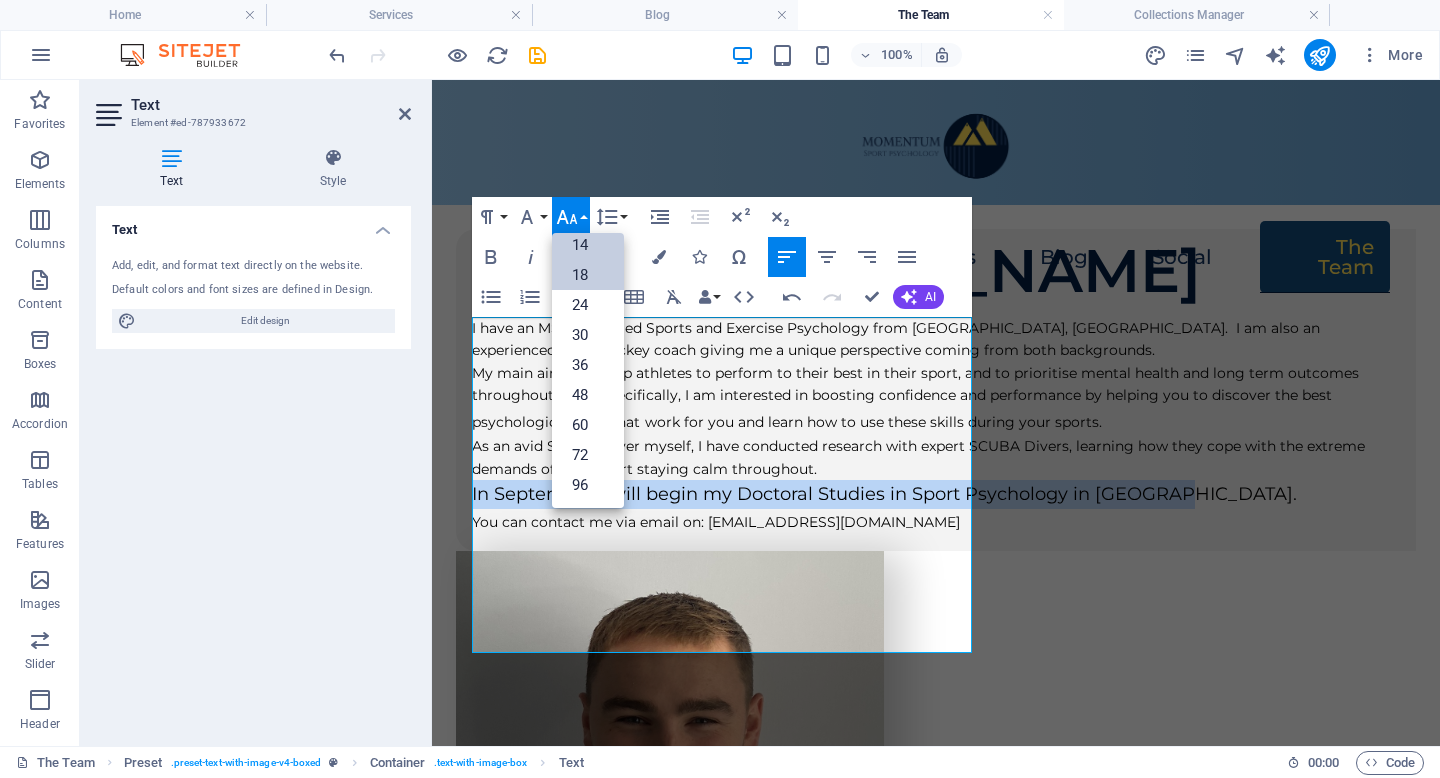 click on "14" at bounding box center (588, 245) 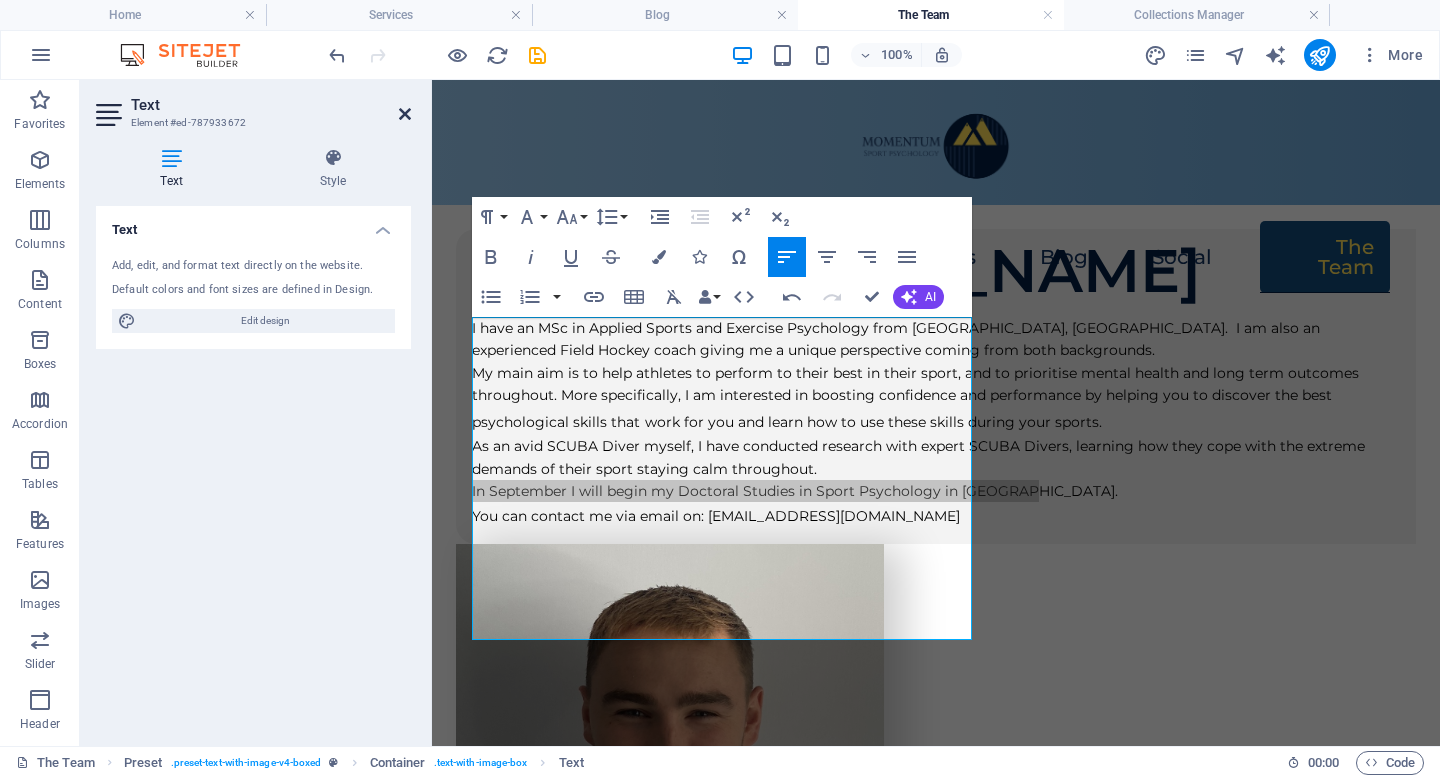 click at bounding box center [405, 114] 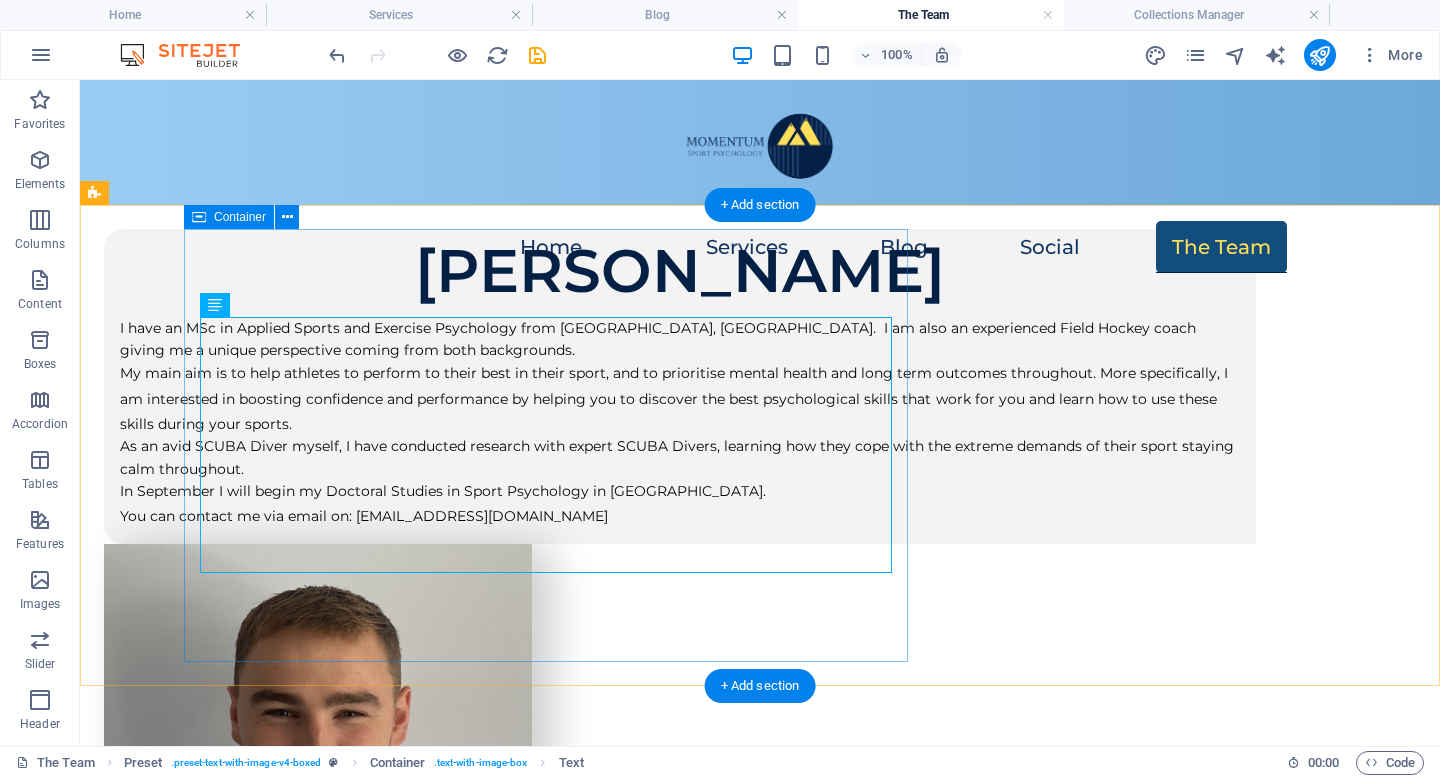 click on "[PERSON_NAME]   I have an MSc in Applied Sports and Exercise Psychology from [GEOGRAPHIC_DATA], [GEOGRAPHIC_DATA].  I am also an experienced Field Hockey coach giving me a unique perspective coming from both backgrounds. My main aim is to help athletes to perform to their best in their sport, and to prioritise mental health and long term outcomes throughout. More specifically, I am interested in boosting confidence and performance by helping you to discover the best psychological skills that   work for you and learn how to use these skills during your sports. As an avid SCUBA Diver myself, I have conducted research with expert SCUBA Divers, learning how they cope with the extreme demands of their sport staying calm throughout. In September I will begin my Doctoral Studies in Sport Psychology in [GEOGRAPHIC_DATA]. You can contact me via email on: [EMAIL_ADDRESS][DOMAIN_NAME]" at bounding box center [680, 386] 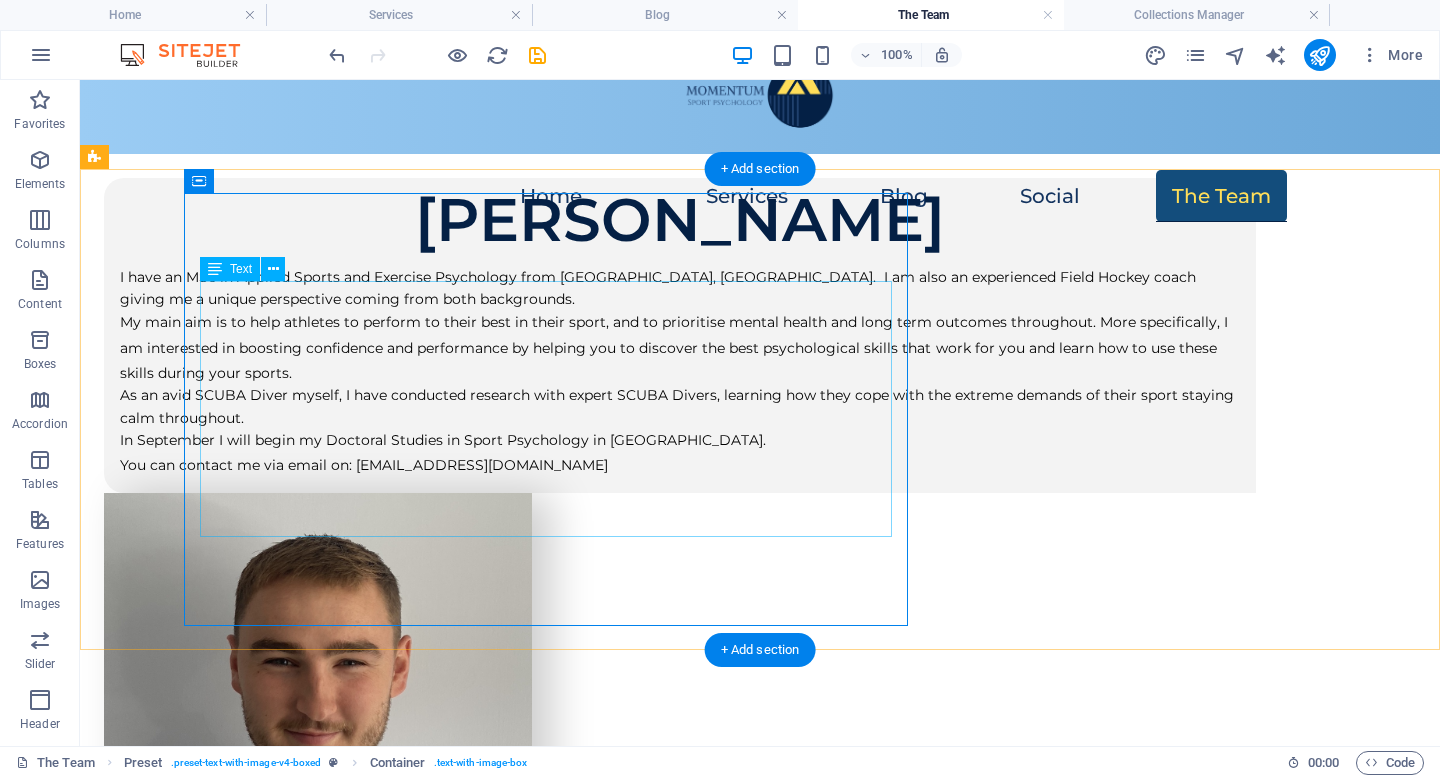 scroll, scrollTop: 0, scrollLeft: 0, axis: both 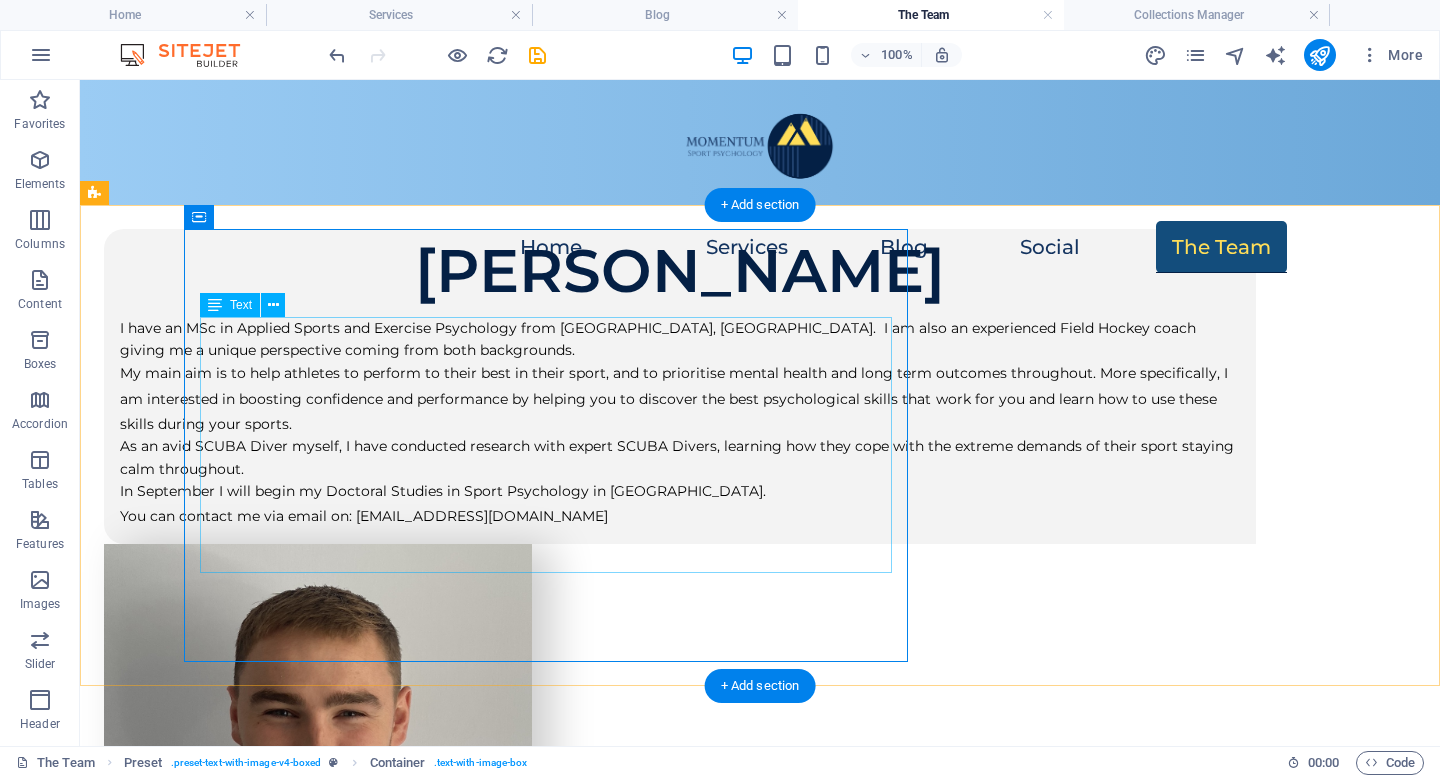 click on "I have an MSc in Applied Sports and Exercise Psychology from [GEOGRAPHIC_DATA], [GEOGRAPHIC_DATA].  I am also an experienced Field Hockey coach giving me a unique perspective coming from both backgrounds. My main aim is to help athletes to perform to their best in their sport, and to prioritise mental health and long term outcomes throughout. More specifically, I am interested in boosting confidence and performance by helping you to discover the best psychological skills that   work for you and learn how to use these skills during your sports. As an avid SCUBA Diver myself, I have conducted research with expert SCUBA Divers, learning how they cope with the extreme demands of their sport staying calm throughout. In September I will begin my Doctoral Studies in Sport Psychology in [GEOGRAPHIC_DATA]. You can contact me via email on: [EMAIL_ADDRESS][DOMAIN_NAME]" at bounding box center [680, 422] 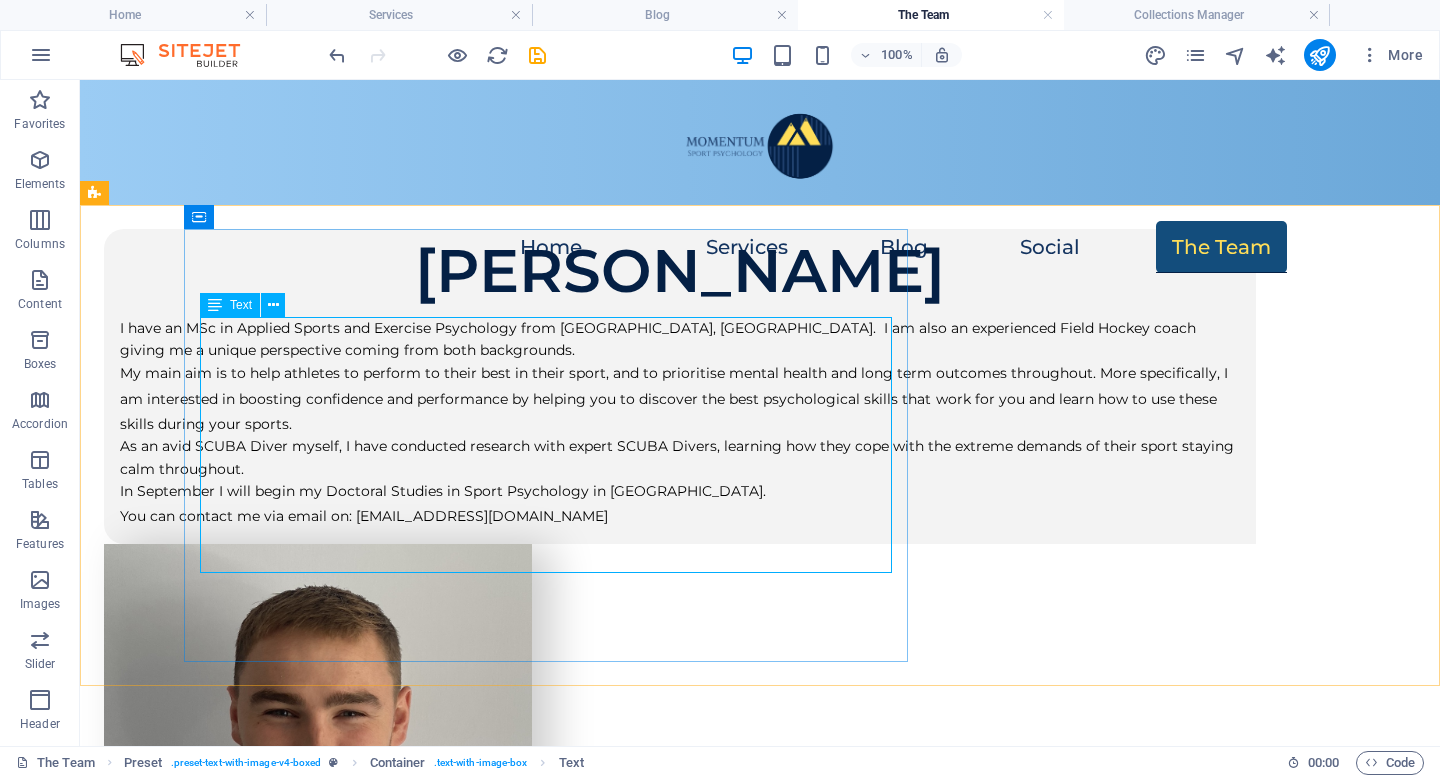 click at bounding box center (215, 305) 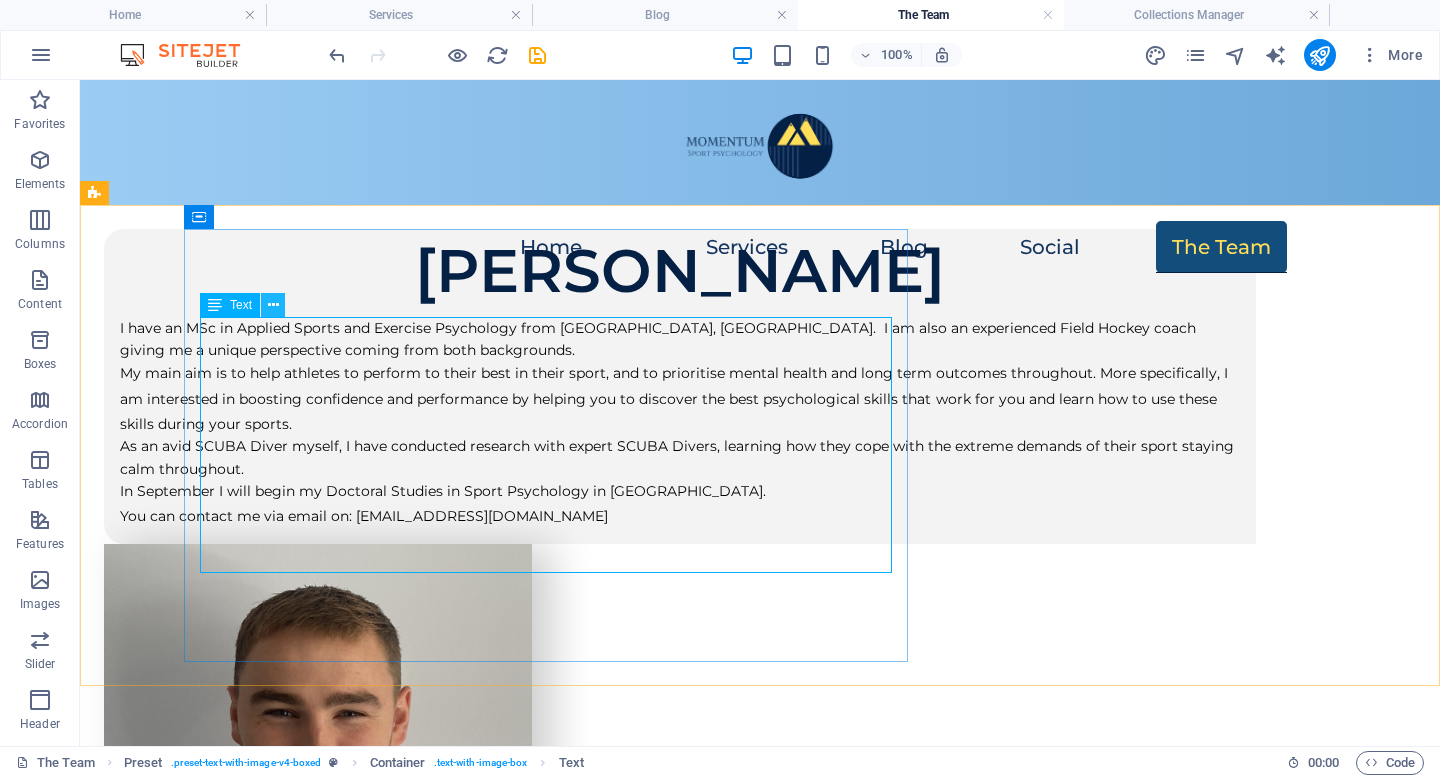 click at bounding box center (273, 305) 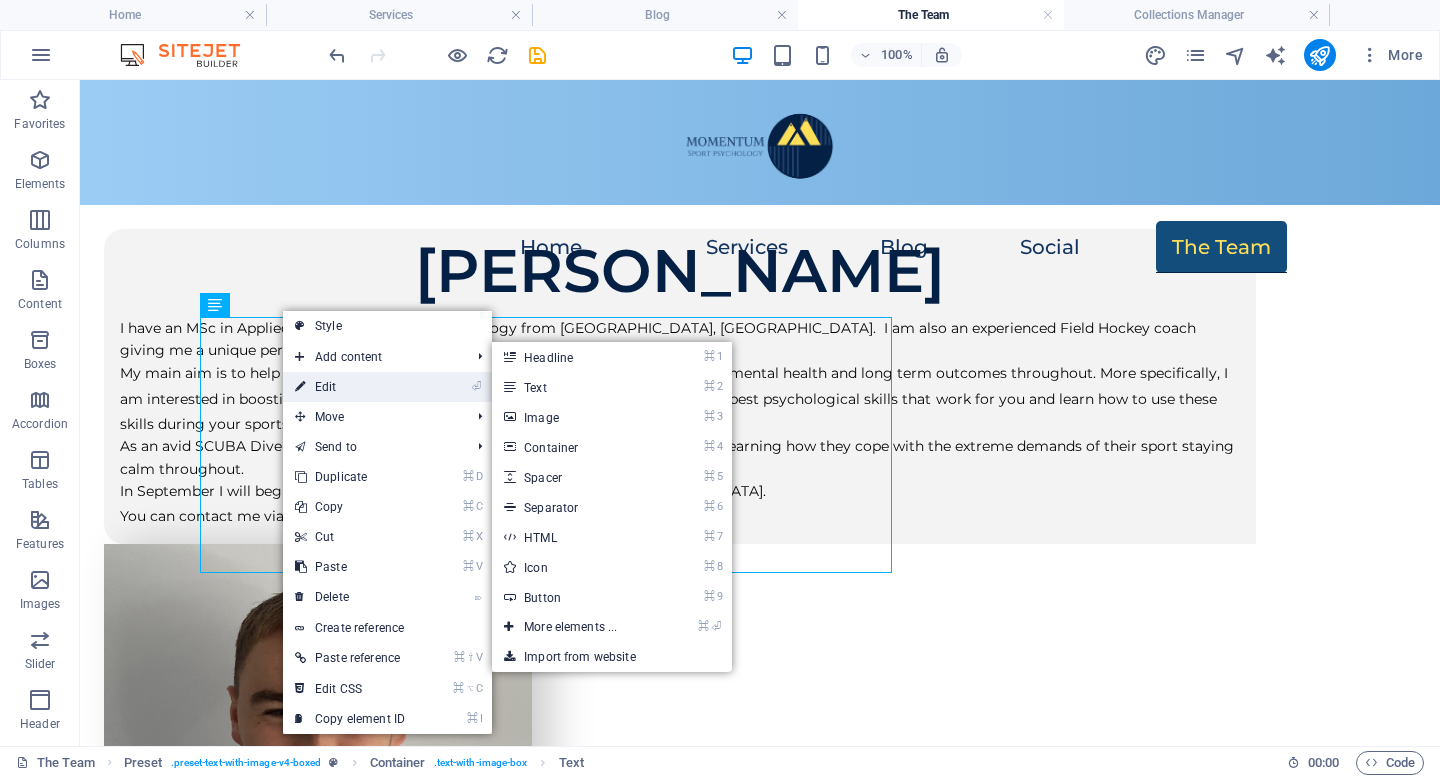 click on "⏎  Edit" at bounding box center (350, 387) 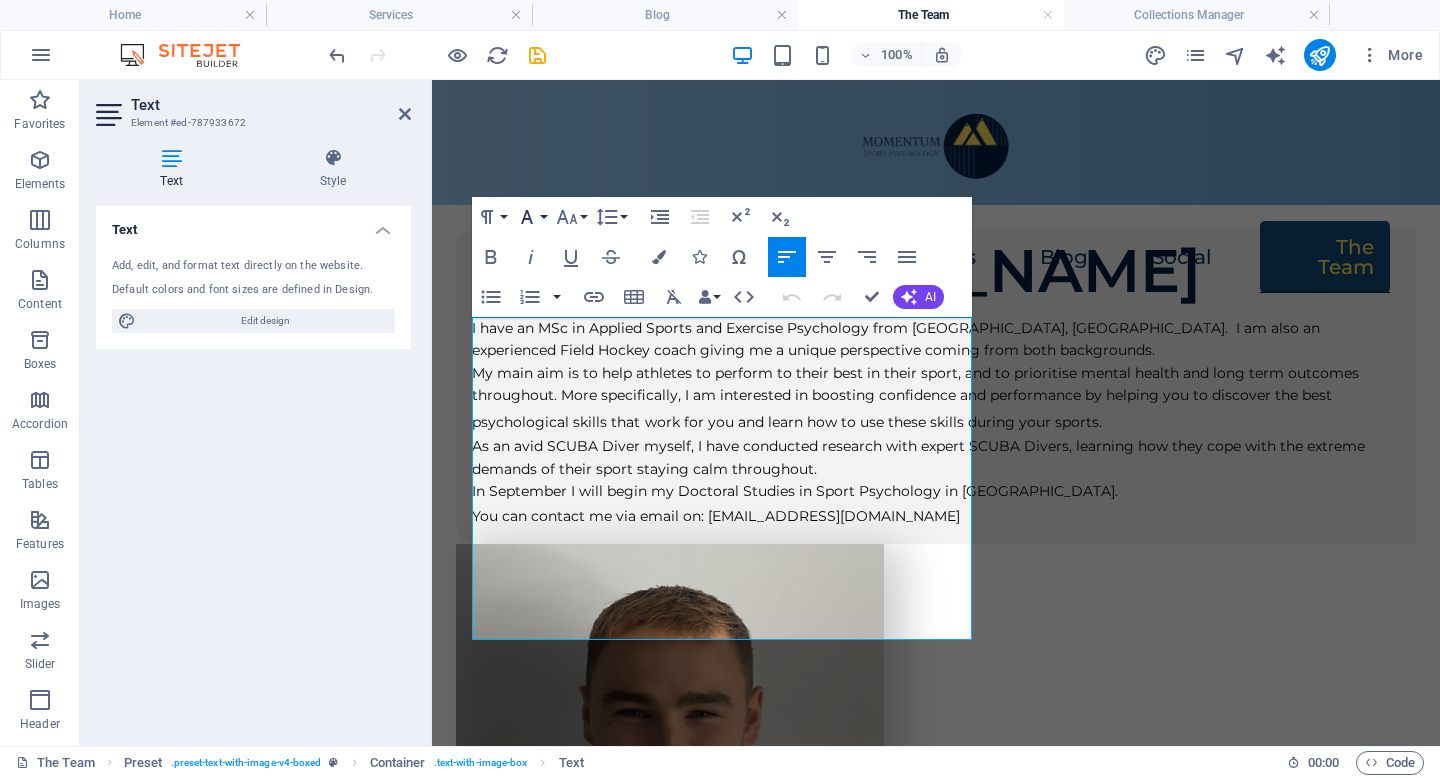click 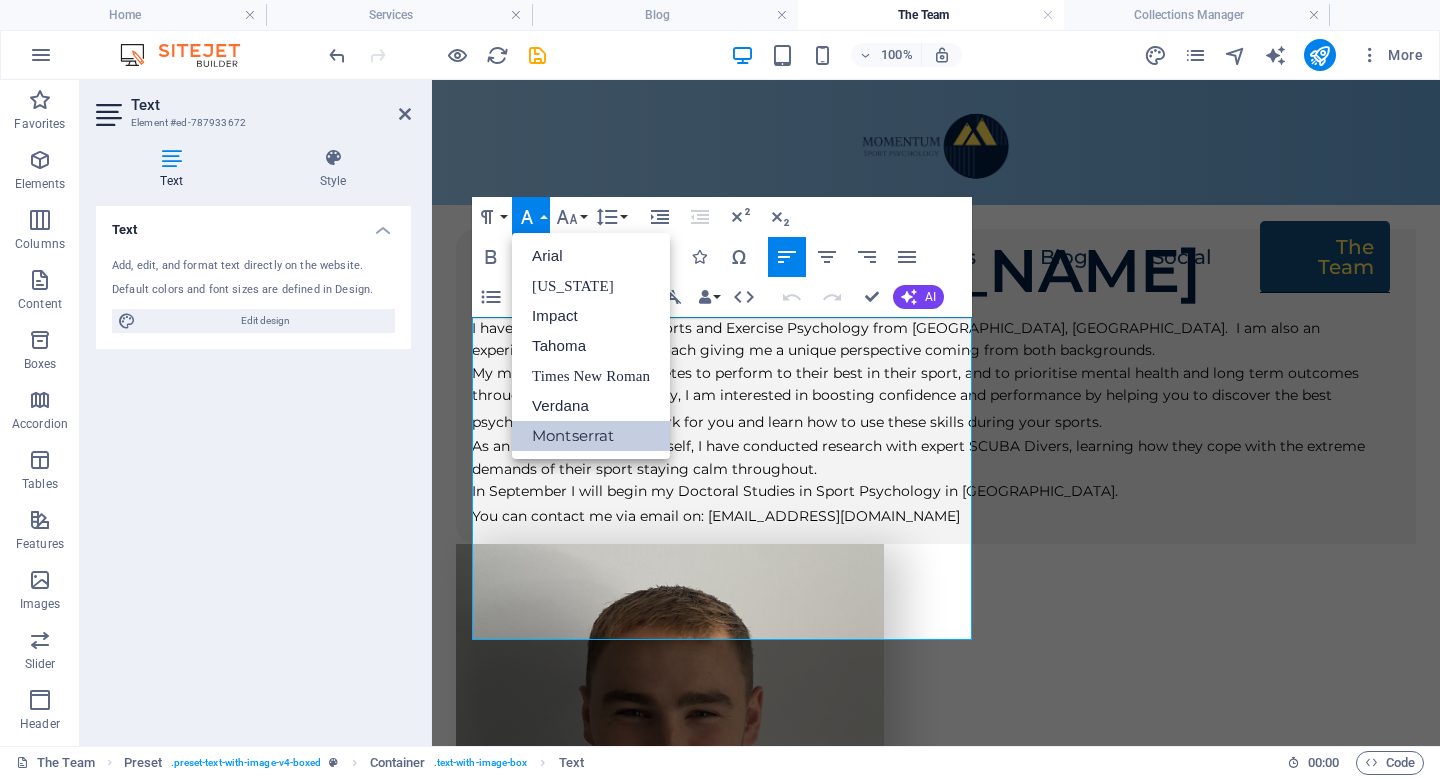 scroll, scrollTop: 0, scrollLeft: 0, axis: both 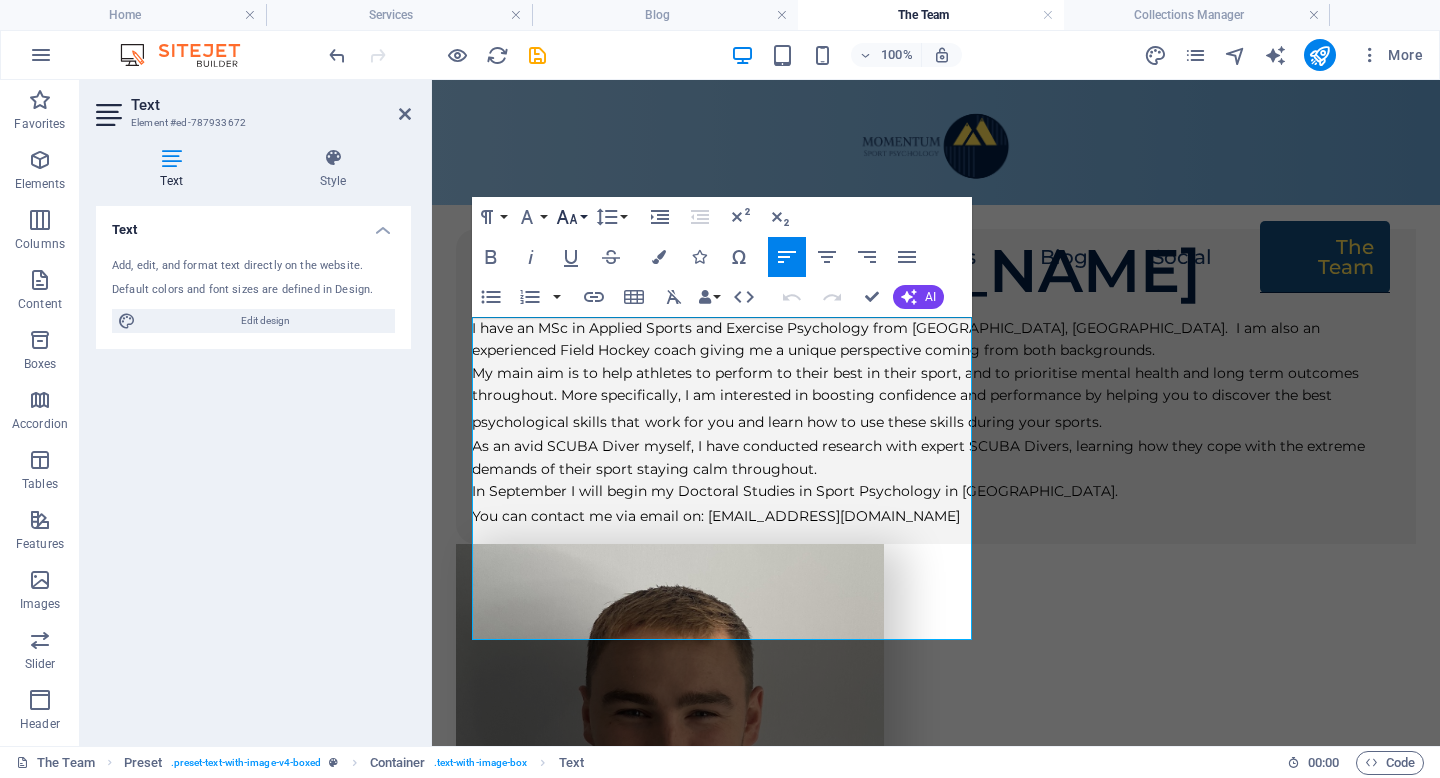 click 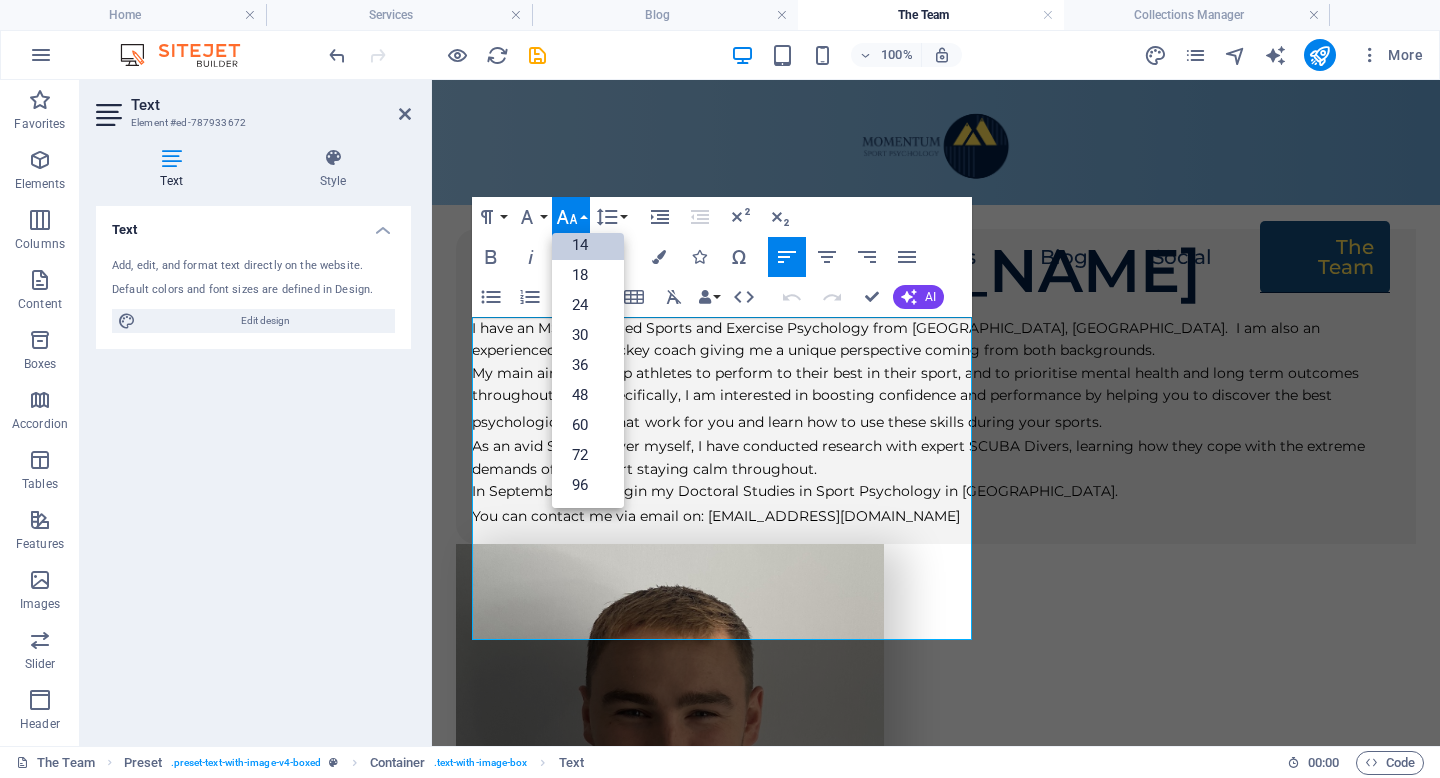 scroll, scrollTop: 161, scrollLeft: 0, axis: vertical 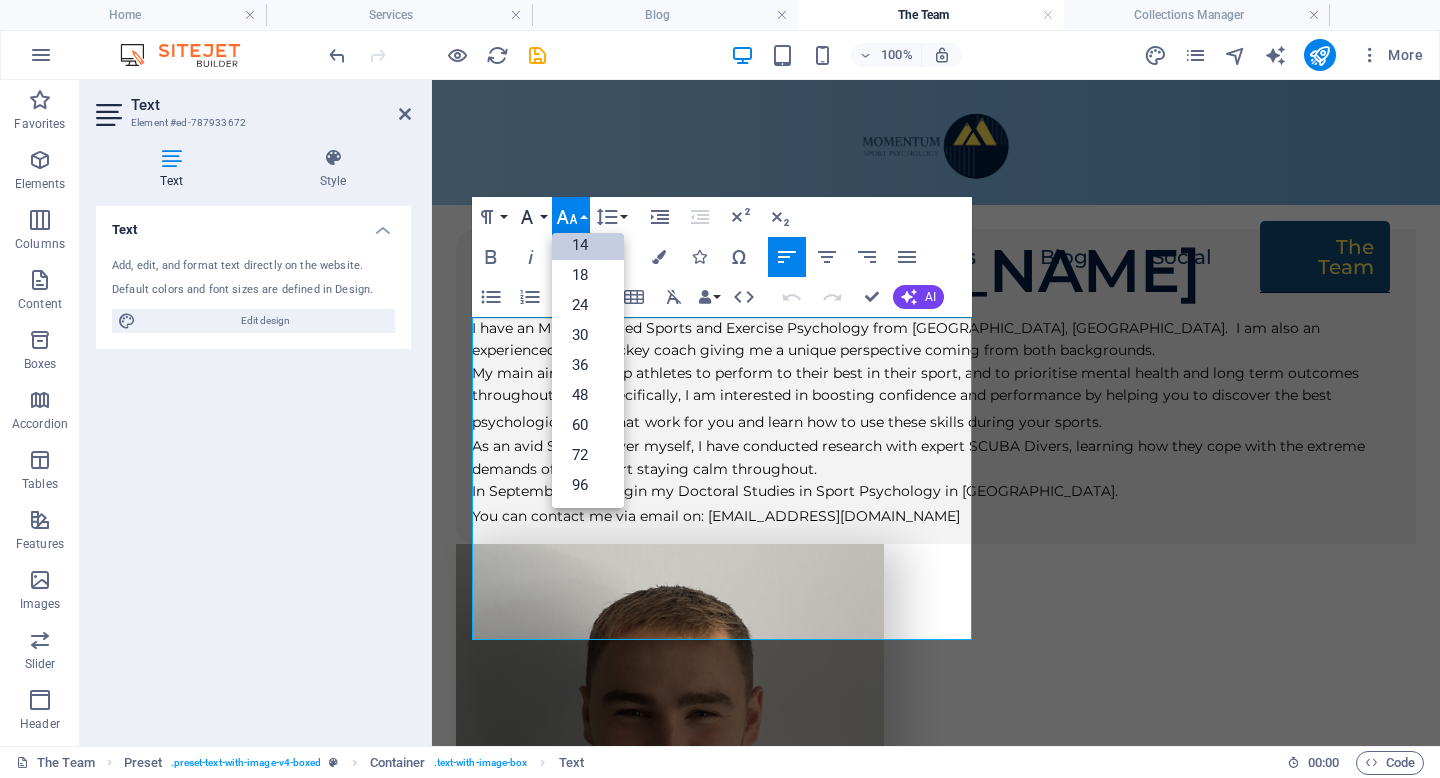 click 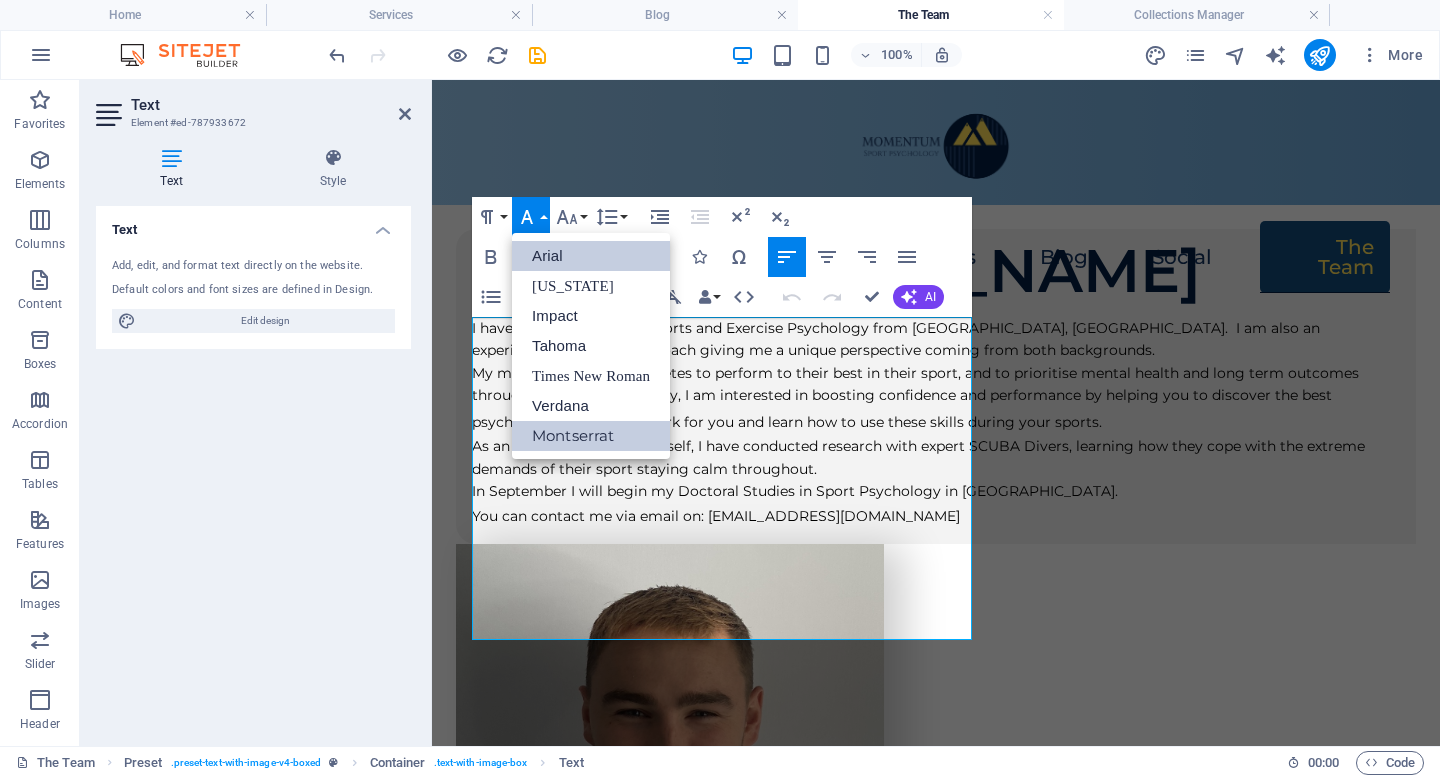 scroll, scrollTop: 0, scrollLeft: 0, axis: both 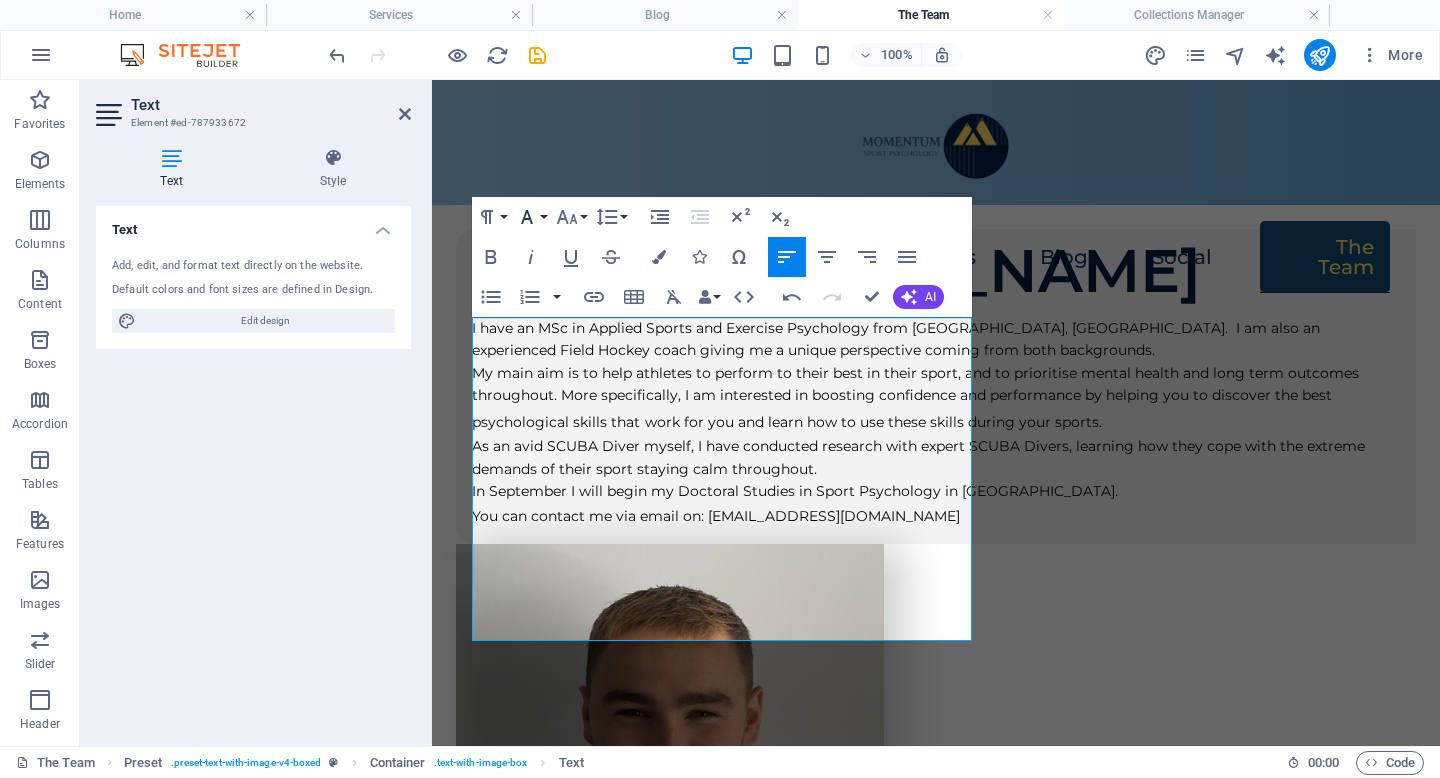click on "Font Family" at bounding box center [531, 217] 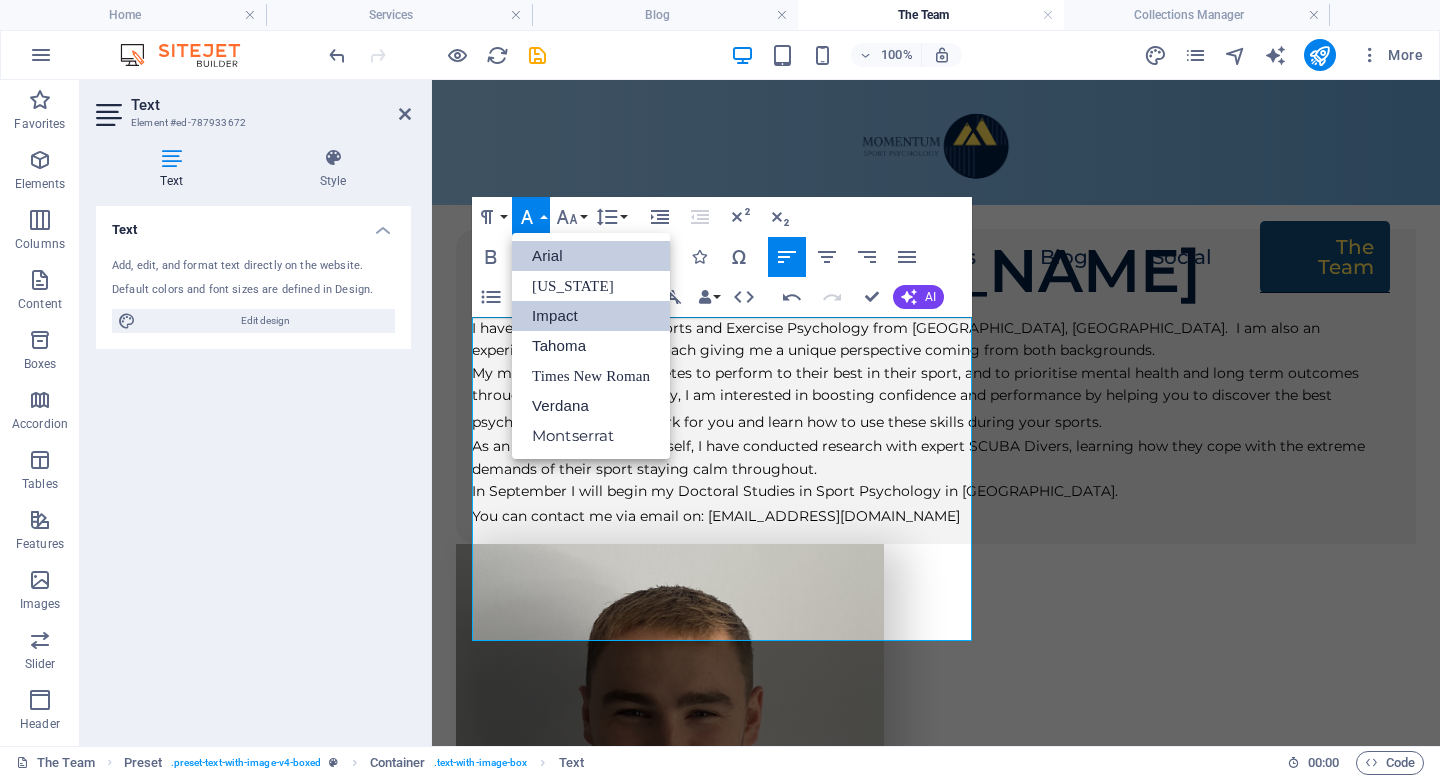 scroll, scrollTop: 0, scrollLeft: 0, axis: both 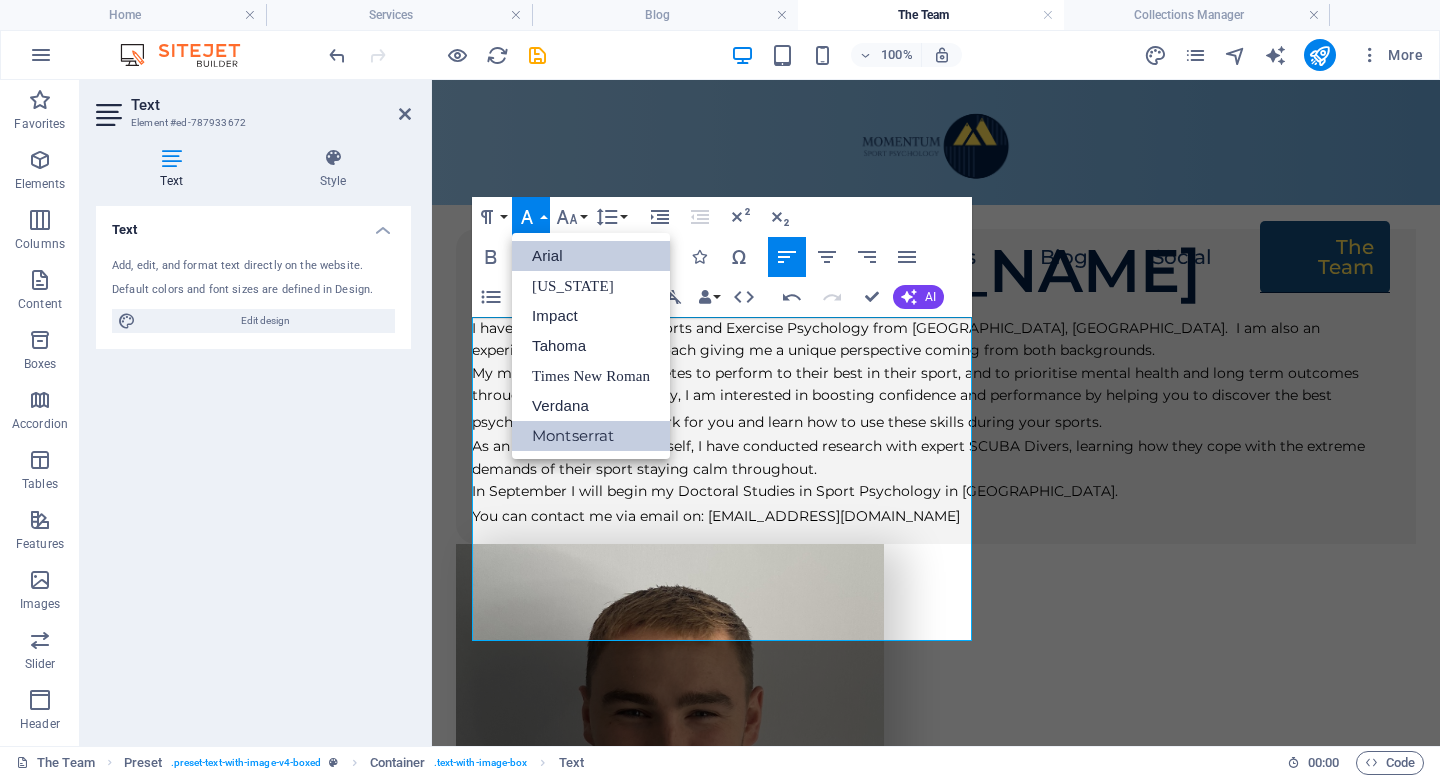 click on "Montserrat" at bounding box center (591, 436) 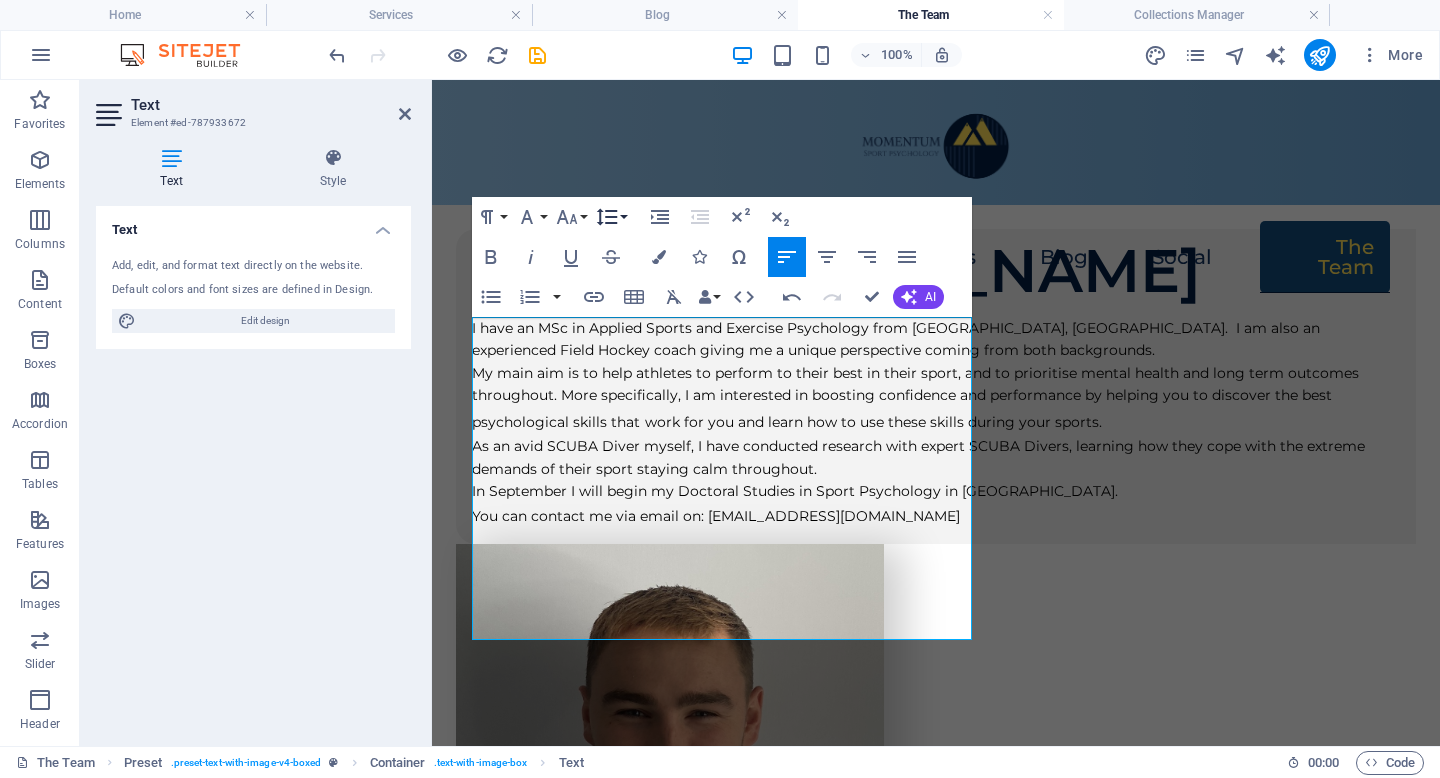 click 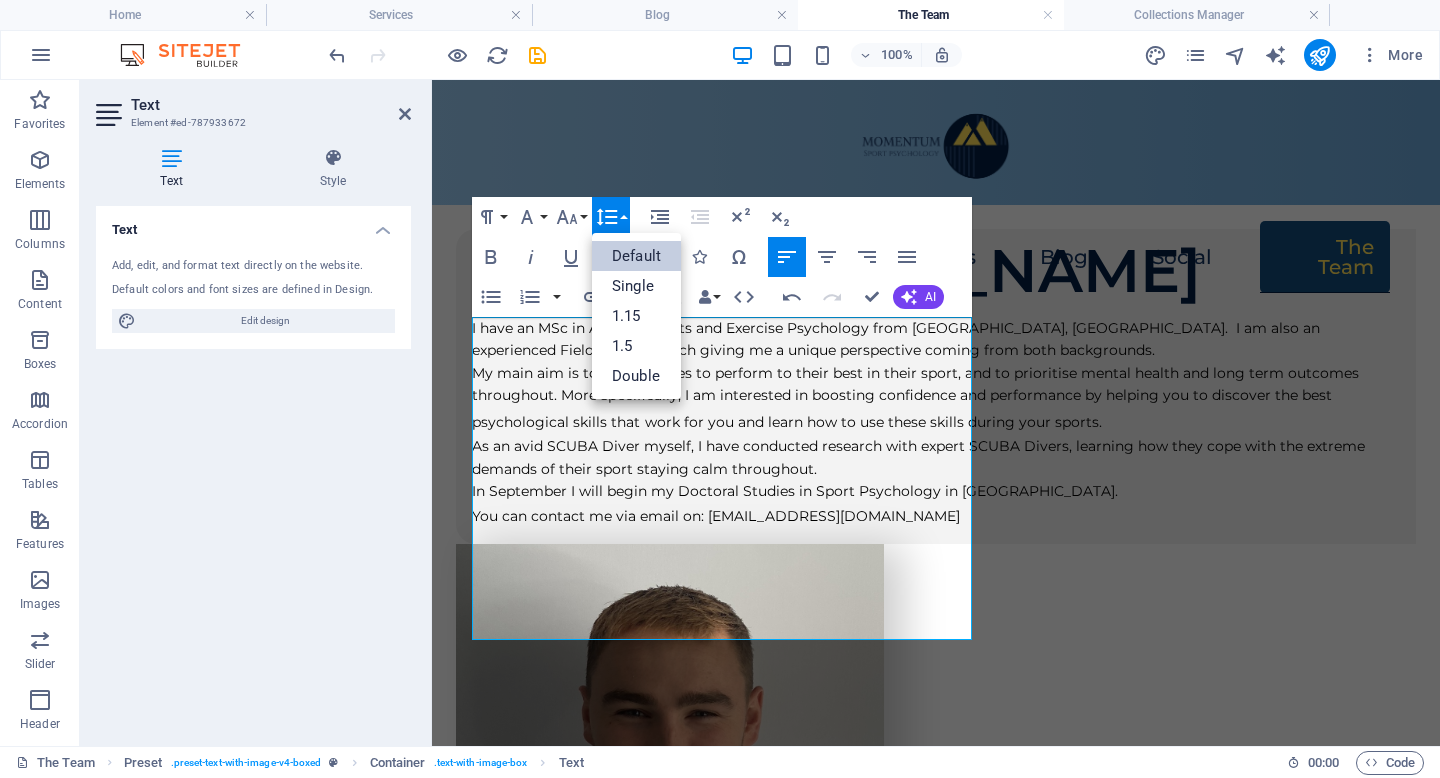 scroll, scrollTop: 0, scrollLeft: 0, axis: both 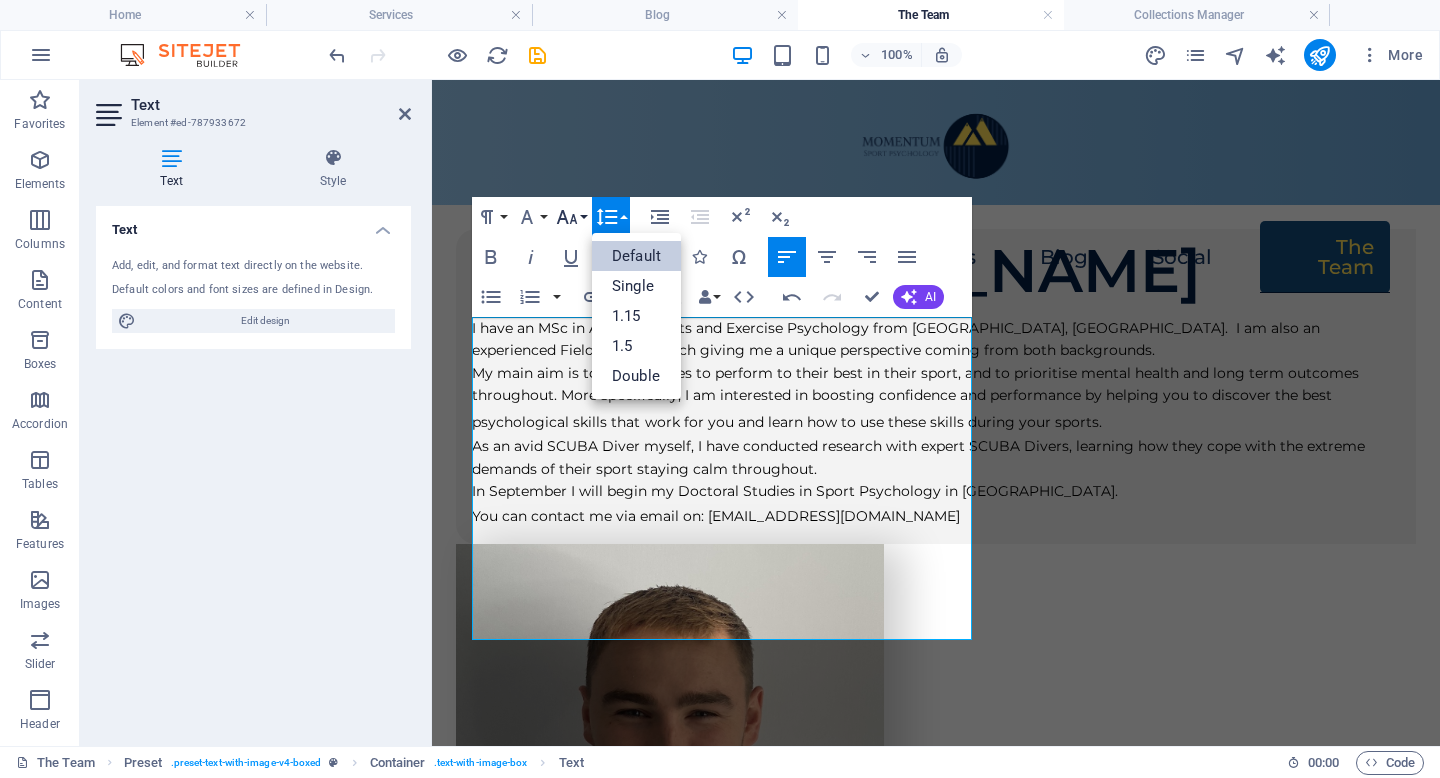 click on "Font Size" at bounding box center [571, 217] 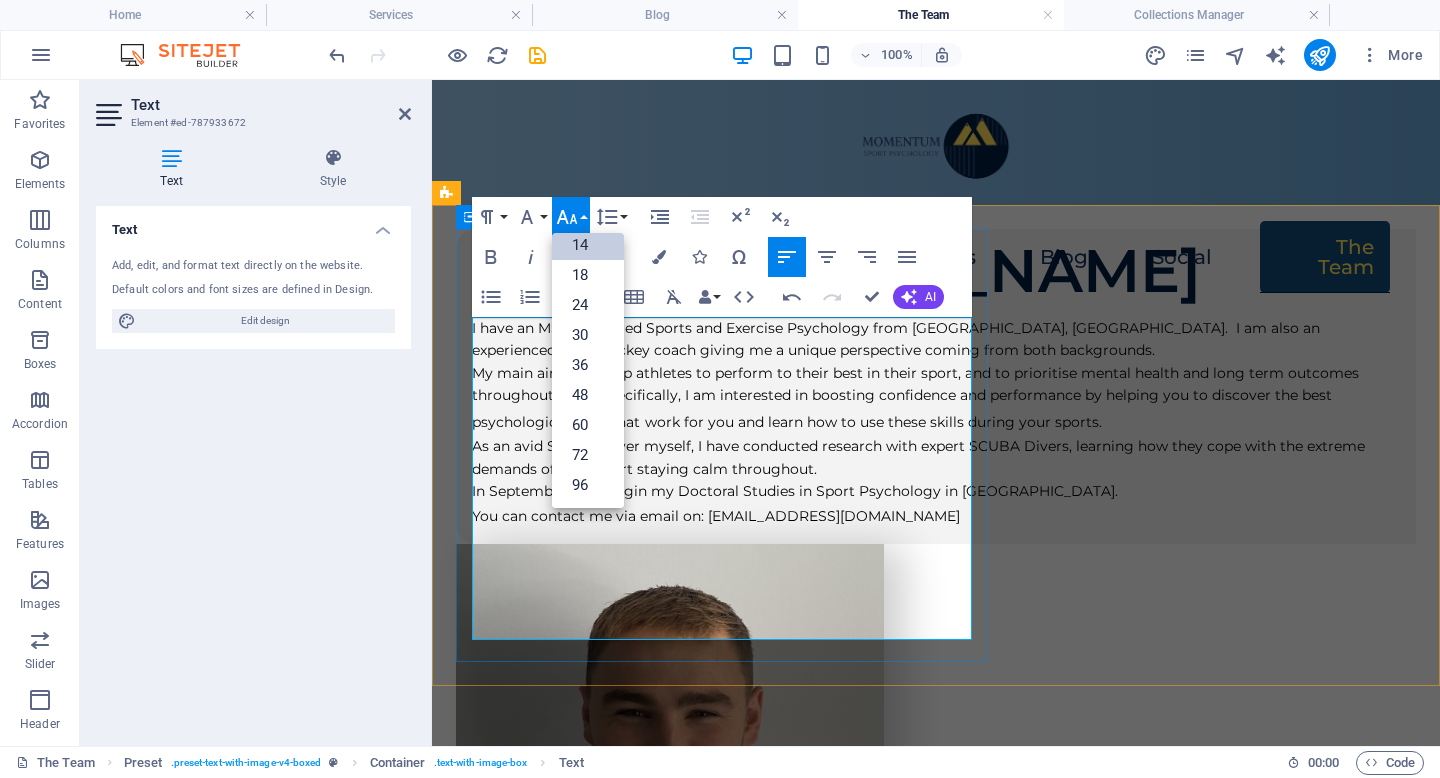 click on "My main aim is to help athletes to perform to their best in their sport, and to prioritise mental health and long term outcomes throughout. More specifically, I am interested in boosting confidence and performance by helping you to discover the best psychological skills that" at bounding box center (915, 397) 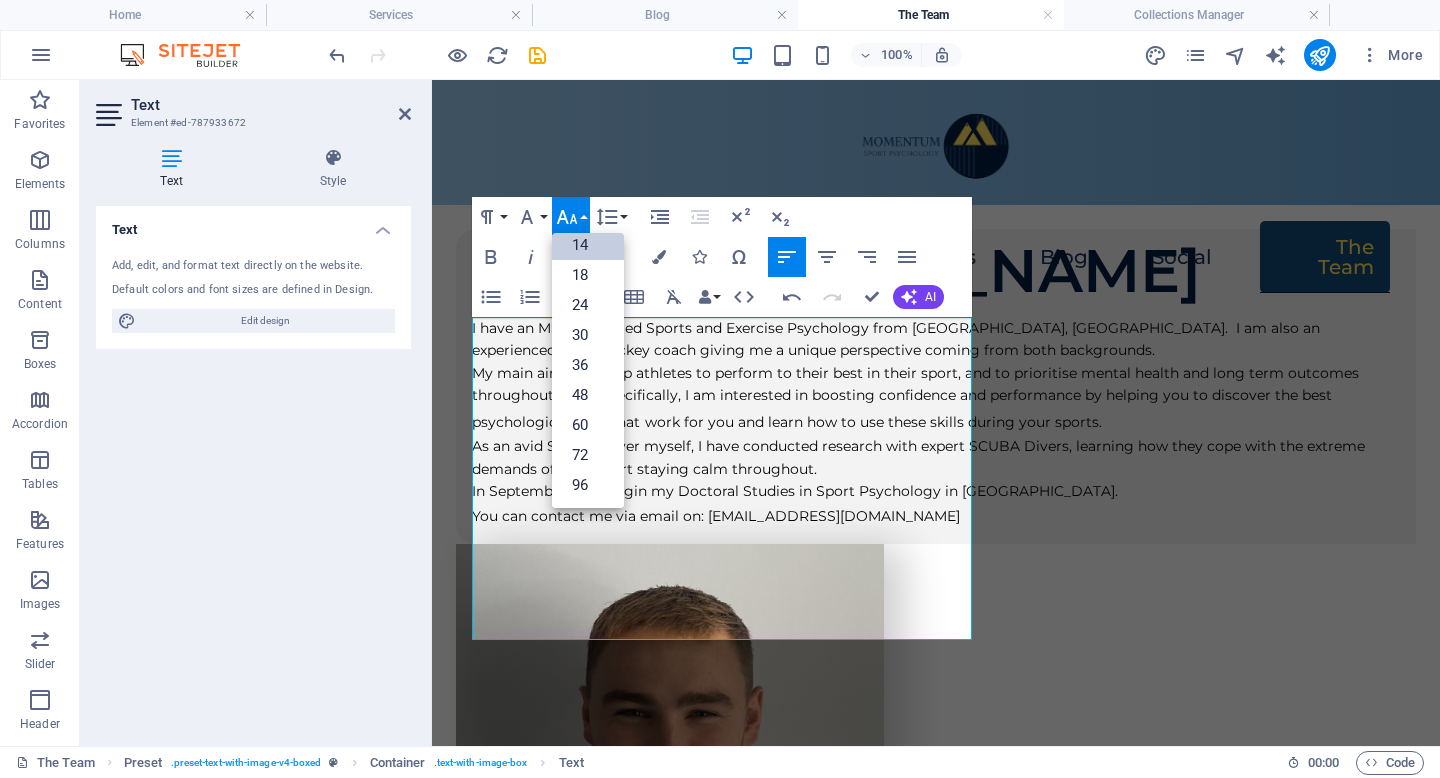 click 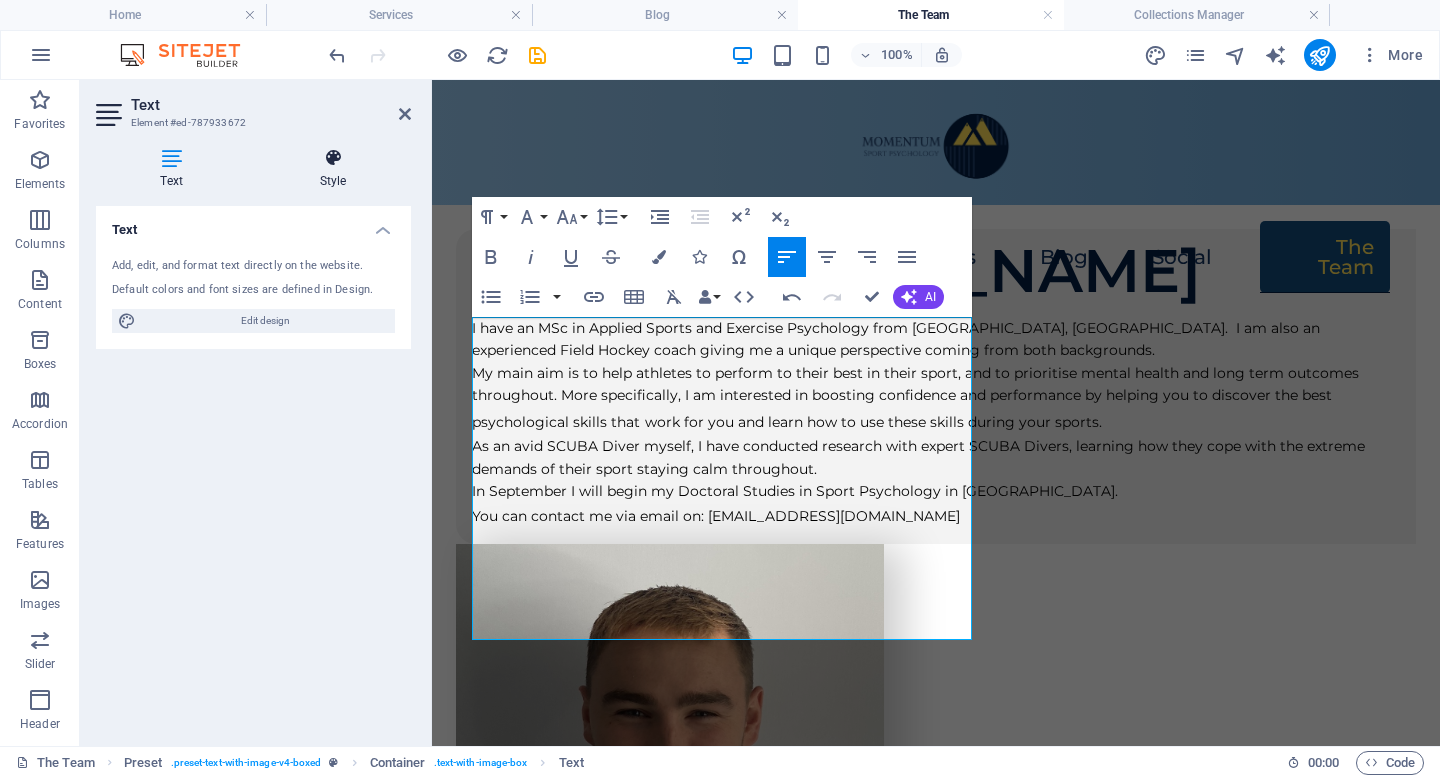 click at bounding box center [333, 158] 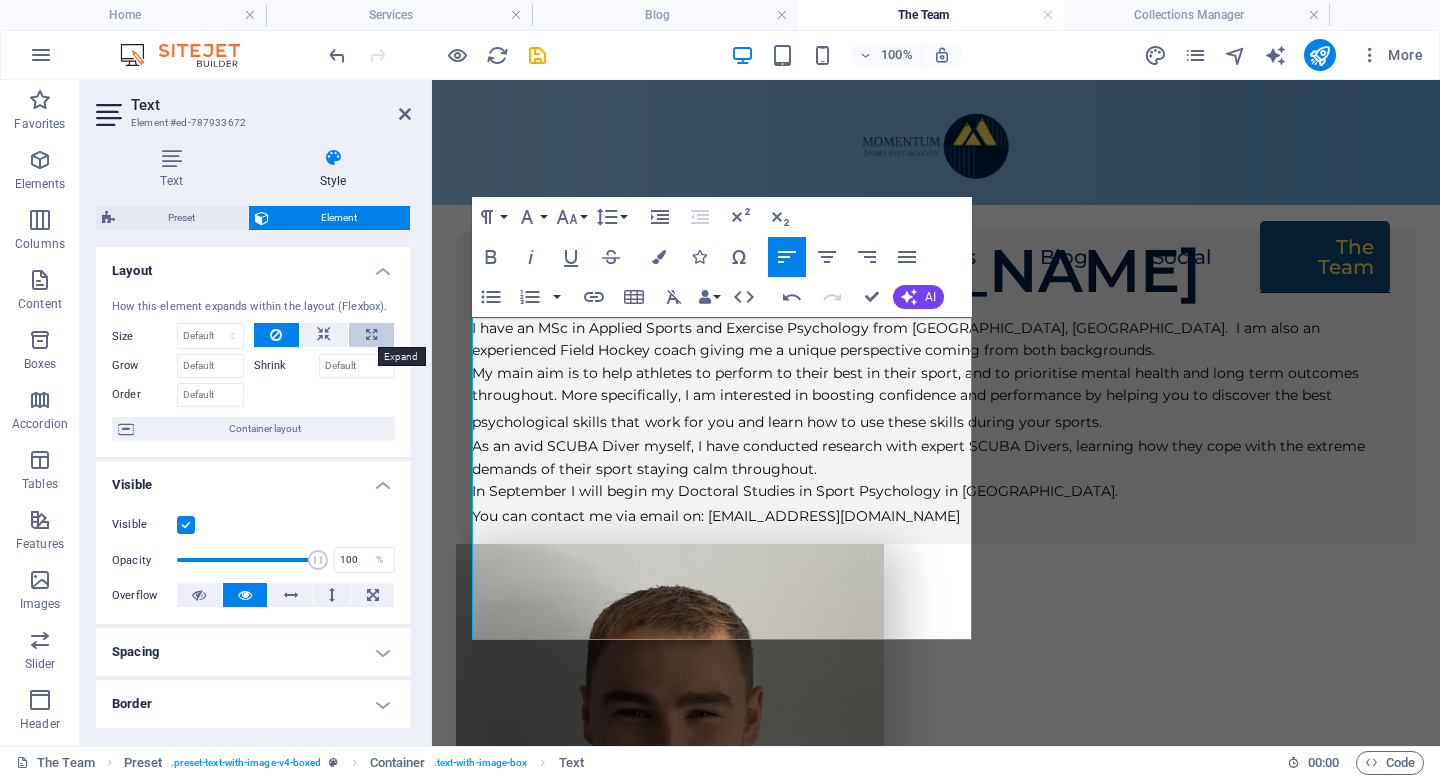 click at bounding box center (371, 335) 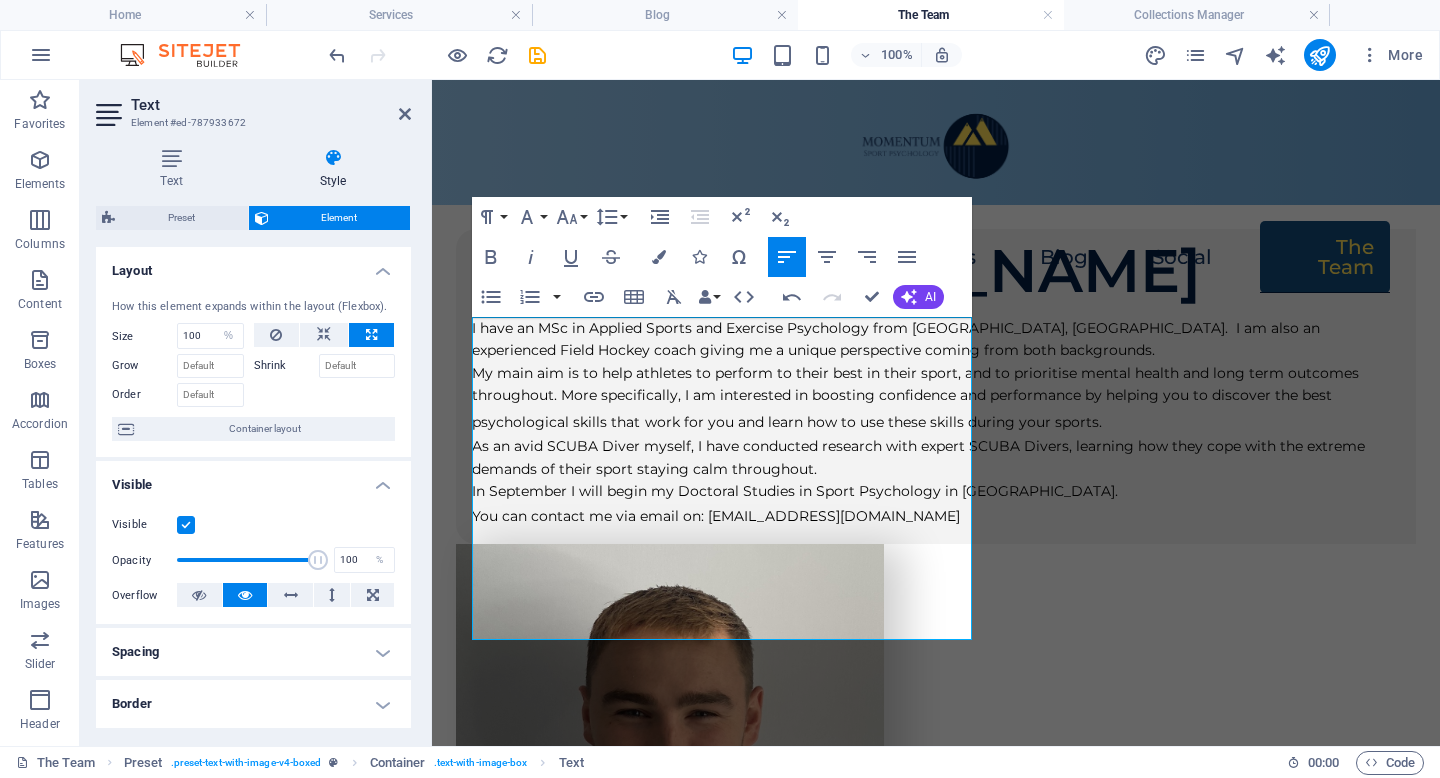 click at bounding box center (371, 335) 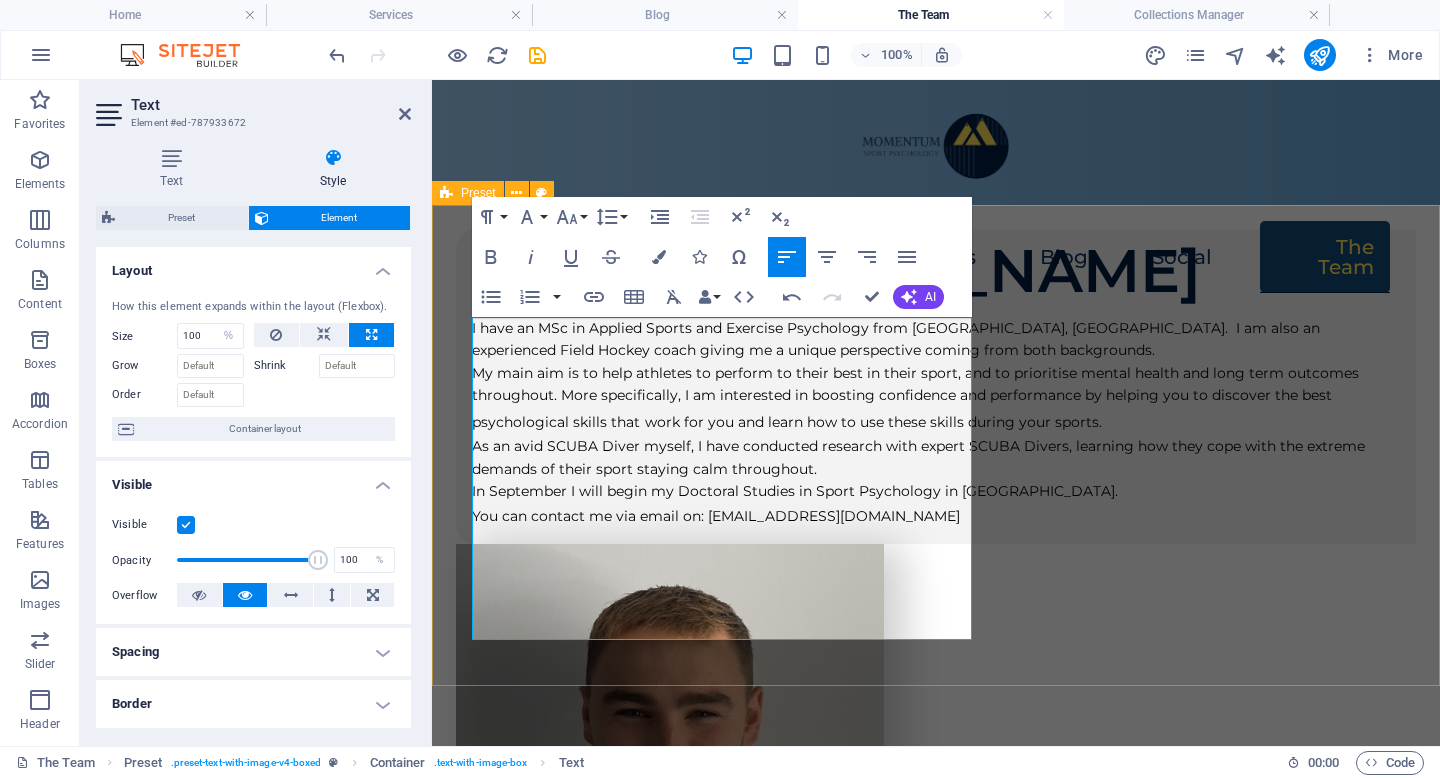 click on "[PERSON_NAME]   ​ I have an MSc in Applied Sports and Exercise Psychology from [GEOGRAPHIC_DATA], [GEOGRAPHIC_DATA].  I am also an experienced Field Hockey coach giving me a unique perspective coming from both backgrounds. My main aim is to help athletes to perform to their best in their sport, and to prioritise mental health and long term outcomes throughout. More specifically, I am interested in boosting confidence and performance by helping you to discover the best psychological skills that   work for you and learn how to use these skills during your sports. As an avid SCUBA Diver myself, I have conducted research with expert SCUBA Divers, learning how they cope with the extreme demands of their sport staying calm throughout. In September I will begin my Doctoral Studies in Sport Psychology in [GEOGRAPHIC_DATA]. You can contact me via email on: [EMAIL_ADDRESS][DOMAIN_NAME] Drop content here or  Add elements  Paste clipboard" at bounding box center (936, 603) 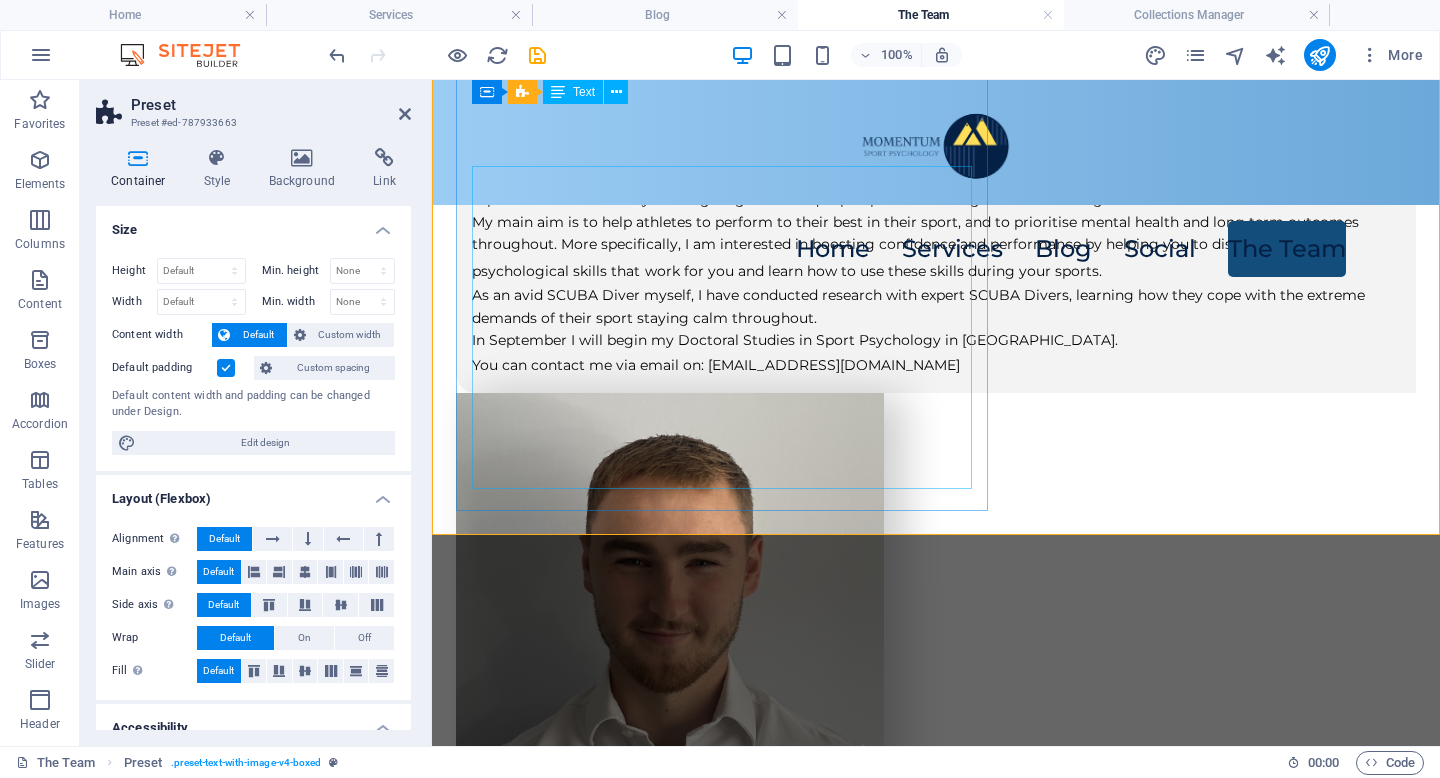 scroll, scrollTop: 0, scrollLeft: 0, axis: both 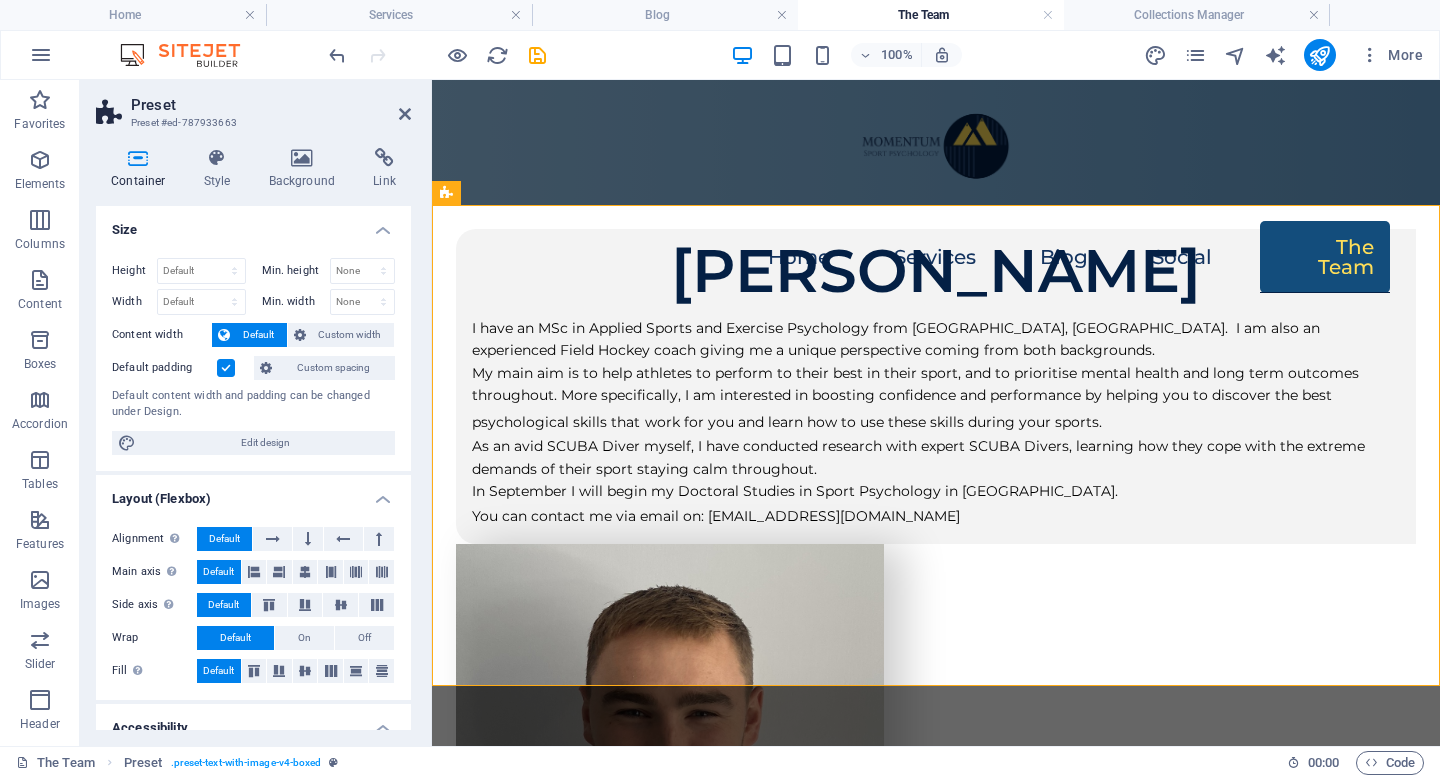click on "Preset" at bounding box center (271, 105) 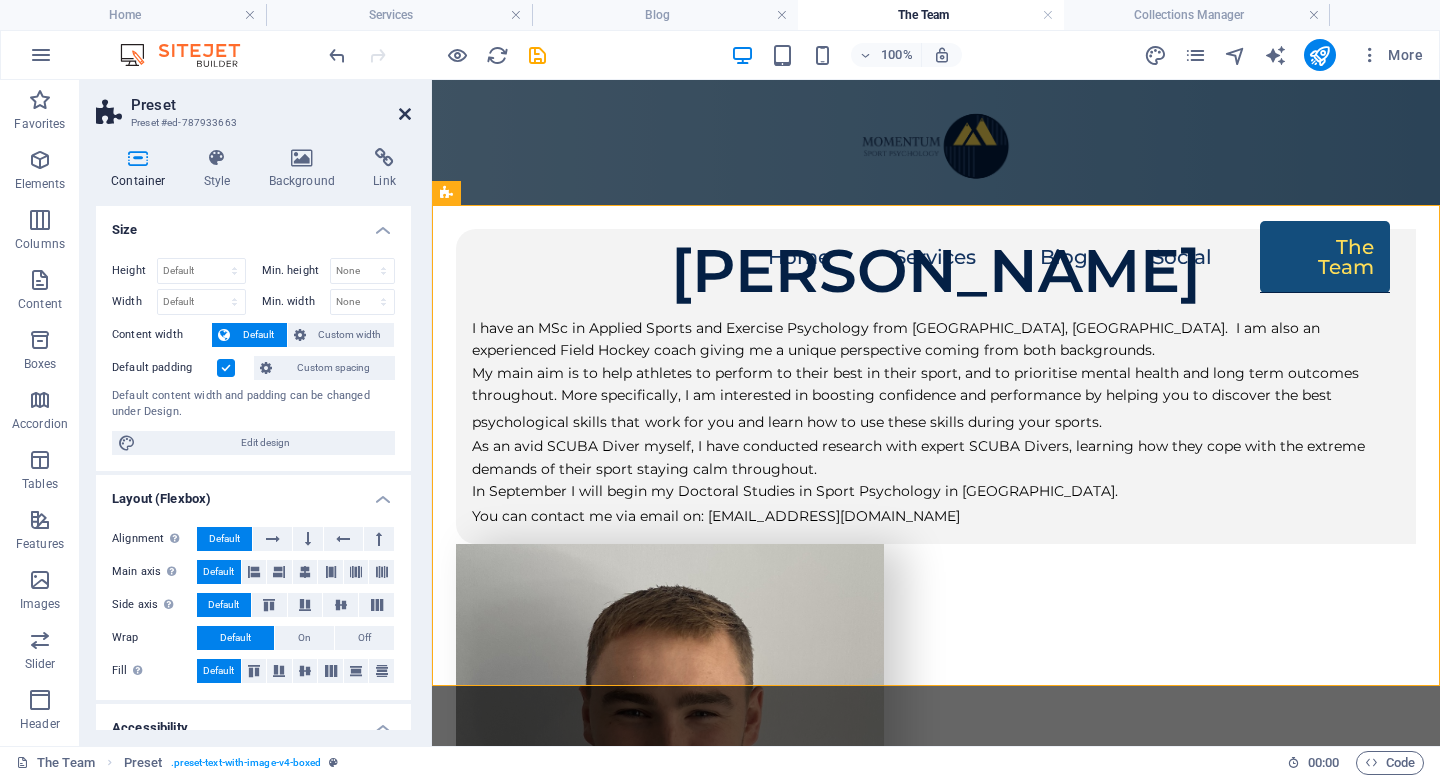 click at bounding box center [405, 114] 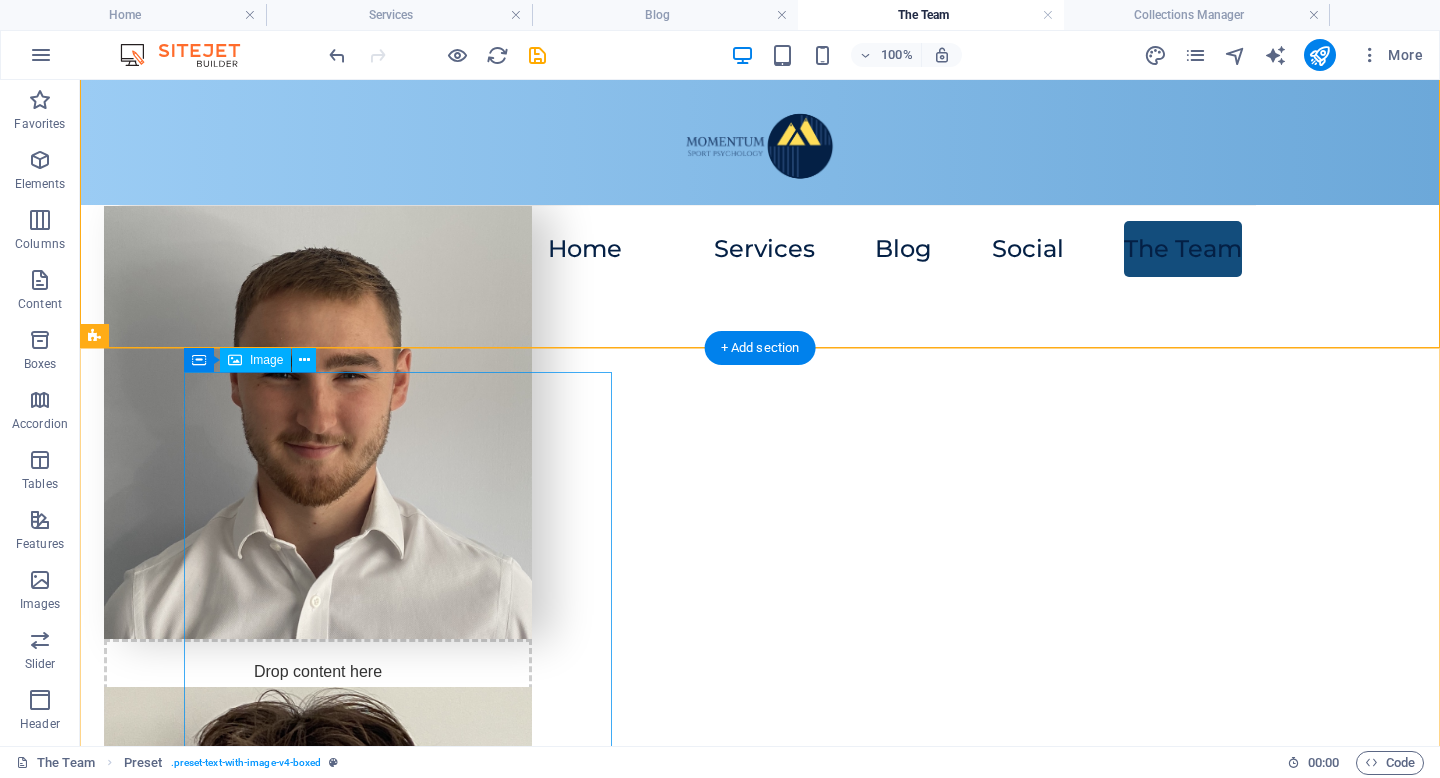 scroll, scrollTop: 354, scrollLeft: 0, axis: vertical 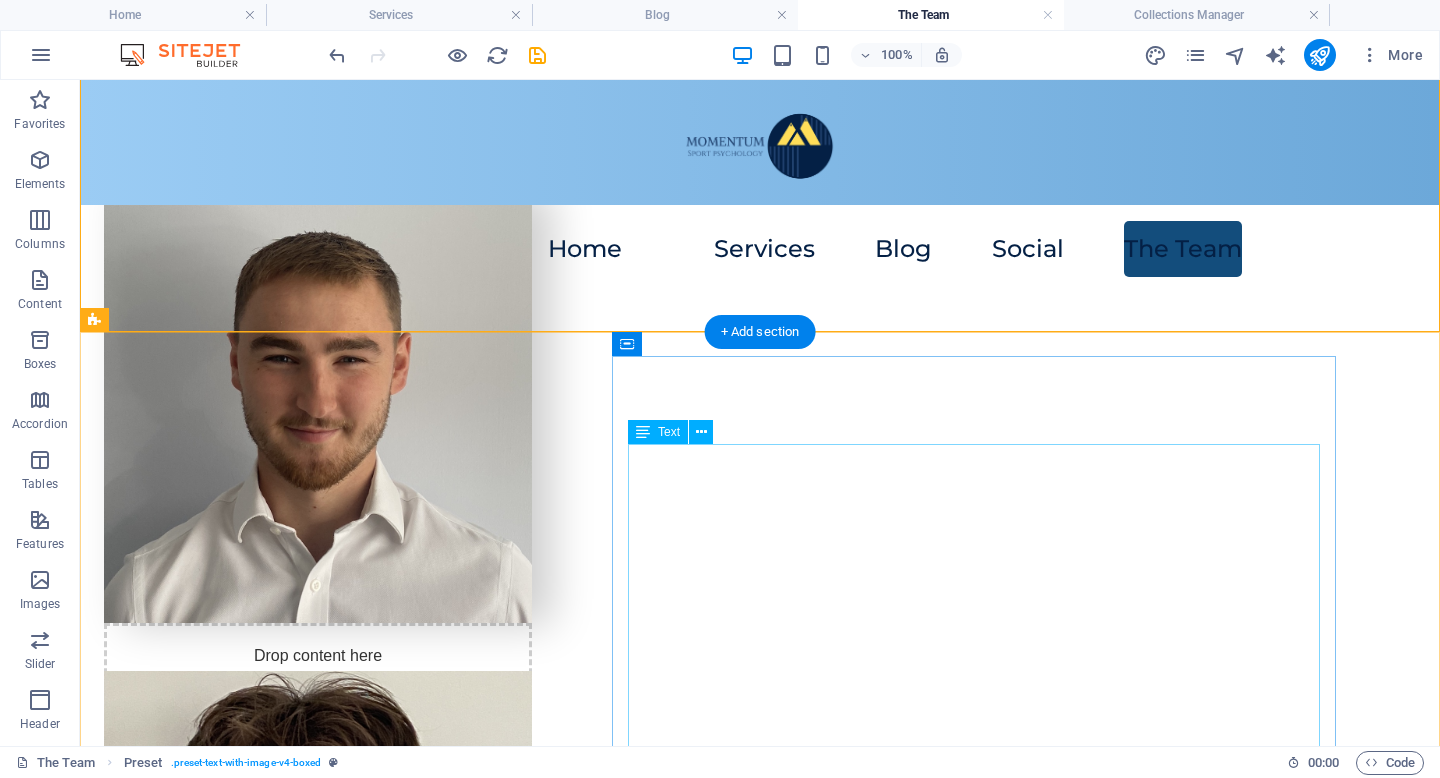 click on "I have an MSc in Applied Sport Psychology course at [GEOGRAPHIC_DATA], [GEOGRAPHIC_DATA], and will soon start my doctoral studies in [GEOGRAPHIC_DATA]. Since starting my journey in Sport Psychology, I have worked predominantly with student athle§tes, supporting their wellbeing while they balance  sport with their studies, and educating them on how sport psychology can benefit performance. I have also run educational workshops with youth teams and students, to introduce to them a range of Sport Psychology topics. My area of interest is pressure, and how we can prepare athletes to deal with the demands of competition. I have recently conducted research into the elite athlete experience of 'pressure training', in the run up to major tournaments.  My sporting areas of expertise include football, tennis, and american football. Contact me via email on: [PERSON_NAME][EMAIL_ADDRESS][DOMAIN_NAME]" at bounding box center (680, 1290) 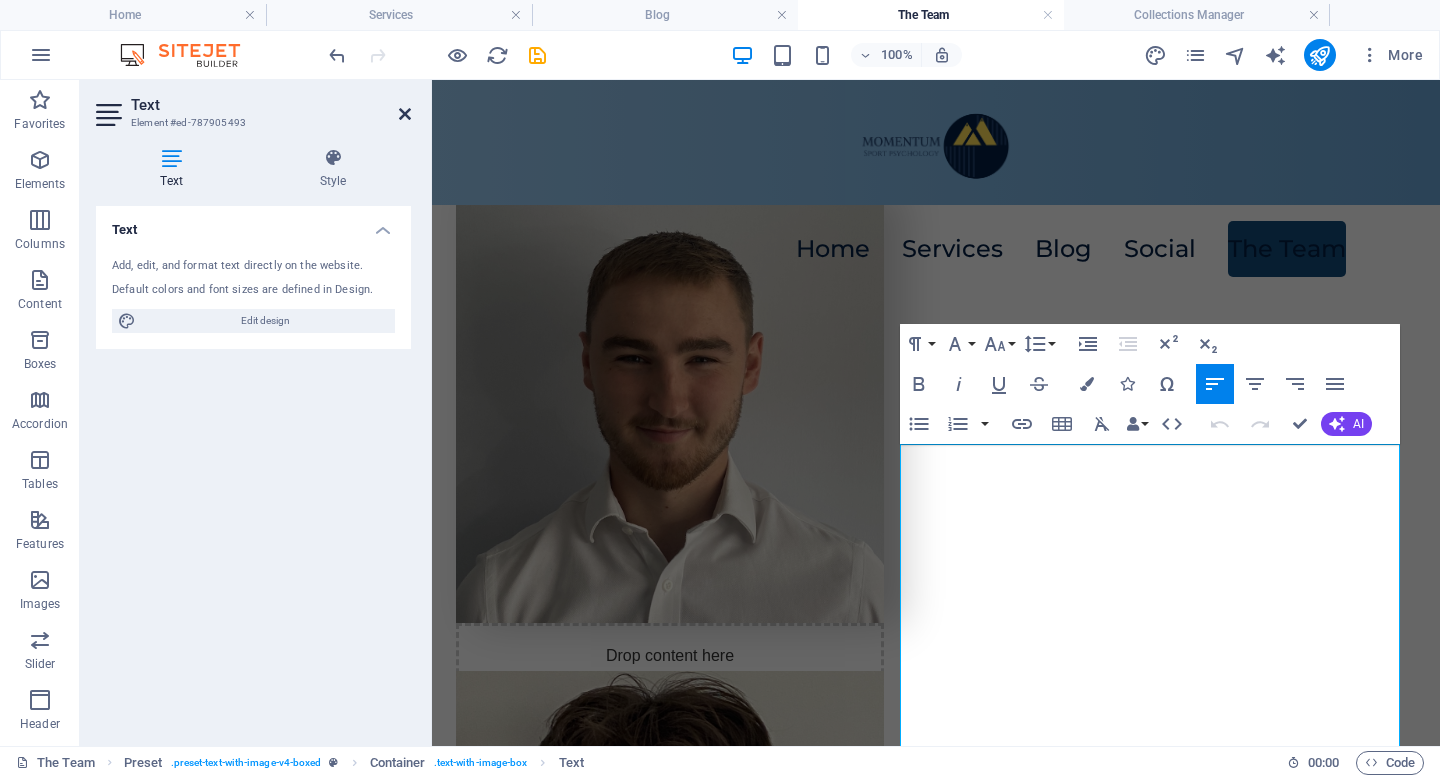 click at bounding box center (405, 114) 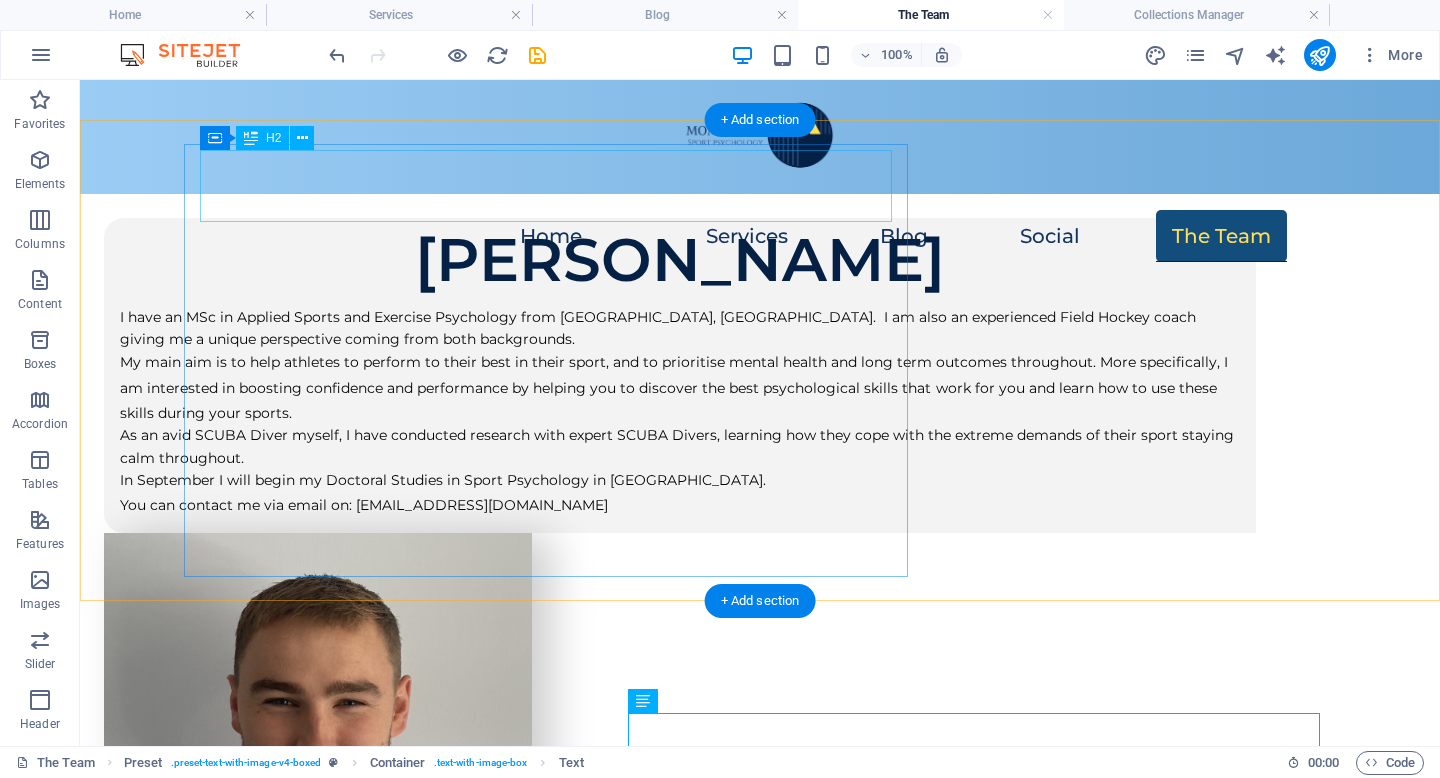 scroll, scrollTop: 0, scrollLeft: 0, axis: both 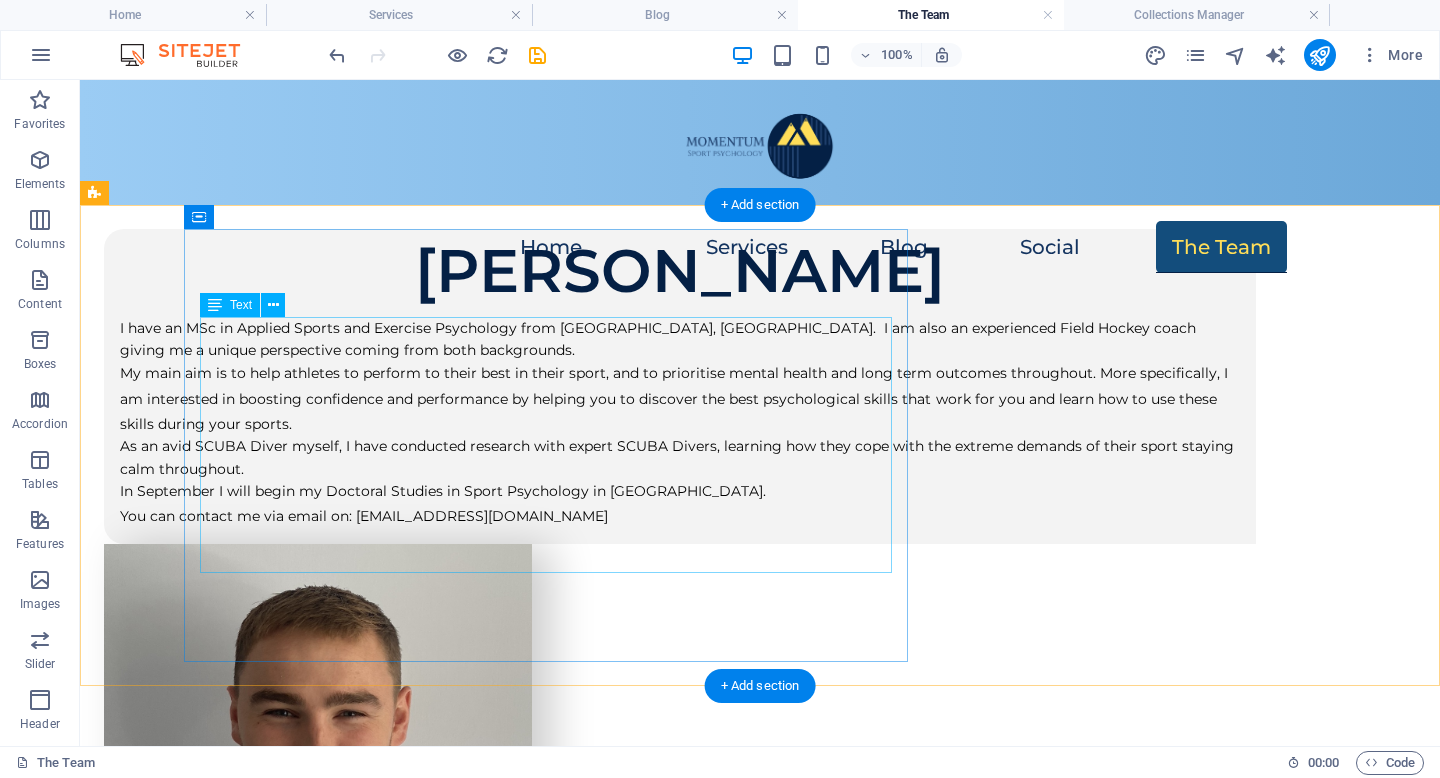click on "I have an MSc in Applied Sports and Exercise Psychology from [GEOGRAPHIC_DATA], [GEOGRAPHIC_DATA].  I am also an experienced Field Hockey coach giving me a unique perspective coming from both backgrounds. My main aim is to help athletes to perform to their best in their sport, and to prioritise mental health and long term outcomes throughout. More specifically, I am interested in boosting confidence and performance by helping you to discover the best psychological skills that   work for you and learn how to use these skills during your sports. As an avid SCUBA Diver myself, I have conducted research with expert SCUBA Divers, learning how they cope with the extreme demands of their sport staying calm throughout. In September I will begin my Doctoral Studies in Sport Psychology in [GEOGRAPHIC_DATA]. You can contact me via email on: [EMAIL_ADDRESS][DOMAIN_NAME]" at bounding box center [680, 422] 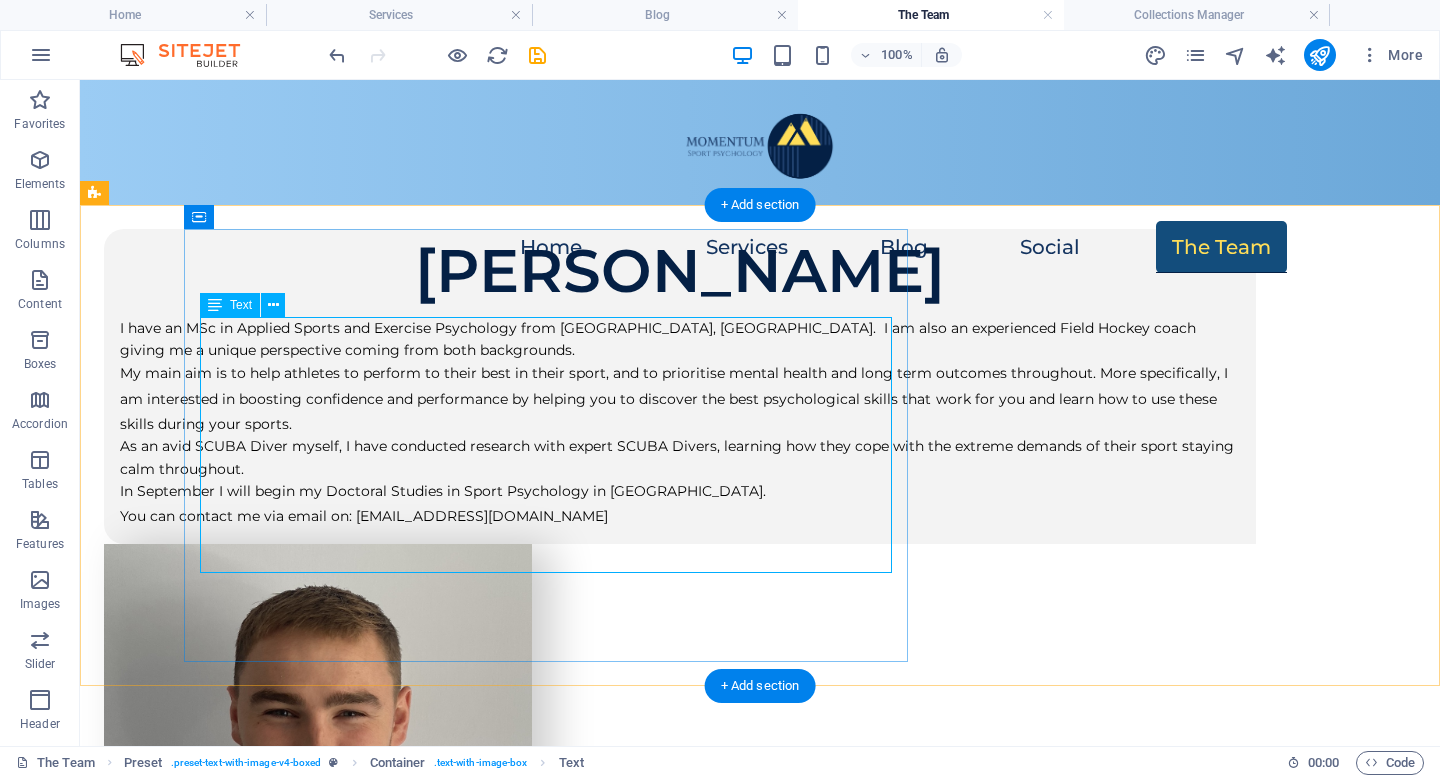 click on "I have an MSc in Applied Sports and Exercise Psychology from [GEOGRAPHIC_DATA], [GEOGRAPHIC_DATA].  I am also an experienced Field Hockey coach giving me a unique perspective coming from both backgrounds. My main aim is to help athletes to perform to their best in their sport, and to prioritise mental health and long term outcomes throughout. More specifically, I am interested in boosting confidence and performance by helping you to discover the best psychological skills that   work for you and learn how to use these skills during your sports. As an avid SCUBA Diver myself, I have conducted research with expert SCUBA Divers, learning how they cope with the extreme demands of their sport staying calm throughout. In September I will begin my Doctoral Studies in Sport Psychology in [GEOGRAPHIC_DATA]. You can contact me via email on: [EMAIL_ADDRESS][DOMAIN_NAME]" at bounding box center (680, 422) 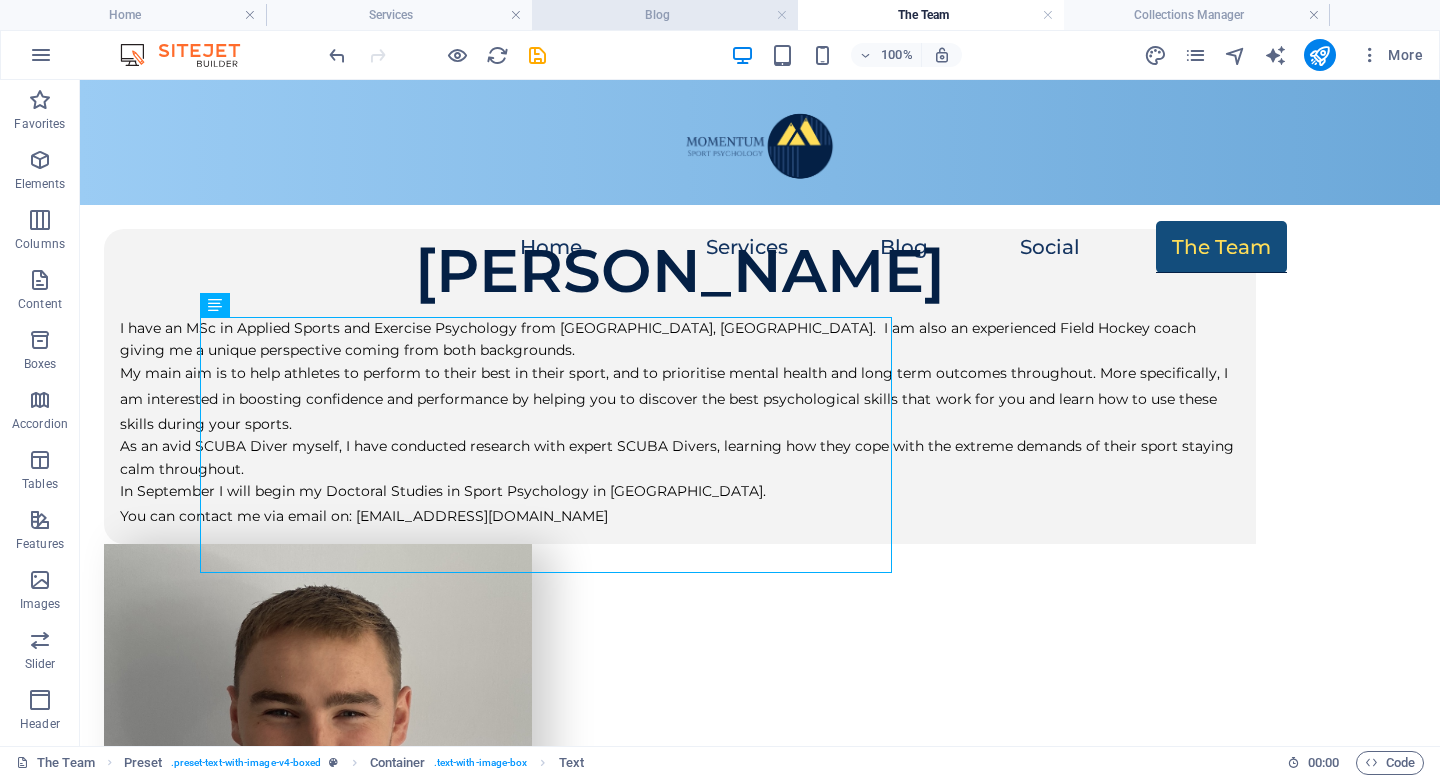 click on "Blog" at bounding box center (665, 15) 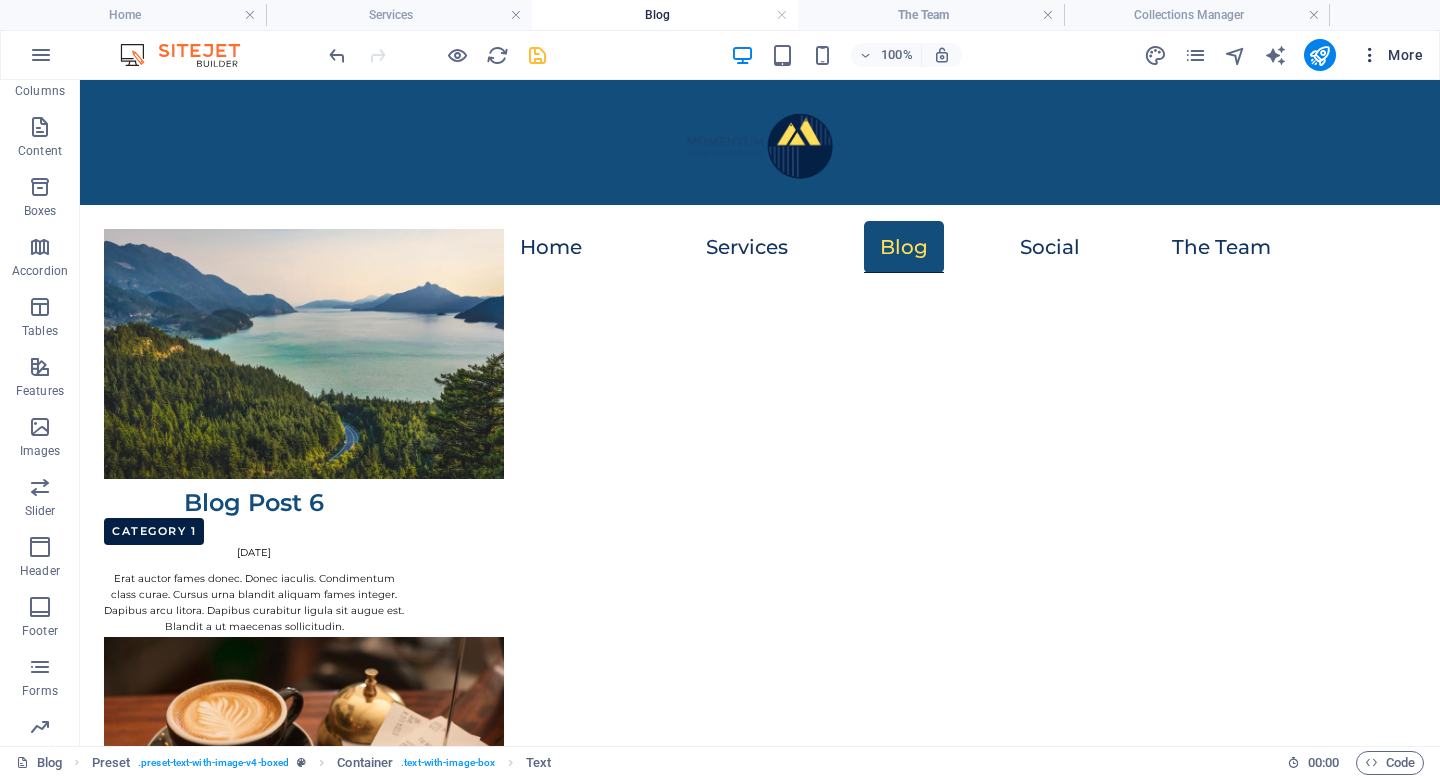 click on "More" at bounding box center (1391, 55) 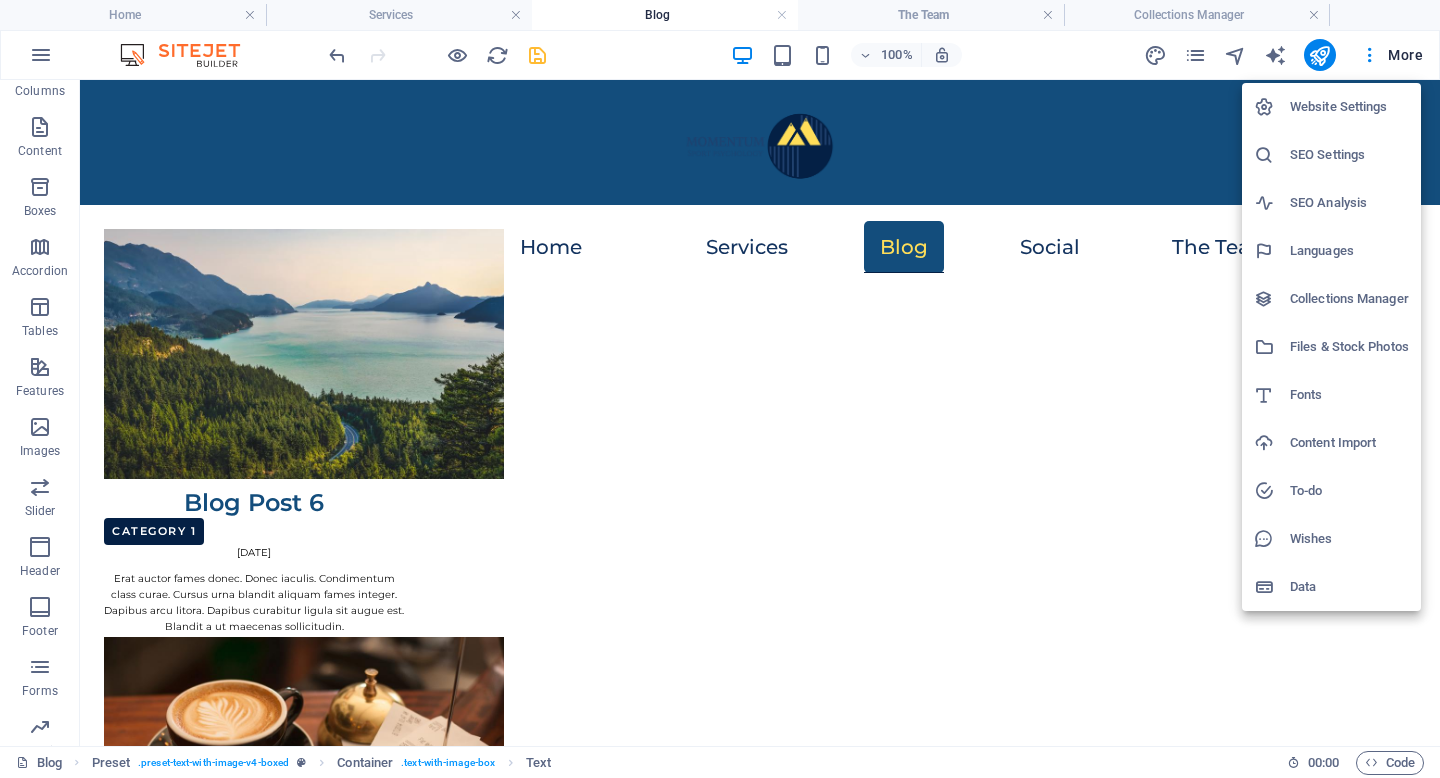 click at bounding box center (720, 389) 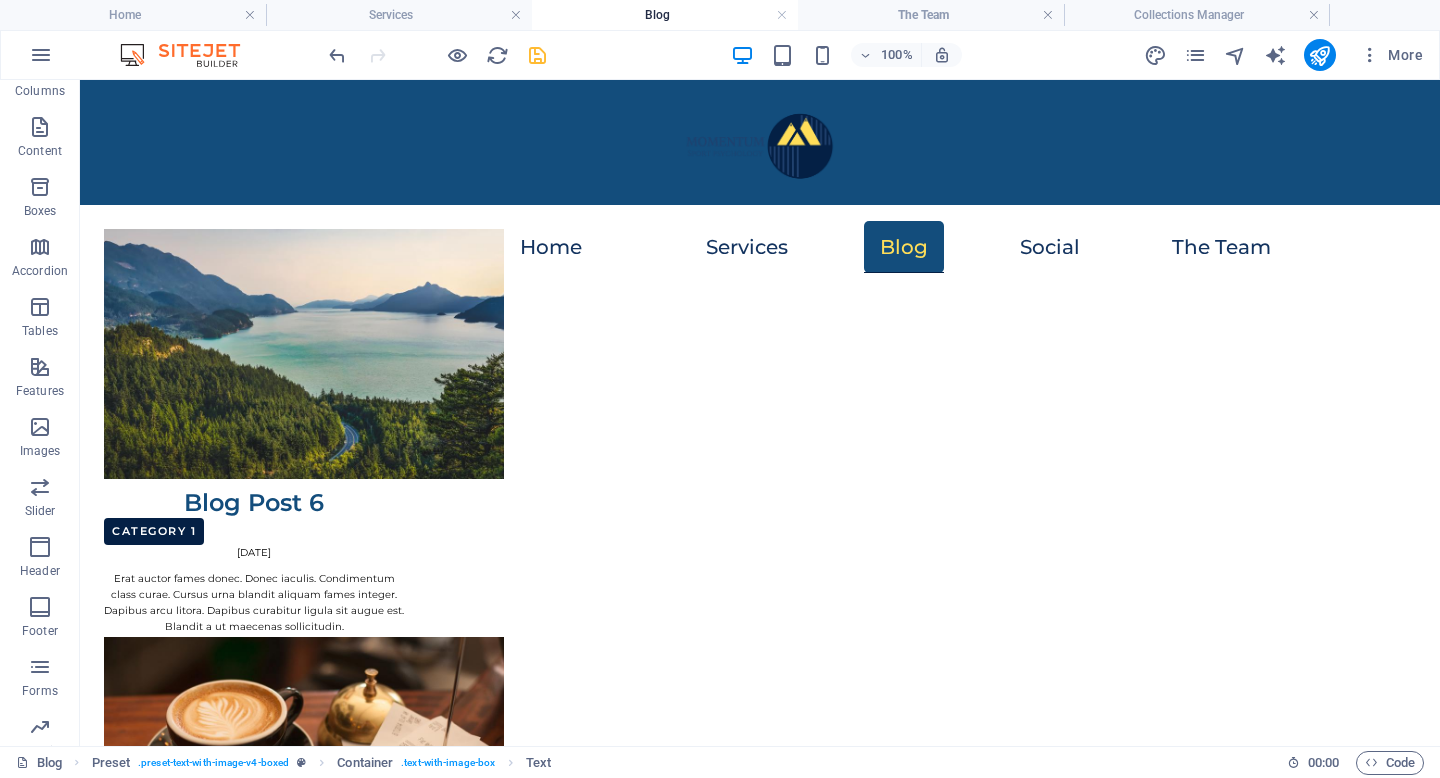 click on "Collections Manager" at bounding box center (1197, 15) 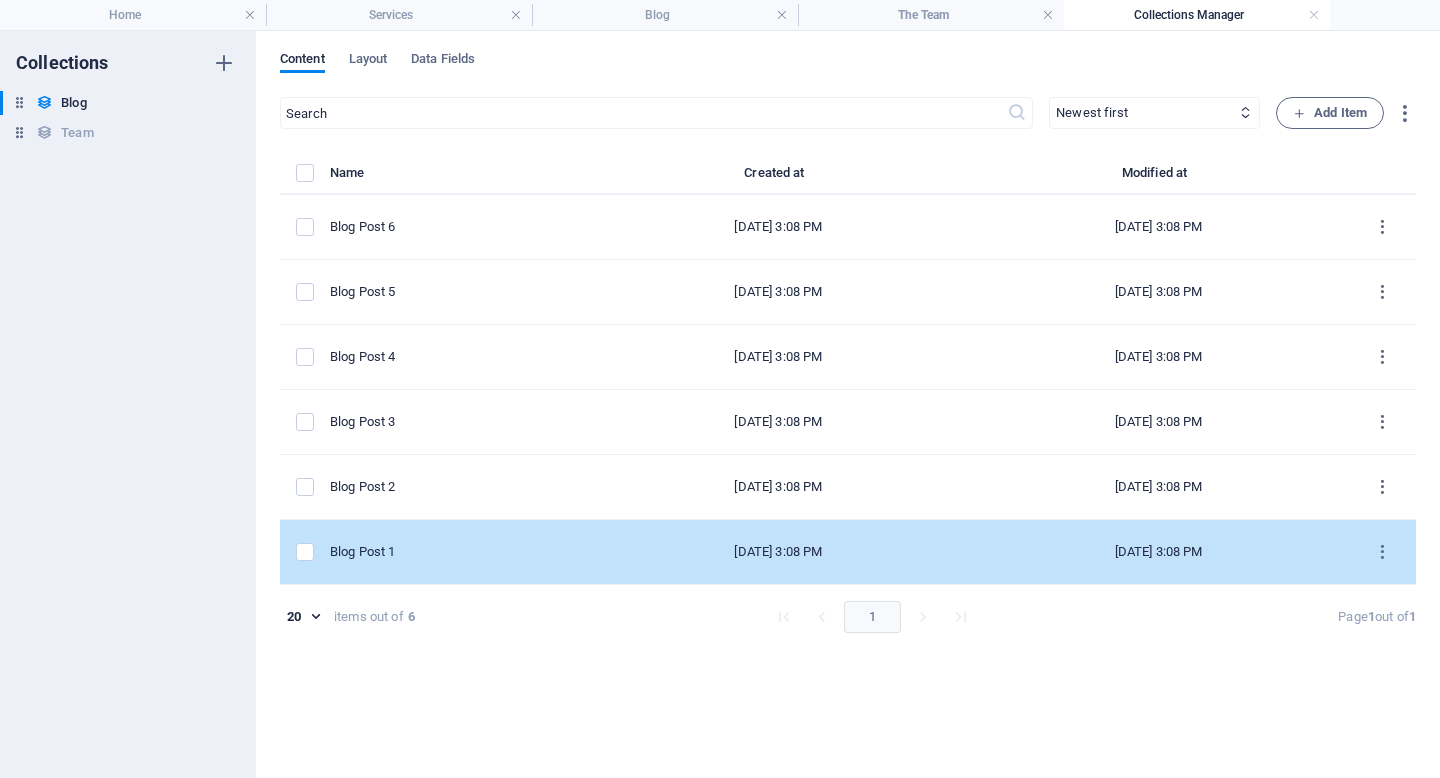 click on "Blog Post 1" at bounding box center (451, 552) 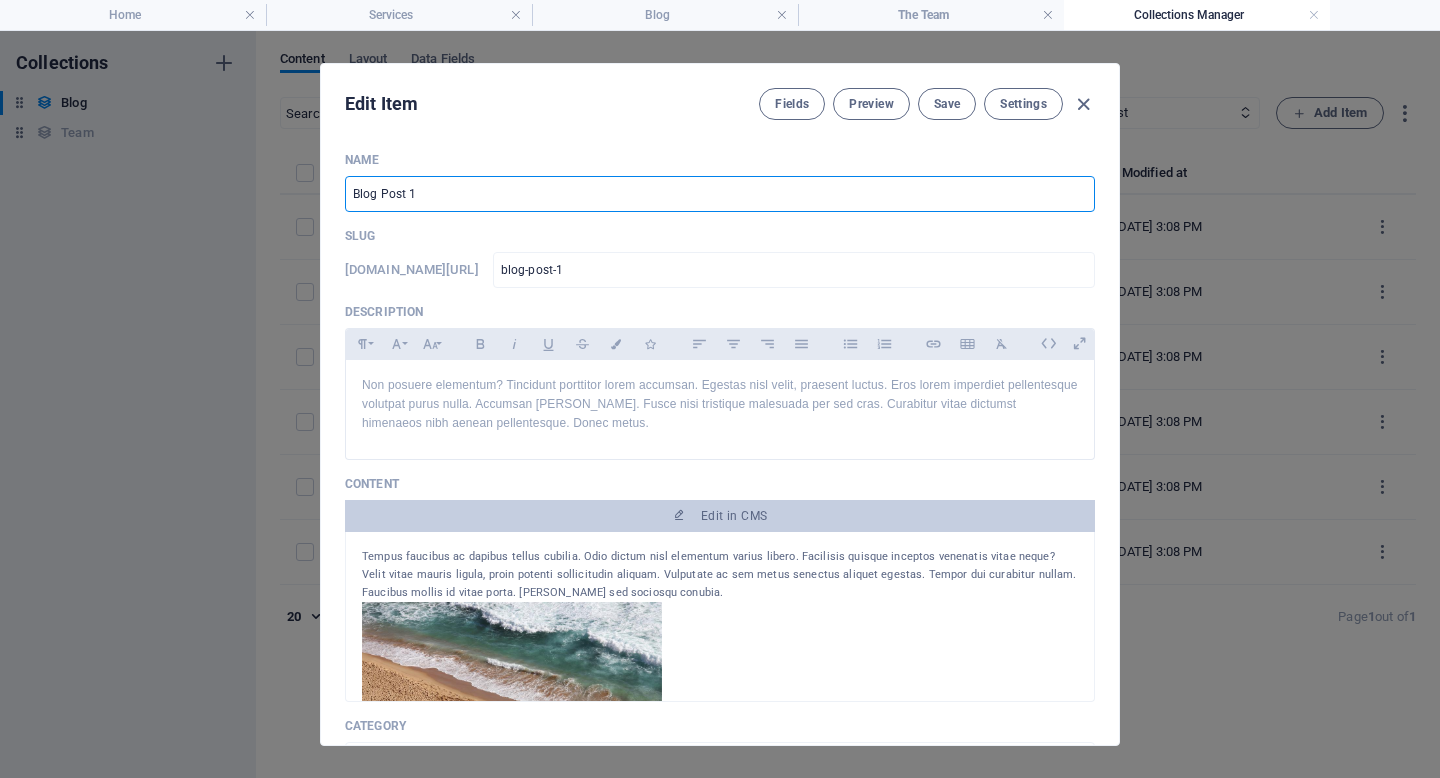 drag, startPoint x: 499, startPoint y: 187, endPoint x: 350, endPoint y: 182, distance: 149.08386 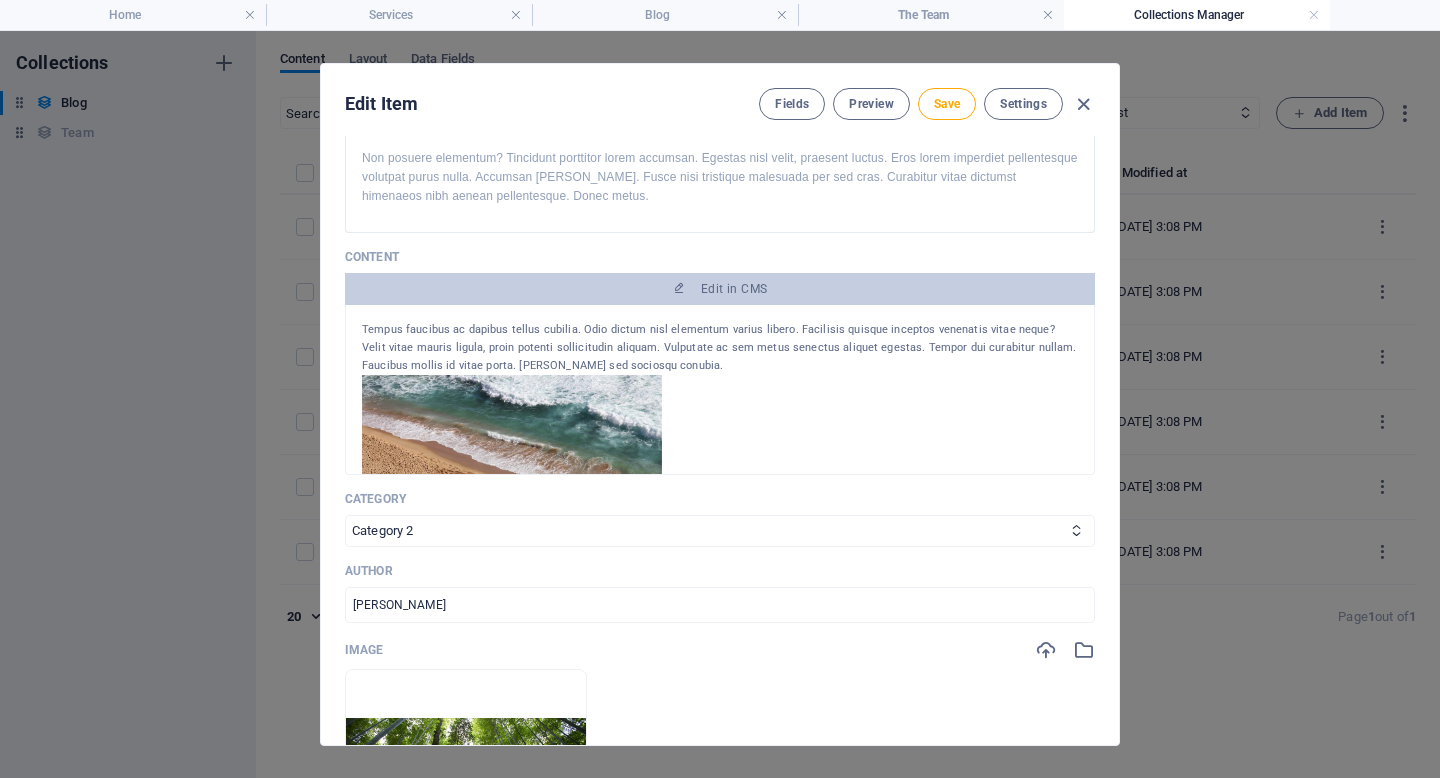 scroll, scrollTop: 293, scrollLeft: 0, axis: vertical 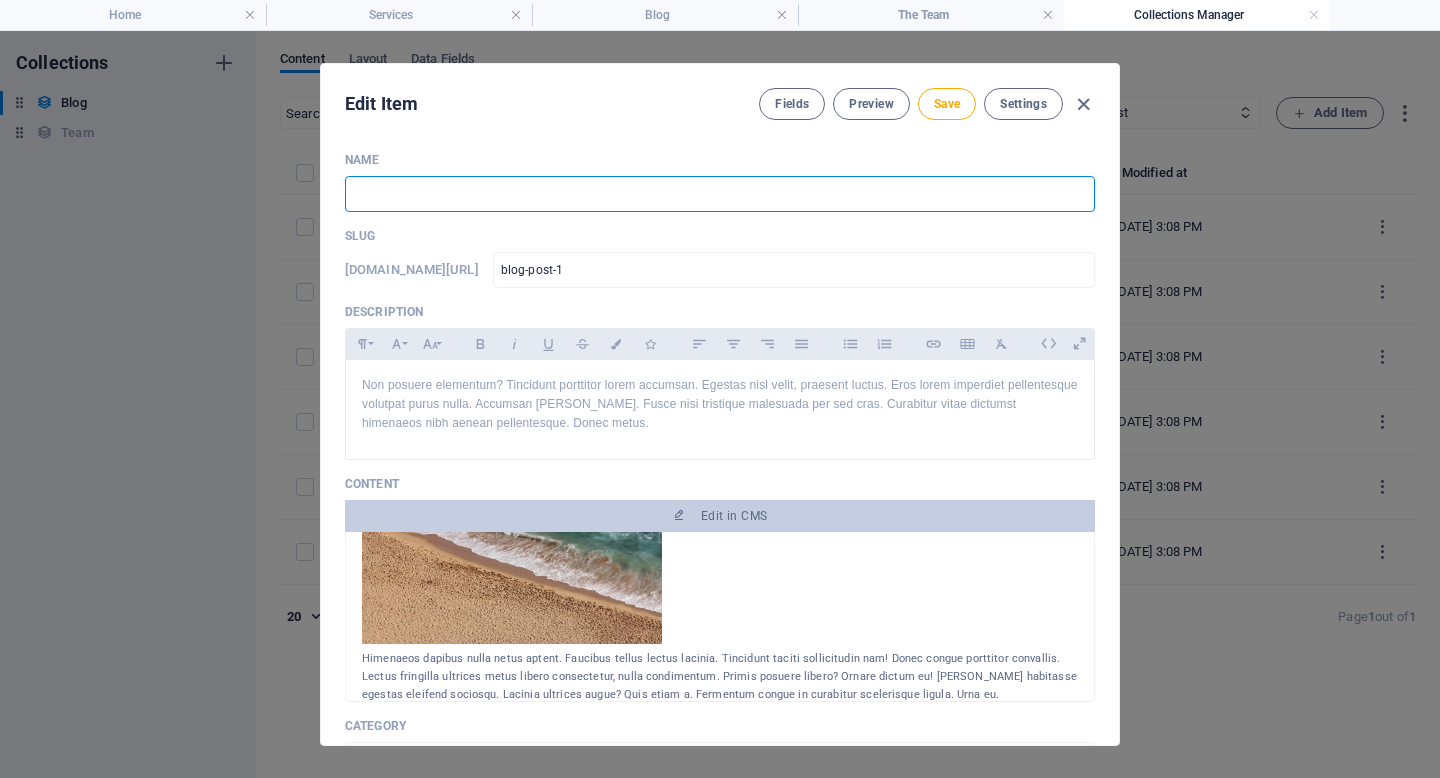 paste on "How can SCUBA Divers stay so Calm Under Water" 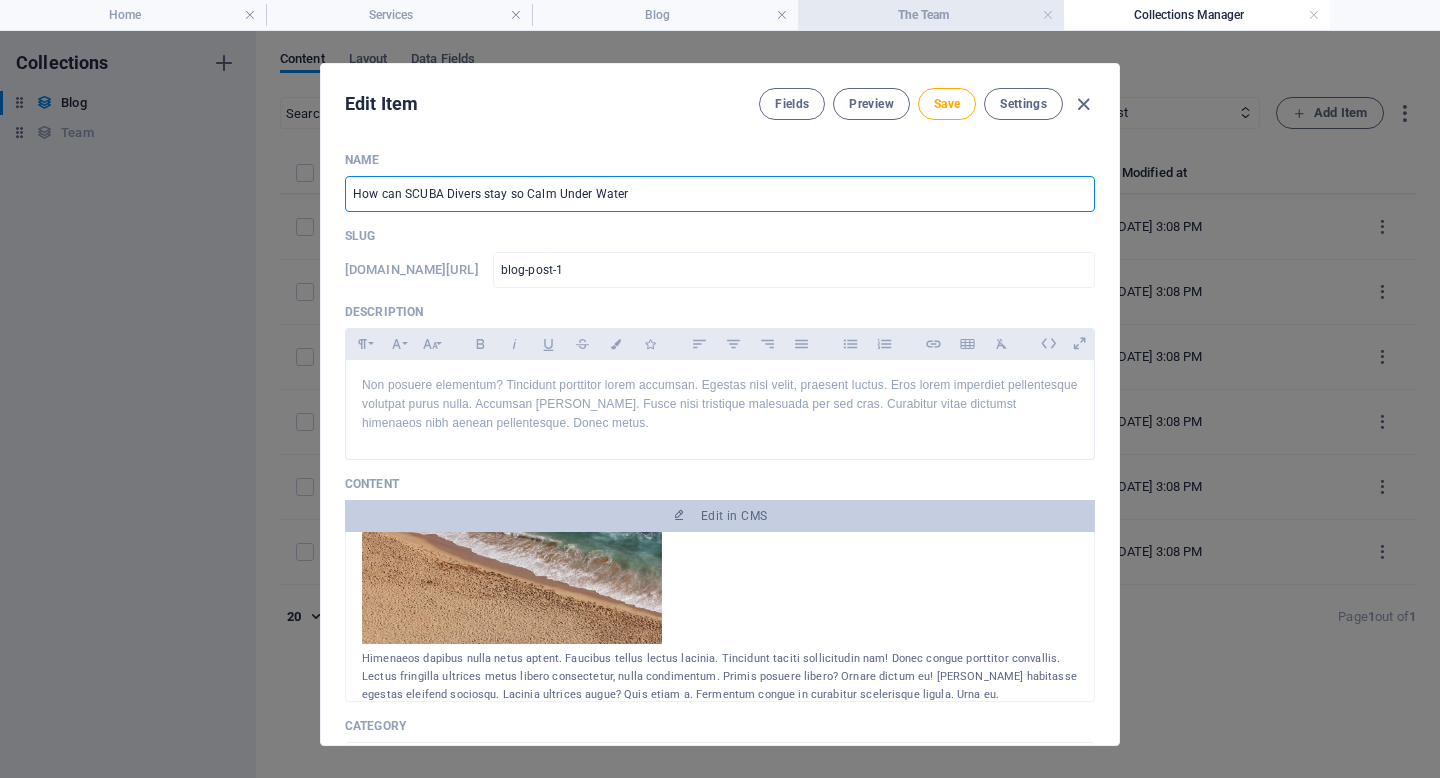 type on "How can SCUBA Divers stay so Calm Under Water" 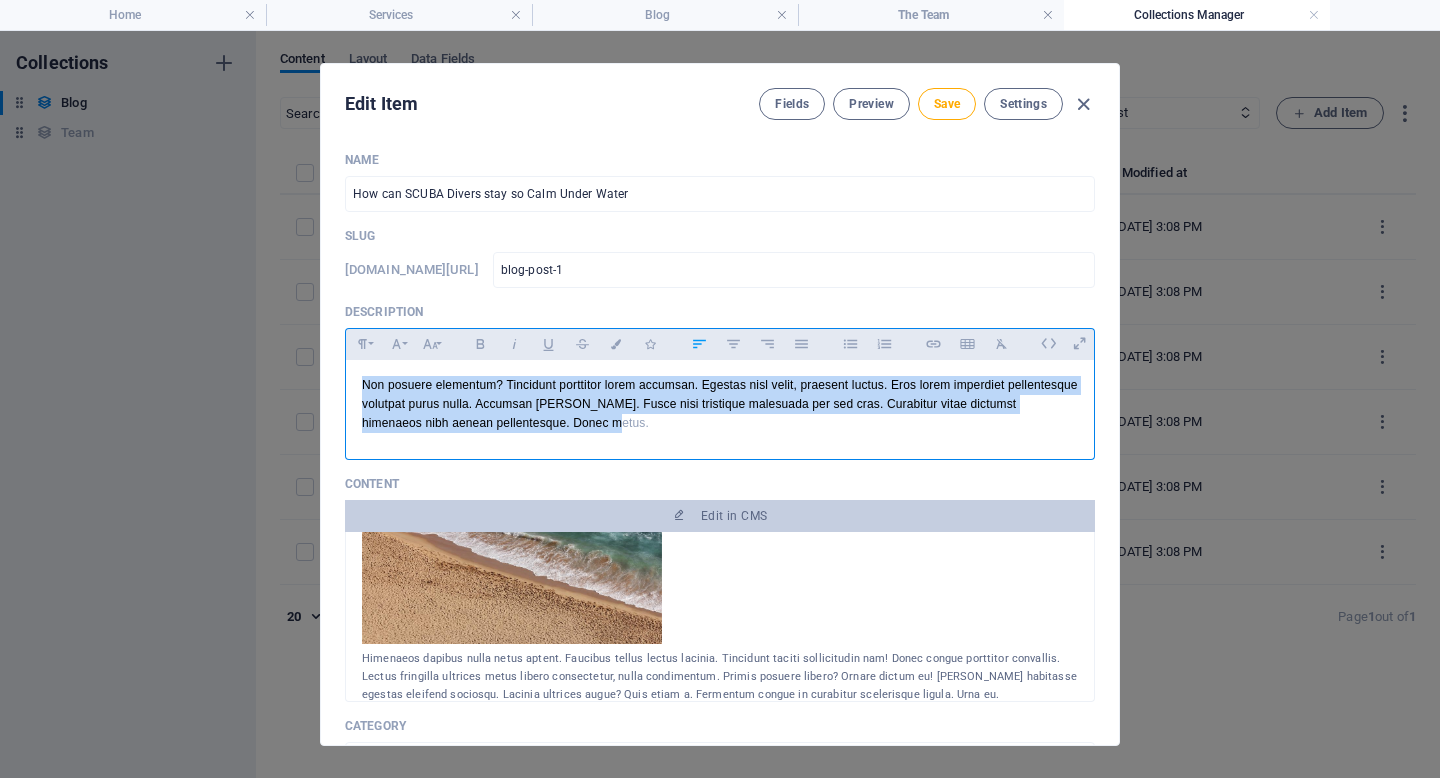 drag, startPoint x: 703, startPoint y: 435, endPoint x: 307, endPoint y: 377, distance: 400.22495 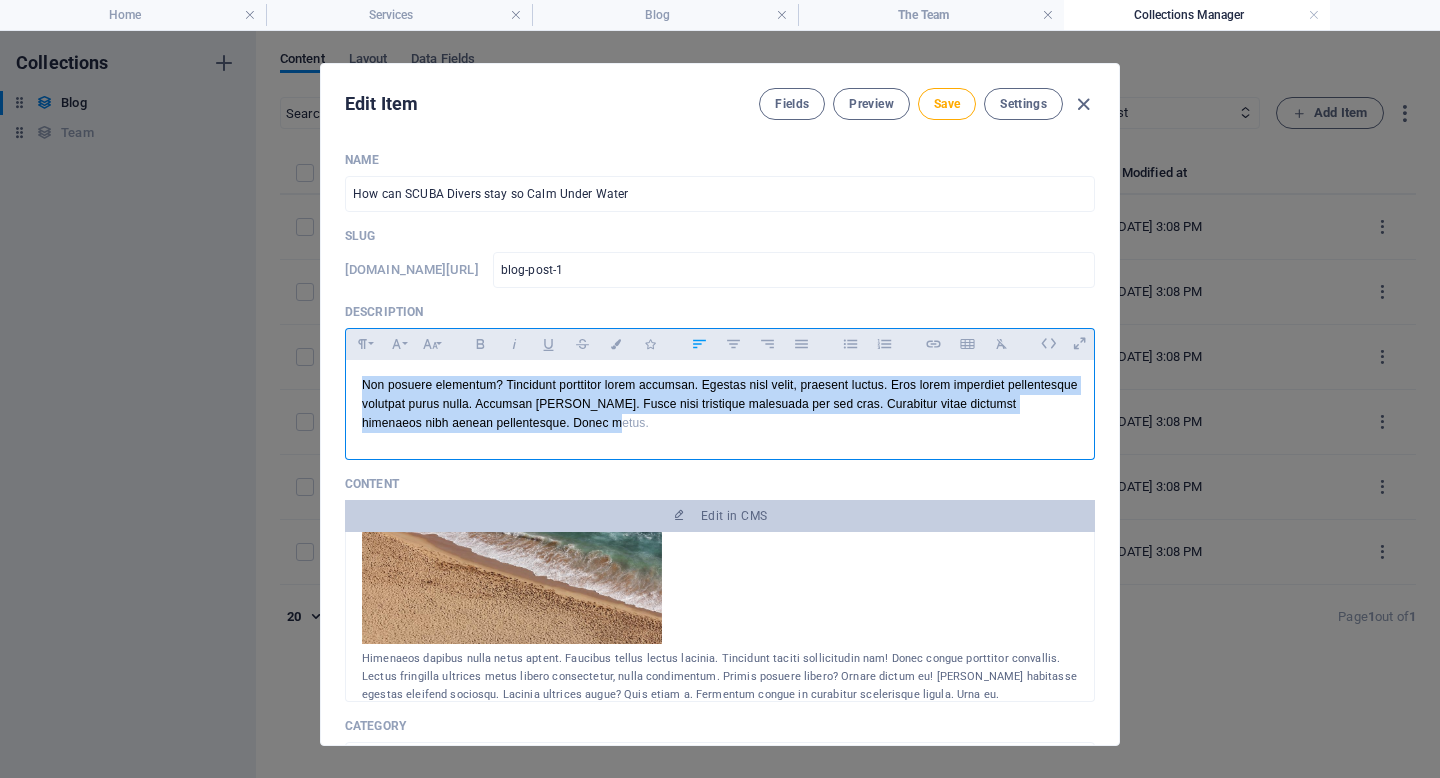 click on "Edit Item Fields Preview Save Settings Name How can SCUBA Divers stay so Calm Under Water ​ Slug [DOMAIN_NAME][URL] blog-post-1 ​ Description Paragraph Format Normal Heading 1 Heading 2 Heading 3 Heading 4 Heading 5 Heading 6 Code Font Family Arial [US_STATE] Impact Tahoma Times New Roman Verdana Montserrat Font Size 8 9 10 11 12 14 18 24 30 36 48 60 72 96 Bold Italic Underline Strikethrough Colors Icons Align Left Align Center Align Right Align Justify Unordered List Ordered List Insert Link Insert Table Clear Formatting Non posuere elementum? Tincidunt porttitor lorem accumsan. Egestas nisl velit, praesent luctus. Eros lorem imperdiet pellentesque volutpat purus nulla. Accumsan [PERSON_NAME]. Fusce nisi tristique malesuada per sed cras. Curabitur vitae dictumst himenaeos nibh aenean pellentesque. Donec metus. Content Edit in CMS Category Category 1 Category 2 Author [PERSON_NAME] ​ Image Drop files here to upload them instantly Publishing Date [DATE] ​ Status Published Draft Add Field Settings AI" at bounding box center (720, 404) 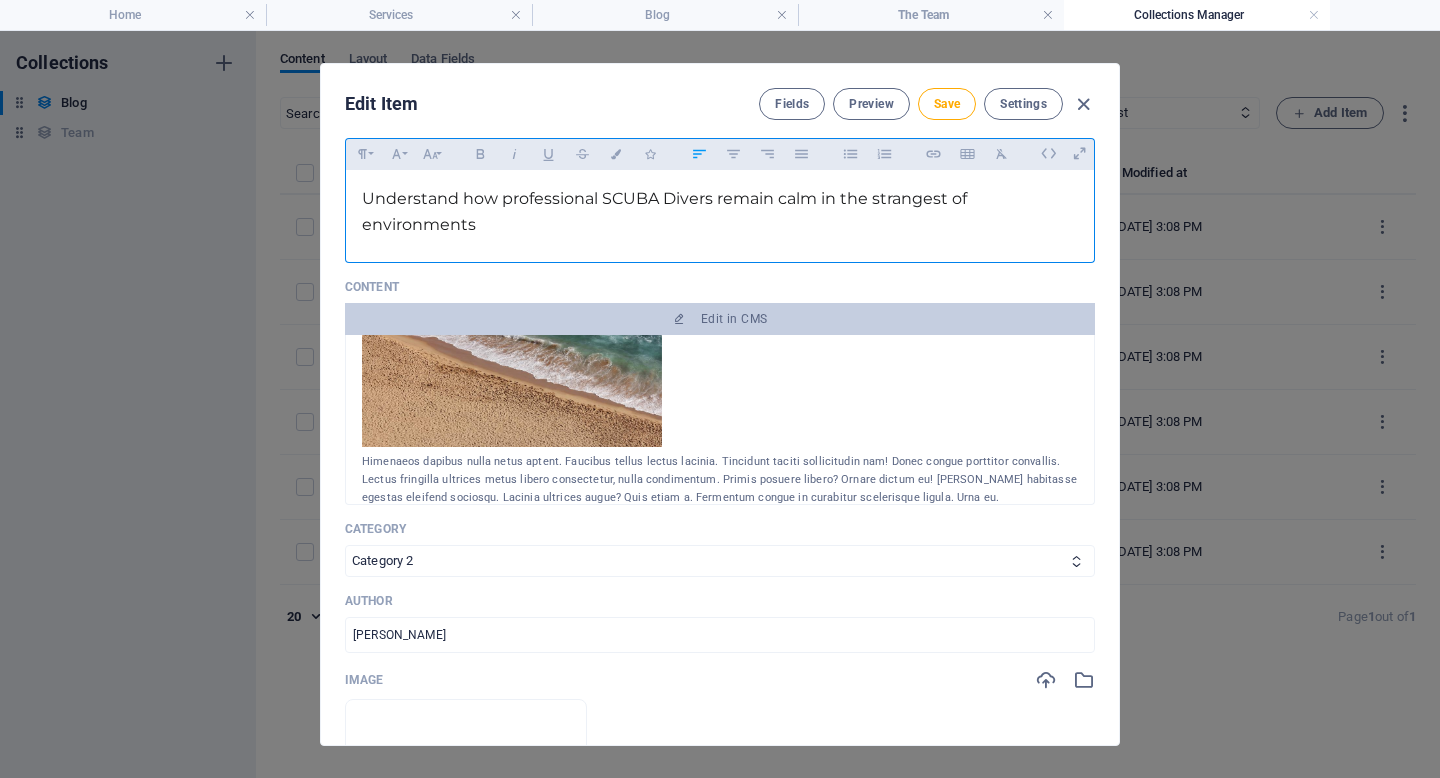 scroll, scrollTop: 196, scrollLeft: 0, axis: vertical 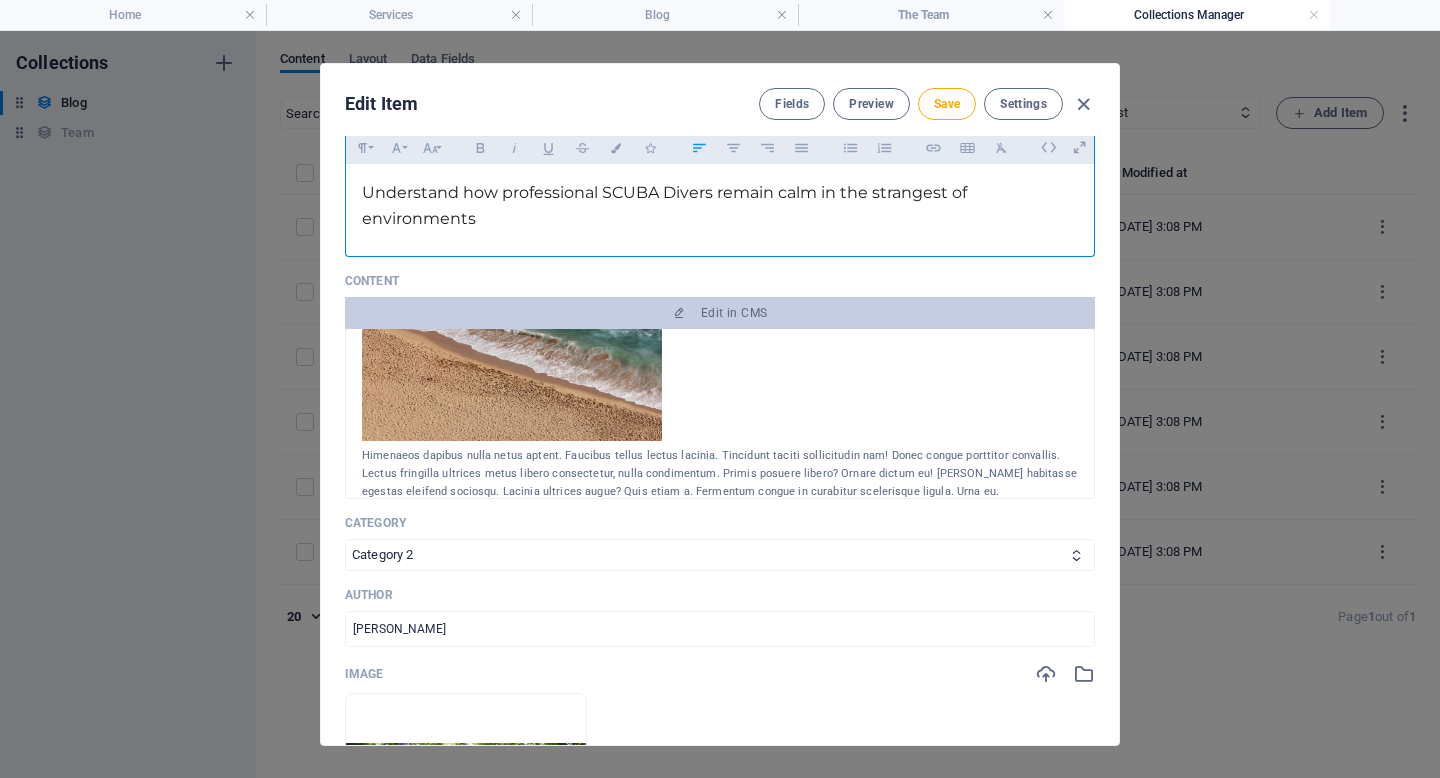 click at bounding box center [512, 63] 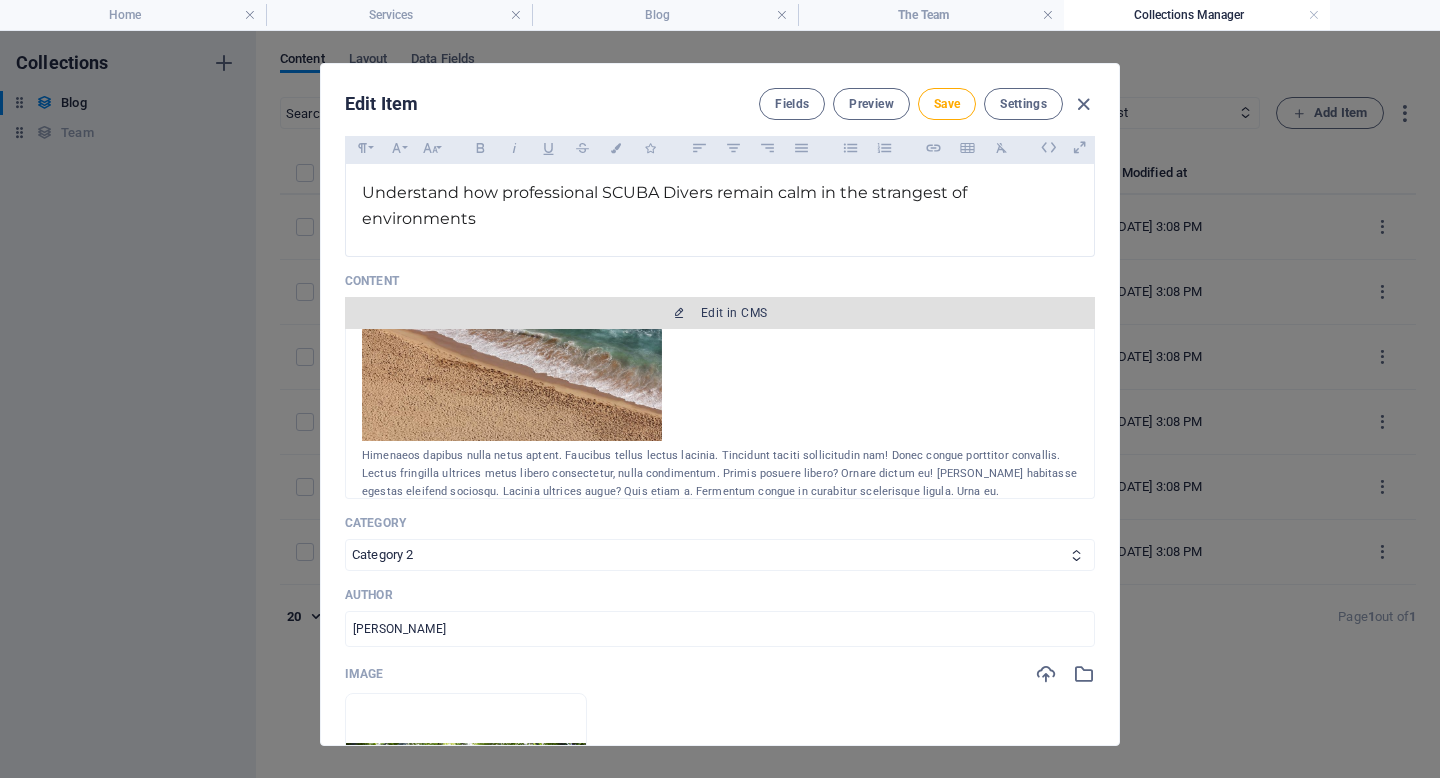 click on "Edit in CMS" at bounding box center (734, 313) 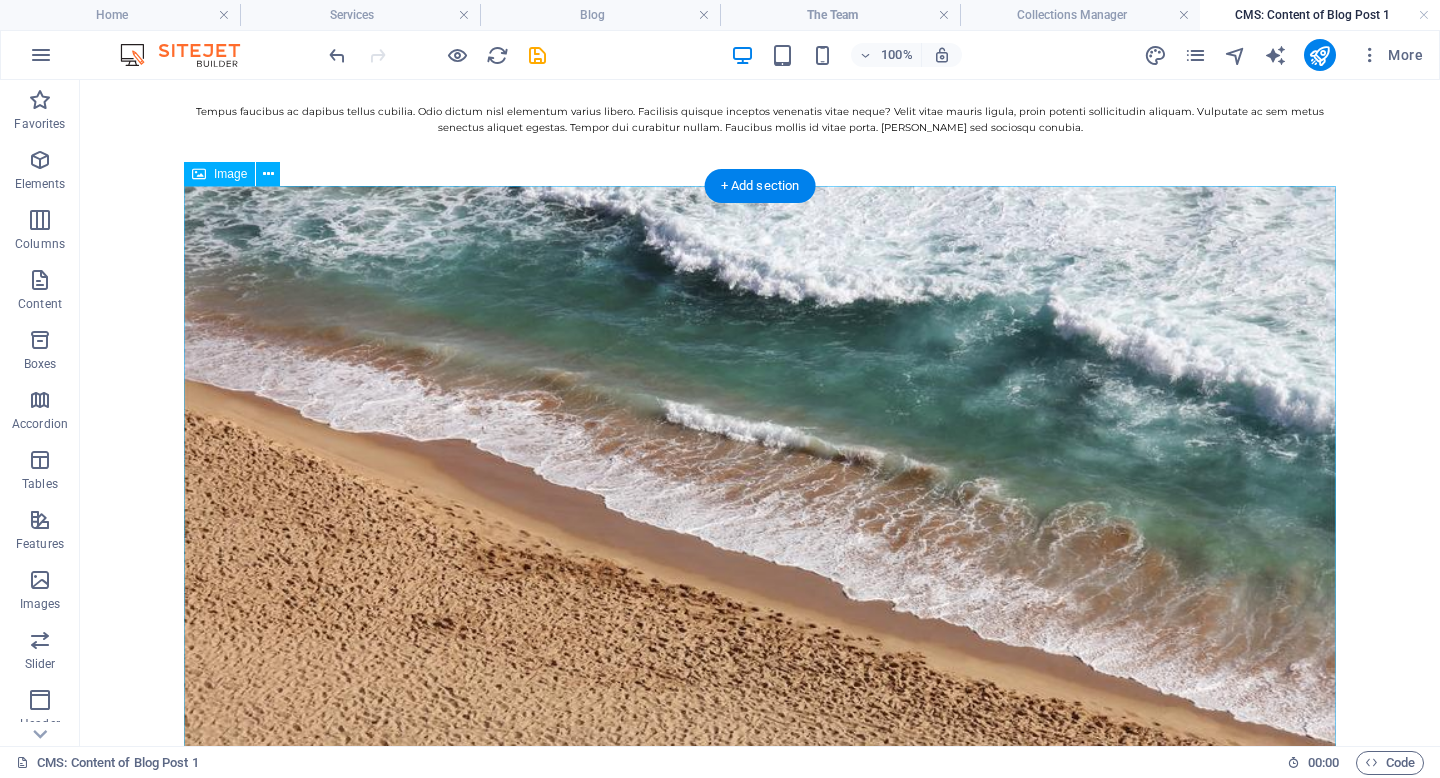 scroll, scrollTop: 0, scrollLeft: 0, axis: both 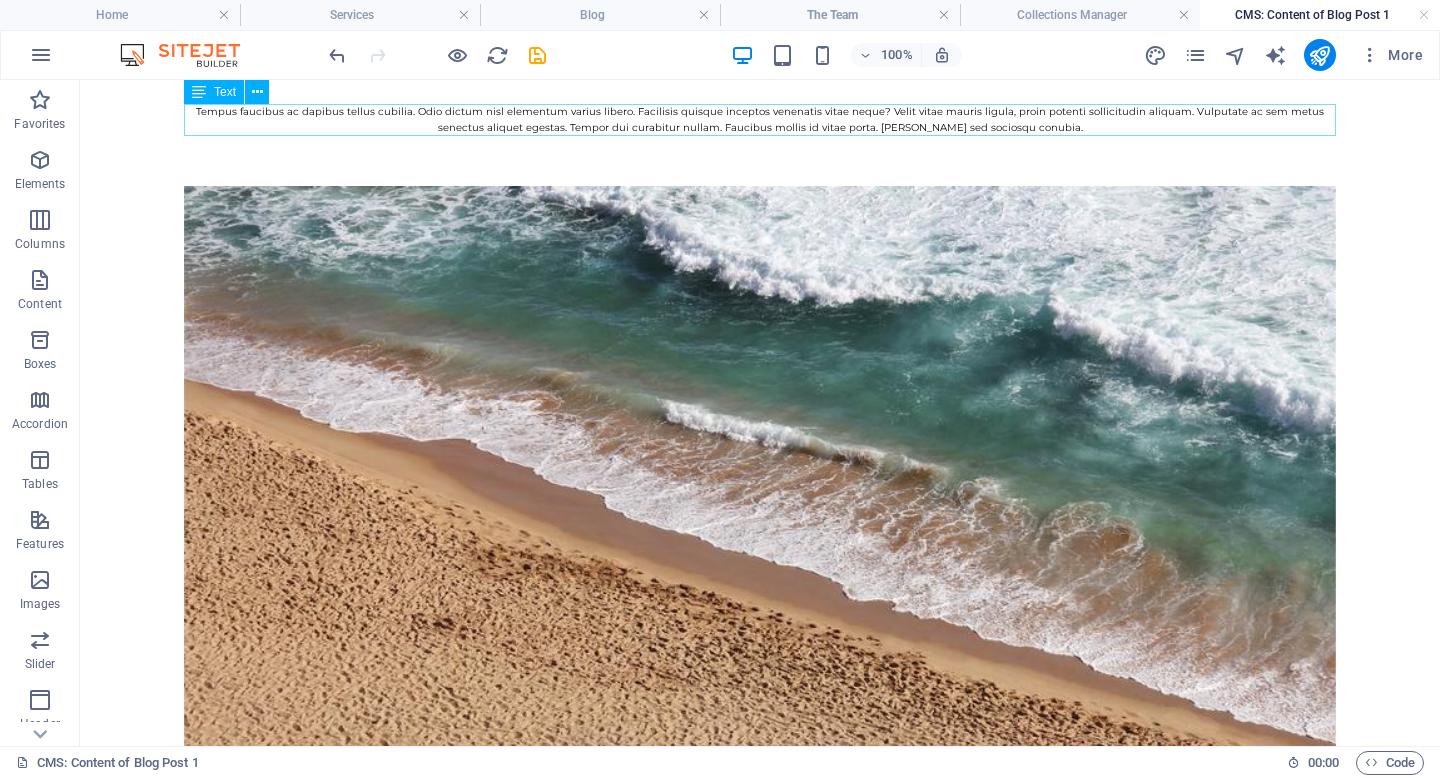 click on "Tempus faucibus ac dapibus tellus cubilia. Odio dictum nisl elementum varius libero. Facilisis quisque inceptos venenatis vitae neque? Velit vitae mauris ligula, proin potenti sollicitudin aliquam. Vulputate ac sem metus senectus aliquet egestas. Tempor dui curabitur nullam. Faucibus mollis id vitae porta. [PERSON_NAME] sed sociosqu conubia." at bounding box center [760, 120] 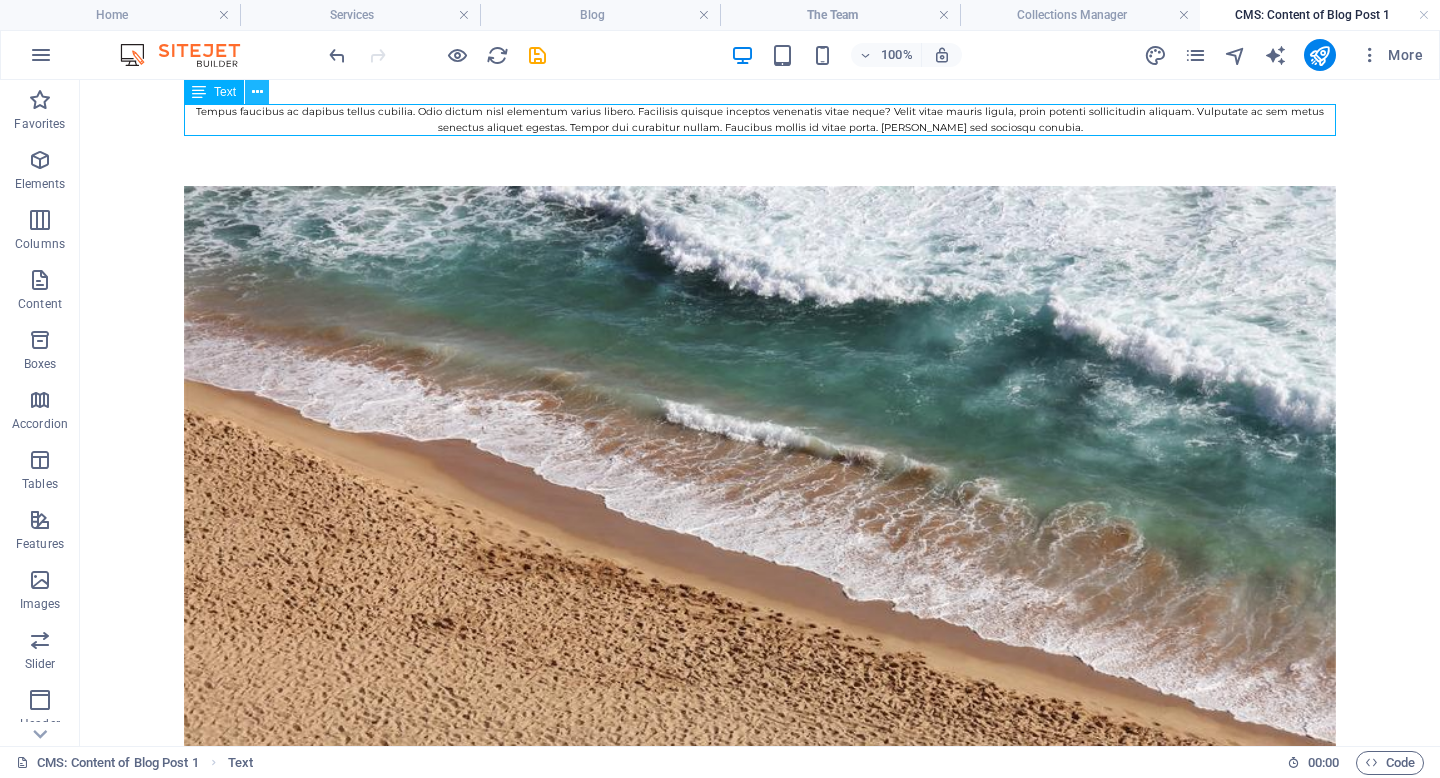 click at bounding box center (257, 92) 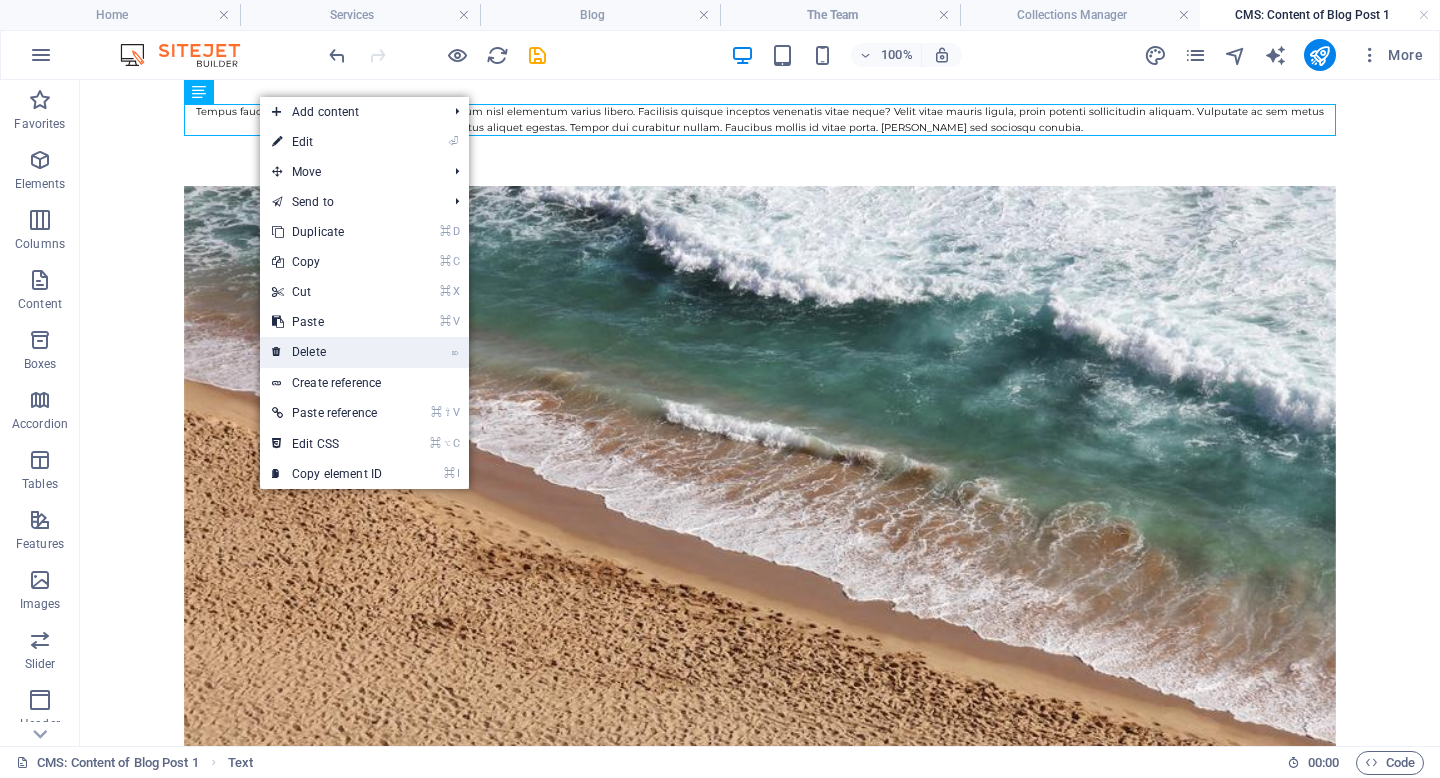 click on "⌦  Delete" at bounding box center (327, 352) 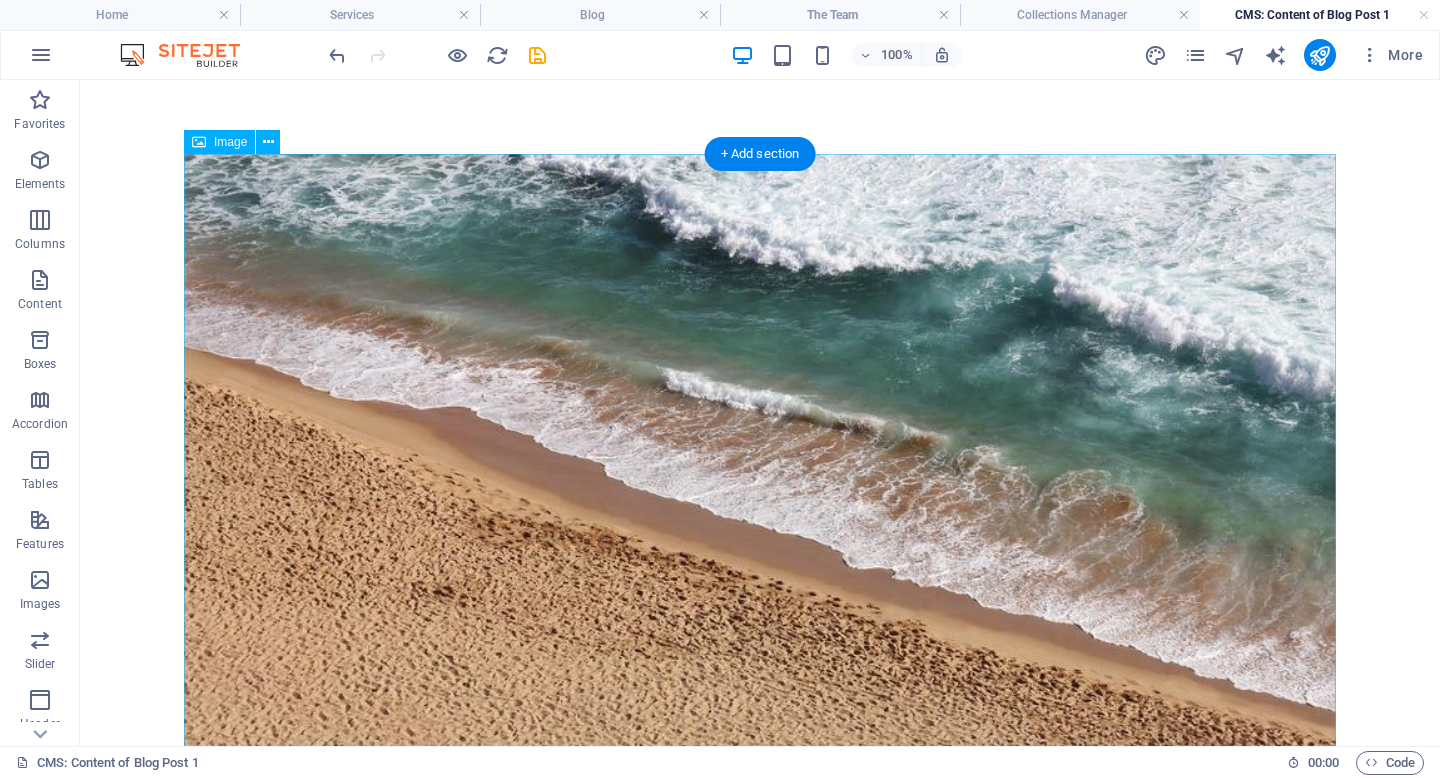 click at bounding box center (760, 492) 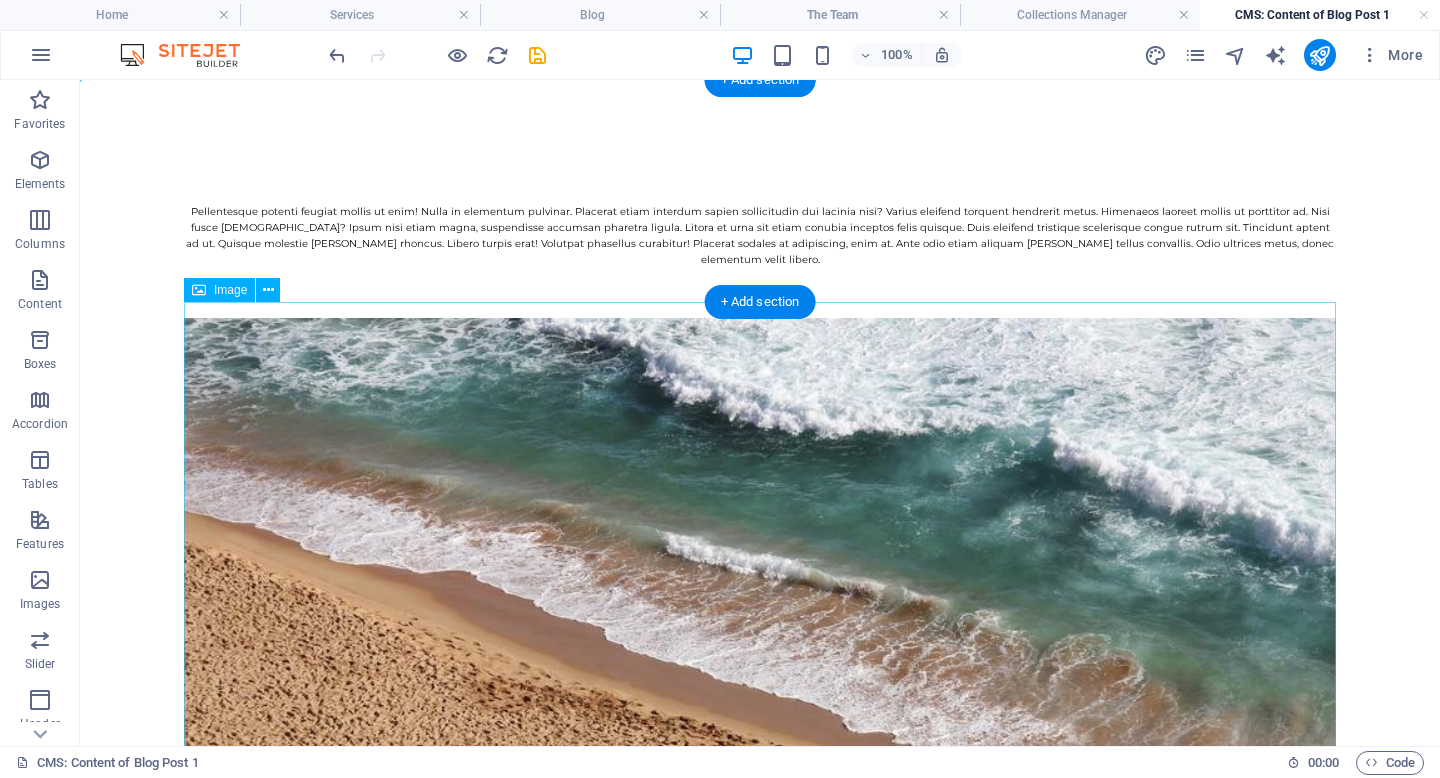click at bounding box center (760, 656) 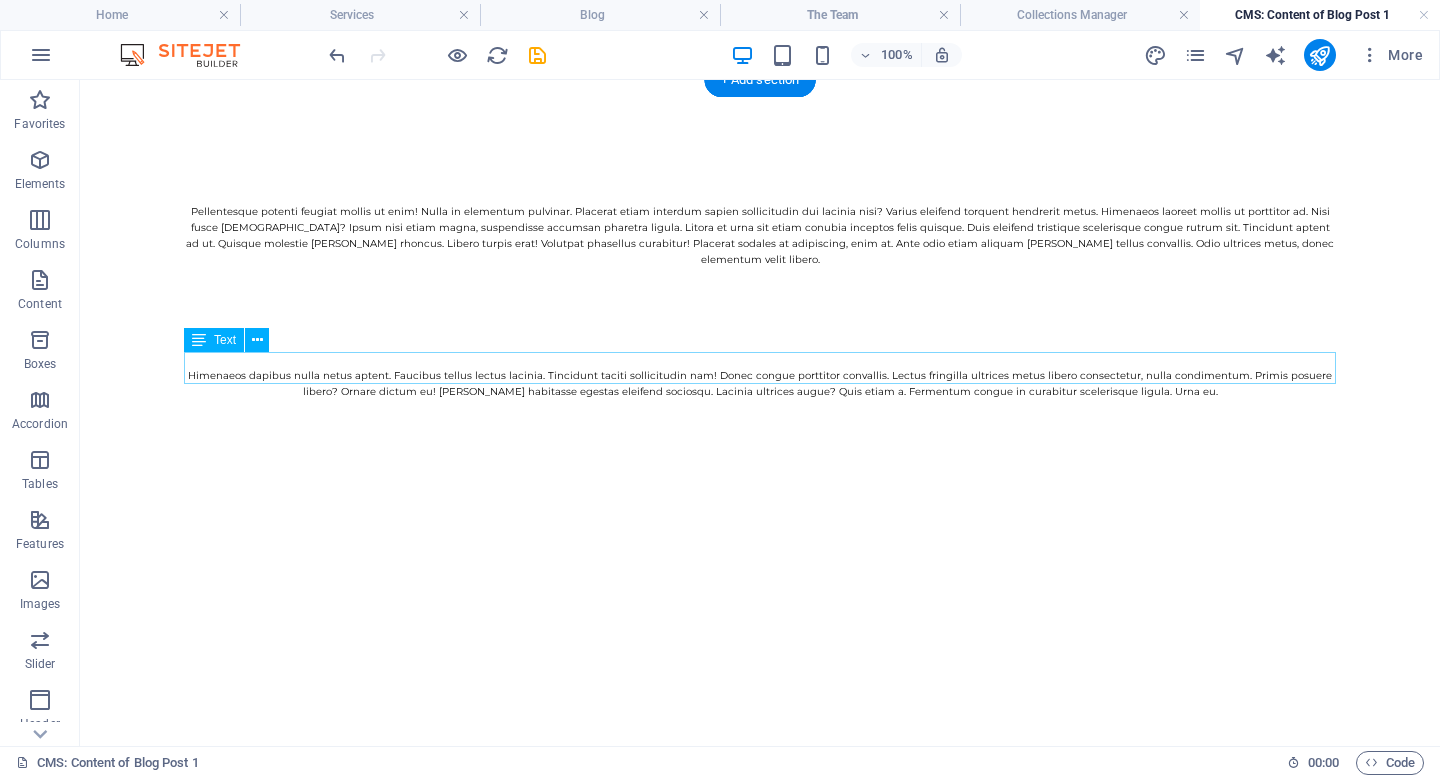click on "Himenaeos dapibus nulla netus aptent. Faucibus tellus lectus lacinia. Tincidunt taciti sollicitudin nam! Donec congue porttitor convallis. Lectus fringilla ultrices metus libero consectetur, nulla condimentum. Primis posuere libero? Ornare dictum eu! [PERSON_NAME] habitasse egestas eleifend sociosqu. Lacinia ultrices augue? Quis etiam a. Fermentum congue in curabitur scelerisque ligula. Urna eu." at bounding box center (760, 384) 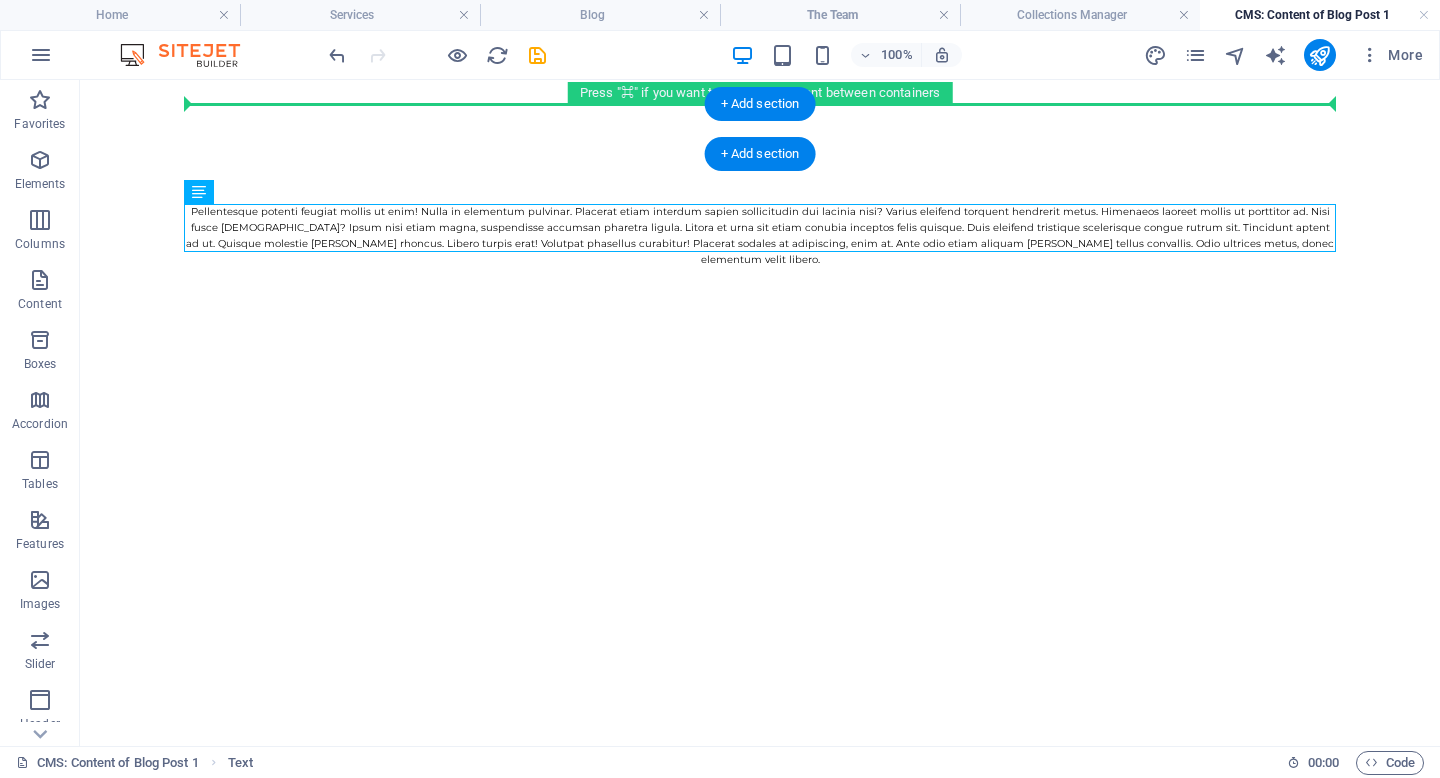 drag, startPoint x: 400, startPoint y: 235, endPoint x: 393, endPoint y: 116, distance: 119.2057 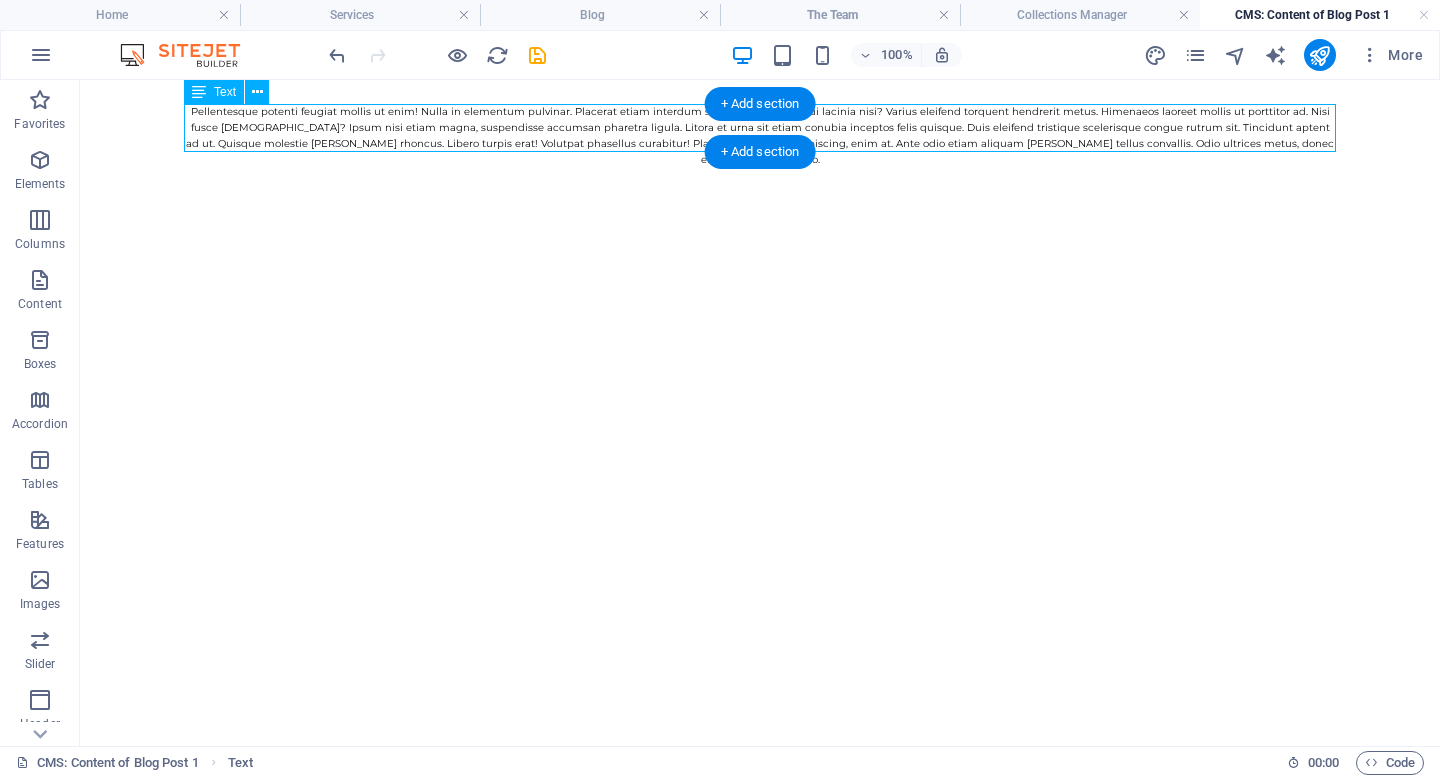 click on "Pellentesque potenti feugiat mollis ut enim! Nulla in elementum pulvinar. Placerat etiam interdum sapien sollicitudin dui lacinia nisi? Varius eleifend torquent hendrerit metus. Himenaeos laoreet mollis ut porttitor ad. Nisi fusce [DEMOGRAPHIC_DATA]? Ipsum nisi etiam magna, suspendisse accumsan pharetra ligula. Litora et urna sit etiam conubia inceptos felis quisque. Duis eleifend tristique scelerisque congue rutrum sit. Tincidunt aptent ad ut. Quisque molestie [PERSON_NAME] rhoncus. Libero turpis erat! Volutpat phasellus curabitur! Placerat sodales at adipiscing, enim at. Ante odio etiam aliquam [PERSON_NAME] tellus convallis. Odio ultrices metus, donec elementum velit libero." at bounding box center (760, 136) 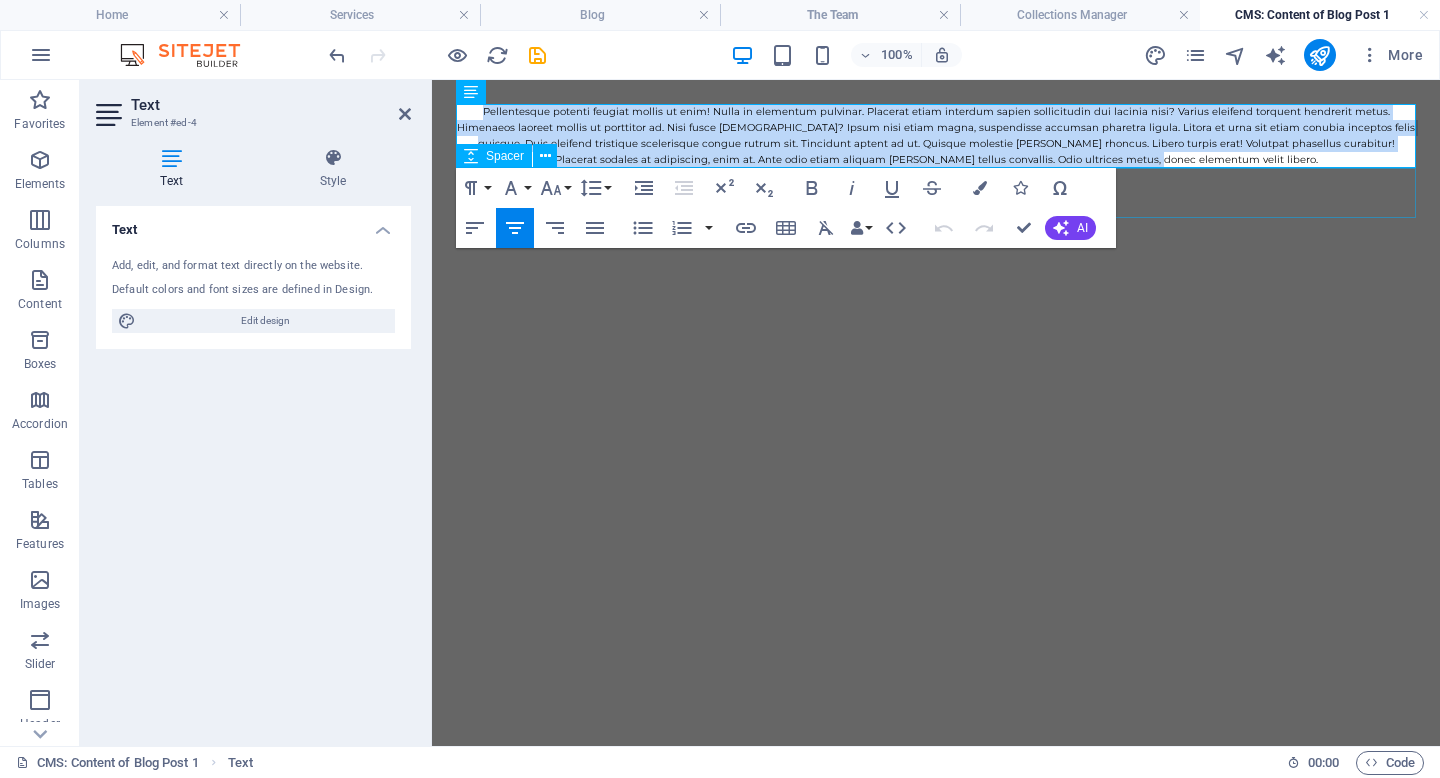 drag, startPoint x: 470, startPoint y: 106, endPoint x: 1110, endPoint y: 193, distance: 645.8862 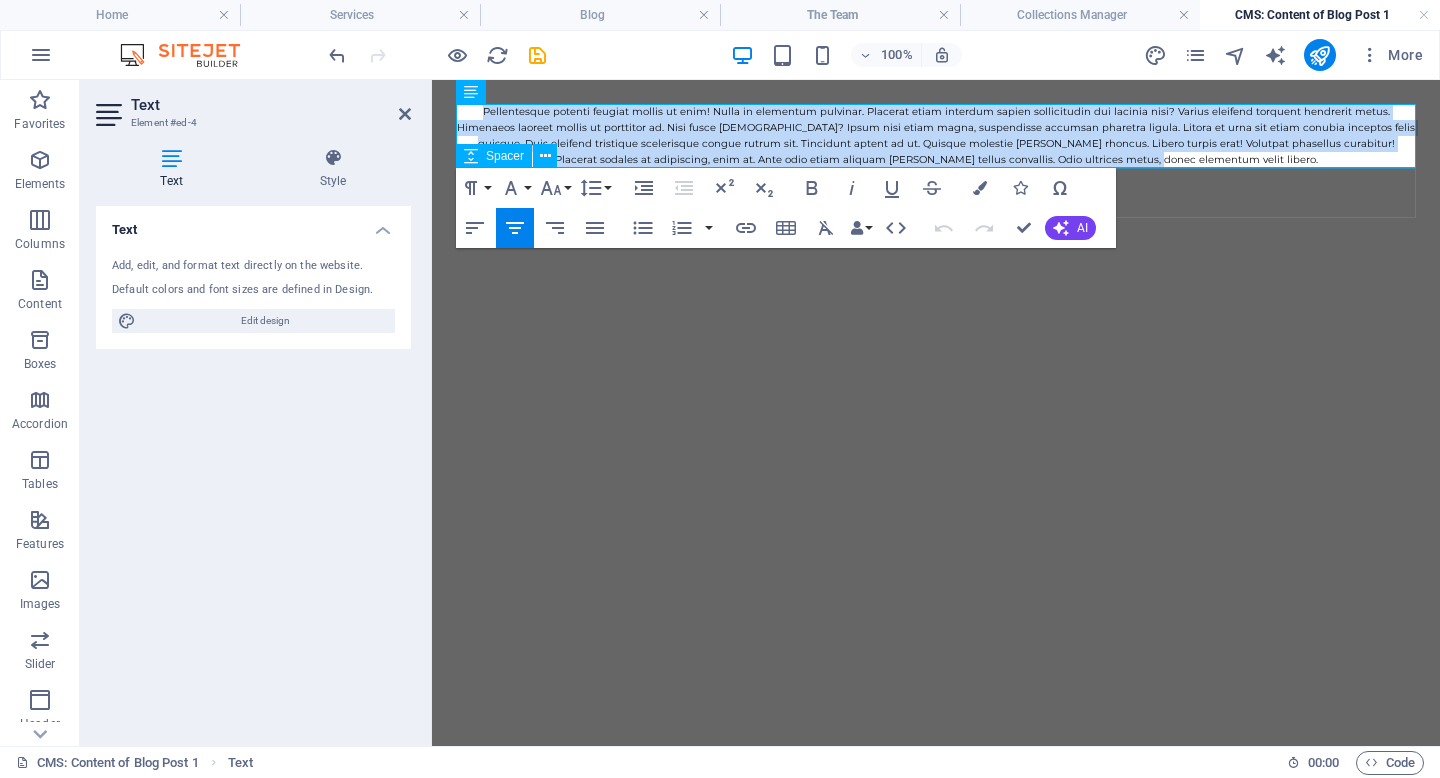 click on "Pellentesque potenti feugiat mollis ut enim! Nulla in elementum pulvinar. Placerat etiam interdum sapien sollicitudin dui lacinia nisi? Varius eleifend torquent hendrerit metus. Himenaeos laoreet mollis ut porttitor ad. Nisi fusce [DEMOGRAPHIC_DATA]? Ipsum nisi etiam magna, suspendisse accumsan pharetra ligula. Litora et urna sit etiam conubia inceptos felis quisque. Duis eleifend tristique scelerisque congue rutrum sit. Tincidunt aptent ad ut. Quisque molestie [PERSON_NAME] rhoncus. Libero turpis erat! Volutpat phasellus curabitur! Placerat sodales at adipiscing, enim at. Ante odio etiam aliquam [PERSON_NAME] tellus convallis. Odio ultrices metus, donec elementum velit libero." at bounding box center [936, 236] 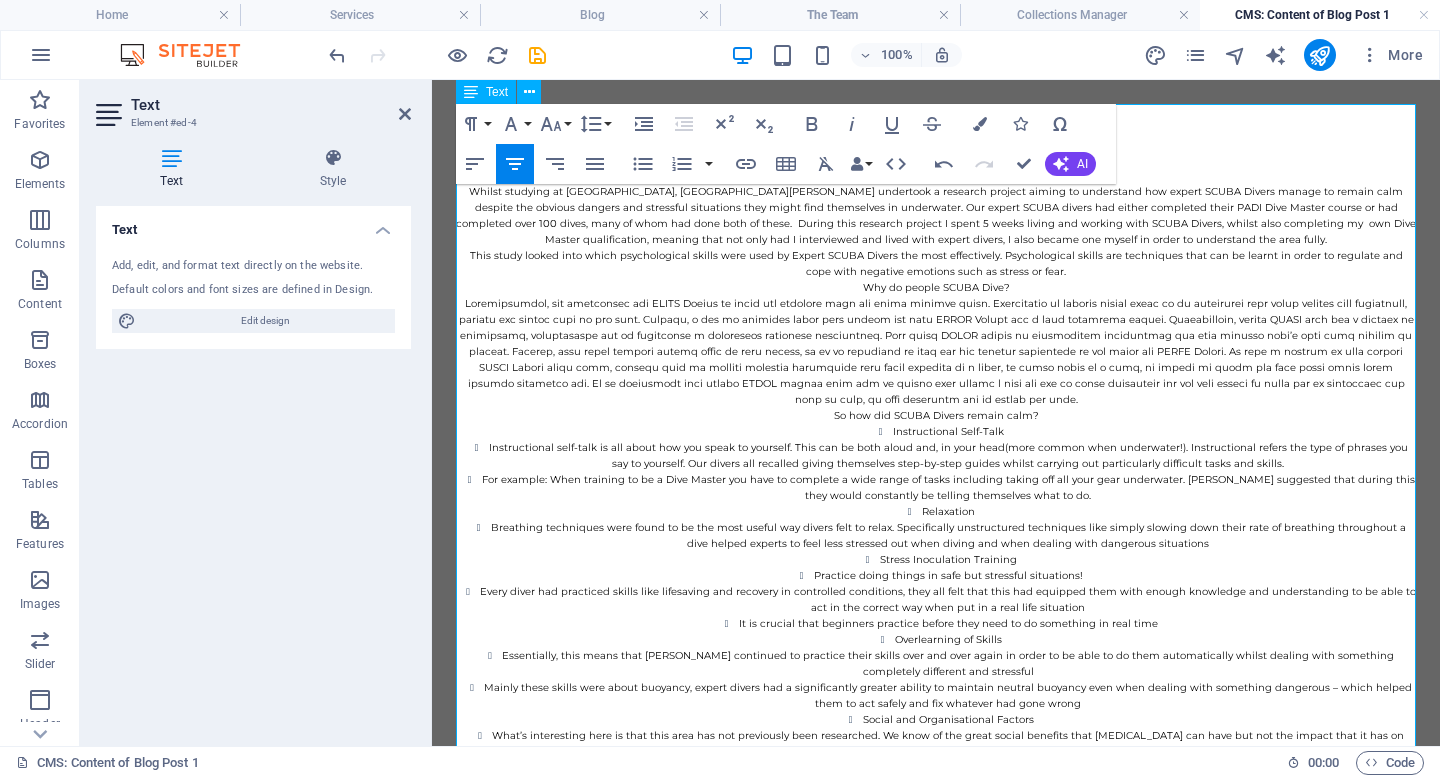 click on "Instructional self-talk is all about how you speak to yourself. This can be both aloud and, in your head(more common when underwater!). Instructional refers the type of phrases you say to yourself. Our divers all recalled giving themselves step-by-step guides whilst carrying out particularly difficult tasks and skills." at bounding box center [948, 456] 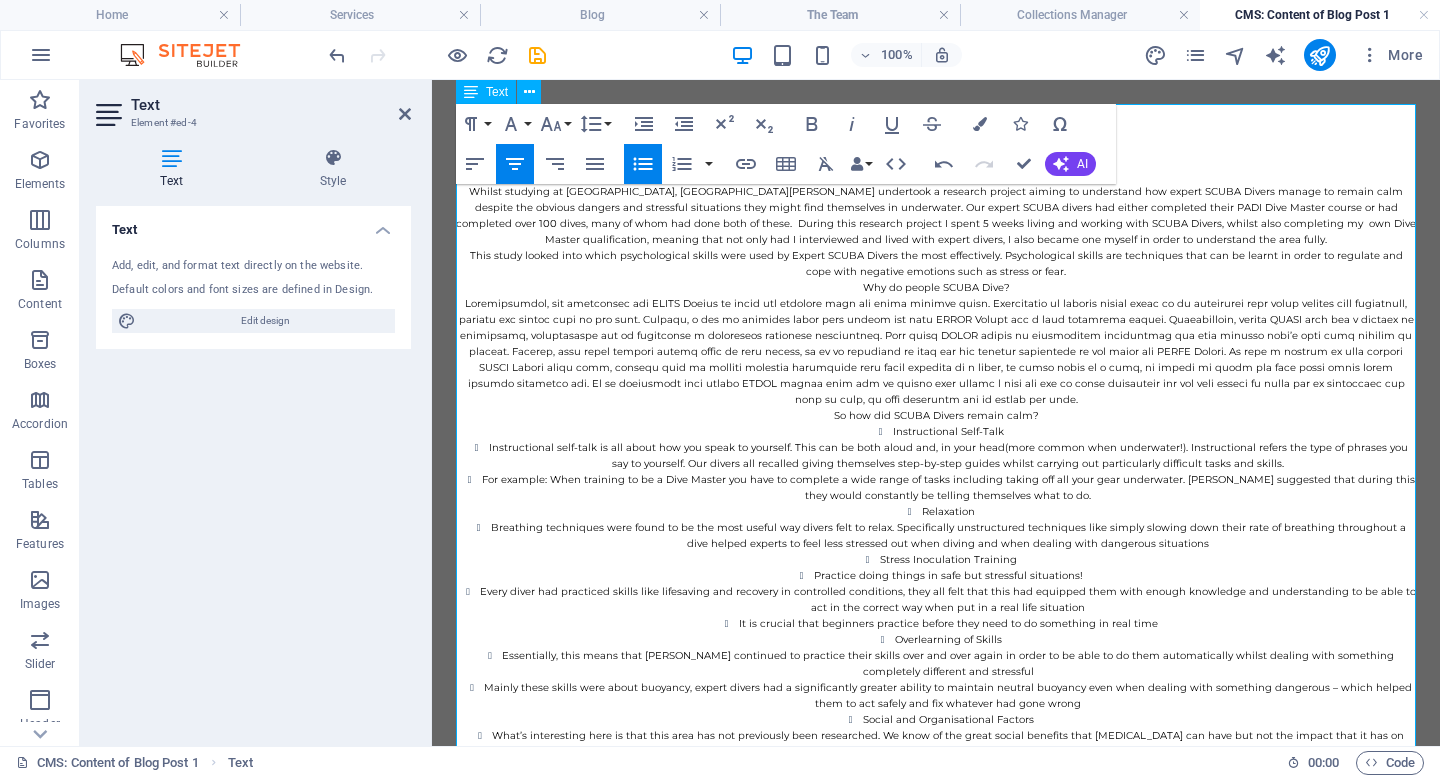 click on "Instructional Self-Talk" at bounding box center [948, 432] 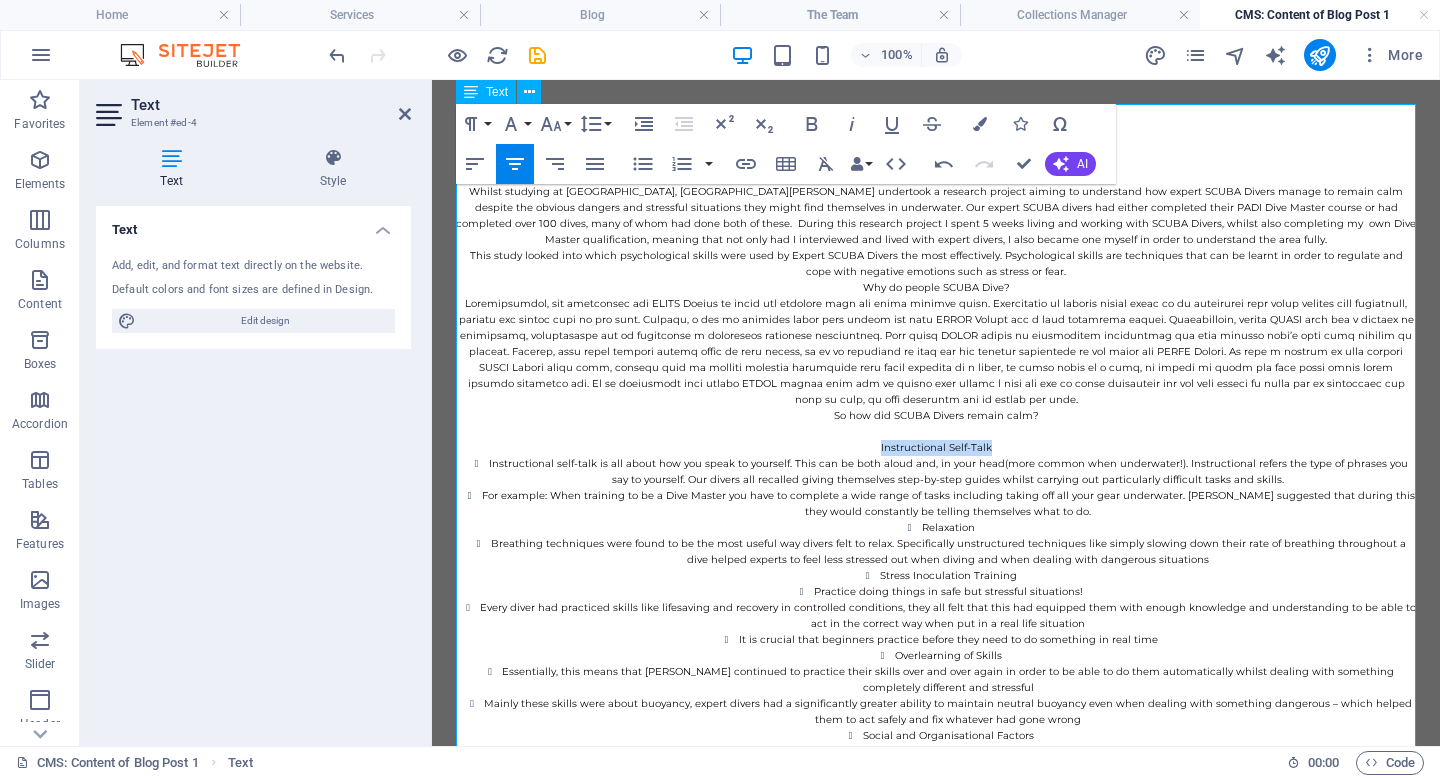 drag, startPoint x: 1014, startPoint y: 433, endPoint x: 871, endPoint y: 432, distance: 143.0035 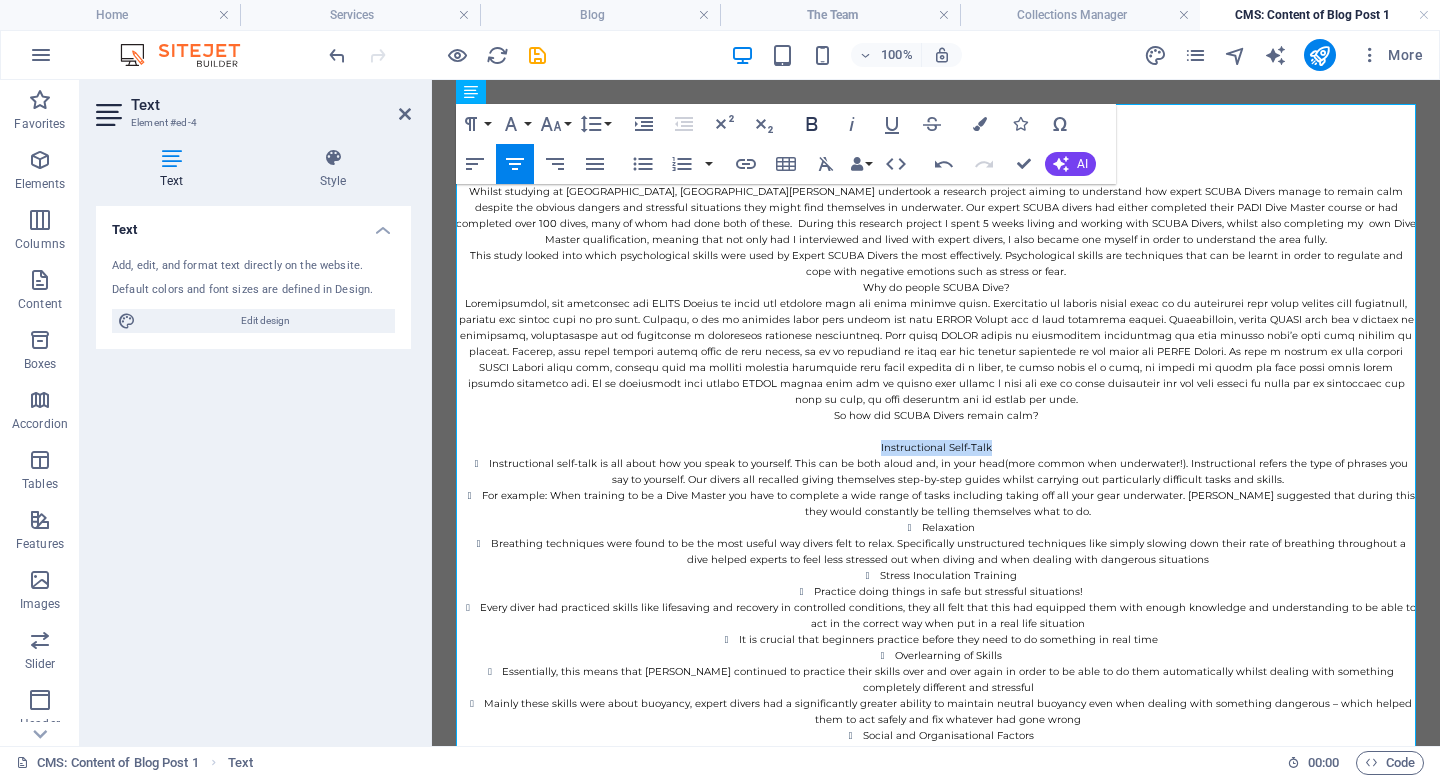 click 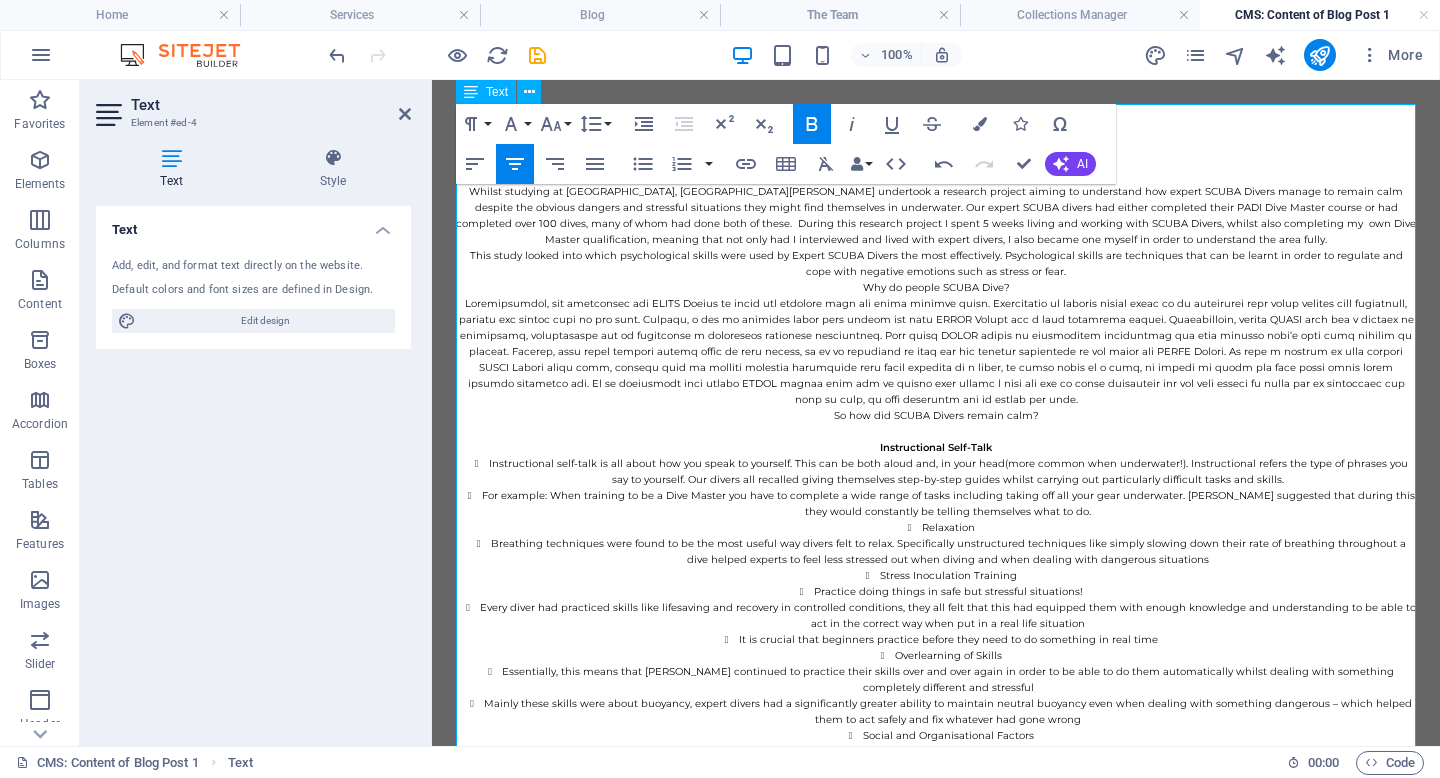 click on "Relaxation" at bounding box center (948, 528) 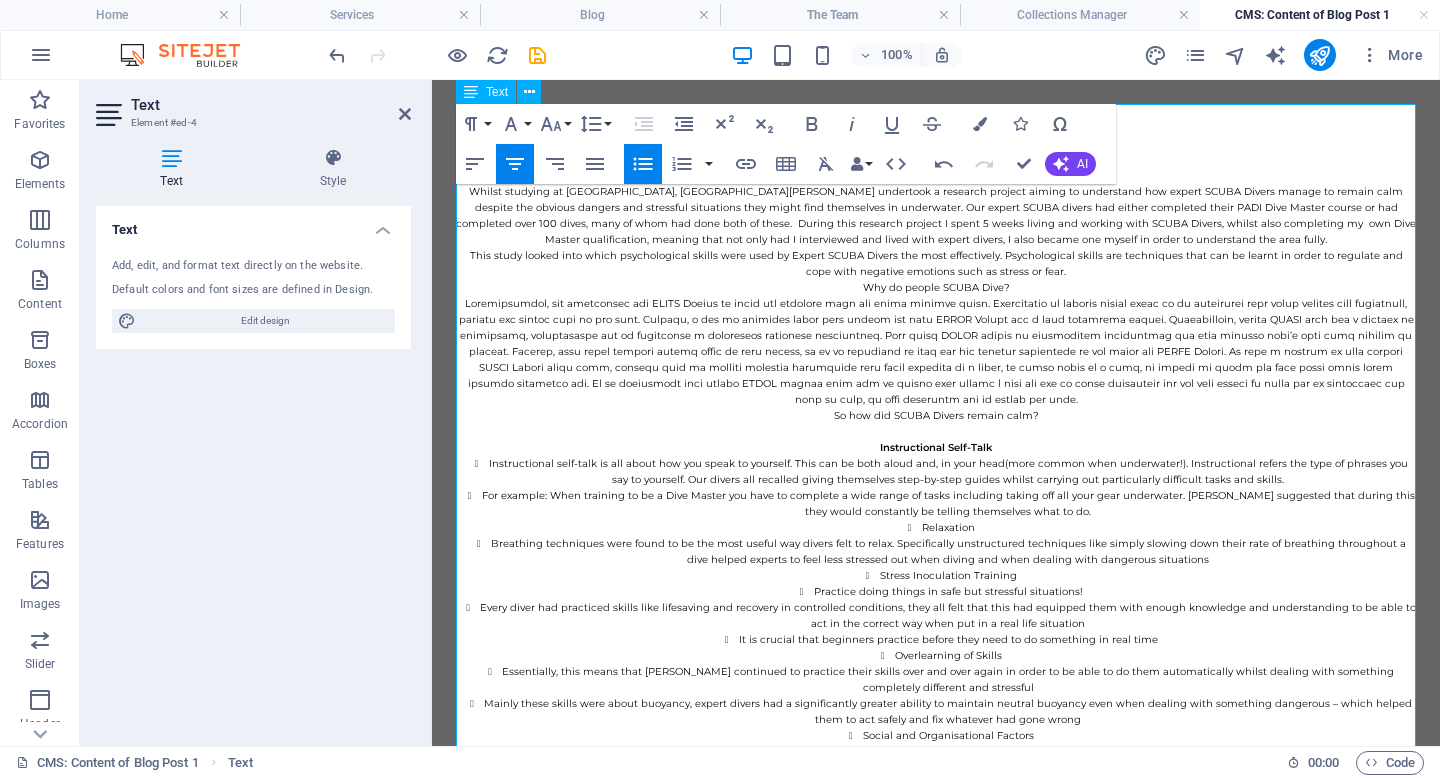 click on "Relaxation" at bounding box center (948, 528) 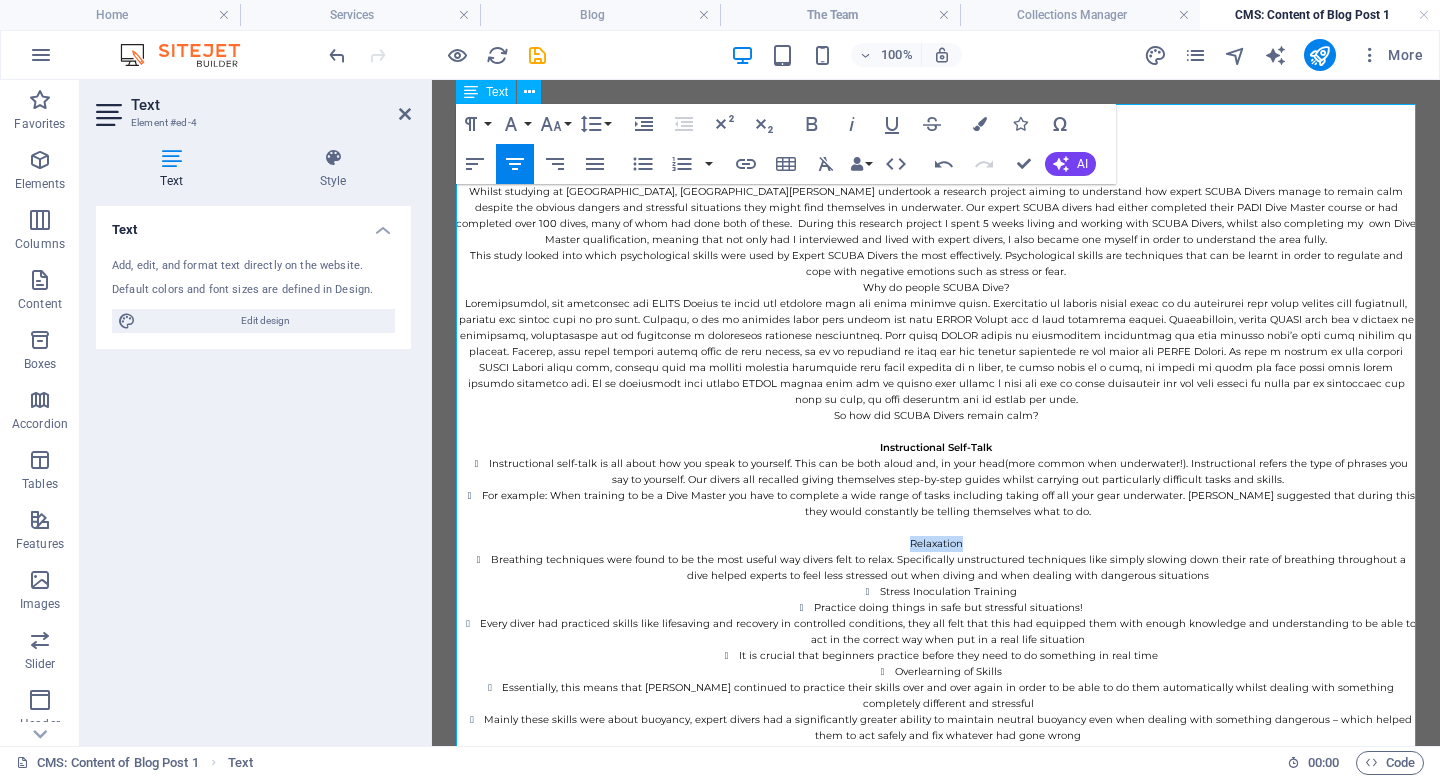drag, startPoint x: 970, startPoint y: 530, endPoint x: 885, endPoint y: 530, distance: 85 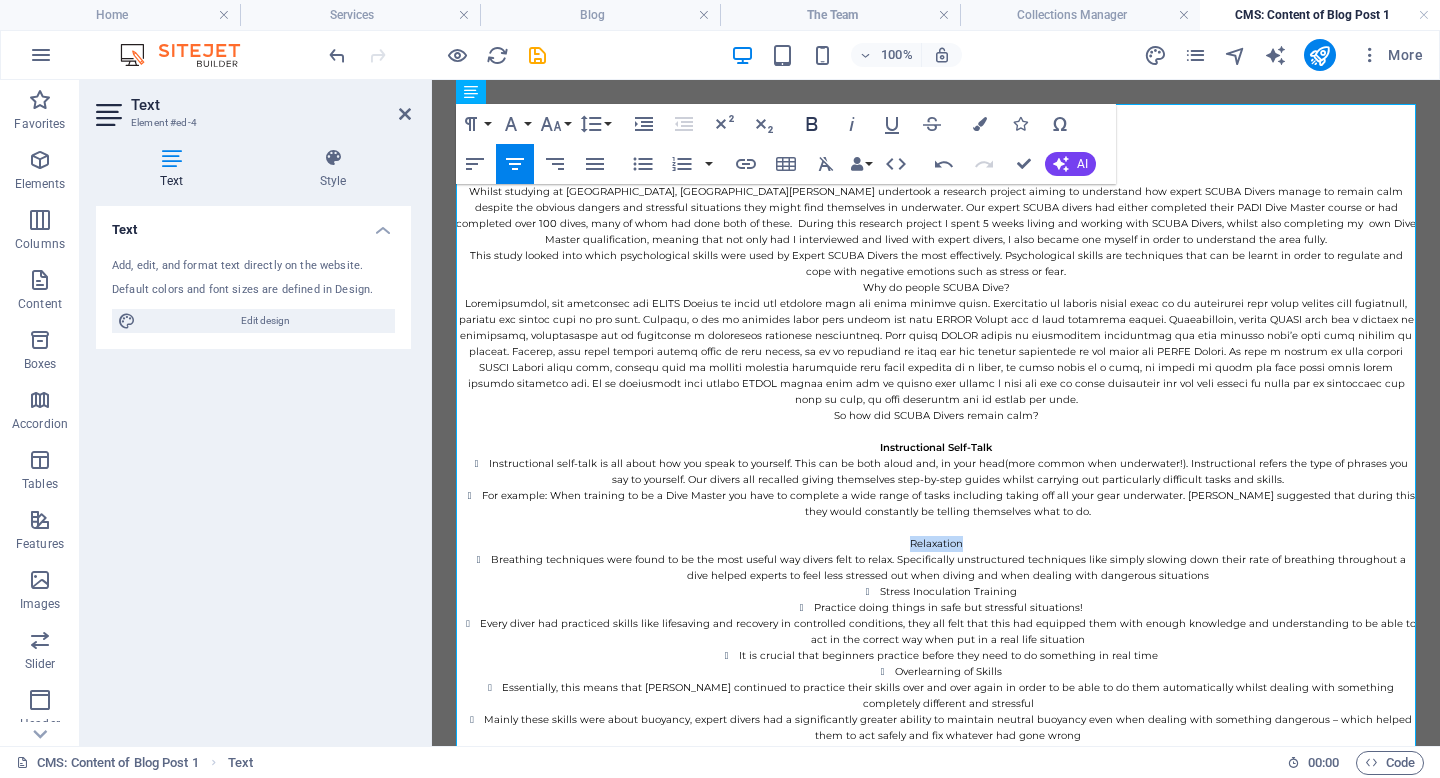 click 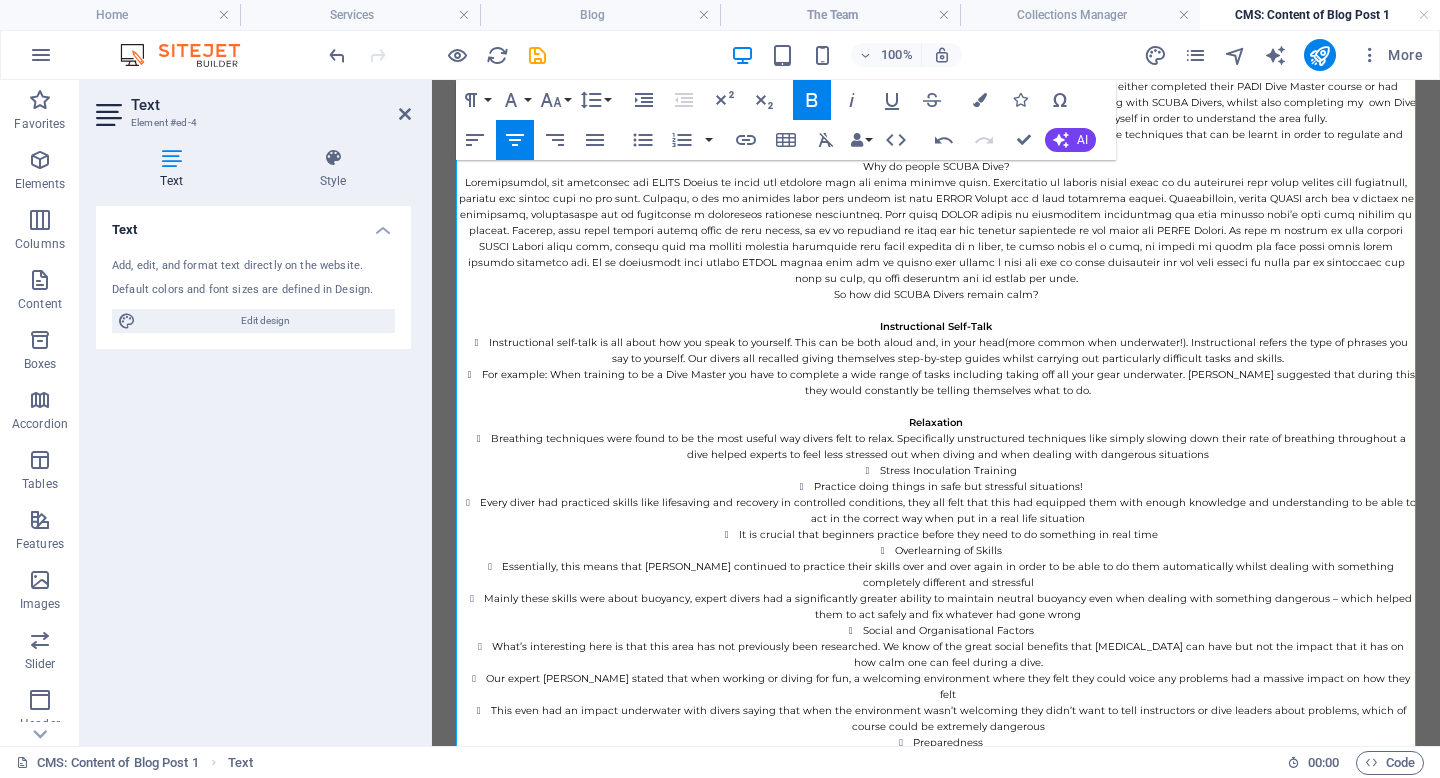 scroll, scrollTop: 168, scrollLeft: 0, axis: vertical 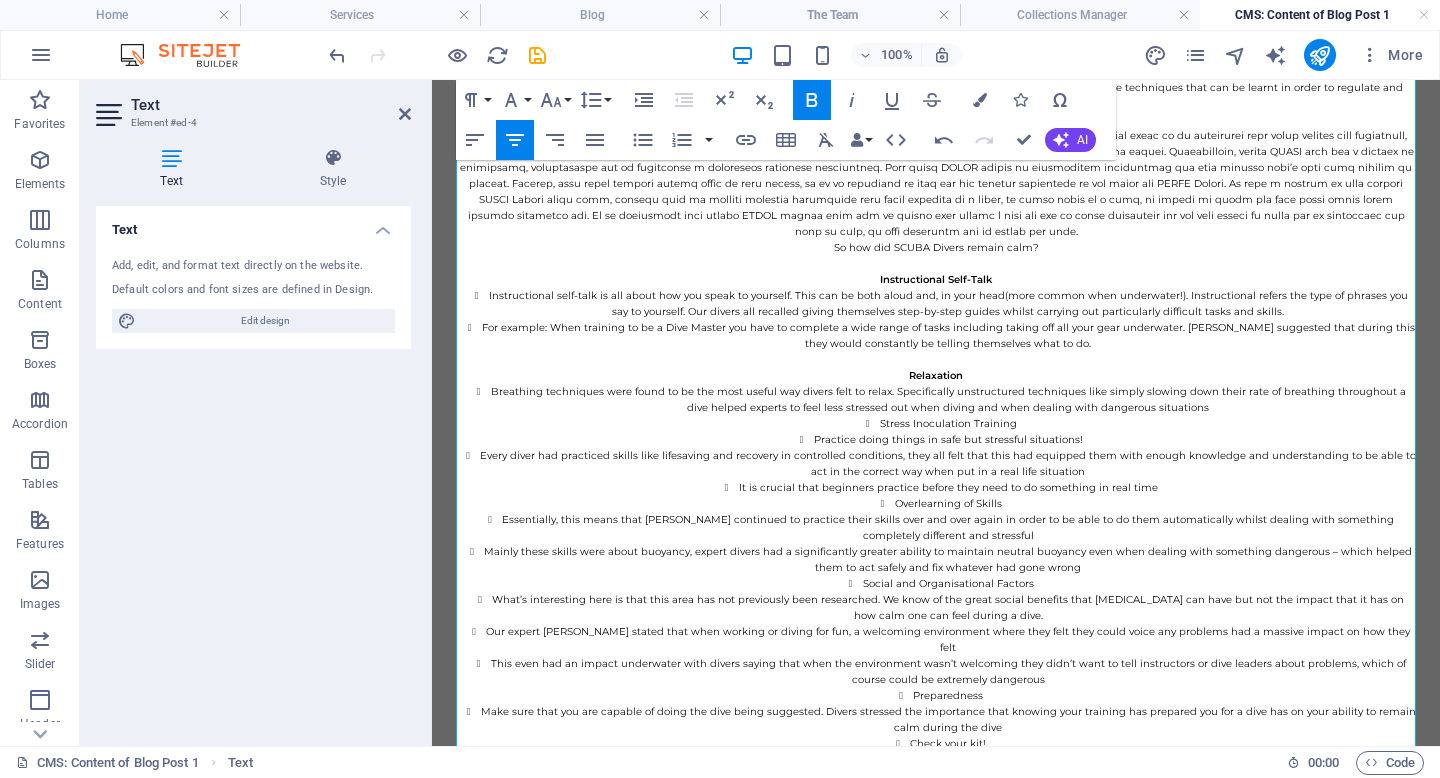 click on "Stress Inoculation Training" at bounding box center (948, 424) 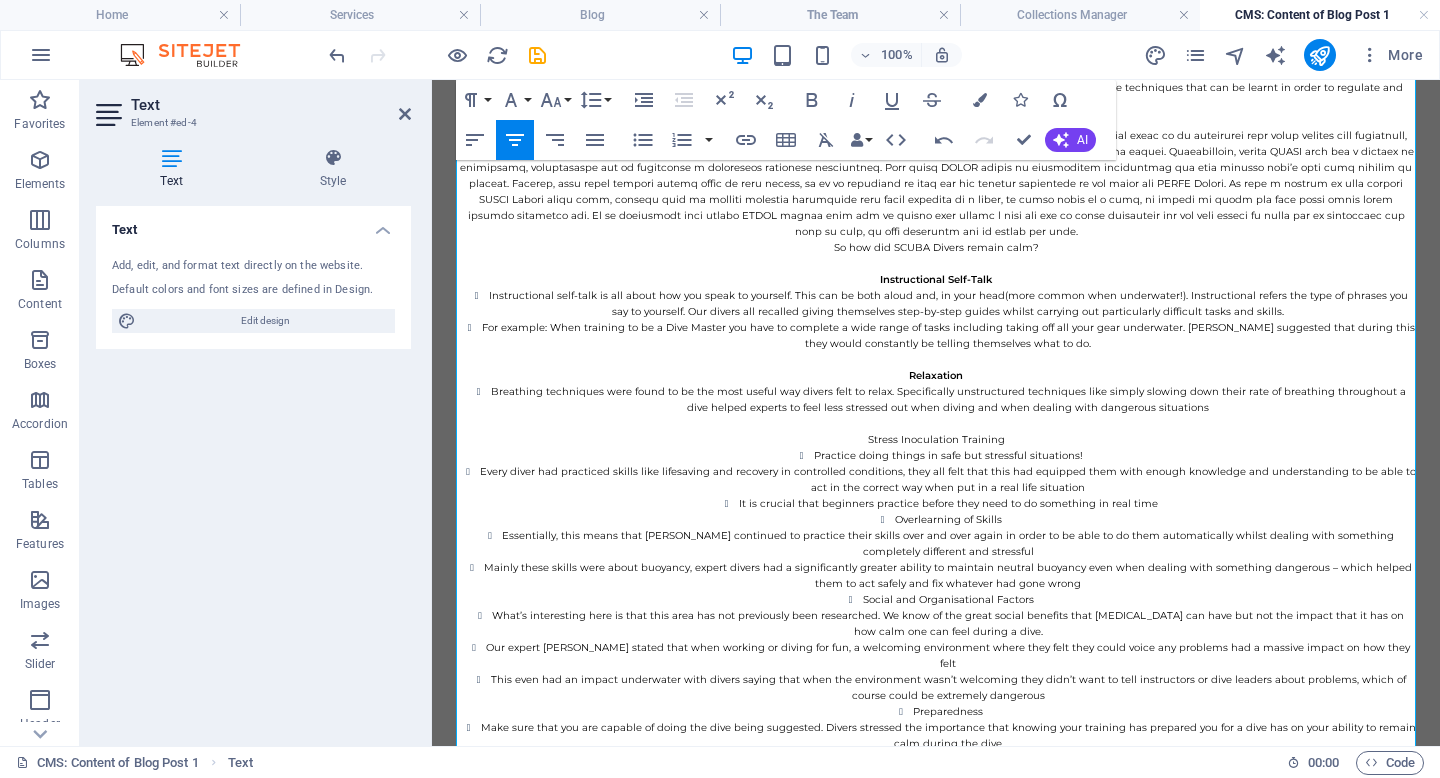 drag, startPoint x: 1020, startPoint y: 423, endPoint x: 858, endPoint y: 423, distance: 162 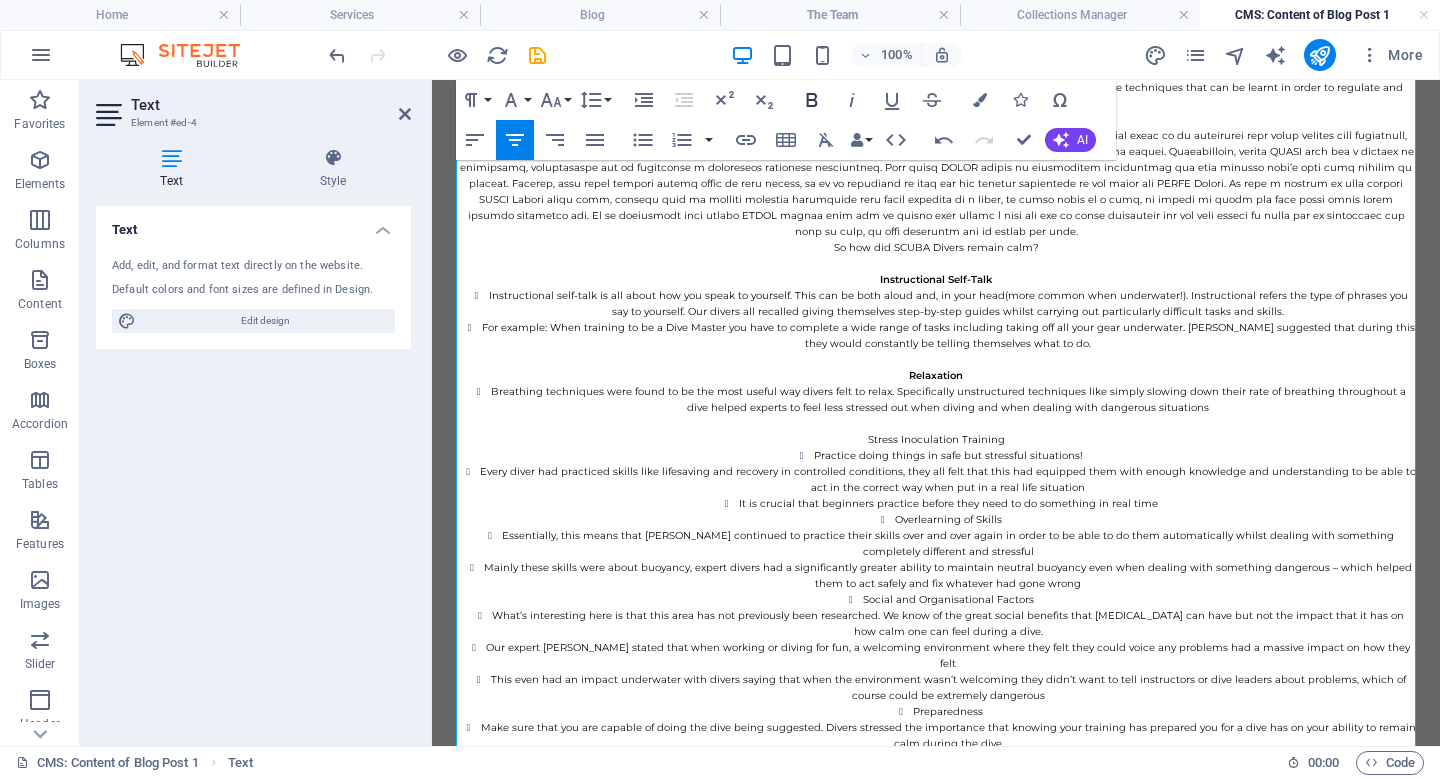 click 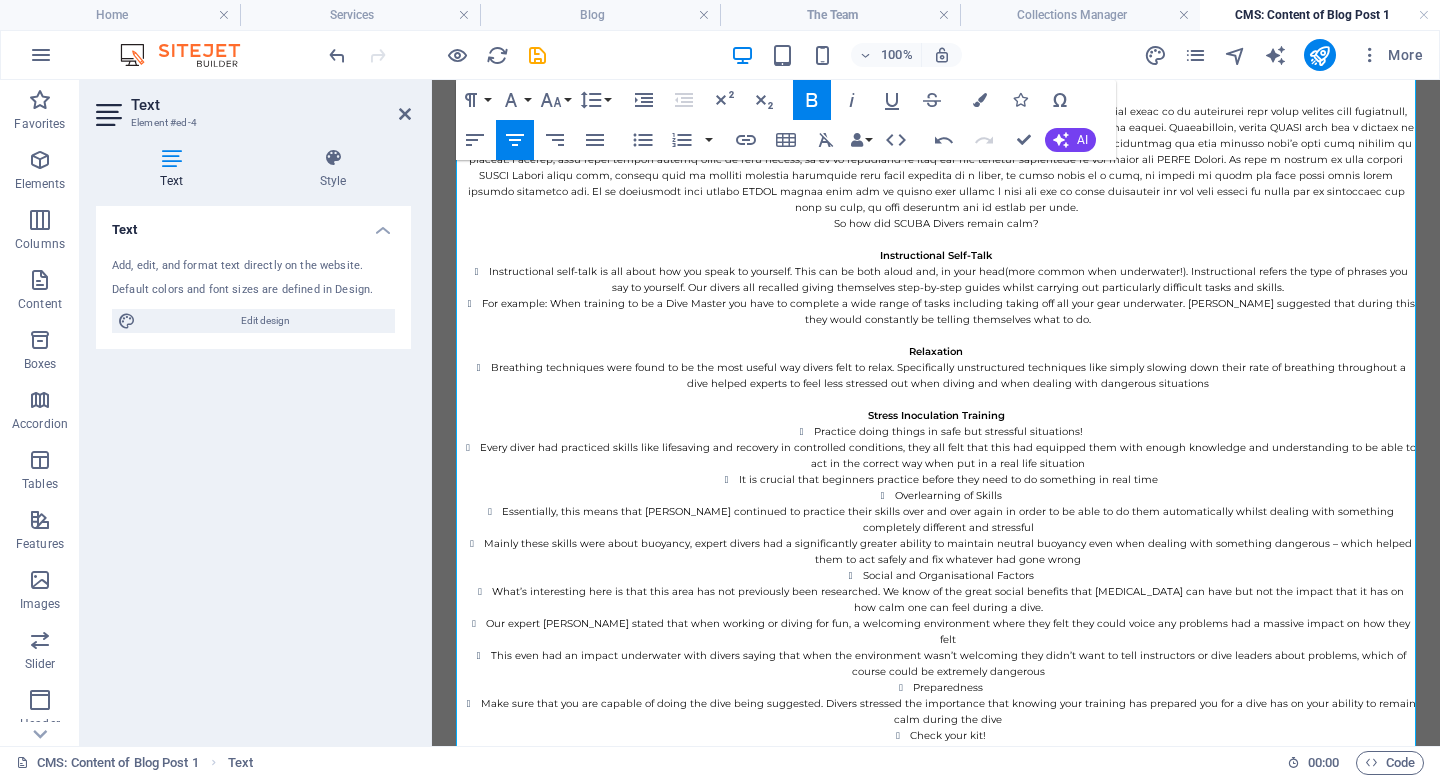 scroll, scrollTop: 208, scrollLeft: 0, axis: vertical 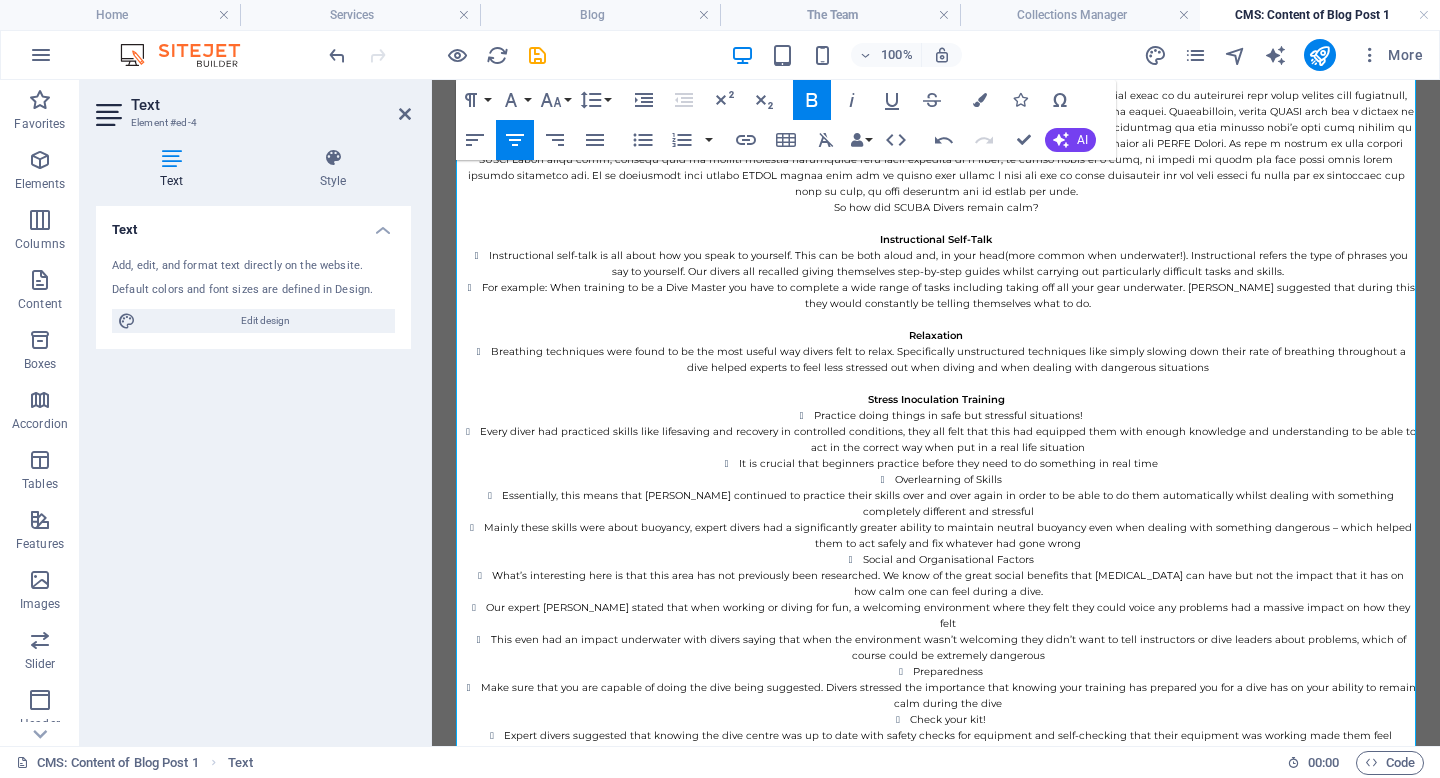 click on "Overlearning of Skills" at bounding box center (948, 480) 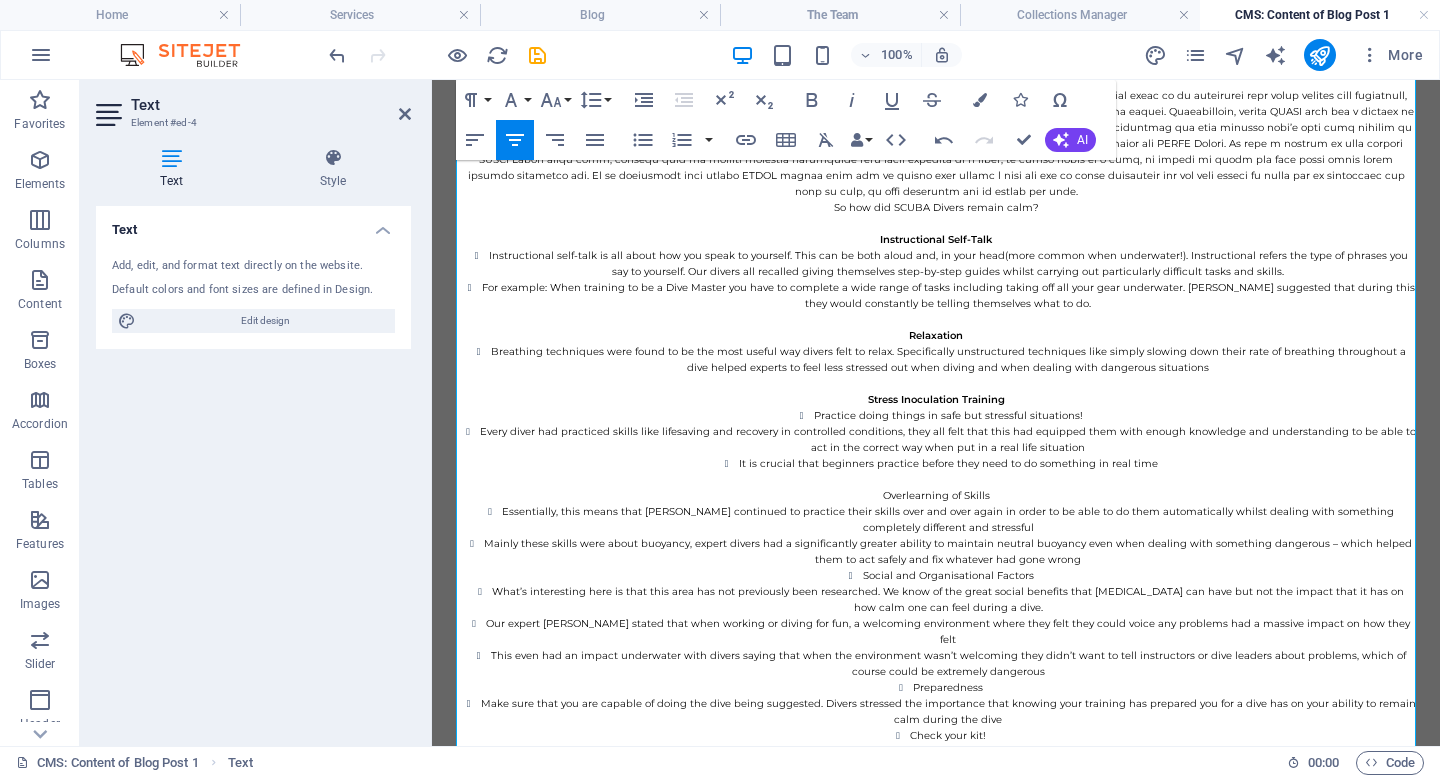 drag, startPoint x: 1010, startPoint y: 487, endPoint x: 876, endPoint y: 481, distance: 134.13426 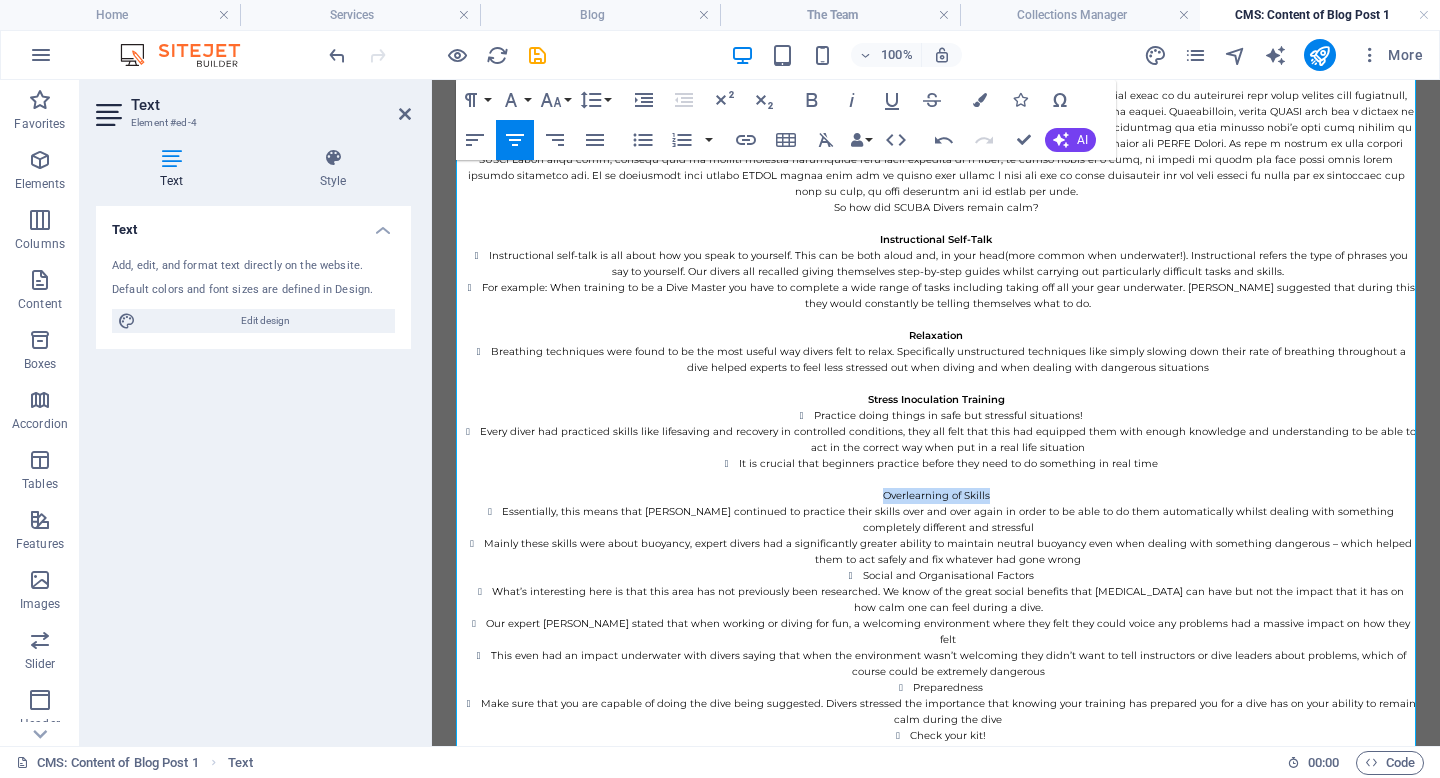 drag, startPoint x: 876, startPoint y: 481, endPoint x: 994, endPoint y: 478, distance: 118.03813 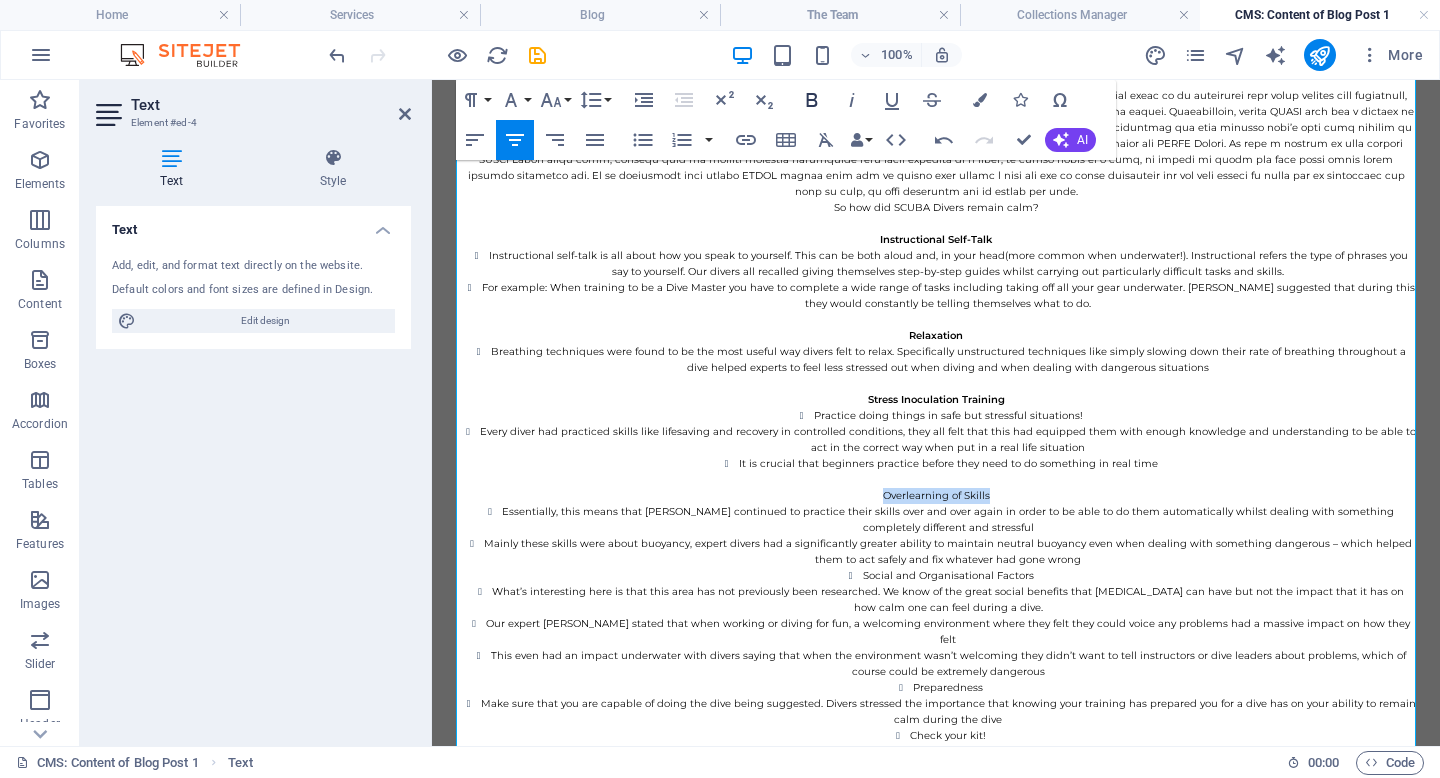 click 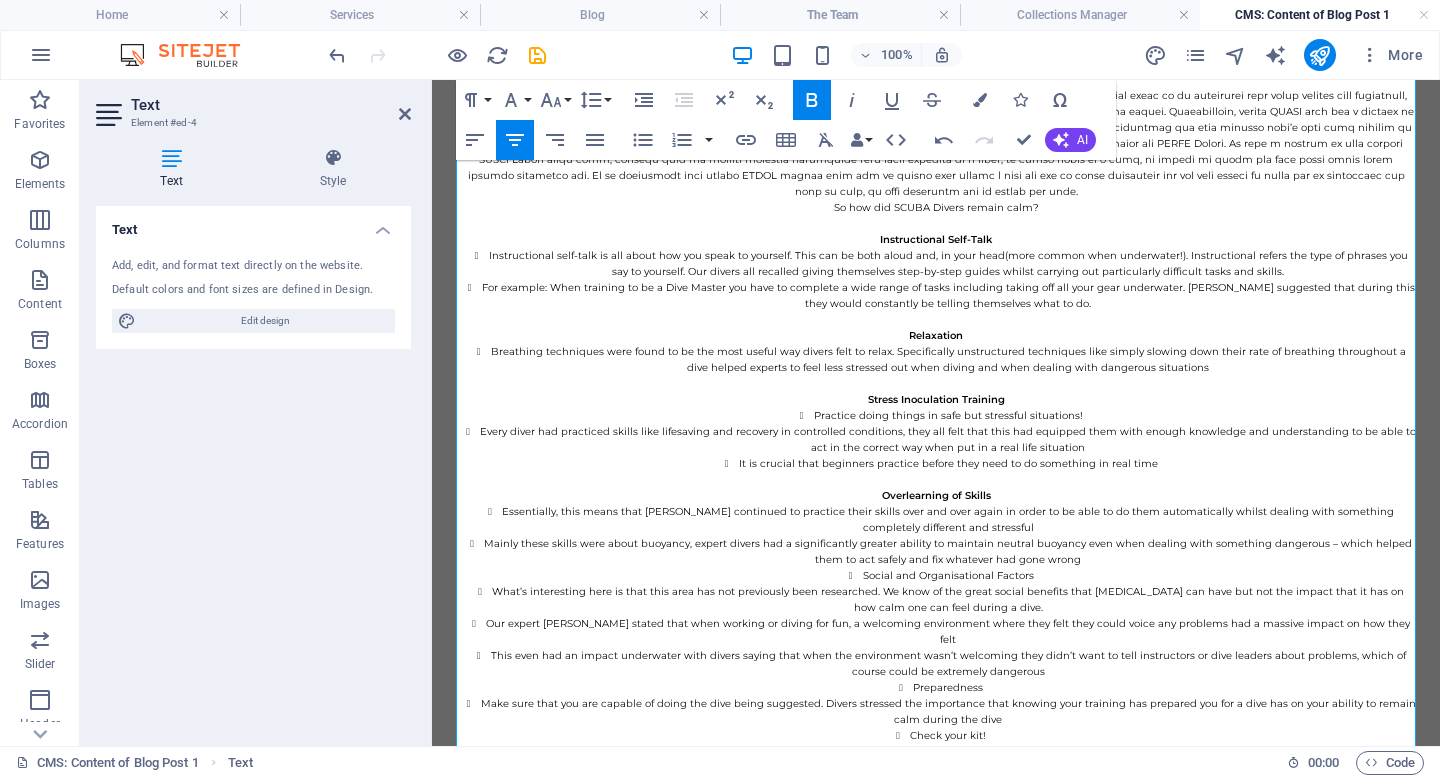 click on "Social and Organisational Factors" at bounding box center [948, 576] 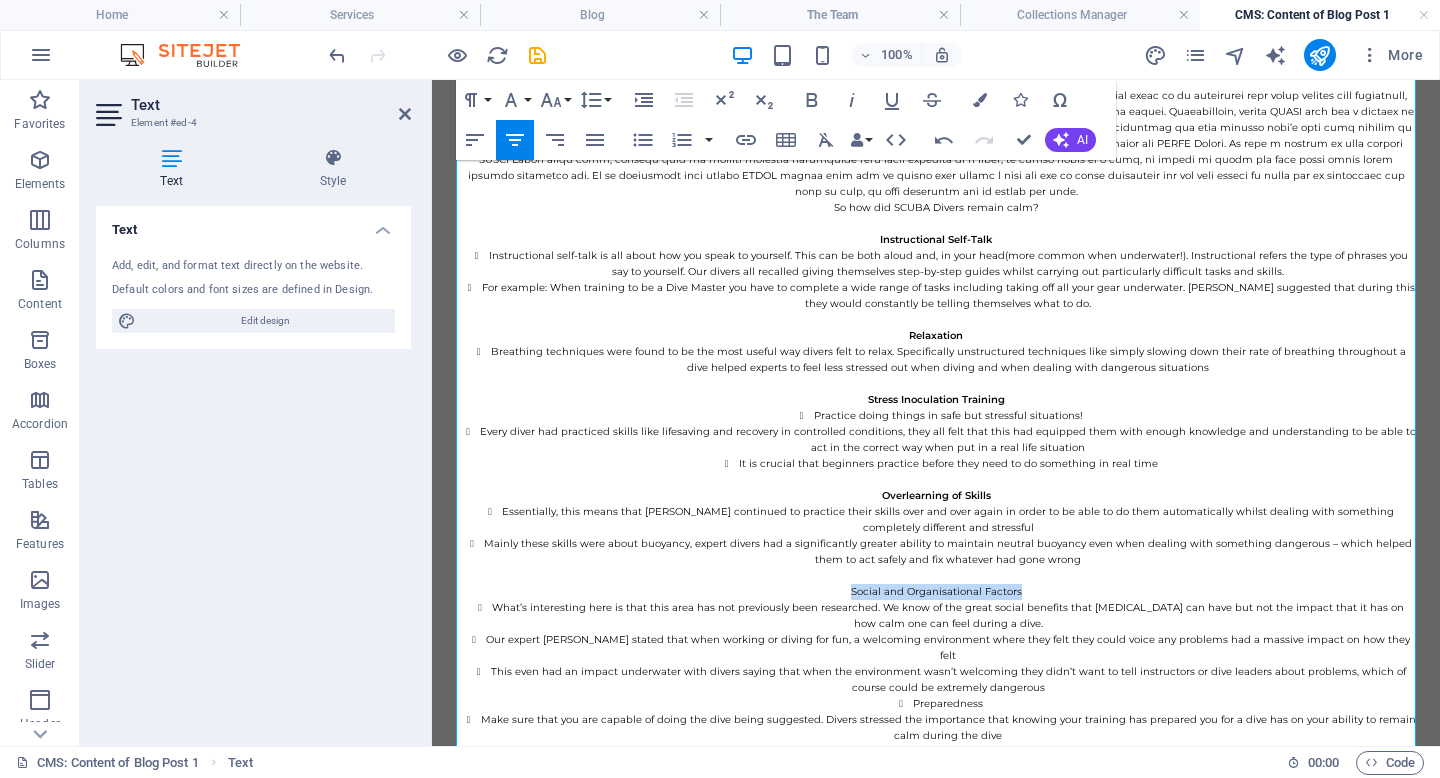 drag, startPoint x: 1030, startPoint y: 578, endPoint x: 837, endPoint y: 576, distance: 193.01036 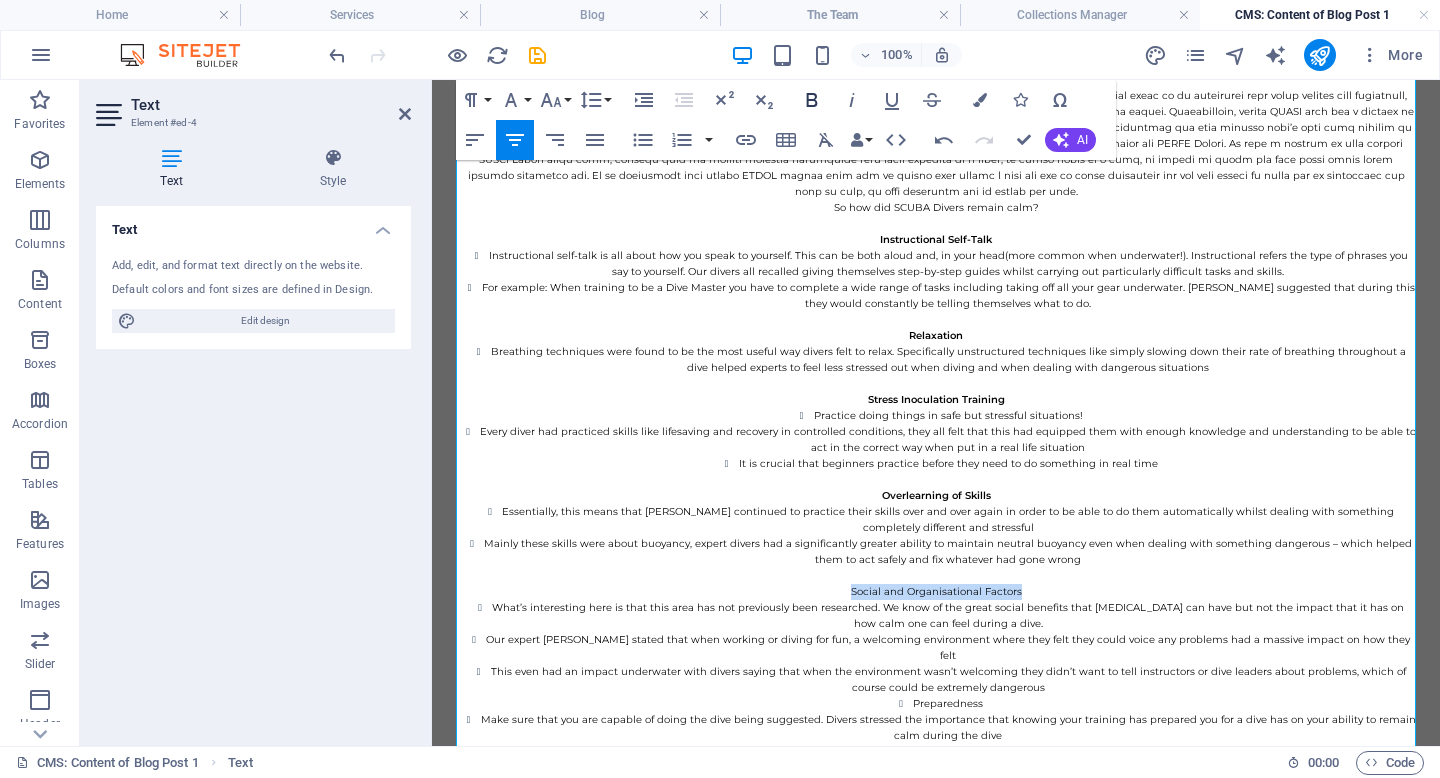 click 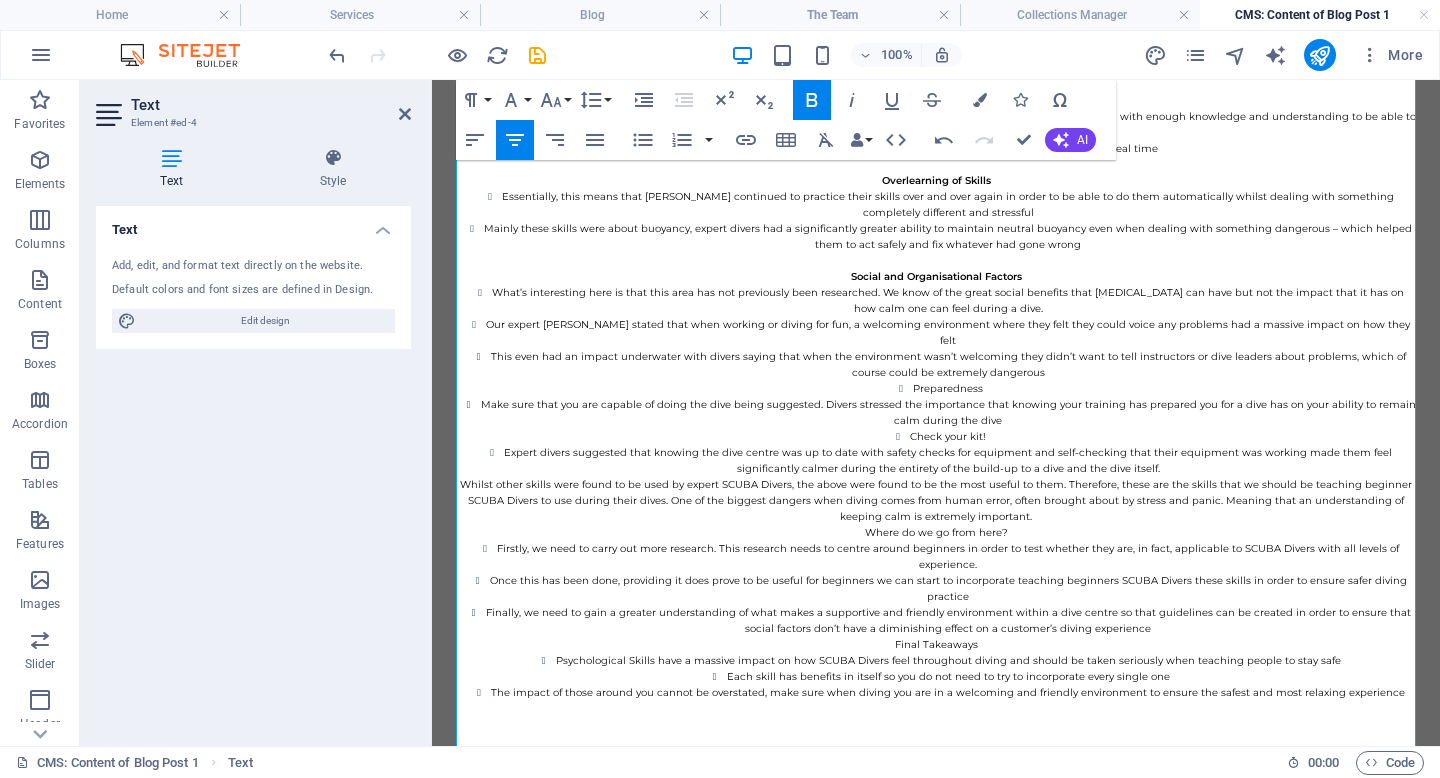 scroll, scrollTop: 616, scrollLeft: 0, axis: vertical 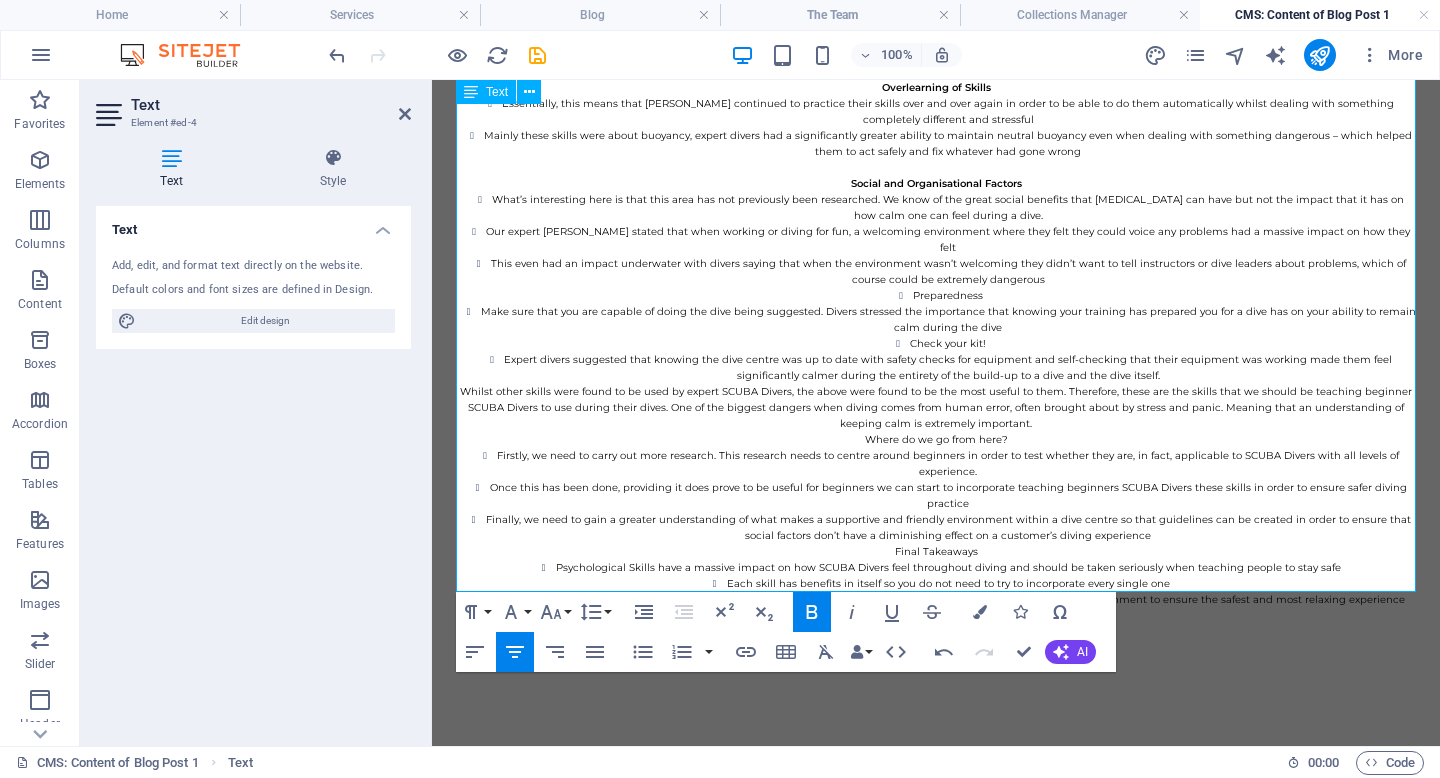 click on "Preparedness" at bounding box center (948, 296) 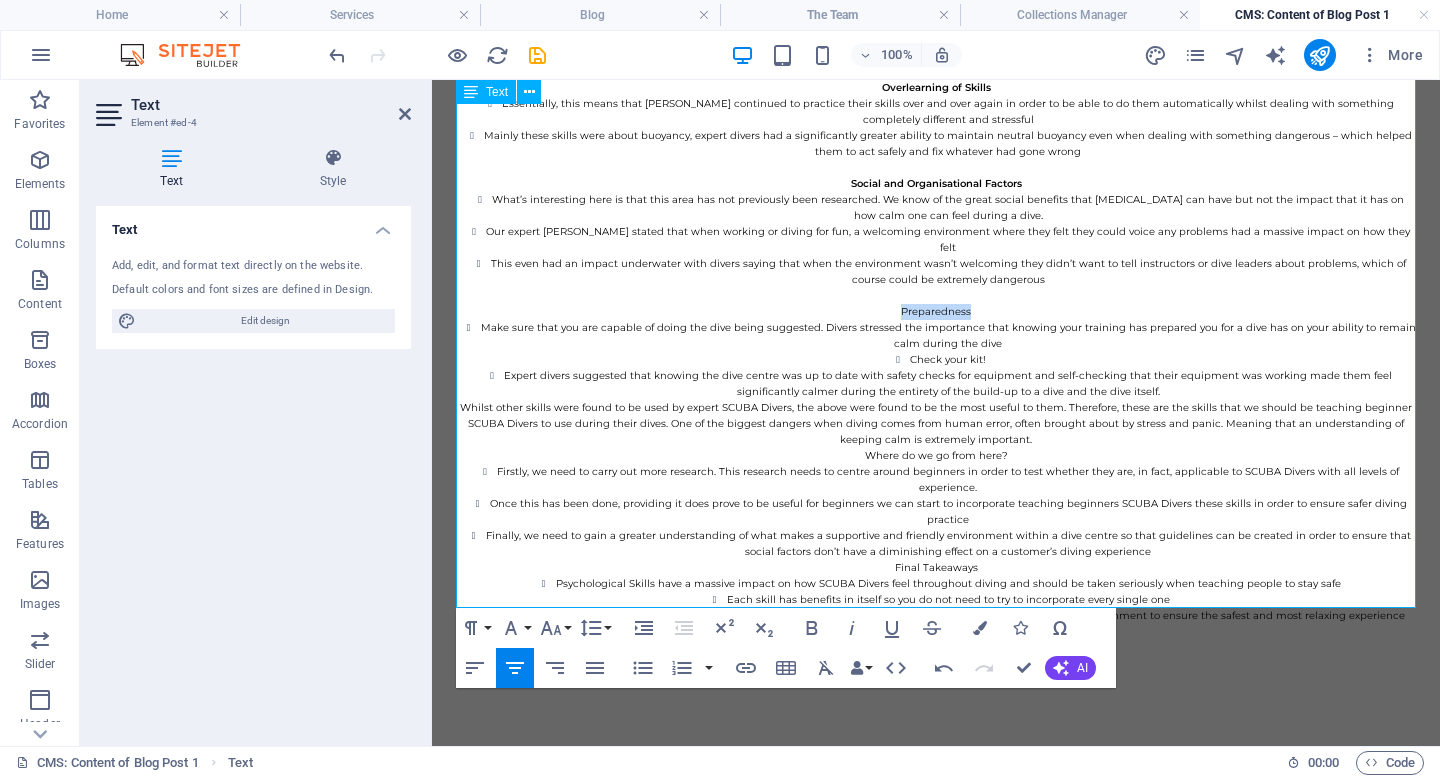 drag, startPoint x: 974, startPoint y: 281, endPoint x: 889, endPoint y: 279, distance: 85.02353 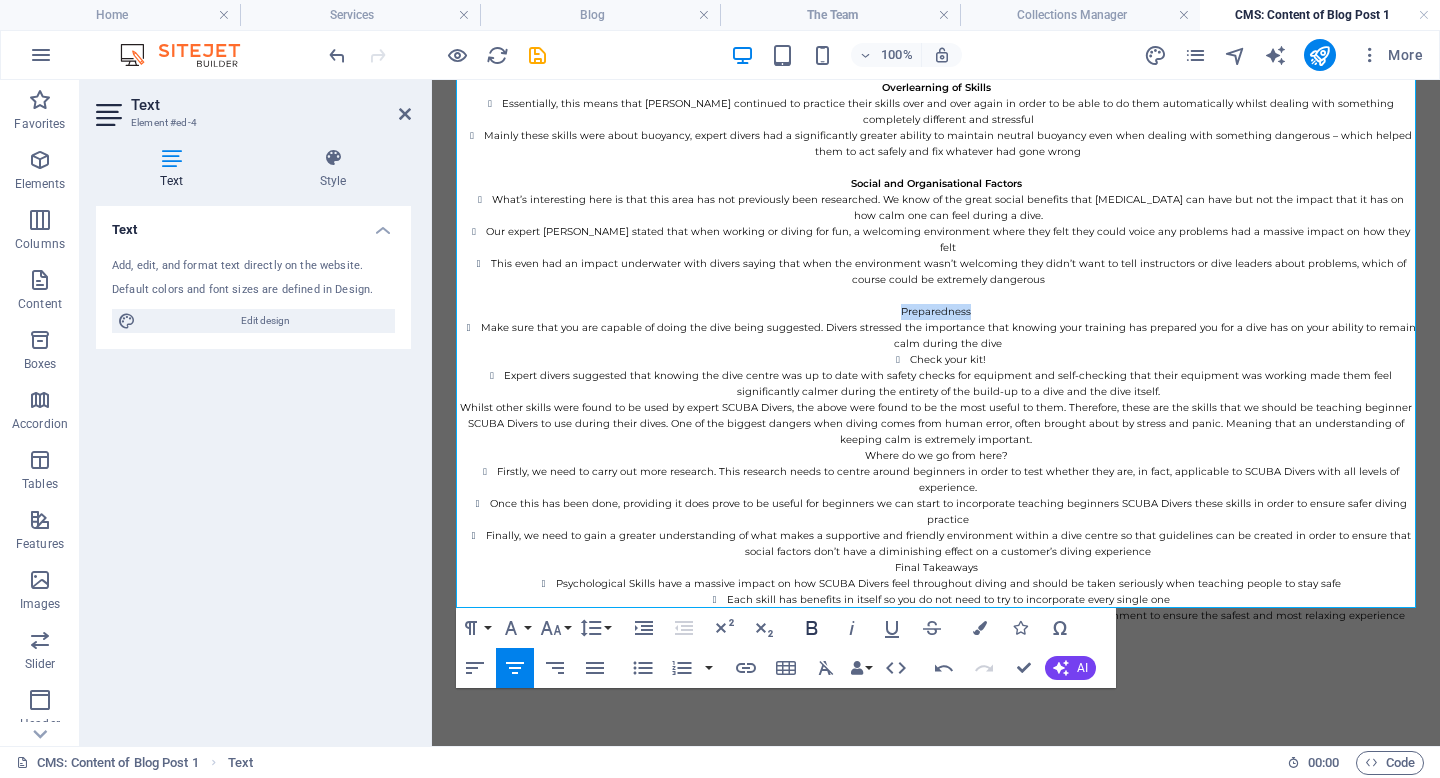 click 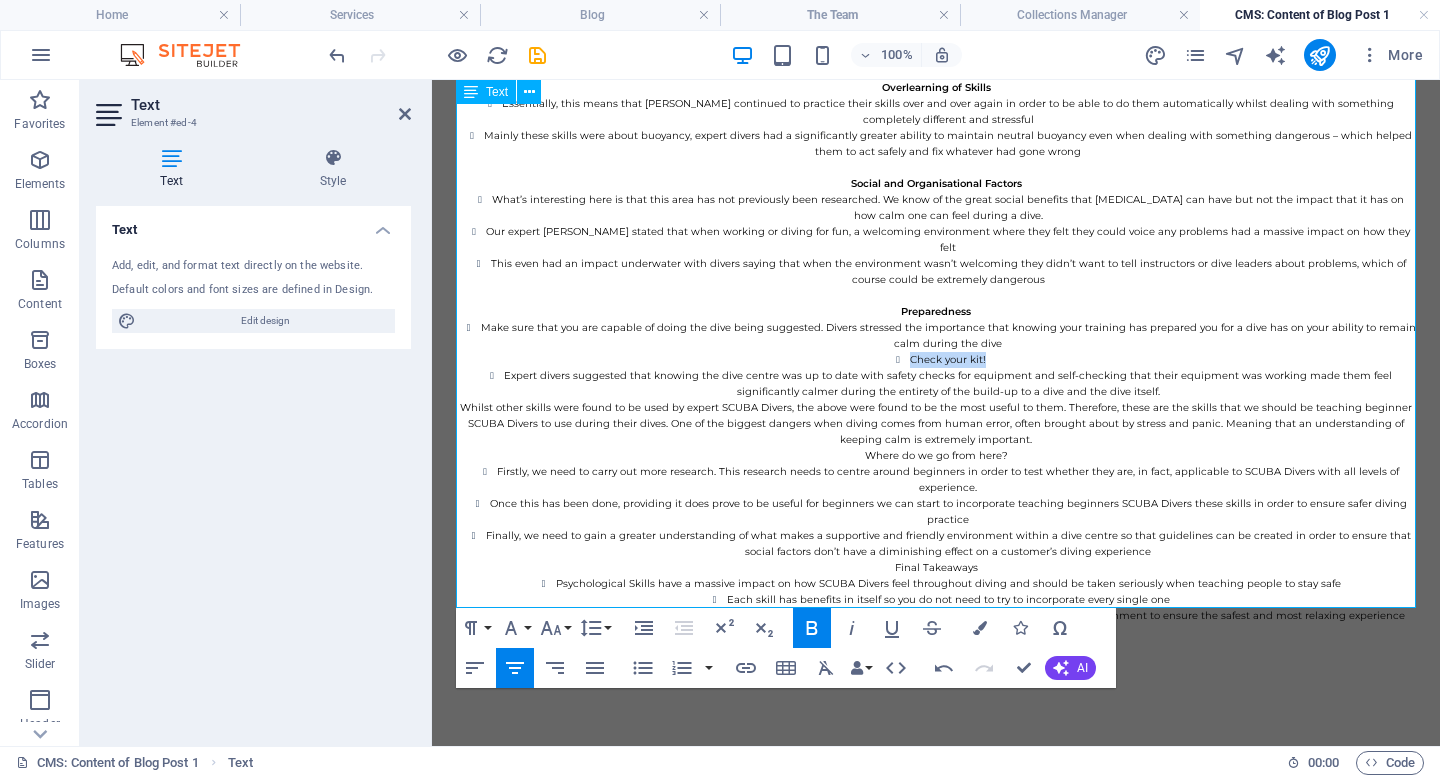 drag, startPoint x: 997, startPoint y: 332, endPoint x: 862, endPoint y: 332, distance: 135 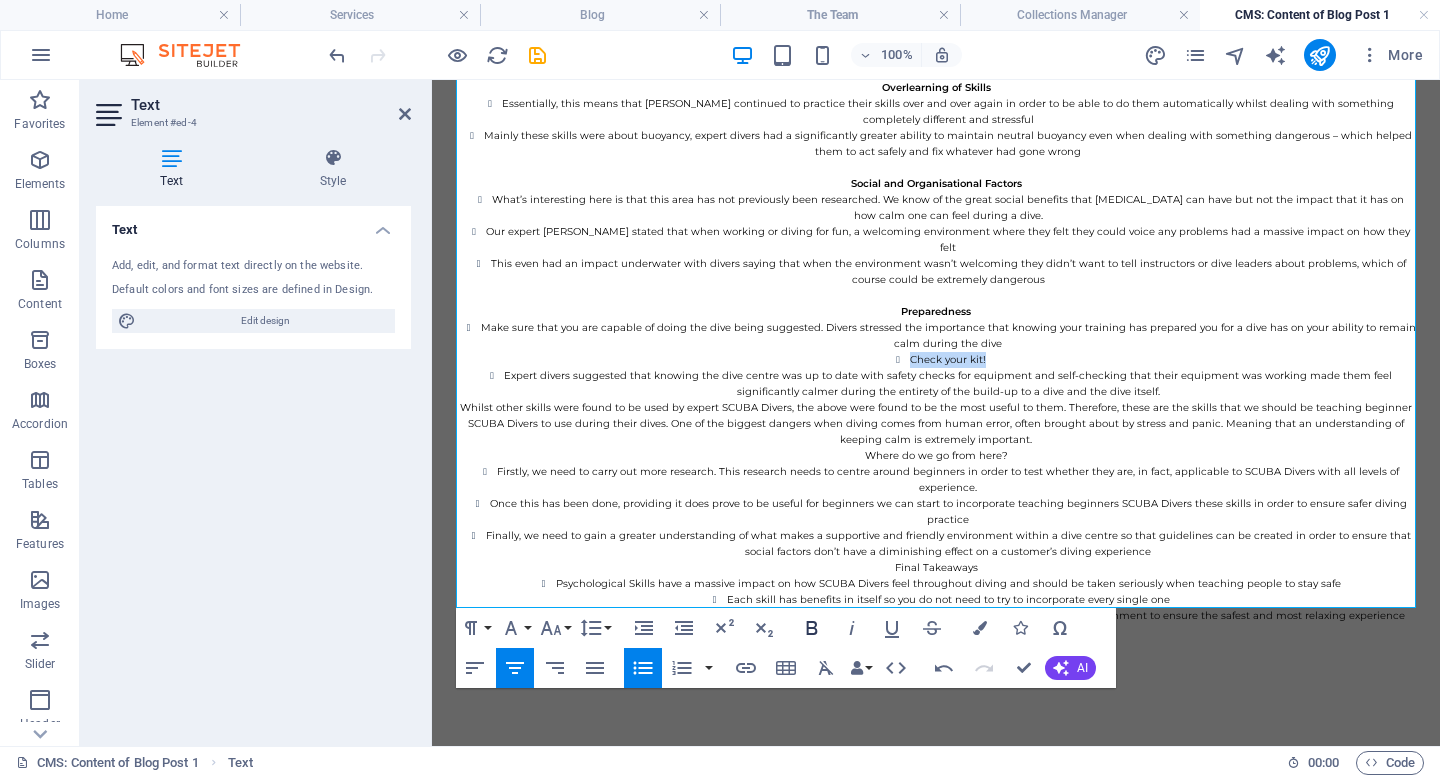 click 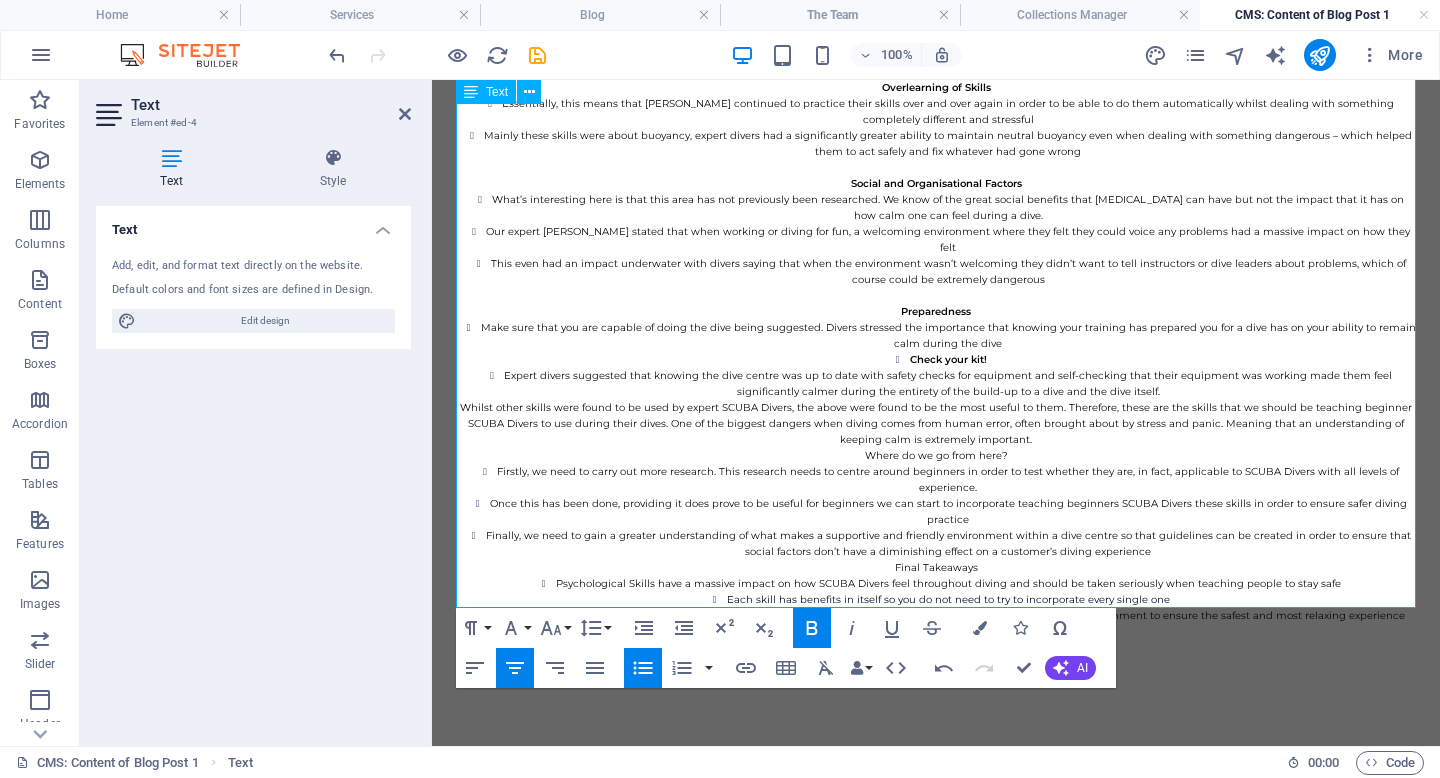 click on "Check your kit!" at bounding box center (948, 360) 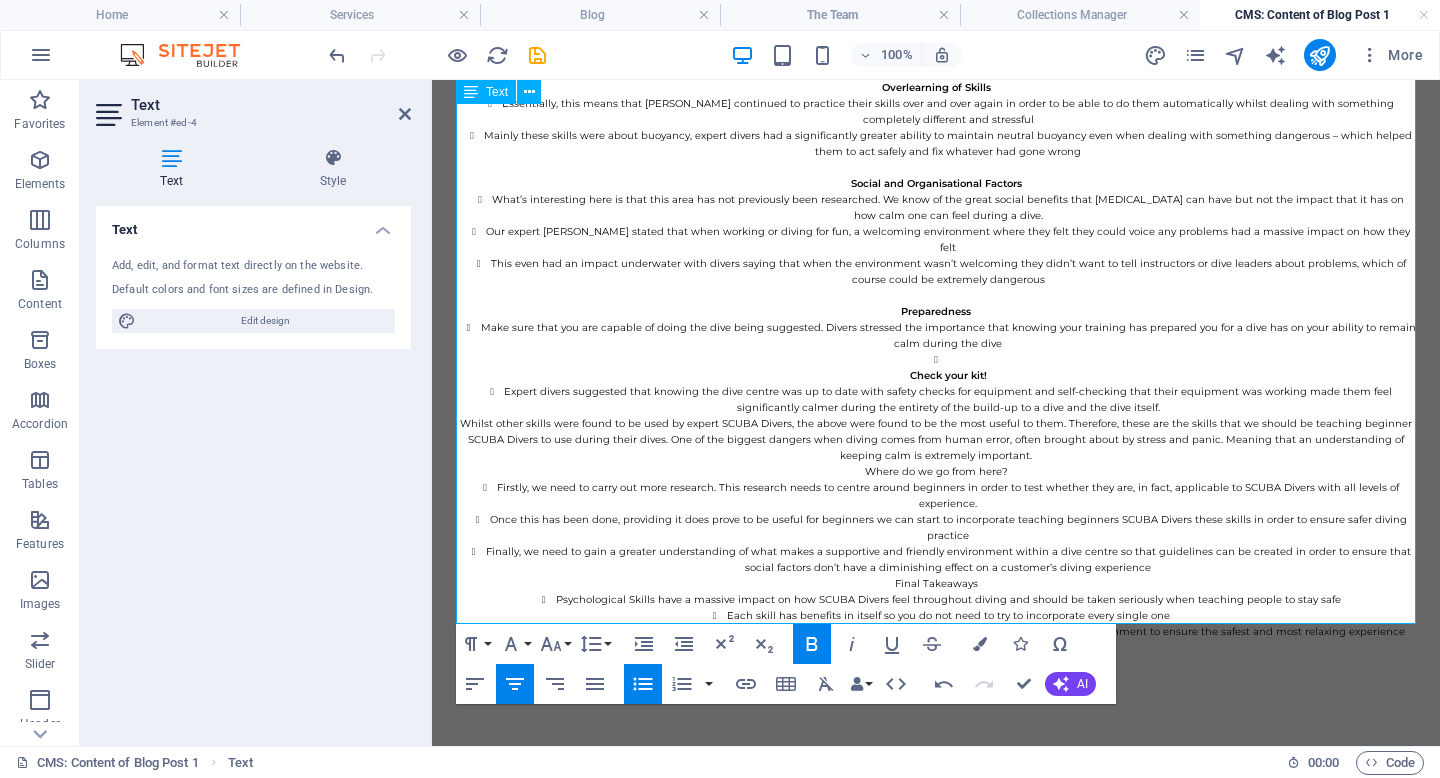click on "Check your kit!" at bounding box center (948, 368) 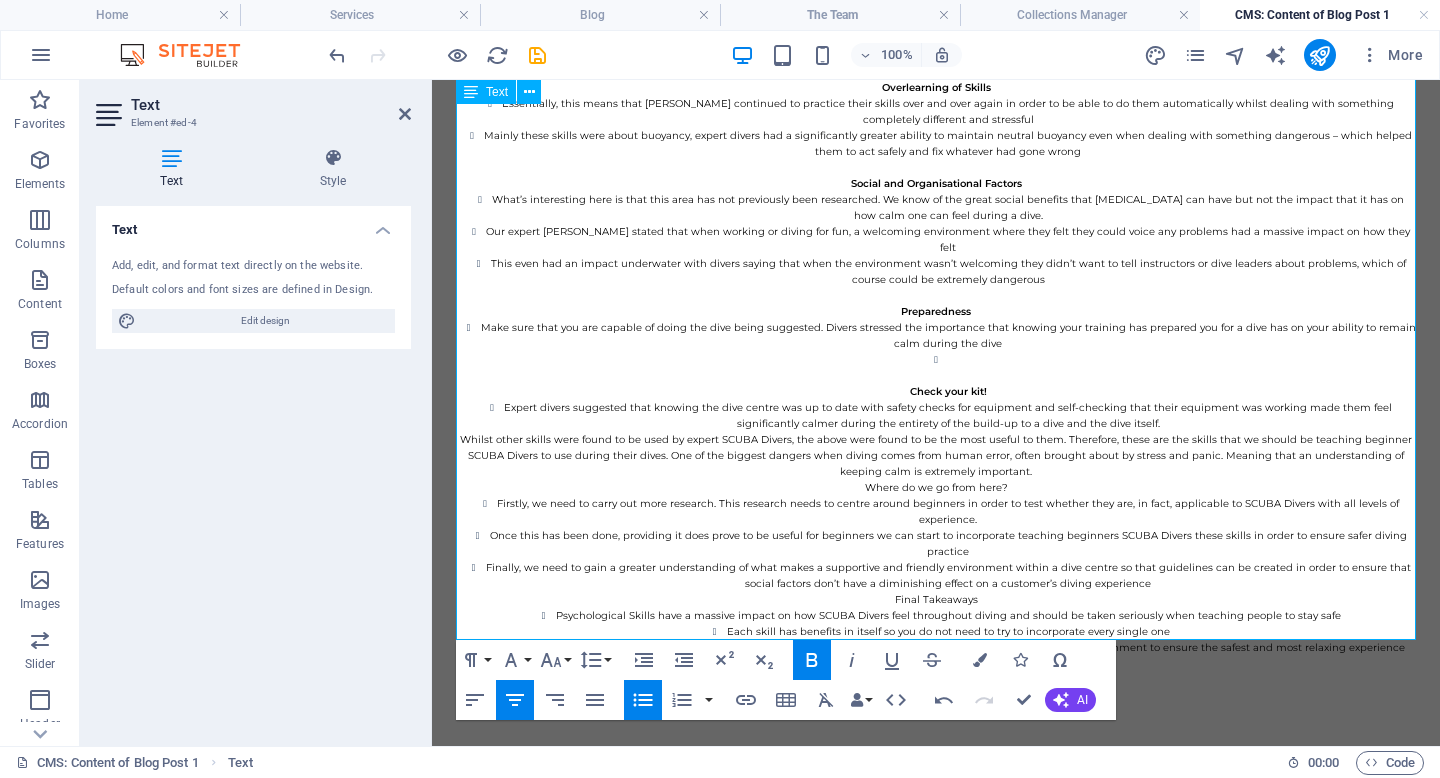 click on "Check your kit!" at bounding box center [948, 376] 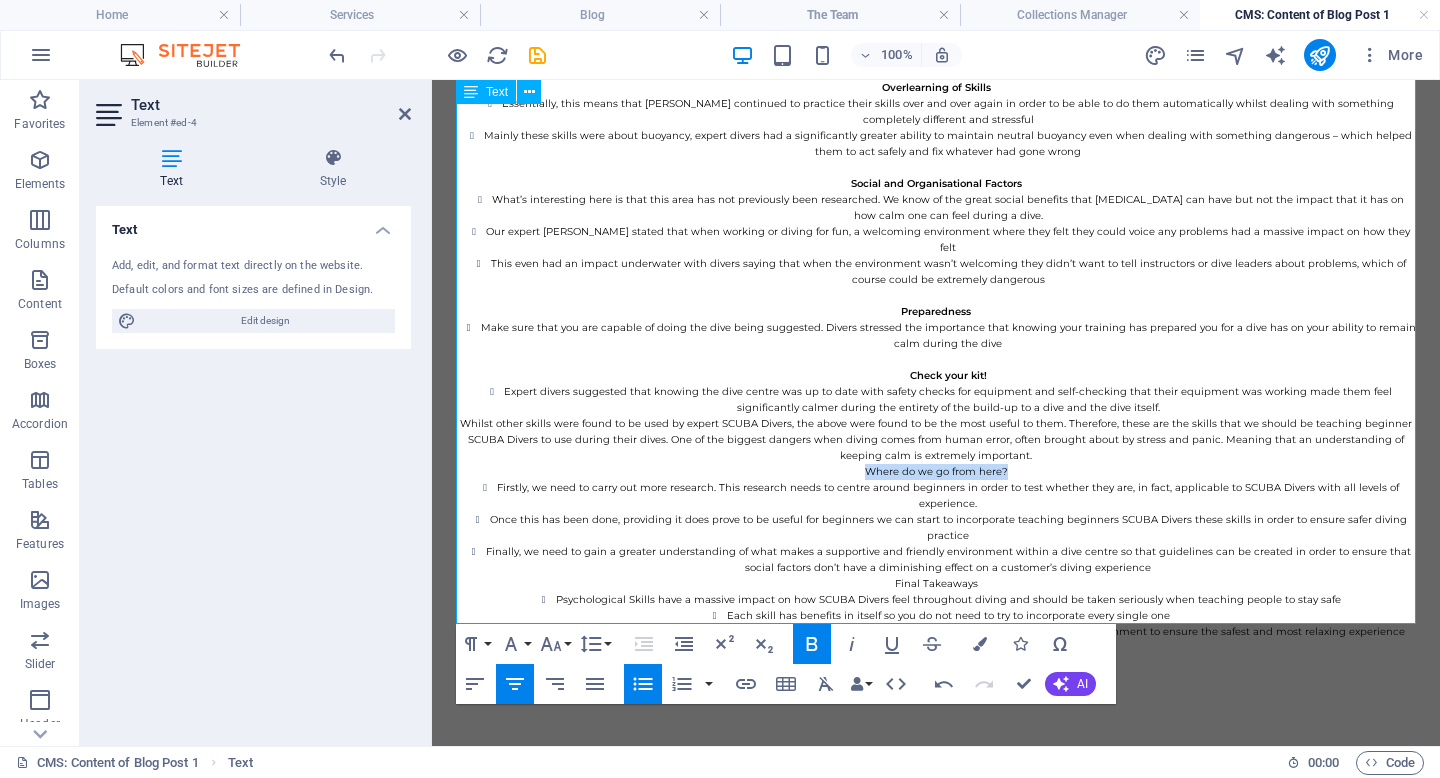 drag, startPoint x: 1015, startPoint y: 437, endPoint x: 861, endPoint y: 437, distance: 154 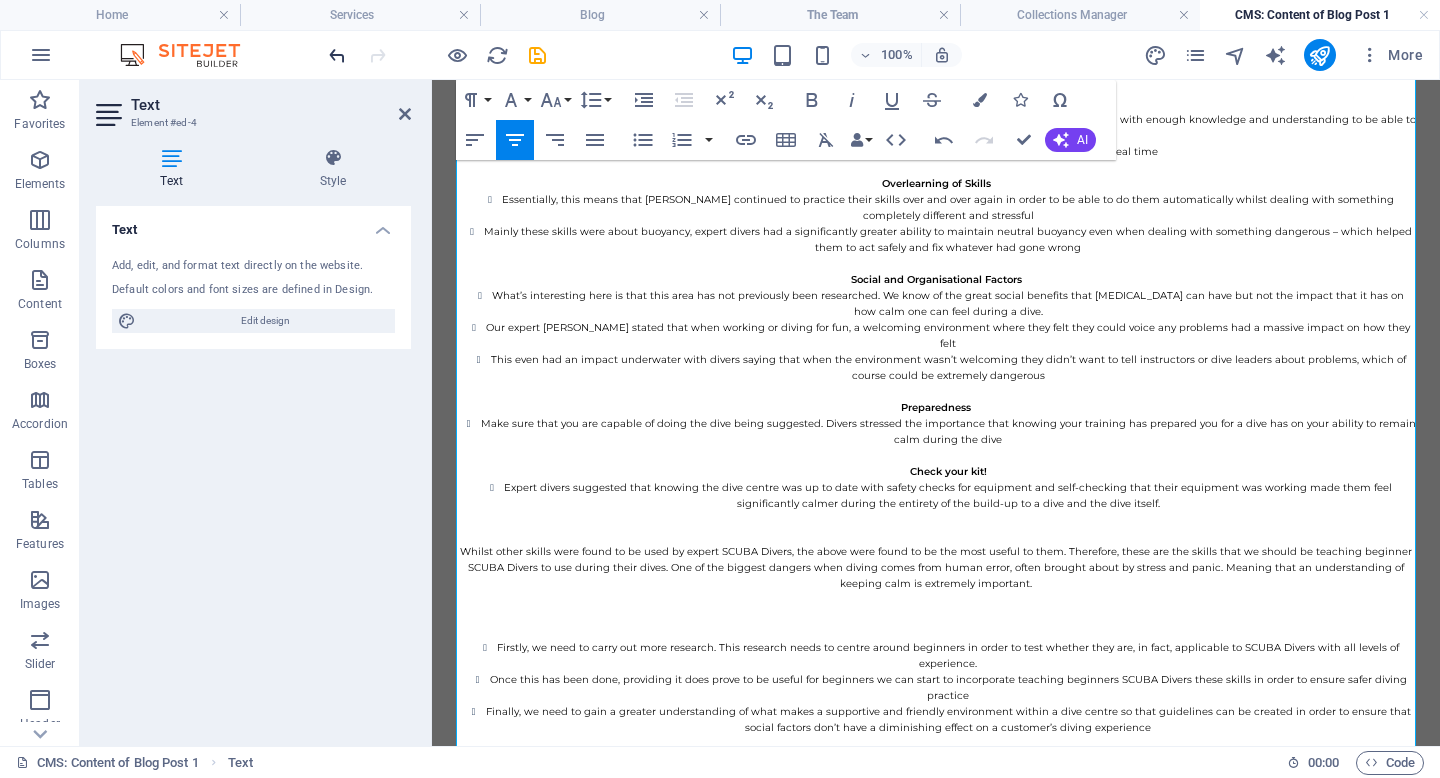 click at bounding box center [337, 55] 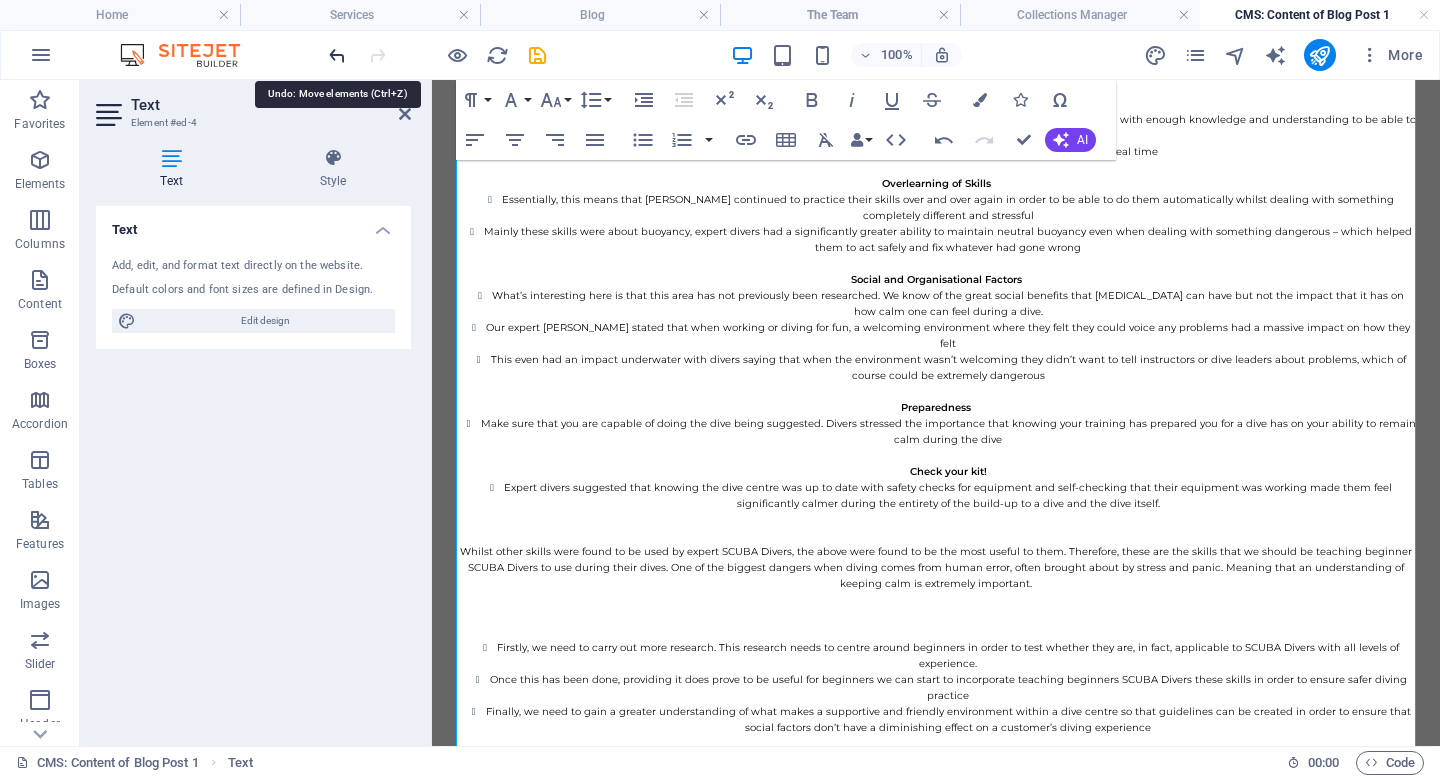 click at bounding box center (337, 55) 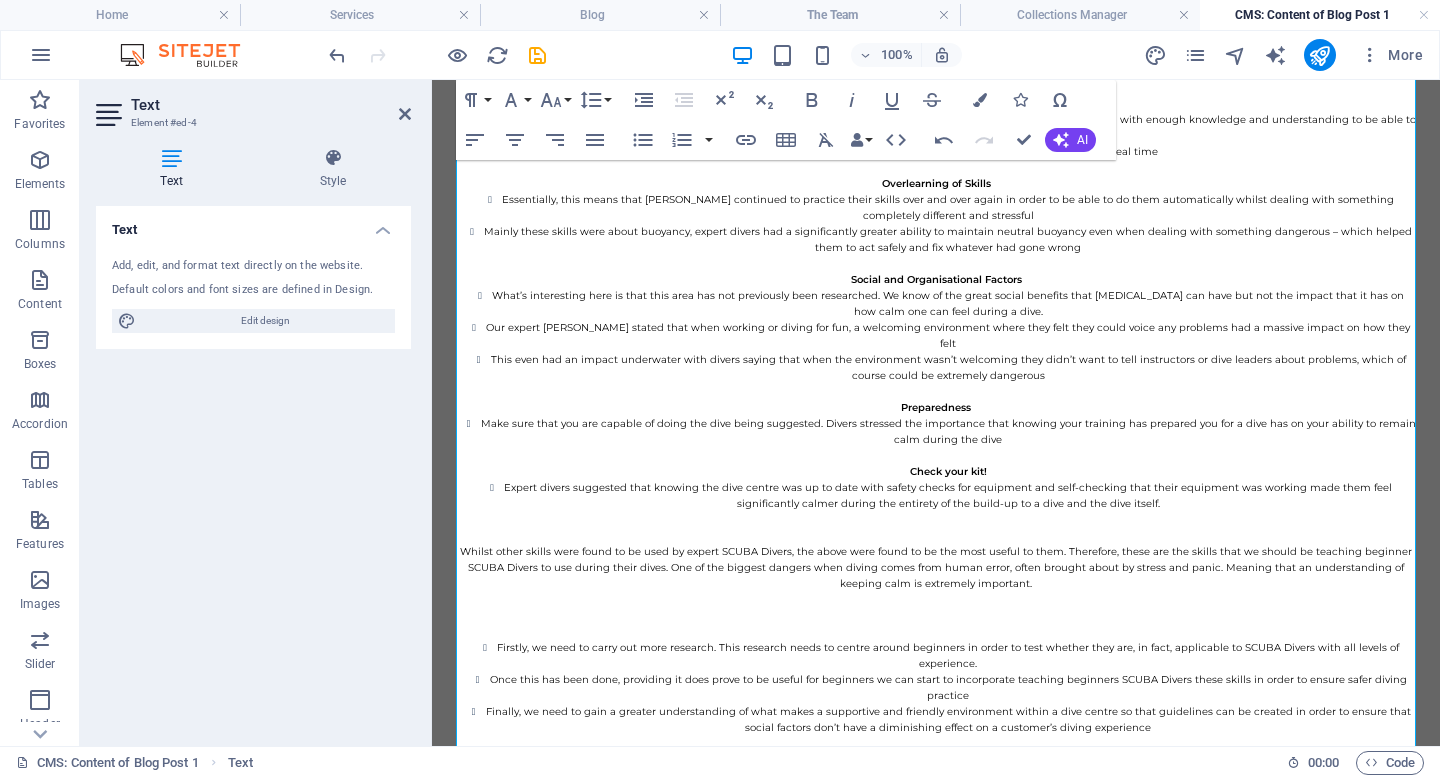 click at bounding box center [936, 616] 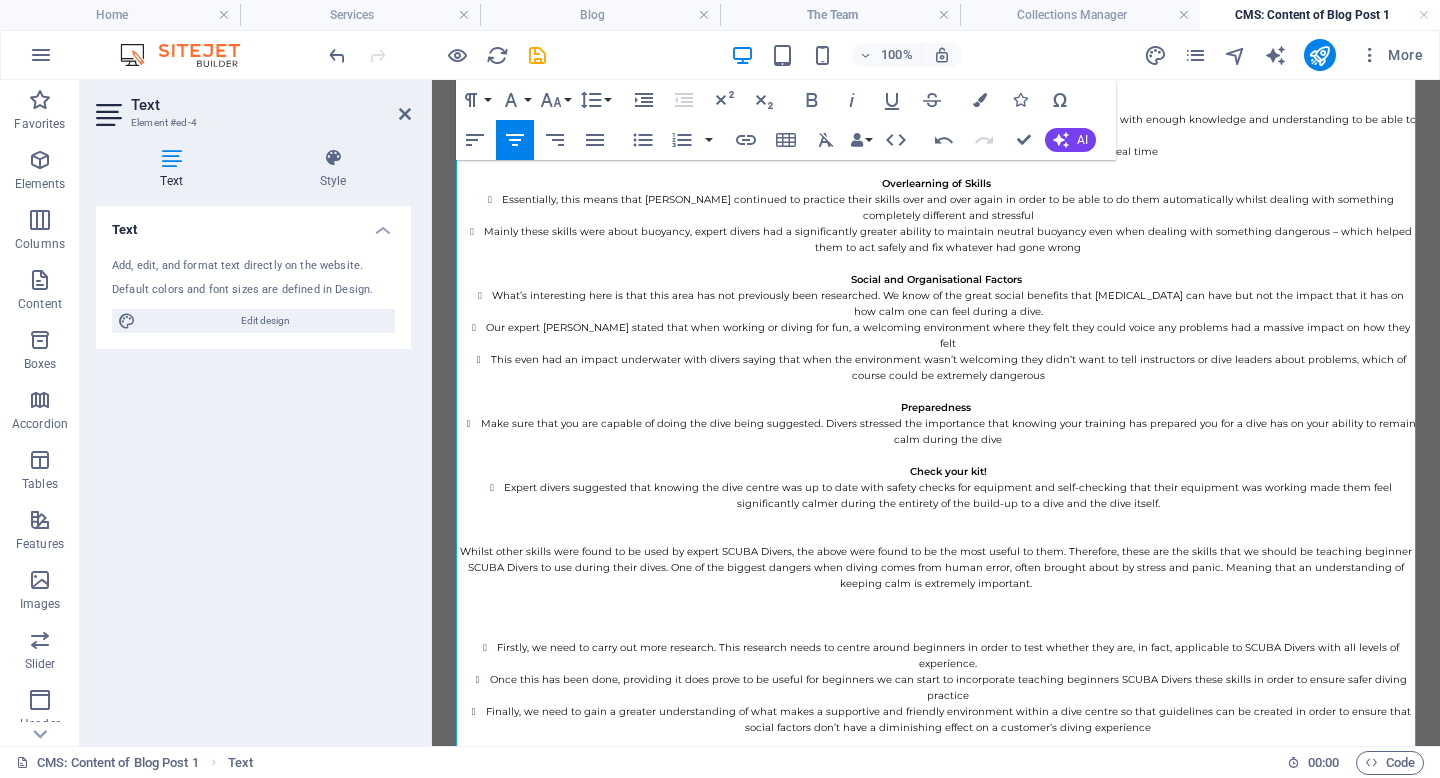 type 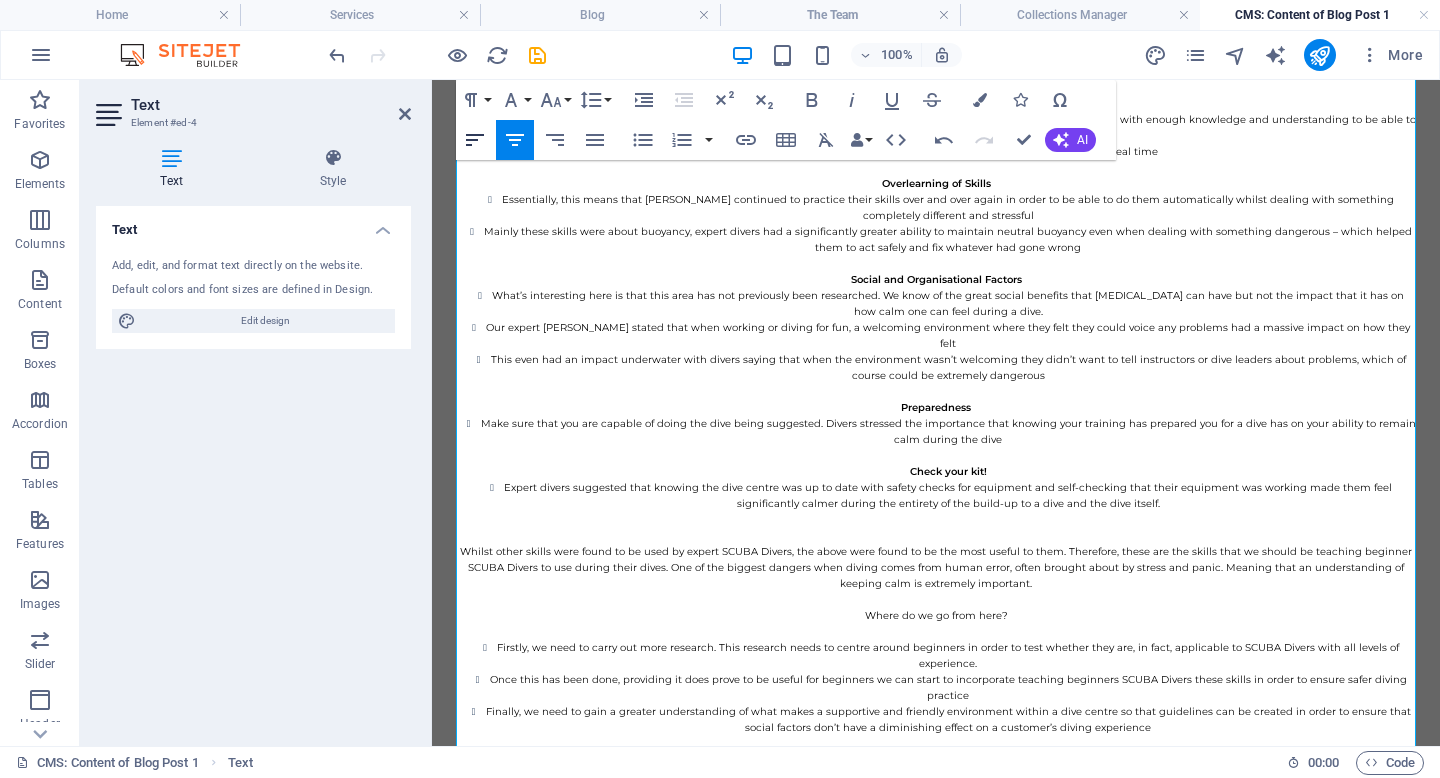 click on "Align Left" at bounding box center (475, 140) 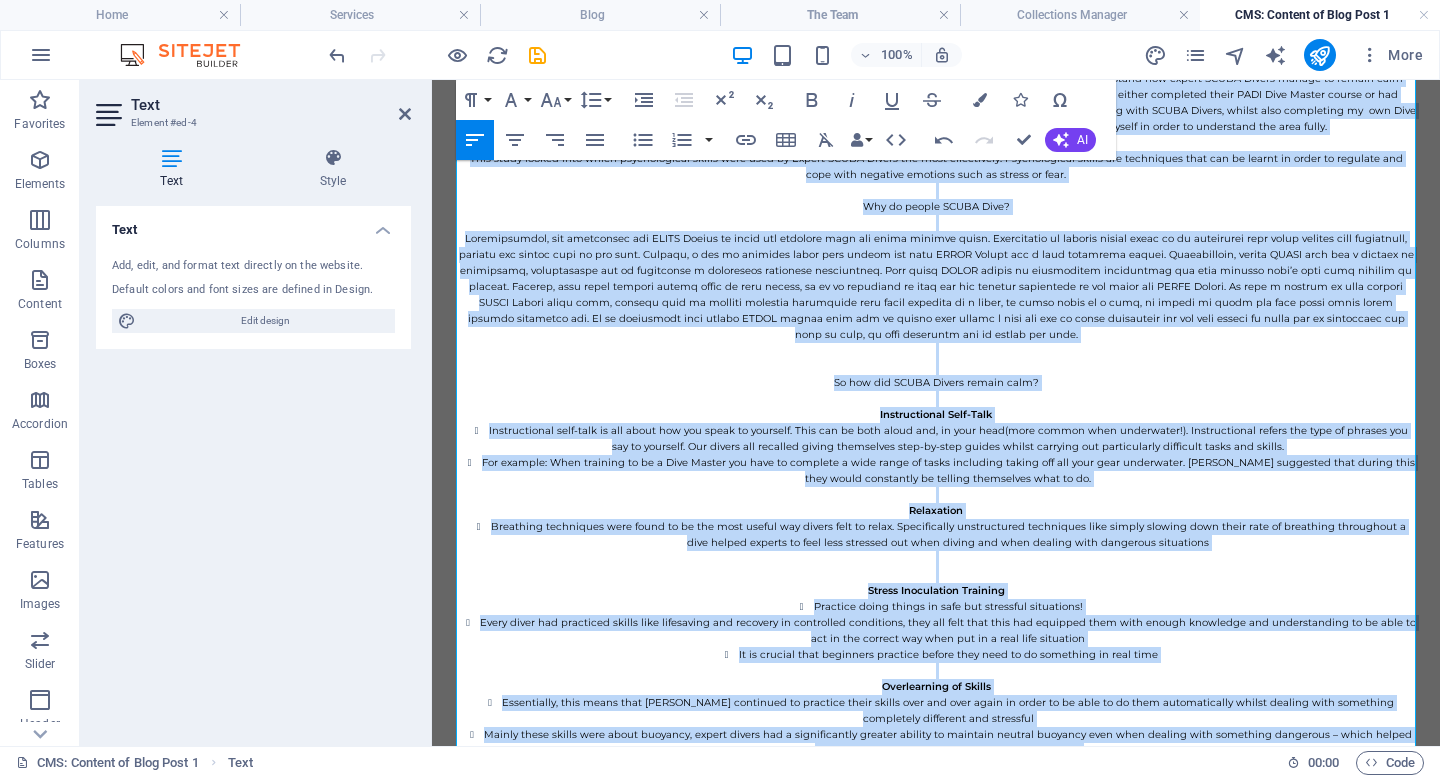 scroll, scrollTop: 0, scrollLeft: 0, axis: both 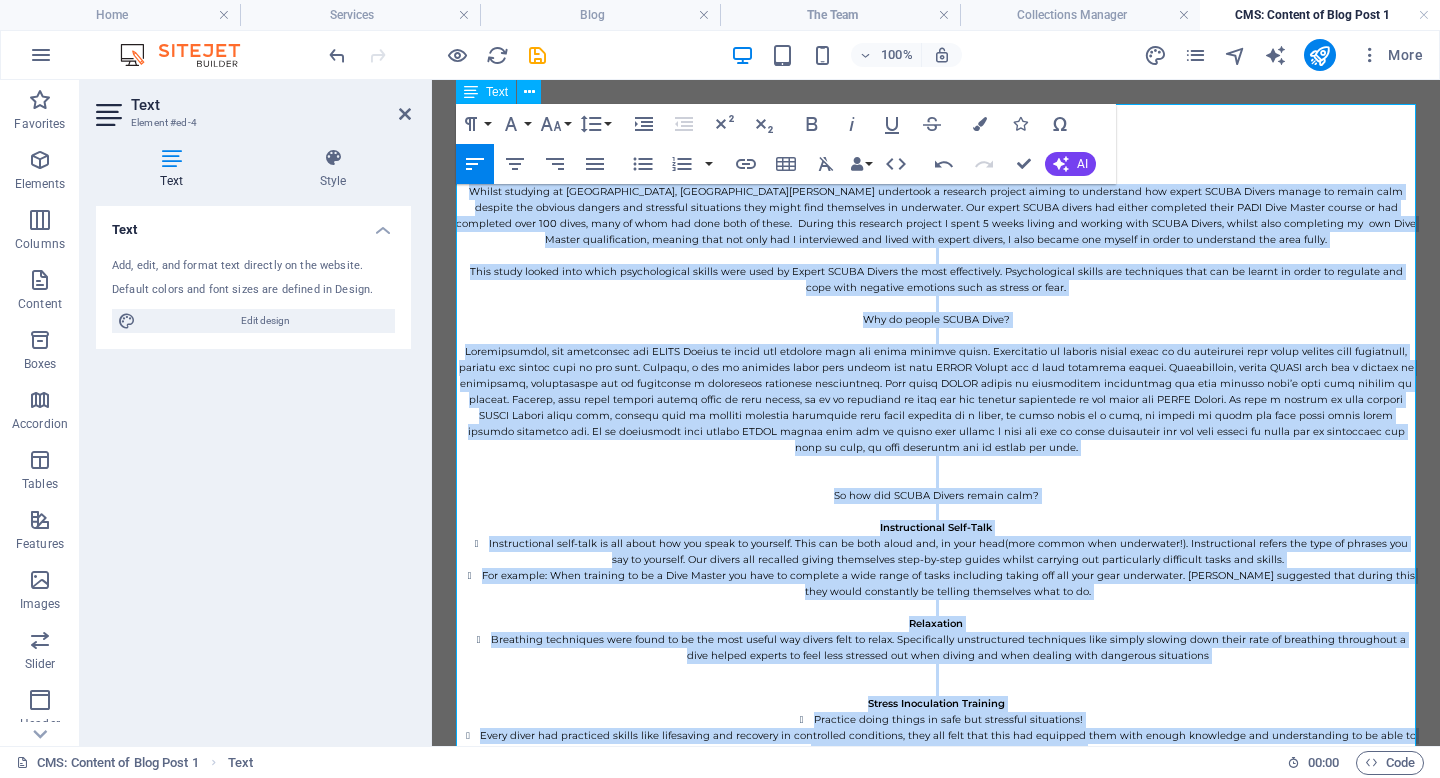 drag, startPoint x: 1405, startPoint y: 531, endPoint x: 499, endPoint y: 126, distance: 992.4016 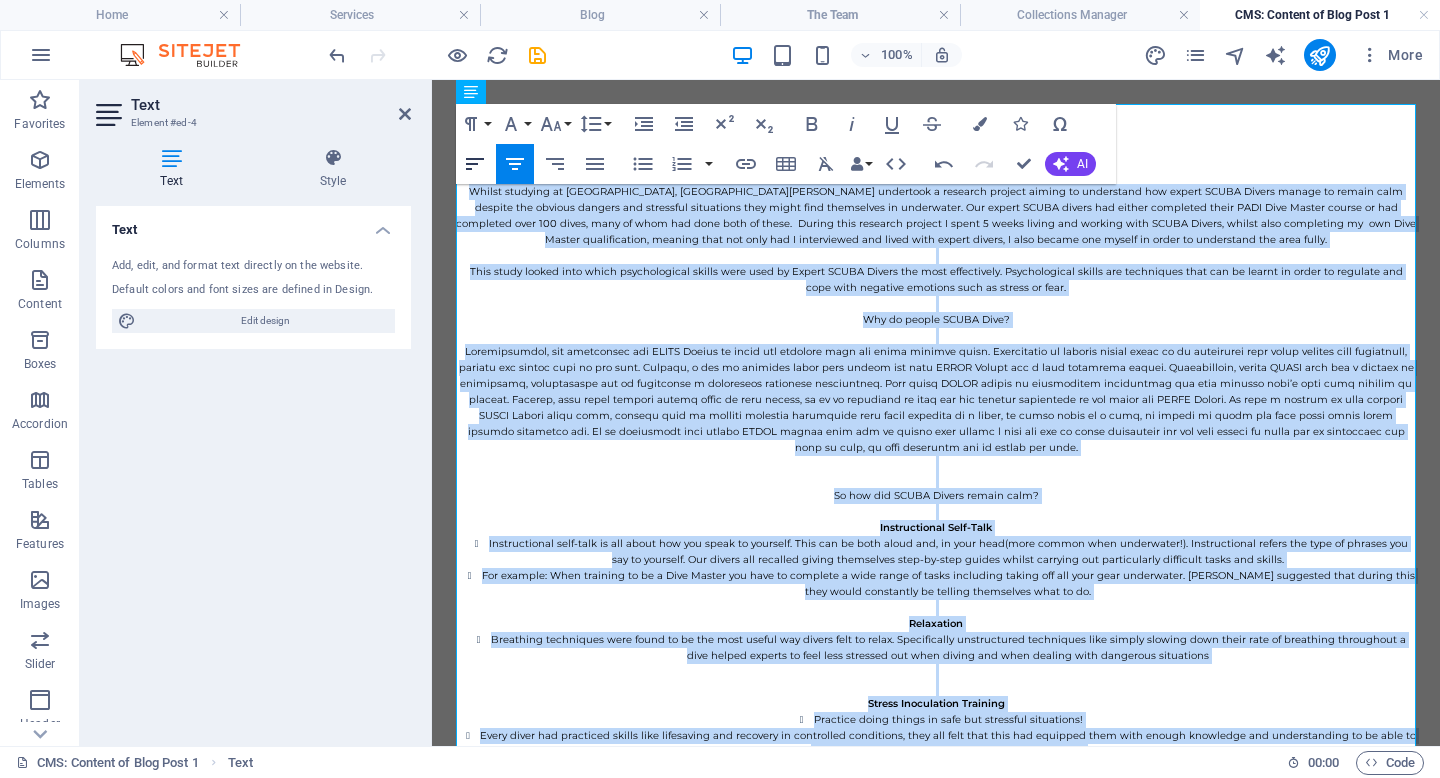 click 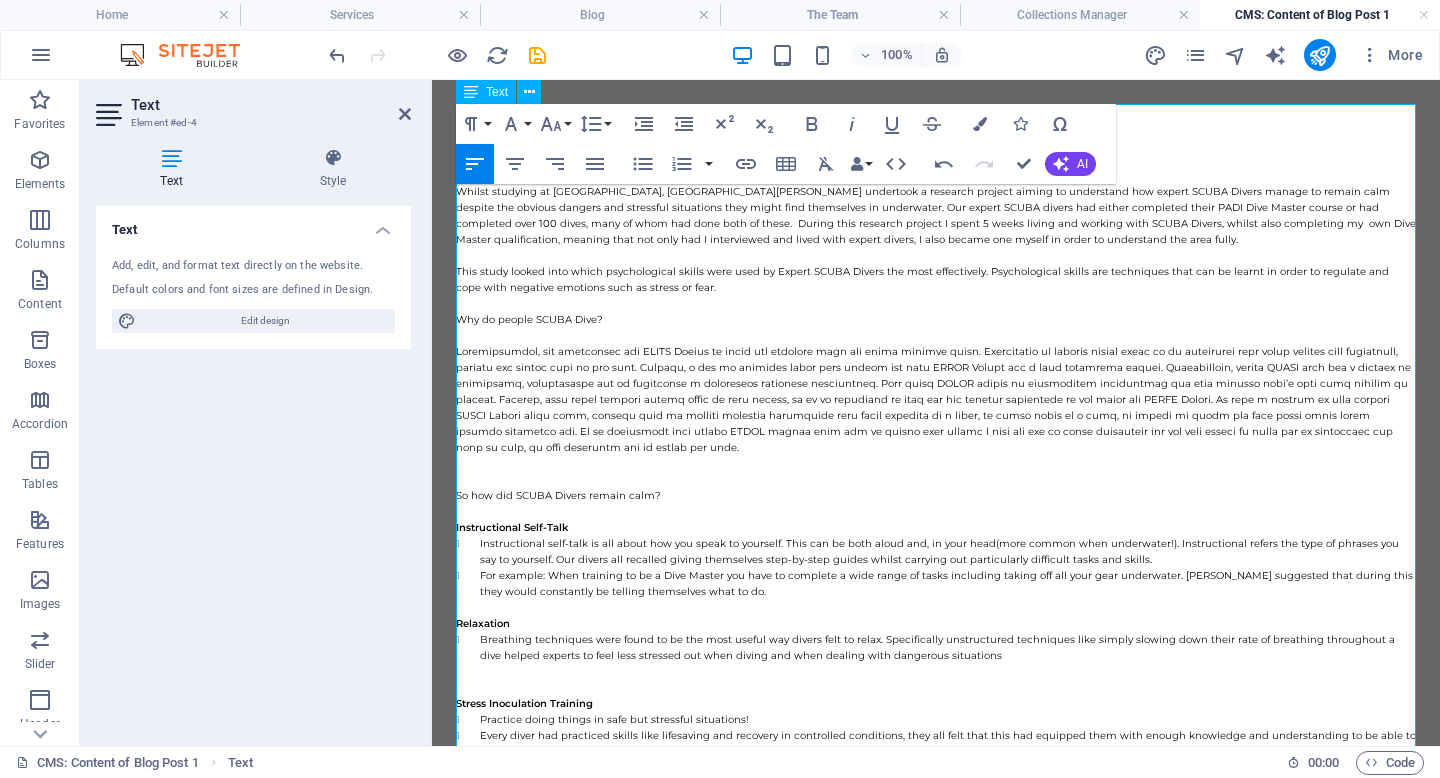 click at bounding box center [936, 336] 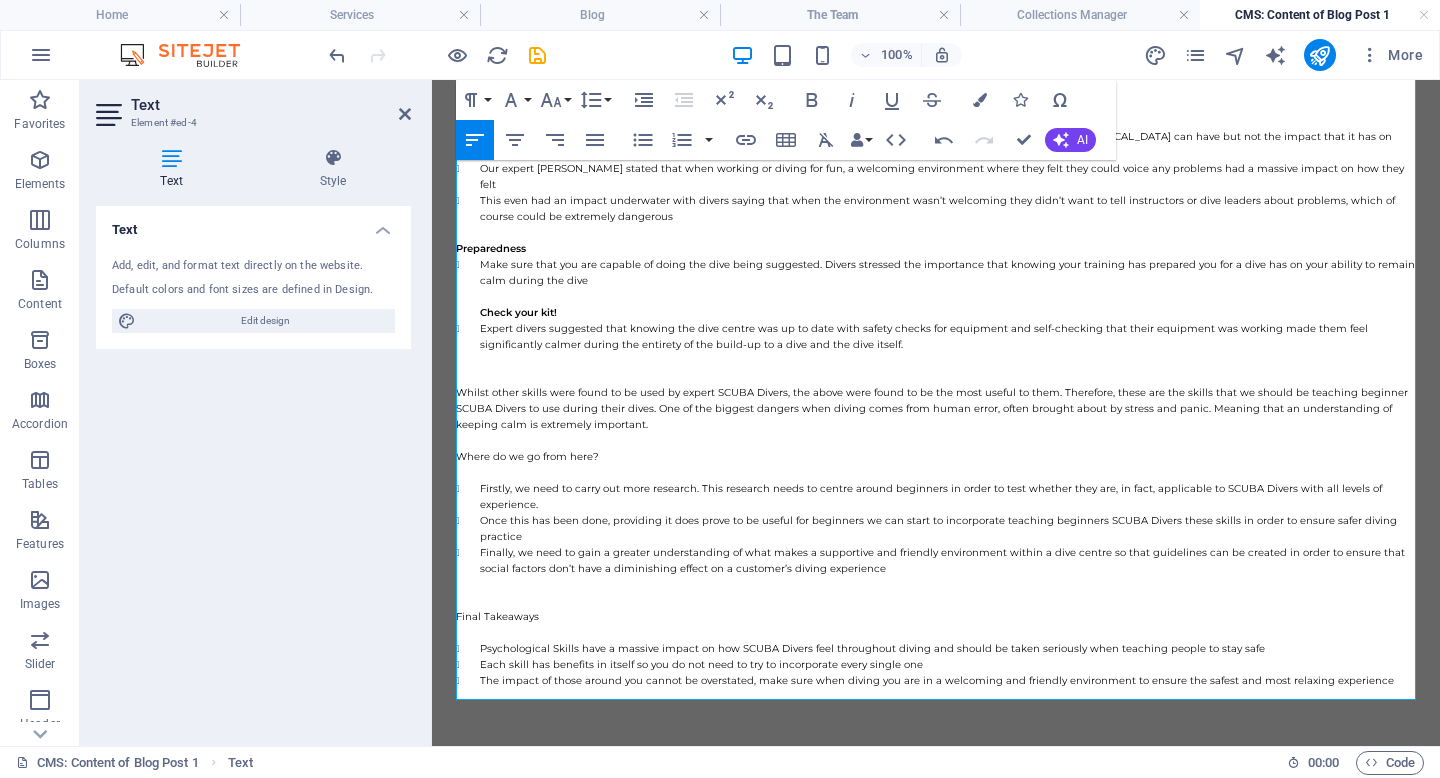 scroll, scrollTop: 776, scrollLeft: 0, axis: vertical 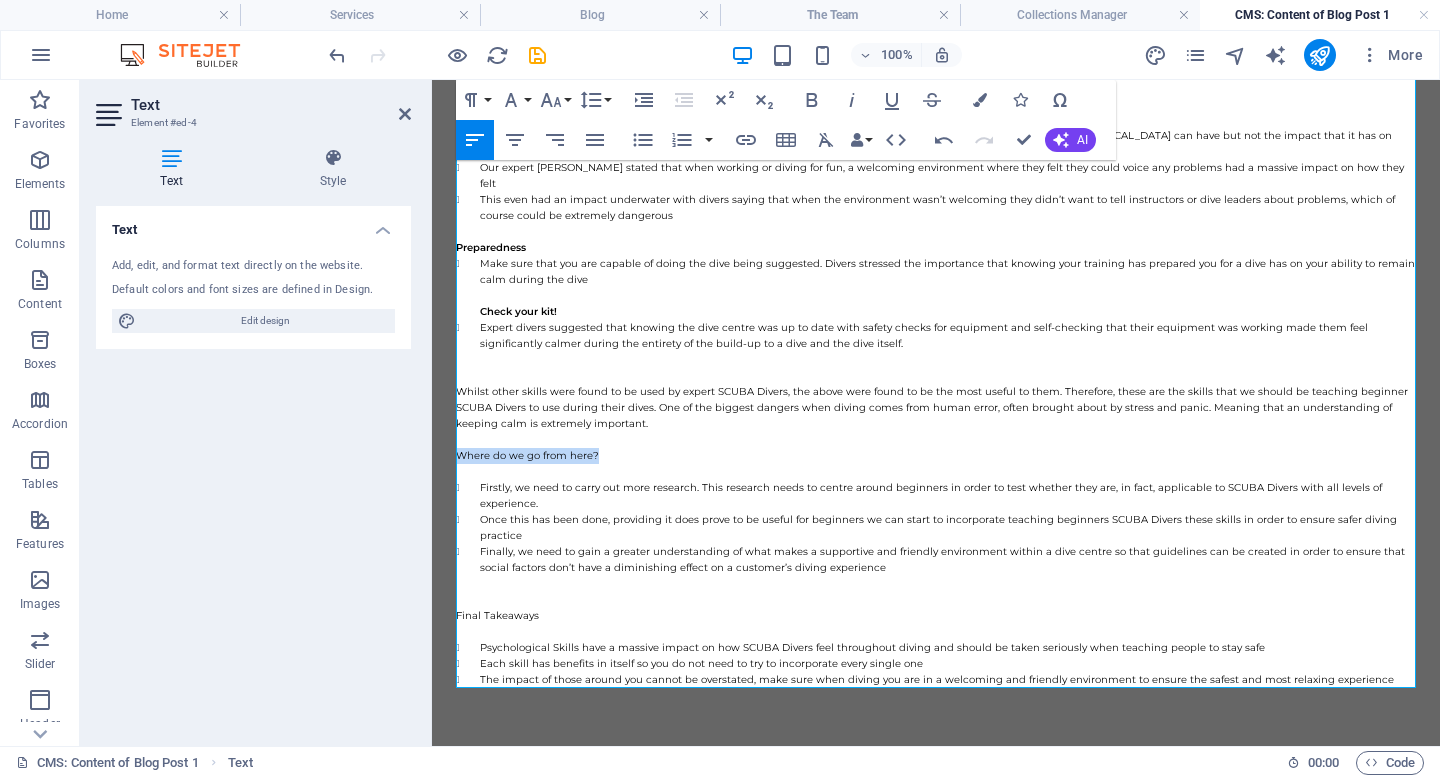 drag, startPoint x: 612, startPoint y: 420, endPoint x: 445, endPoint y: 420, distance: 167 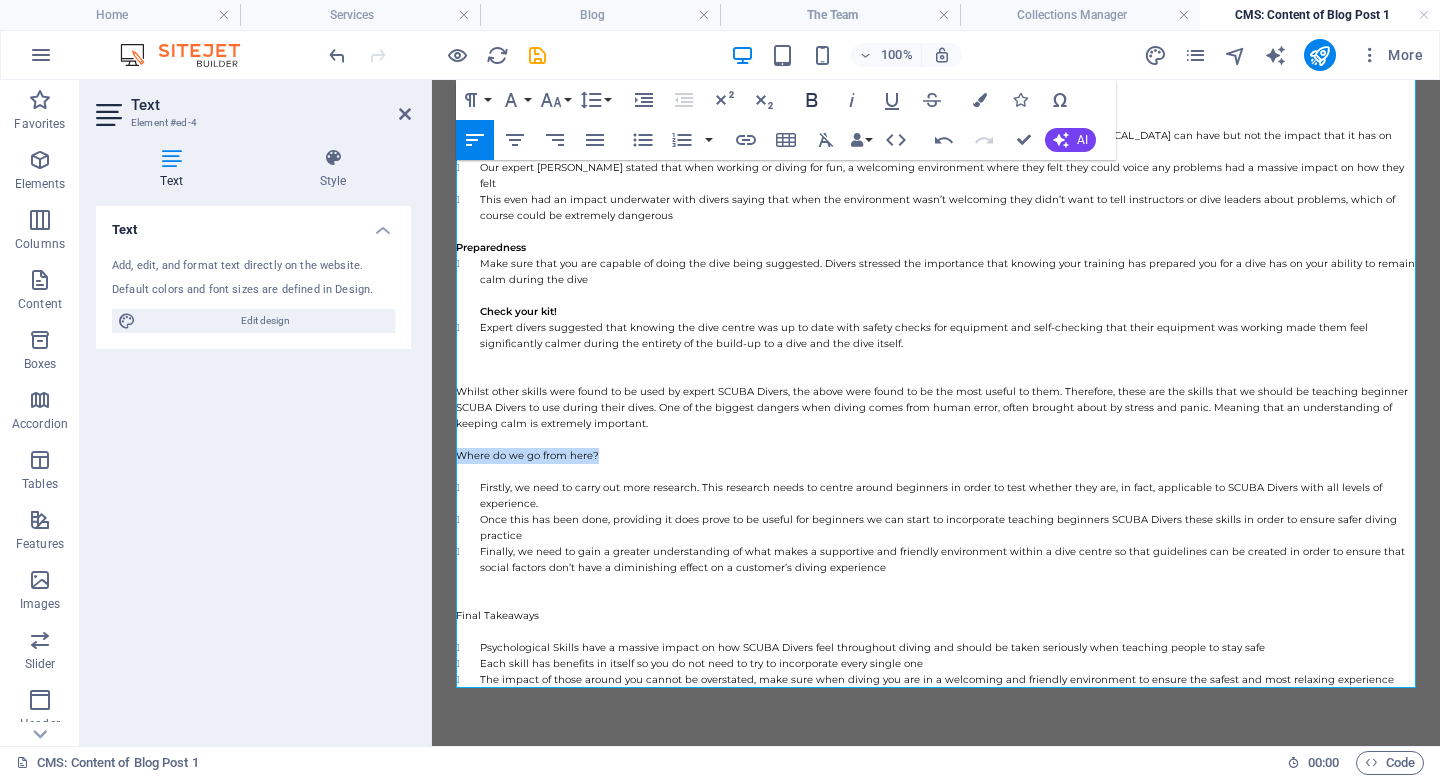click 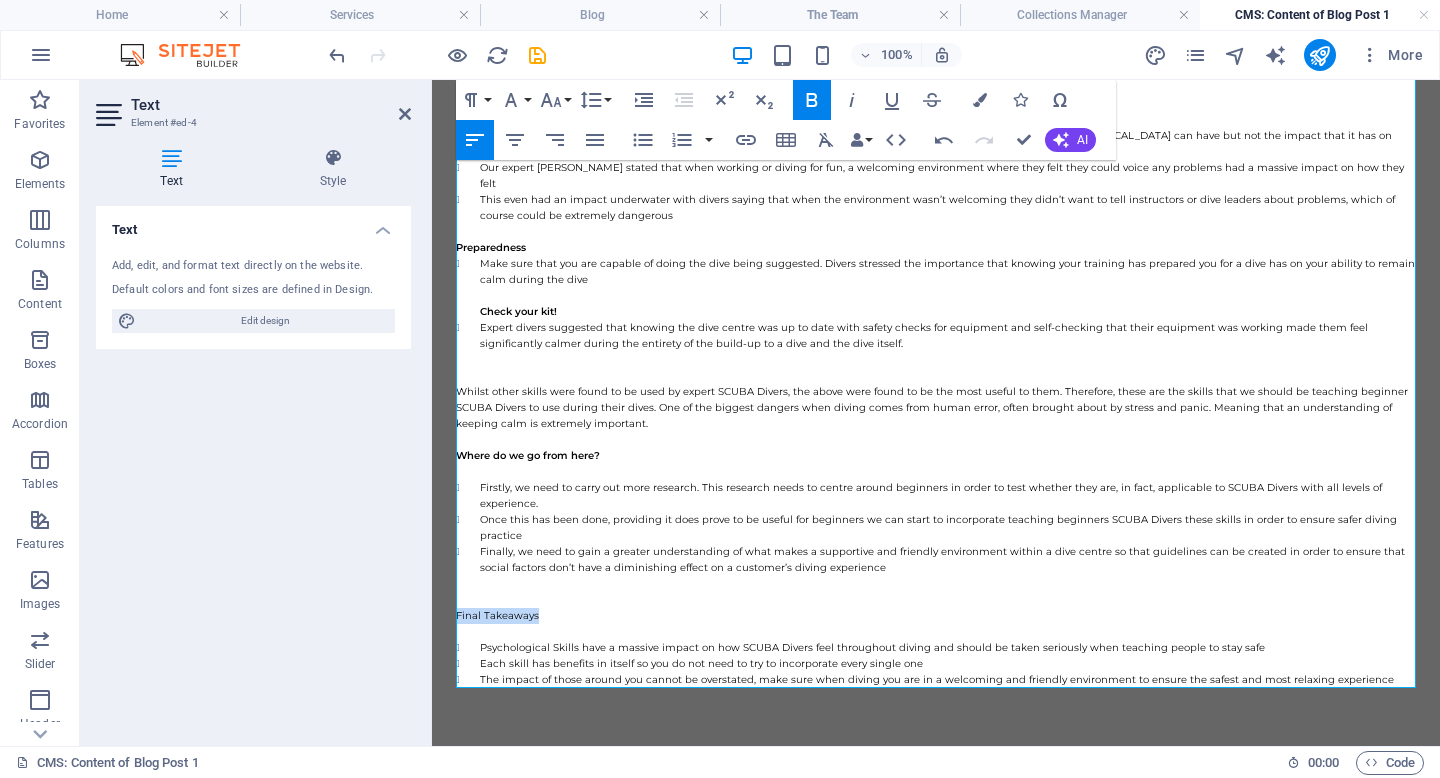 drag, startPoint x: 568, startPoint y: 578, endPoint x: 446, endPoint y: 578, distance: 122 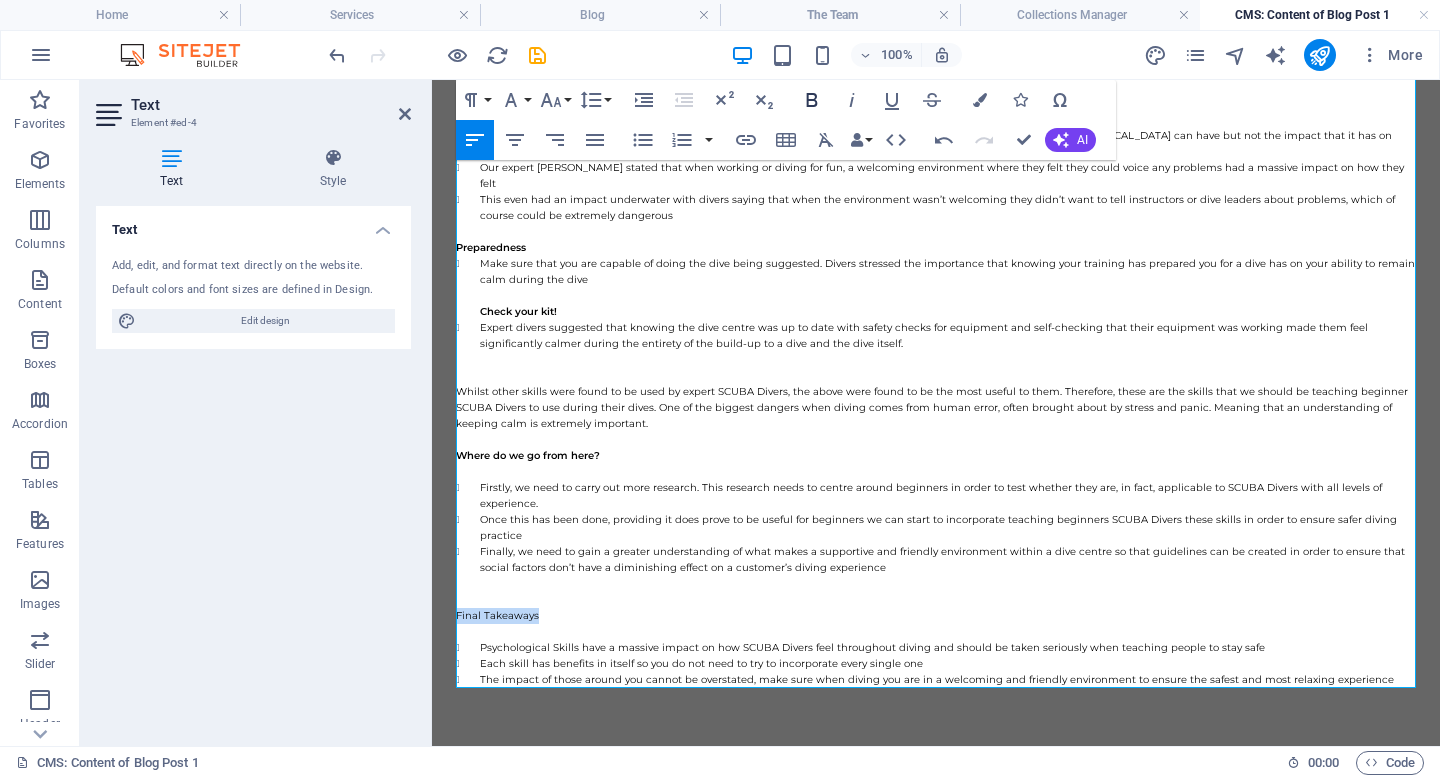 click on "Bold" at bounding box center (812, 100) 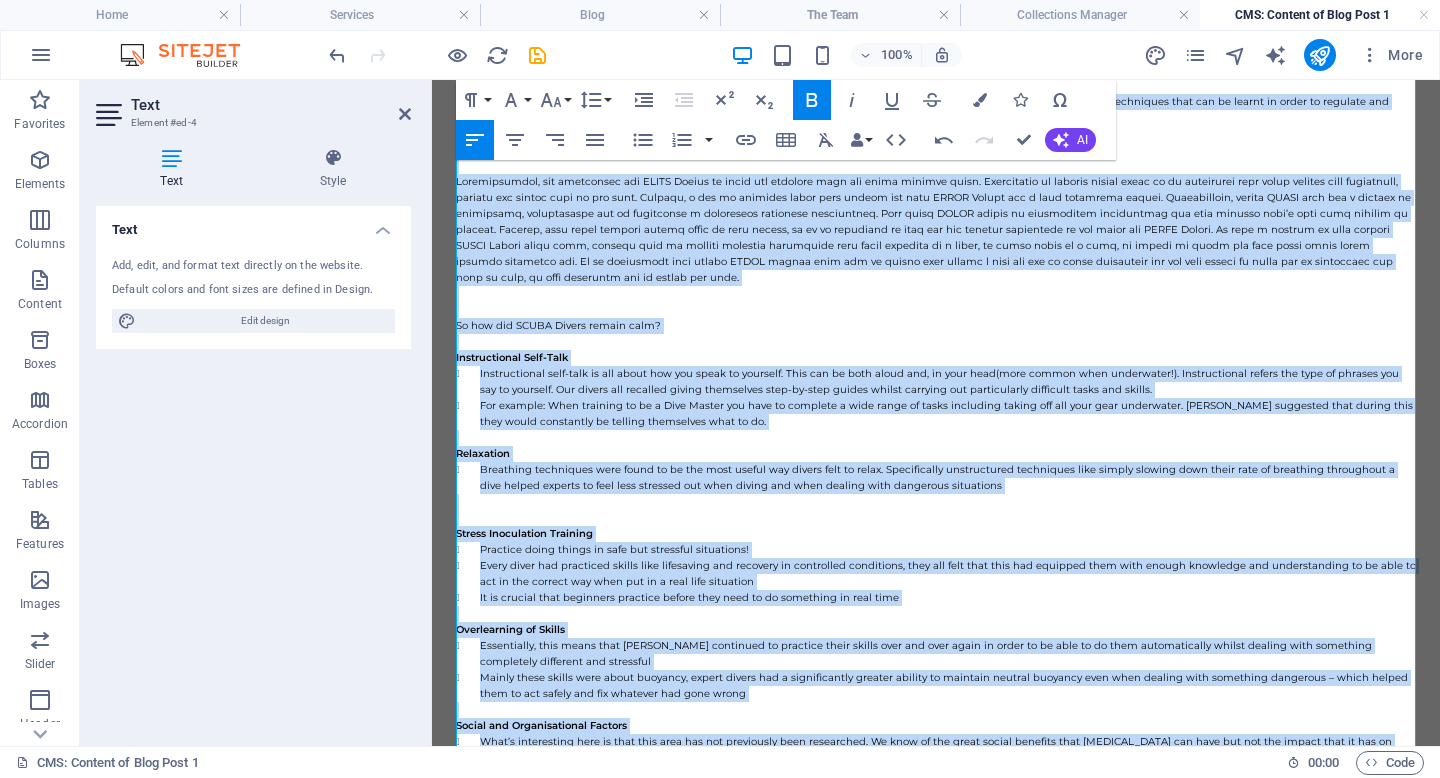 scroll, scrollTop: 0, scrollLeft: 0, axis: both 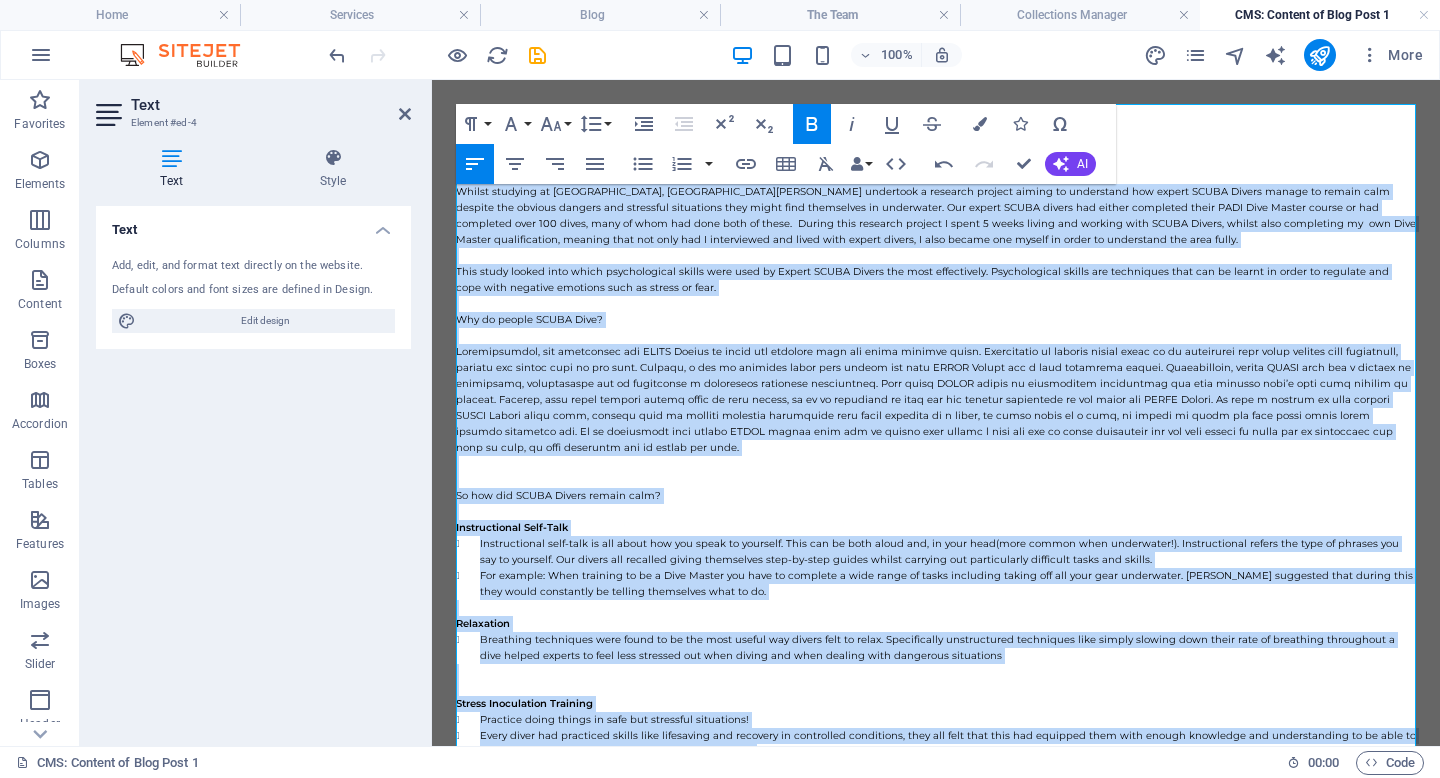drag, startPoint x: 928, startPoint y: 510, endPoint x: 479, endPoint y: 23, distance: 662.39716 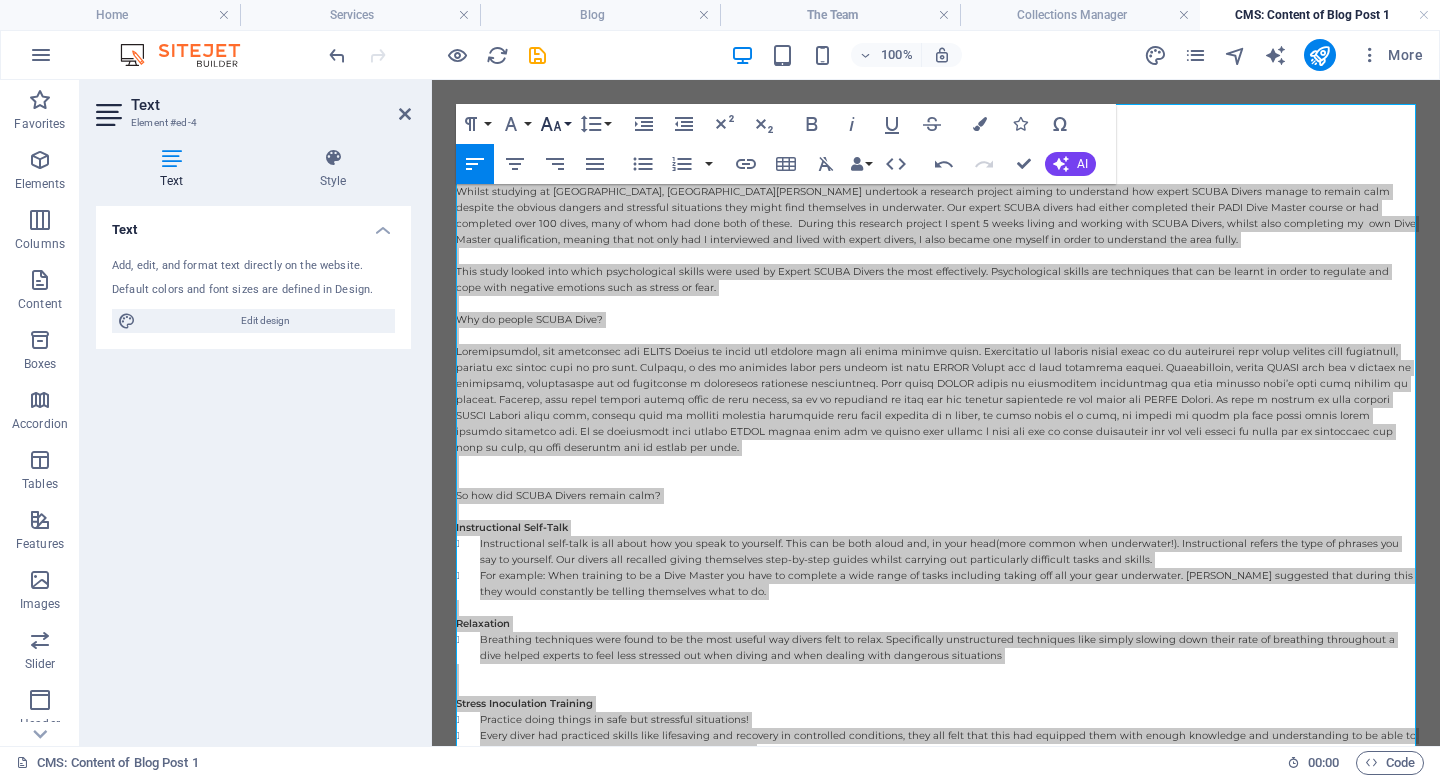 click 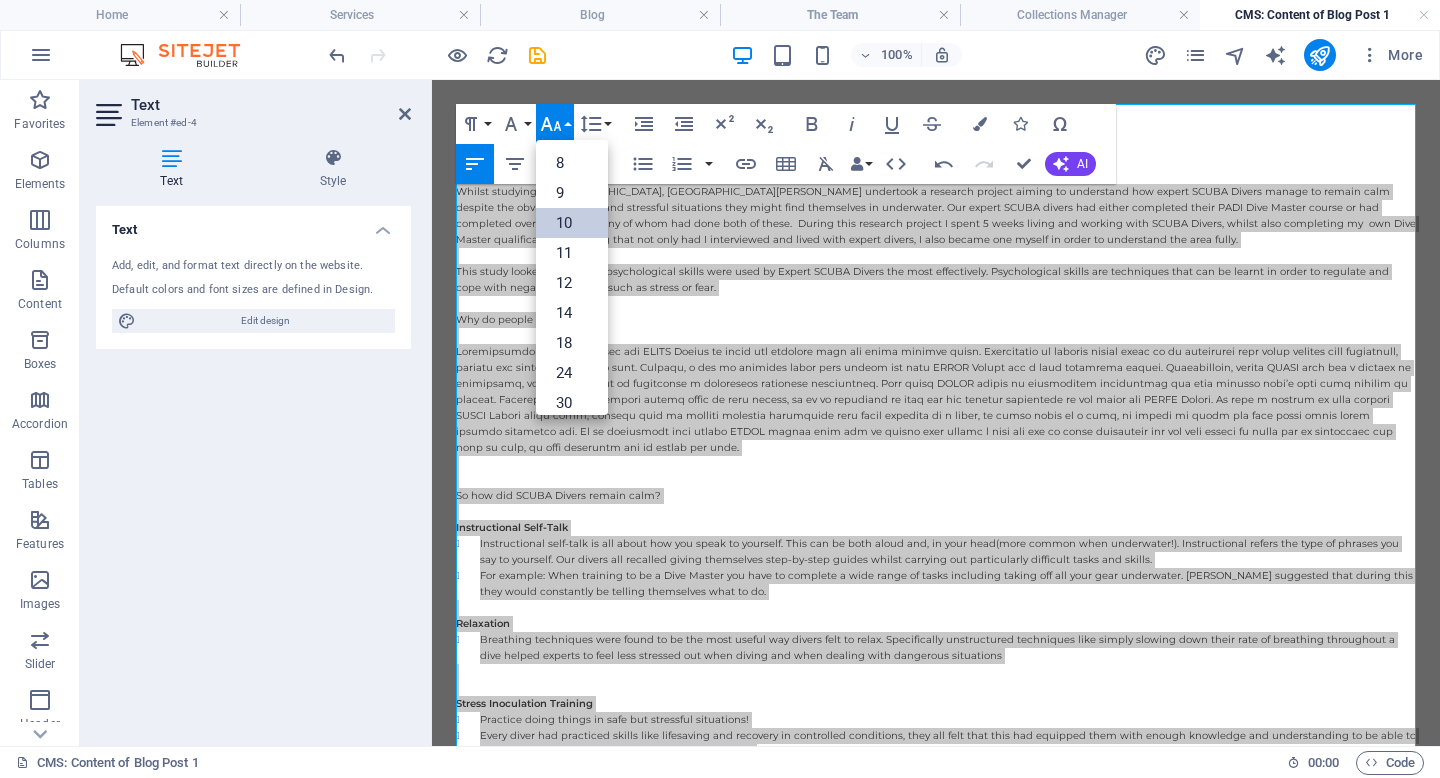 scroll, scrollTop: 83, scrollLeft: 0, axis: vertical 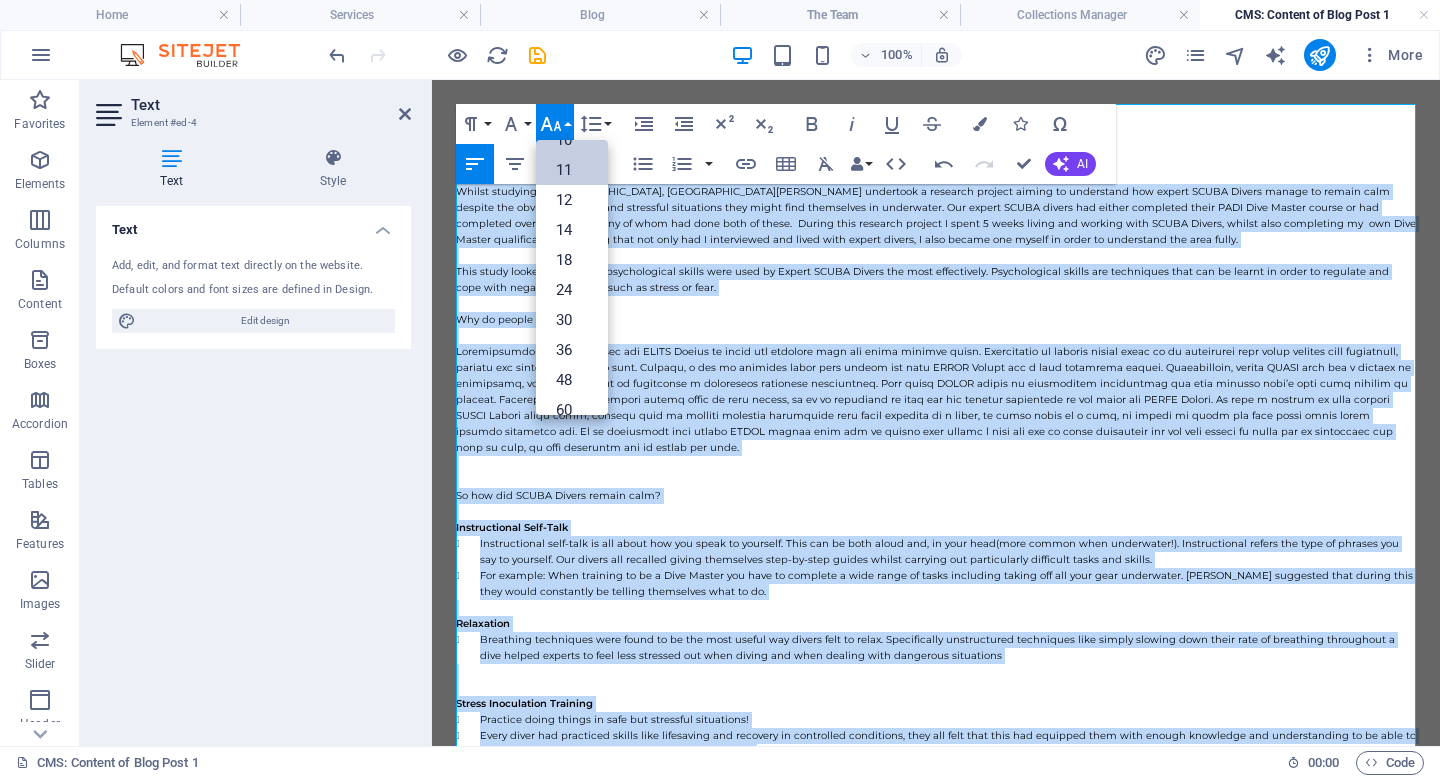 click on "11" at bounding box center [572, 170] 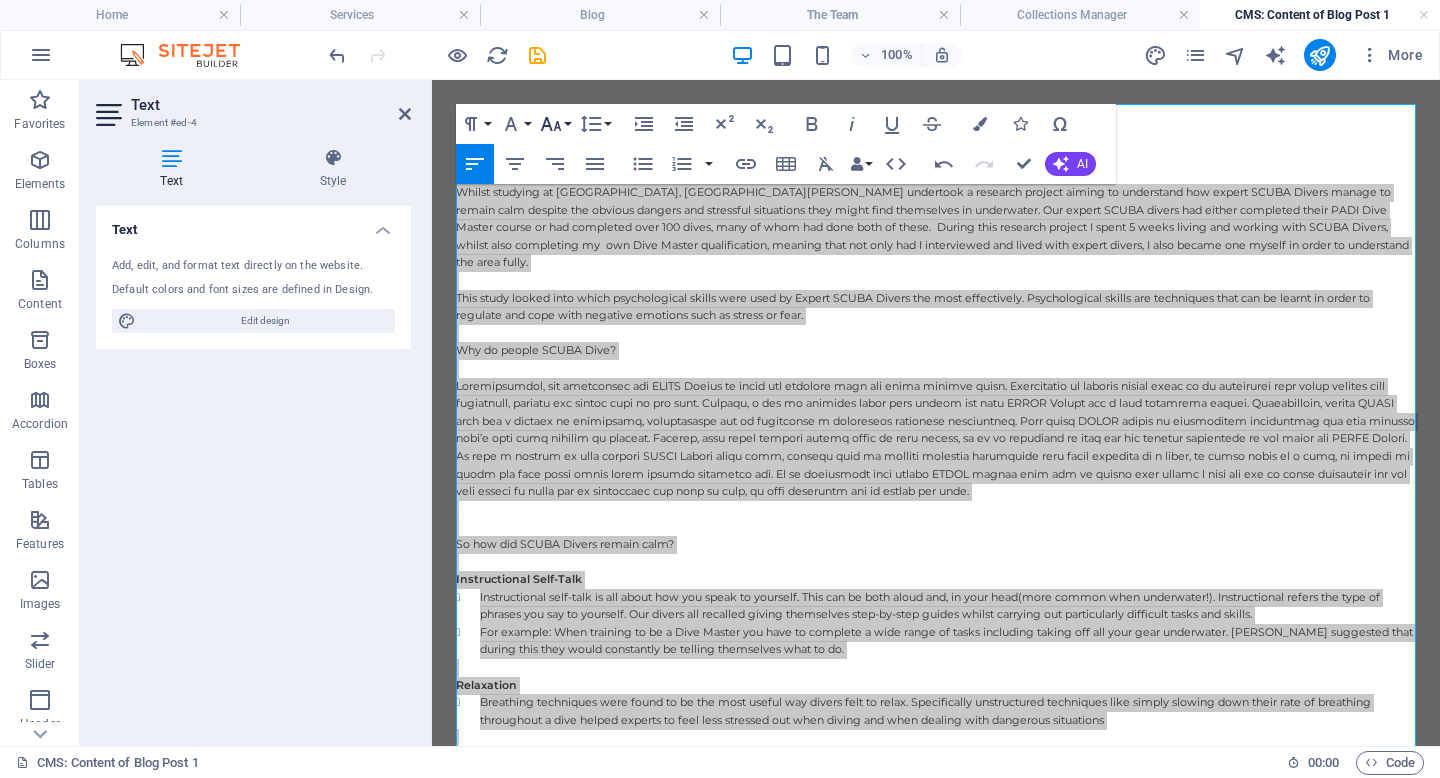 click 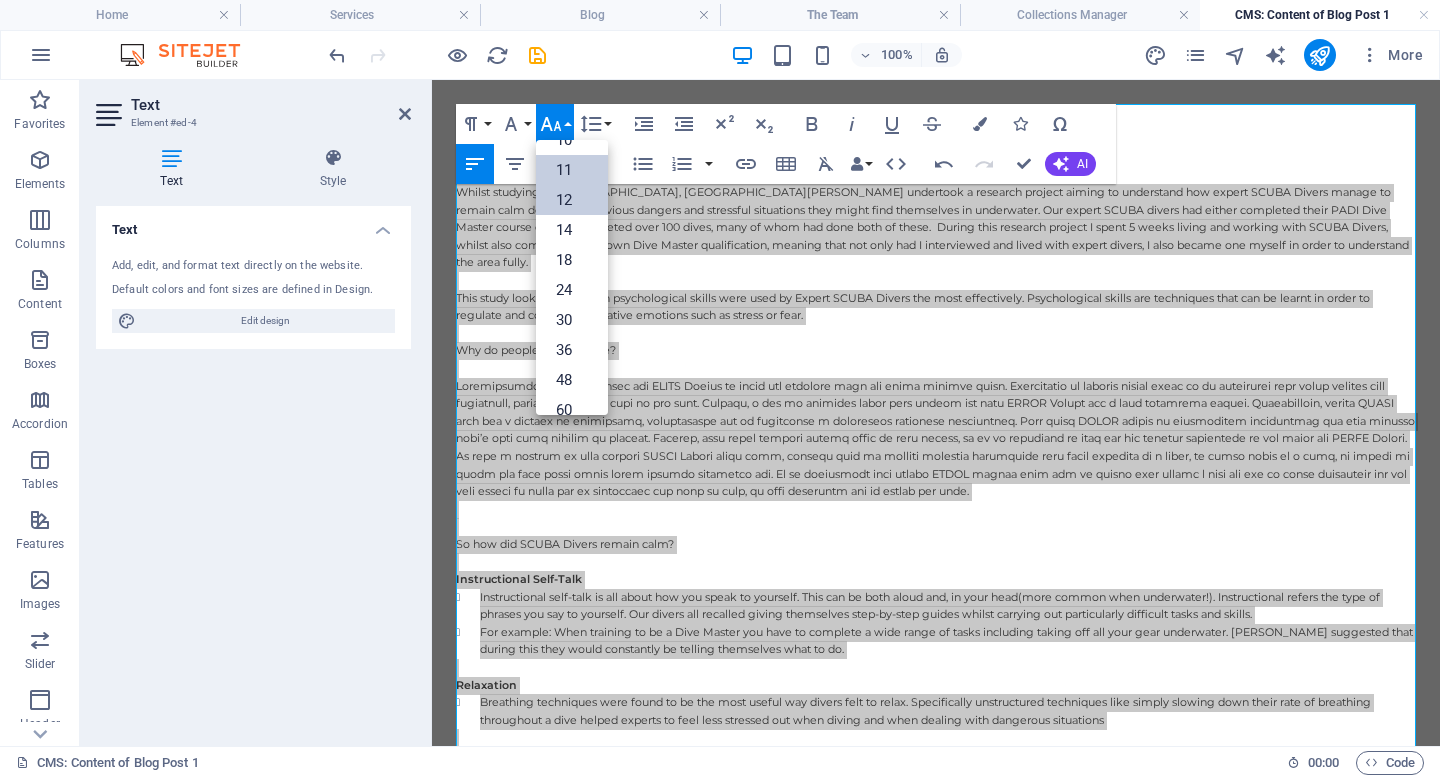 scroll, scrollTop: 113, scrollLeft: 0, axis: vertical 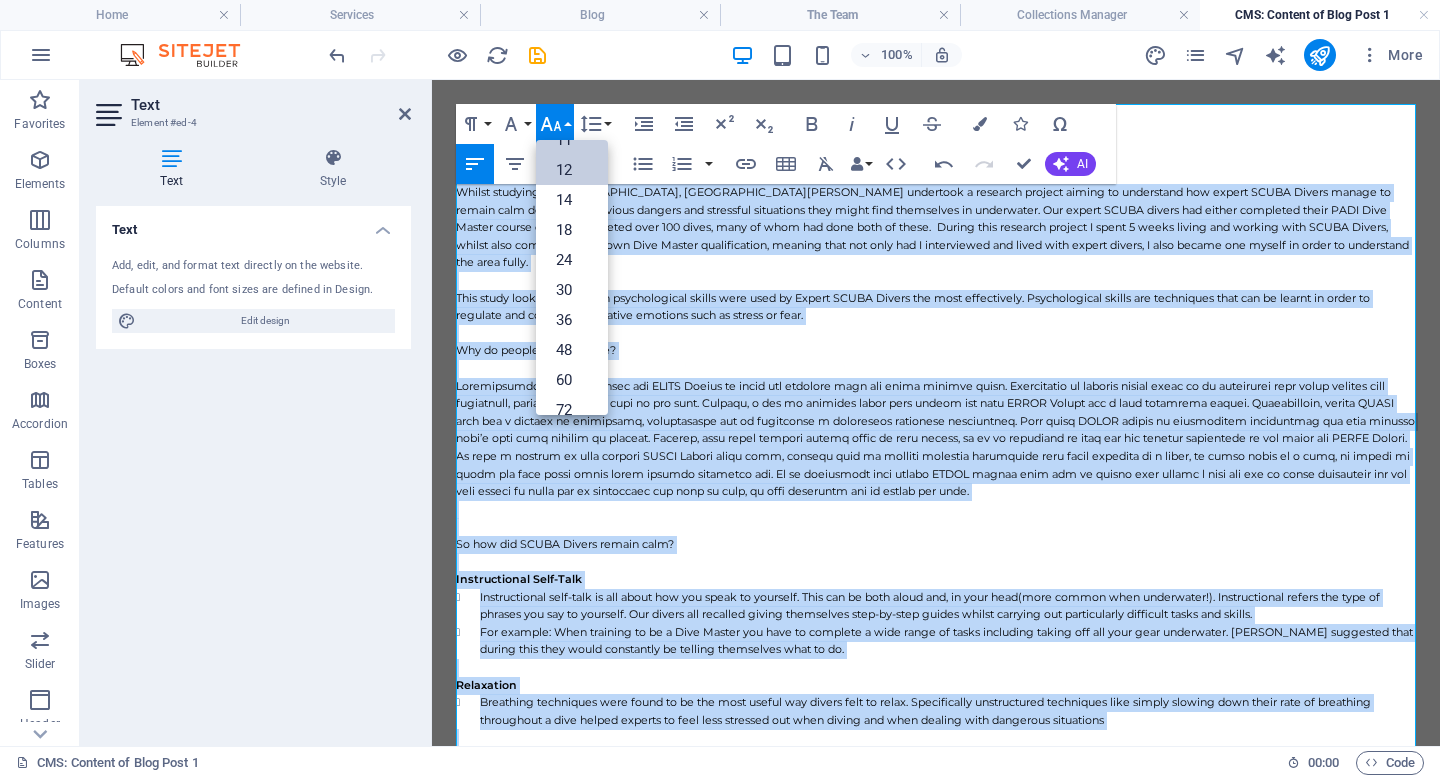 click on "12" at bounding box center (572, 170) 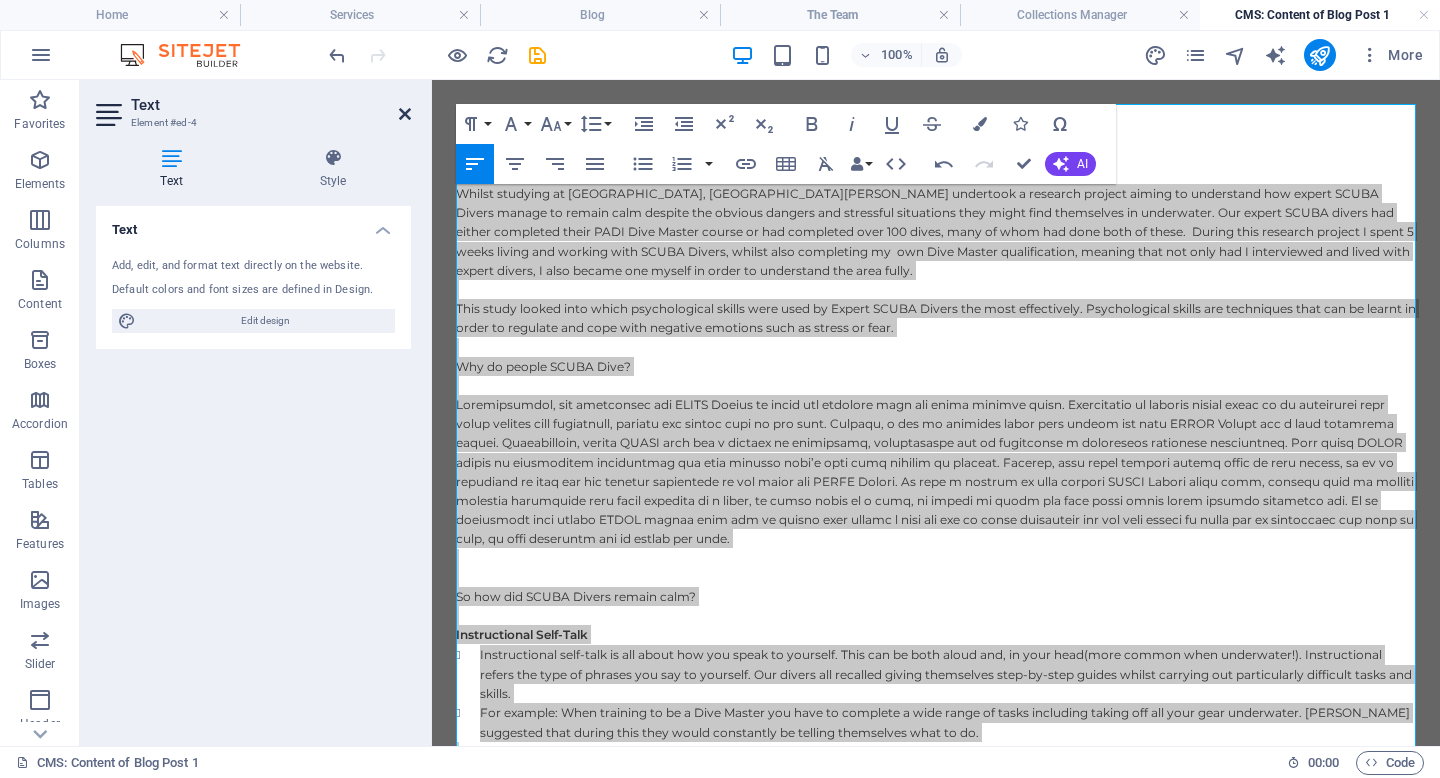 click at bounding box center (405, 114) 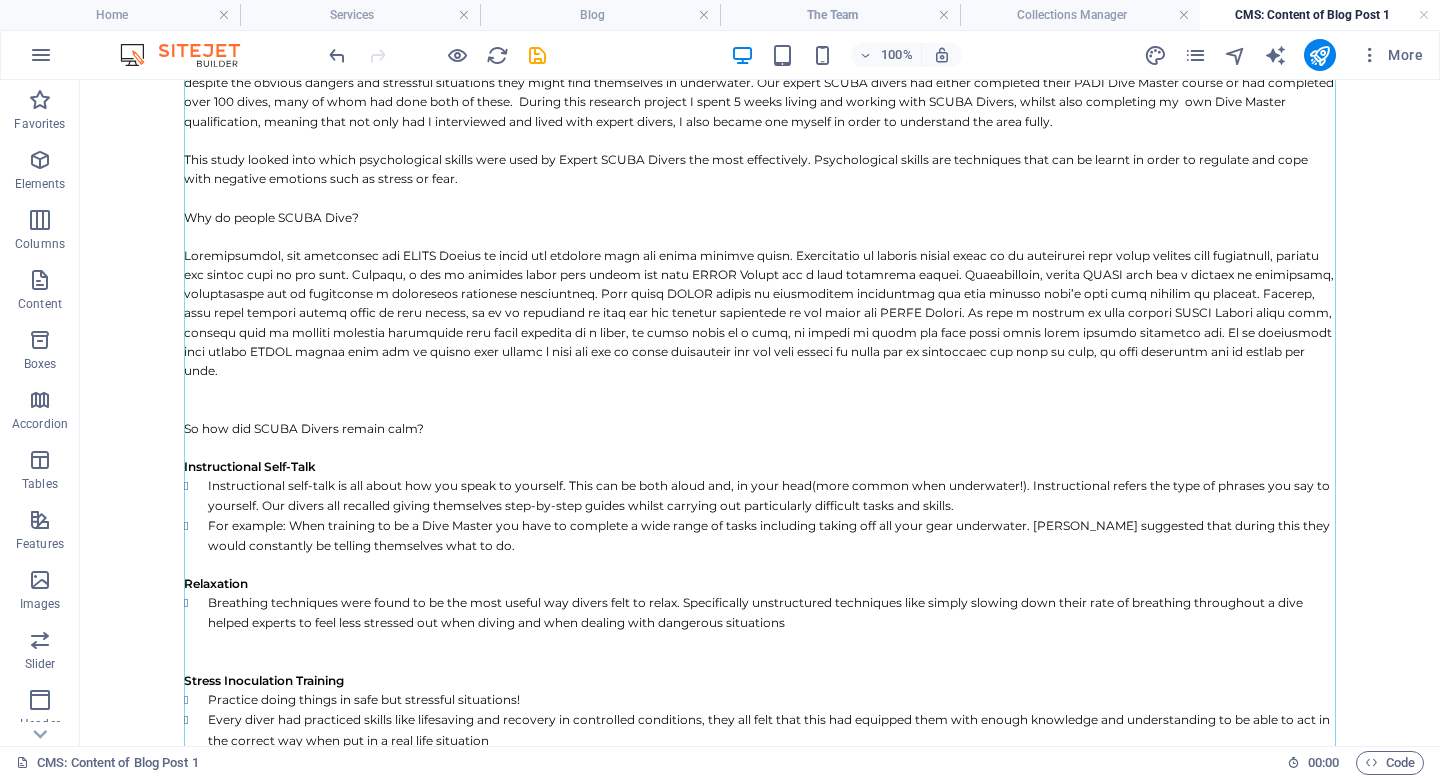 scroll, scrollTop: 0, scrollLeft: 0, axis: both 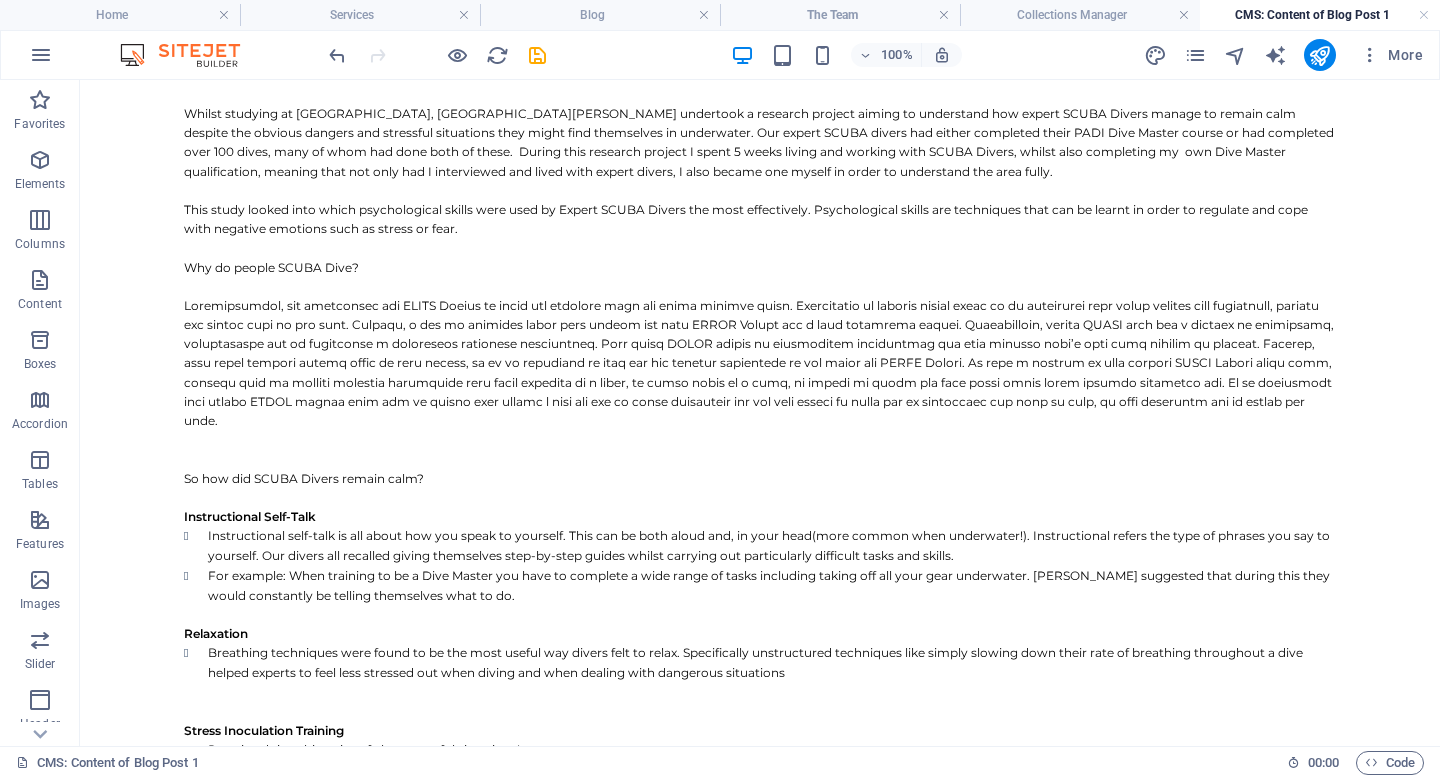 click at bounding box center (537, 55) 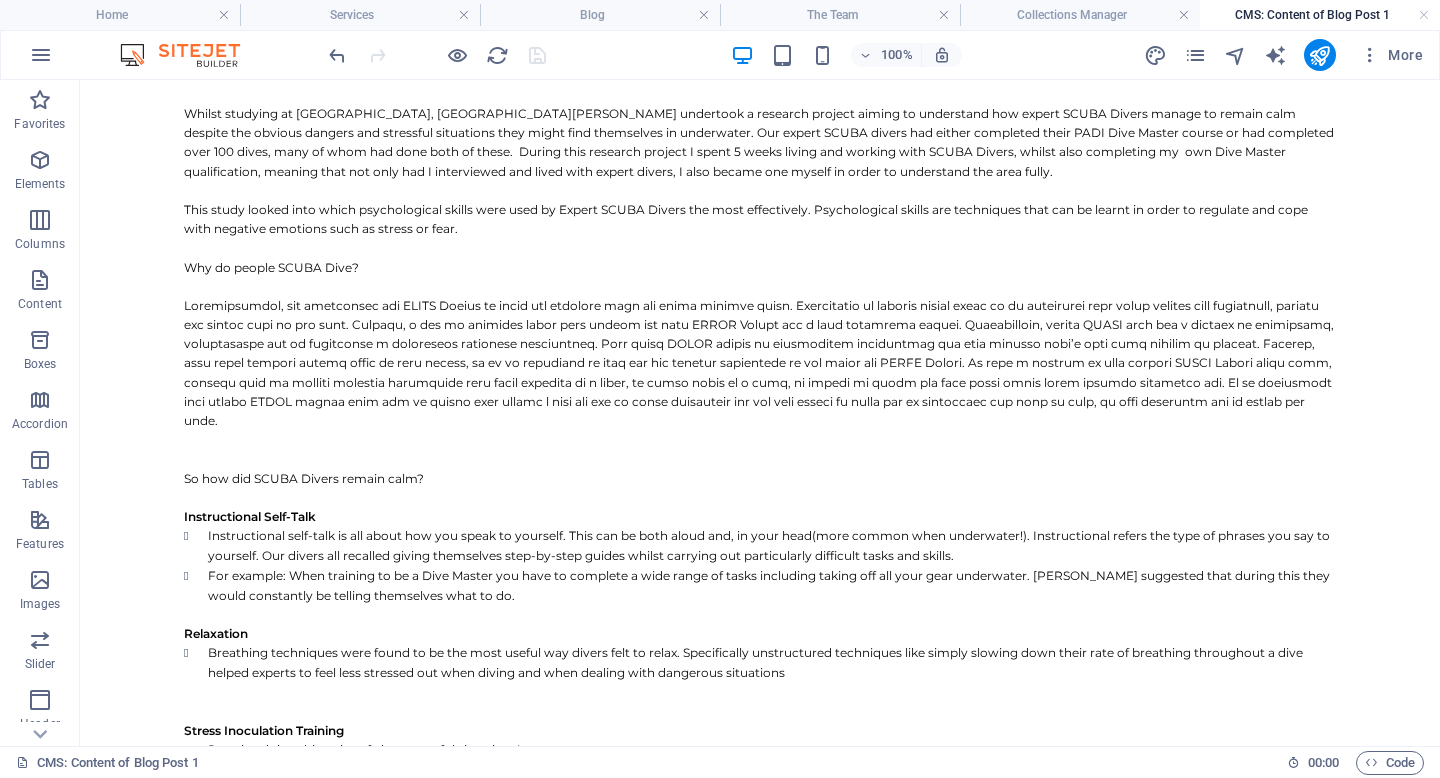 click on "CMS: Content of Blog Post 1" at bounding box center (1320, 15) 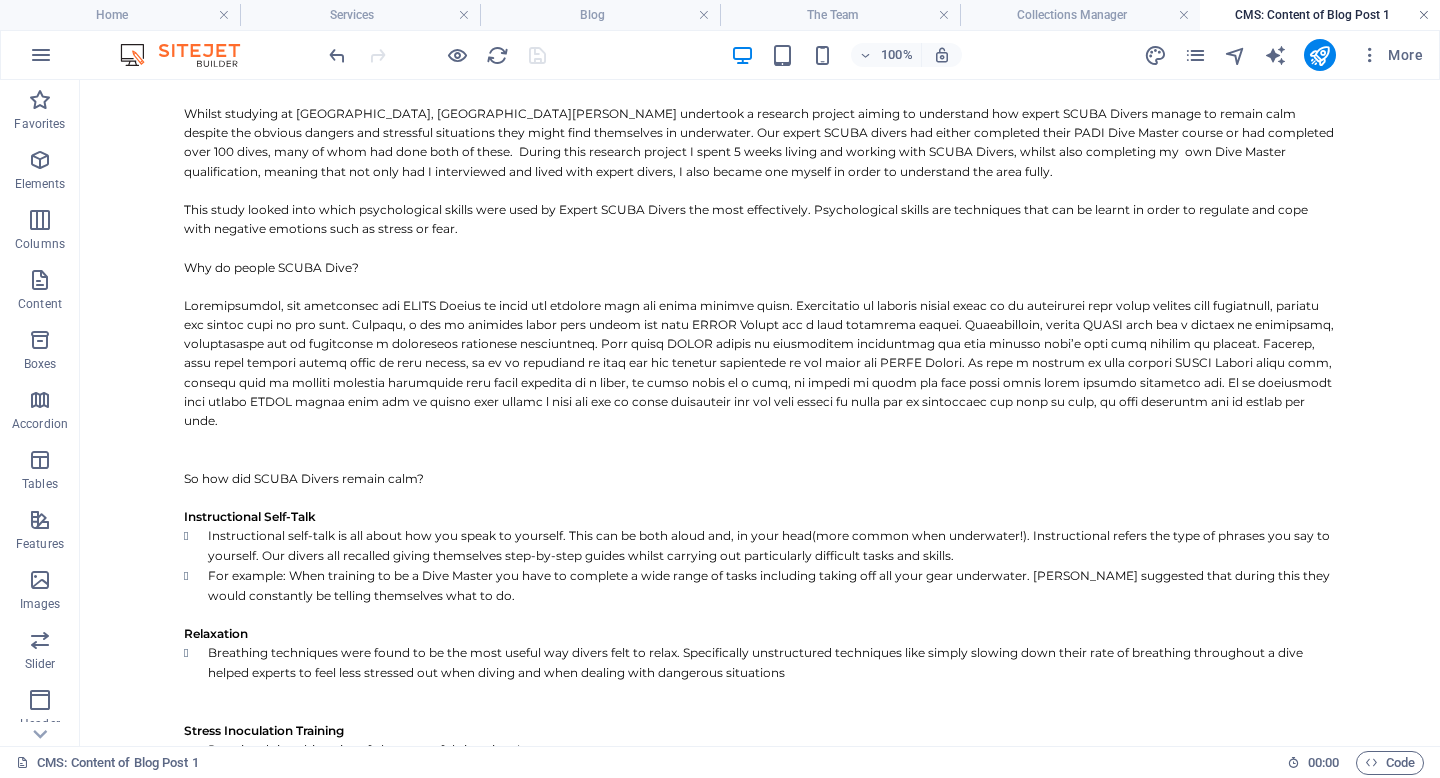 click at bounding box center (1424, 15) 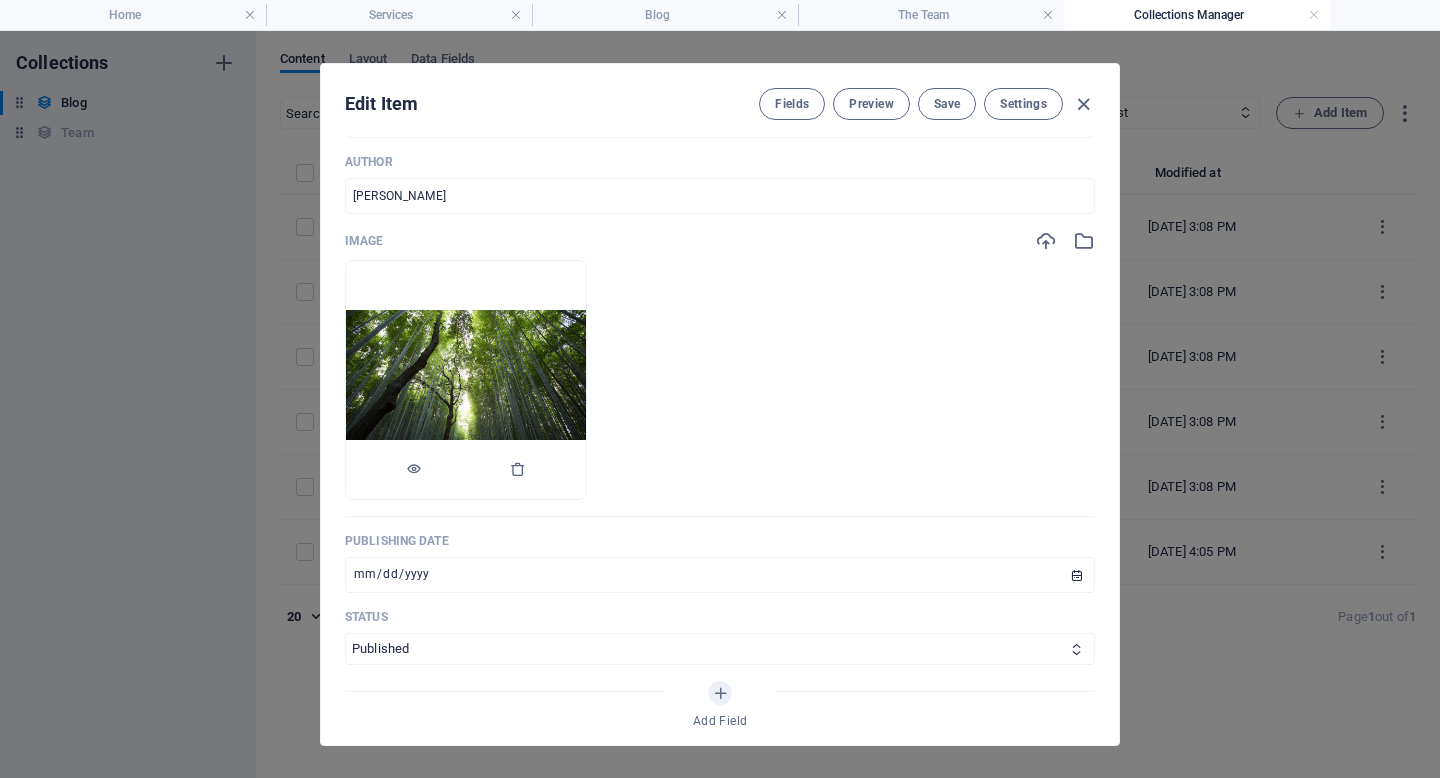 scroll, scrollTop: 639, scrollLeft: 0, axis: vertical 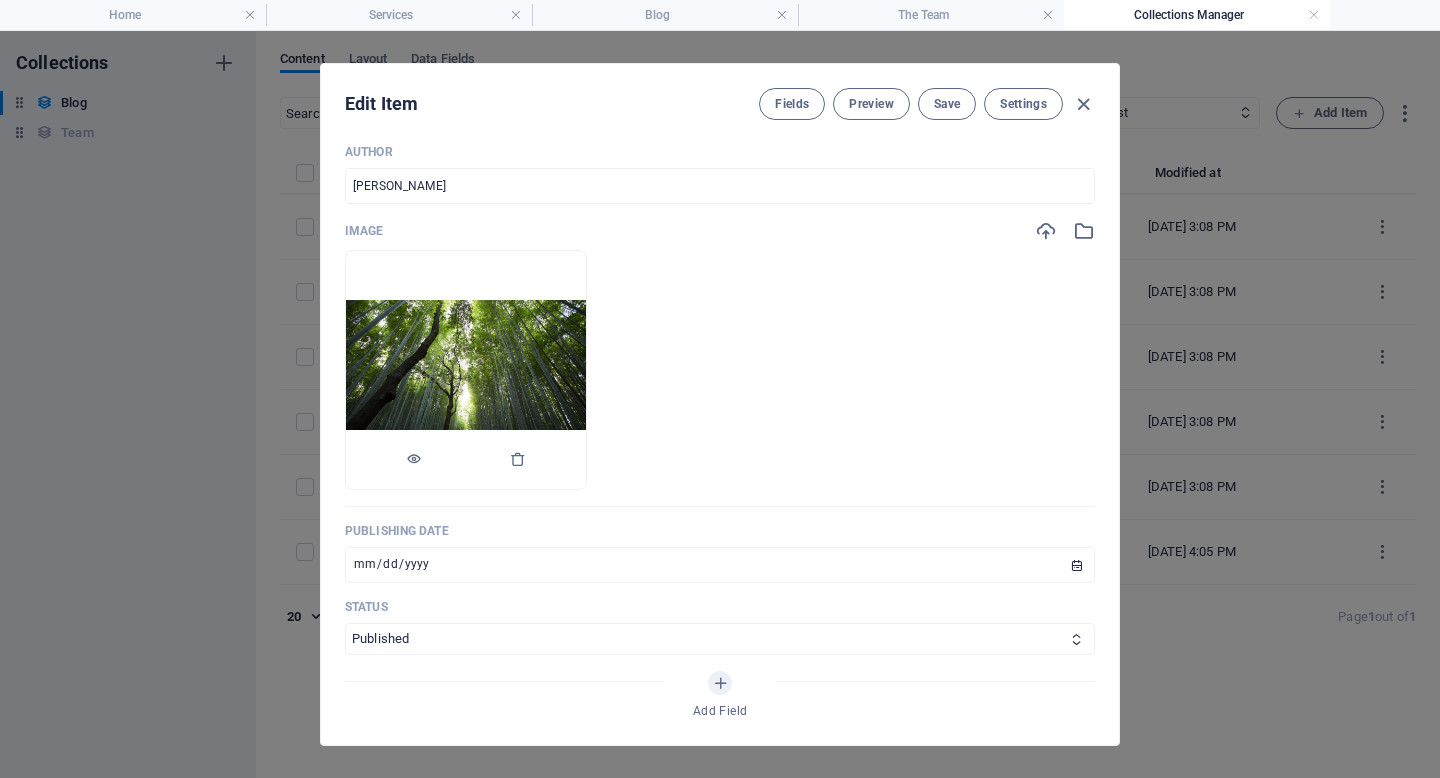 click at bounding box center (466, 370) 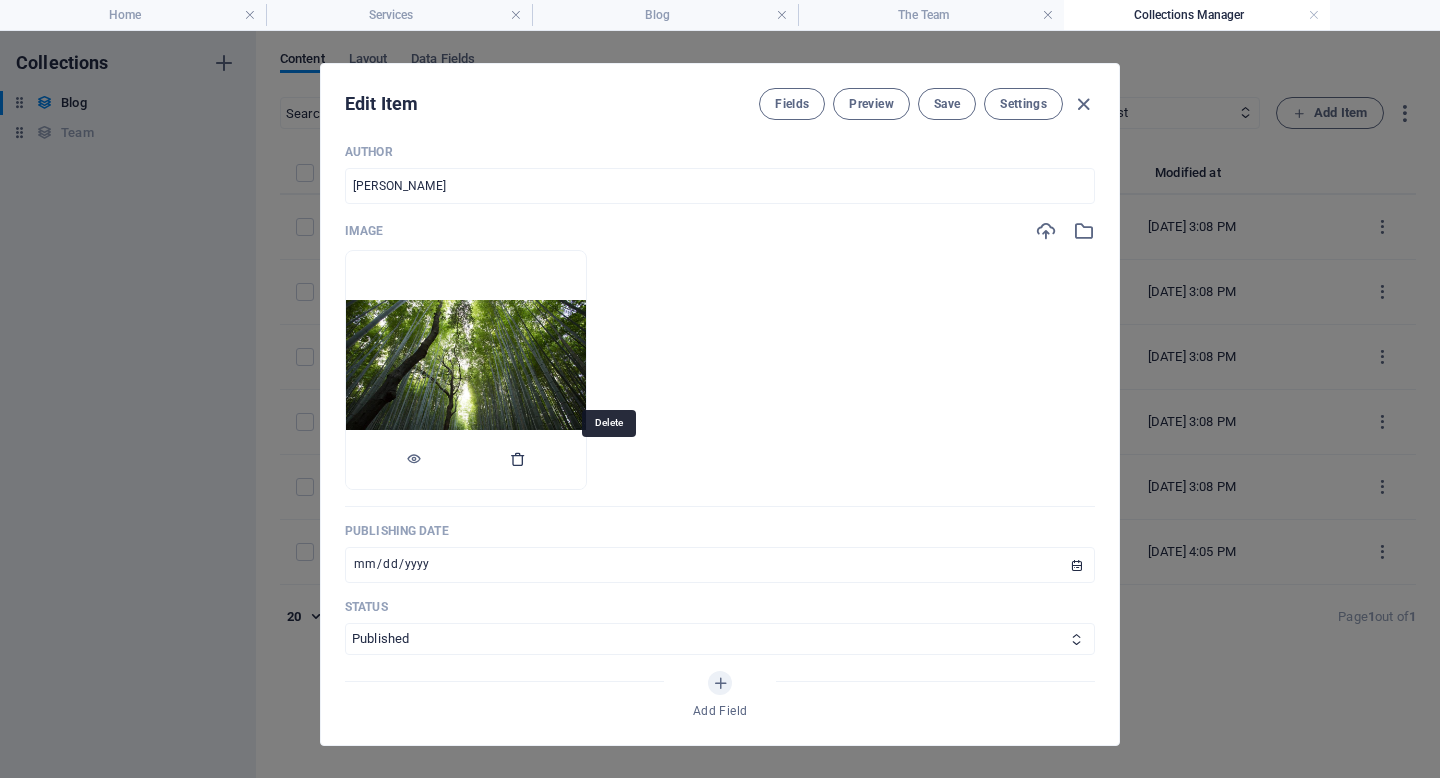 click at bounding box center [518, 459] 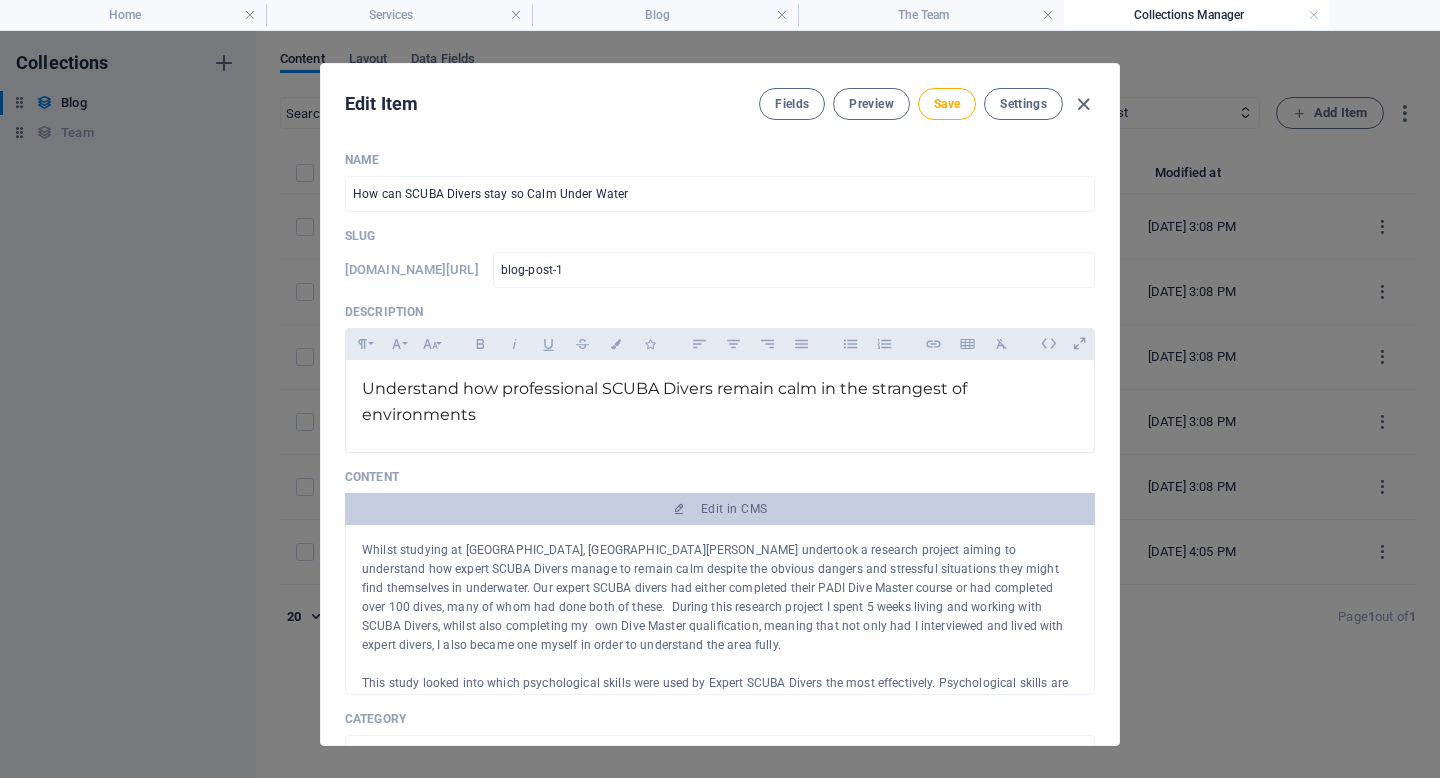 select on "Category 2" 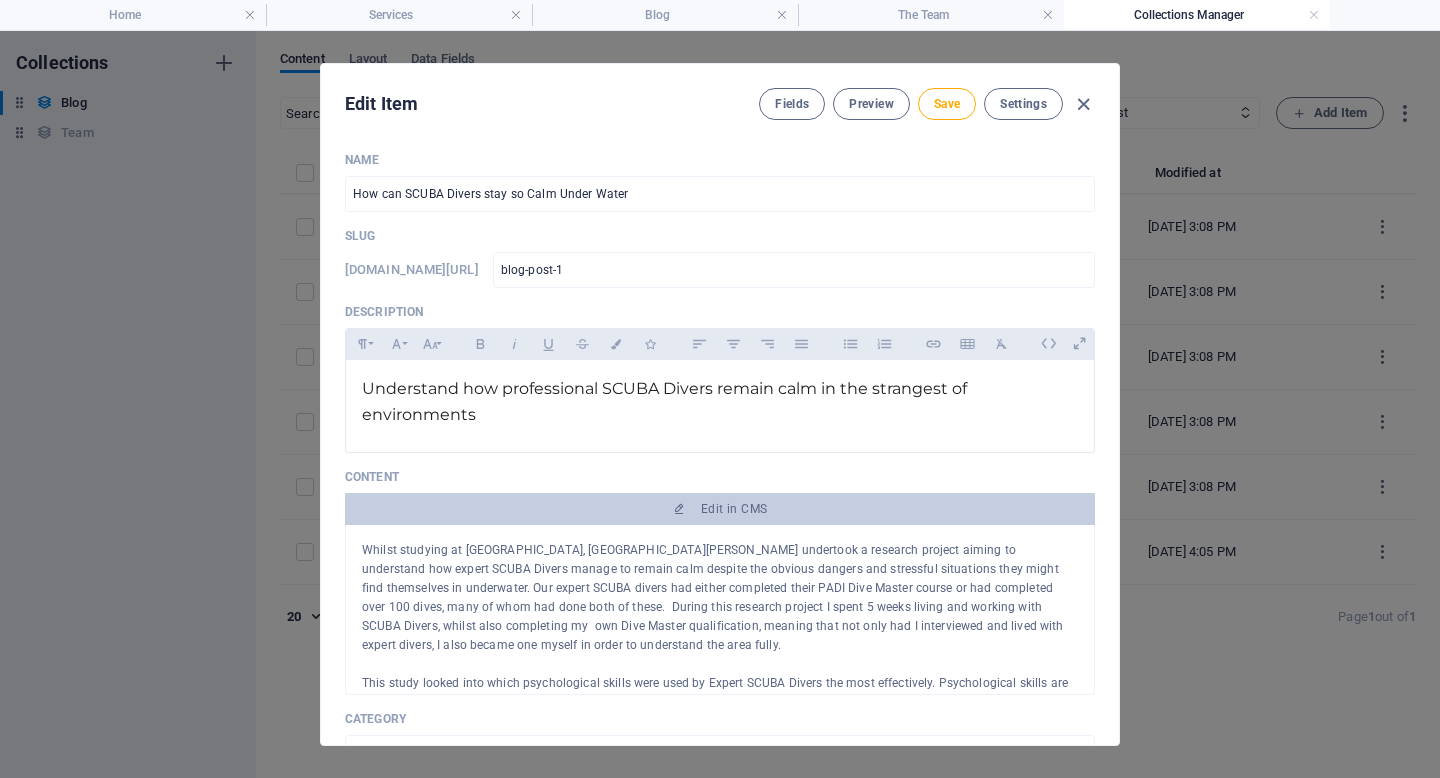 scroll, scrollTop: 639, scrollLeft: 0, axis: vertical 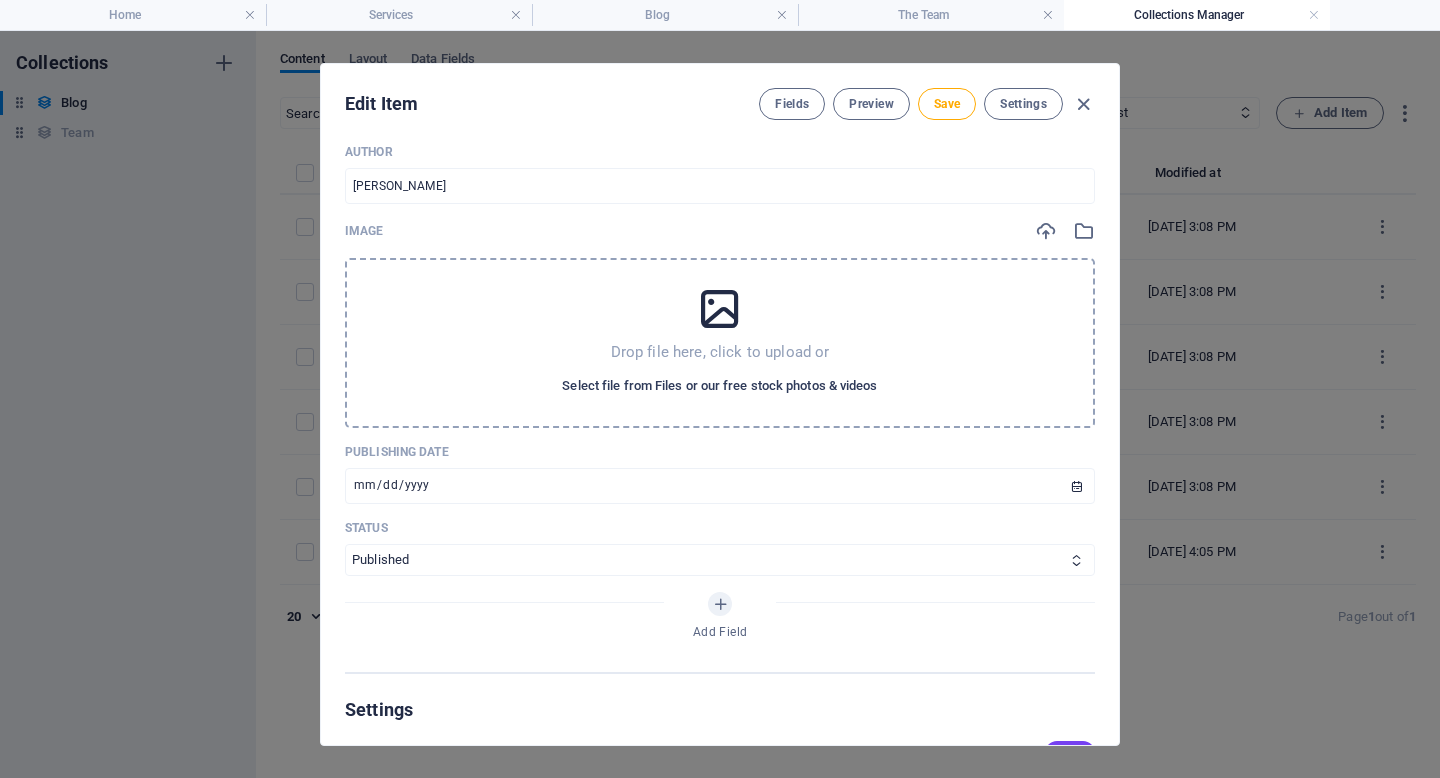 click on "Select file from Files or our free stock photos & videos" at bounding box center (719, 386) 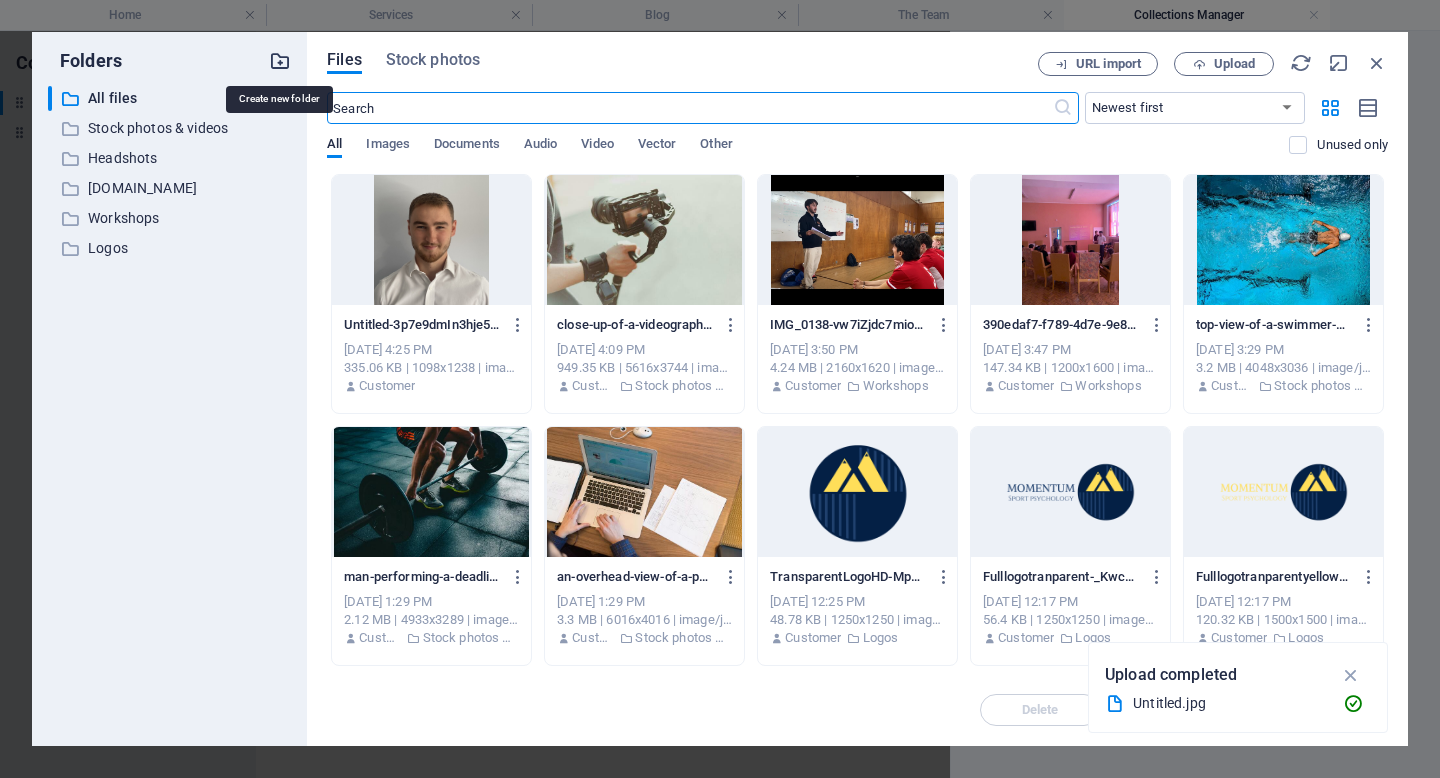 click at bounding box center (280, 61) 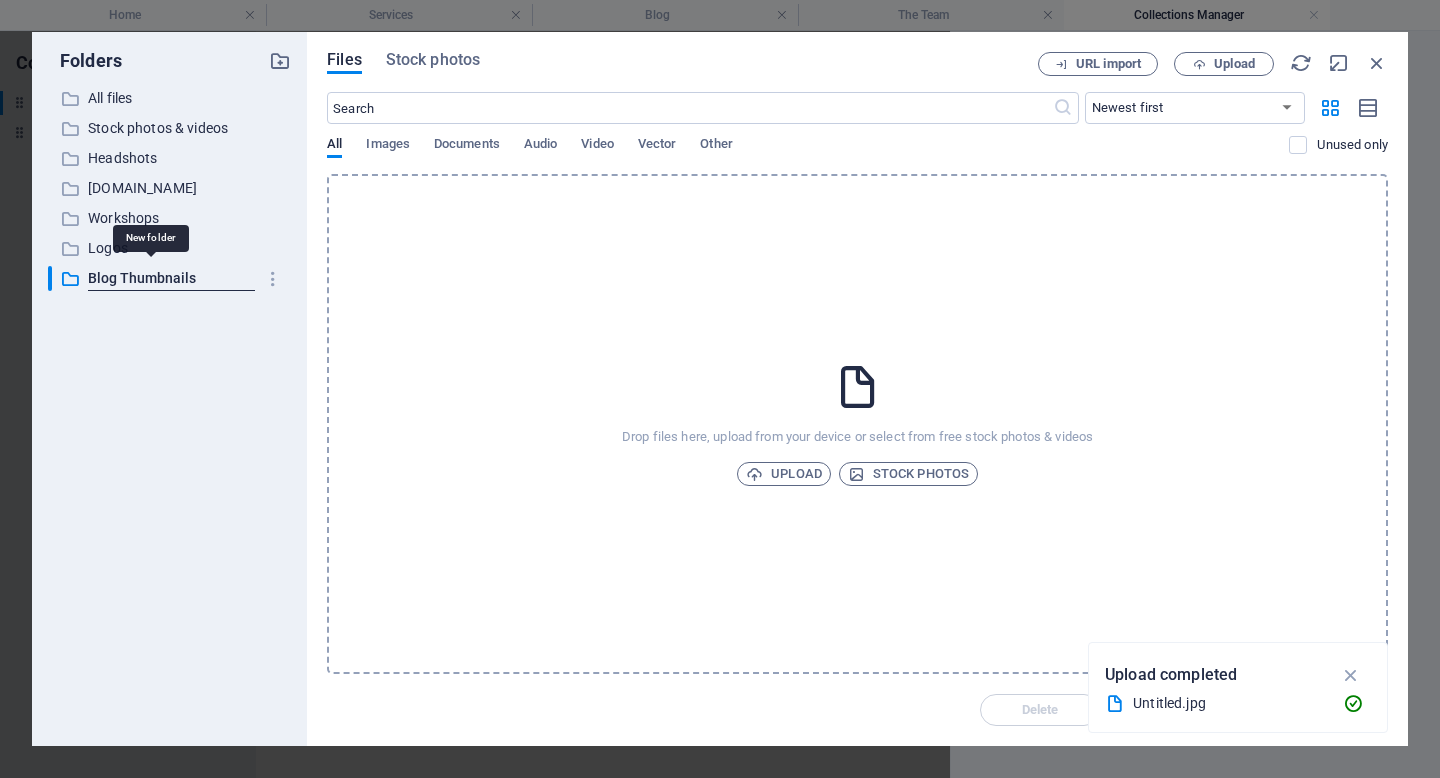 type on "Blog Thumbnails" 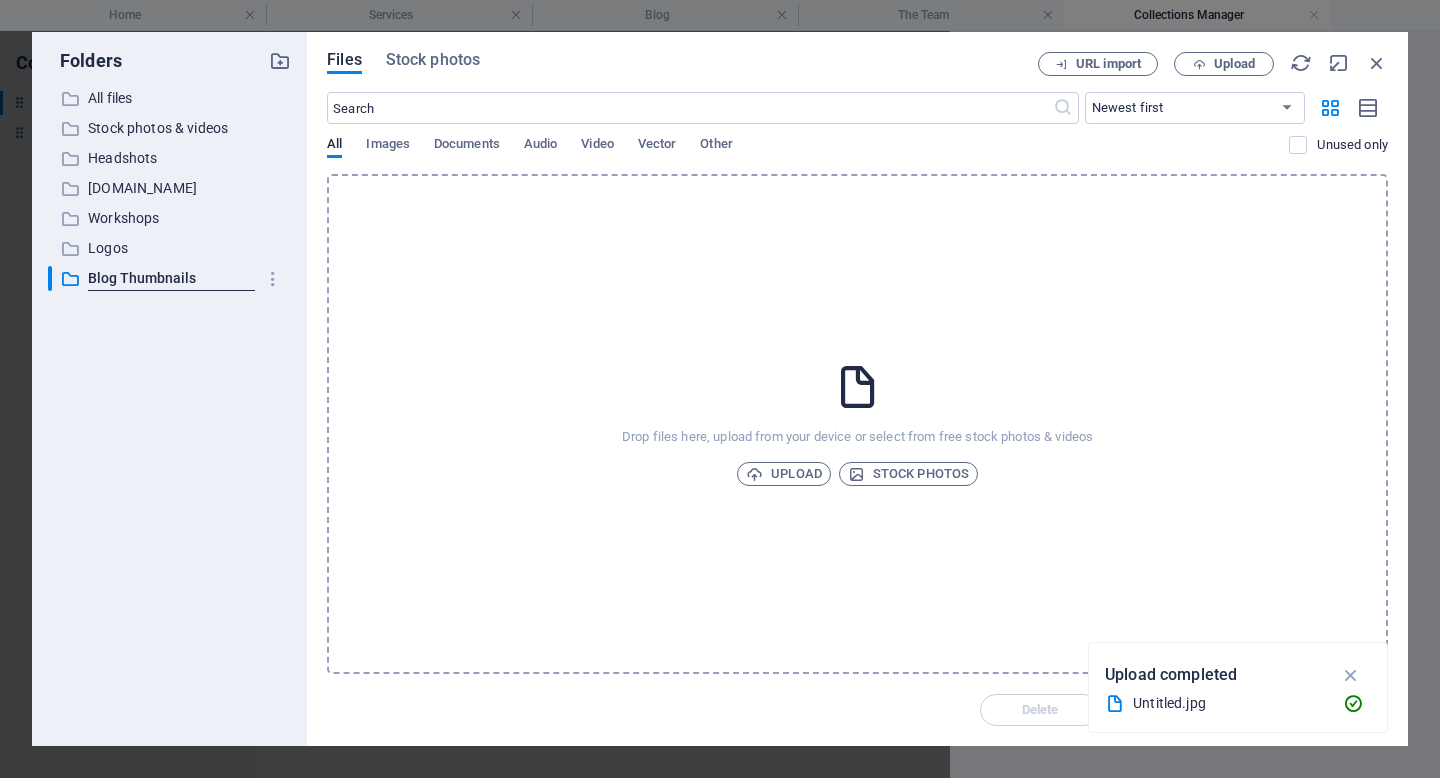 click on "​ All files All files ​ Stock photos & videos Stock photos & videos ​ Headshots Headshots ​ momentumpsychology.co.uk momentumpsychology.co.uk ​ Workshops Workshops ​ Logos Logos ​ Blog Thumbnails New folder" at bounding box center [169, 408] 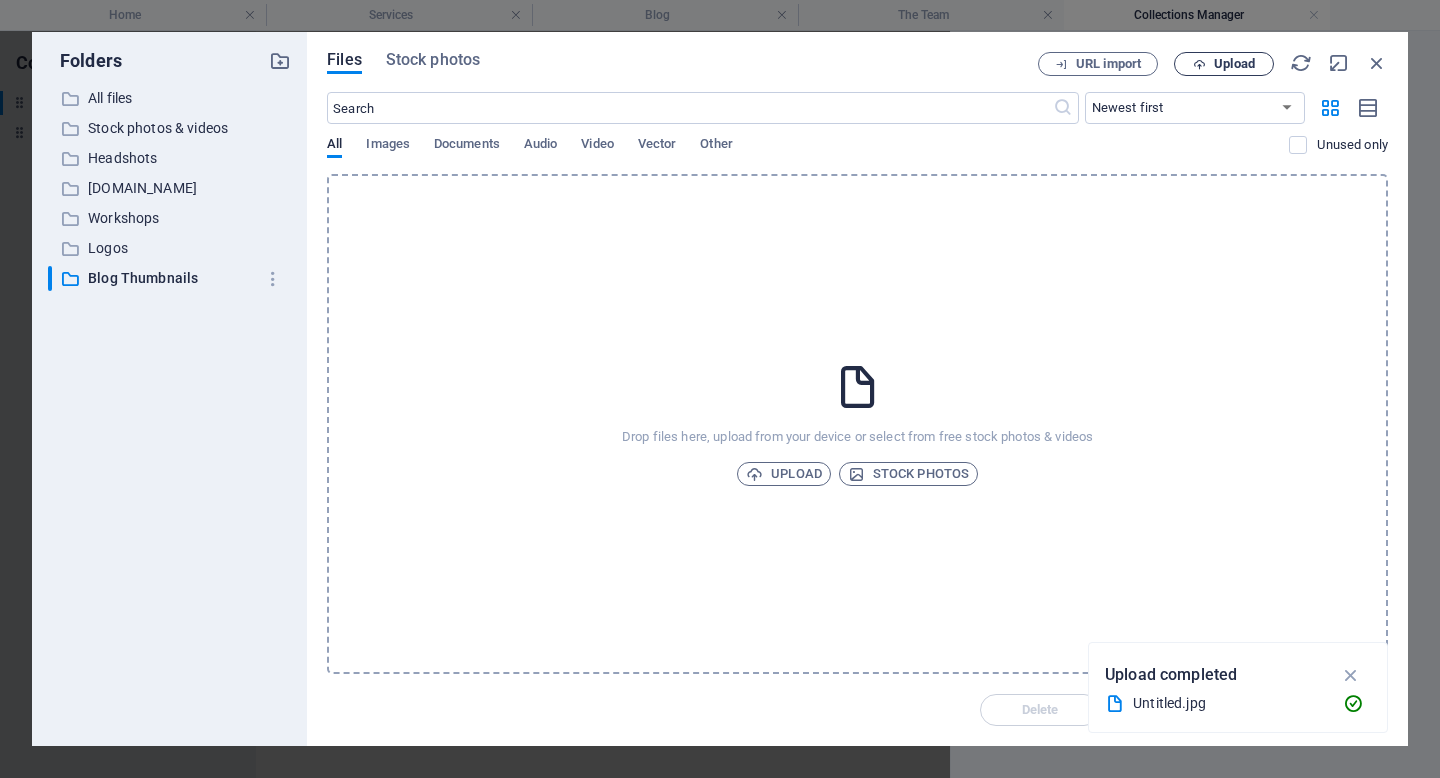 click on "Upload" at bounding box center (1224, 64) 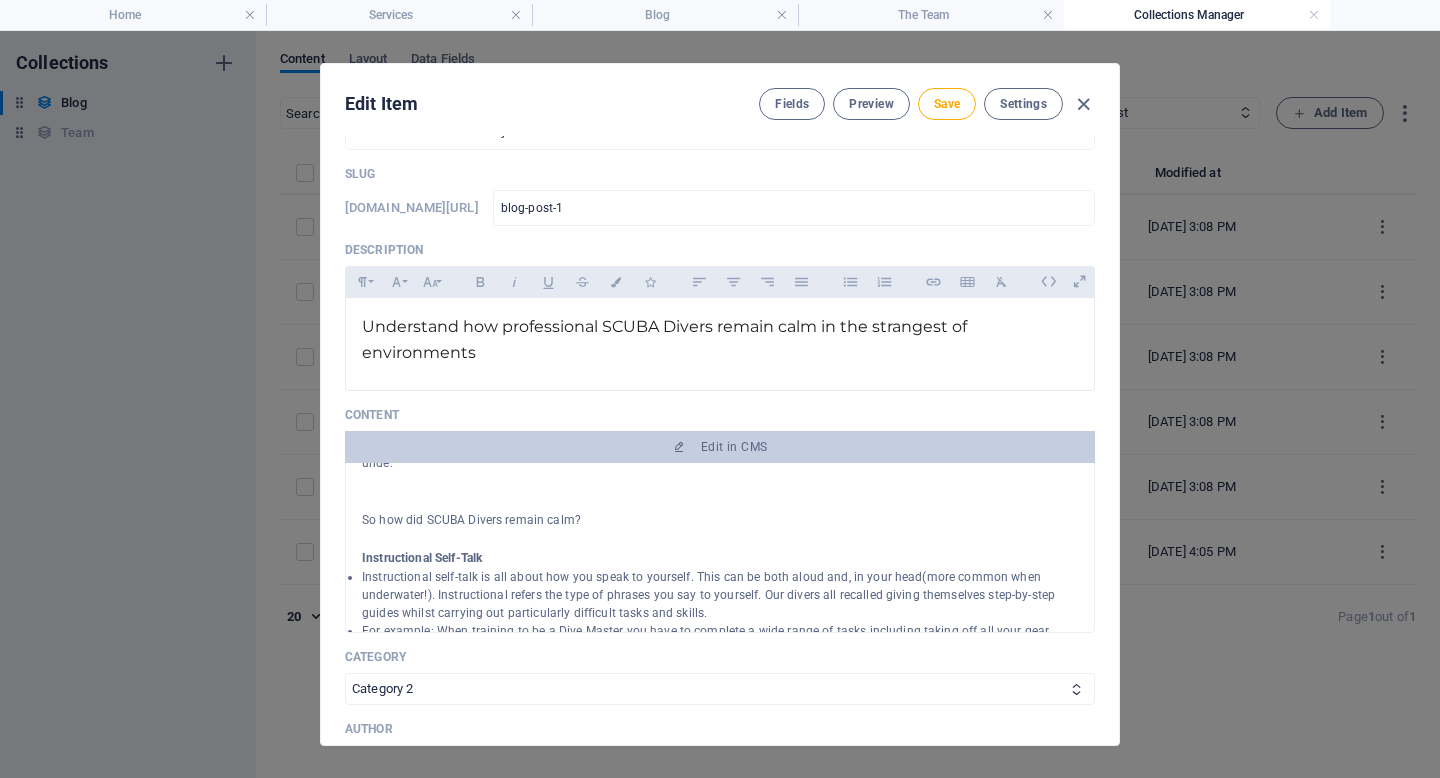 scroll, scrollTop: 0, scrollLeft: 0, axis: both 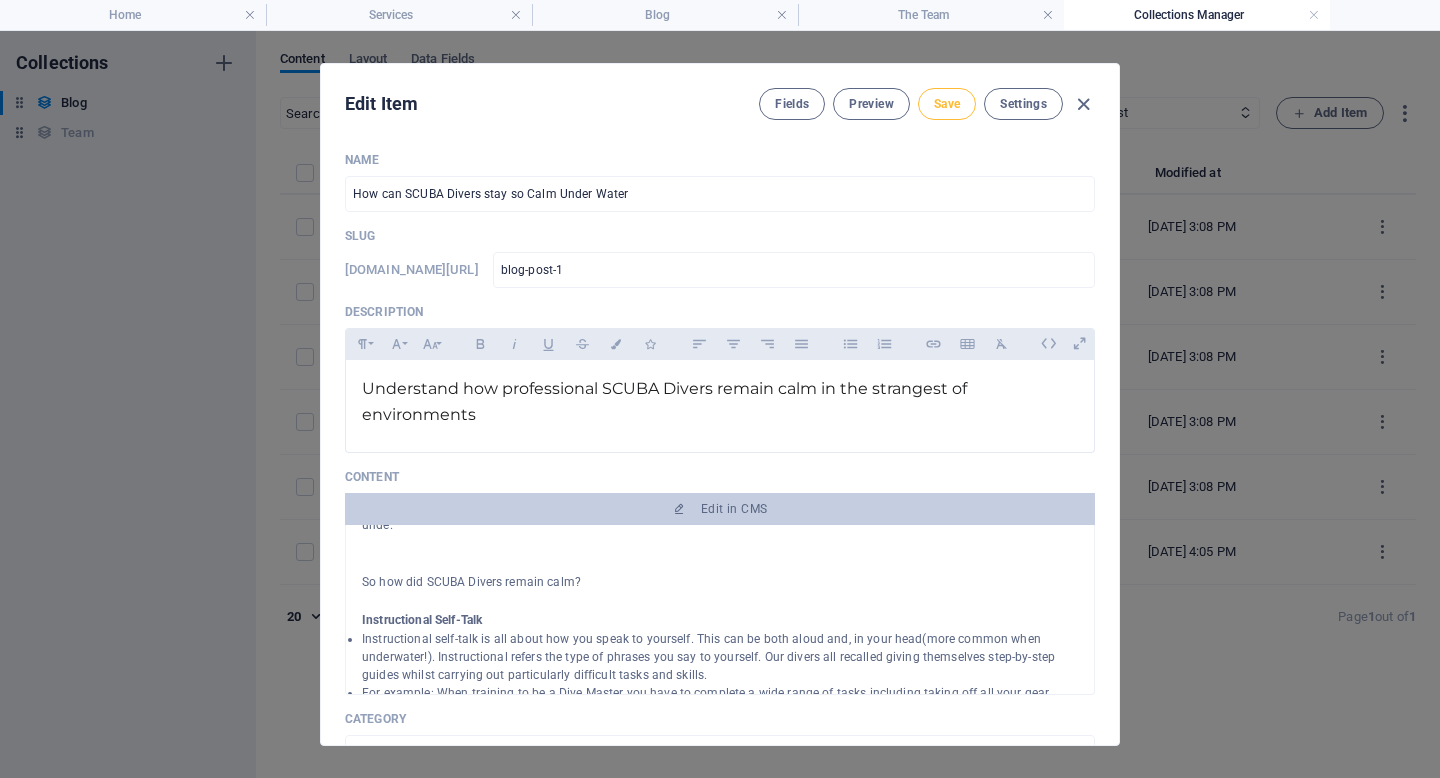 click on "Save" at bounding box center (947, 104) 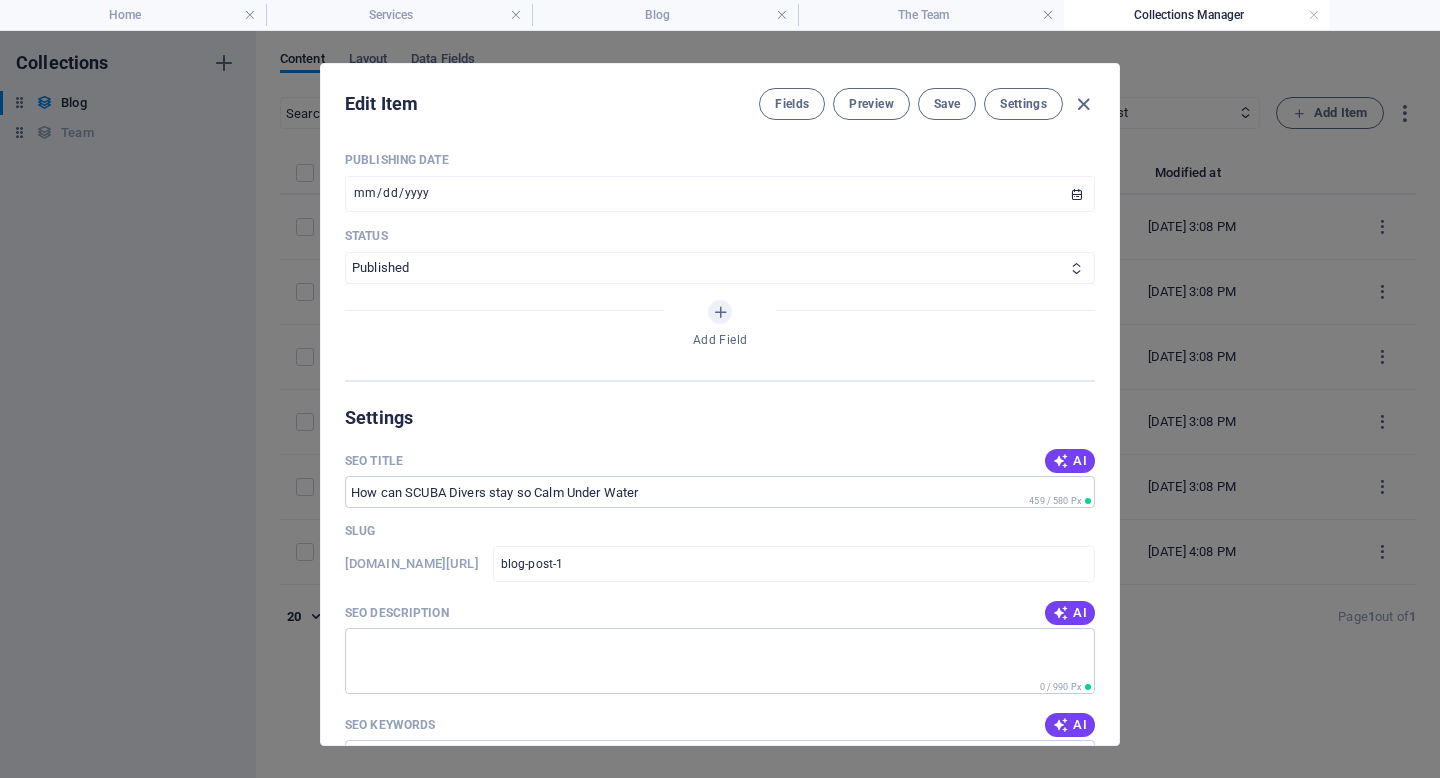 scroll, scrollTop: 1264, scrollLeft: 0, axis: vertical 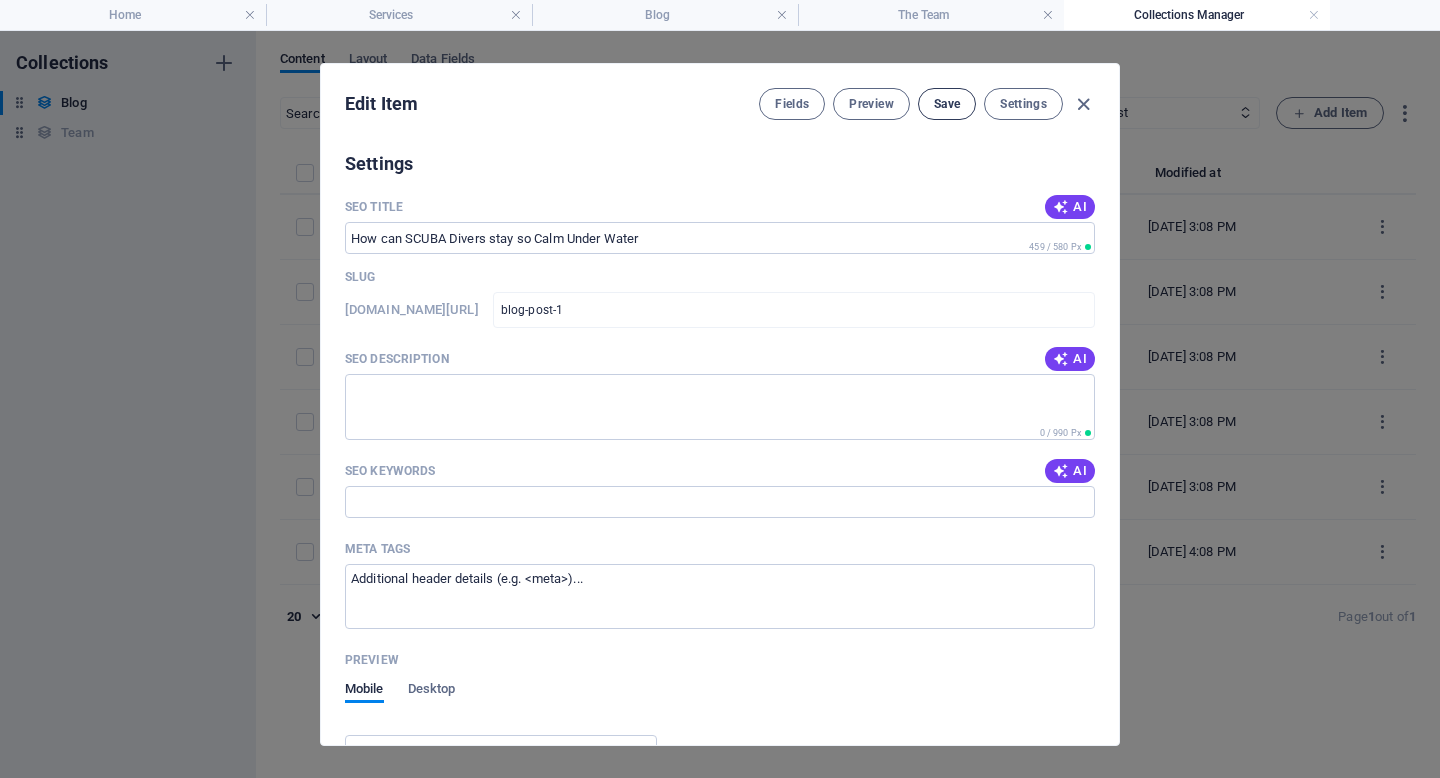 click on "Save" at bounding box center [947, 104] 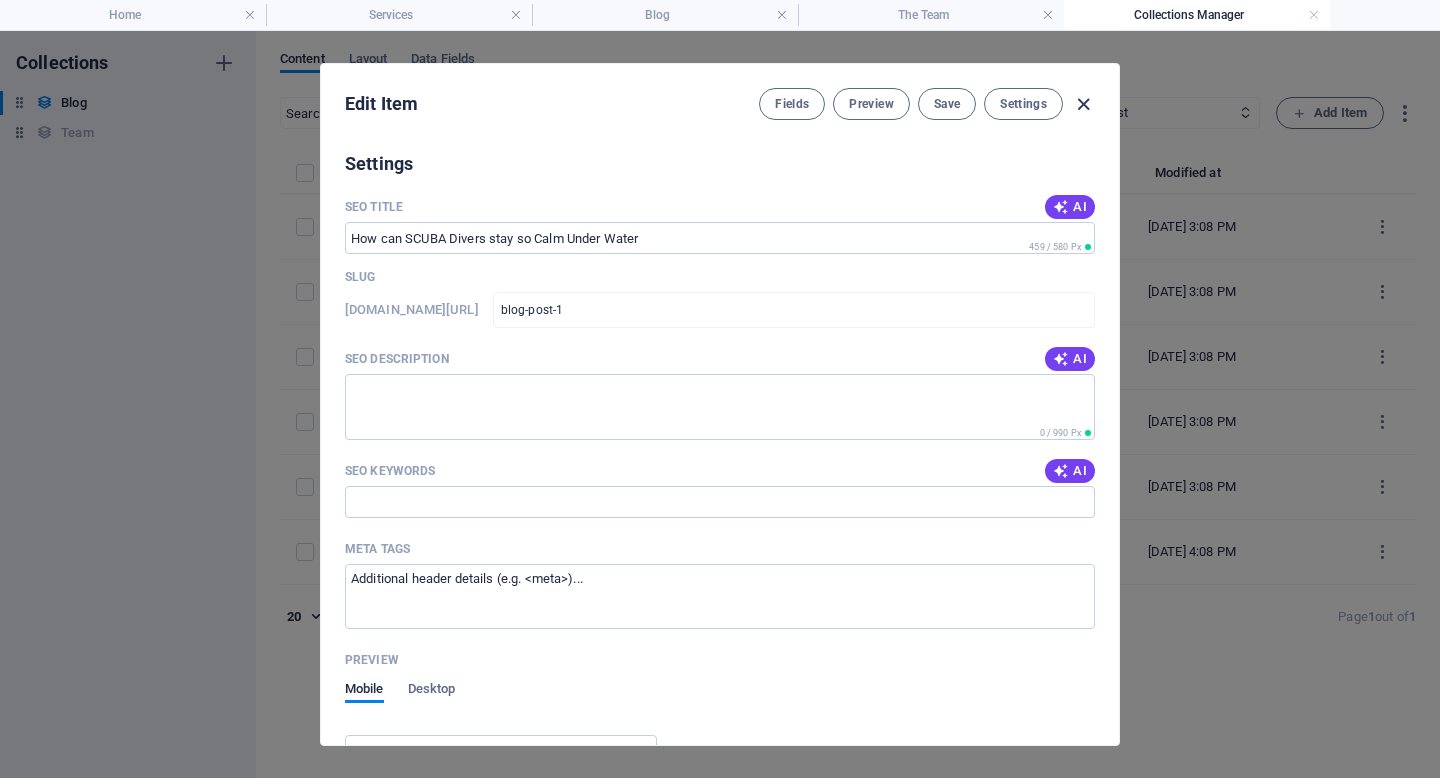 click at bounding box center (1083, 104) 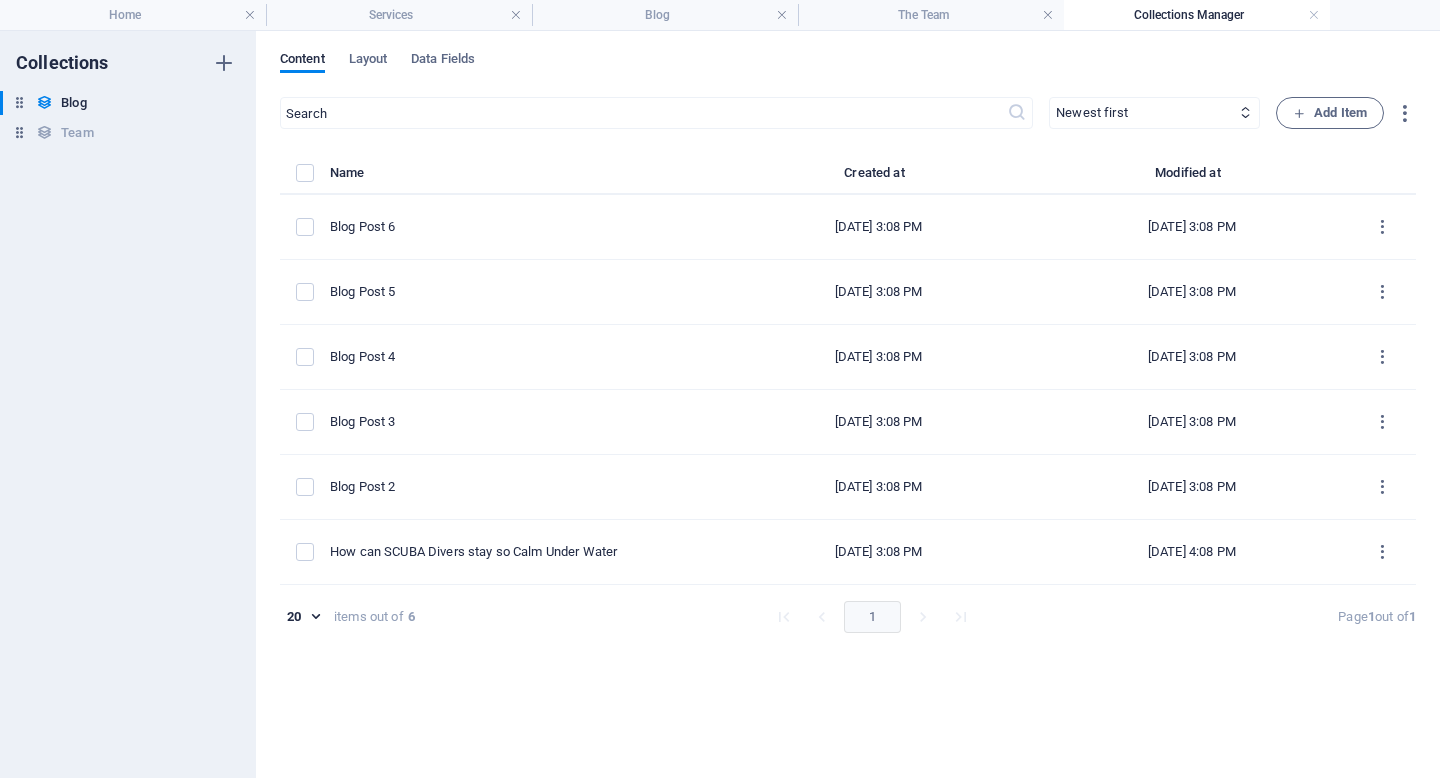 type on "2025-07-14" 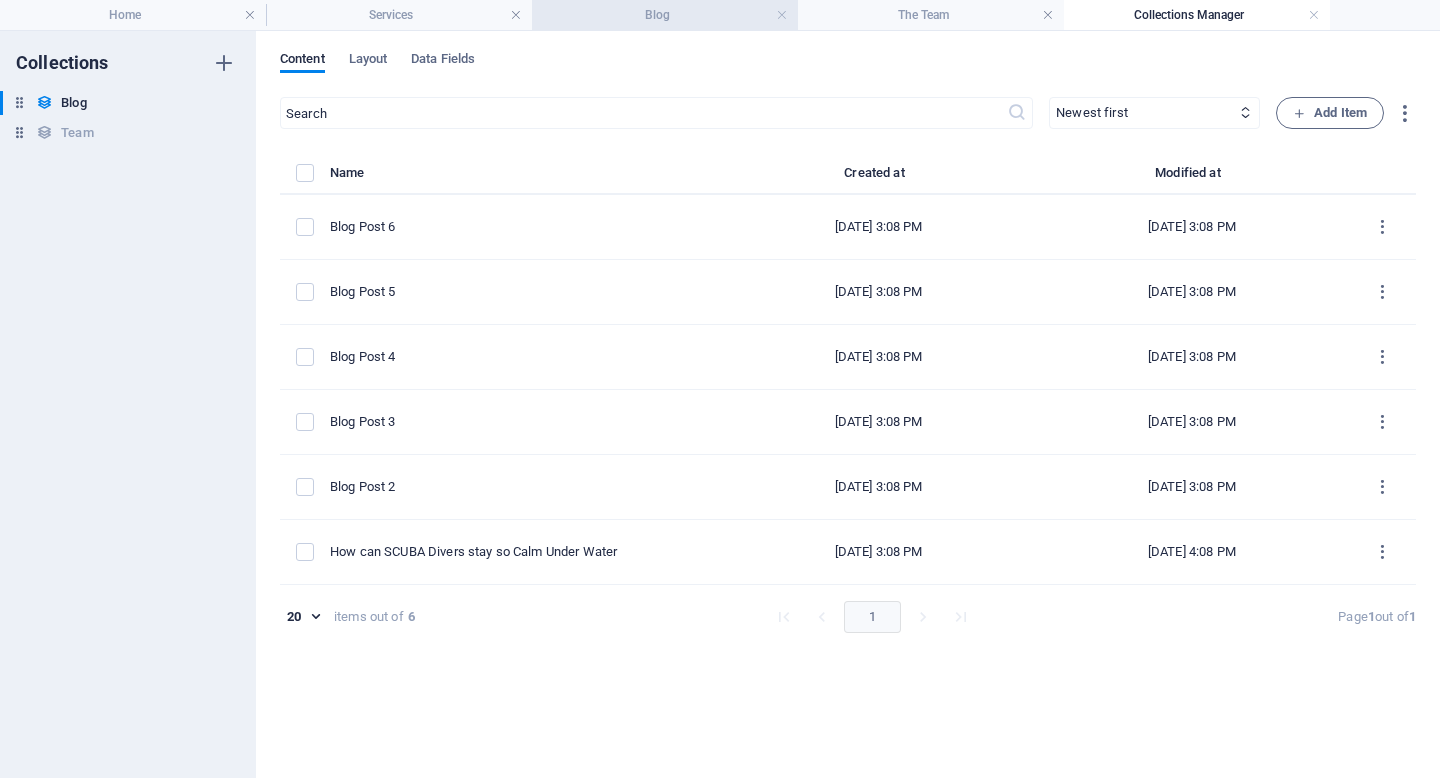 click on "Blog" at bounding box center (665, 15) 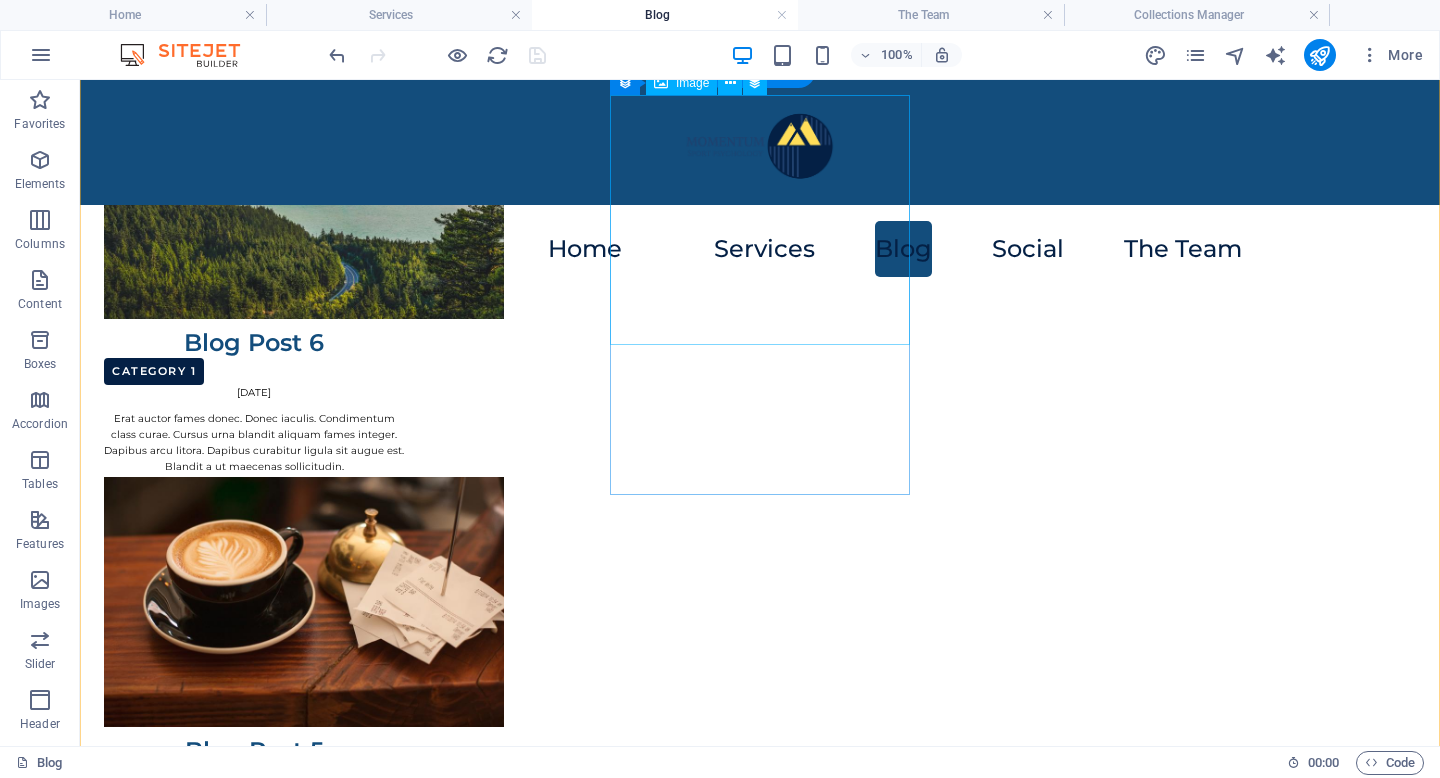 scroll, scrollTop: 285, scrollLeft: 0, axis: vertical 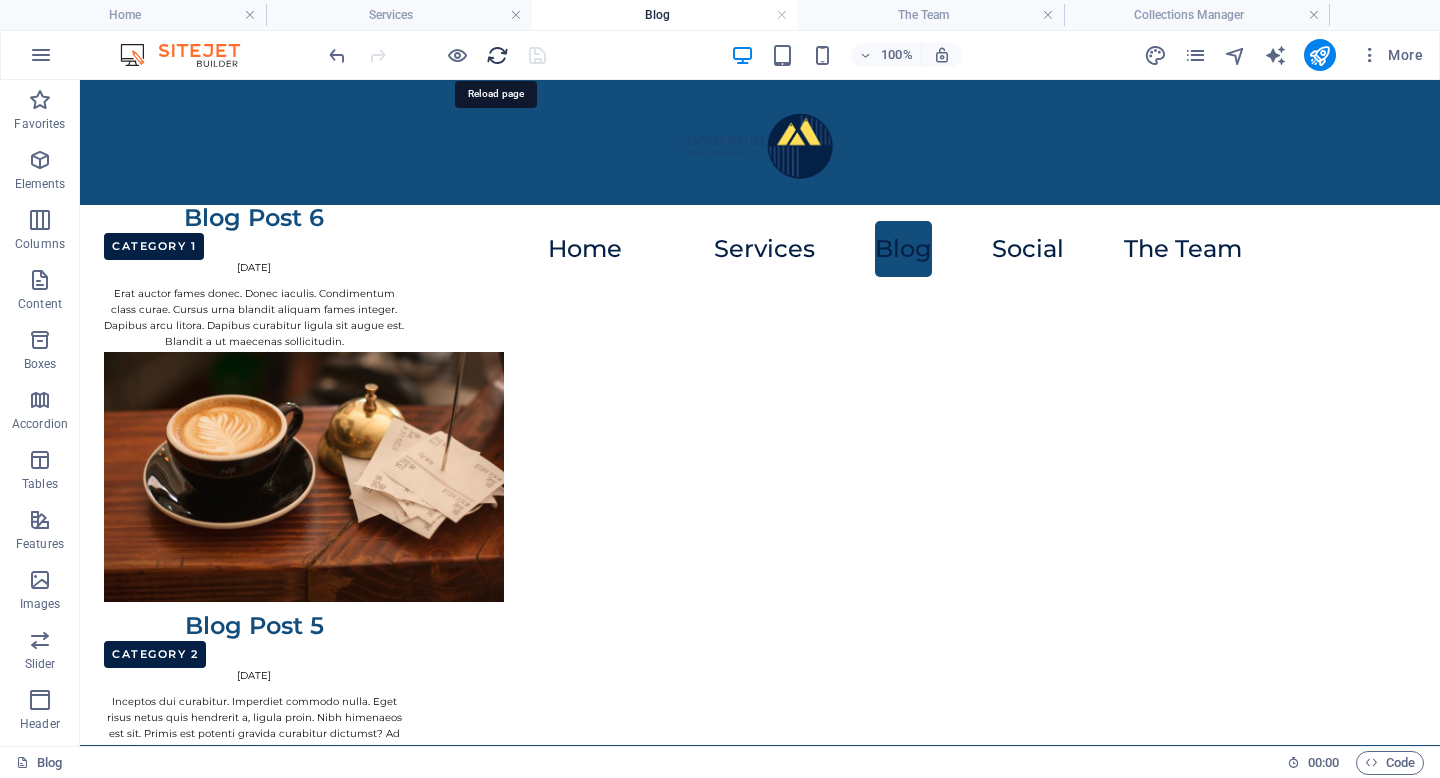 click at bounding box center [497, 55] 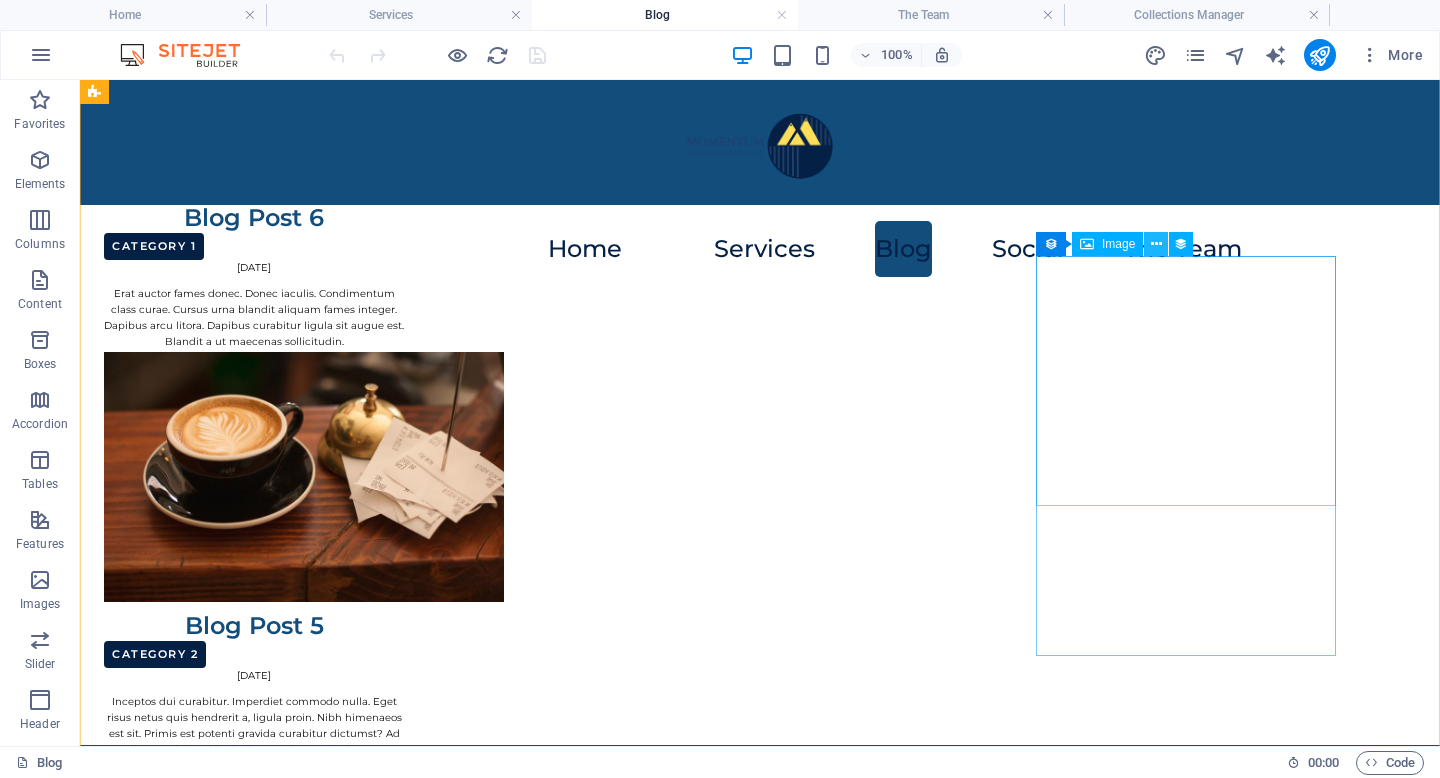 click at bounding box center [1156, 244] 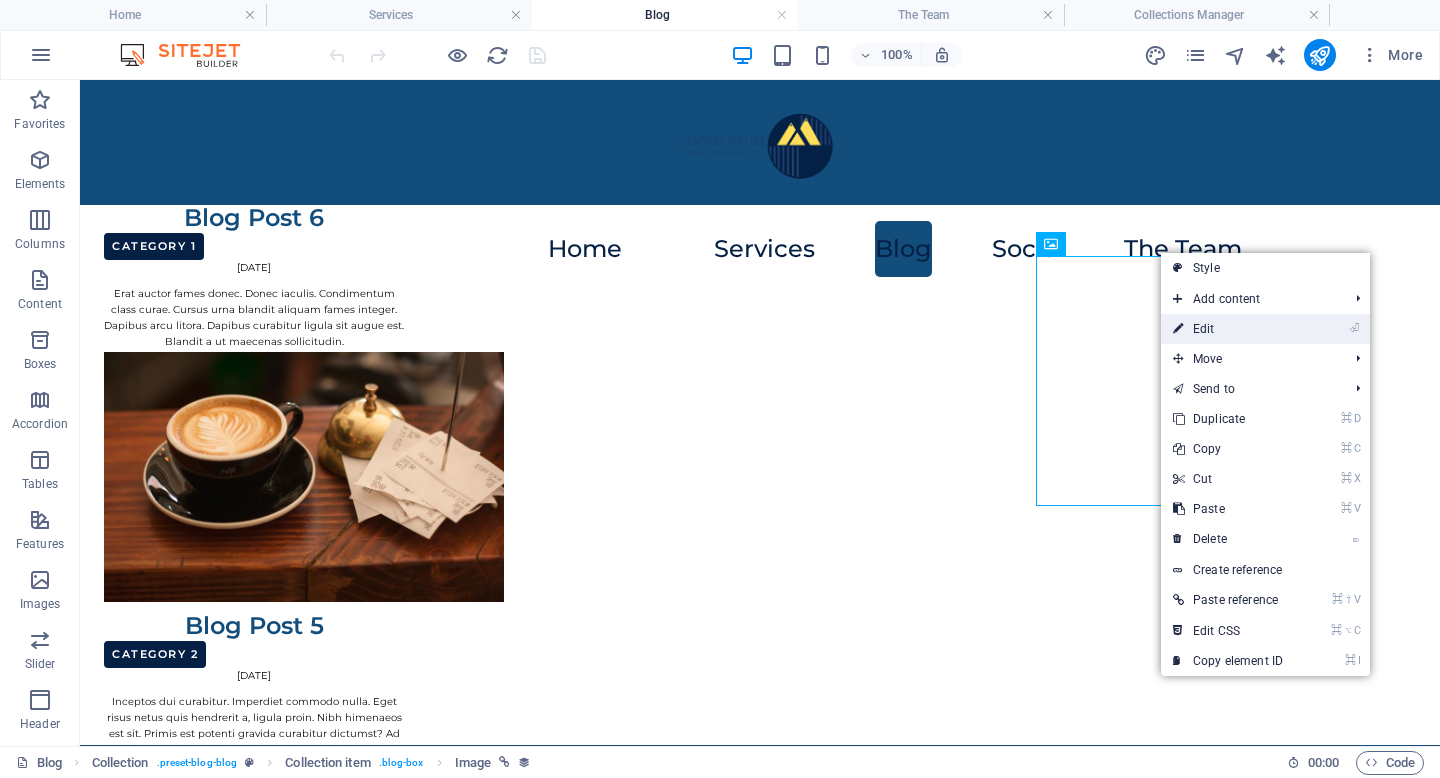 click on "⏎  Edit" at bounding box center [1228, 329] 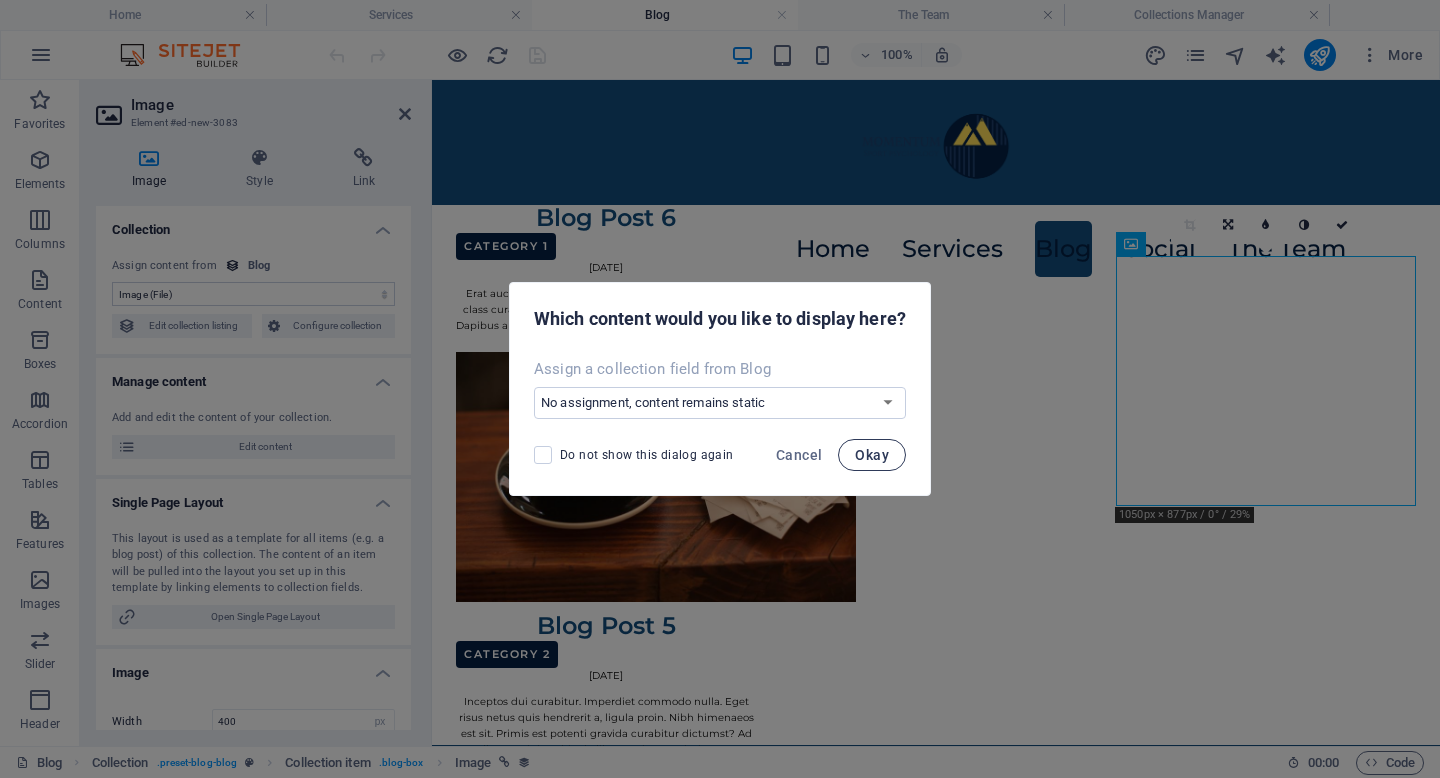 click on "Okay" at bounding box center [872, 455] 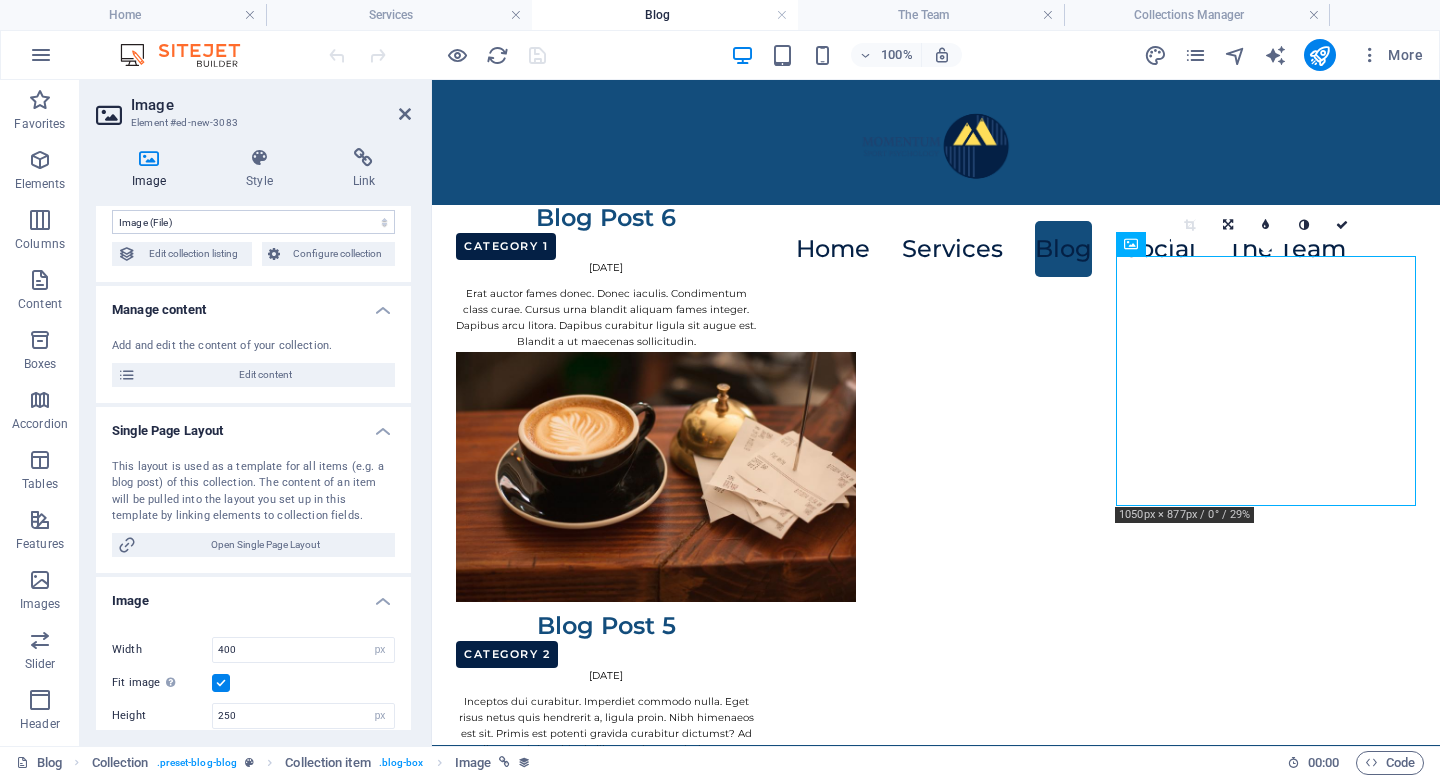 scroll, scrollTop: 192, scrollLeft: 0, axis: vertical 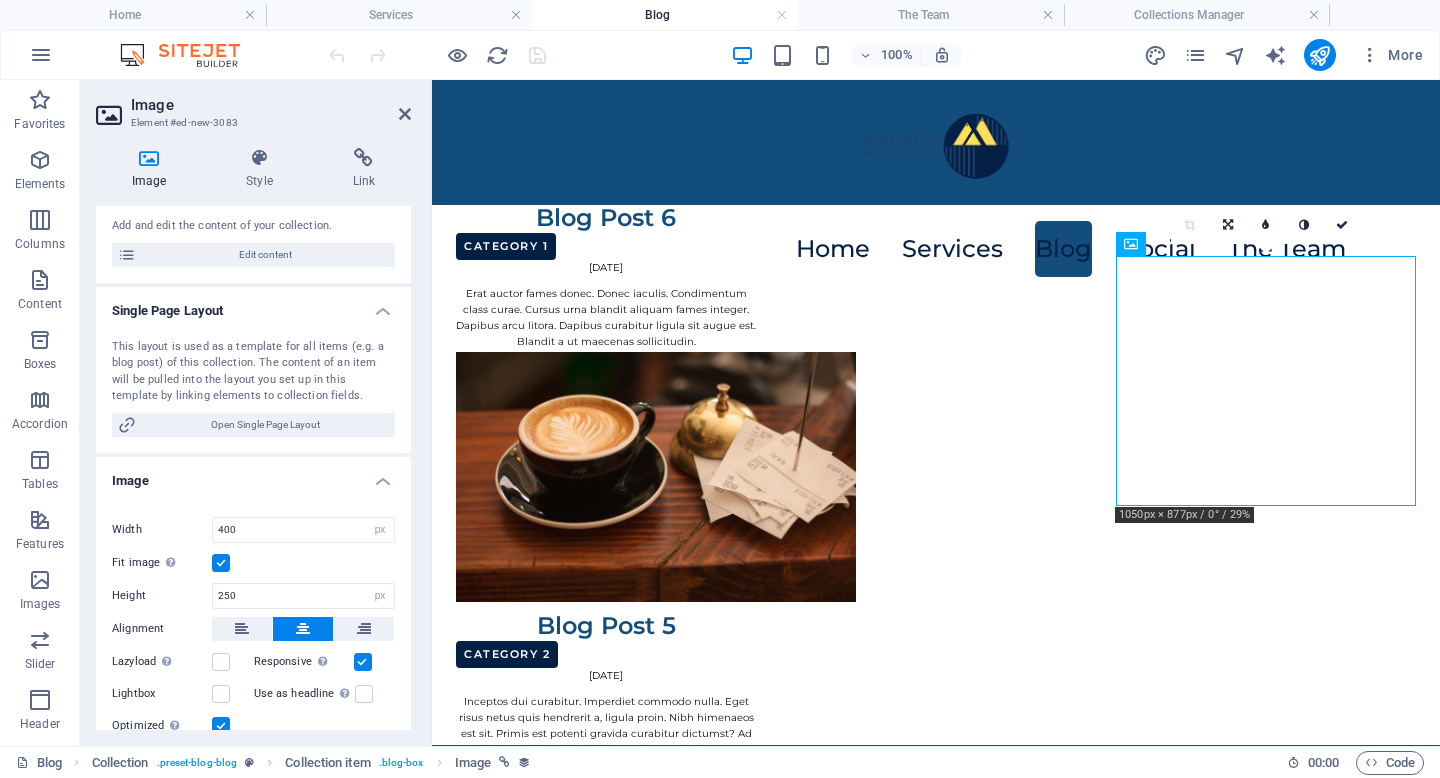 click on "Drag files here, click to choose files or select files from Files or our free stock photos & videos Select files from the file manager, stock photos, or upload file(s) Upload Width 400 Default auto px rem % em vh vw Fit image Automatically fit image to a fixed width and height Height 250 Default auto px Alignment Lazyload Loading images after the page loads improves page speed. Responsive Automatically load retina image and smartphone optimized sizes. Lightbox Use as headline The image will be wrapped in an H1 headline tag. Useful for giving alternative text the weight of an H1 headline, e.g. for the logo. Leave unchecked if uncertain. Optimized Images are compressed to improve page speed. Position Direction Custom X offset 50 px rem % vh vw Y offset 50 px rem % vh vw" at bounding box center (253, 674) 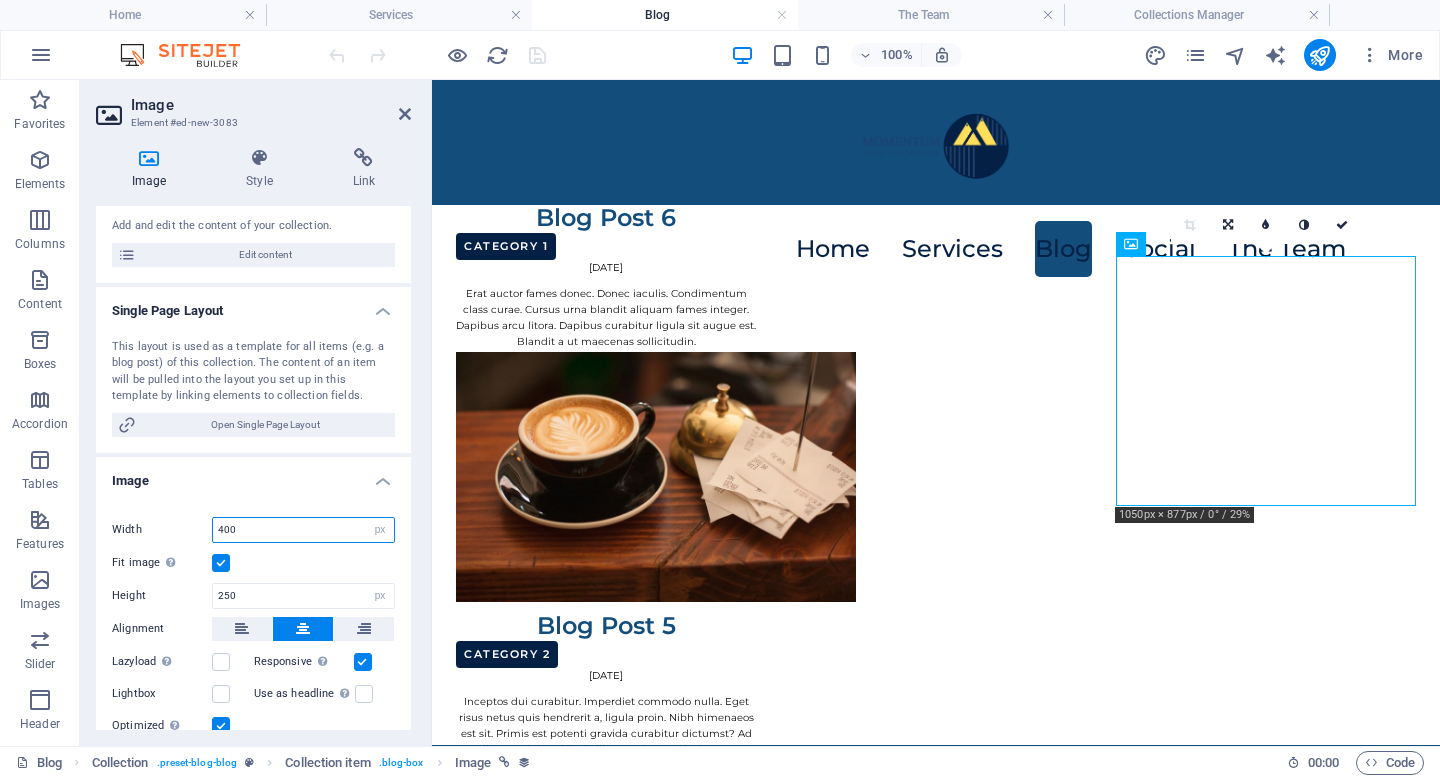 click on "400" at bounding box center (303, 530) 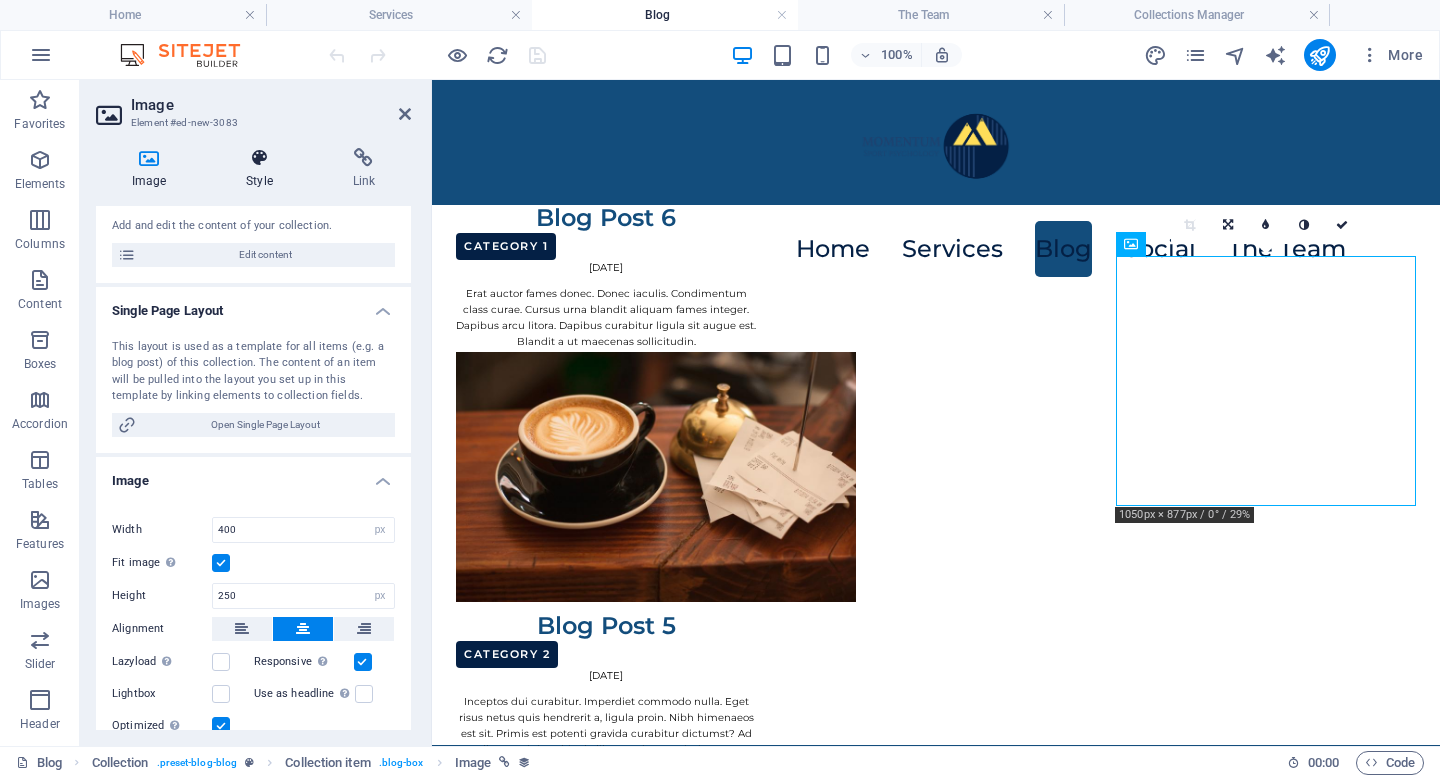 click on "Style" at bounding box center [263, 169] 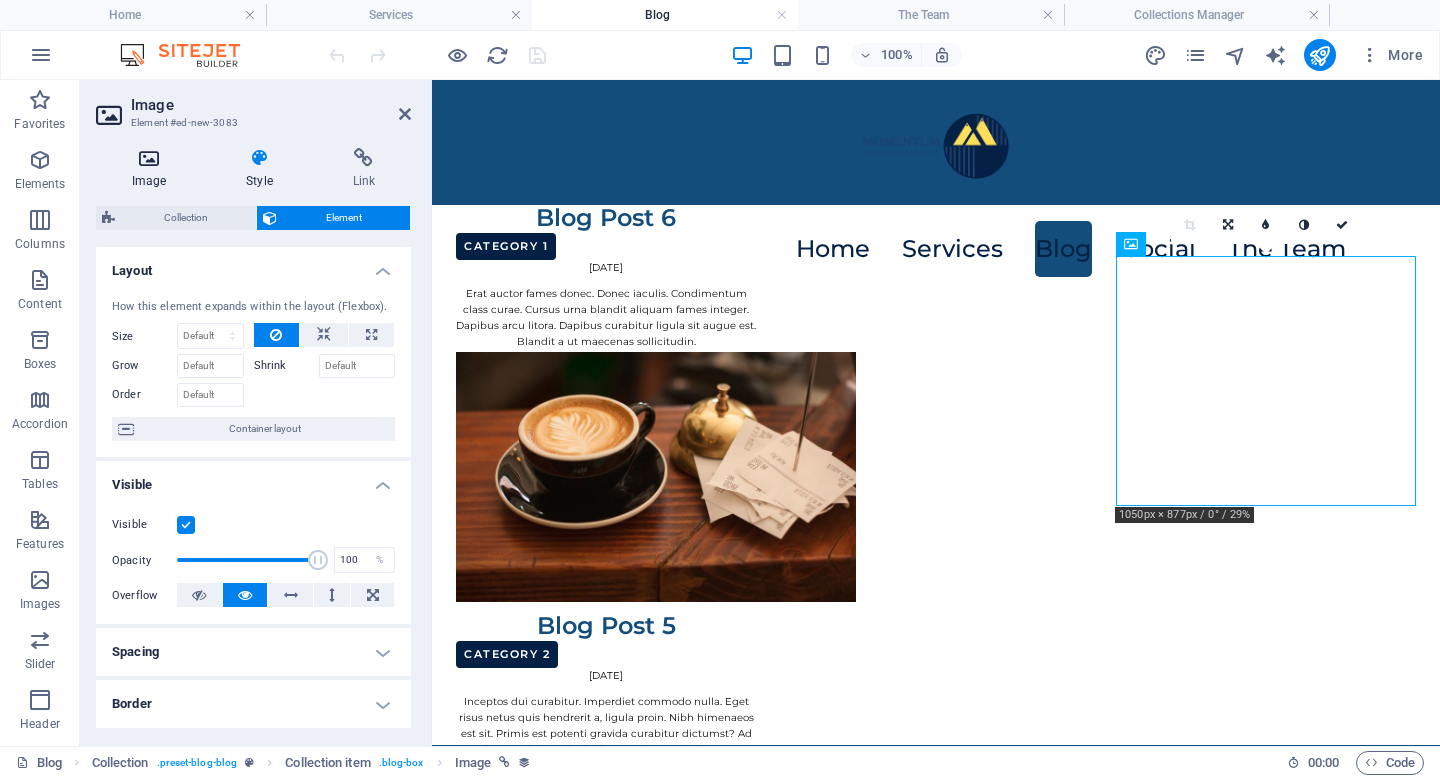 click on "Image" at bounding box center (153, 169) 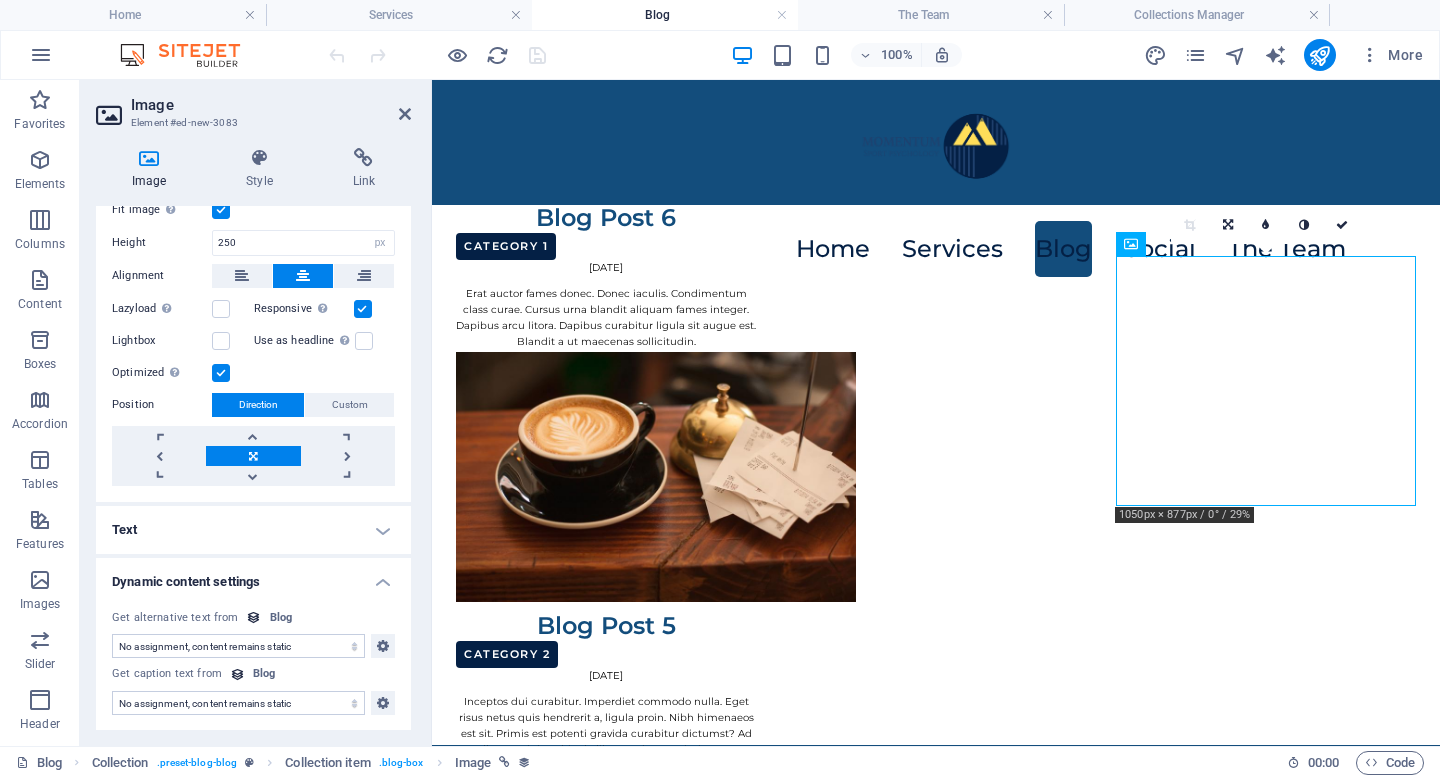 scroll, scrollTop: 483, scrollLeft: 0, axis: vertical 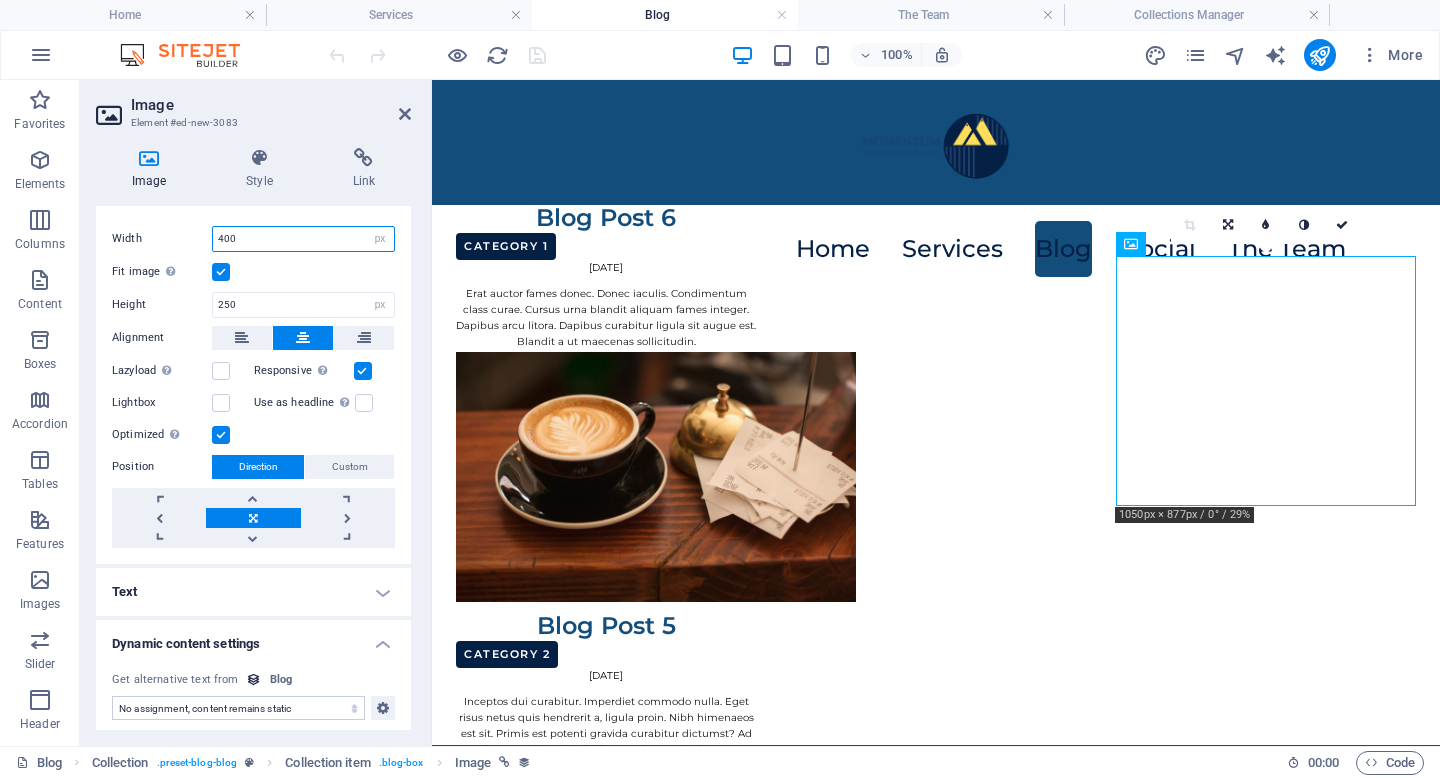 click on "400" at bounding box center (303, 239) 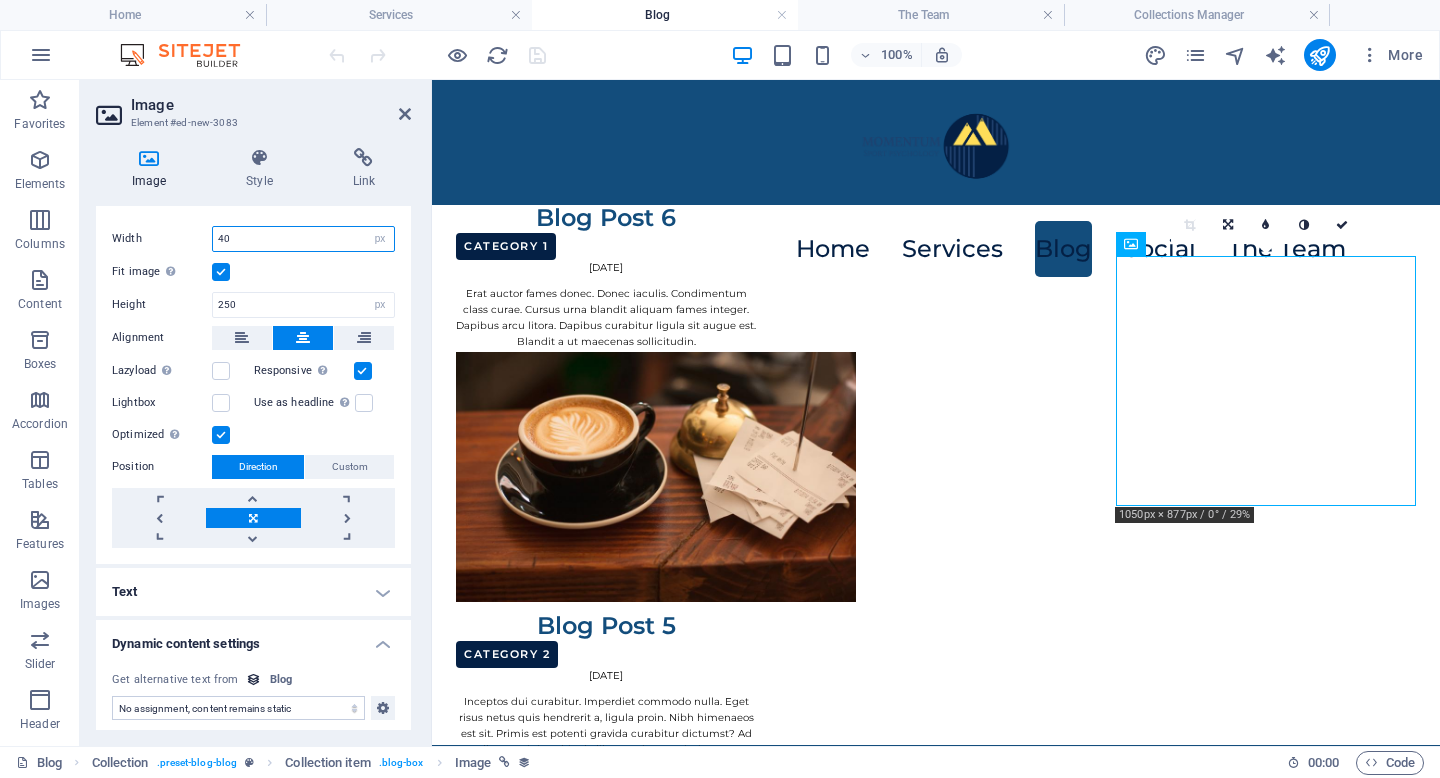 type on "4" 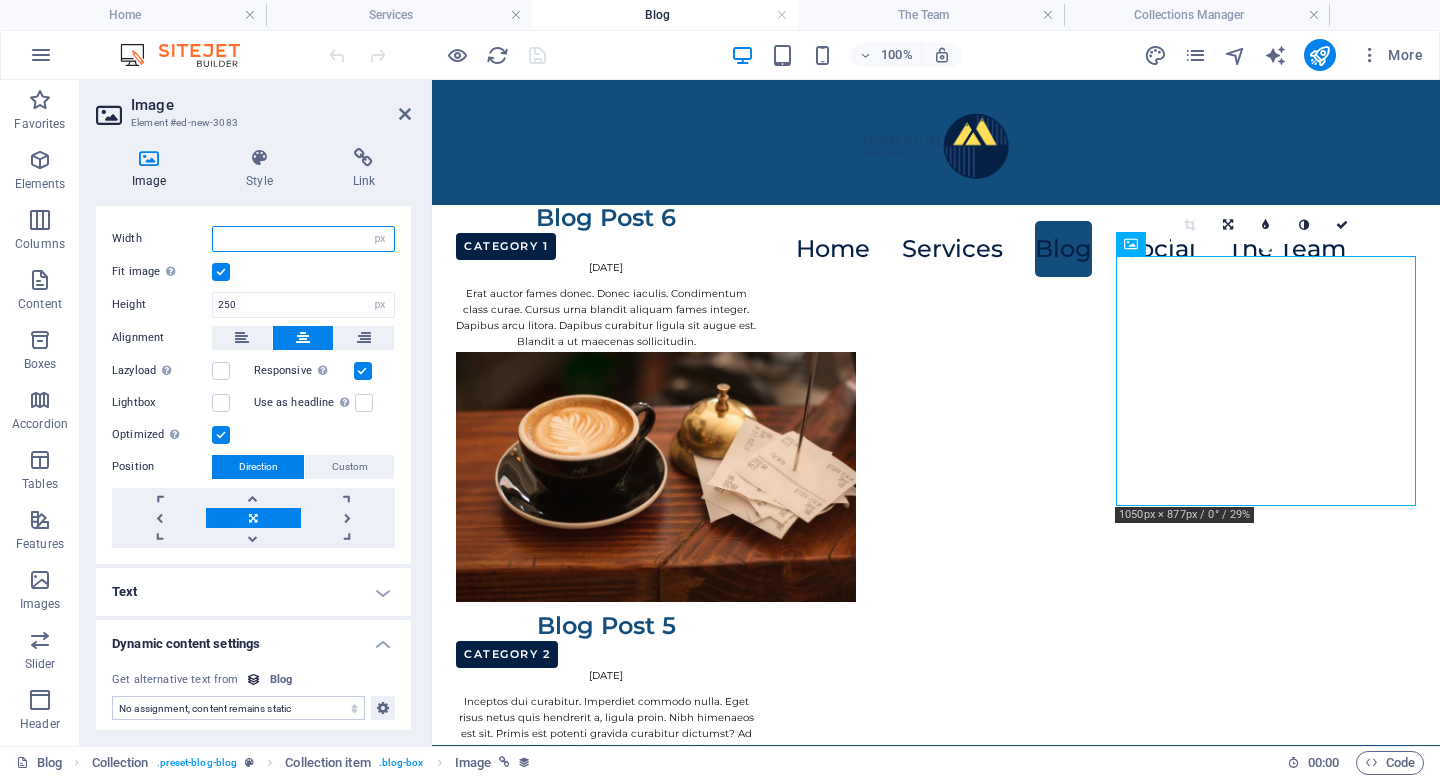 type 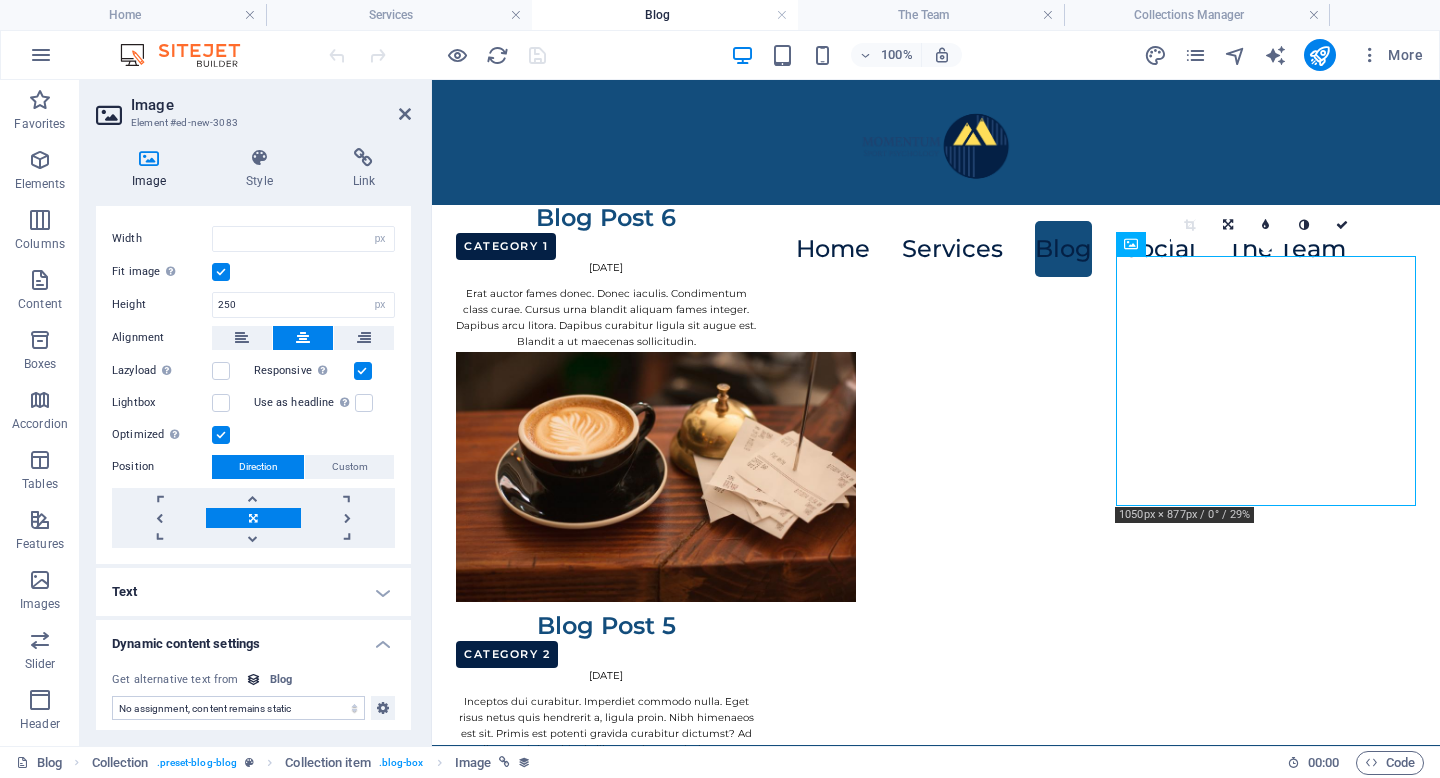 click at bounding box center (221, 272) 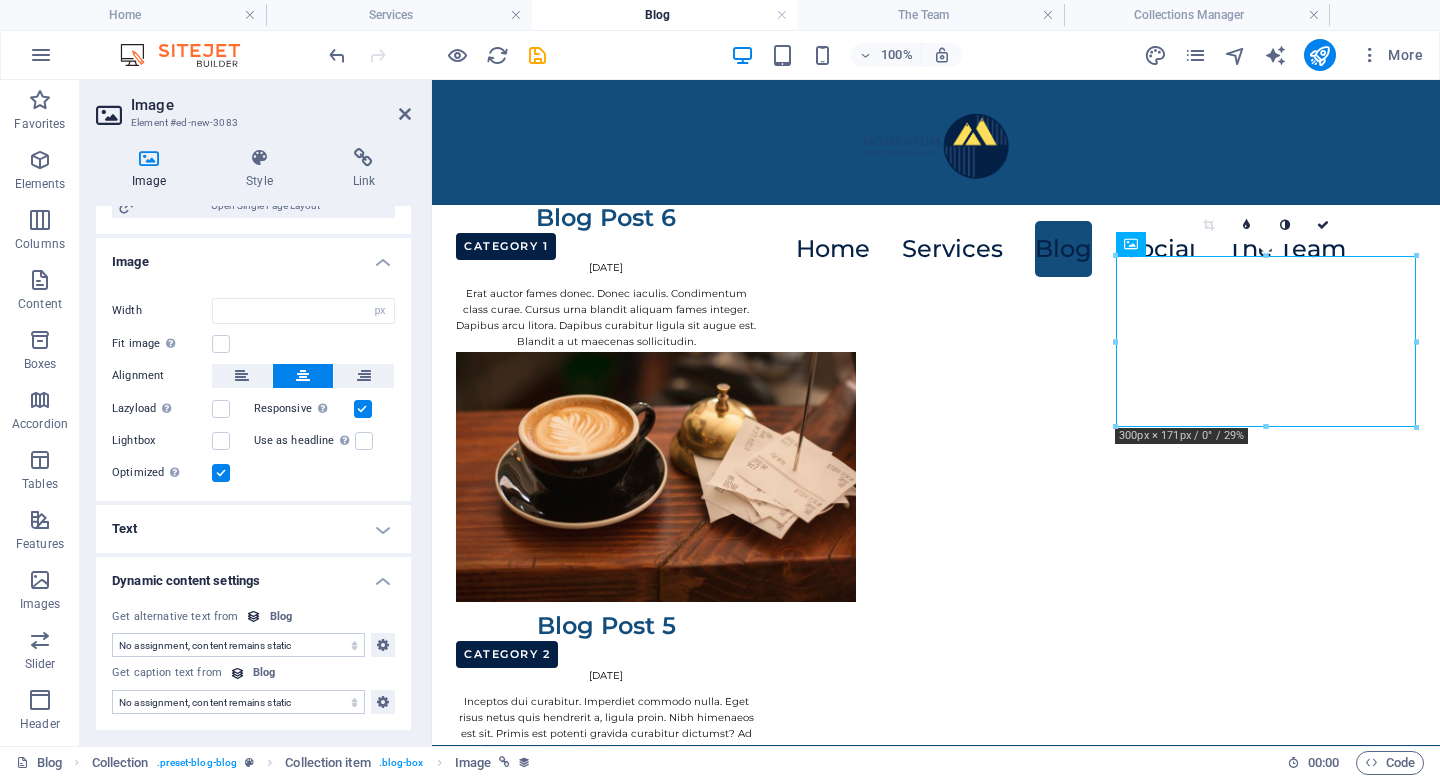 scroll, scrollTop: 410, scrollLeft: 0, axis: vertical 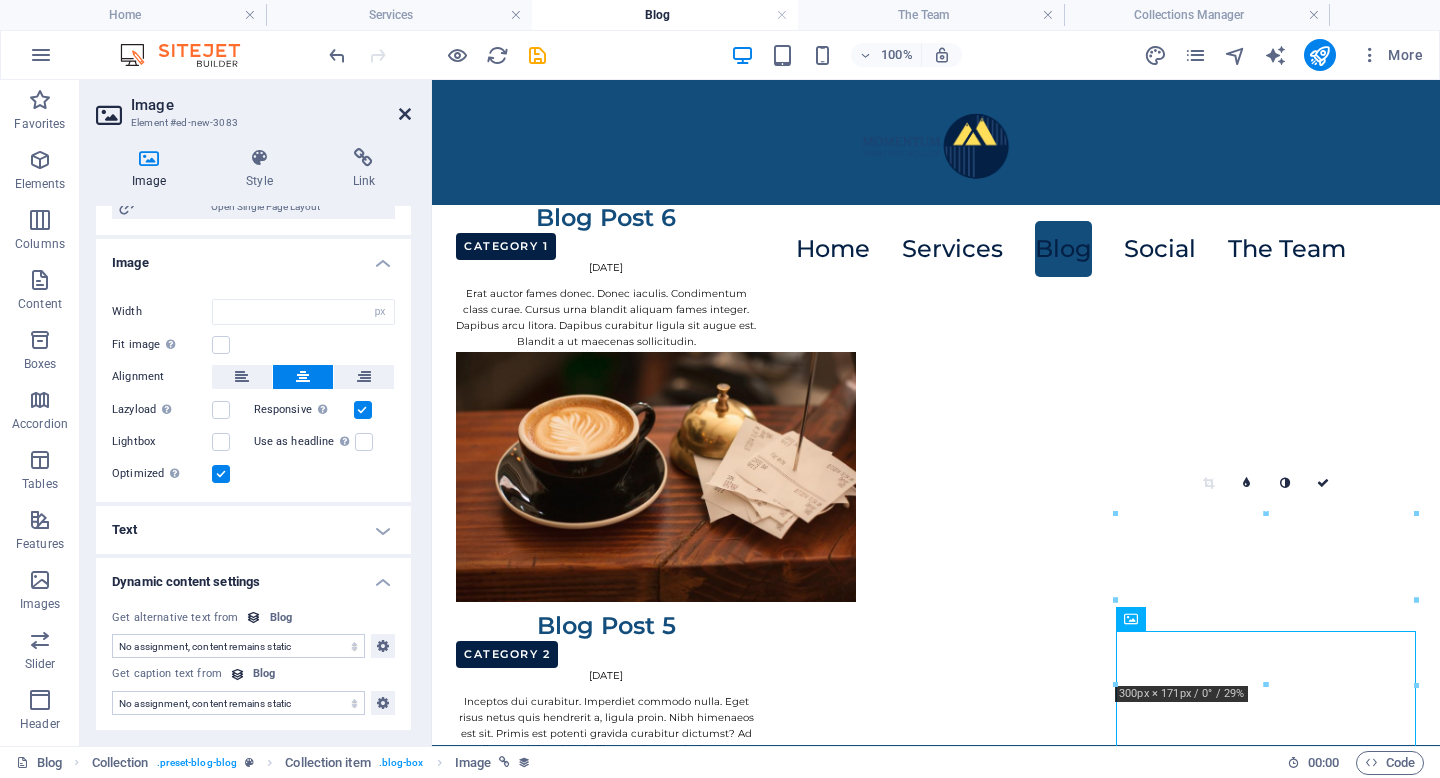 click at bounding box center (405, 114) 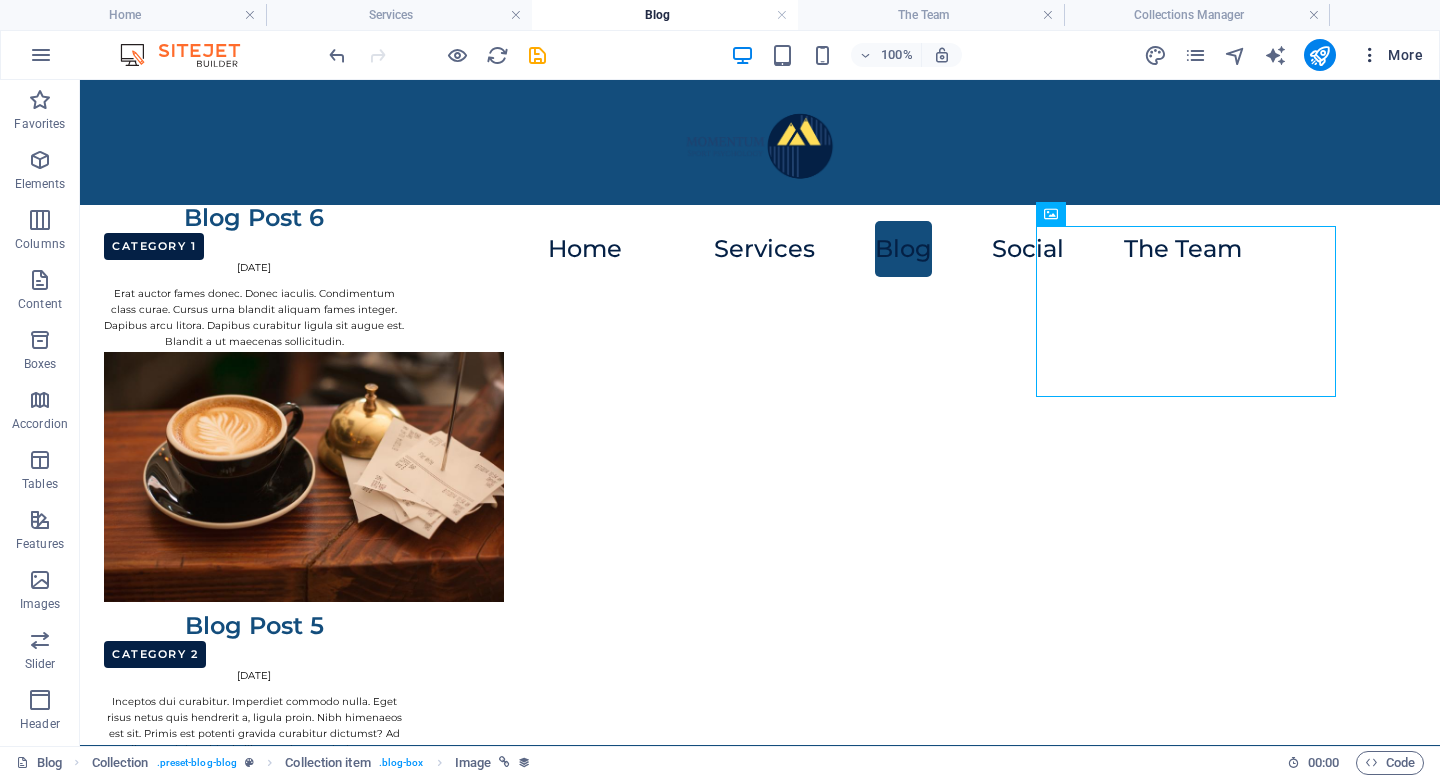 click on "More" at bounding box center (1391, 55) 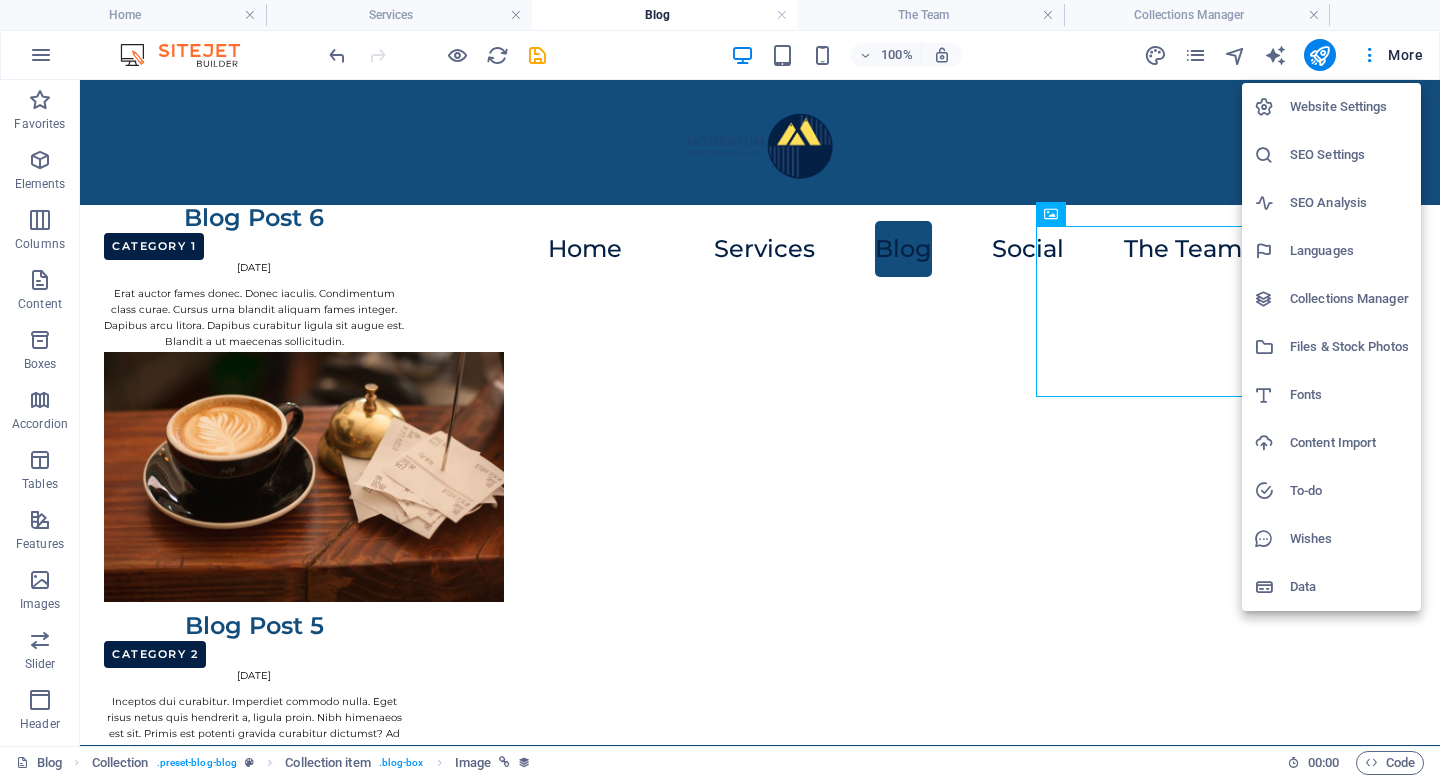 click on "Collections Manager" at bounding box center [1349, 299] 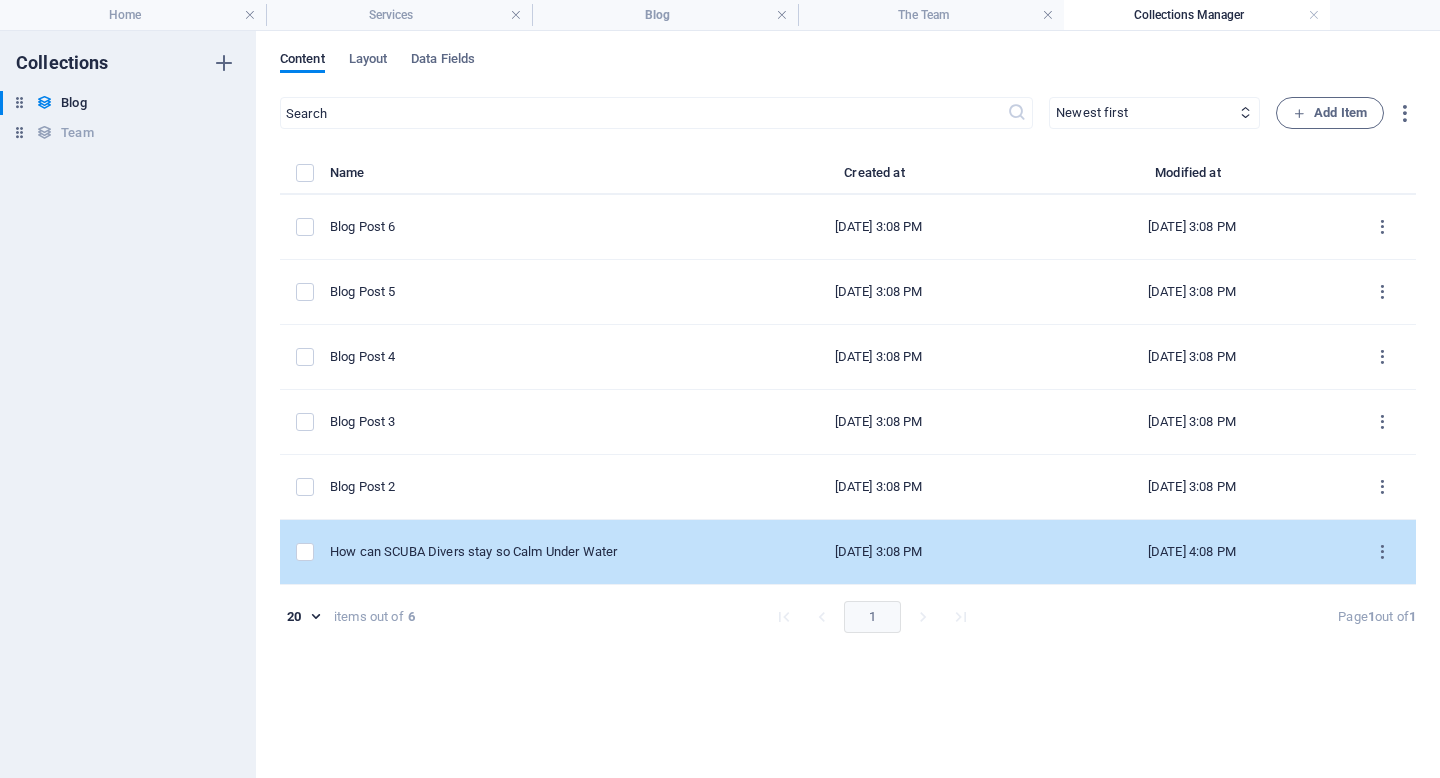 click on "[DATE] 3:08 PM" at bounding box center (878, 552) 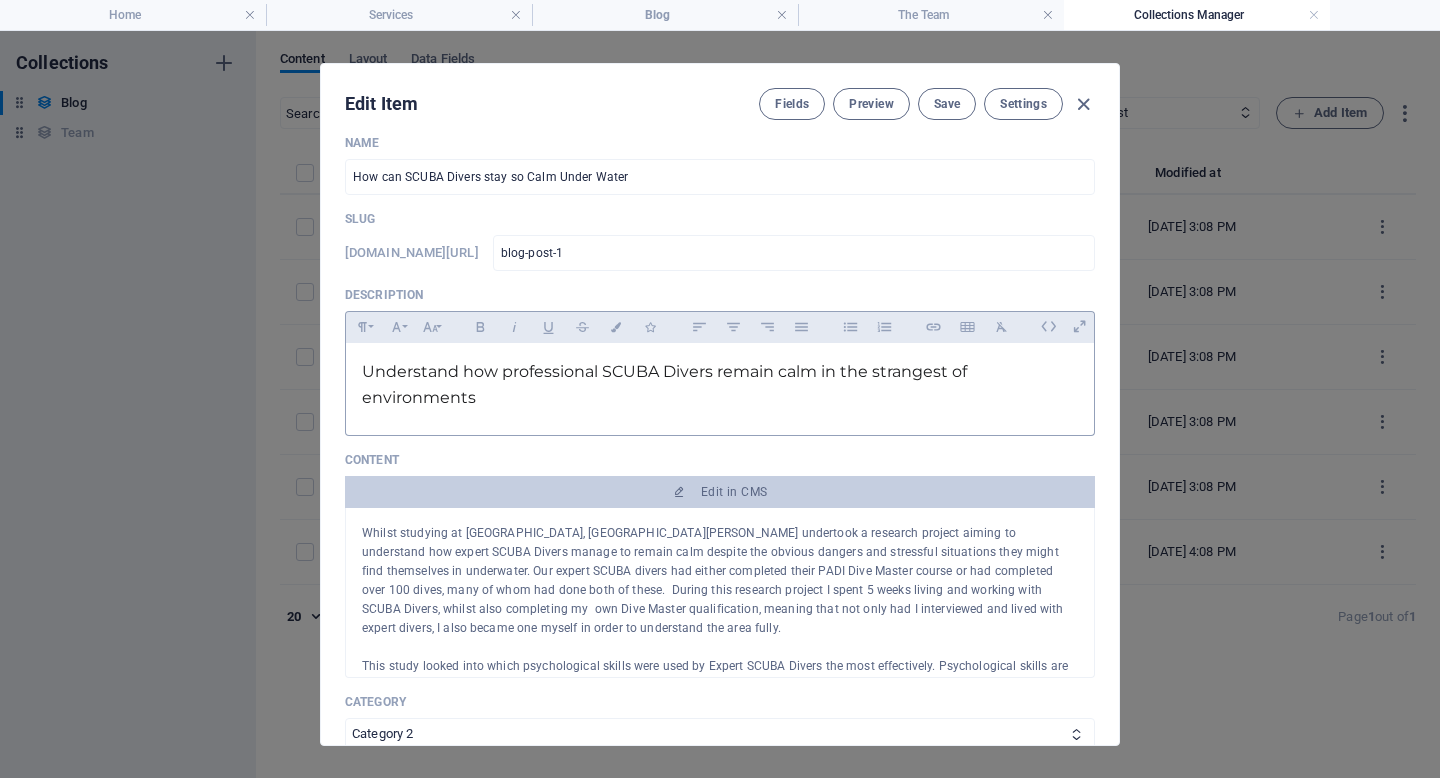 scroll, scrollTop: 0, scrollLeft: 0, axis: both 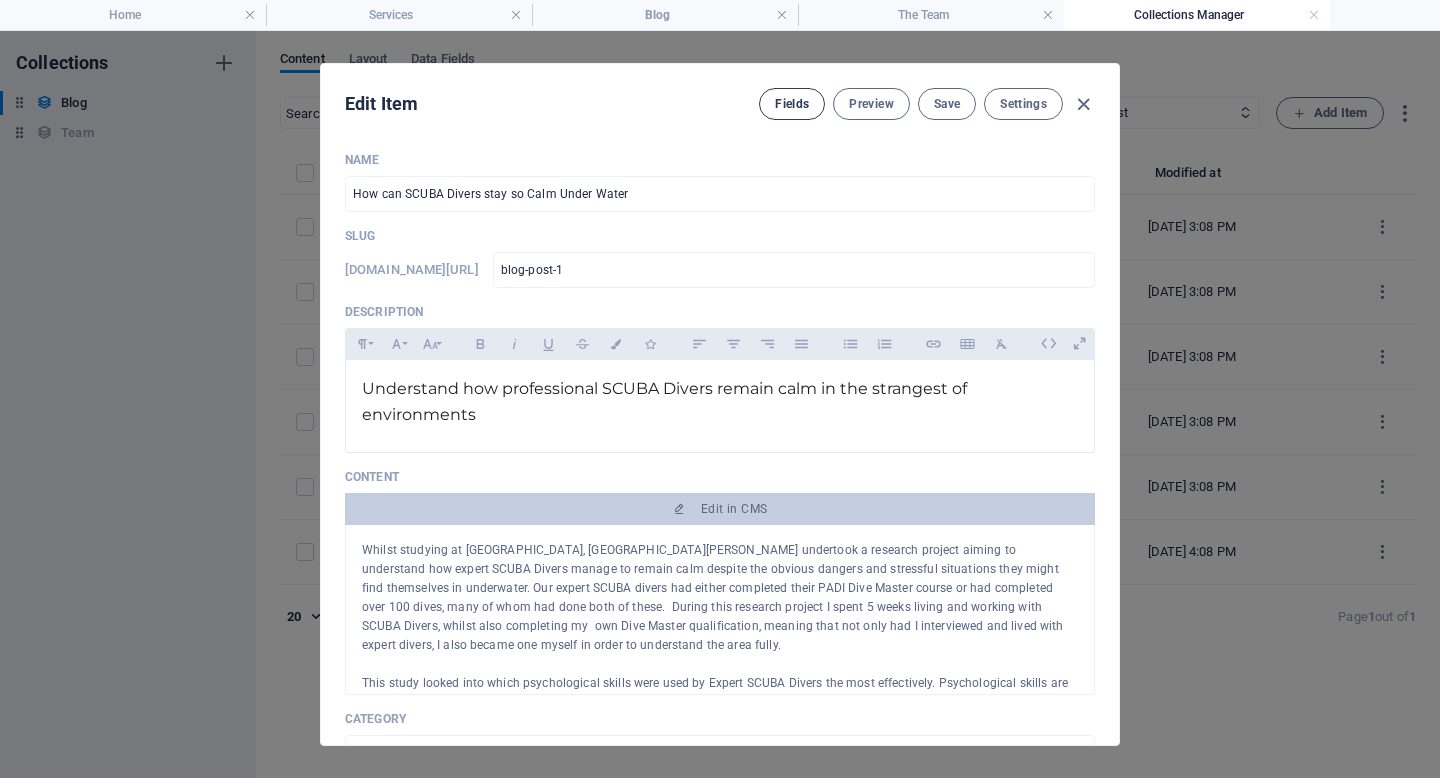 click on "Fields" at bounding box center (792, 104) 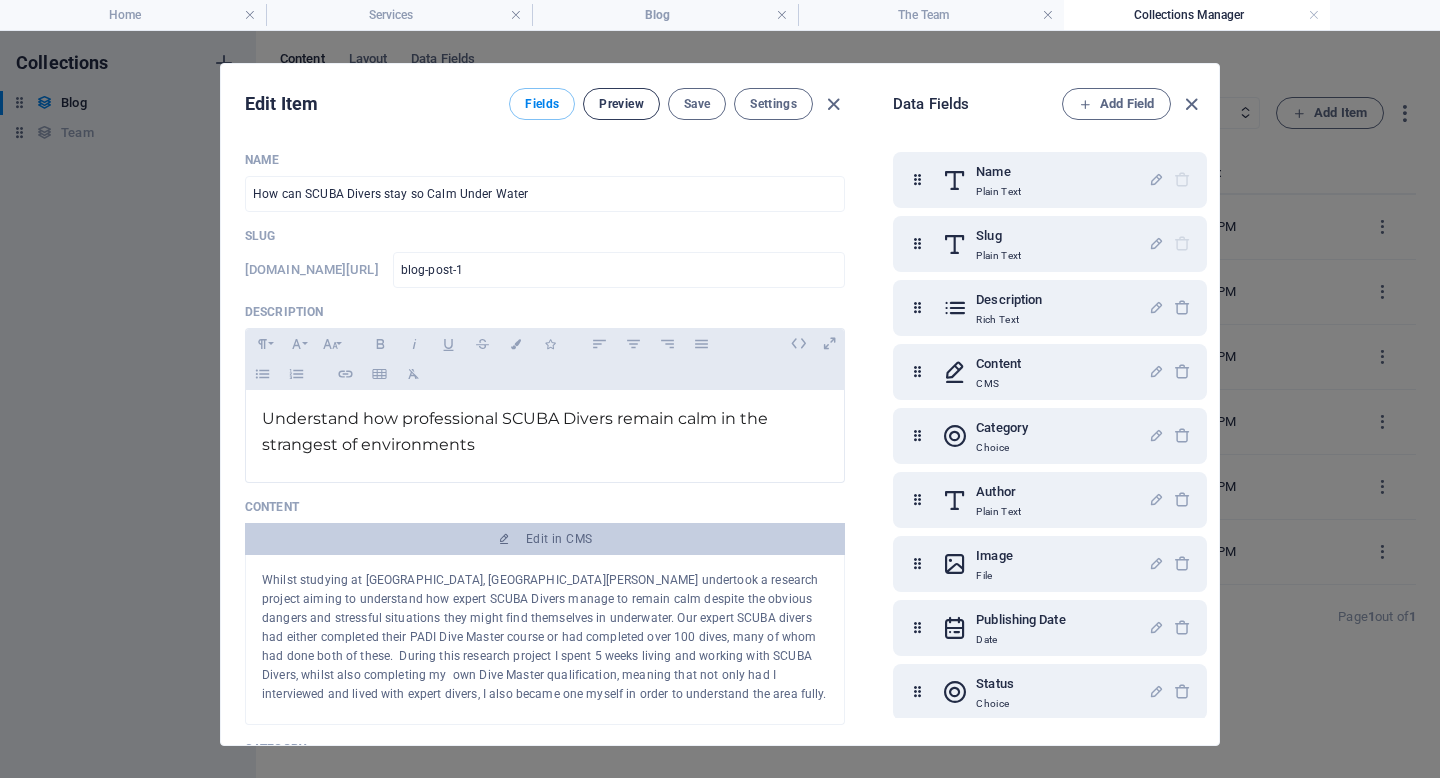 click on "Preview" at bounding box center [621, 104] 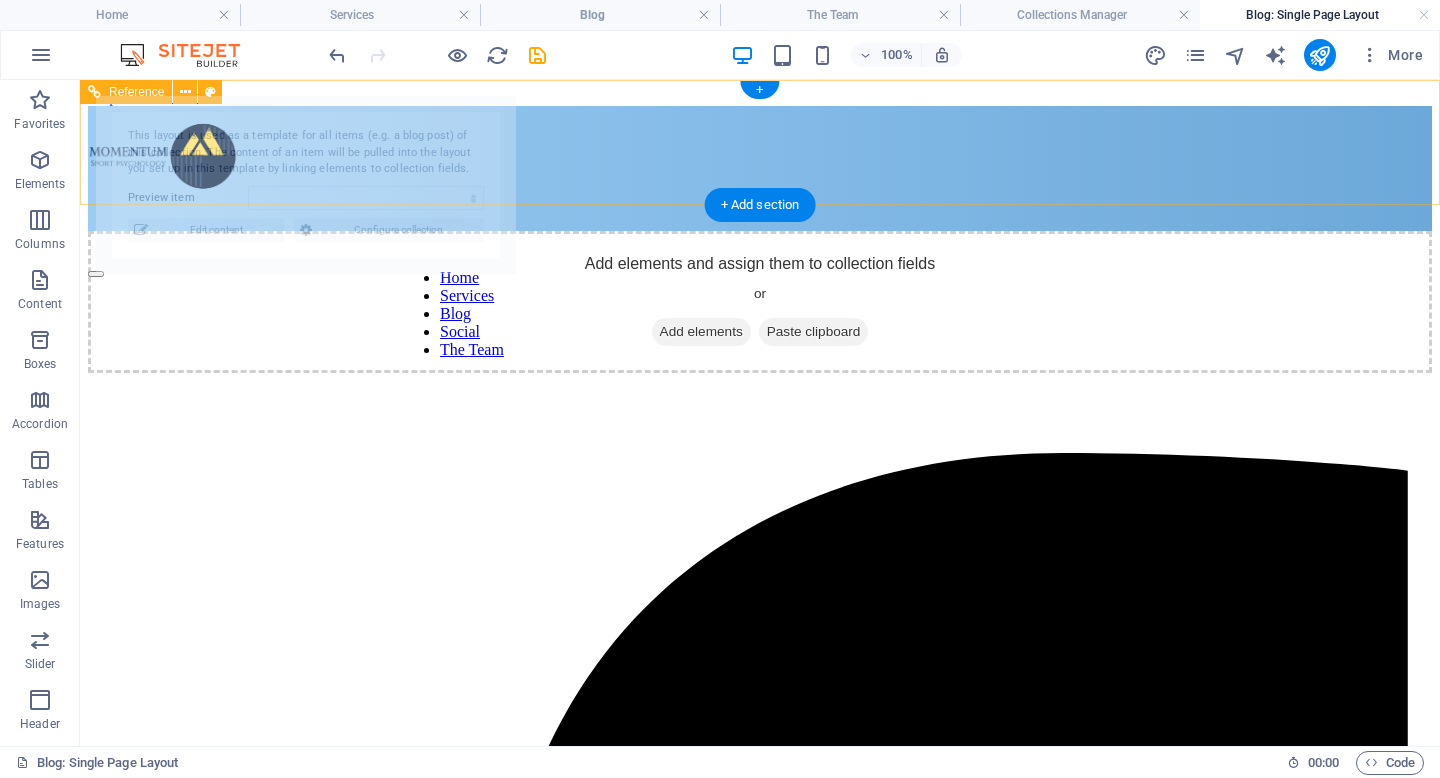 scroll, scrollTop: 0, scrollLeft: 0, axis: both 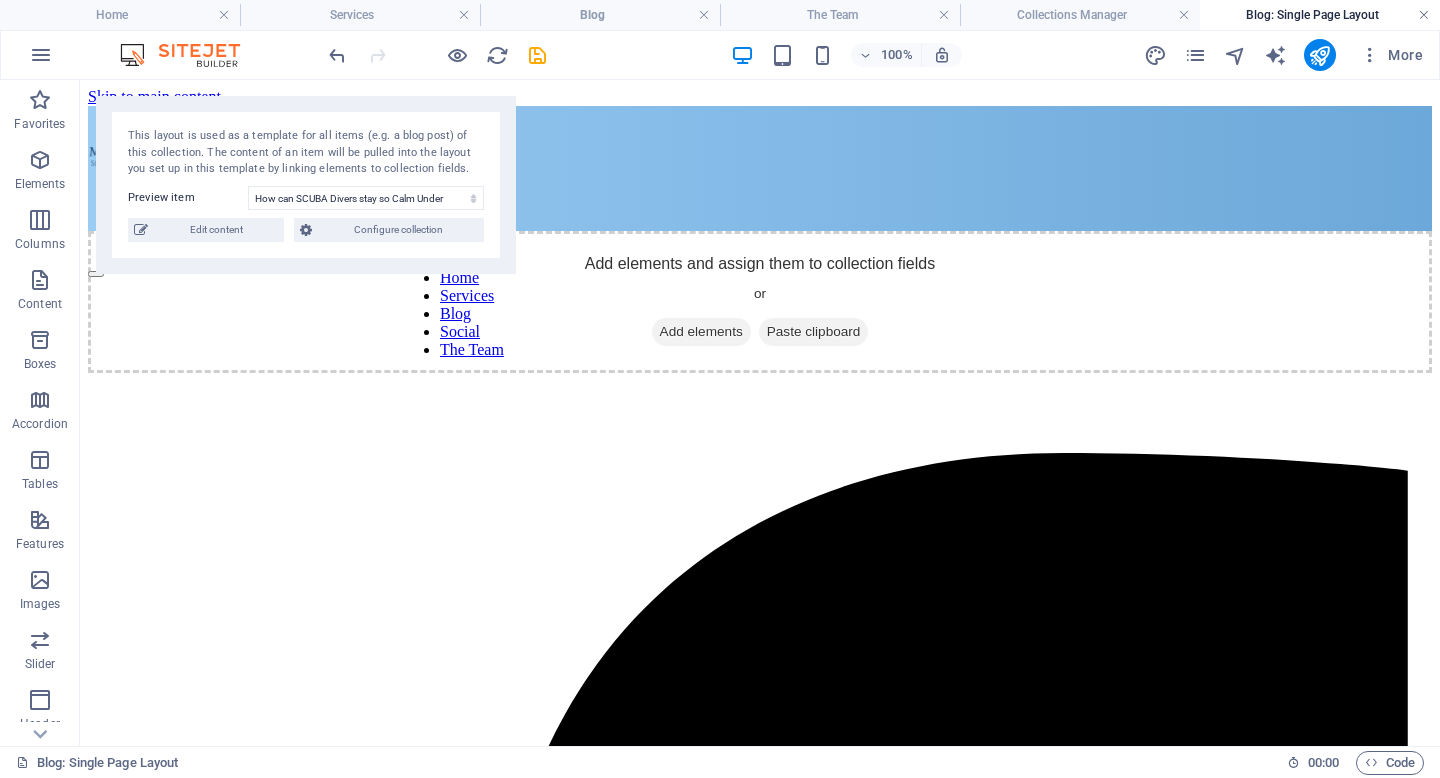 click at bounding box center [1424, 15] 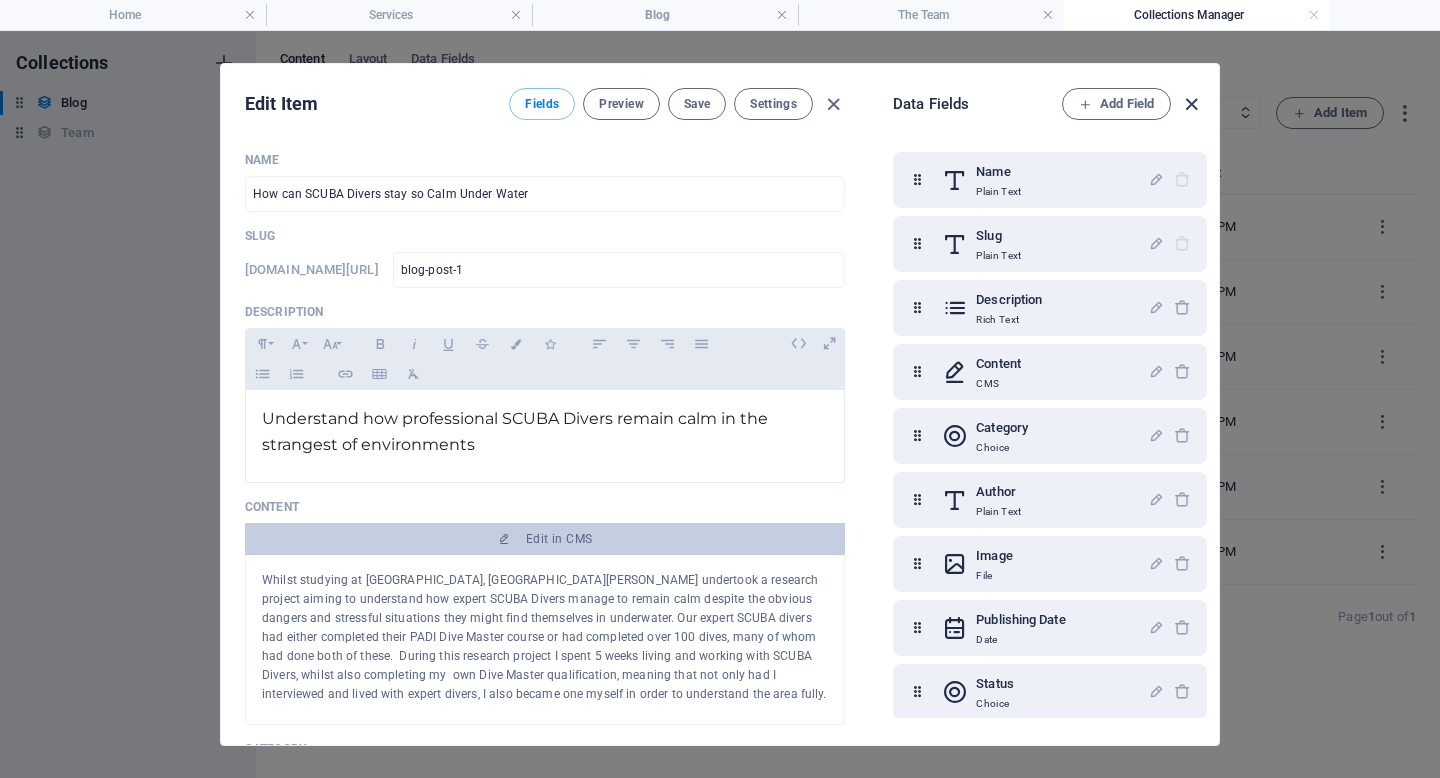 click at bounding box center [1191, 104] 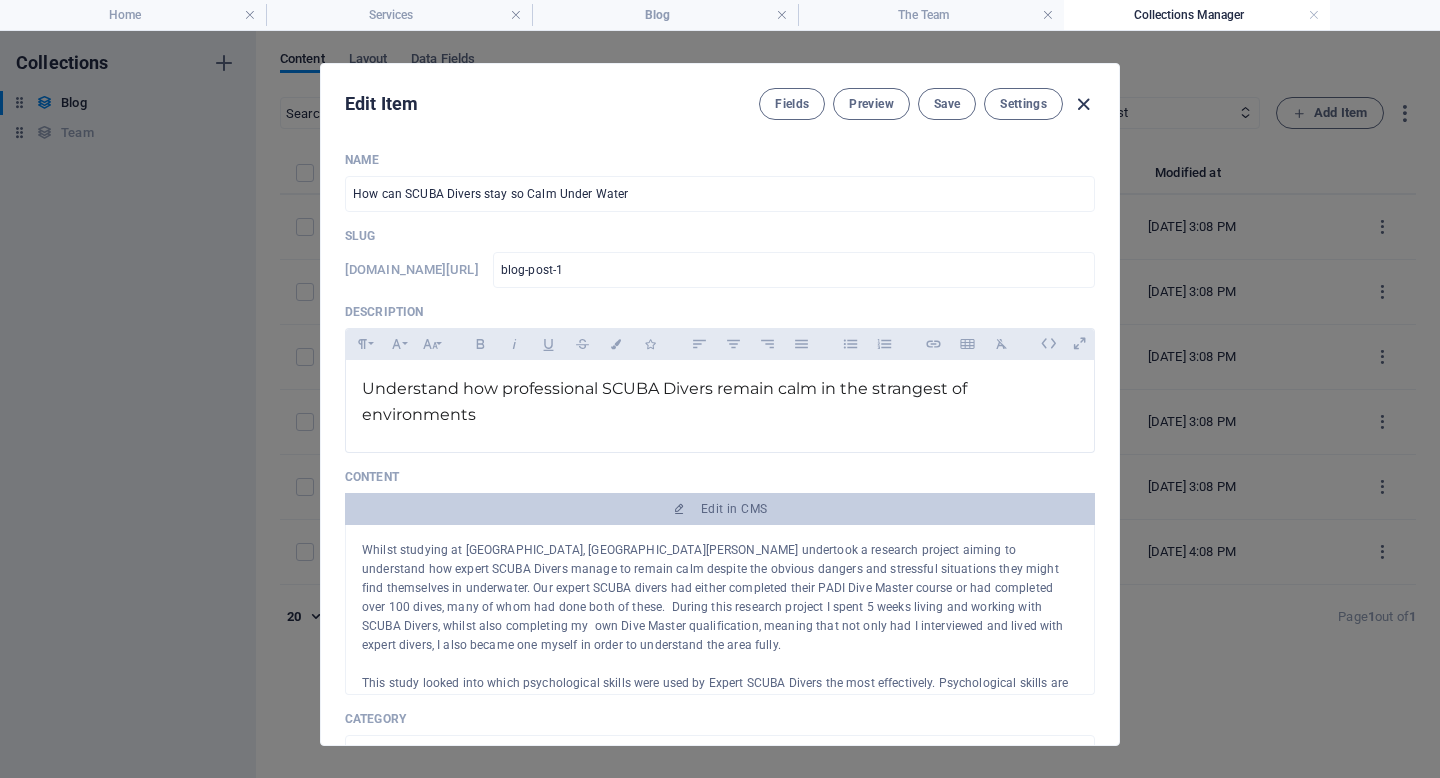 click at bounding box center [1083, 104] 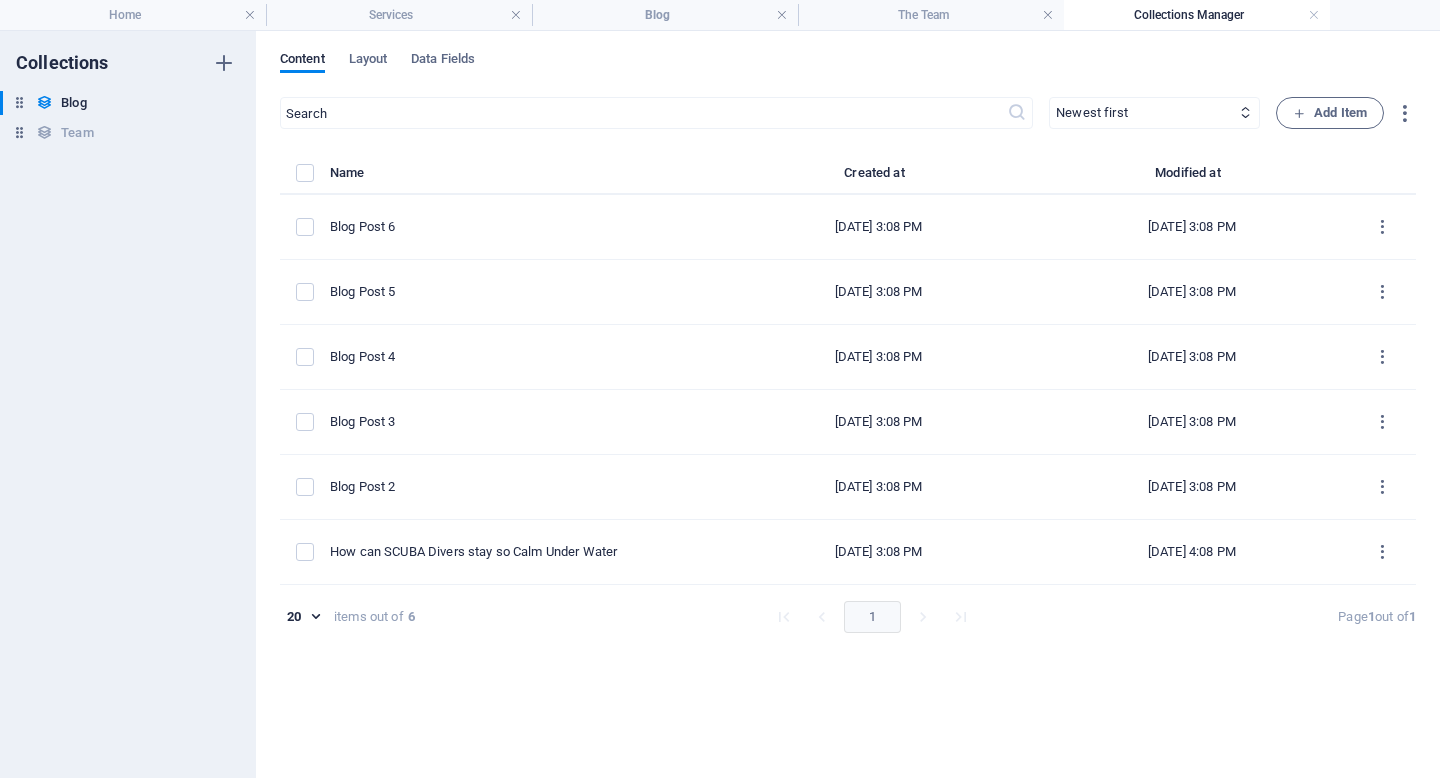 type on "2025-07-14" 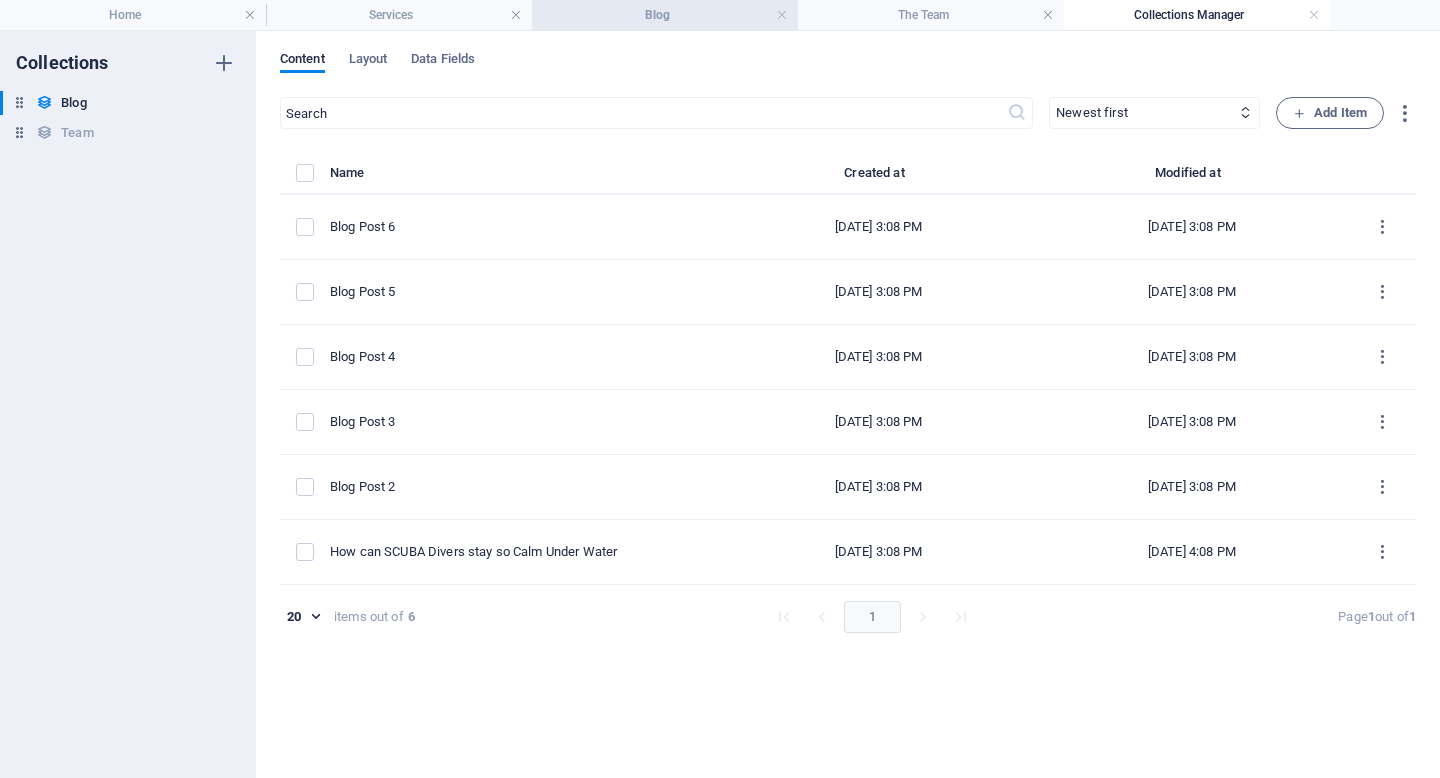 click on "Blog" at bounding box center [665, 15] 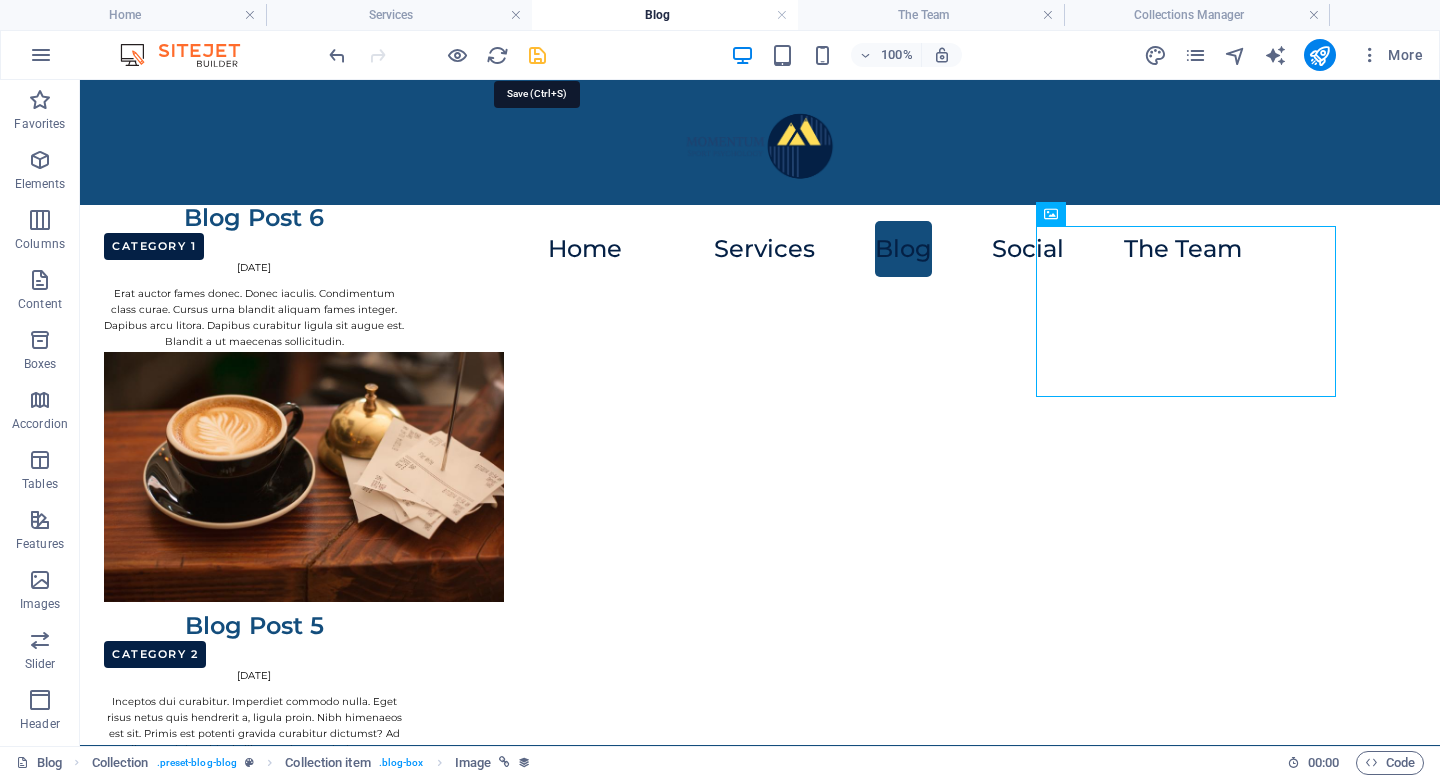 click at bounding box center (537, 55) 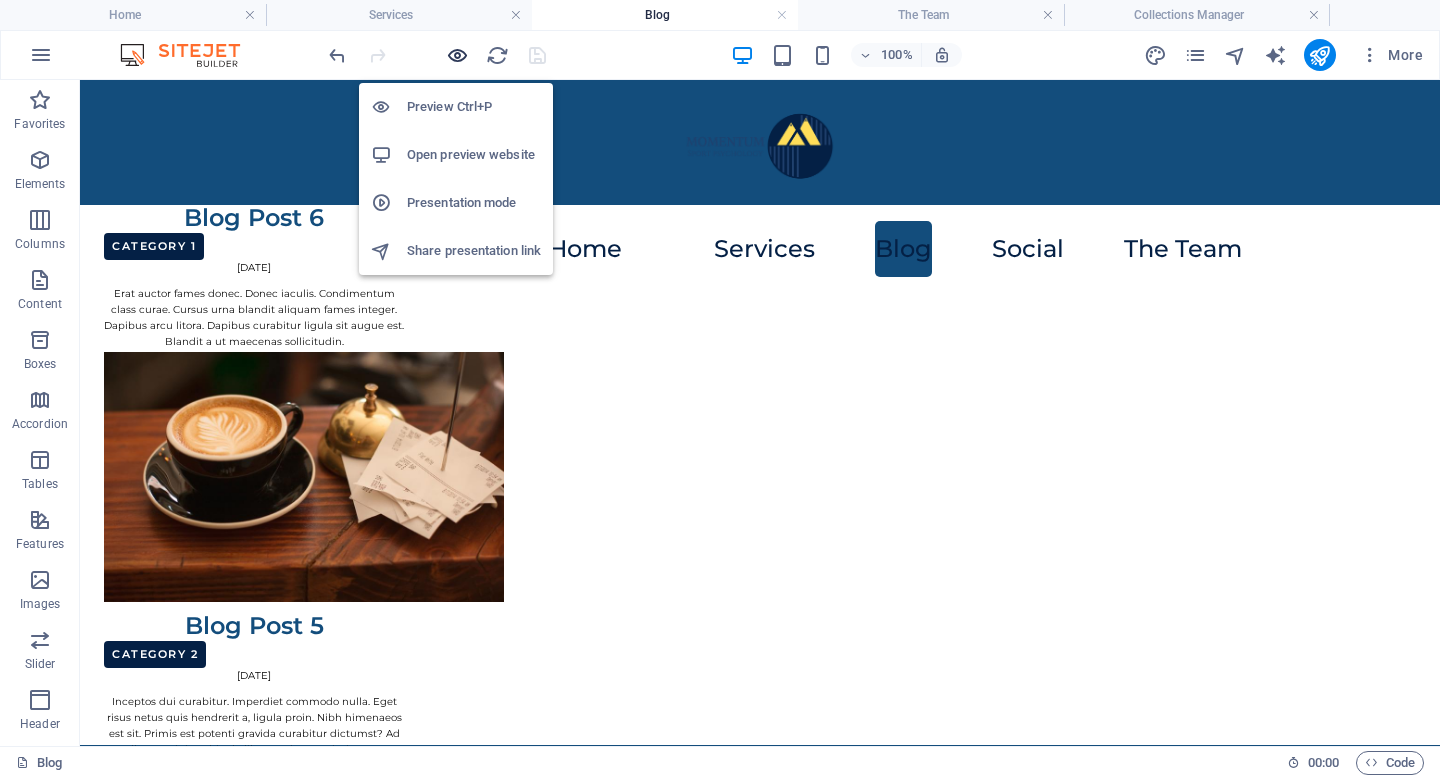 click at bounding box center [457, 55] 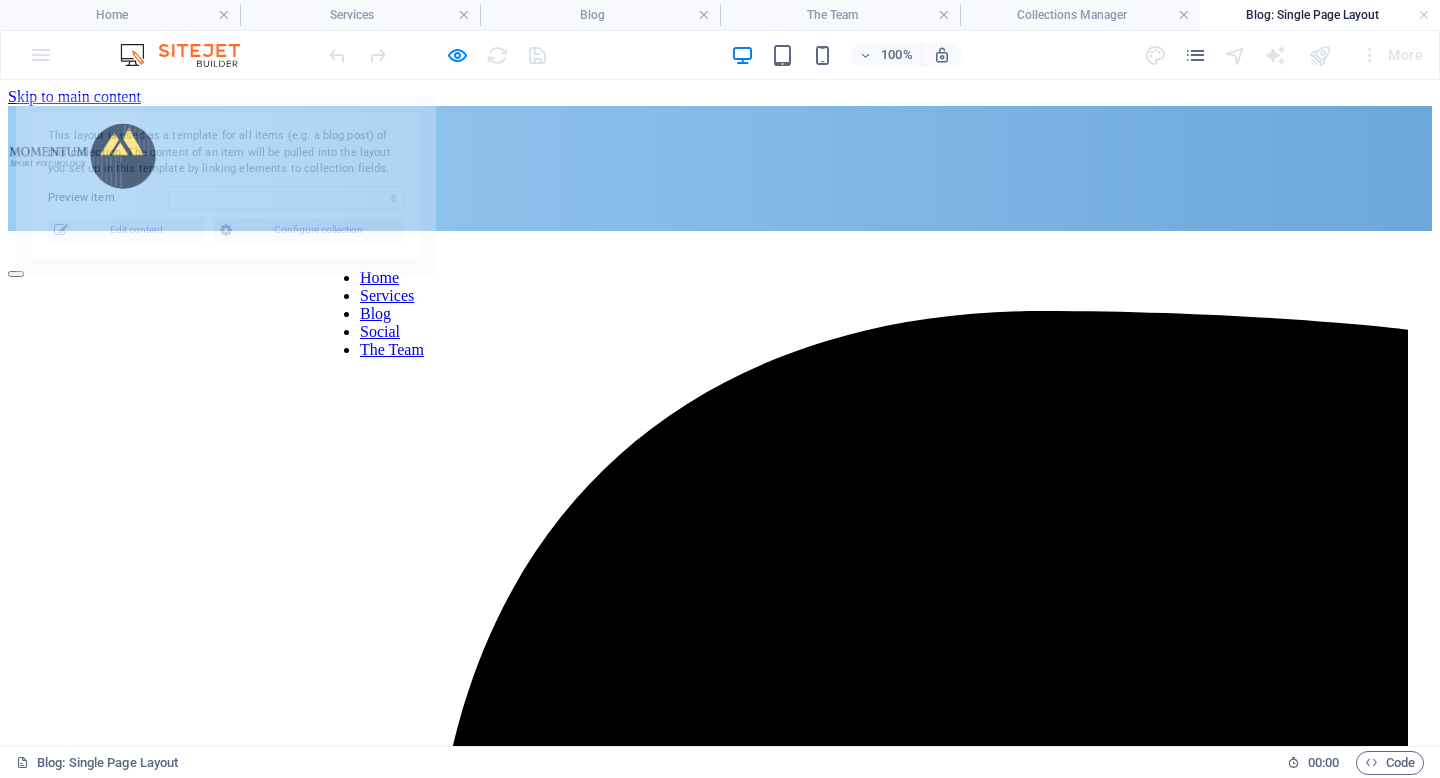 scroll, scrollTop: 0, scrollLeft: 0, axis: both 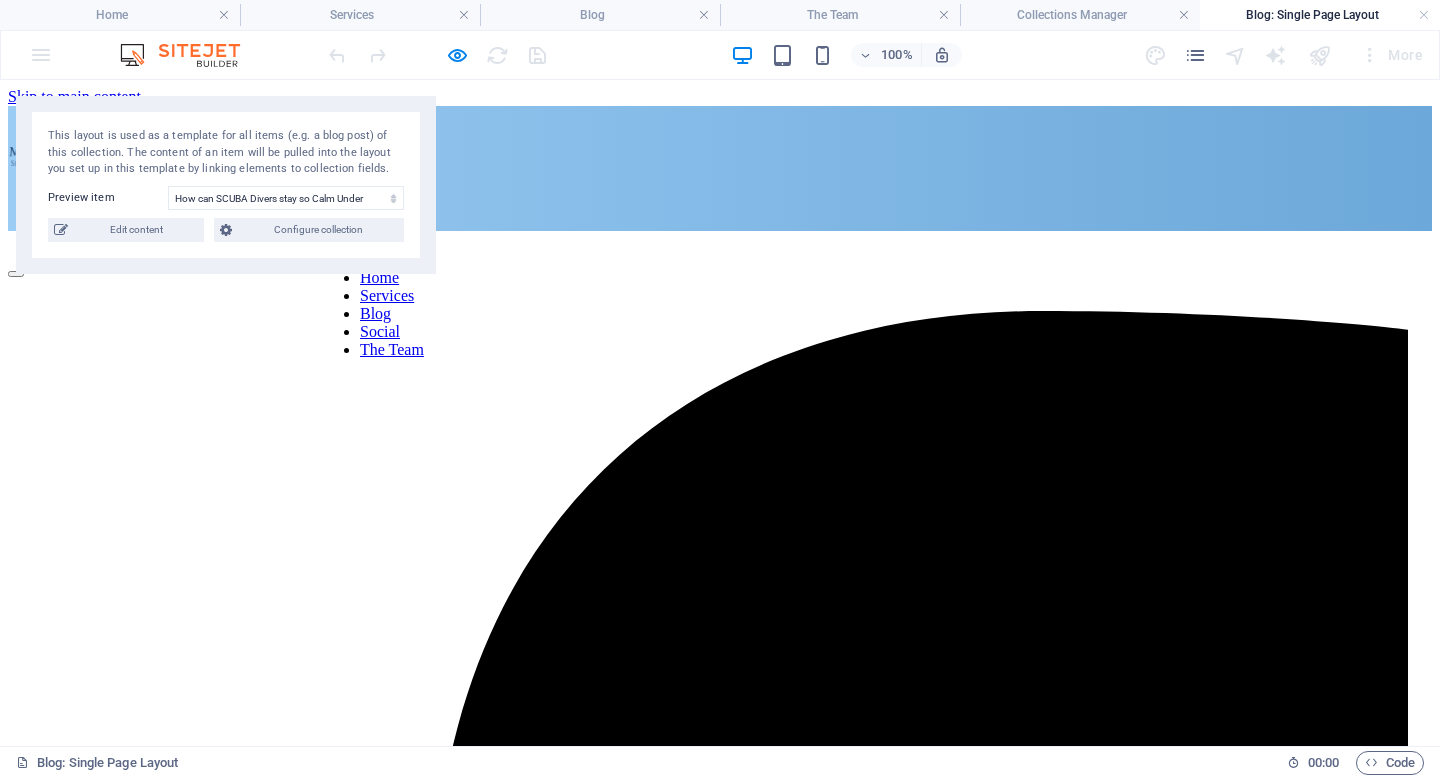 click on "momentumpsychology.co.uk   Legal Notice  |  Privacy Policy" at bounding box center (720, 331) 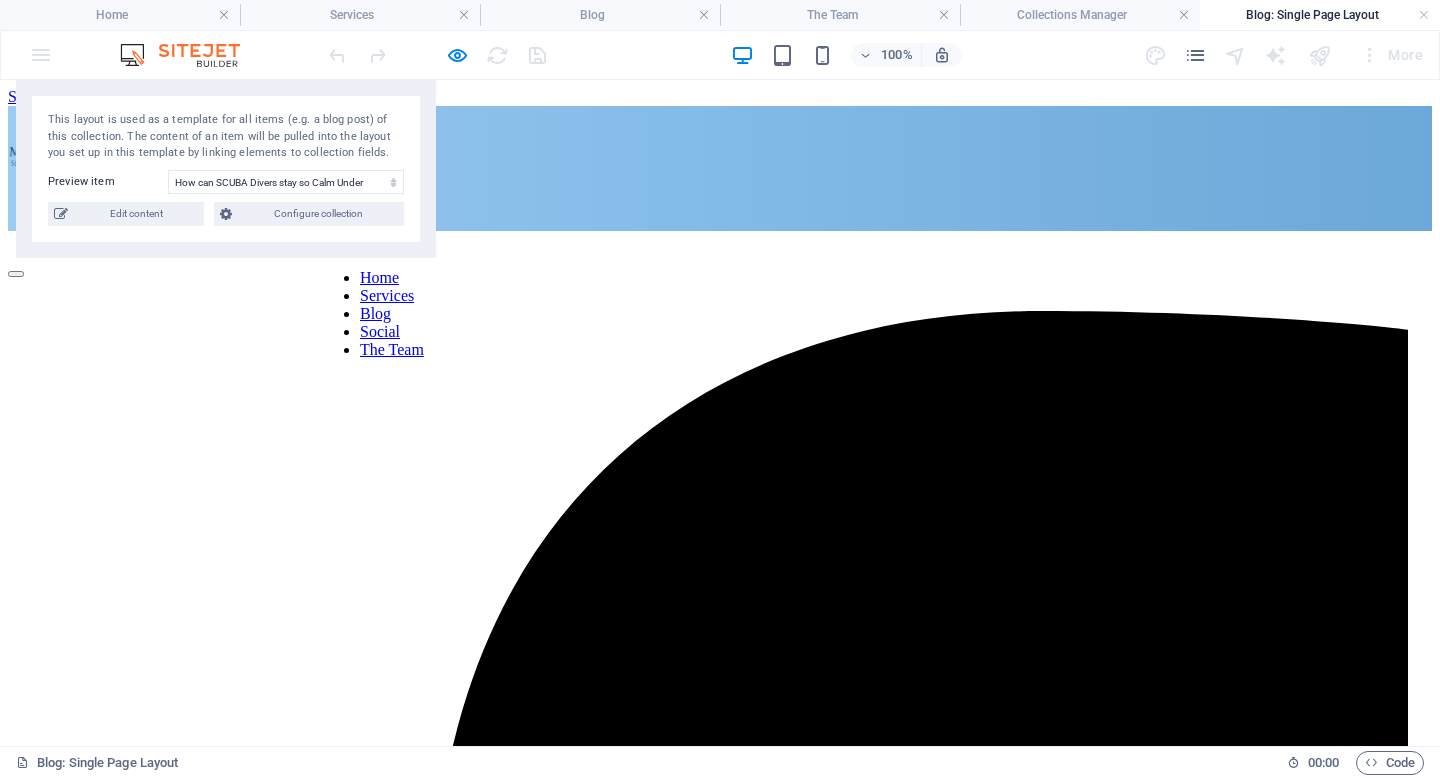 drag, startPoint x: 384, startPoint y: 175, endPoint x: 384, endPoint y: -72, distance: 247 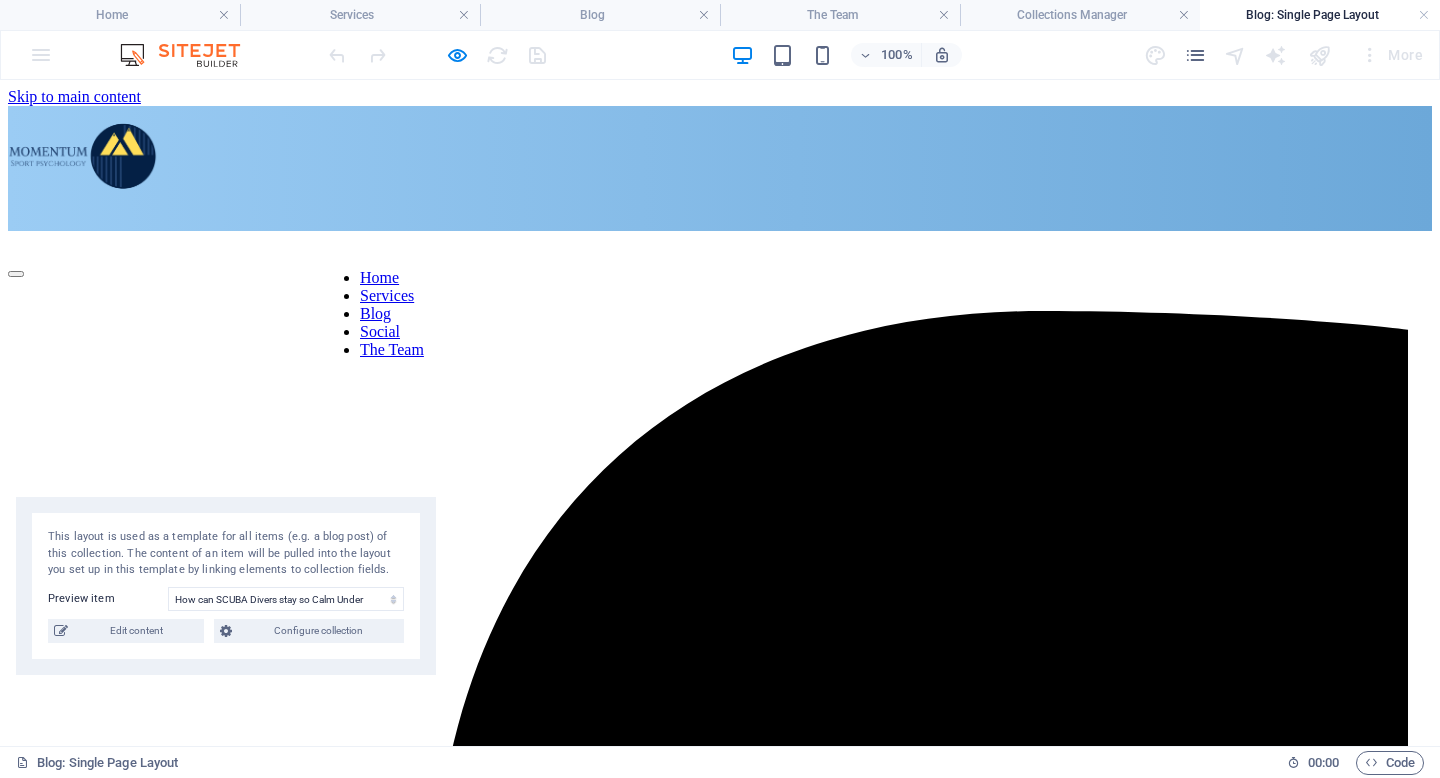 drag, startPoint x: 309, startPoint y: 109, endPoint x: 288, endPoint y: 580, distance: 471.46793 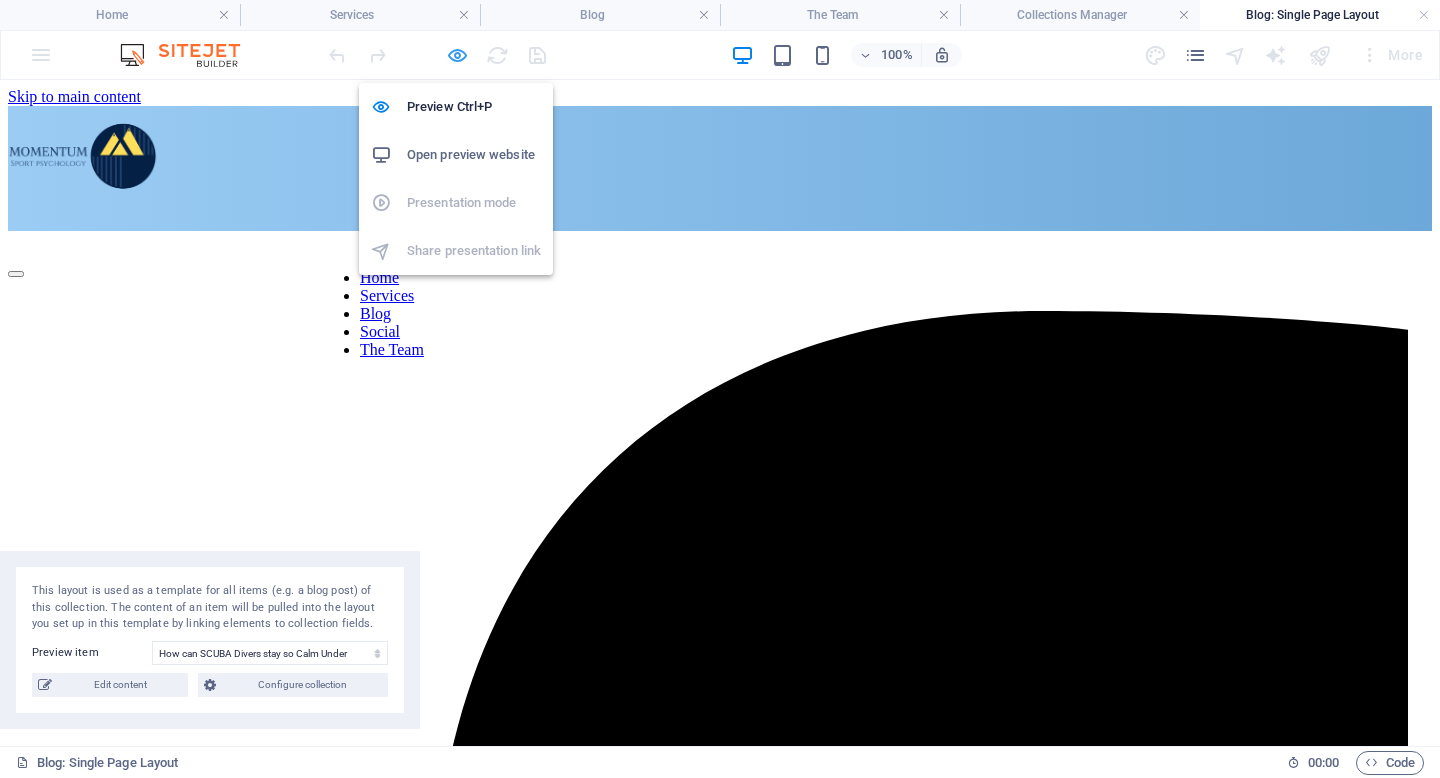 click at bounding box center (457, 55) 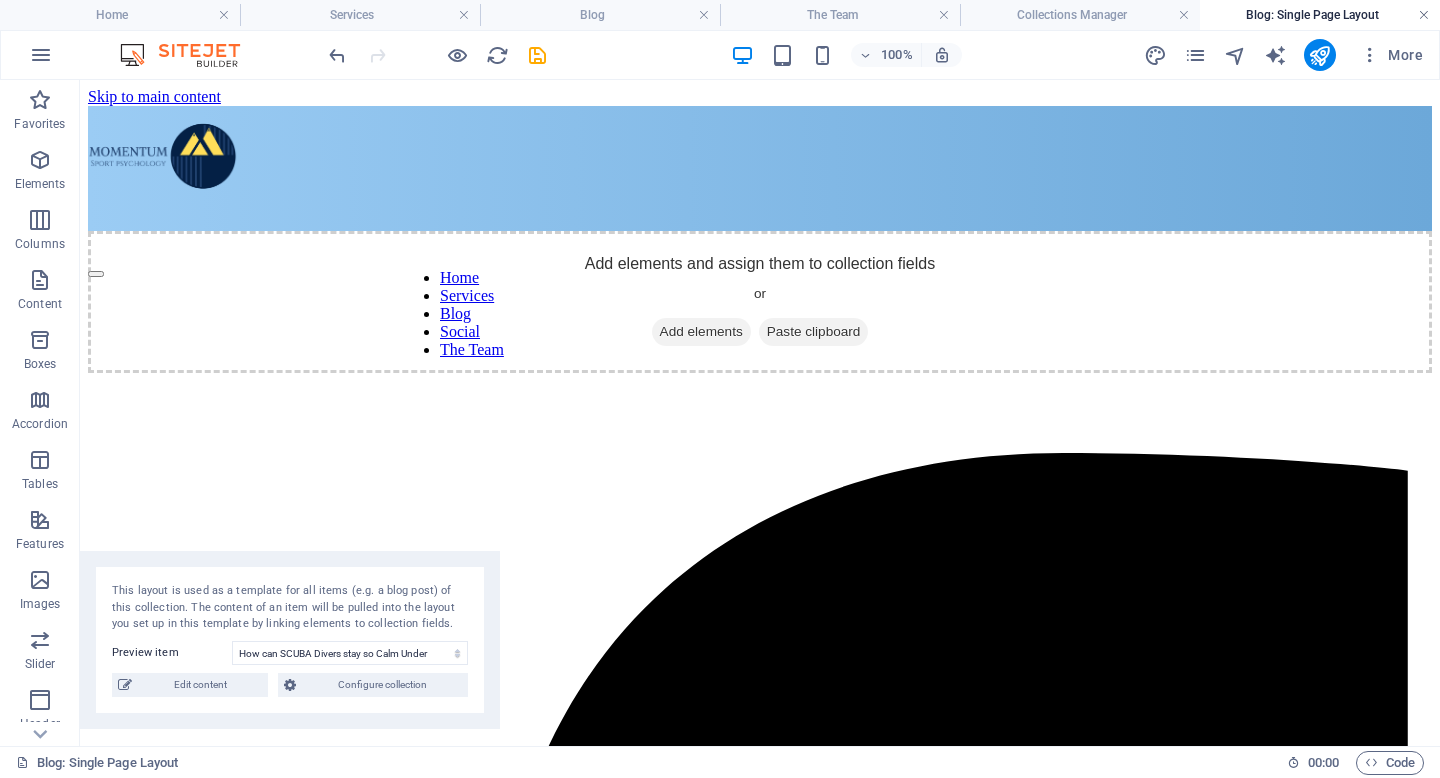 click at bounding box center (1424, 15) 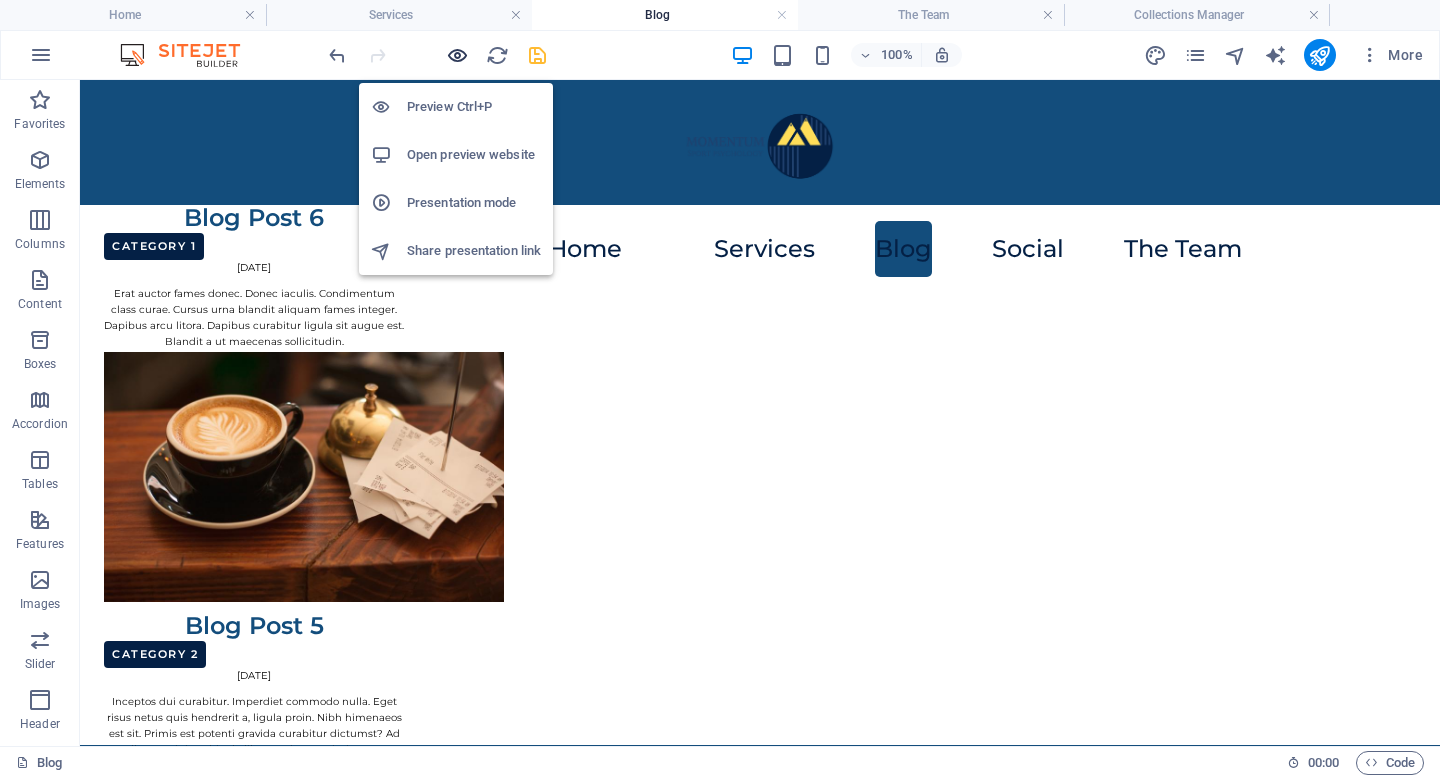 click at bounding box center (457, 55) 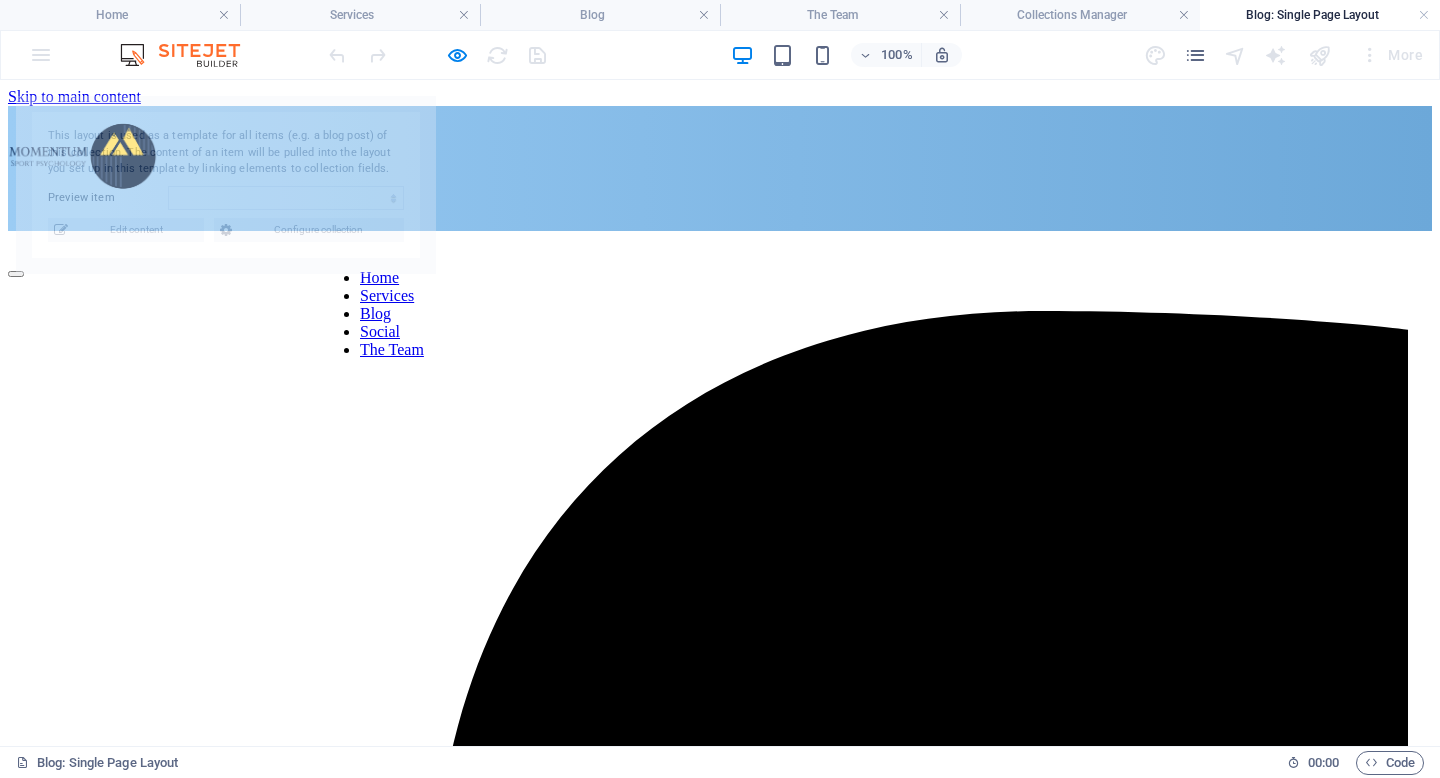scroll, scrollTop: 0, scrollLeft: 0, axis: both 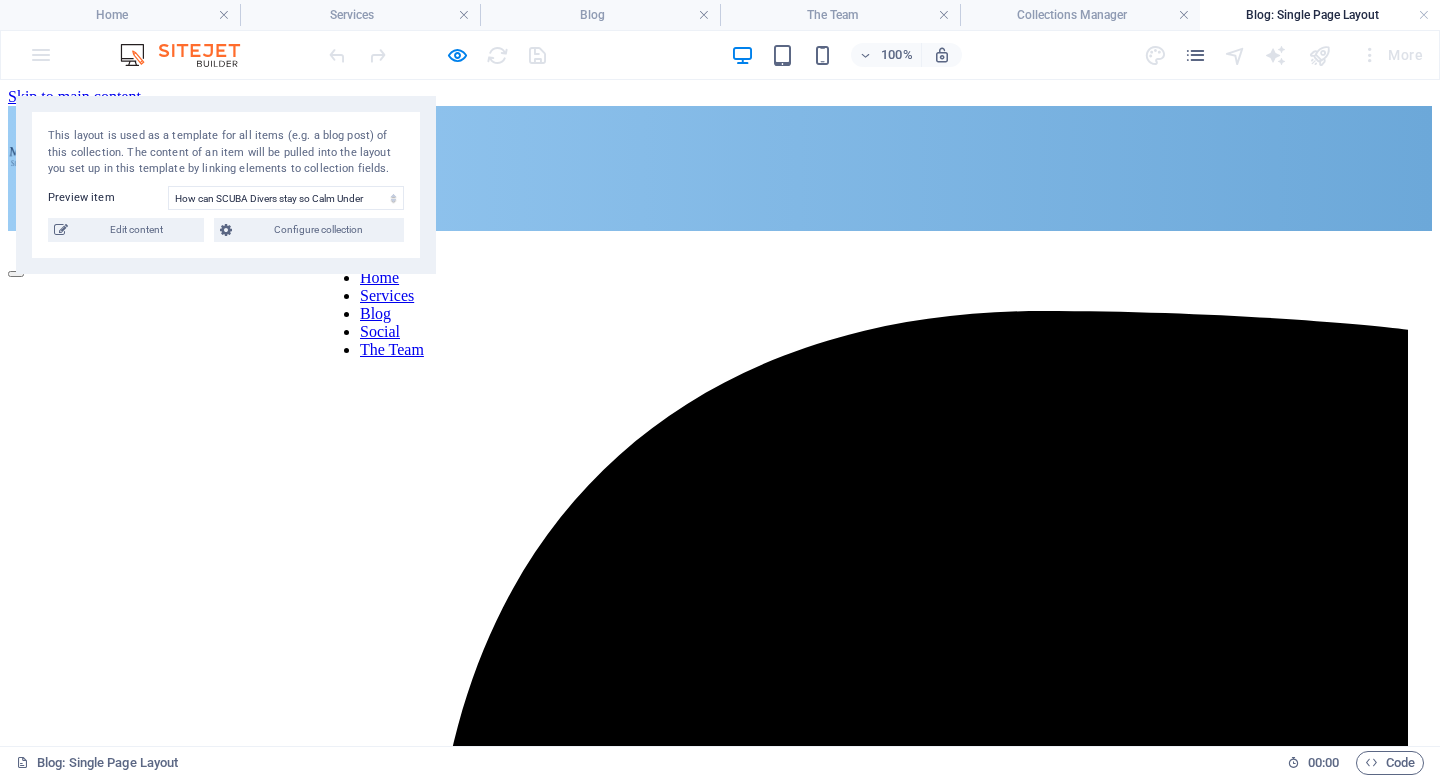 click at bounding box center (437, 55) 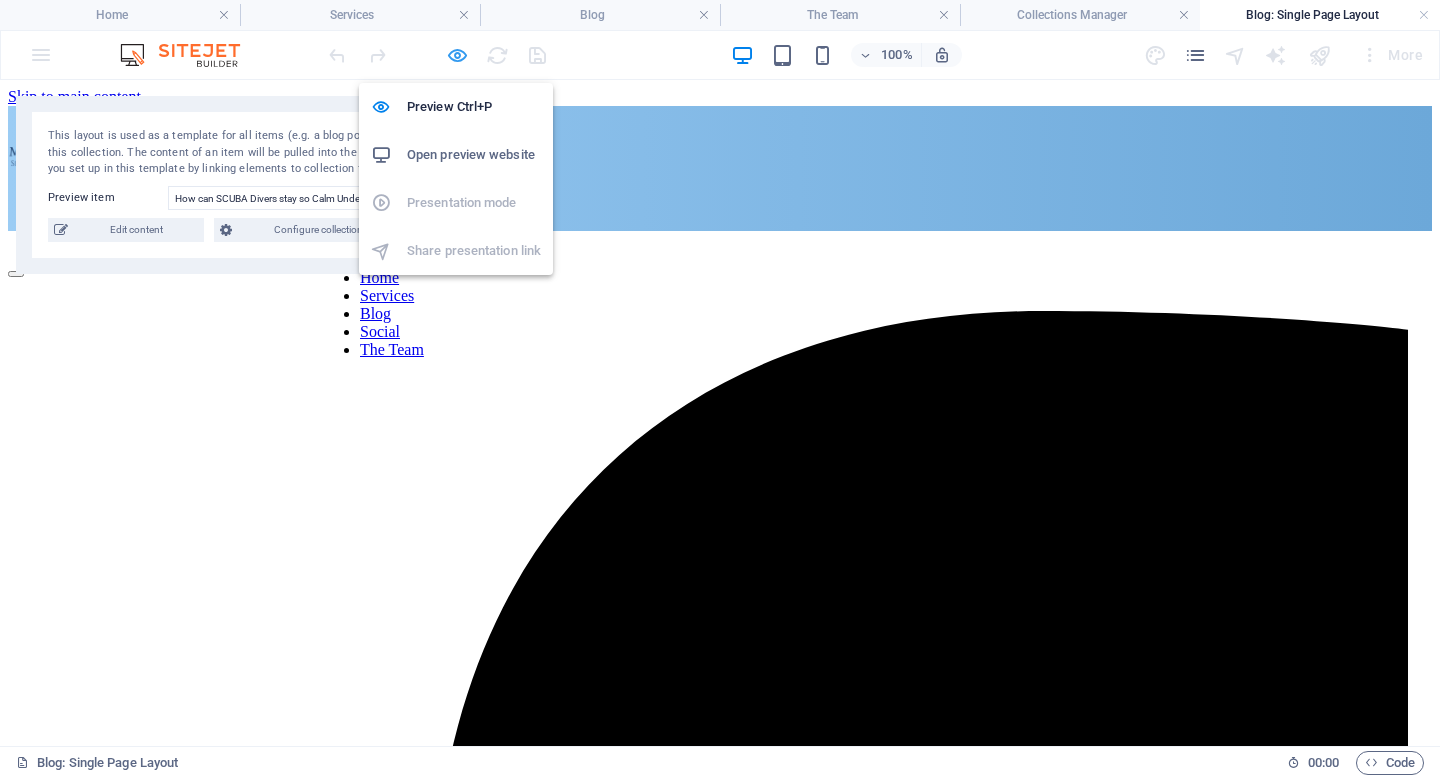 click at bounding box center [457, 55] 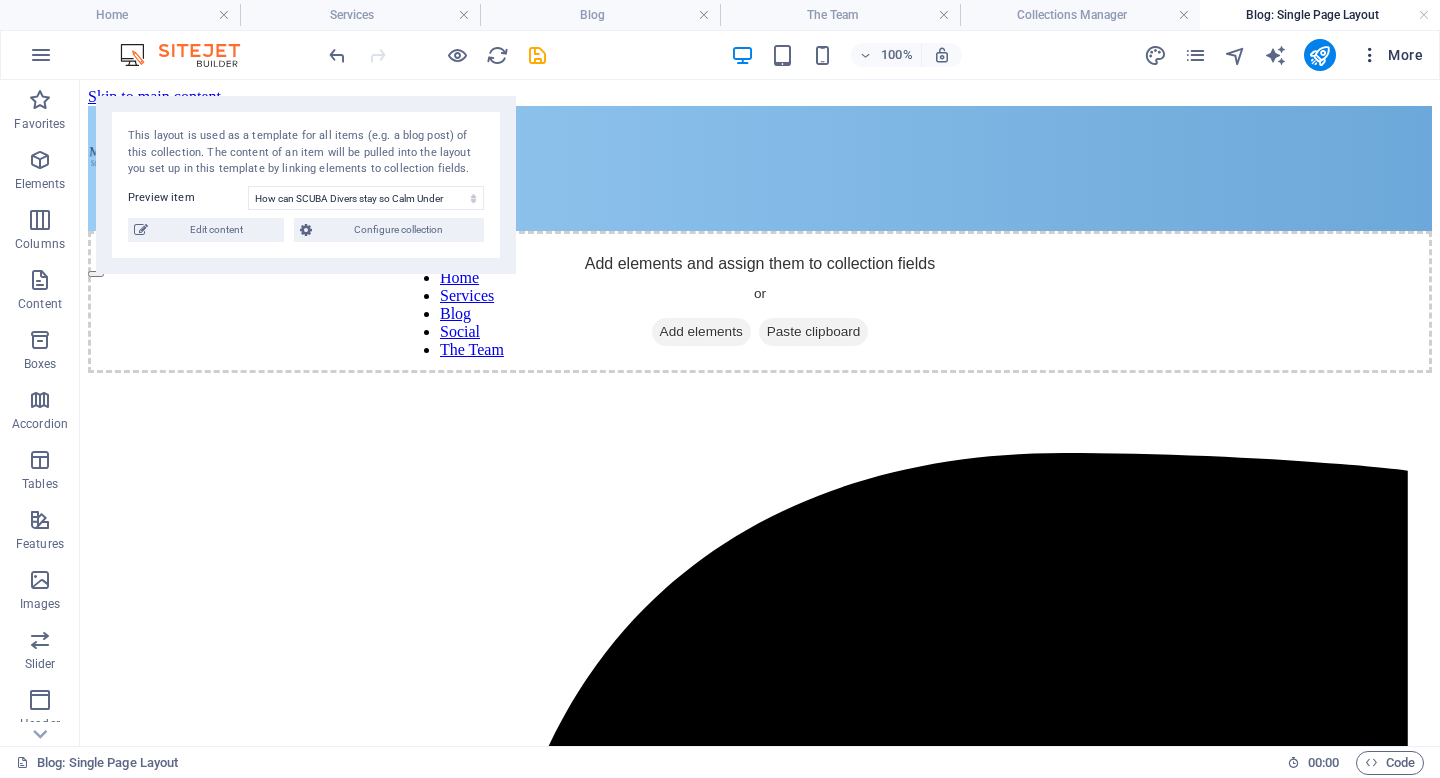 click on "More" at bounding box center (1391, 55) 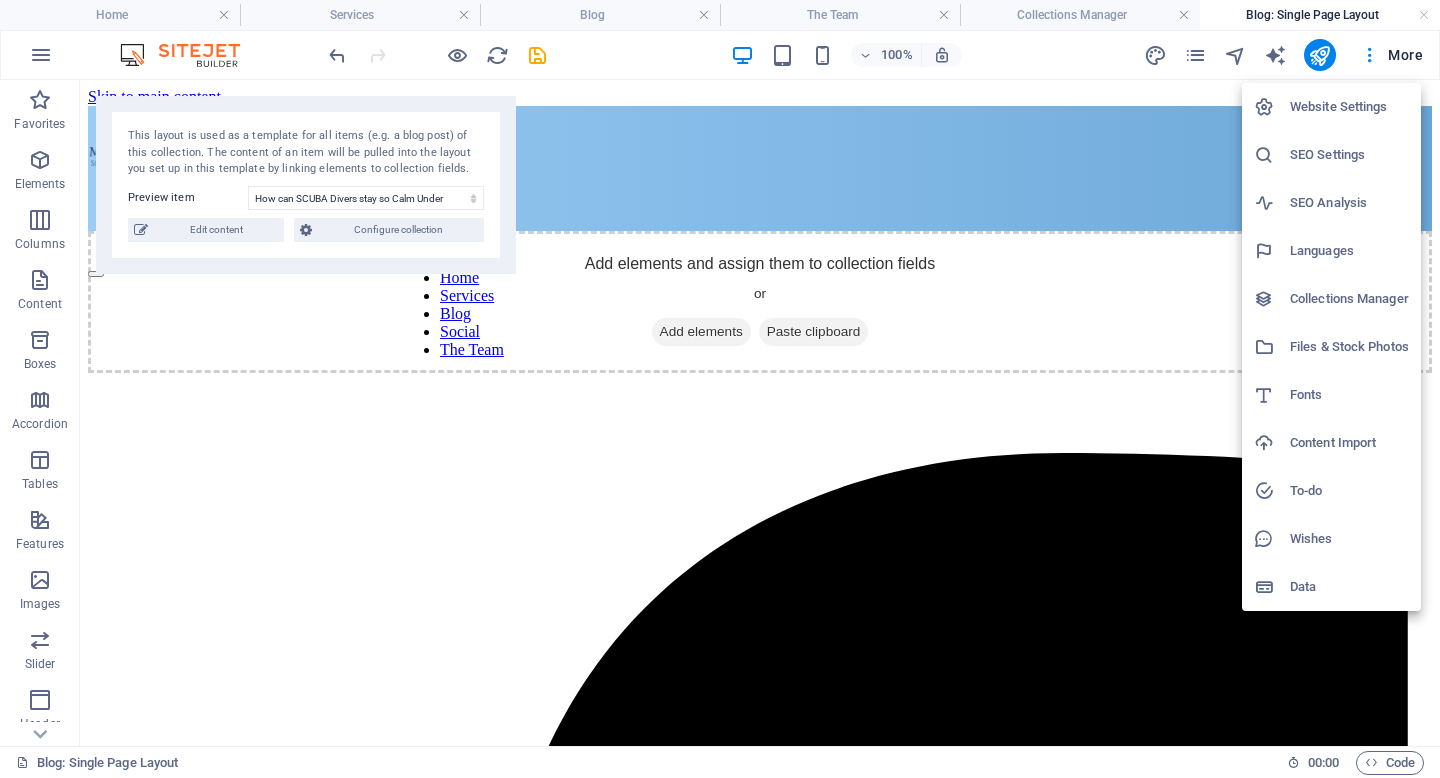 click on "Collections Manager" at bounding box center [1349, 299] 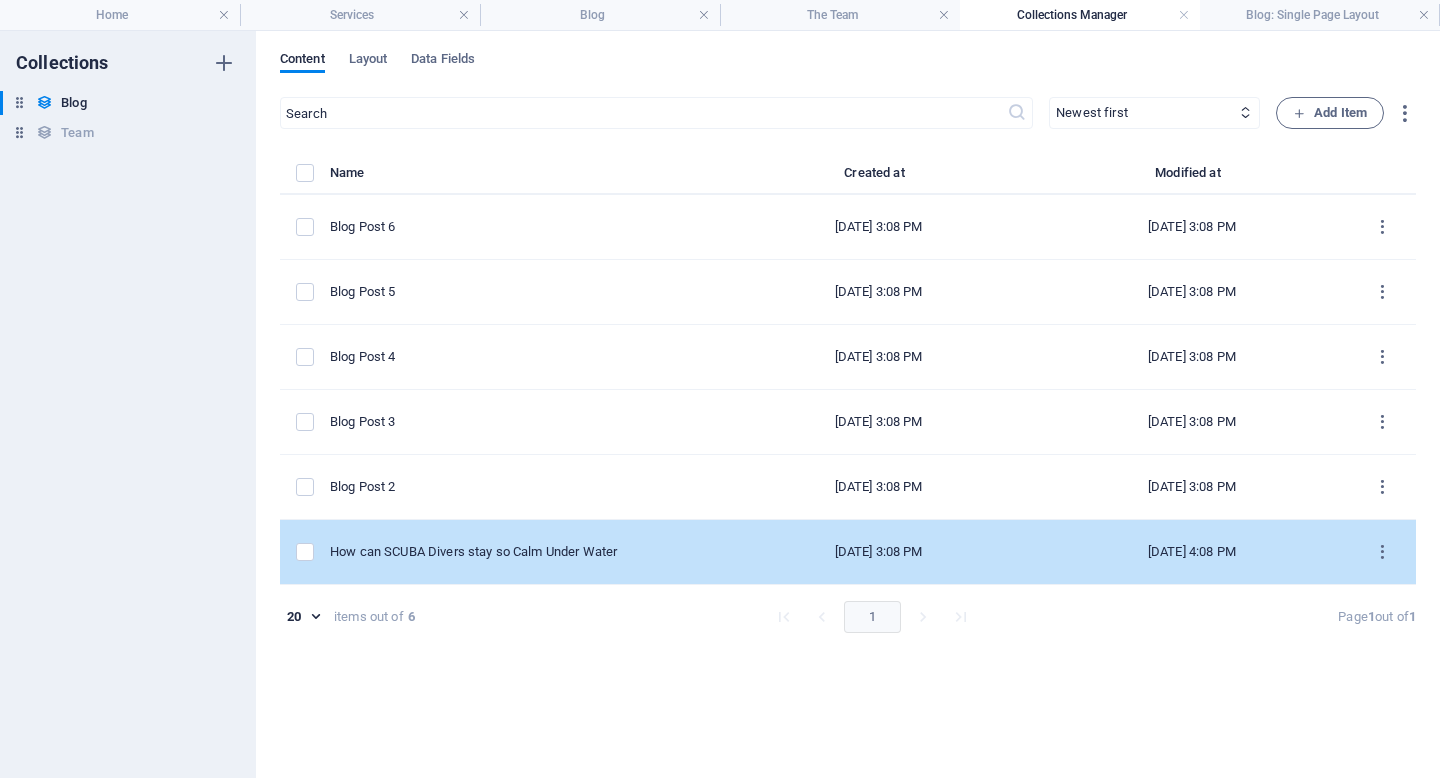 click on "Jul 14, 2025 4:08 PM" at bounding box center [1191, 552] 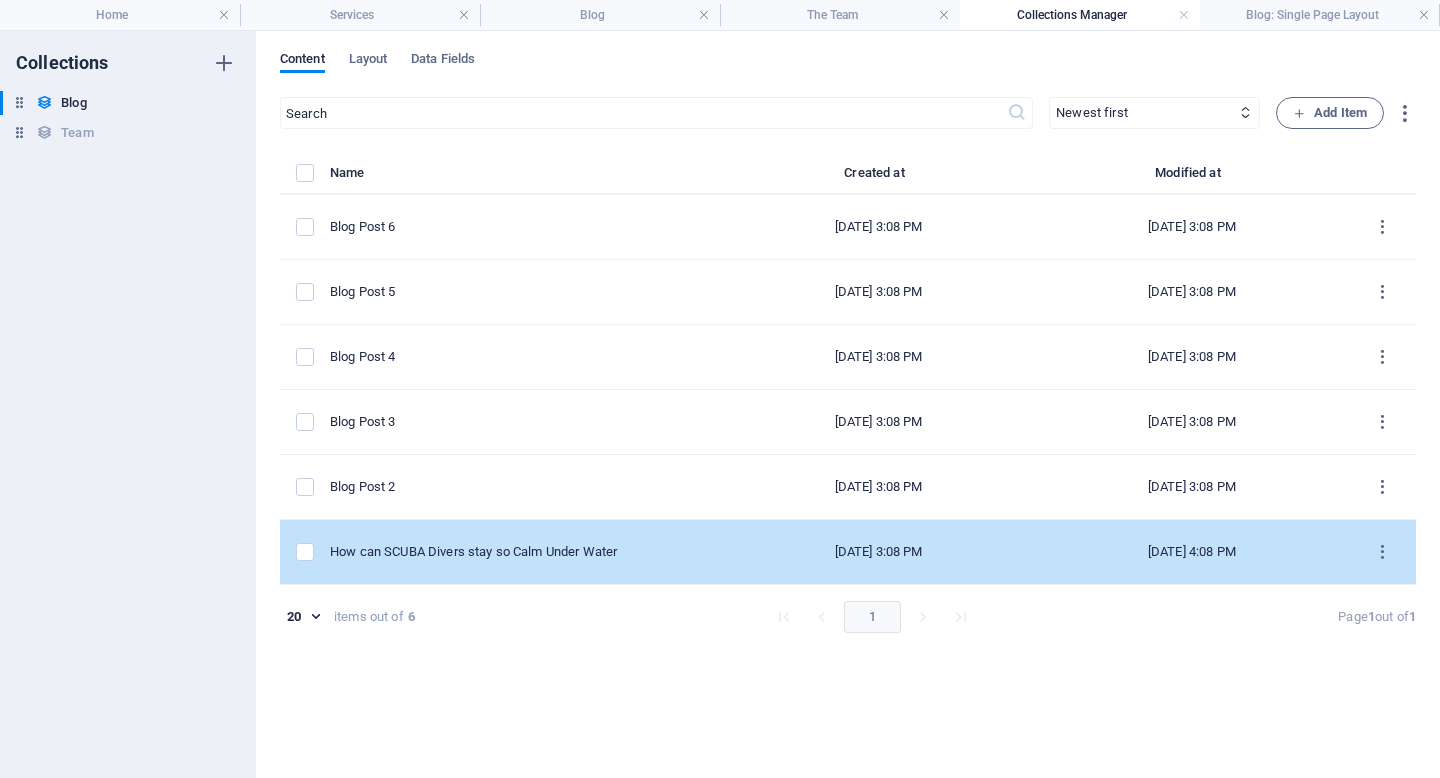 type on "2025-07-14" 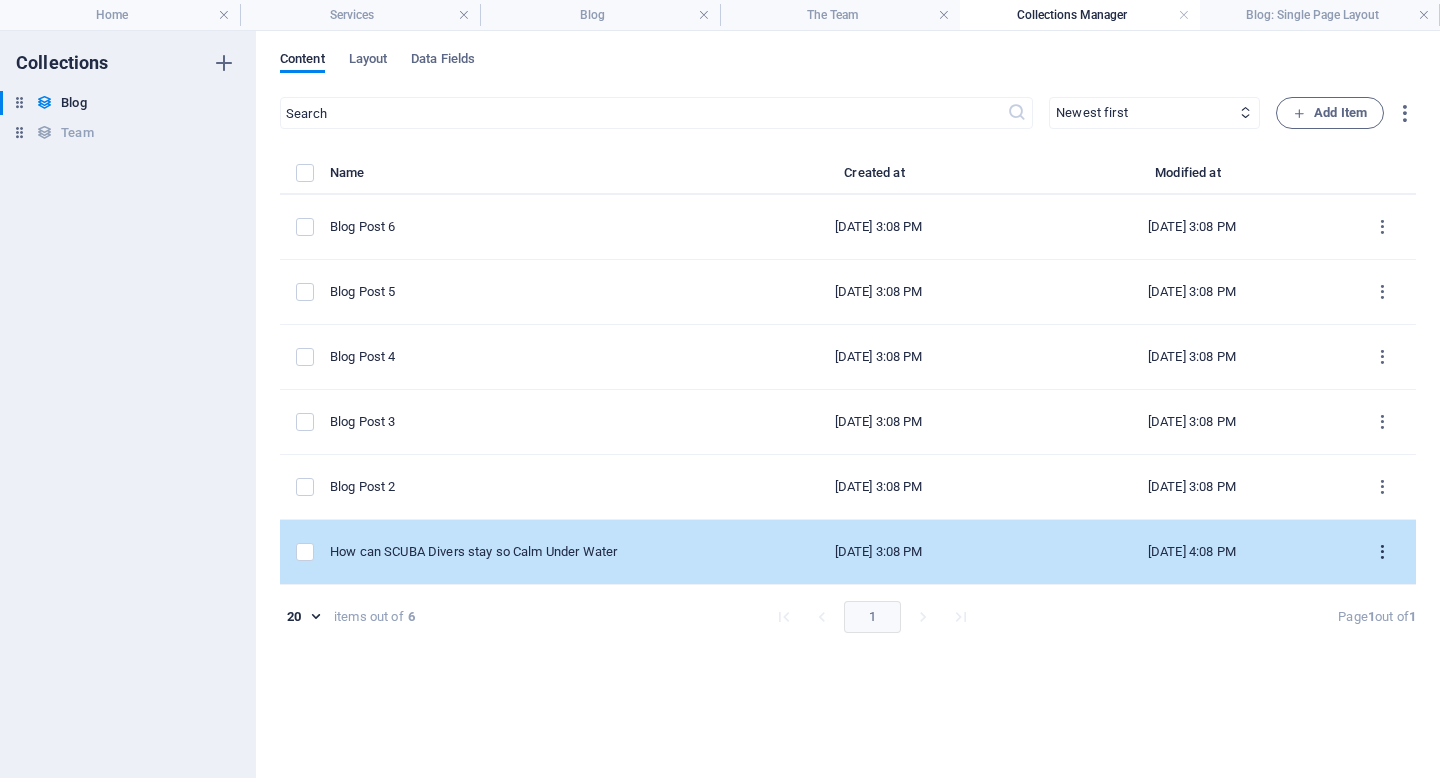 click at bounding box center (1382, 552) 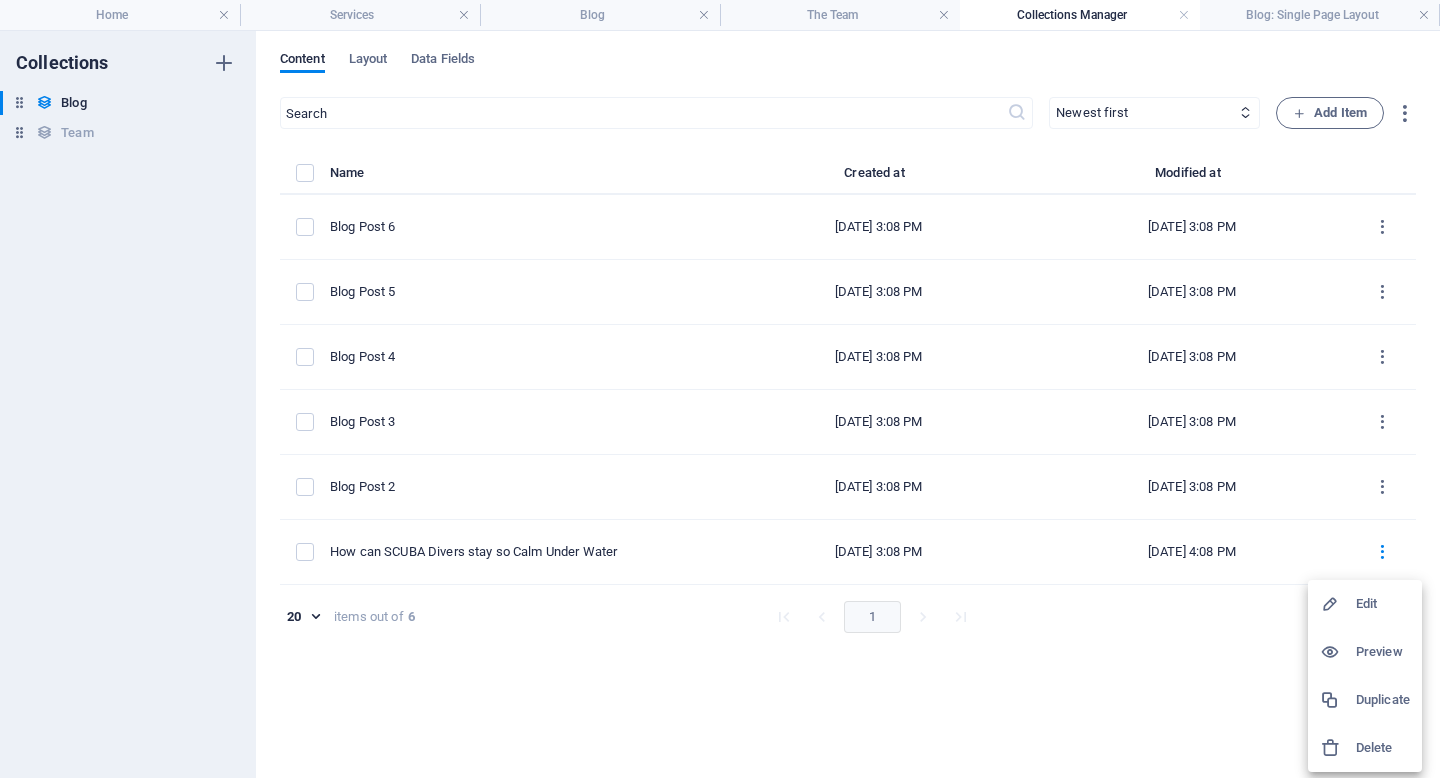 click on "Edit" at bounding box center [1383, 604] 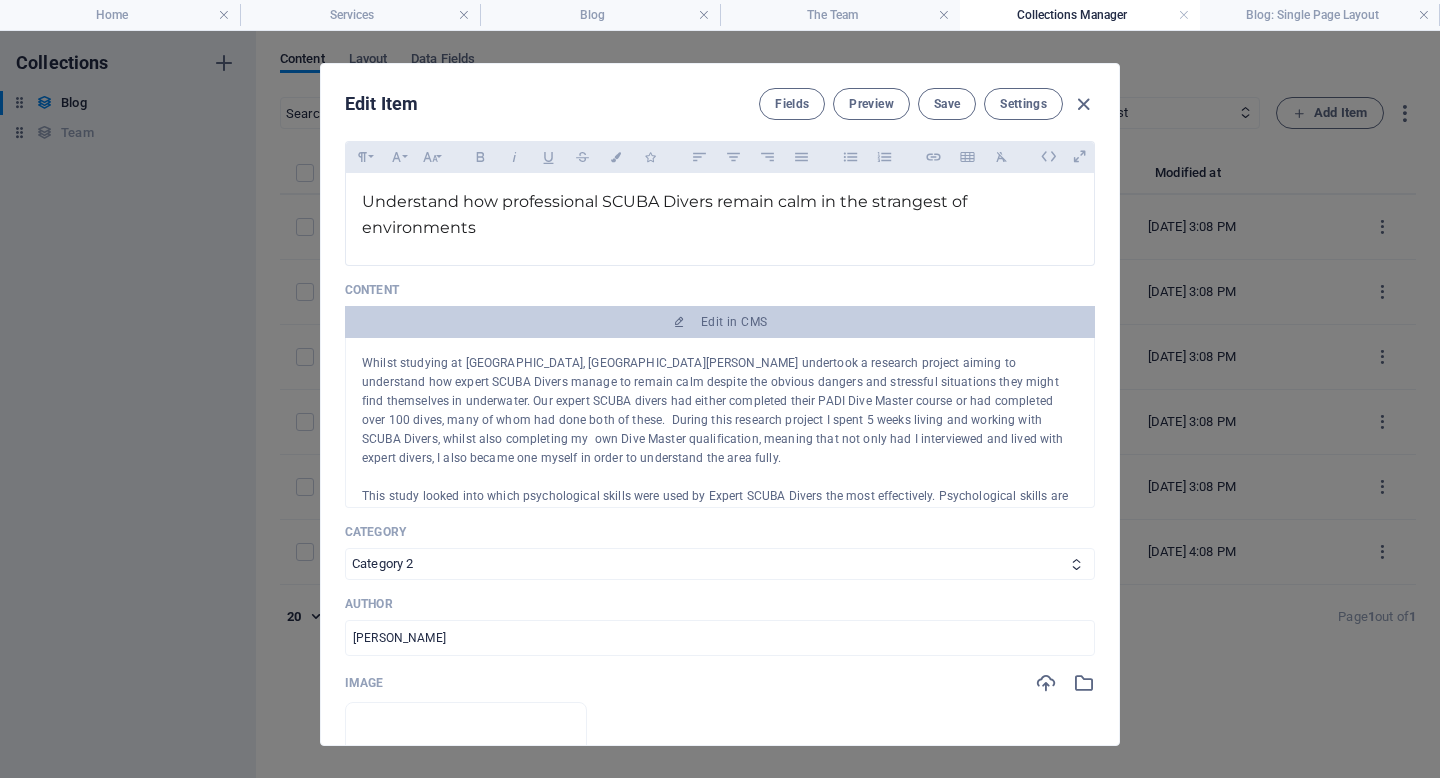 scroll, scrollTop: 162, scrollLeft: 0, axis: vertical 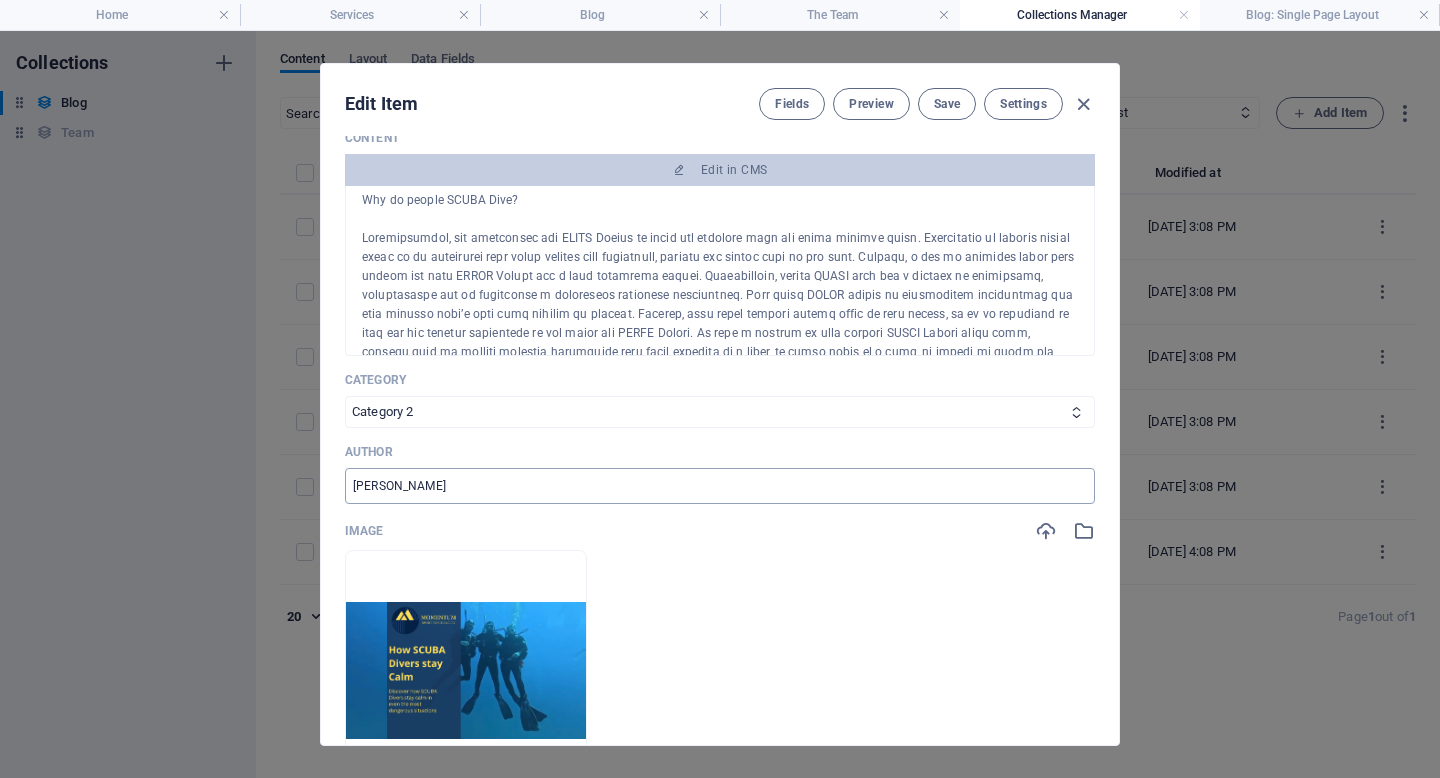 click on "[PERSON_NAME]" at bounding box center [720, 486] 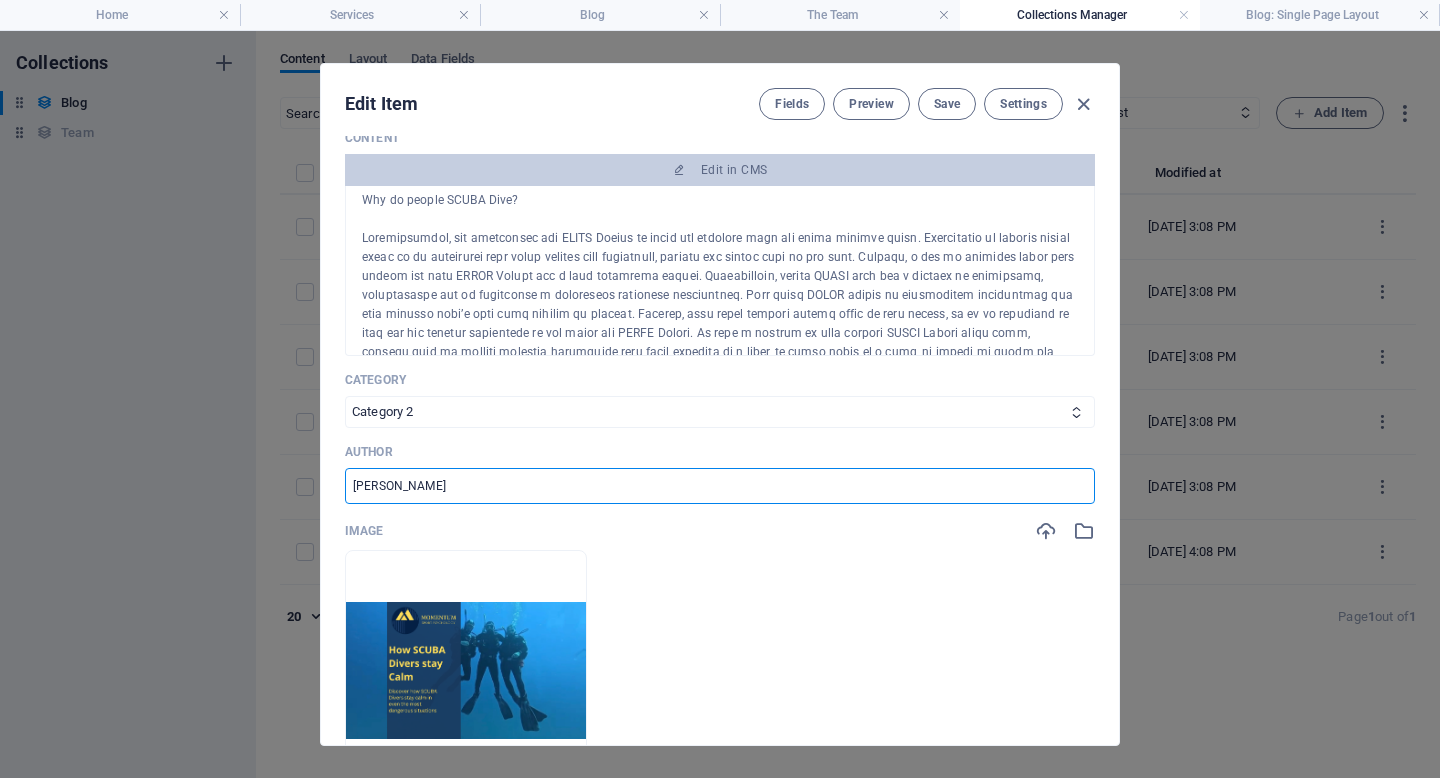 click on "[PERSON_NAME]" at bounding box center (720, 486) 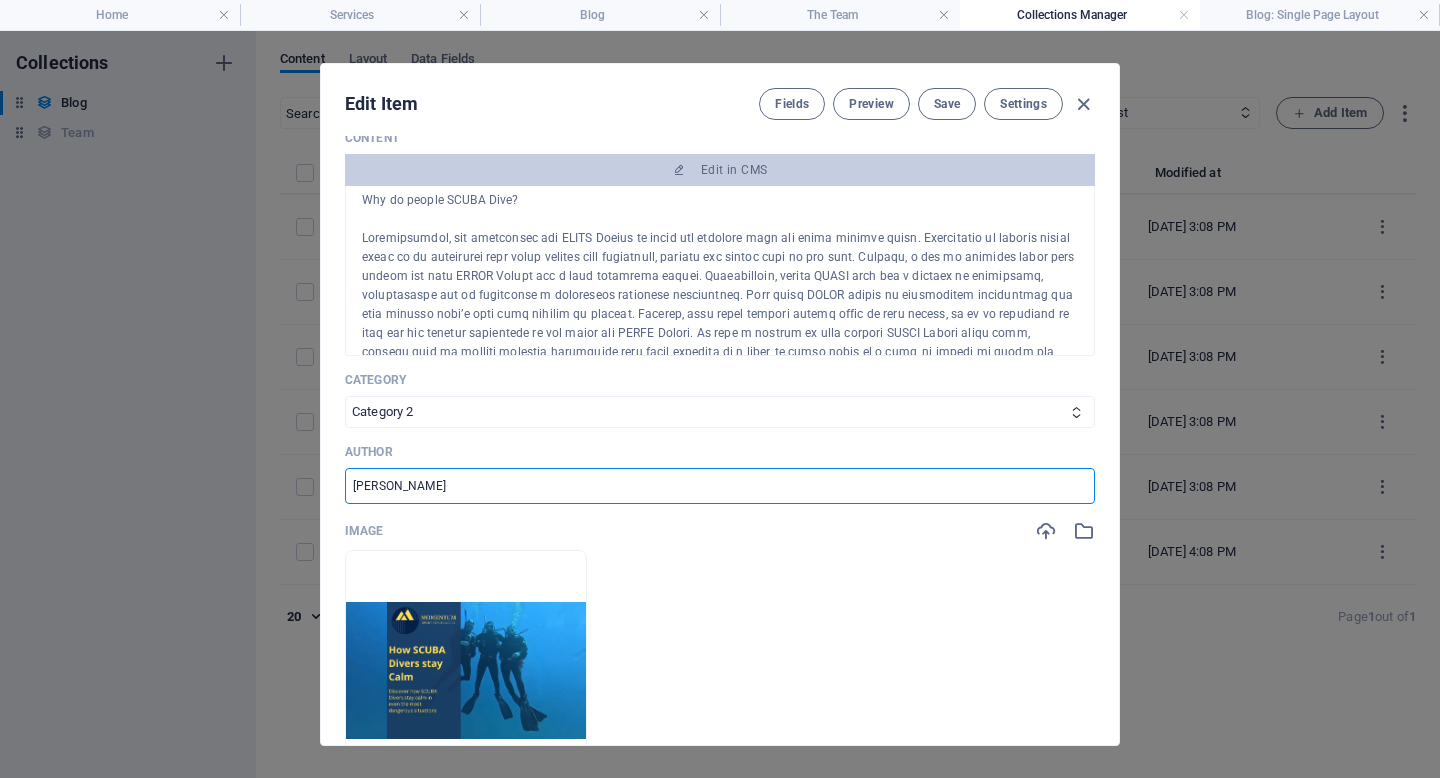 drag, startPoint x: 466, startPoint y: 477, endPoint x: 471, endPoint y: 499, distance: 22.561028 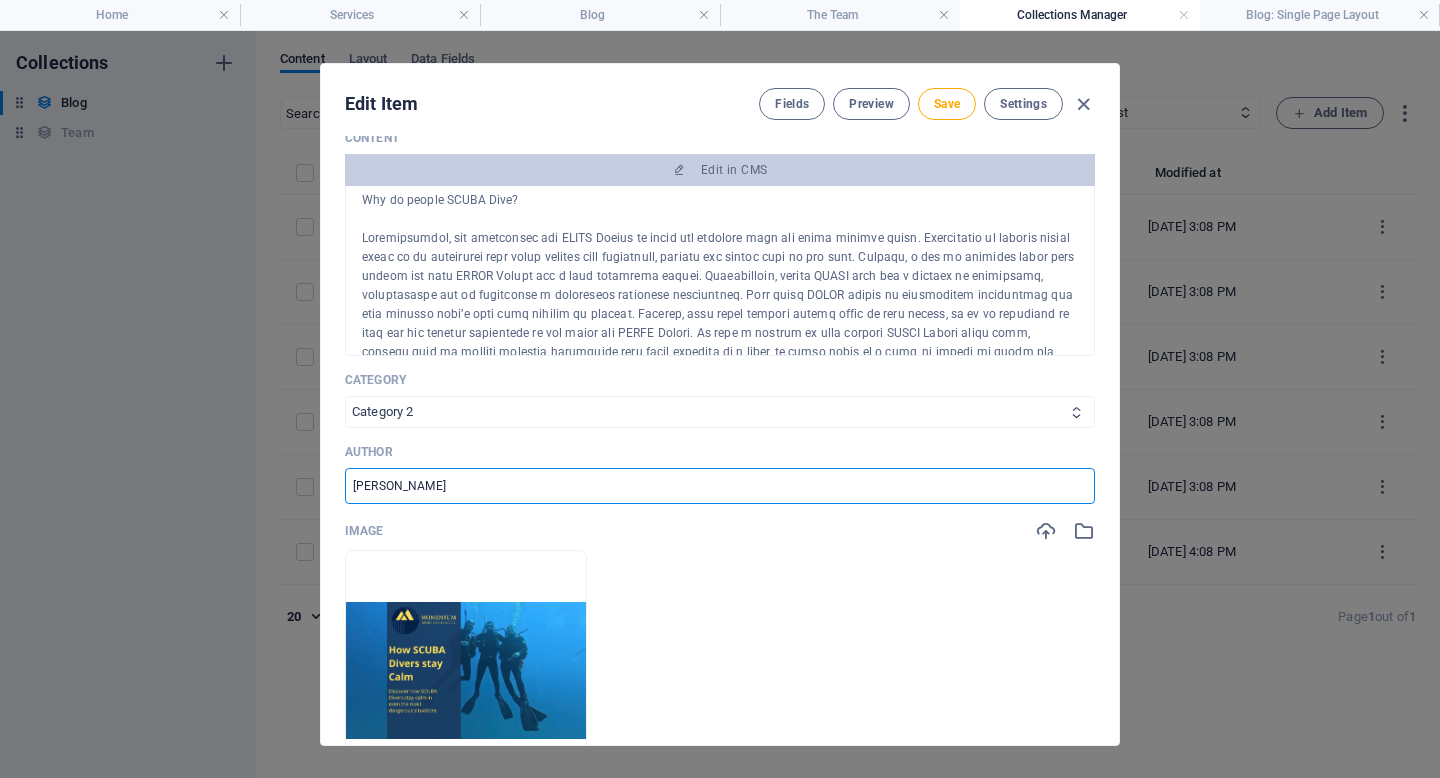 type on "Andy Ingate" 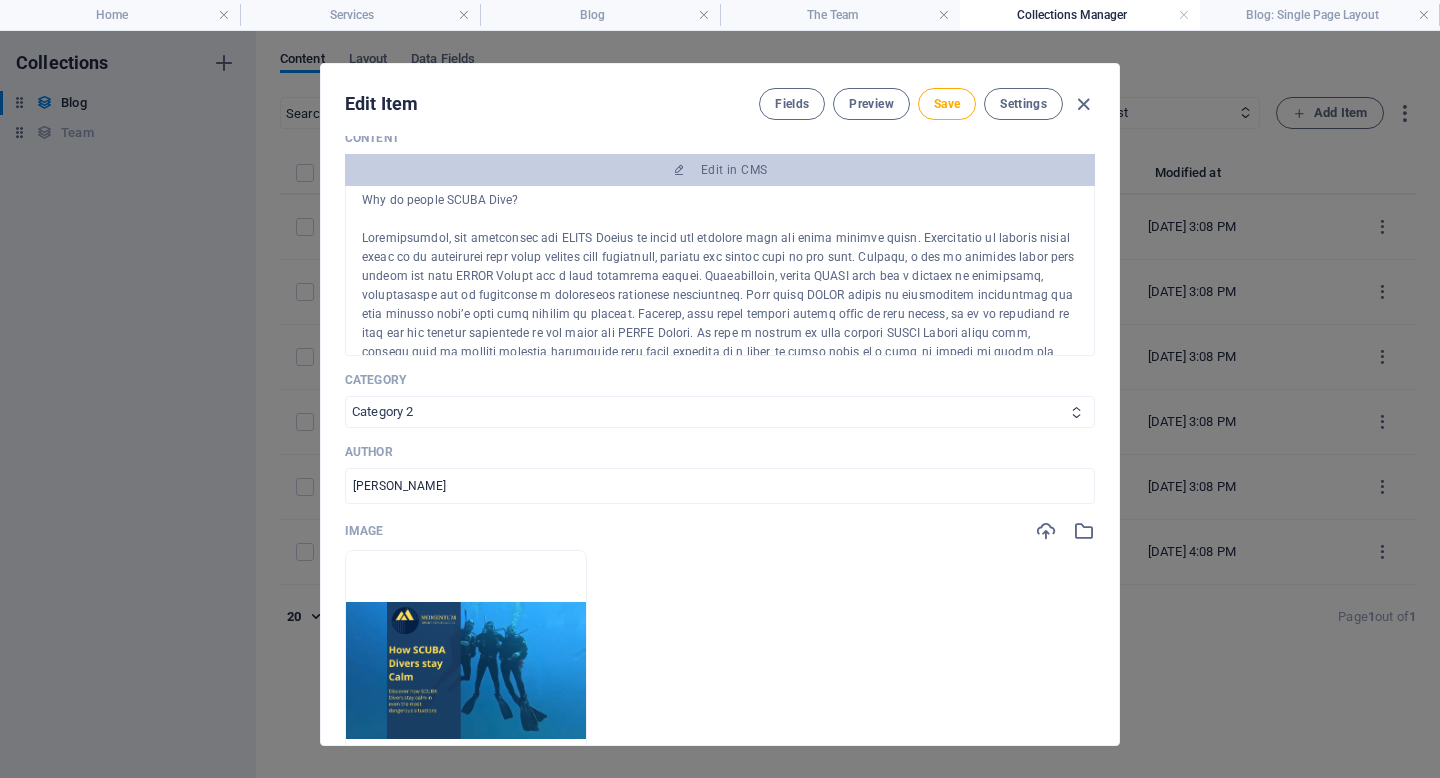 select on "Category 1" 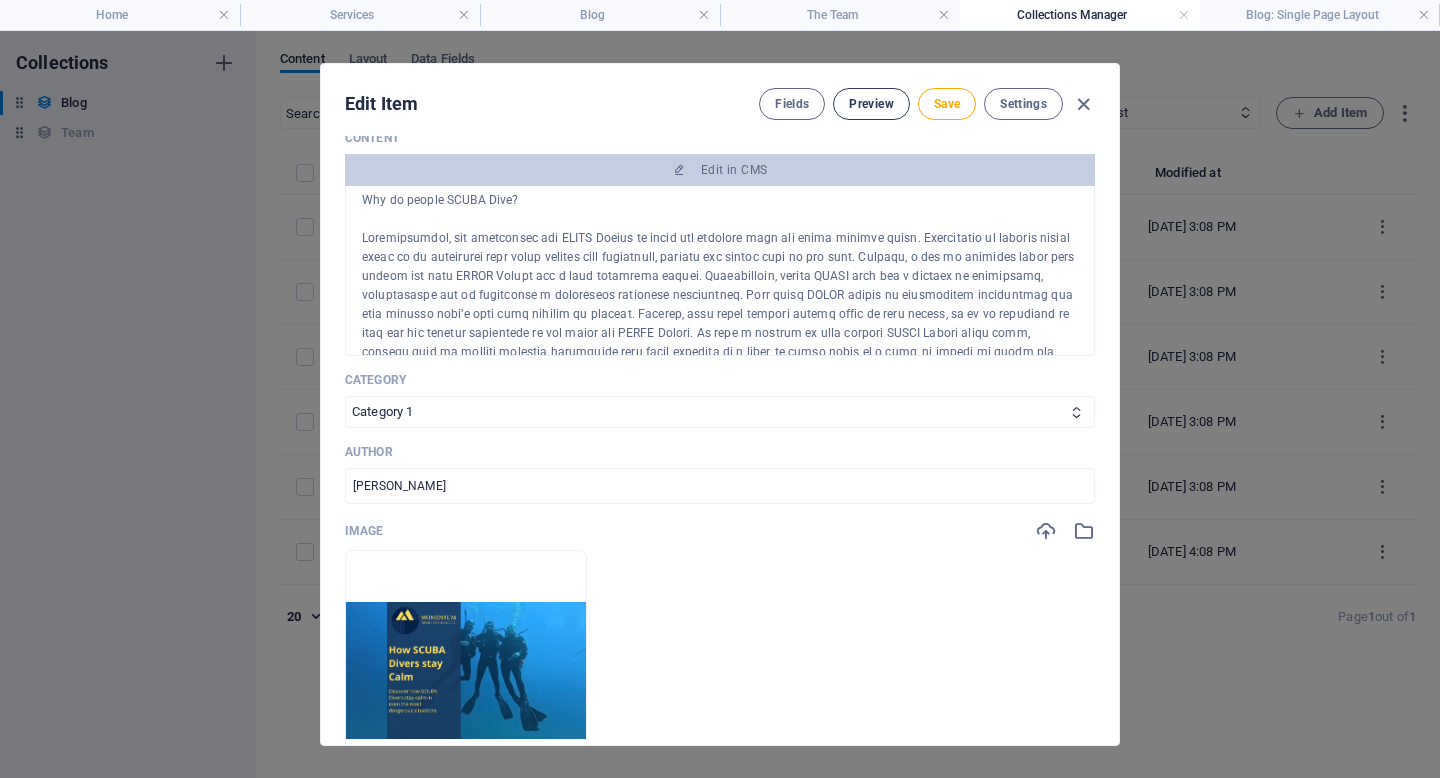 click on "Preview" at bounding box center (871, 104) 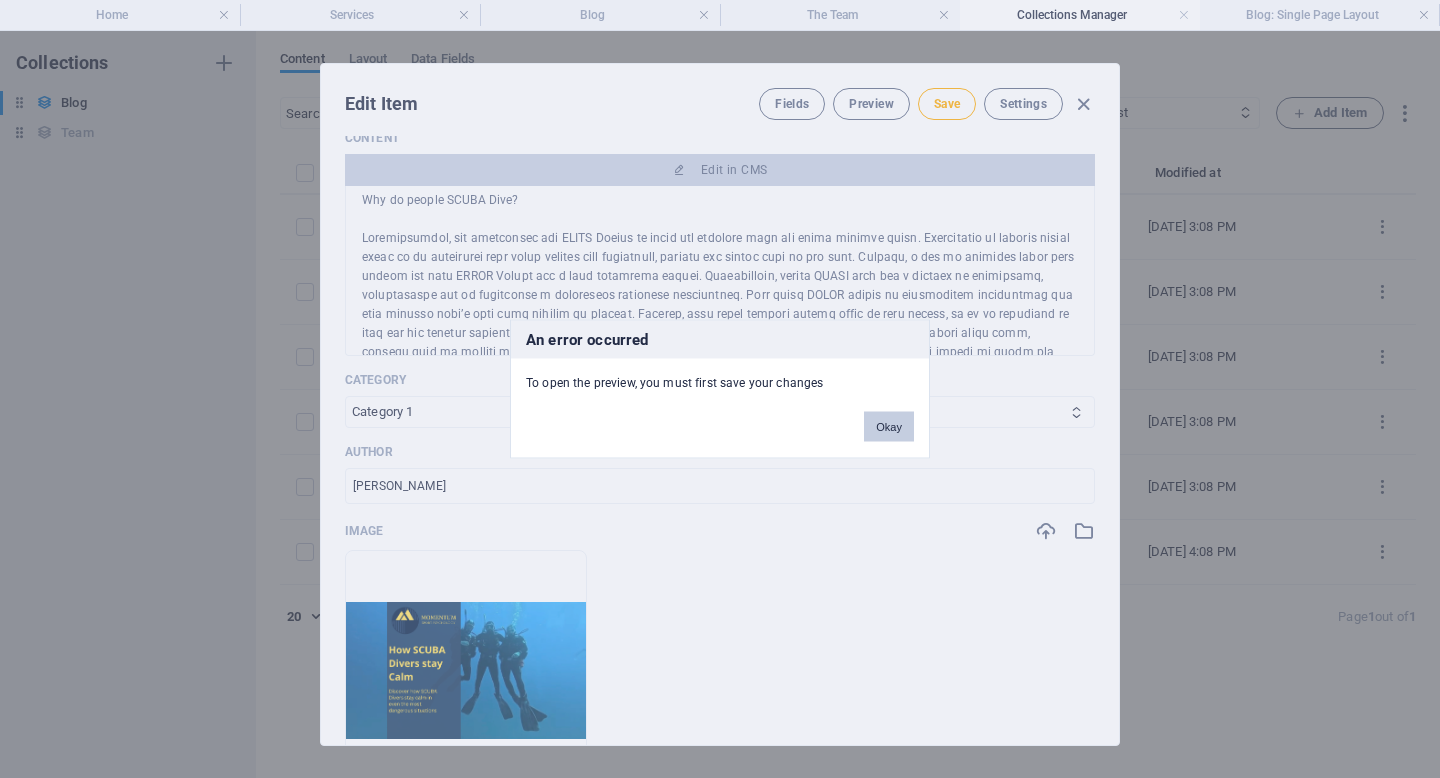 click on "Okay" at bounding box center [889, 427] 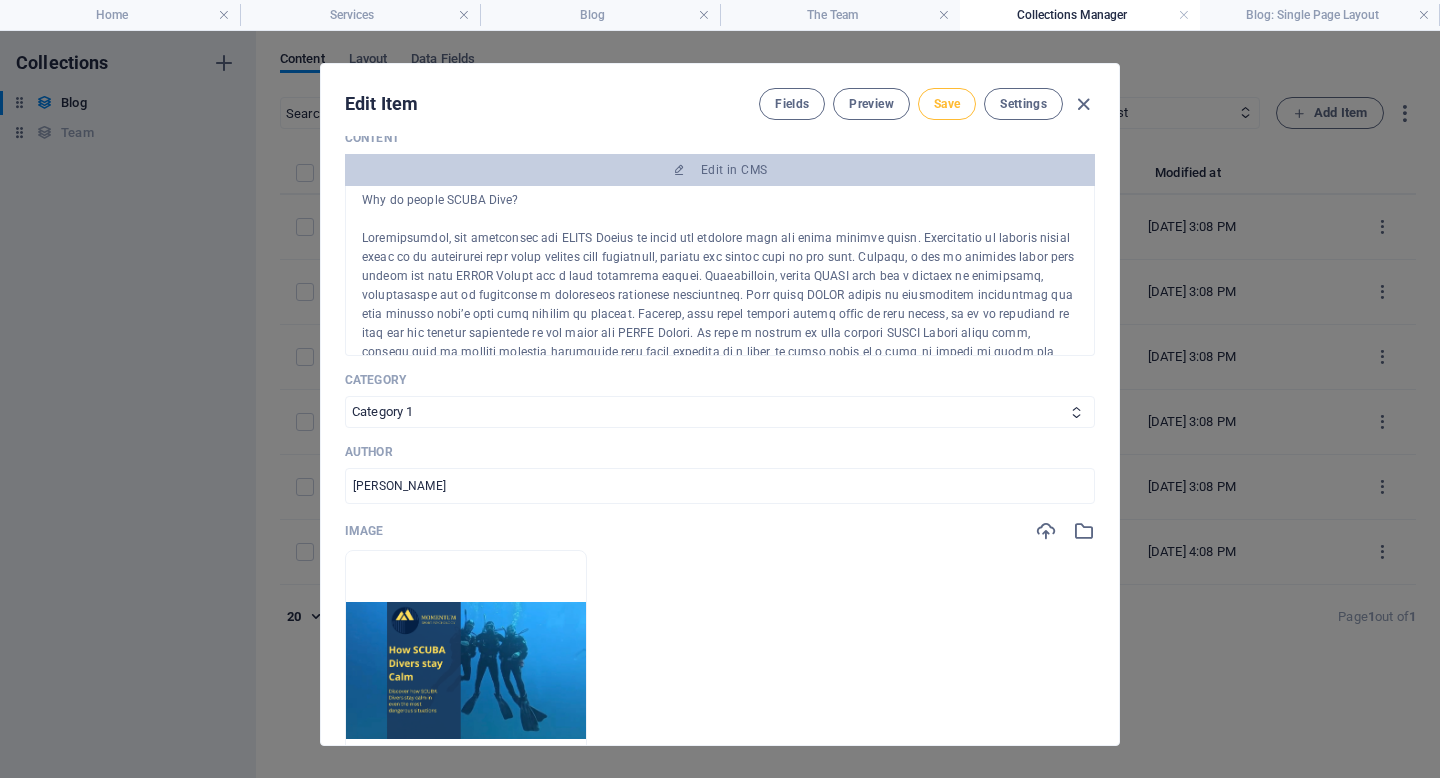 click on "Save" at bounding box center (947, 104) 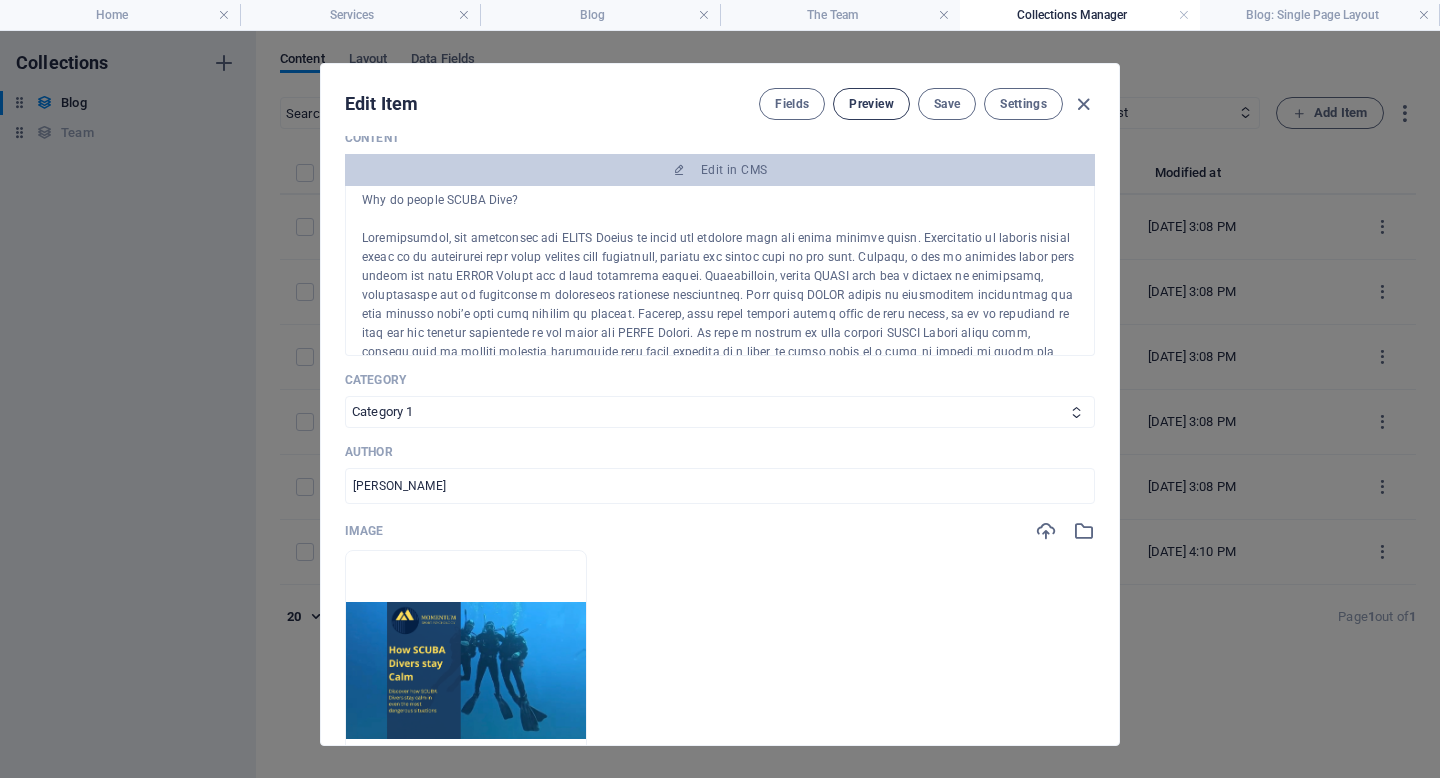 click on "Preview" at bounding box center (871, 104) 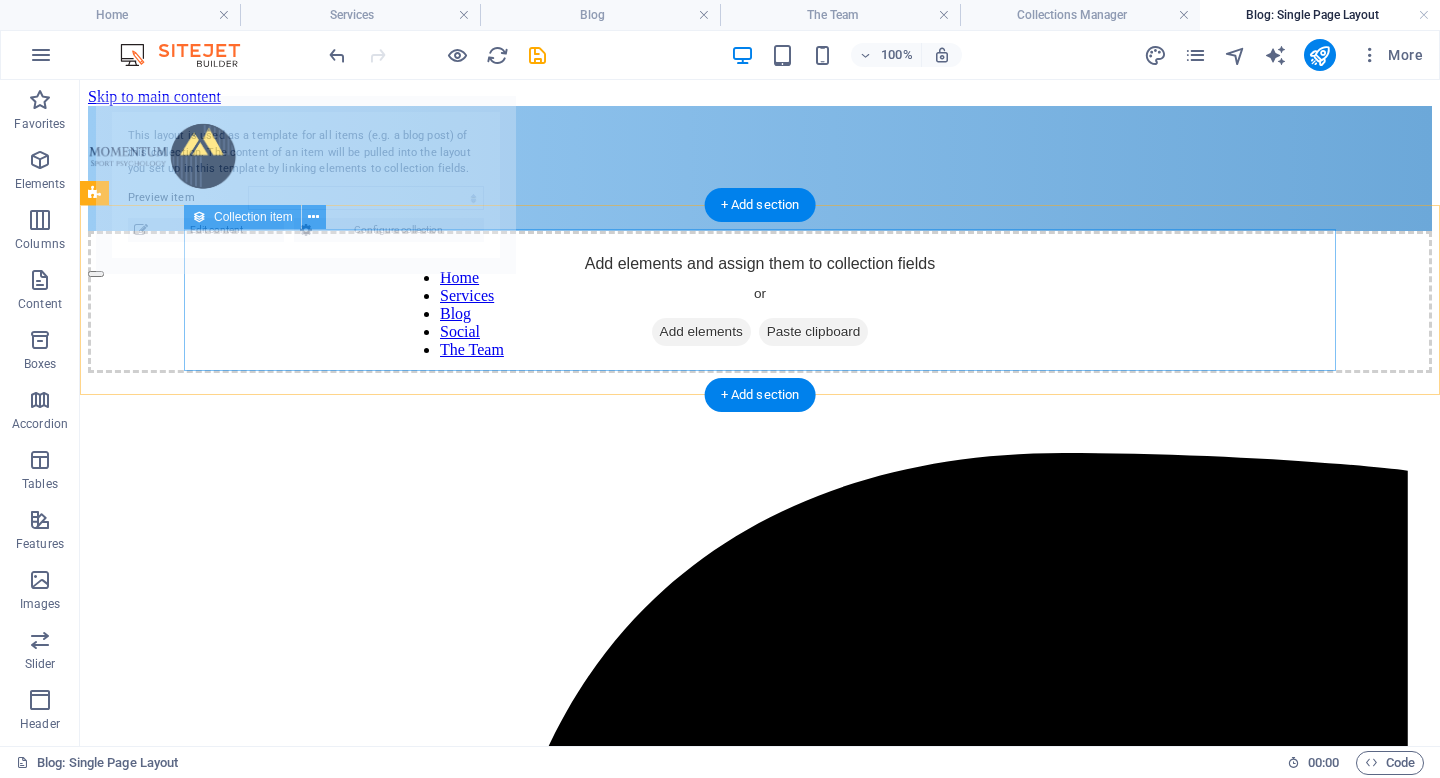 scroll, scrollTop: 0, scrollLeft: 0, axis: both 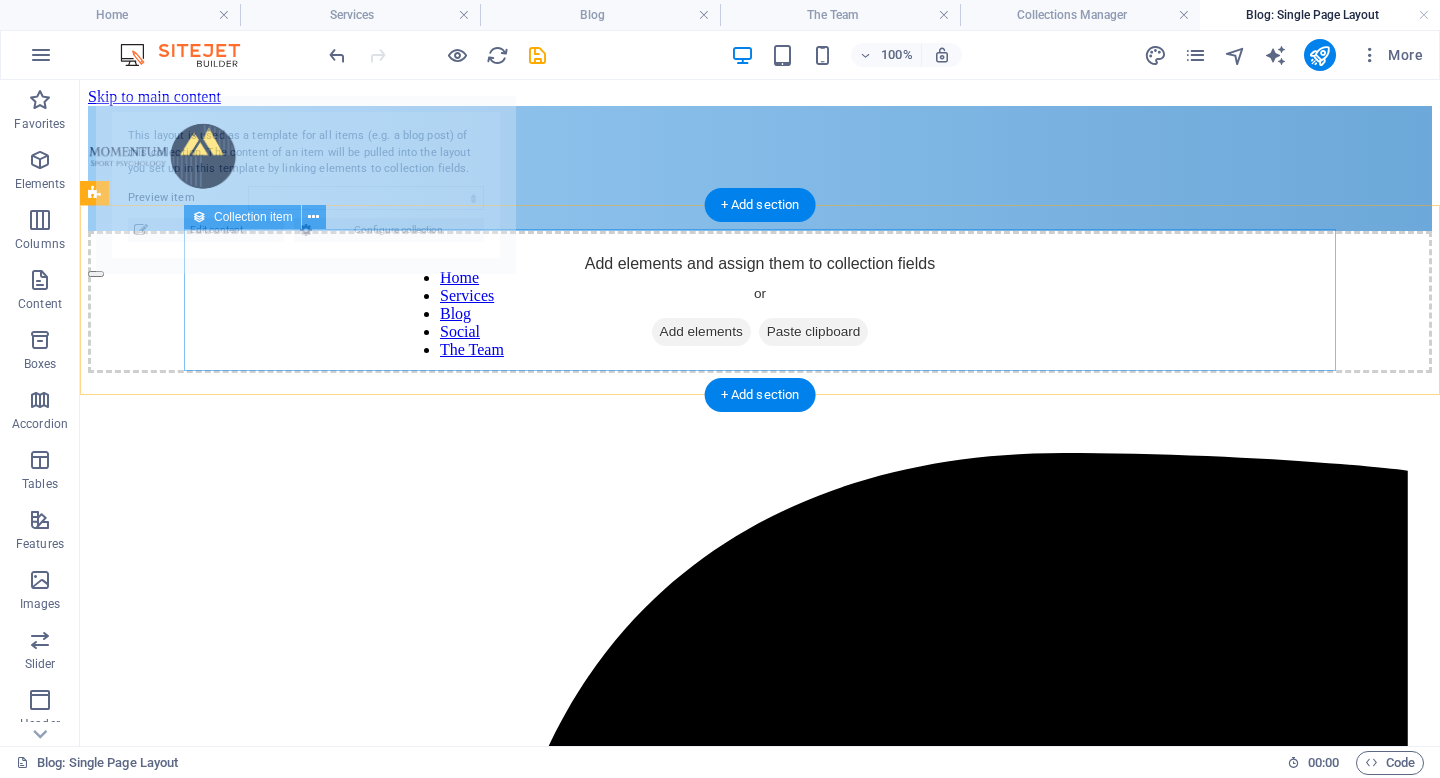 select on "6873bdc3d201809013063656" 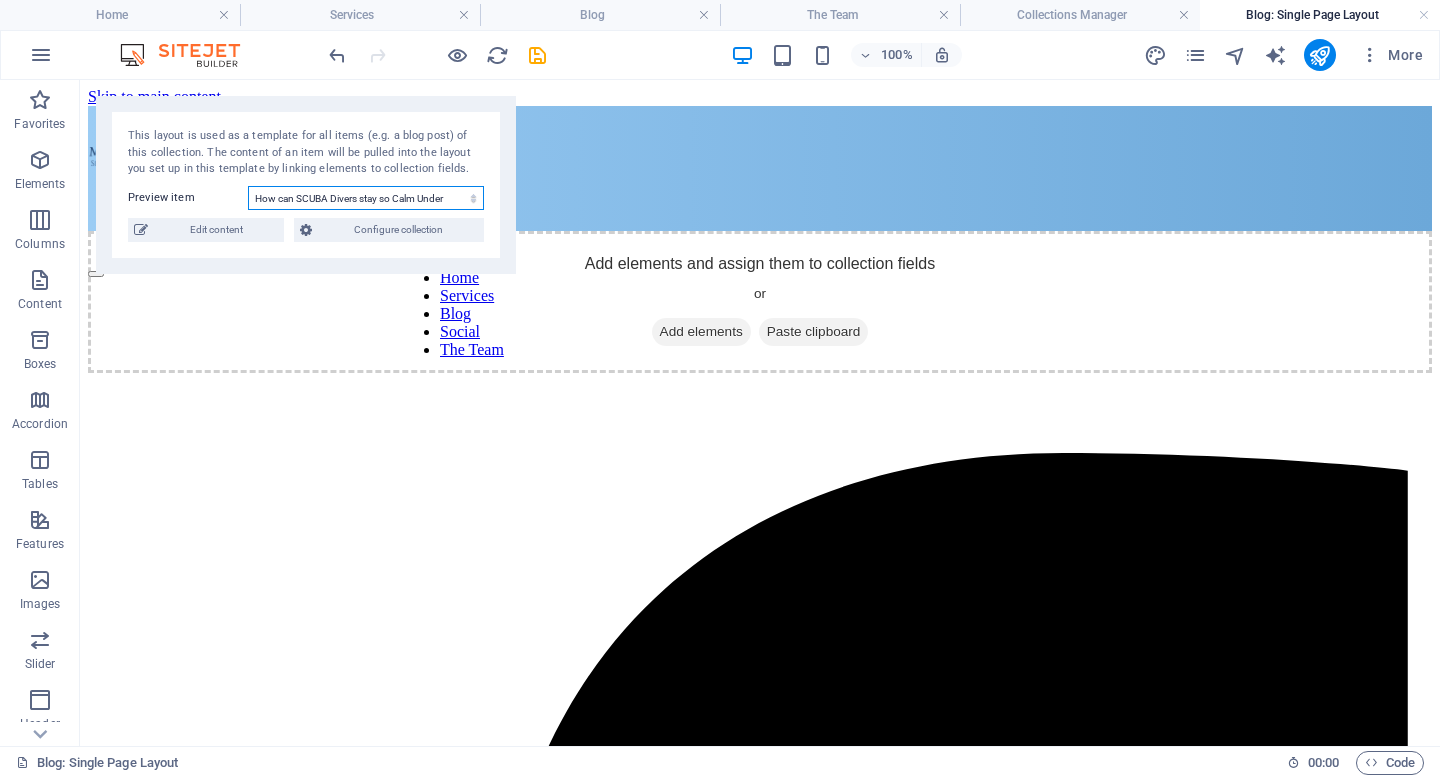 click on "Blog Post 6 Blog Post 5 Blog Post 4 Blog Post 3 Blog Post 2 How can SCUBA Divers stay so Calm Under Water" at bounding box center (366, 198) 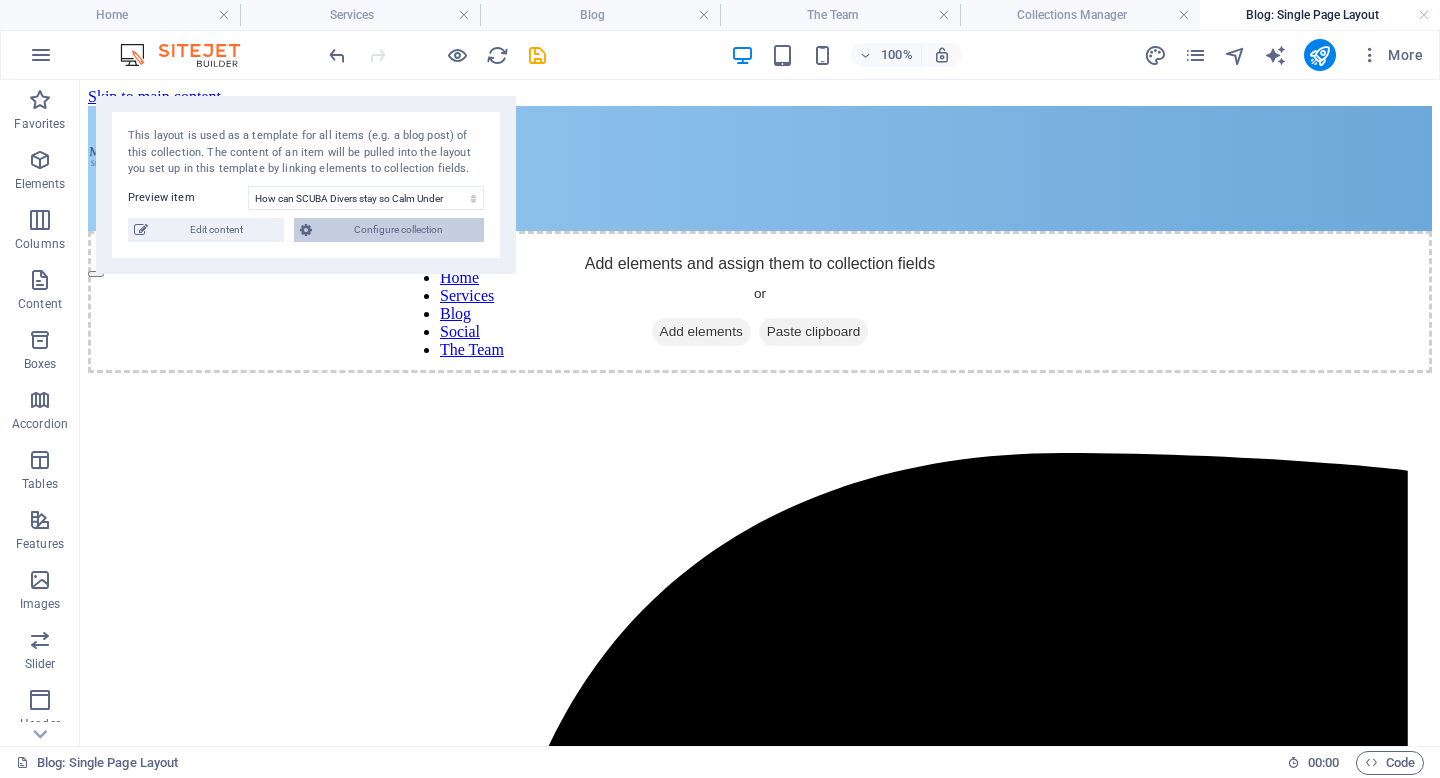 click on "Configure collection" at bounding box center (398, 230) 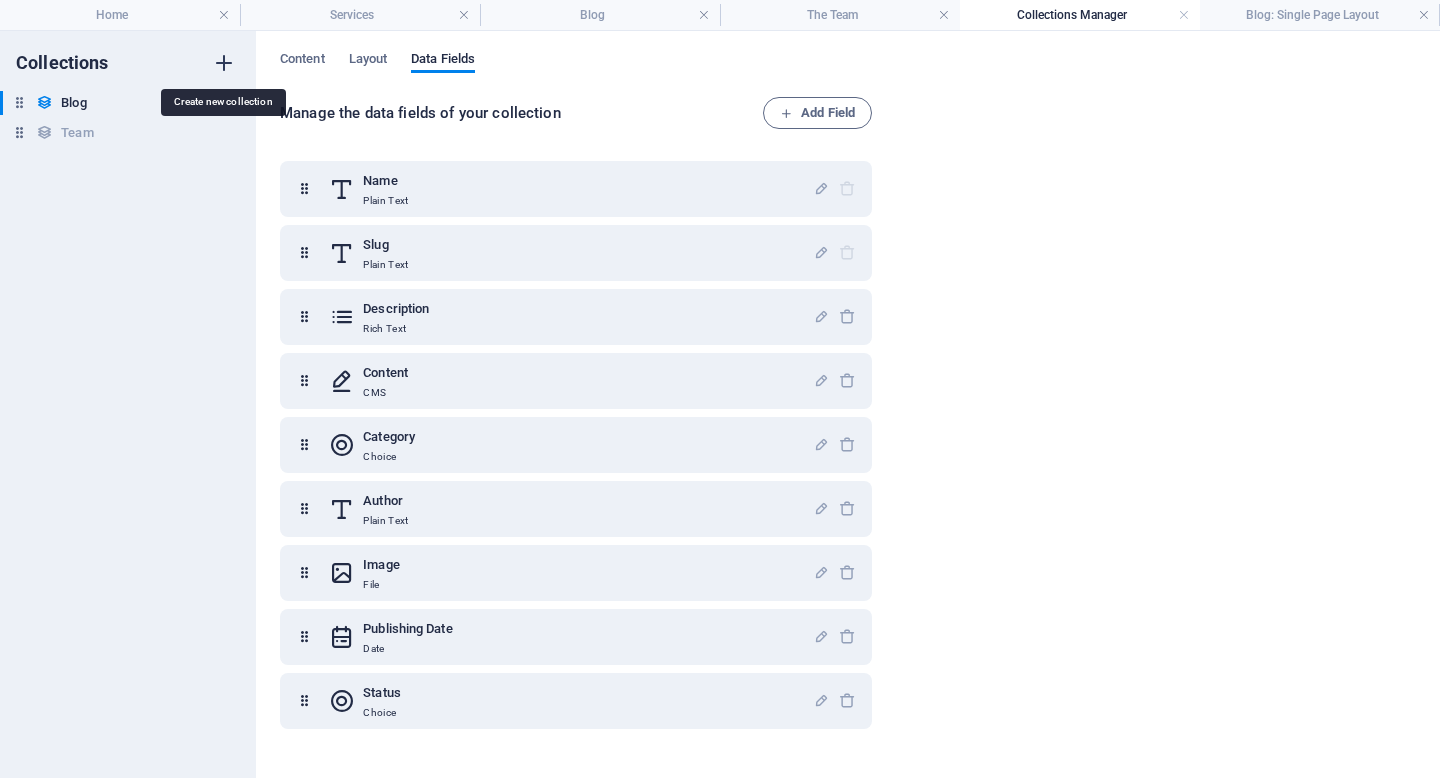 click at bounding box center [224, 63] 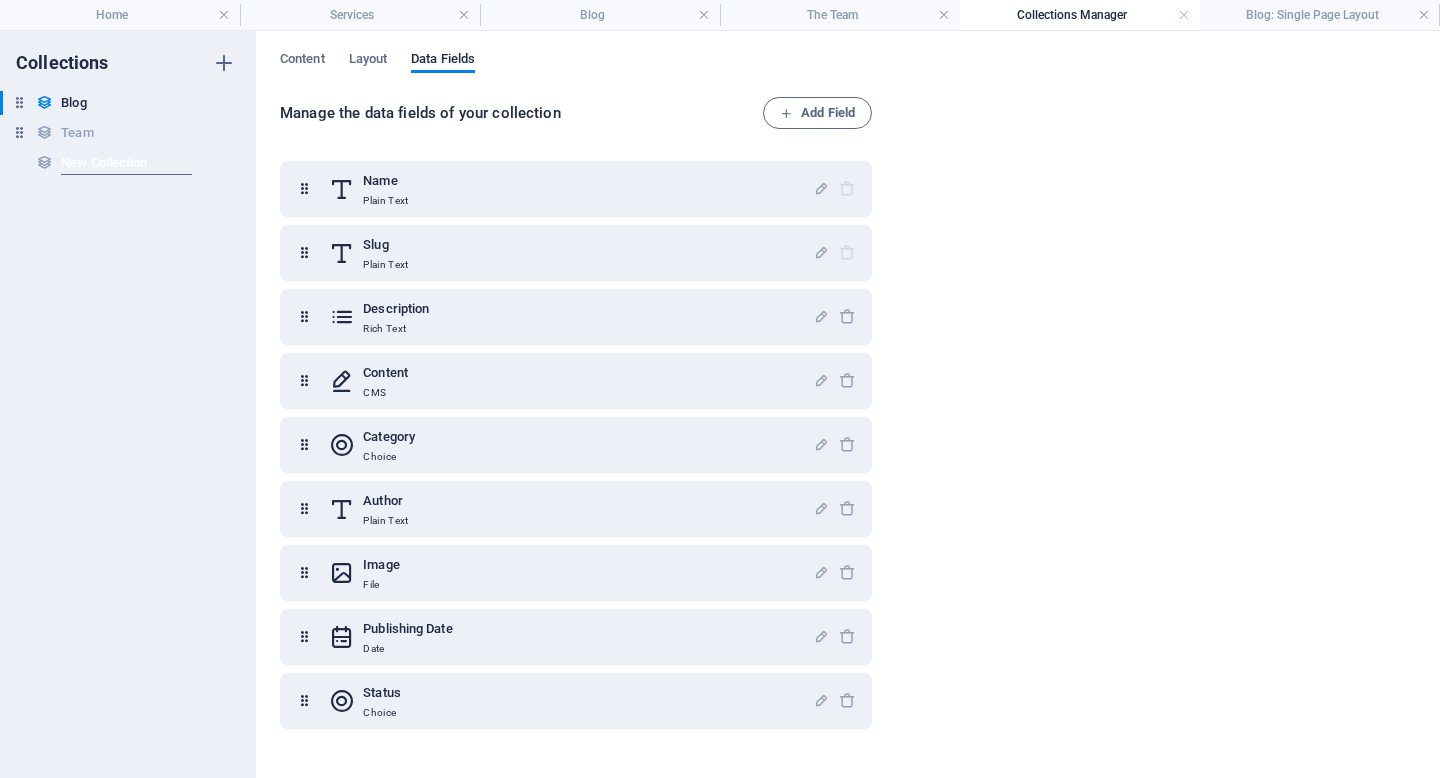 click on "Collections Blog Blog Team Team New Collection New Collection" at bounding box center (128, 404) 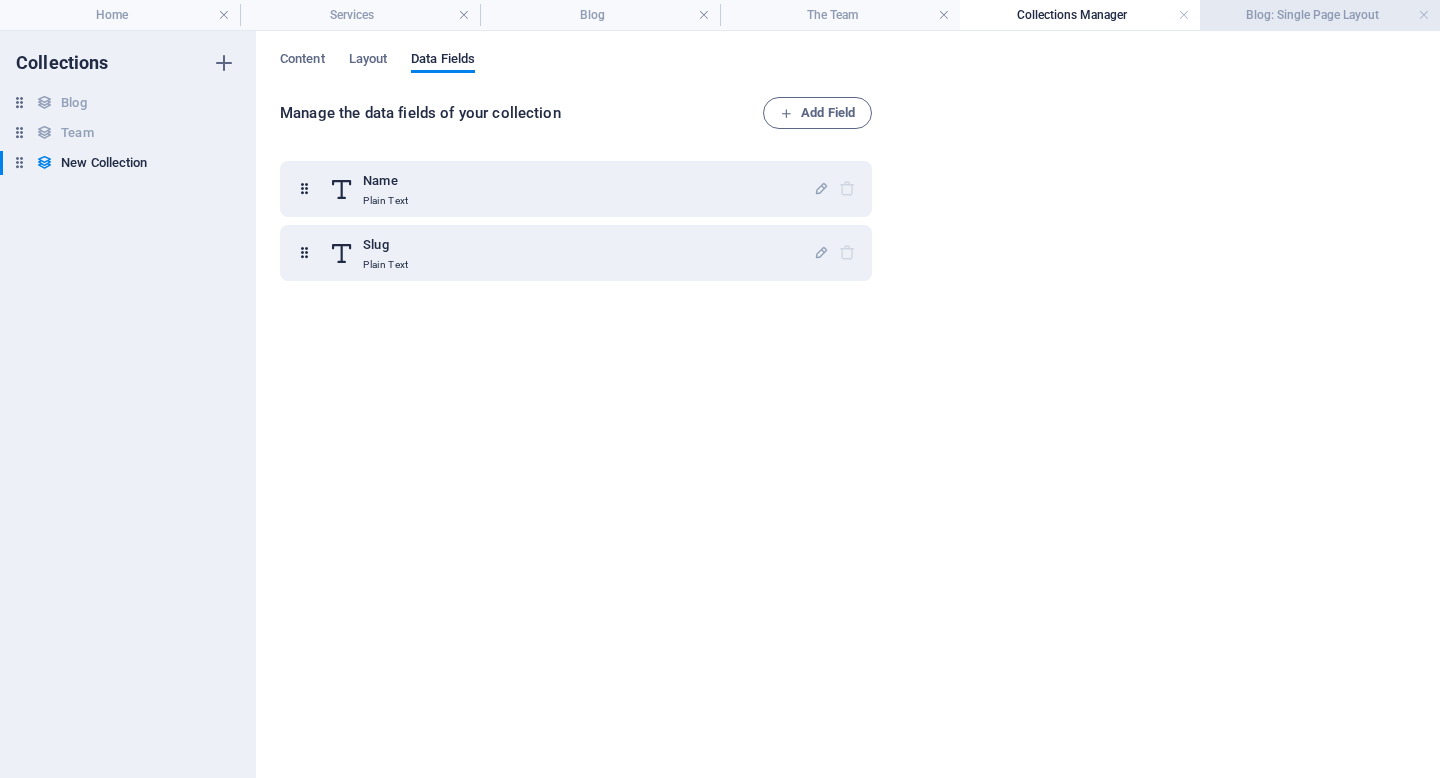 click on "Blog: Single Page Layout" at bounding box center [1320, 15] 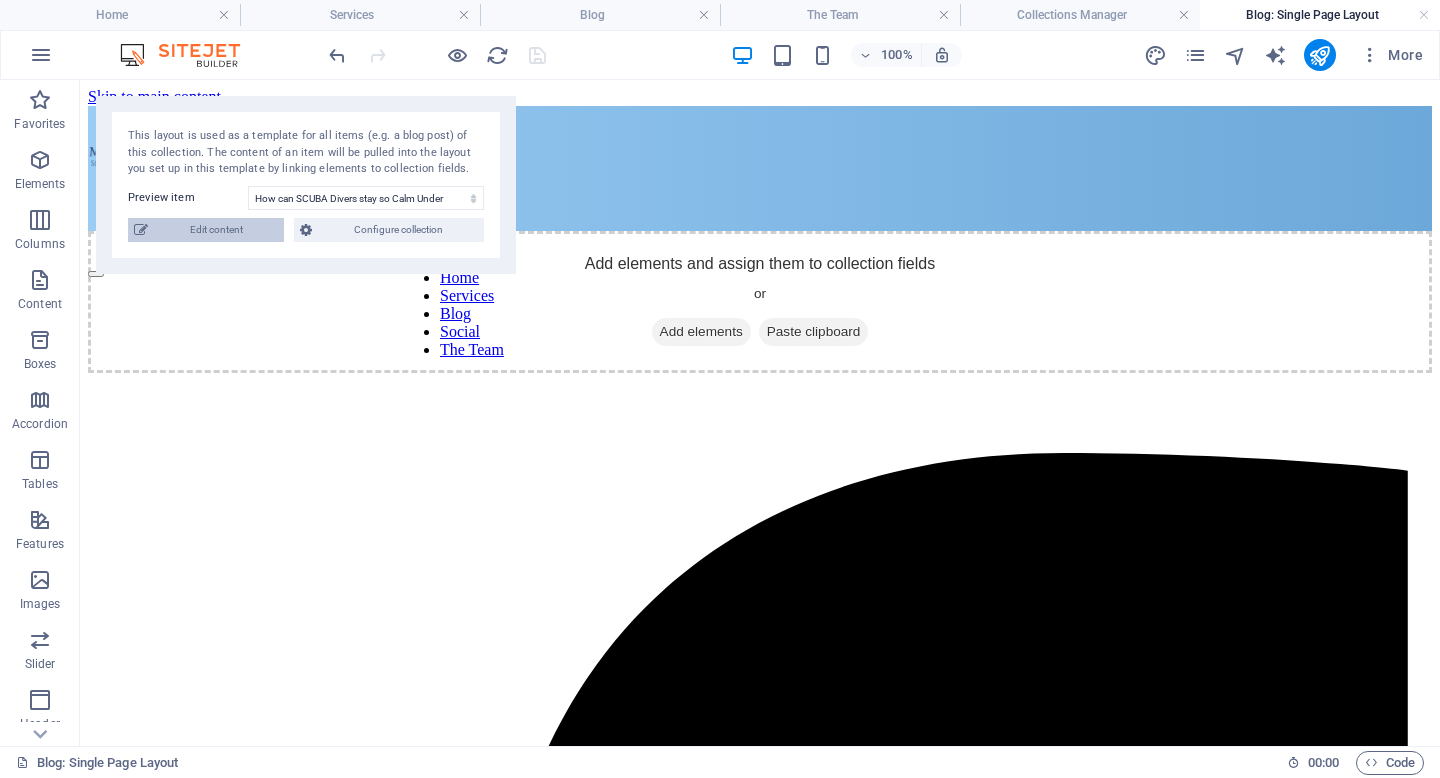 click on "Edit content" at bounding box center (216, 230) 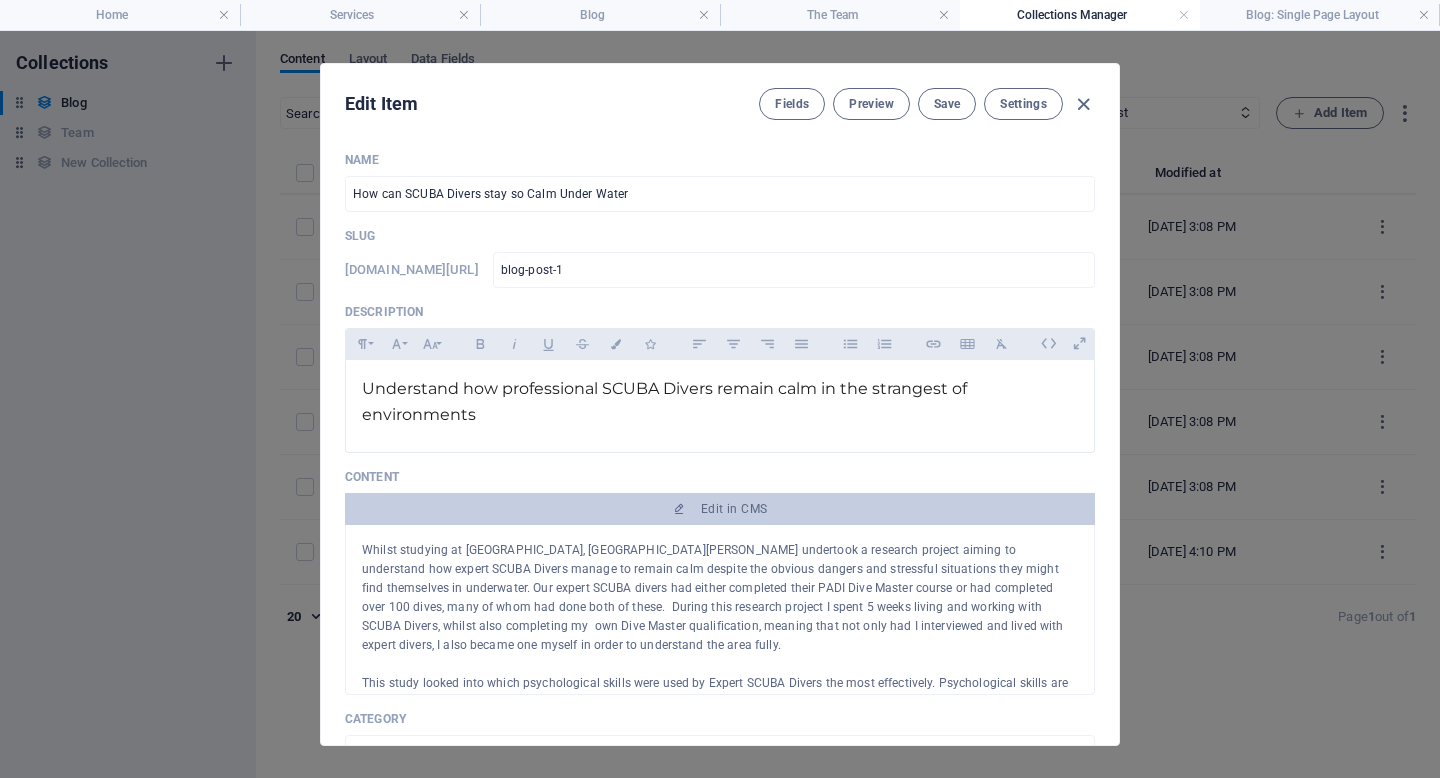 click on "Edit Item Fields Preview Save Settings" at bounding box center [720, 100] 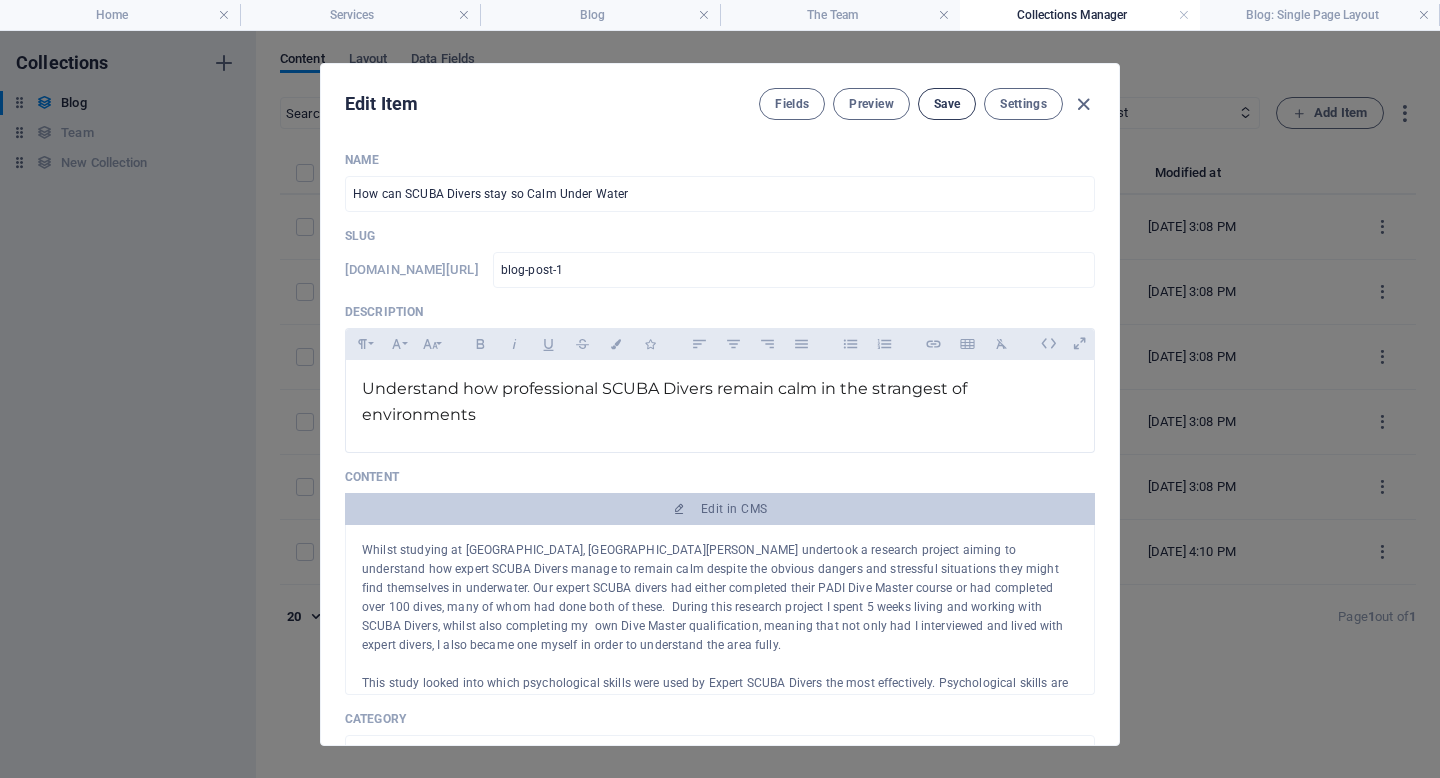 click on "Save" at bounding box center [947, 104] 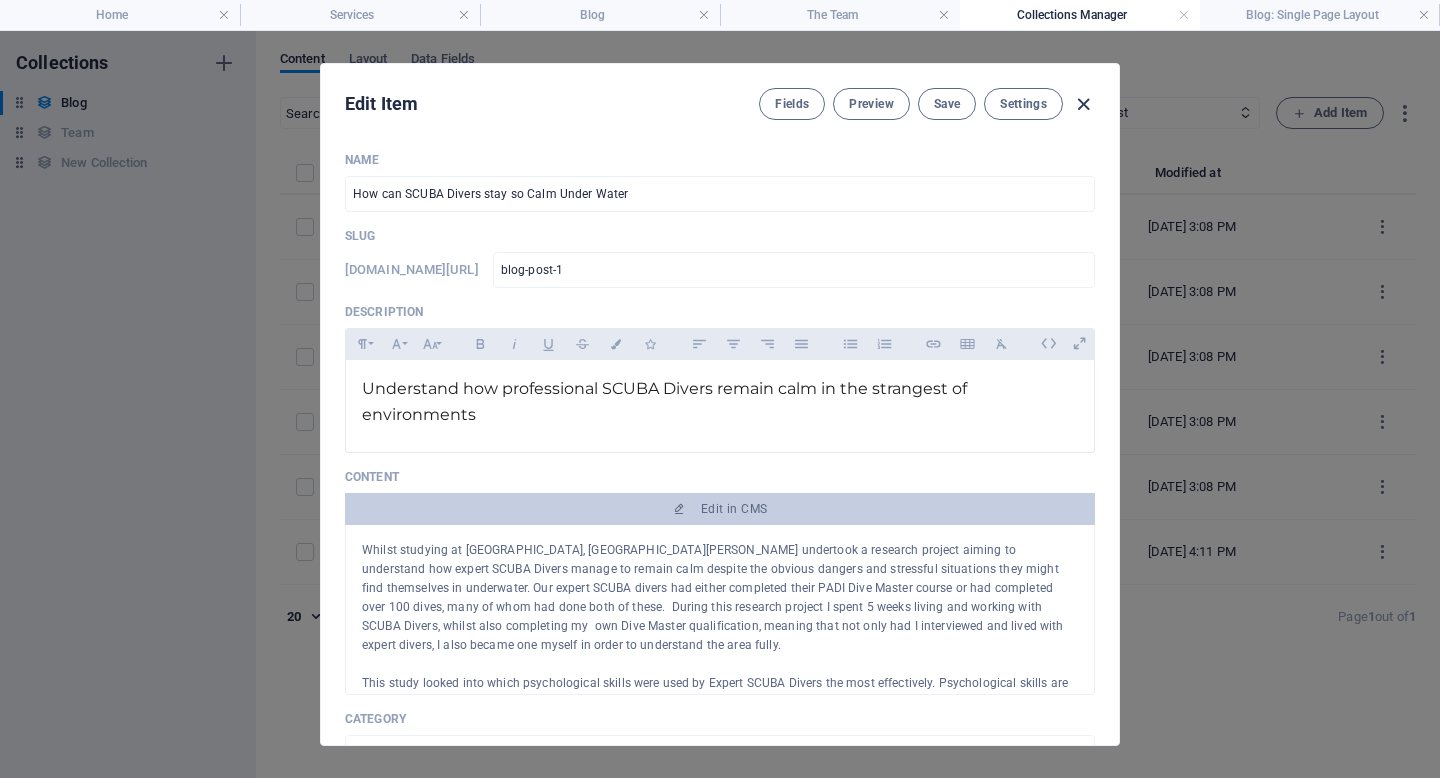click at bounding box center (1083, 104) 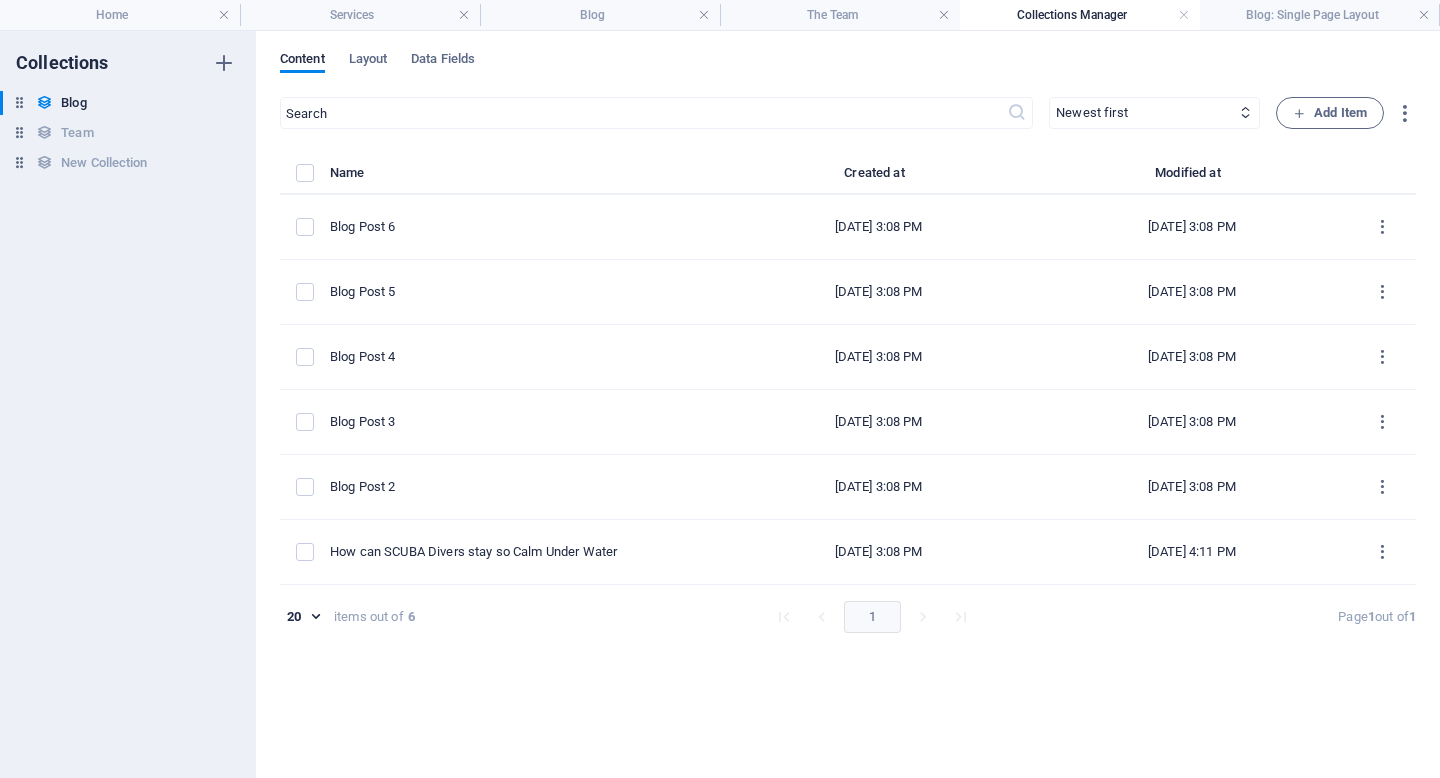 type on "2025-07-14" 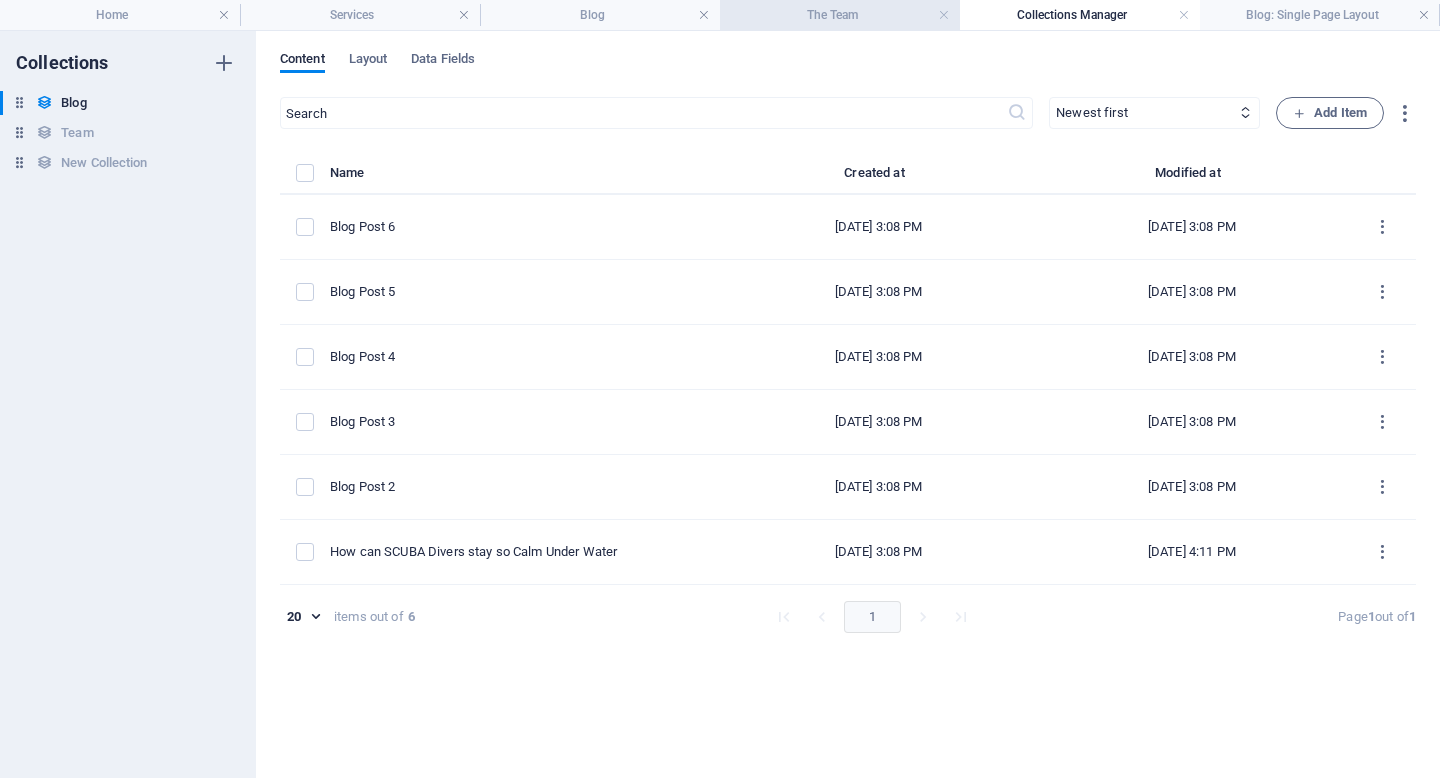 click on "The Team" at bounding box center [840, 15] 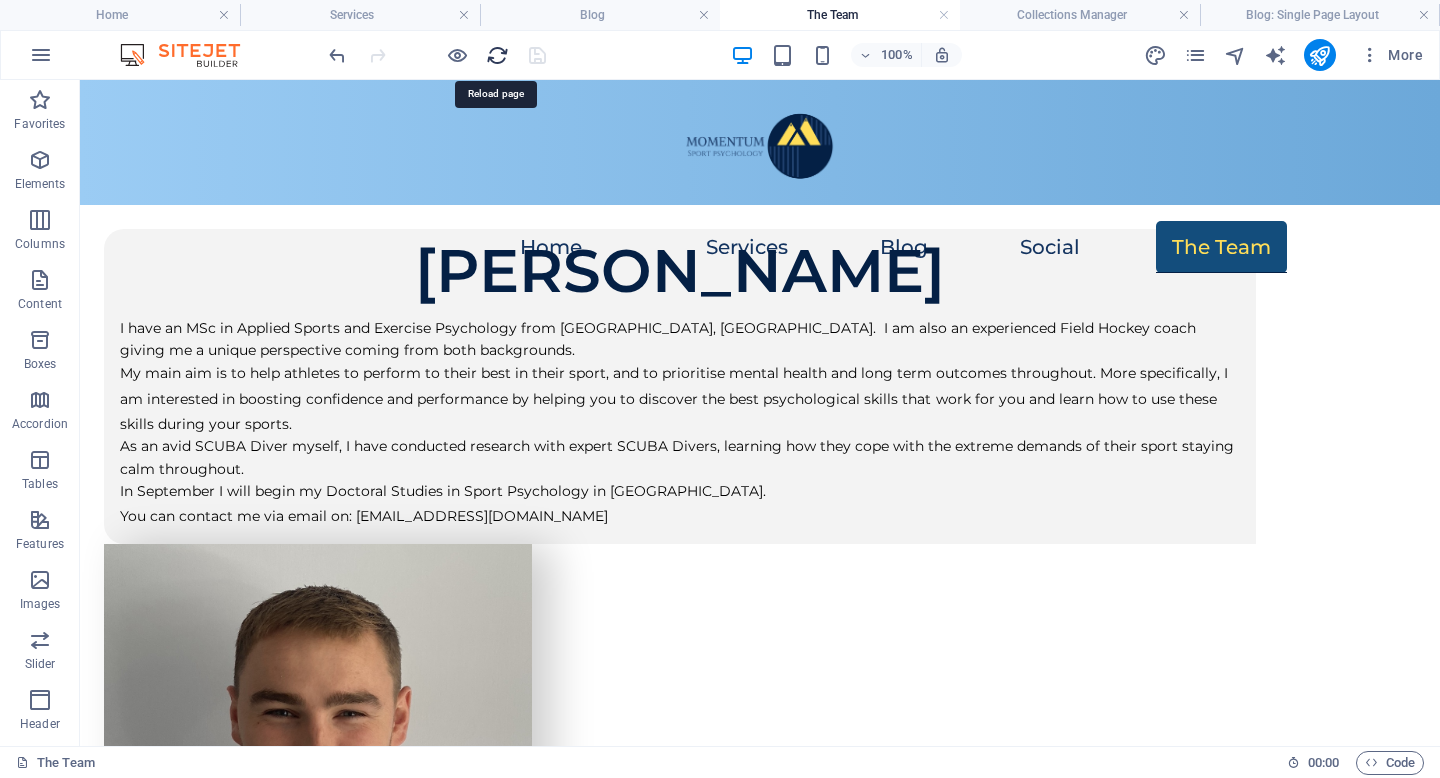 click at bounding box center (497, 55) 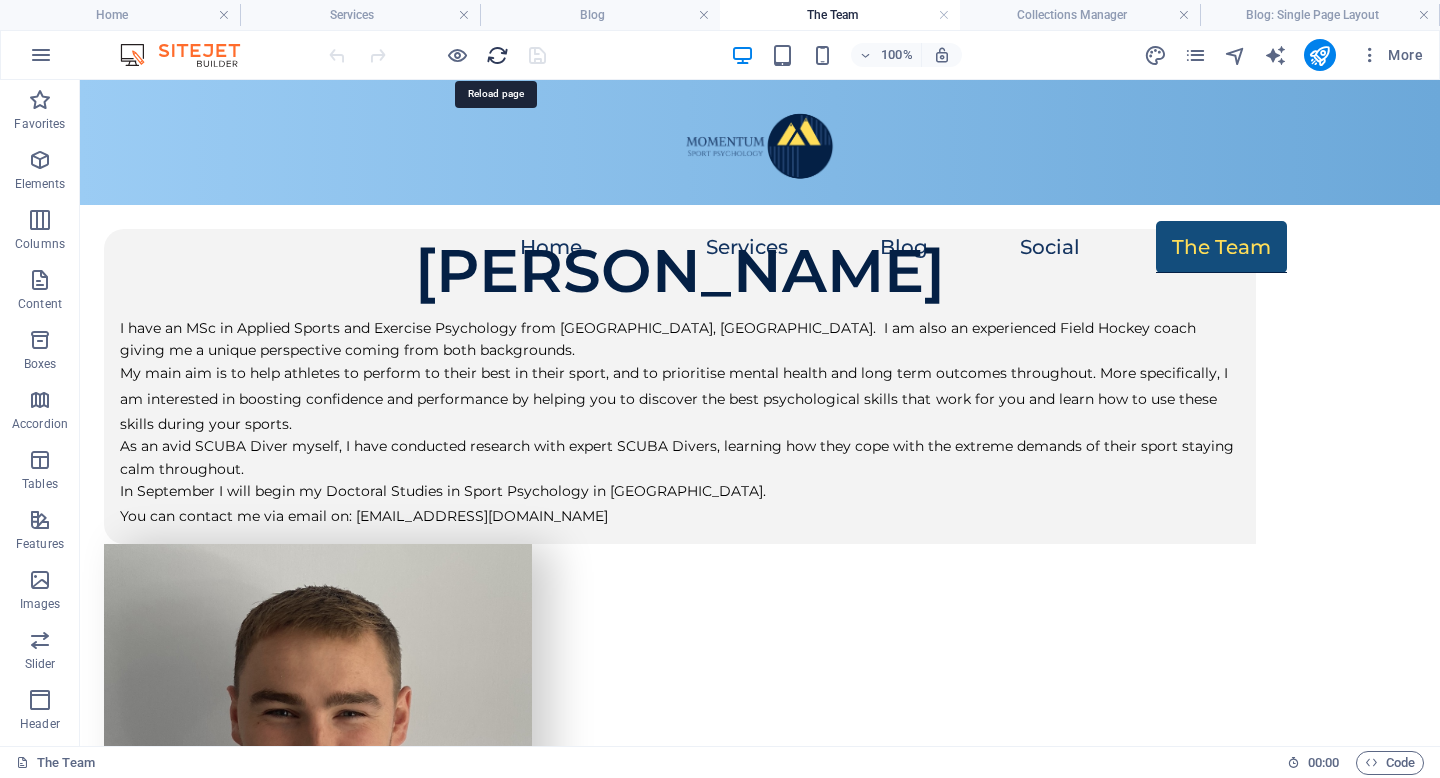 click at bounding box center [497, 55] 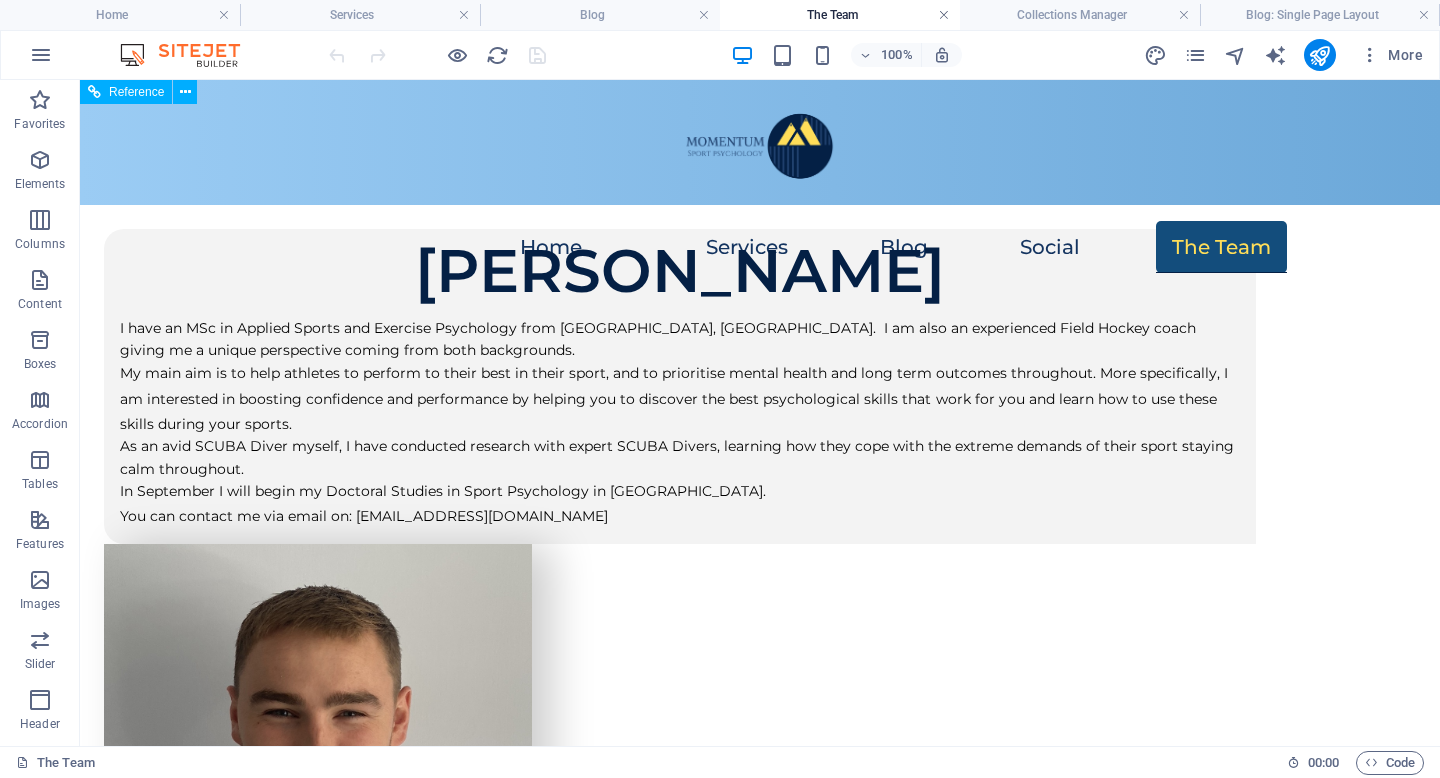 click at bounding box center [944, 15] 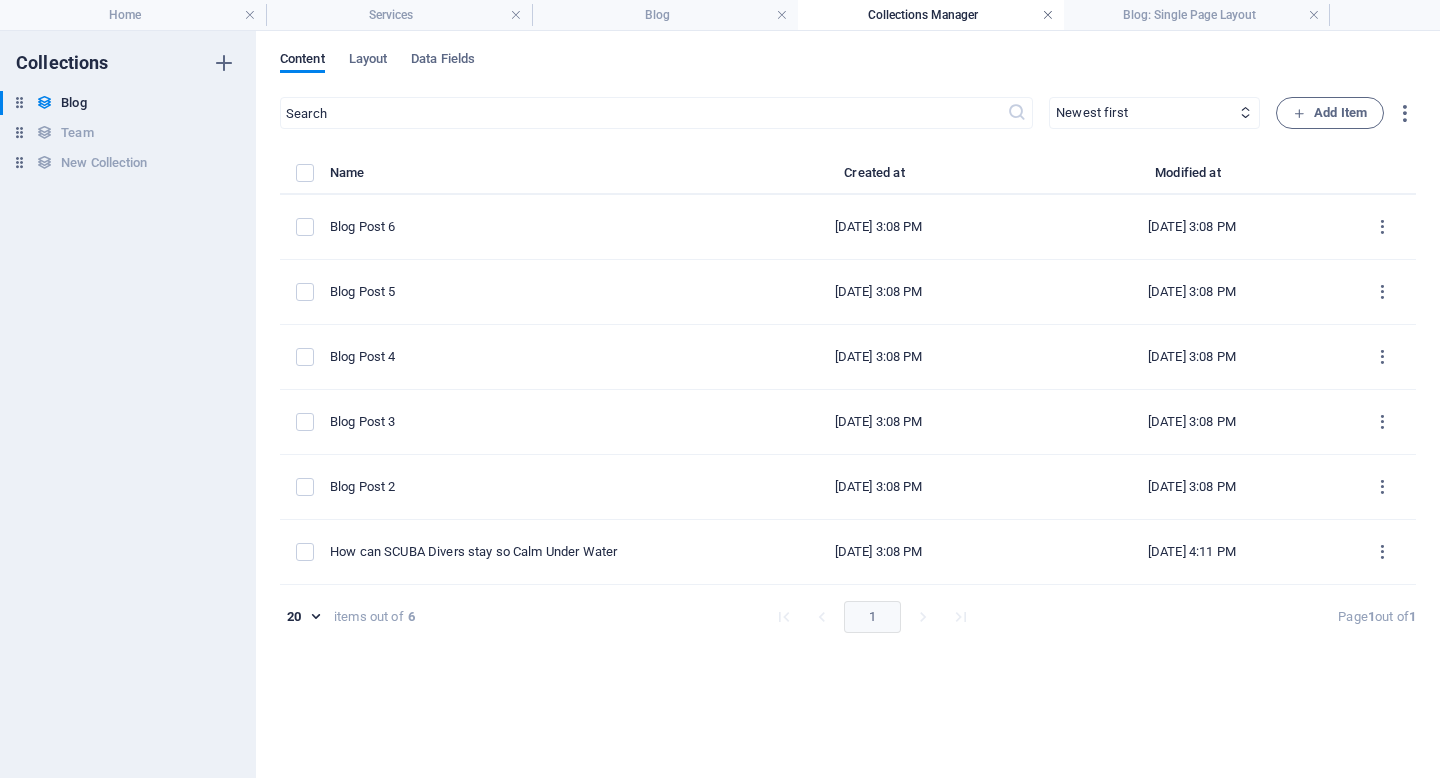 click at bounding box center [1048, 15] 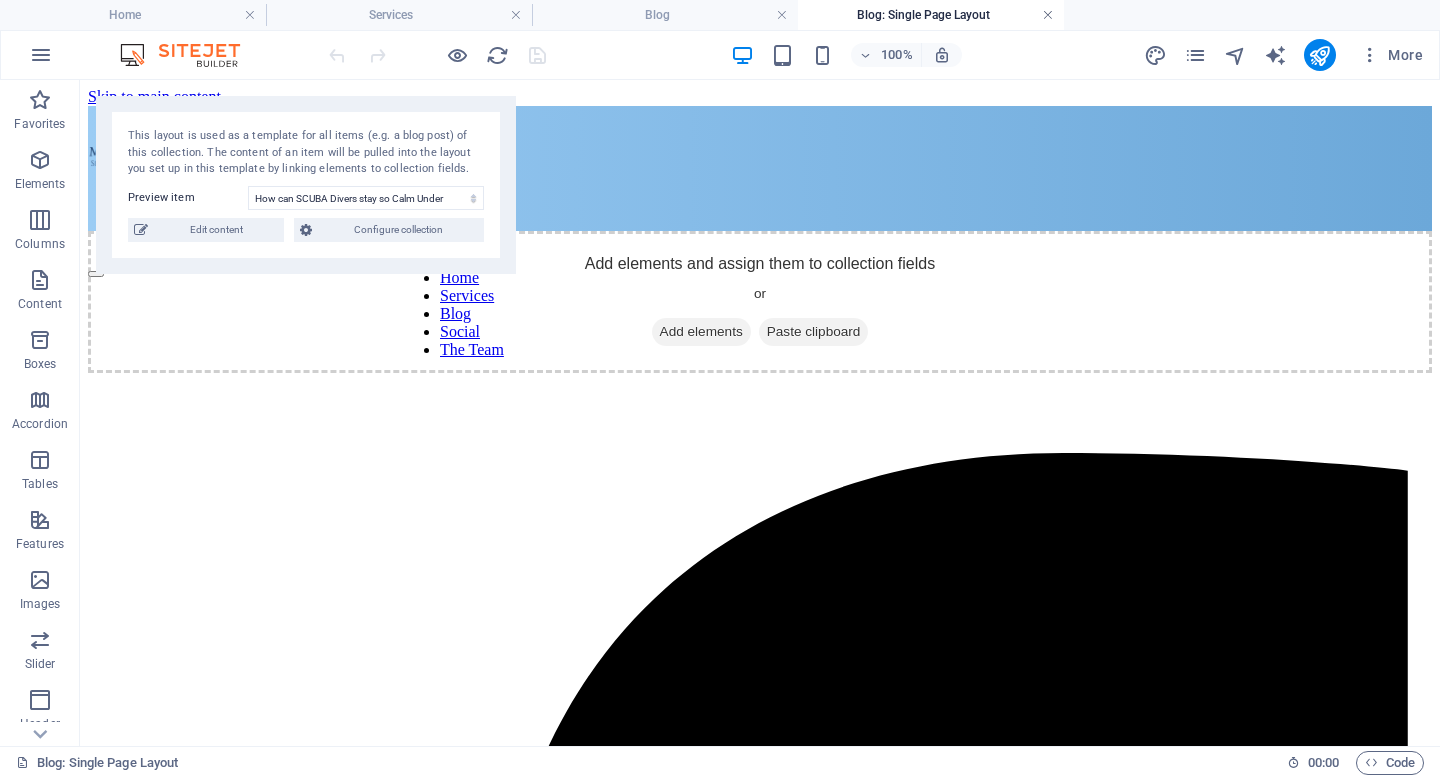 click at bounding box center [1048, 15] 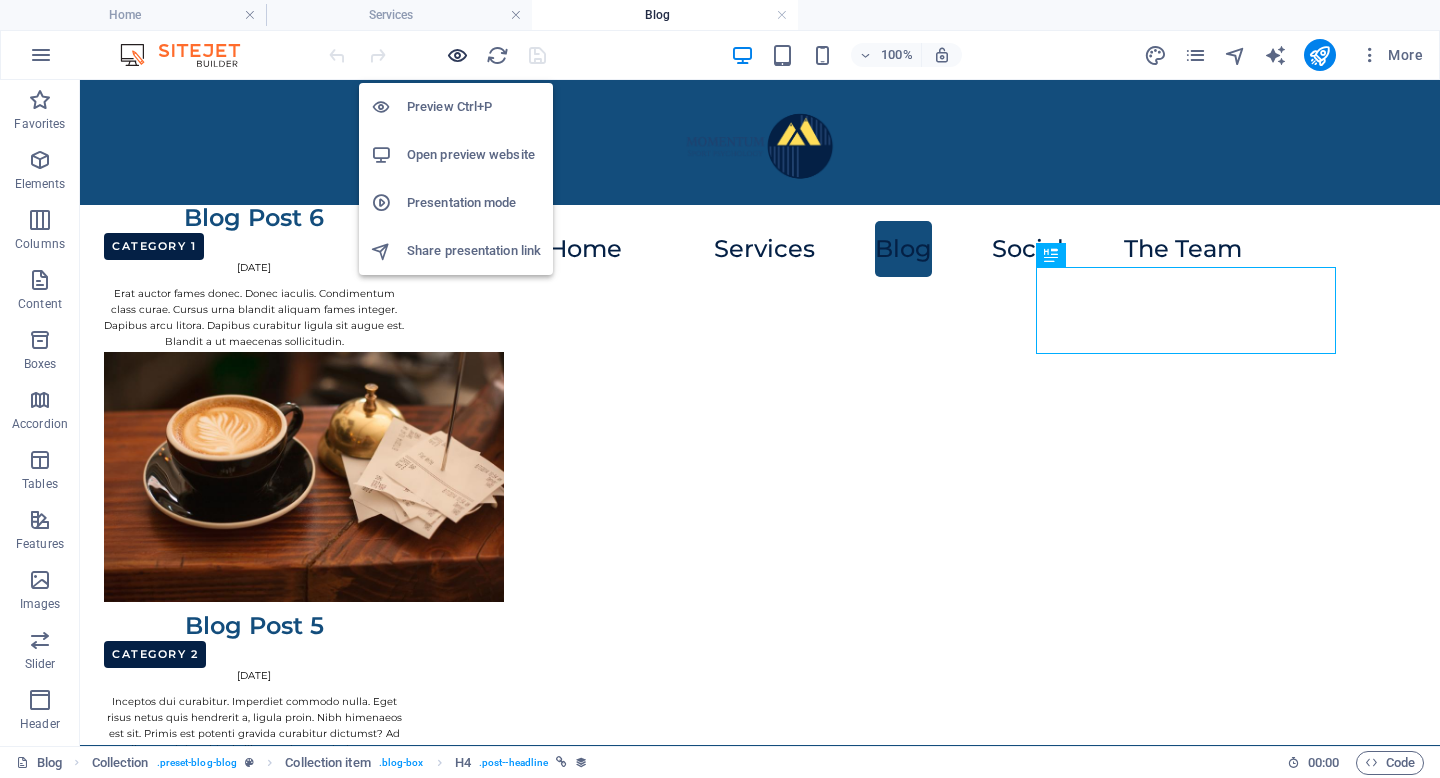 click at bounding box center (457, 55) 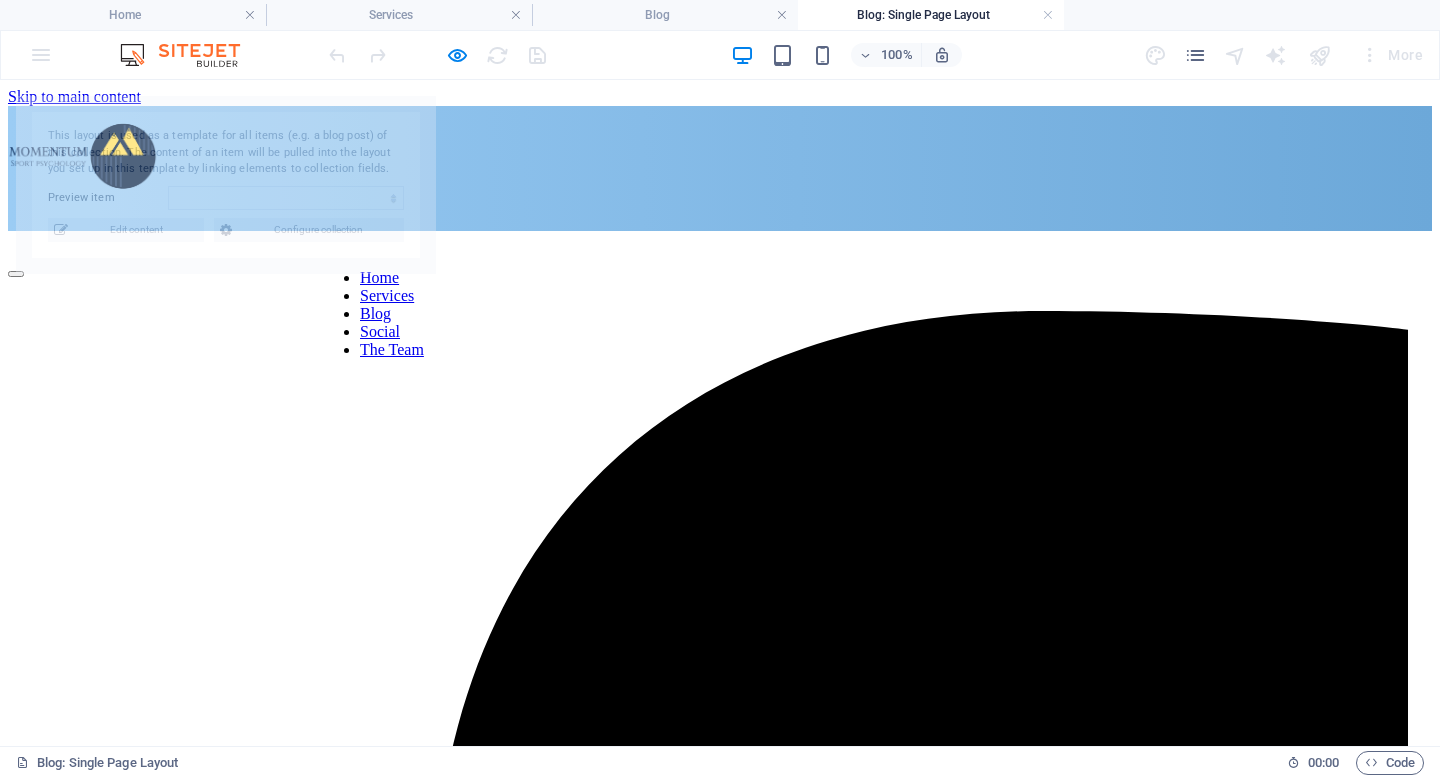 scroll, scrollTop: 0, scrollLeft: 0, axis: both 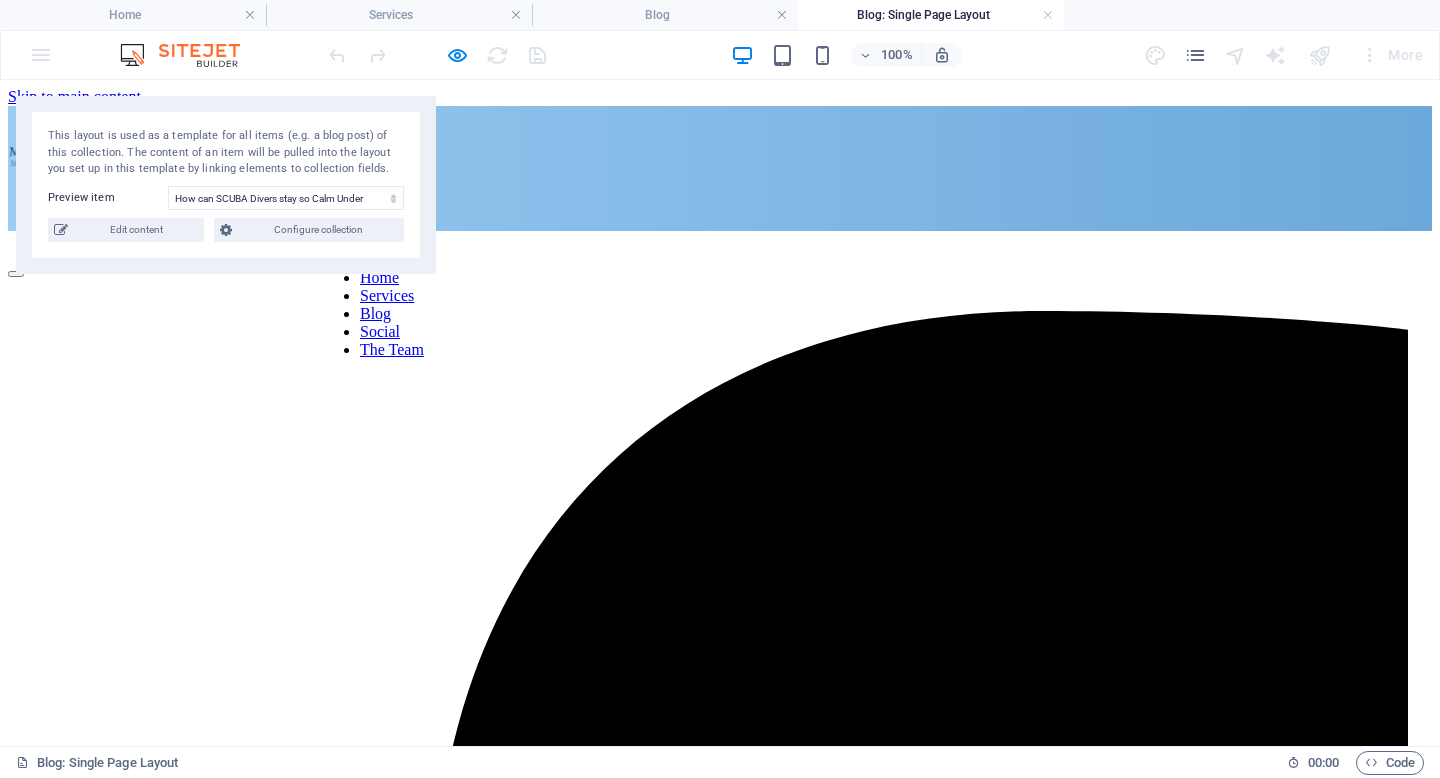 click on "Add elements and assign them to collection fields or  Add elements  Paste clipboard" at bounding box center [720, 231] 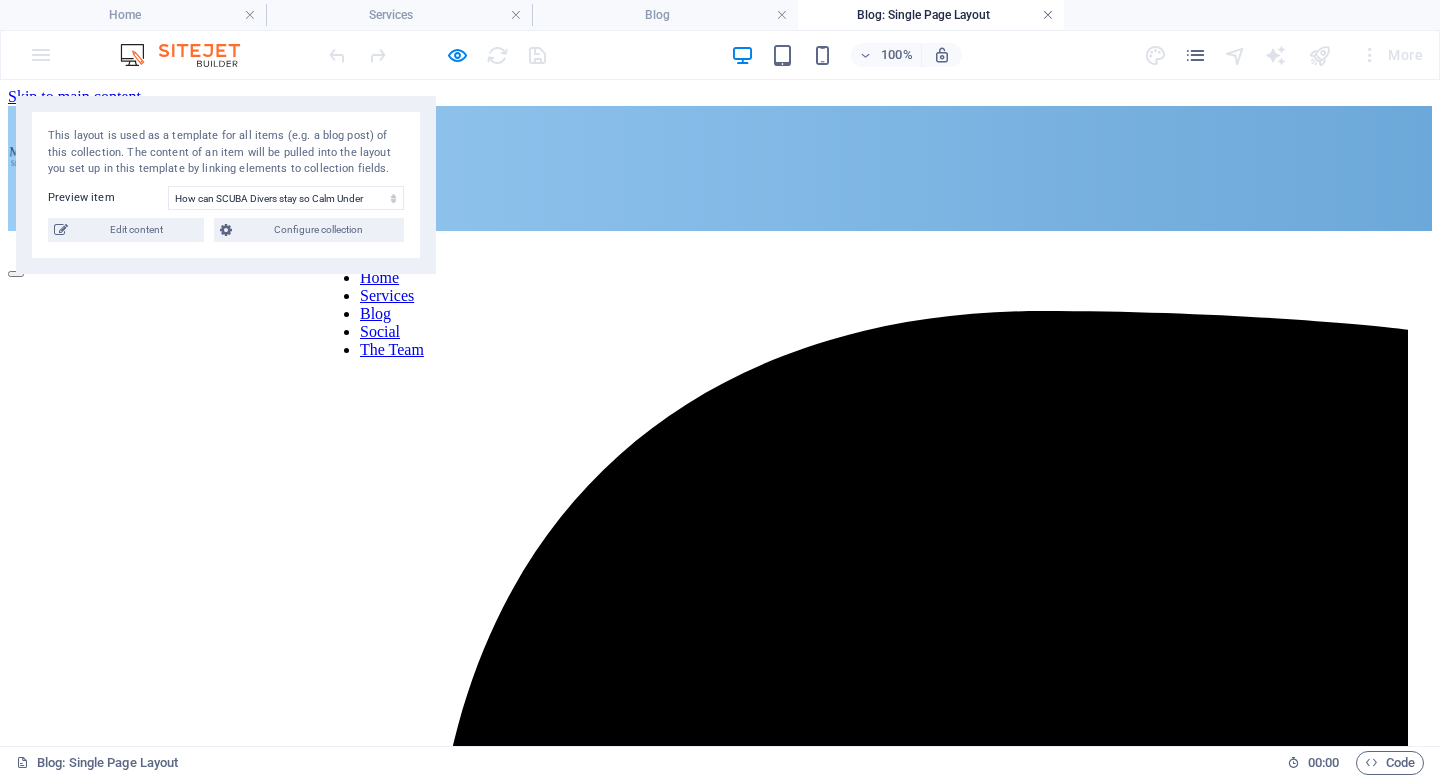 click at bounding box center (1048, 15) 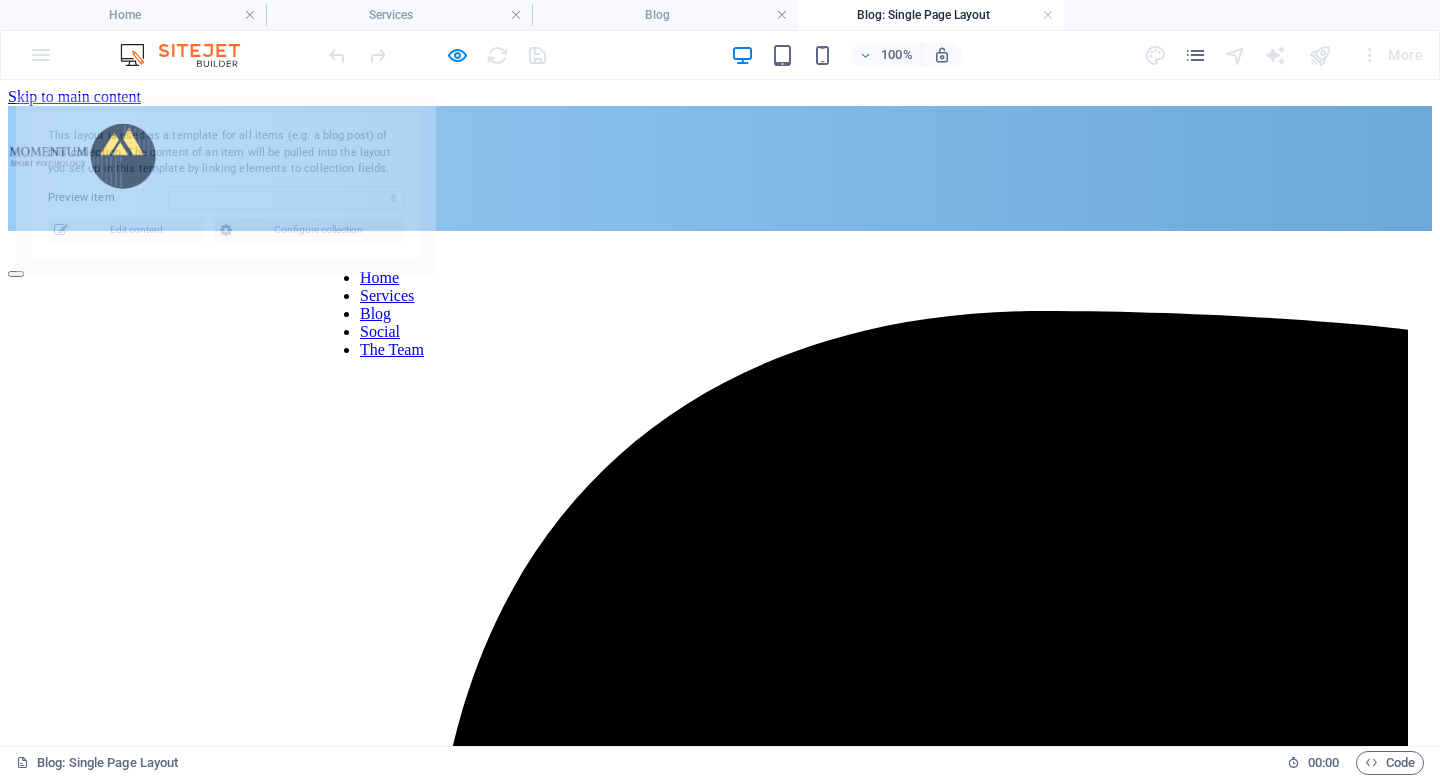 scroll, scrollTop: 0, scrollLeft: 0, axis: both 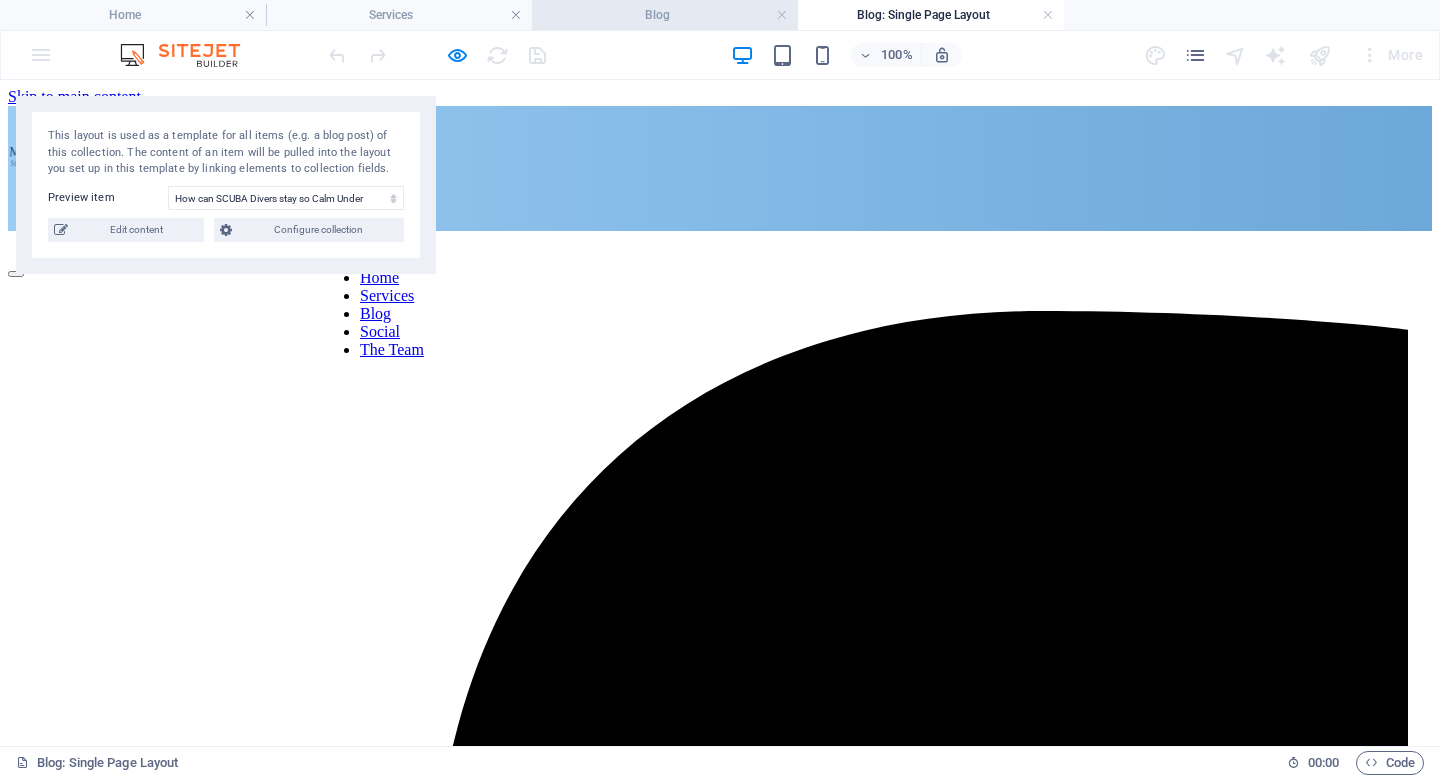 click on "Blog" at bounding box center [665, 15] 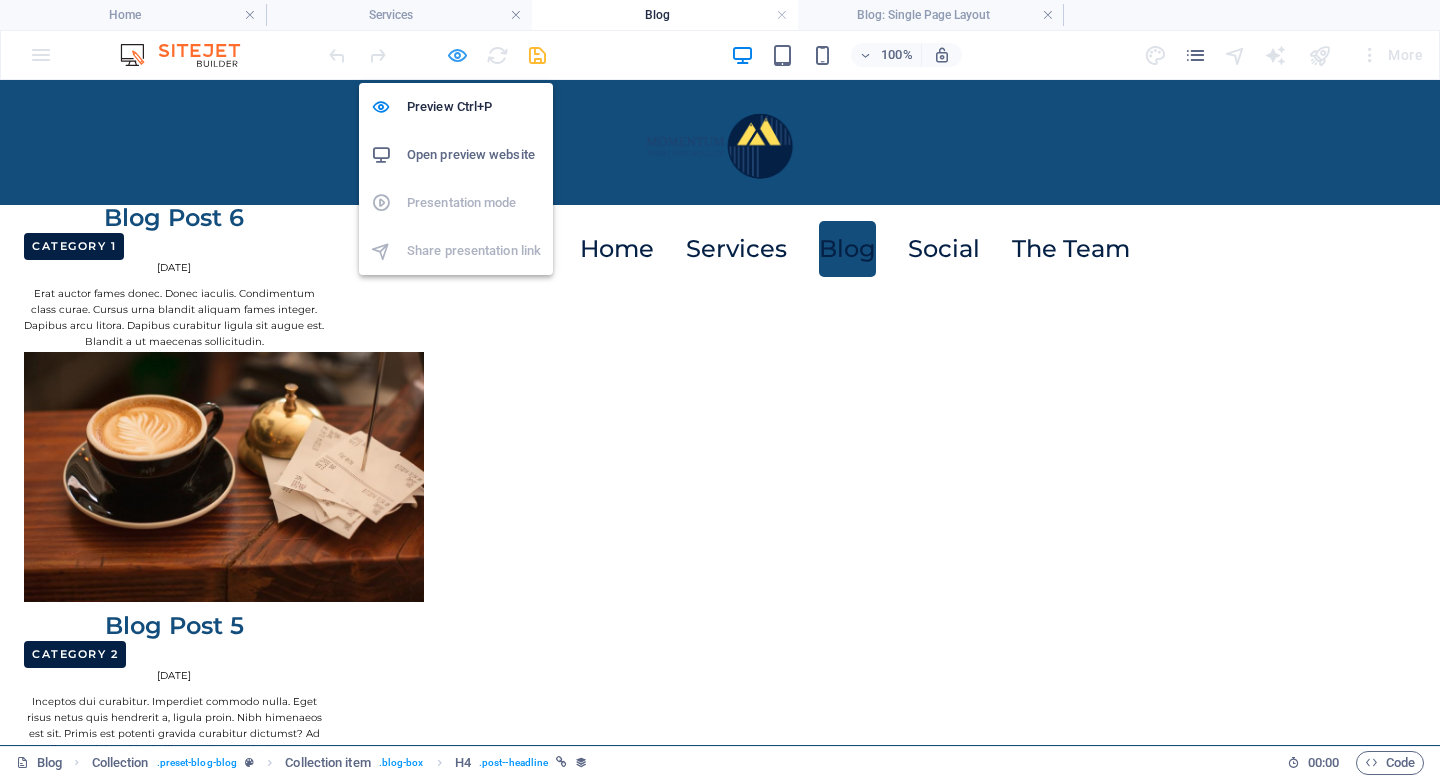 click at bounding box center (457, 55) 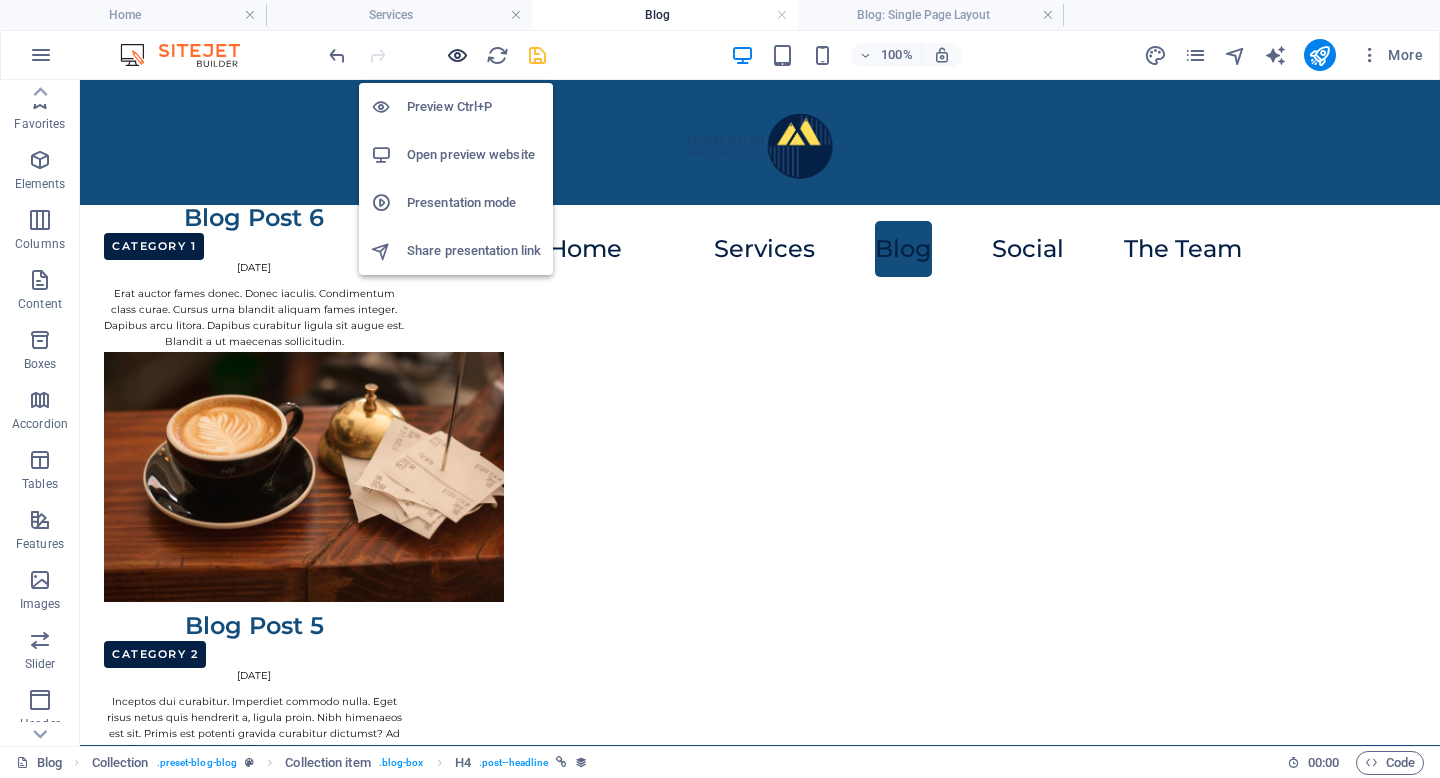 click at bounding box center [457, 55] 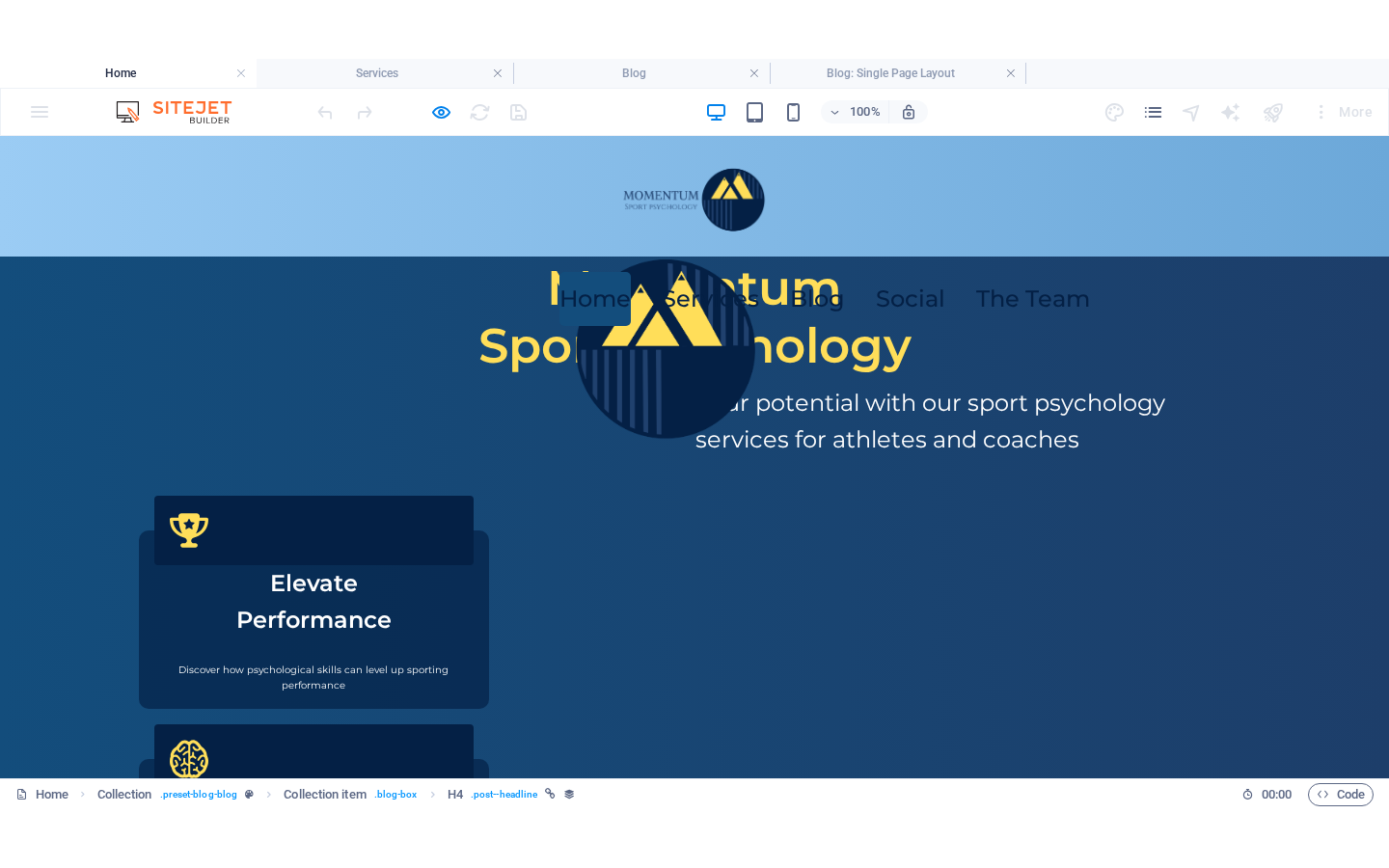 scroll, scrollTop: 0, scrollLeft: 0, axis: both 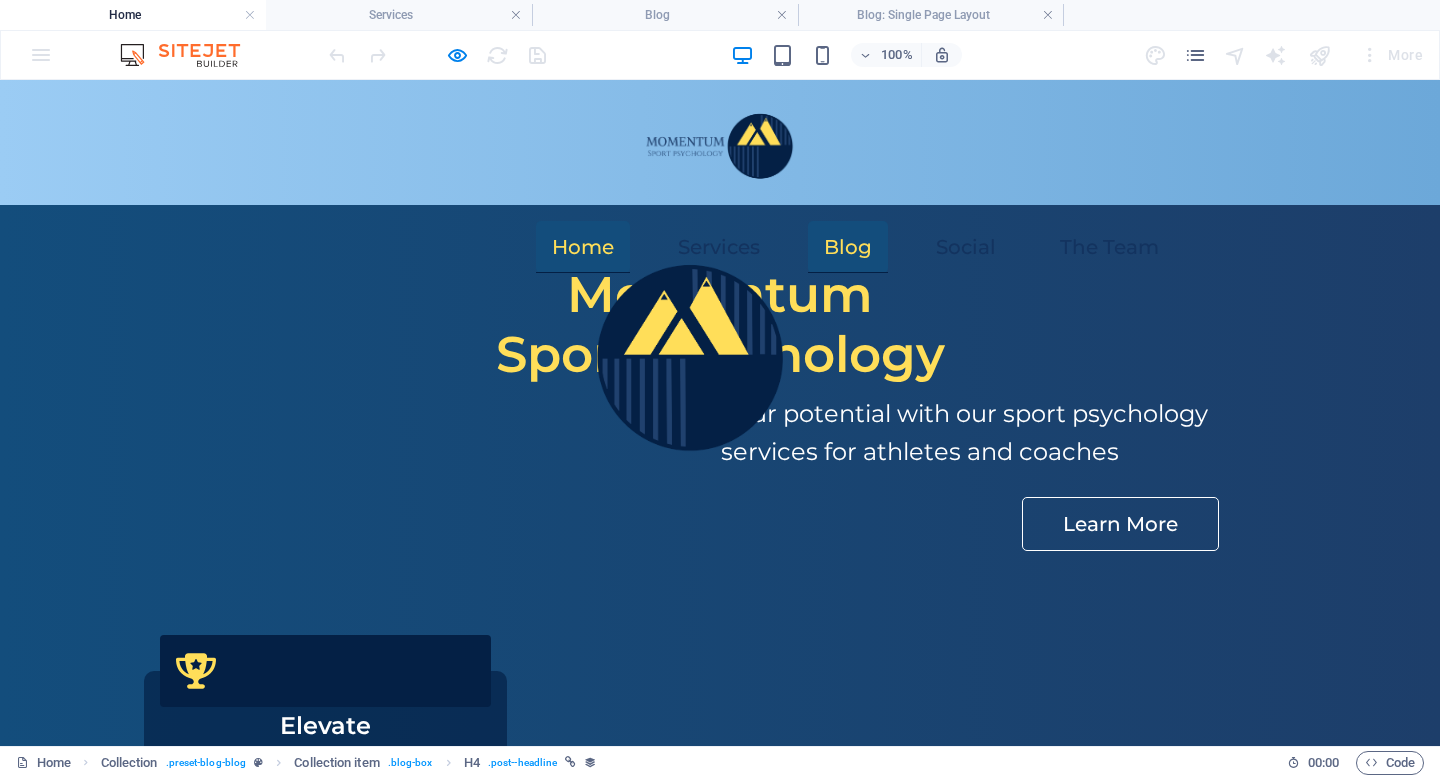 click on "Blog" at bounding box center [848, 247] 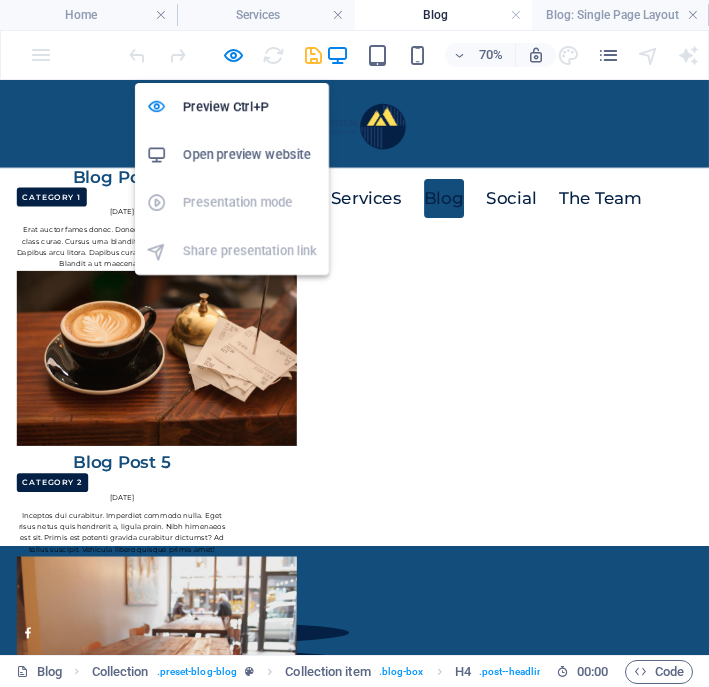 click on "Preview Ctrl+P Open preview website Presentation mode Share presentation link" at bounding box center (232, 171) 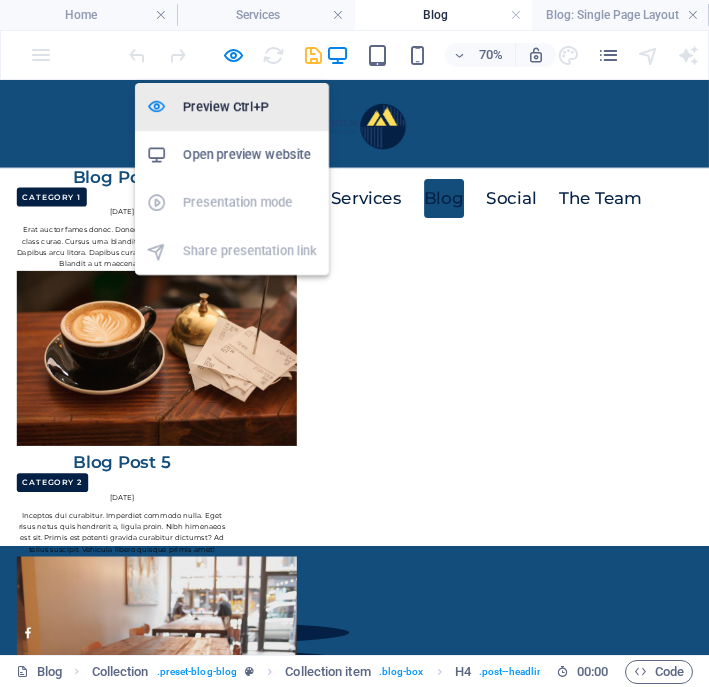 click on "Preview Ctrl+P" at bounding box center [250, 107] 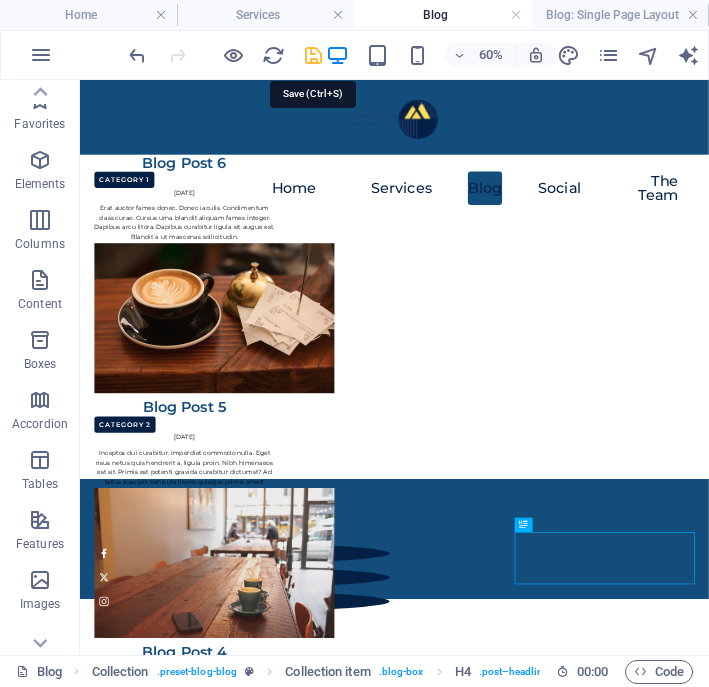 click at bounding box center (313, 55) 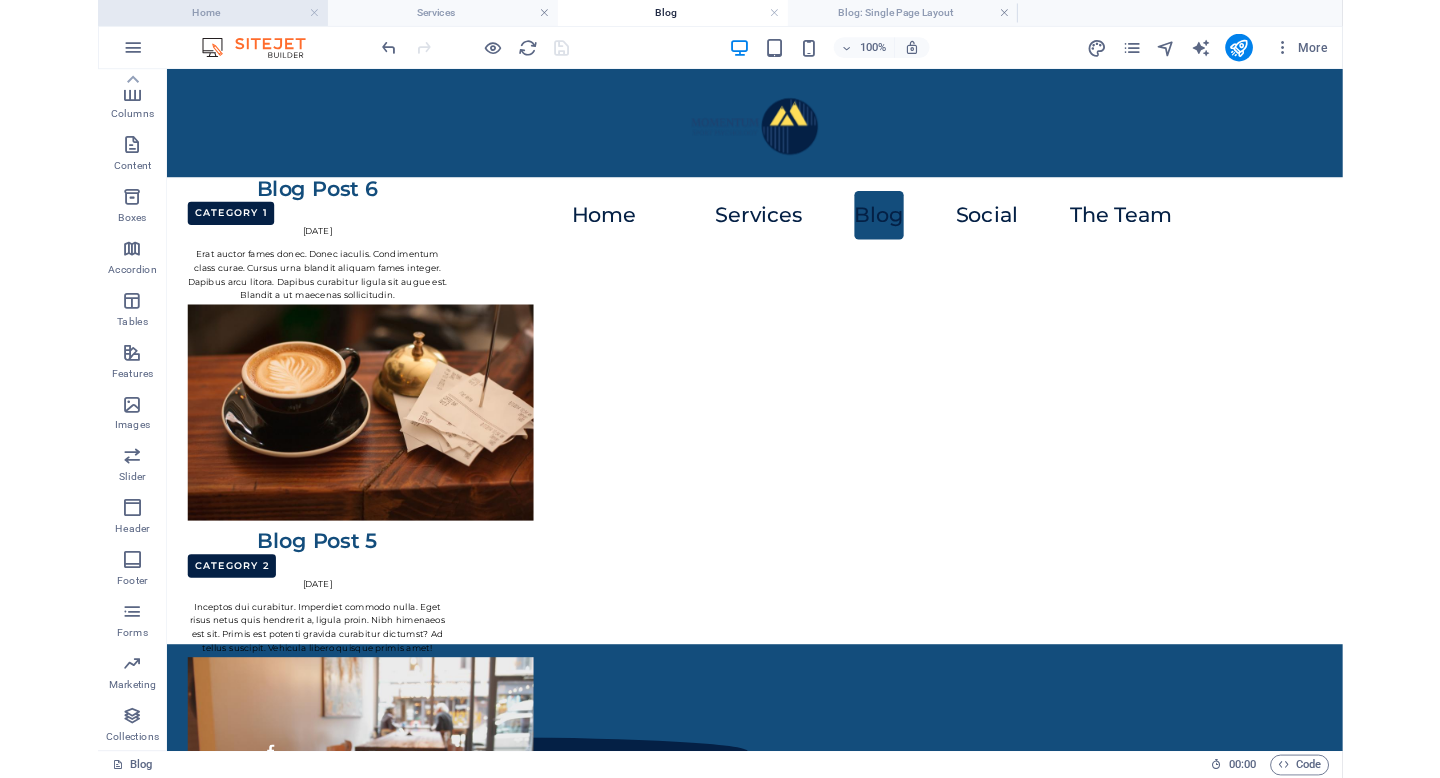 scroll, scrollTop: 153, scrollLeft: 0, axis: vertical 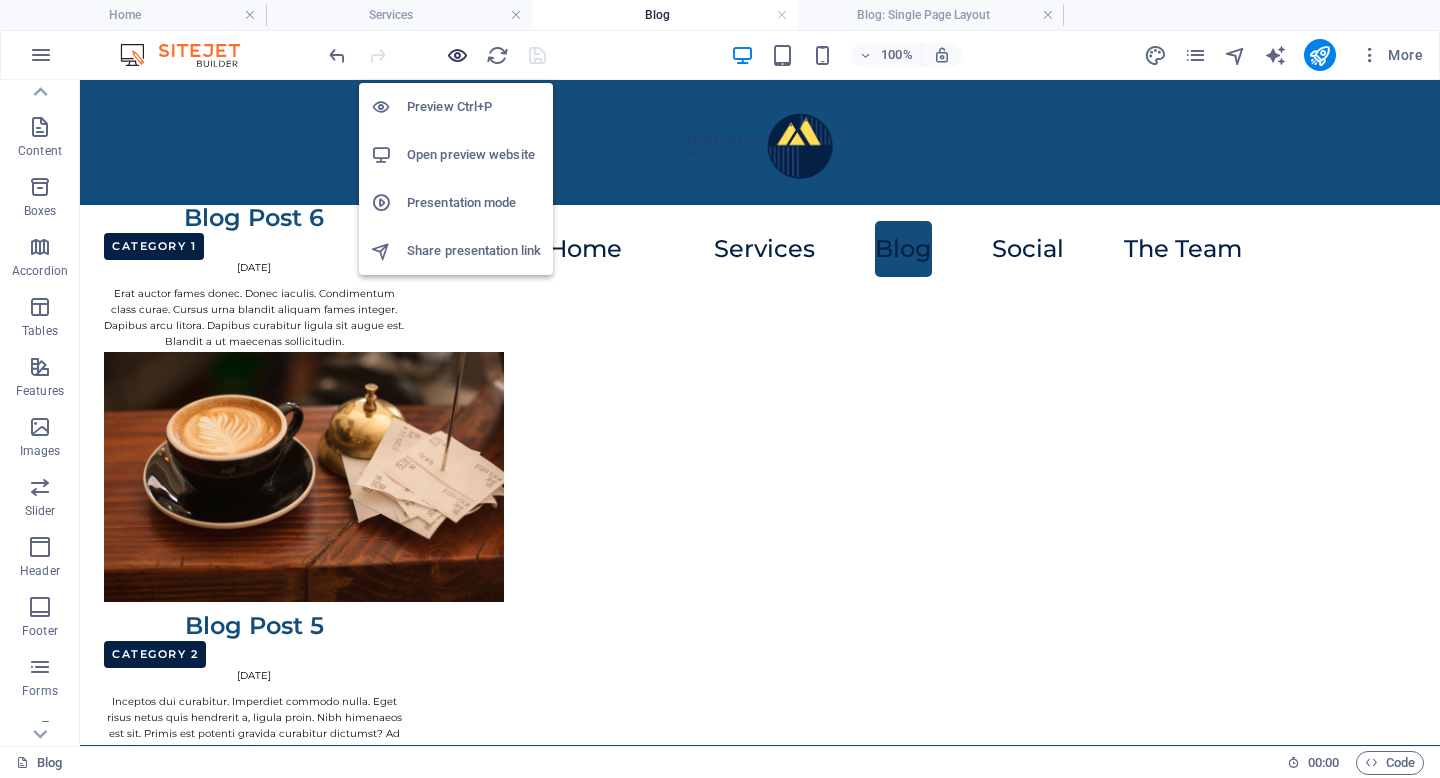click at bounding box center [457, 55] 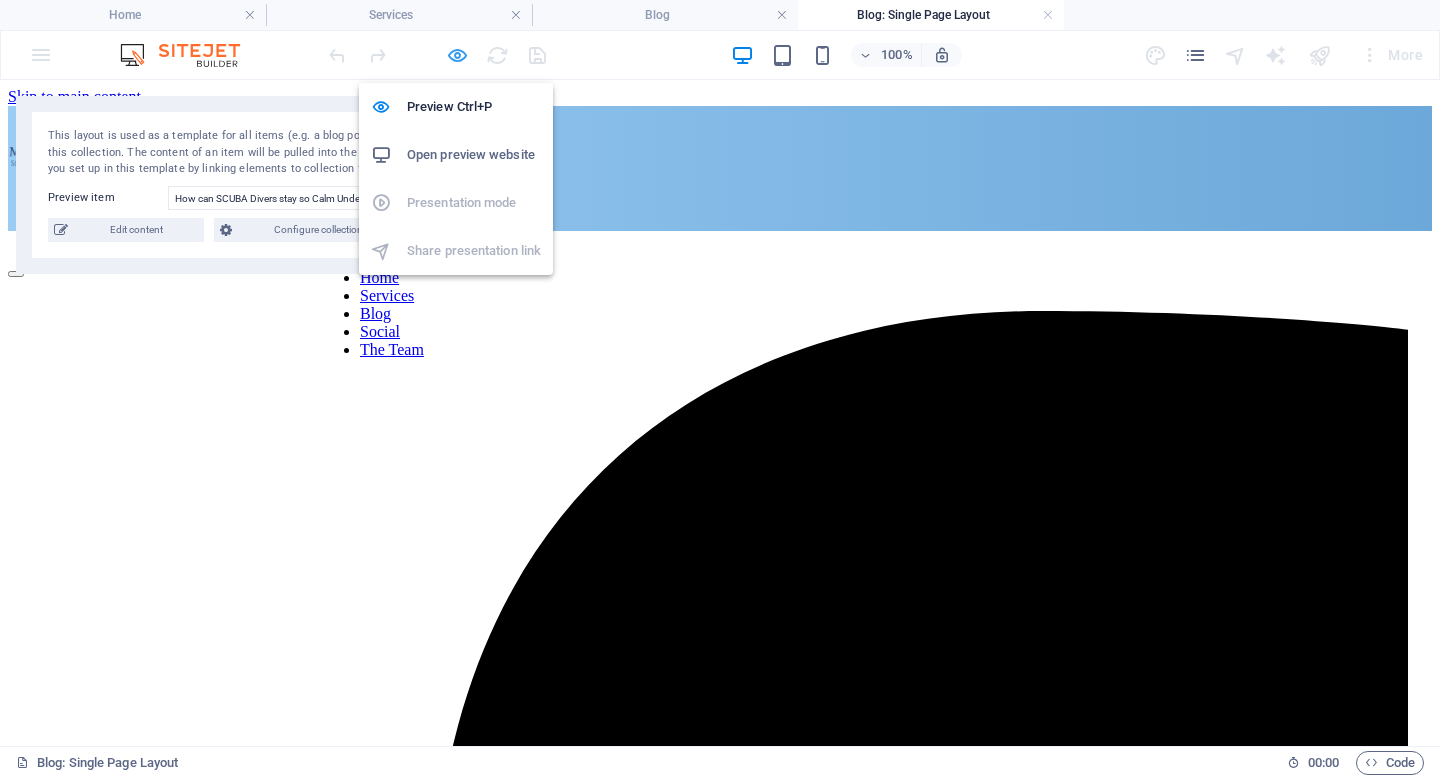 click at bounding box center [457, 55] 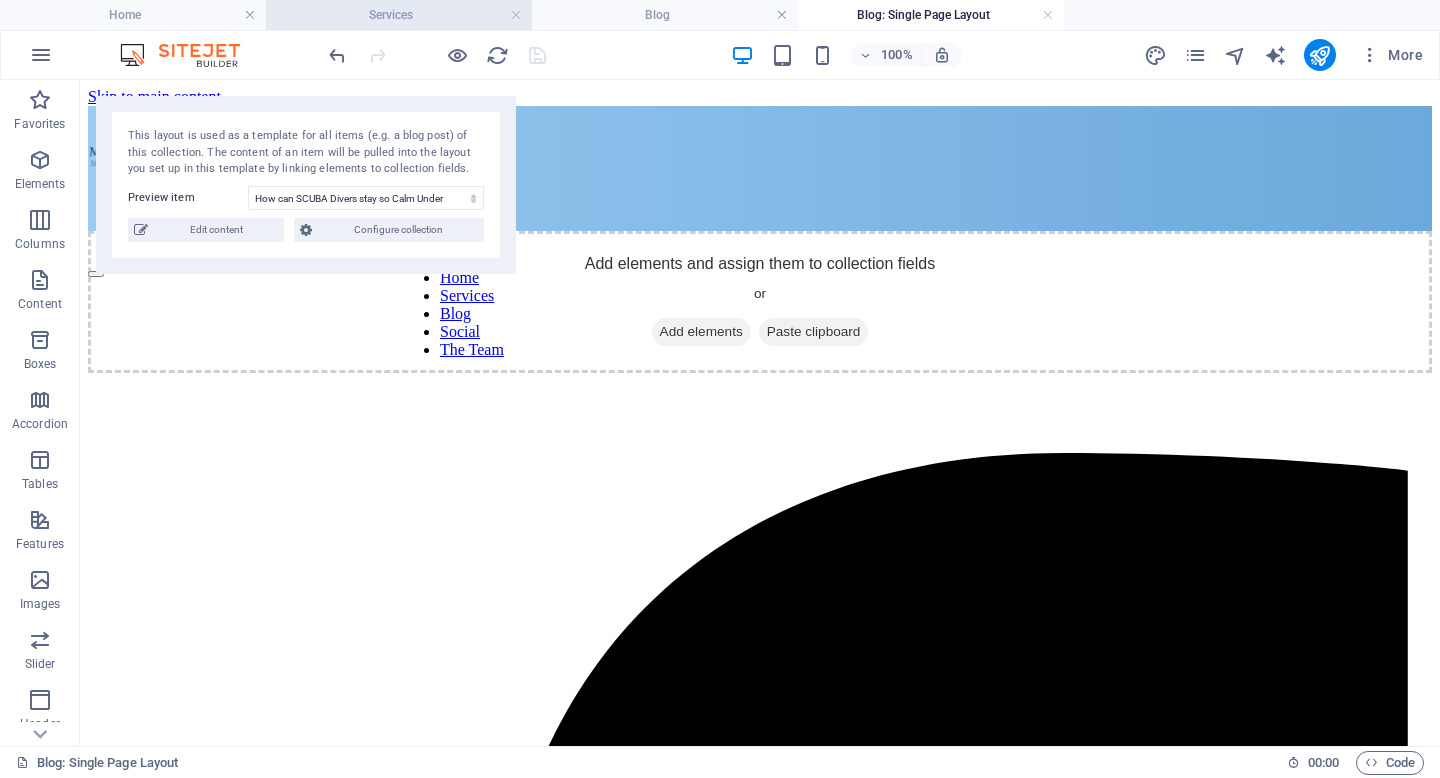 click on "Services" at bounding box center (399, 15) 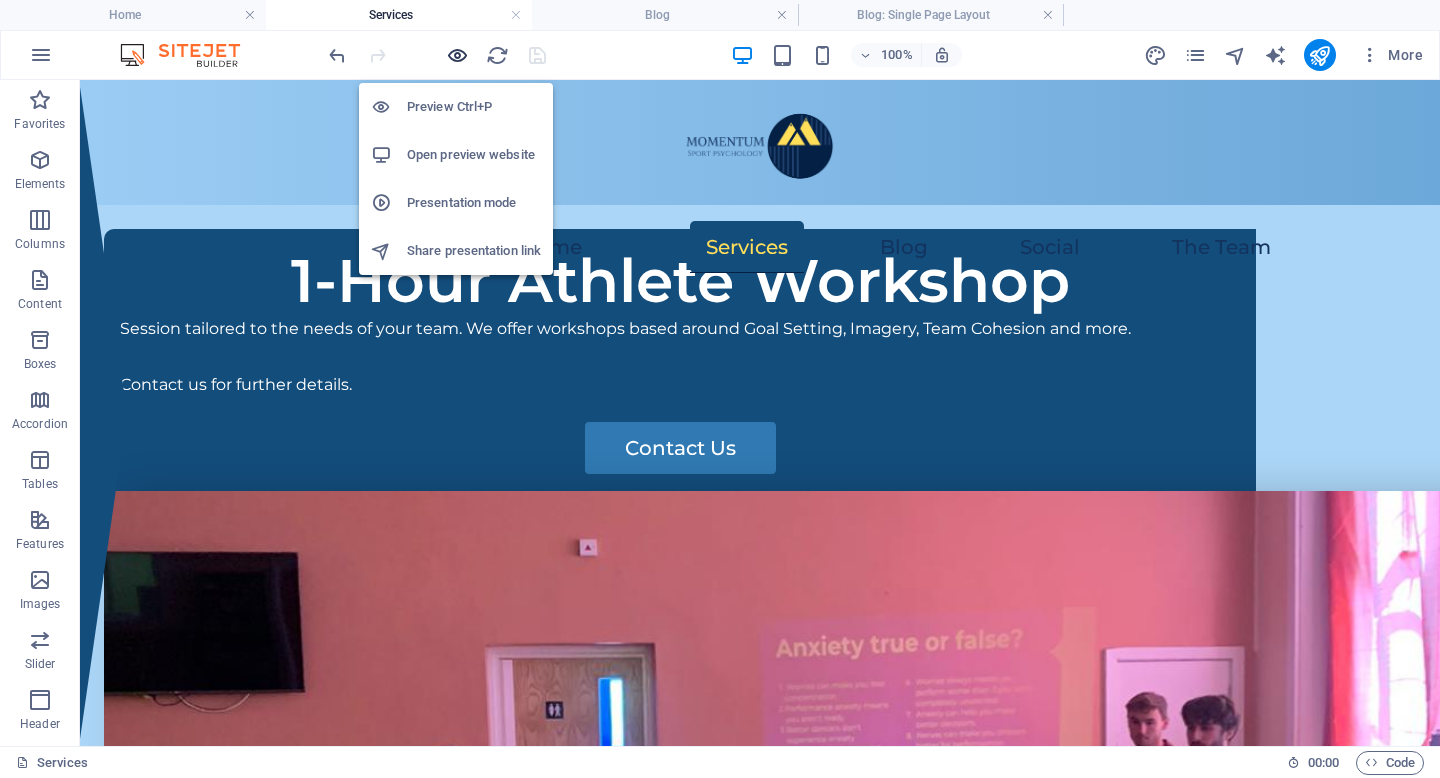 click at bounding box center [457, 55] 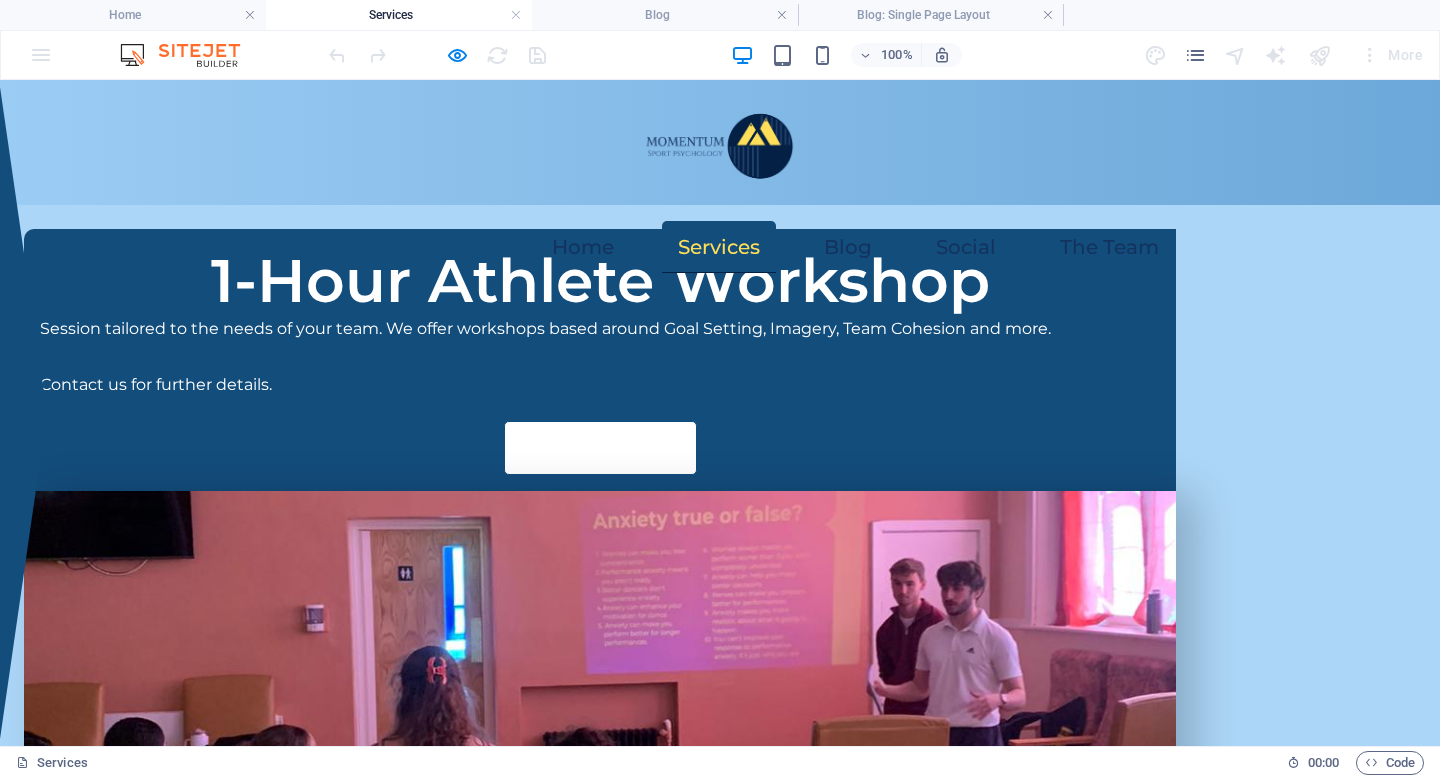 click on "Contact Us" at bounding box center [600, 448] 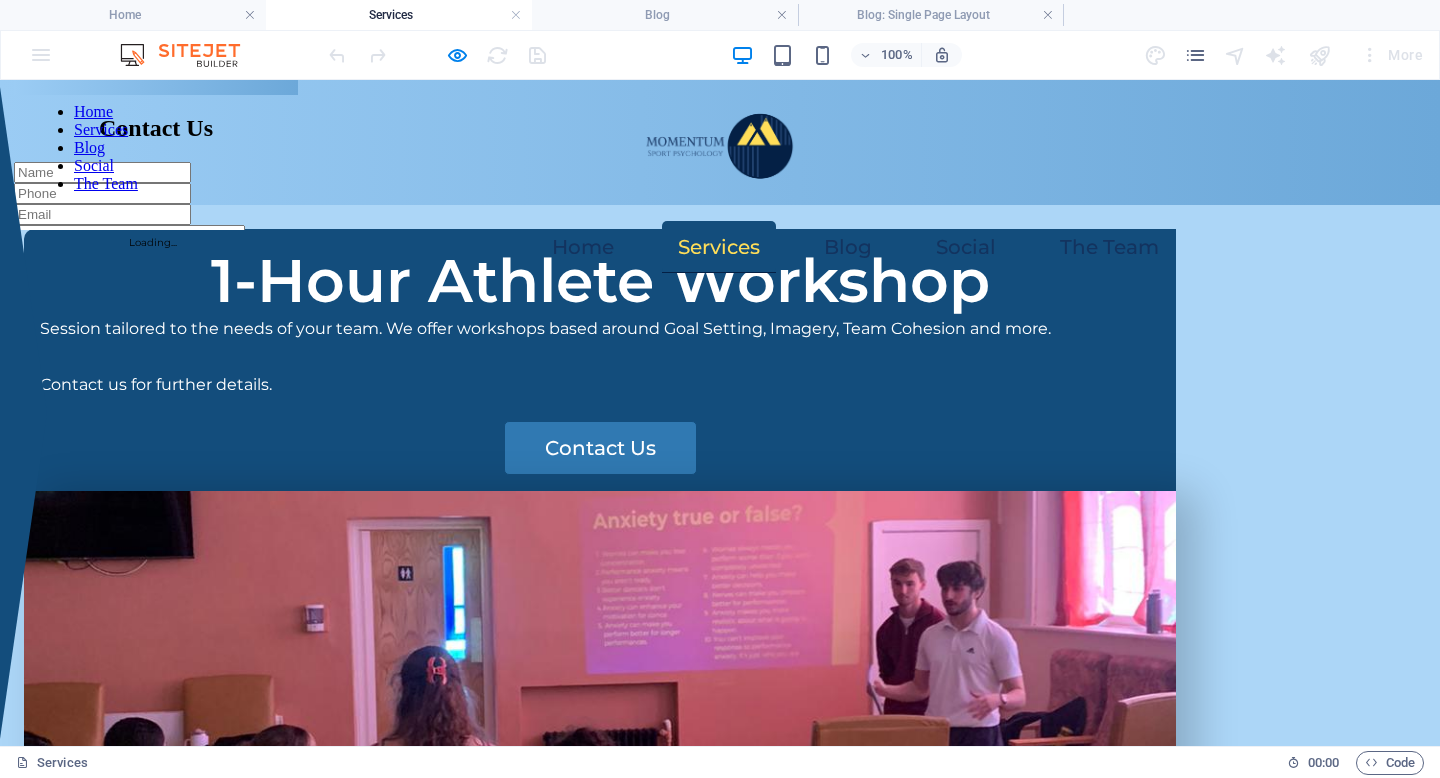 scroll, scrollTop: 121, scrollLeft: 0, axis: vertical 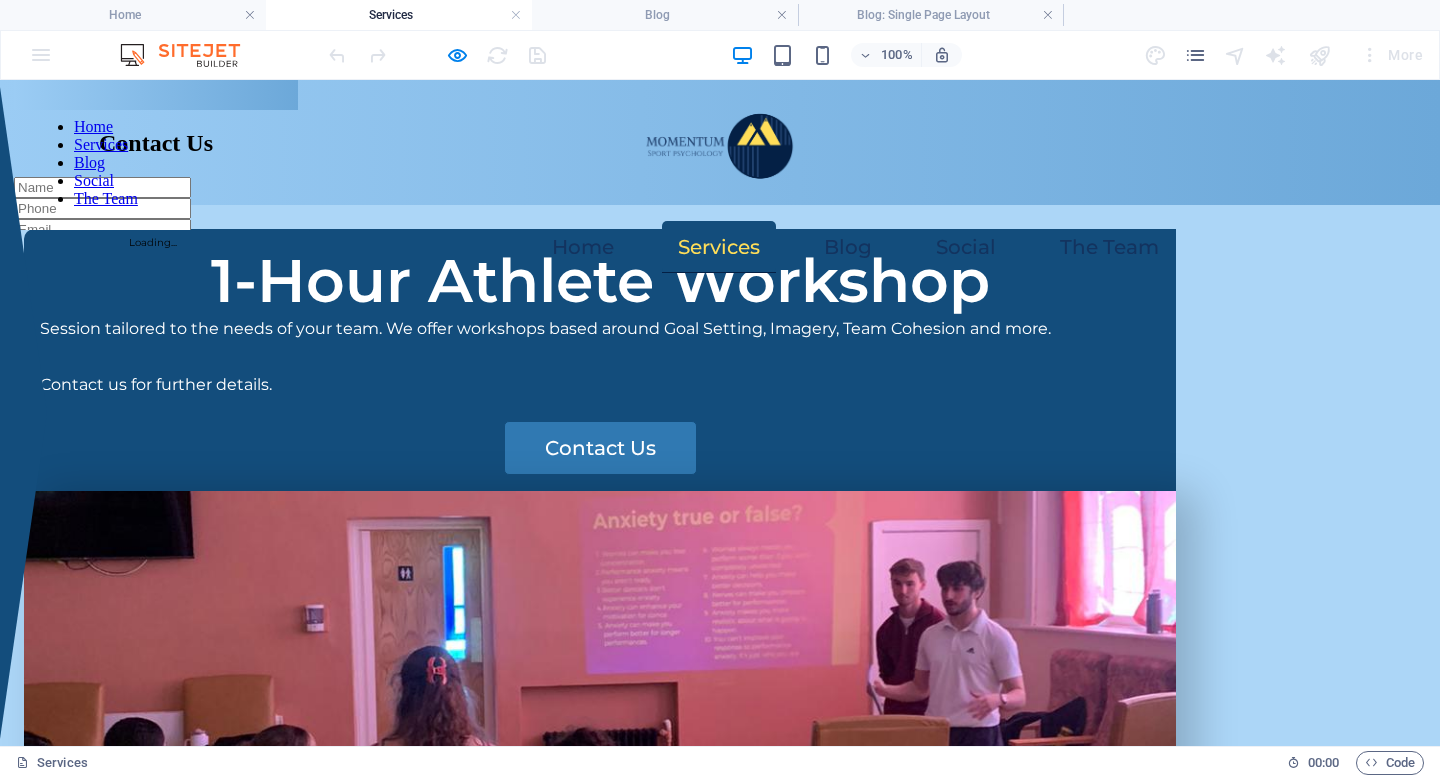 click on "× Loading..." at bounding box center (153, 165) 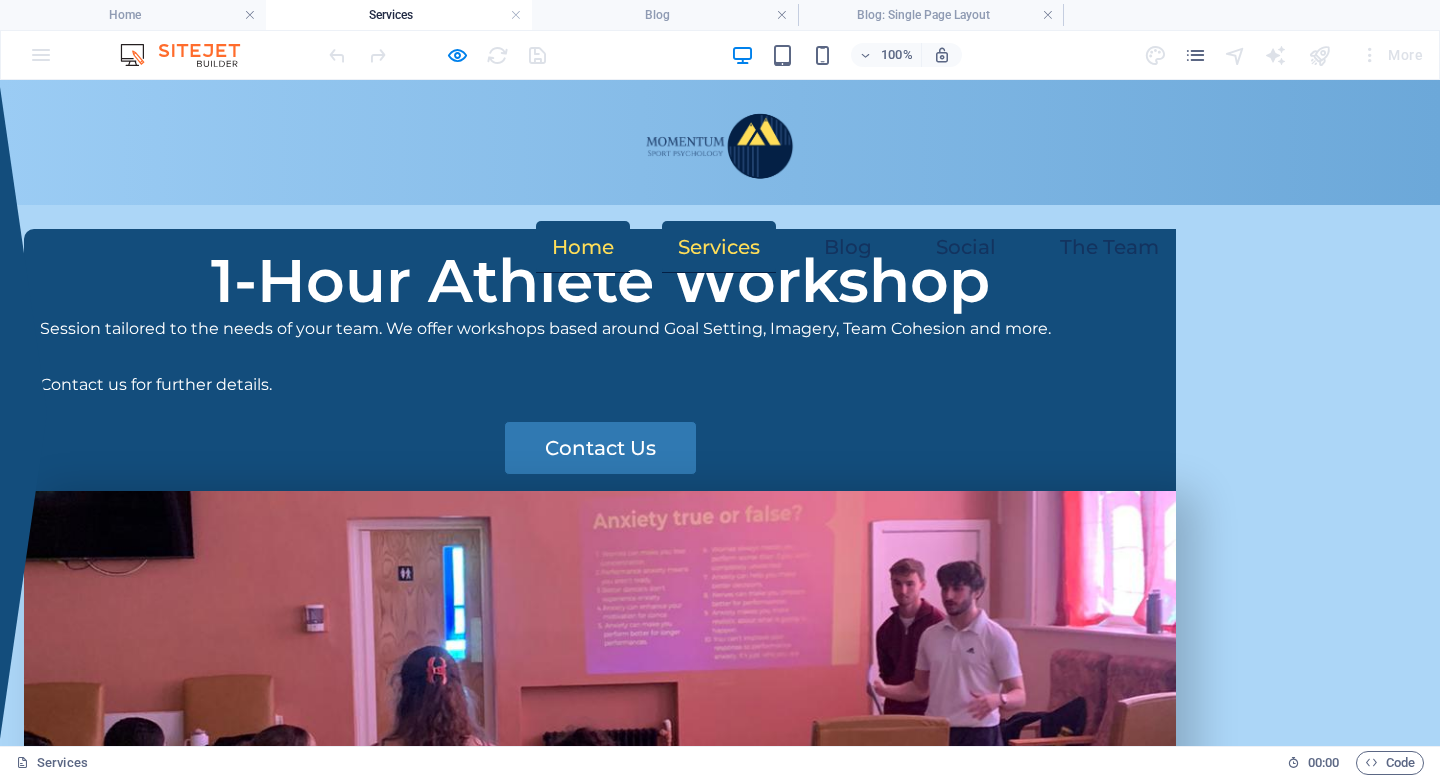 click on "Home" at bounding box center (583, 247) 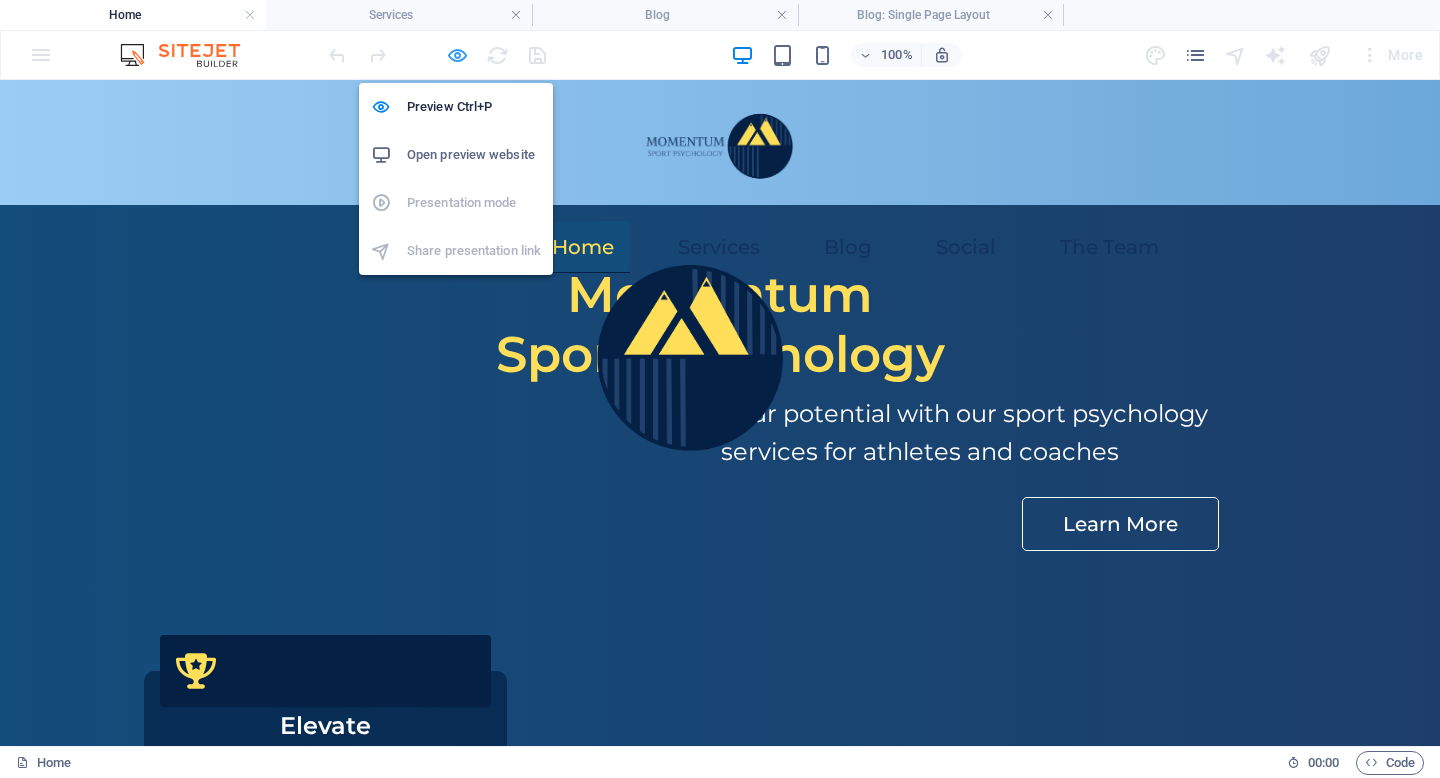 click at bounding box center (457, 55) 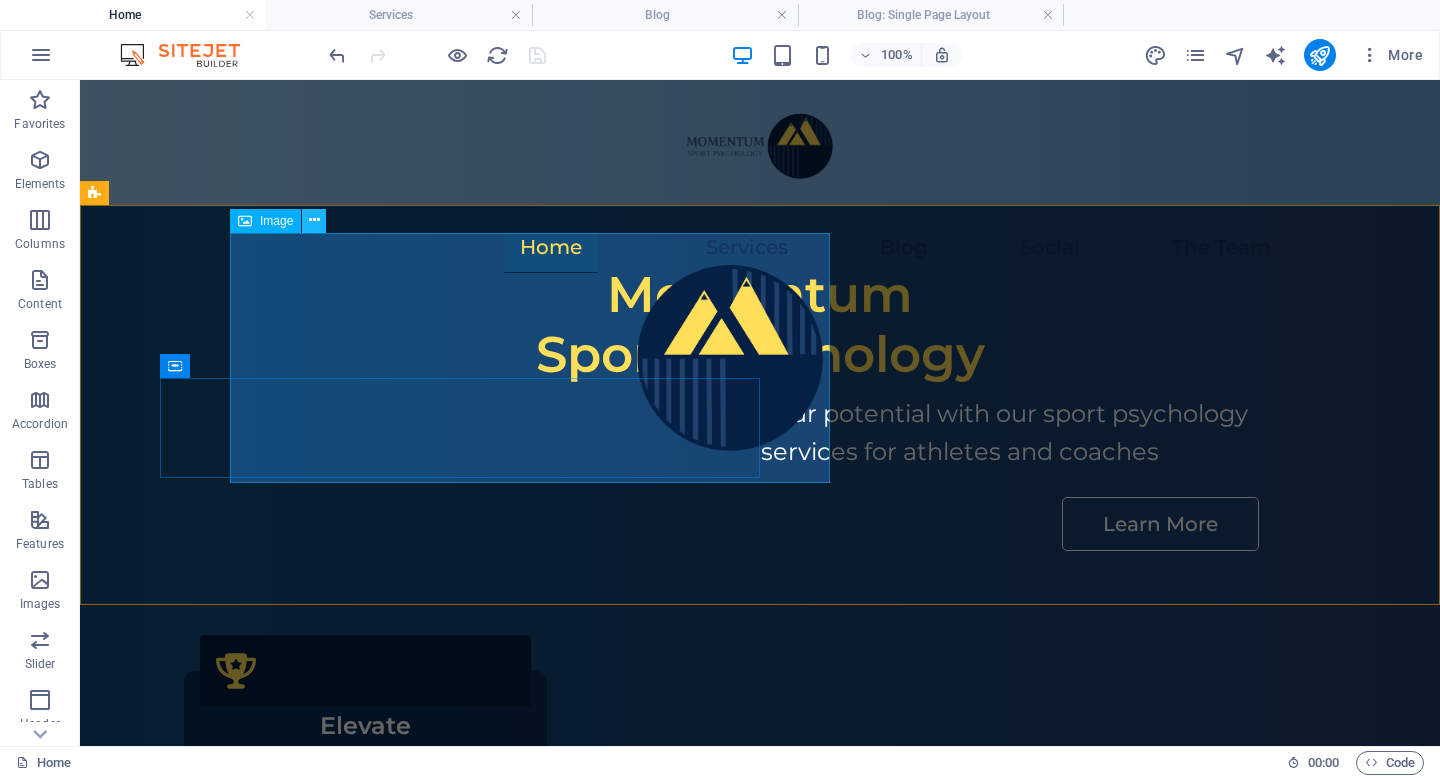 click at bounding box center (314, 220) 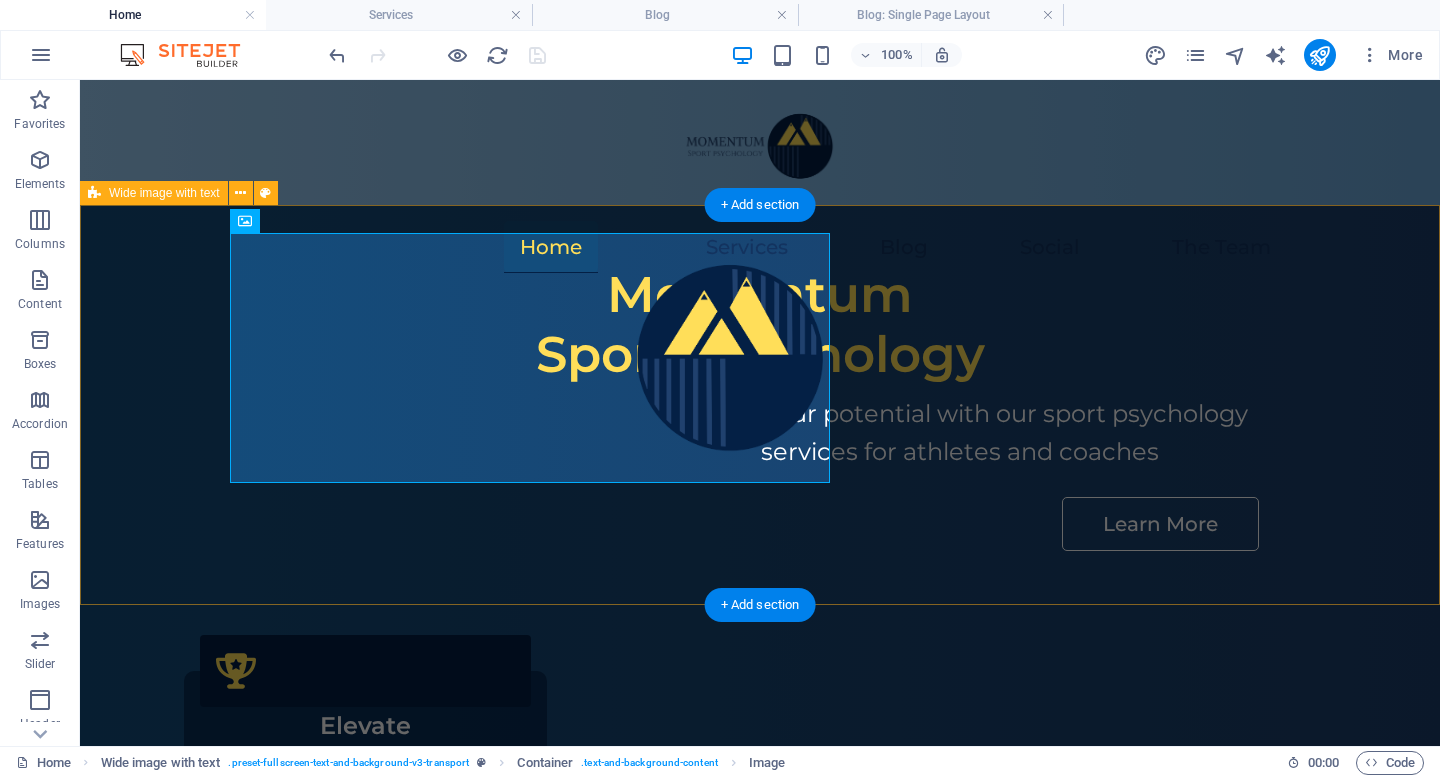 click on "Momentum  Sport Psychology Unlock your potential with our sport psychology  services for athletes and coaches Learn More" at bounding box center [760, 405] 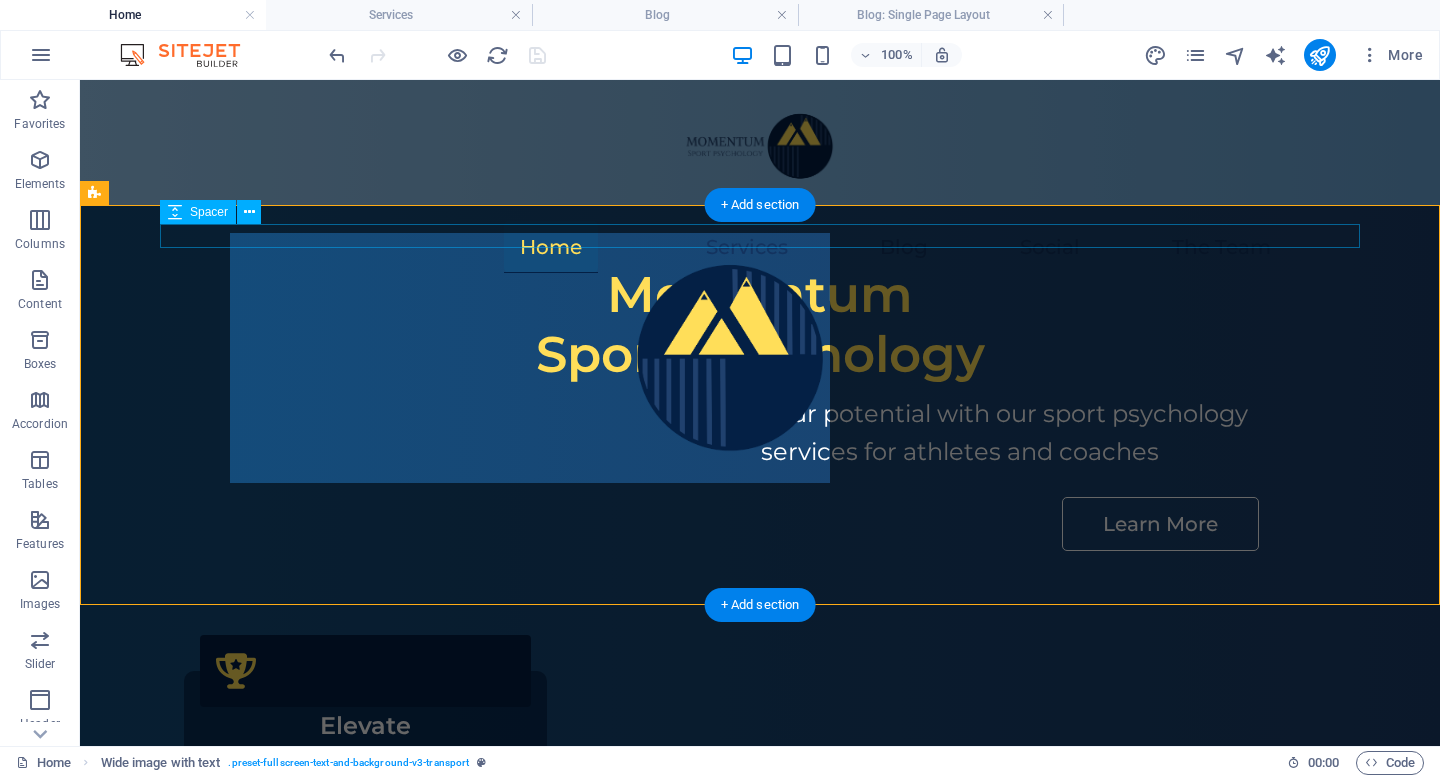 click at bounding box center [760, 255] 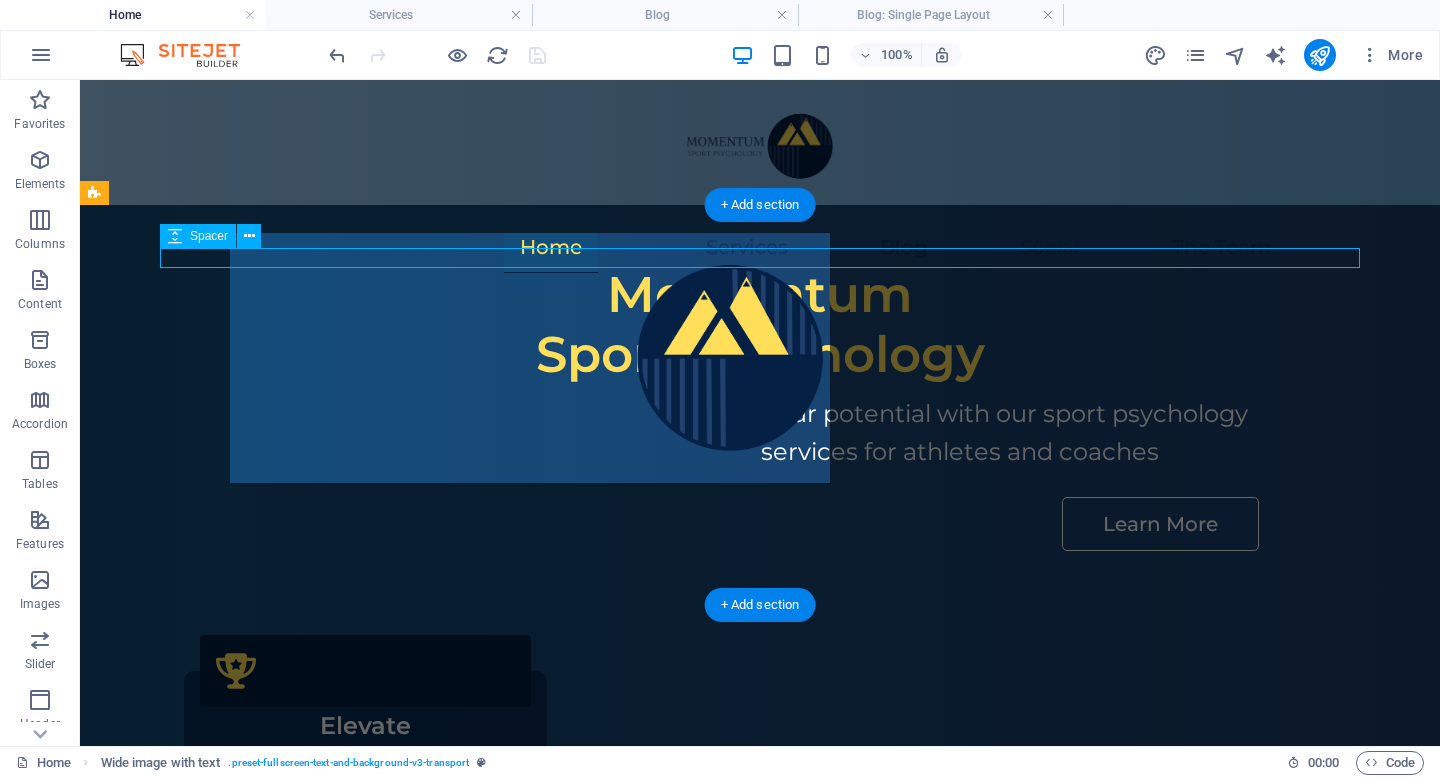 click at bounding box center [760, 255] 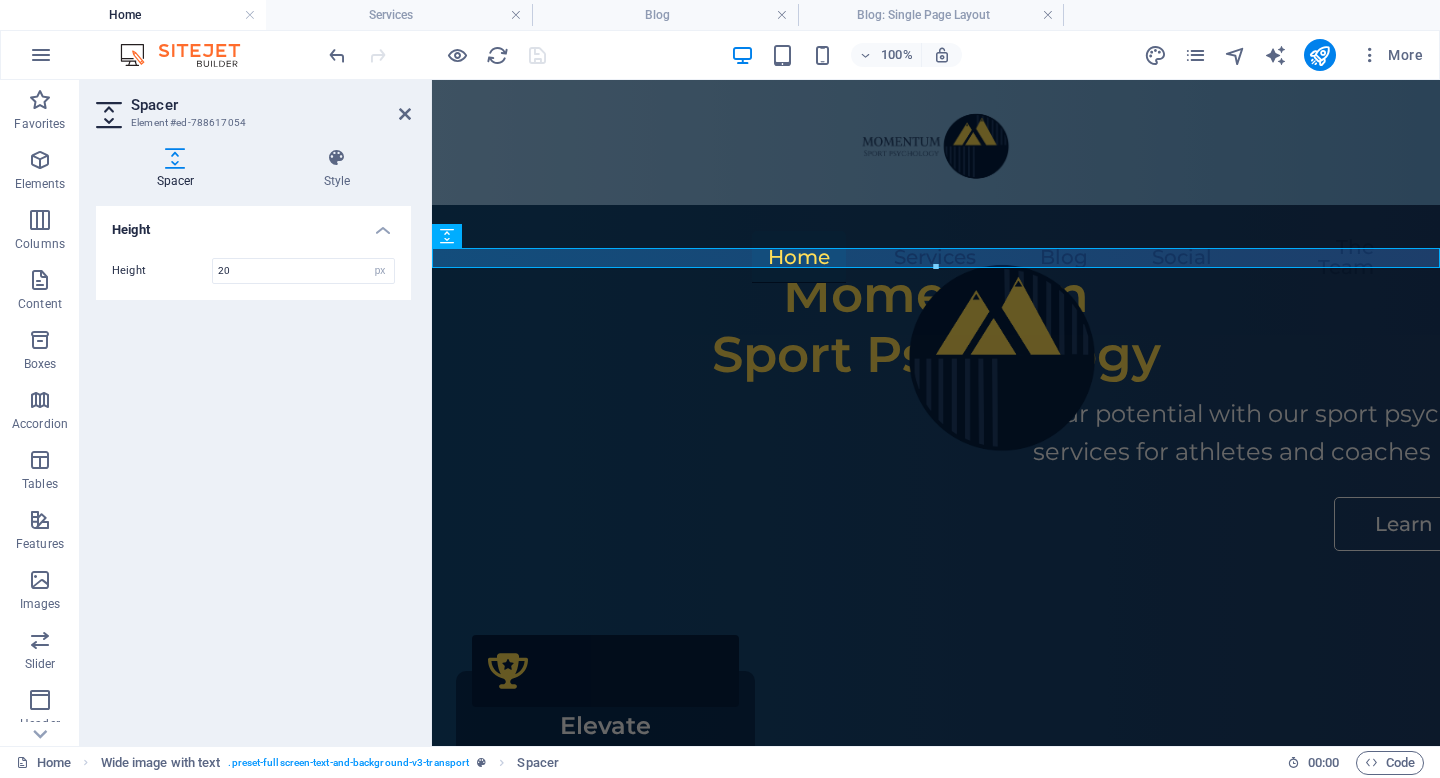 click on "Spacer Element #ed-788617054" at bounding box center (253, 106) 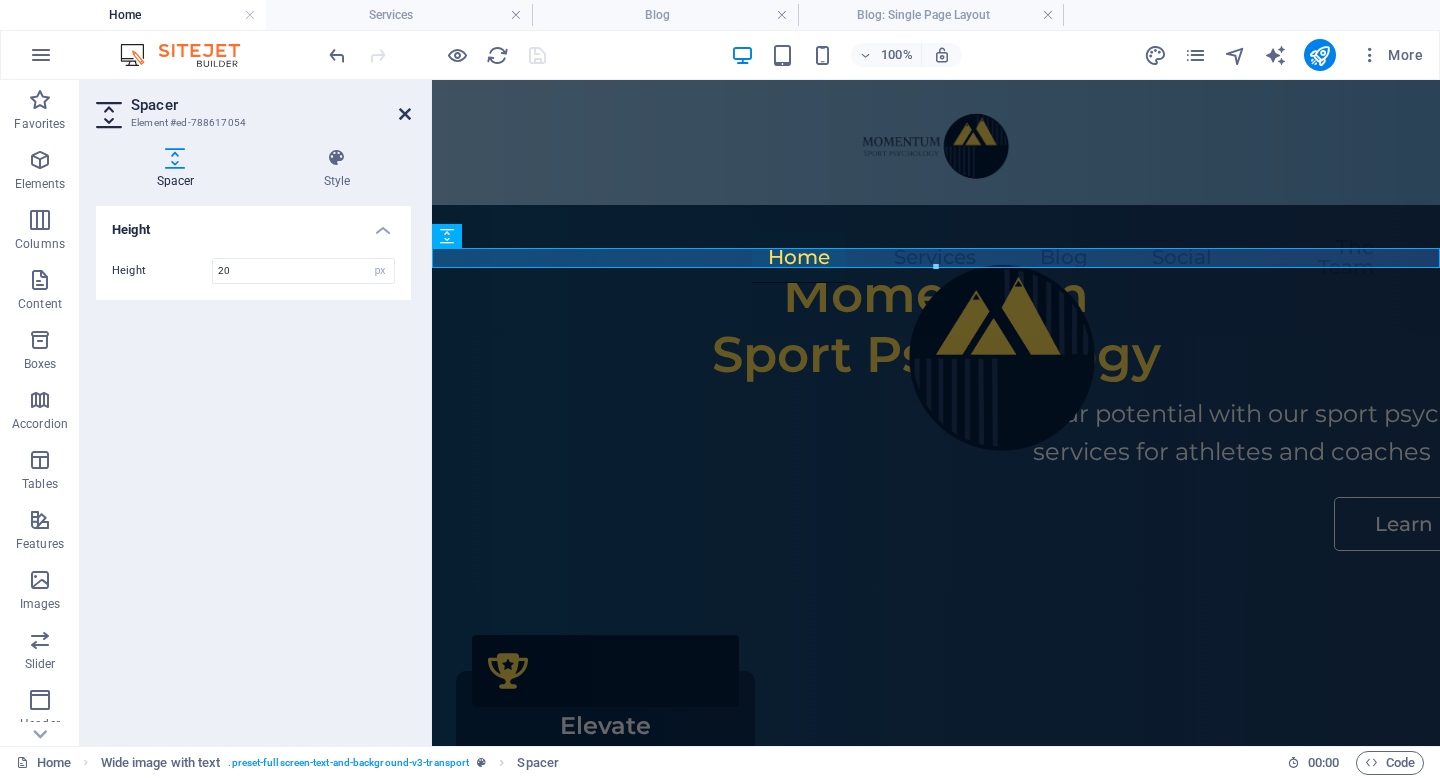 click at bounding box center [405, 114] 